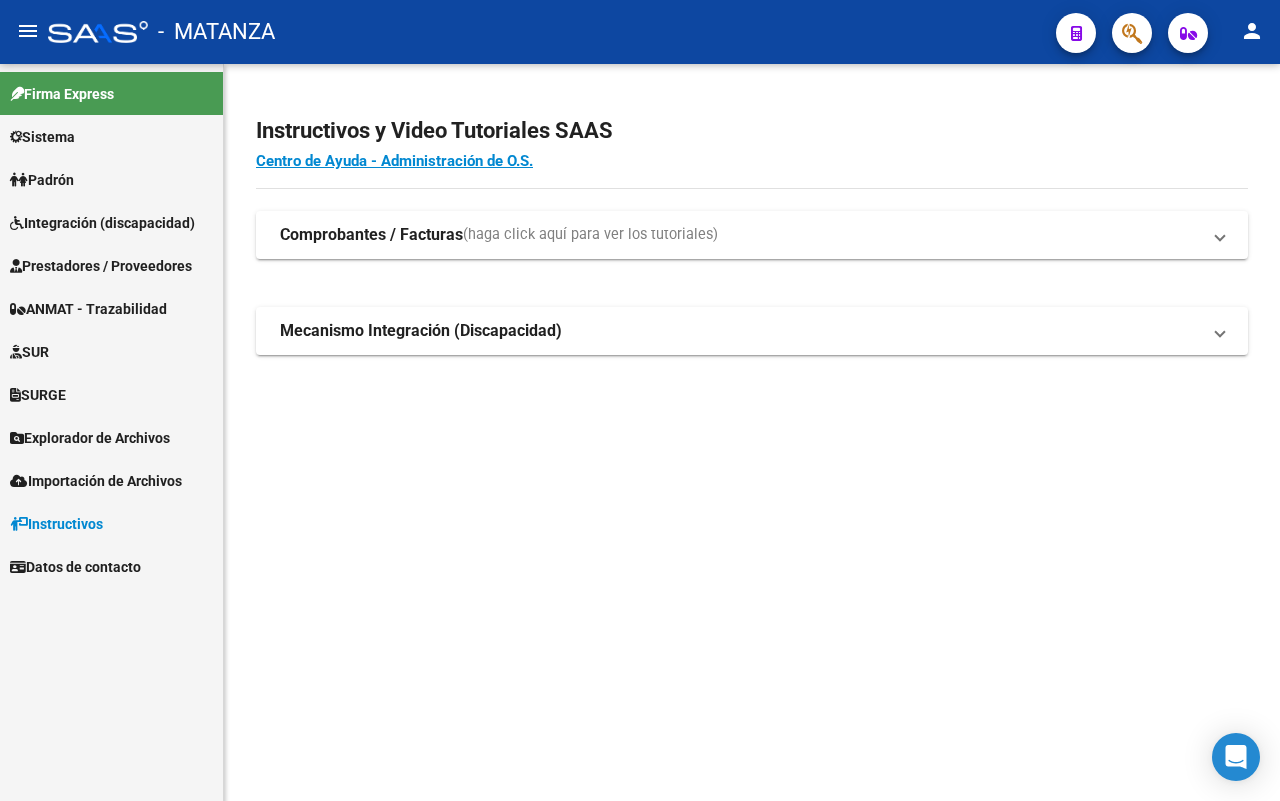 scroll, scrollTop: 0, scrollLeft: 0, axis: both 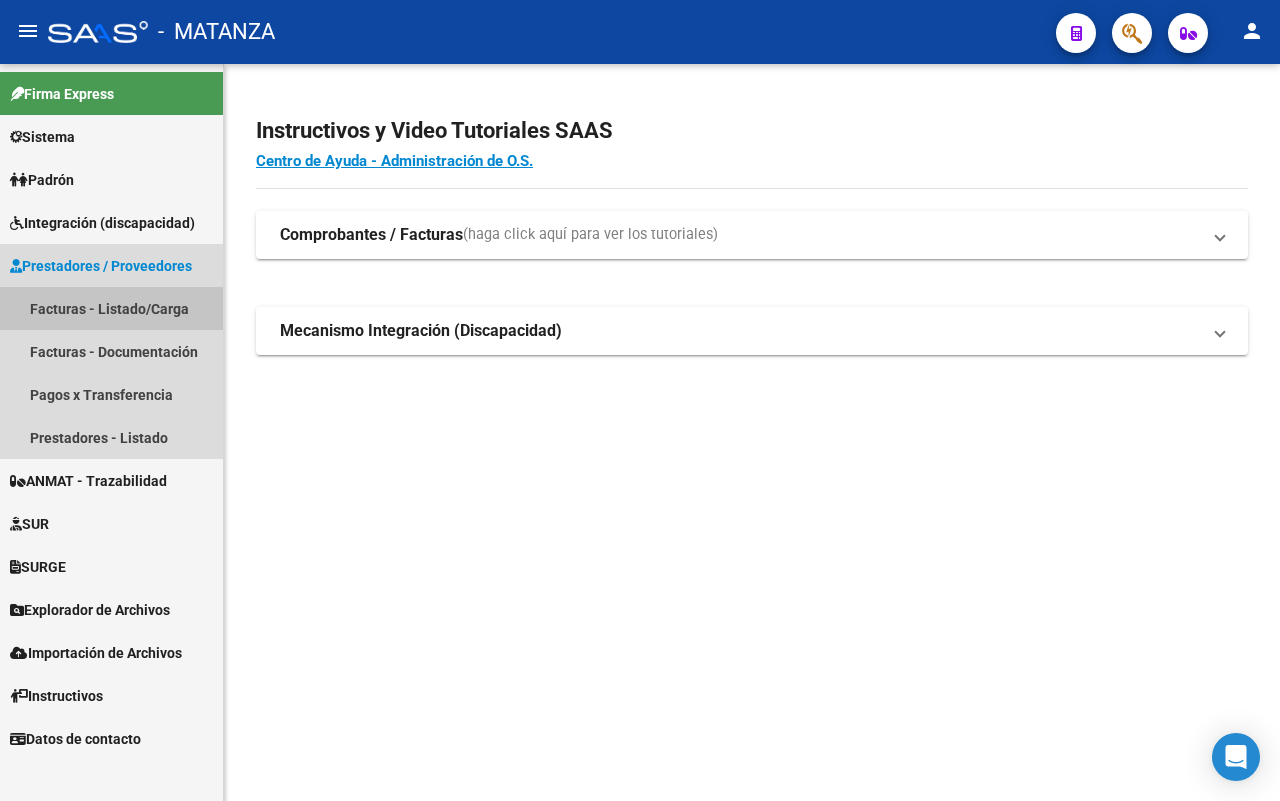 click on "Facturas - Listado/Carga" at bounding box center (111, 308) 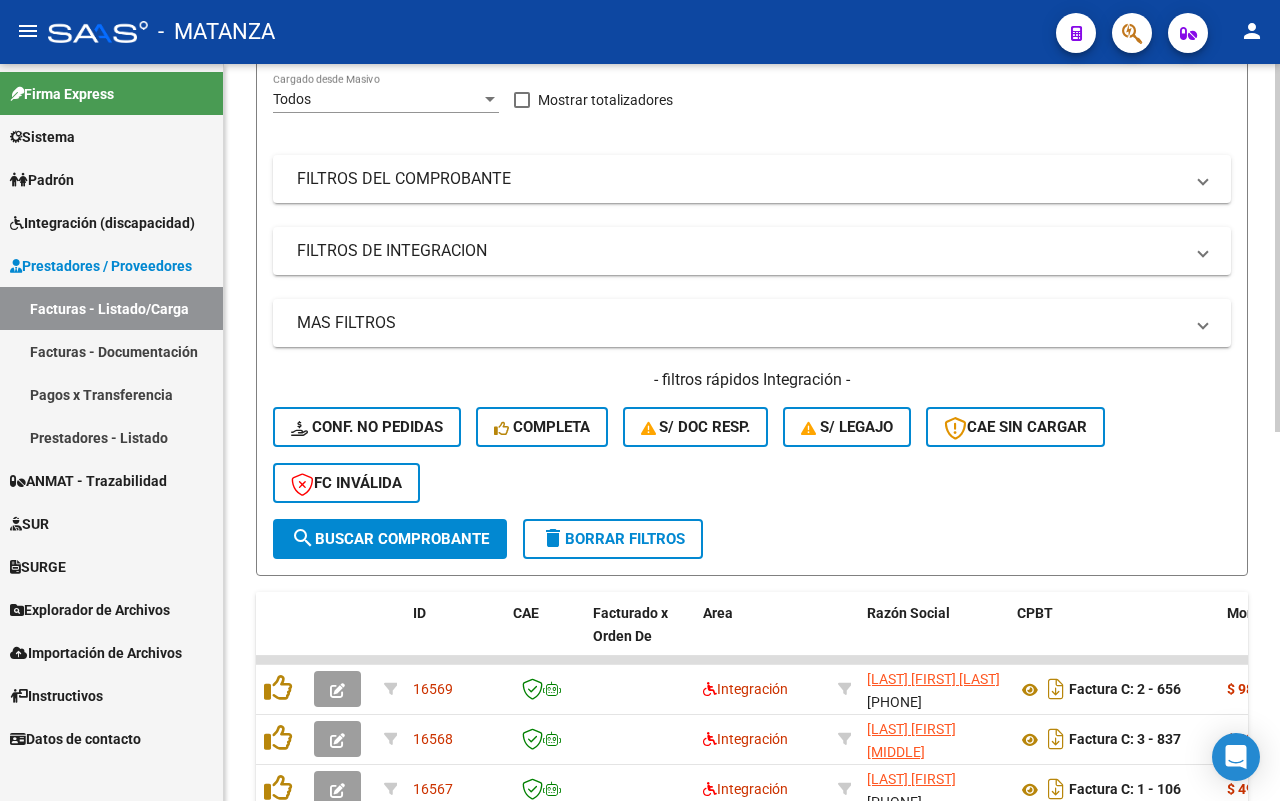 scroll, scrollTop: 0, scrollLeft: 0, axis: both 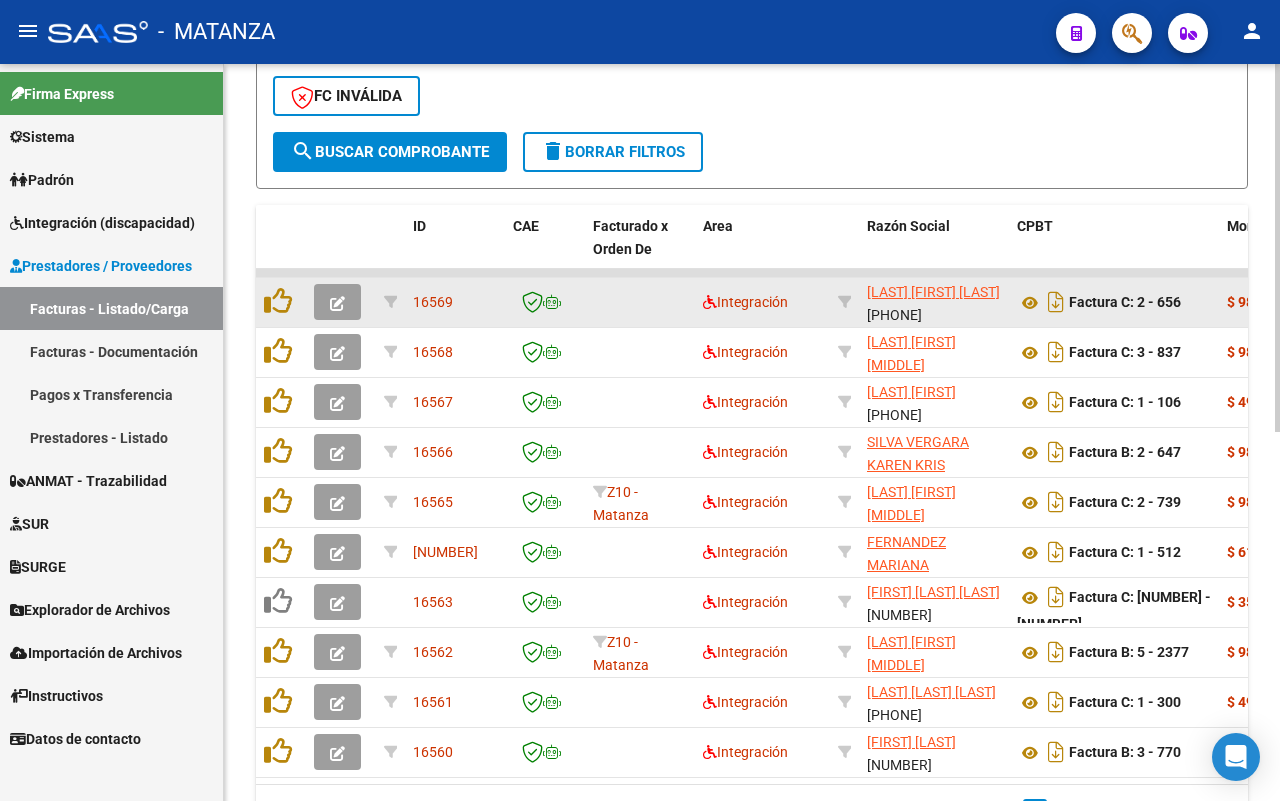 click 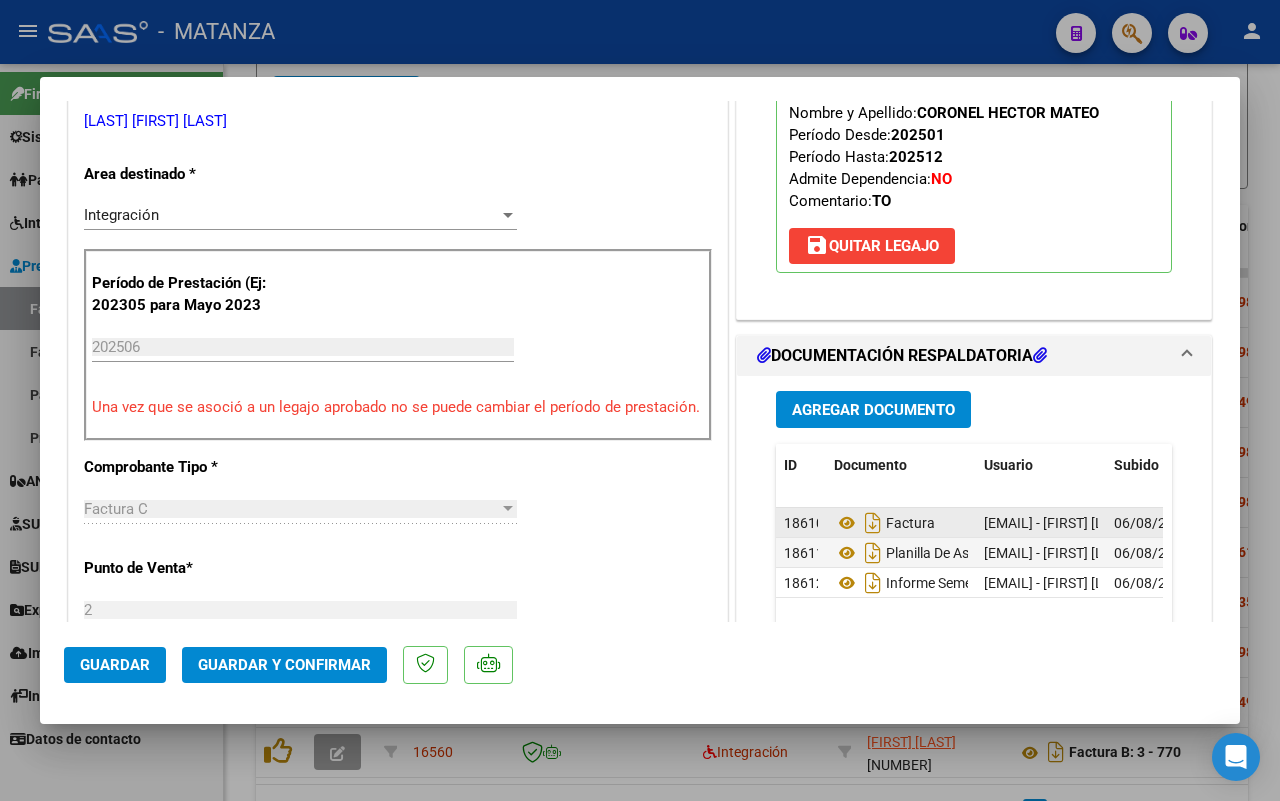 scroll, scrollTop: 500, scrollLeft: 0, axis: vertical 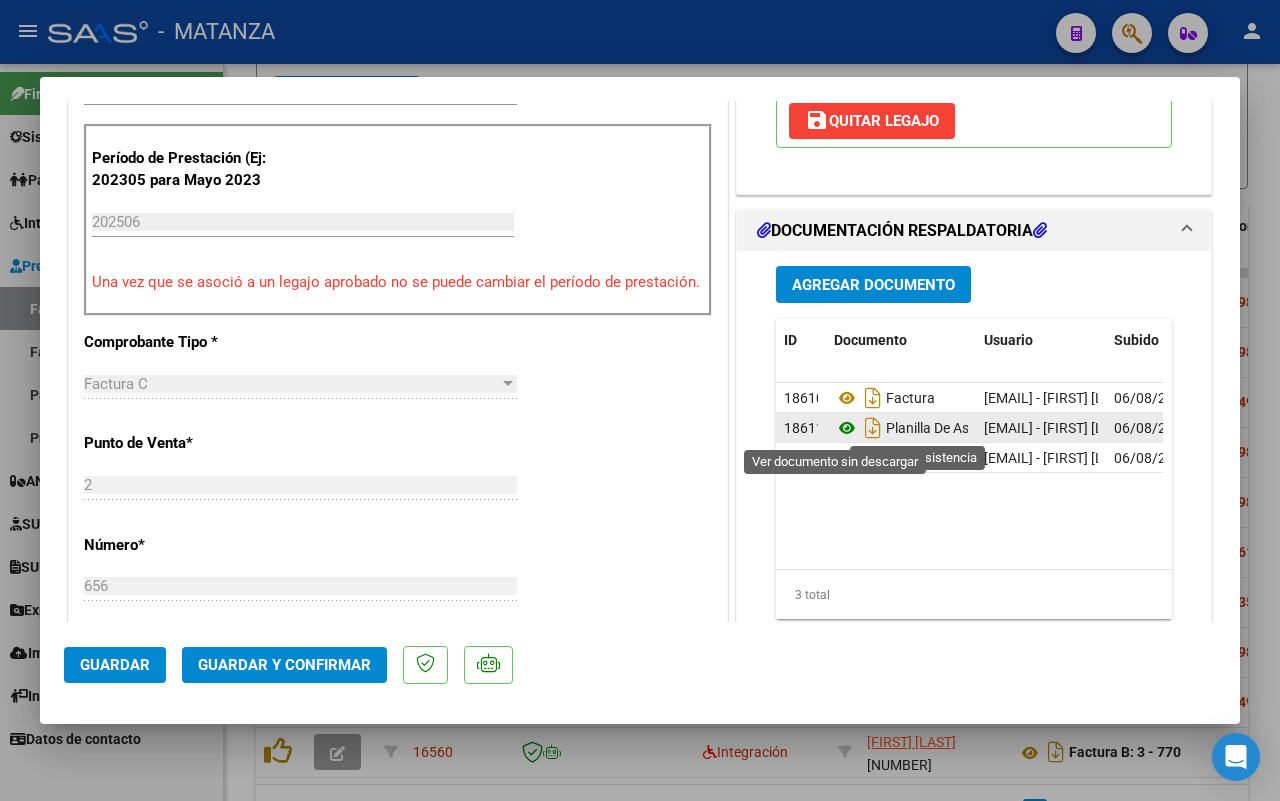 click 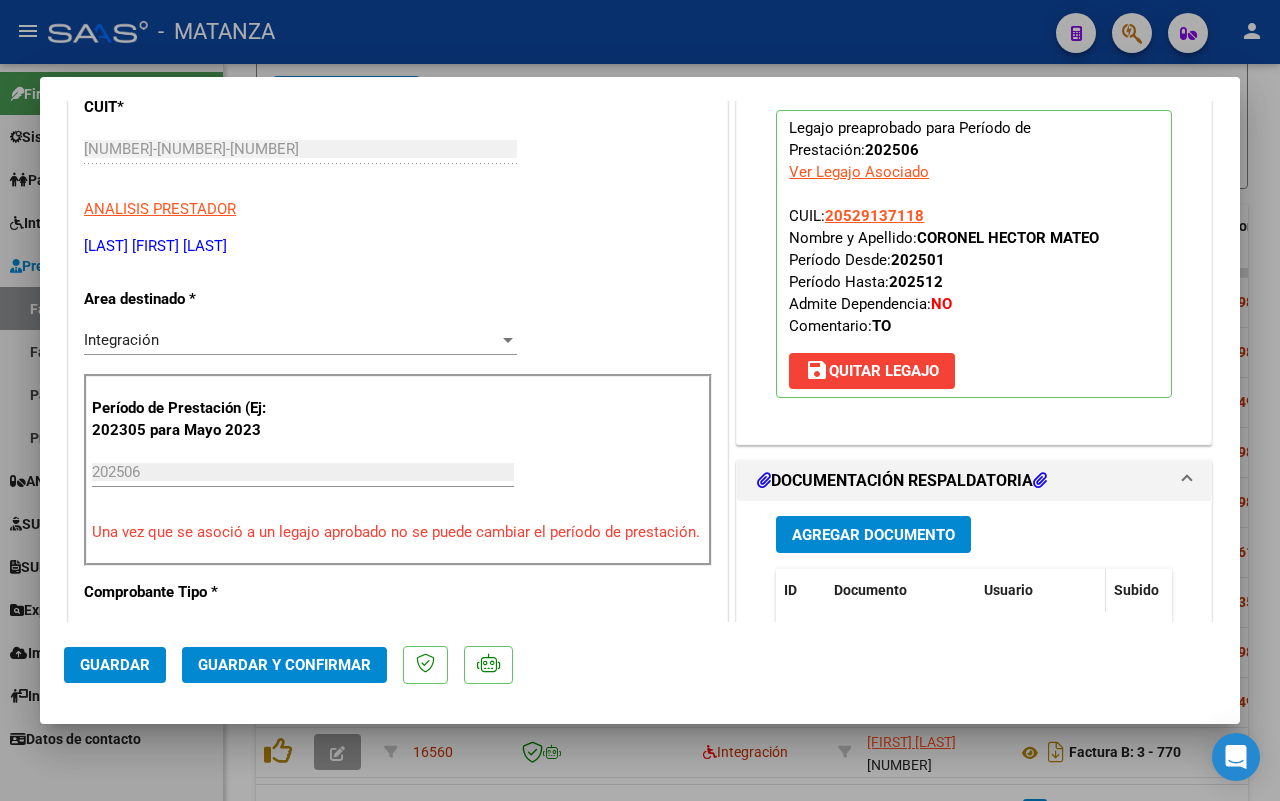 scroll, scrollTop: 500, scrollLeft: 0, axis: vertical 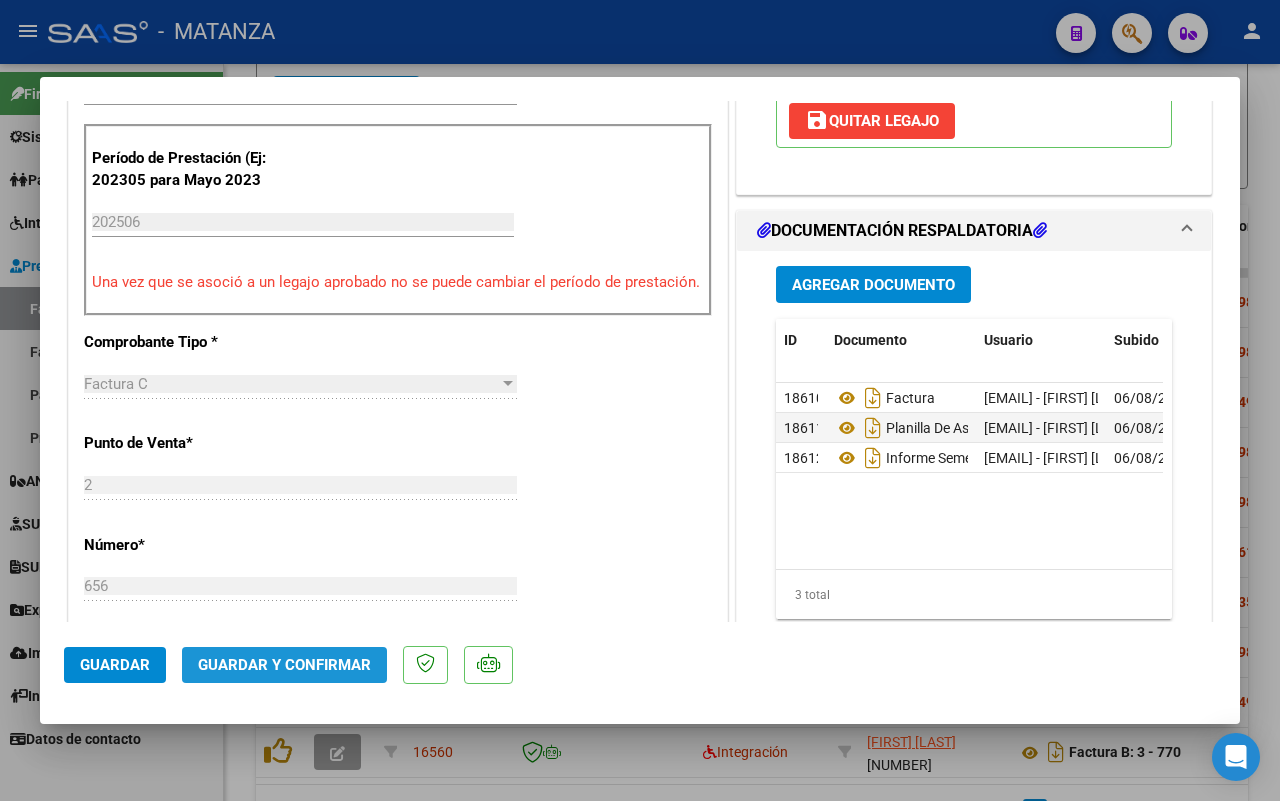 click on "Guardar y Confirmar" 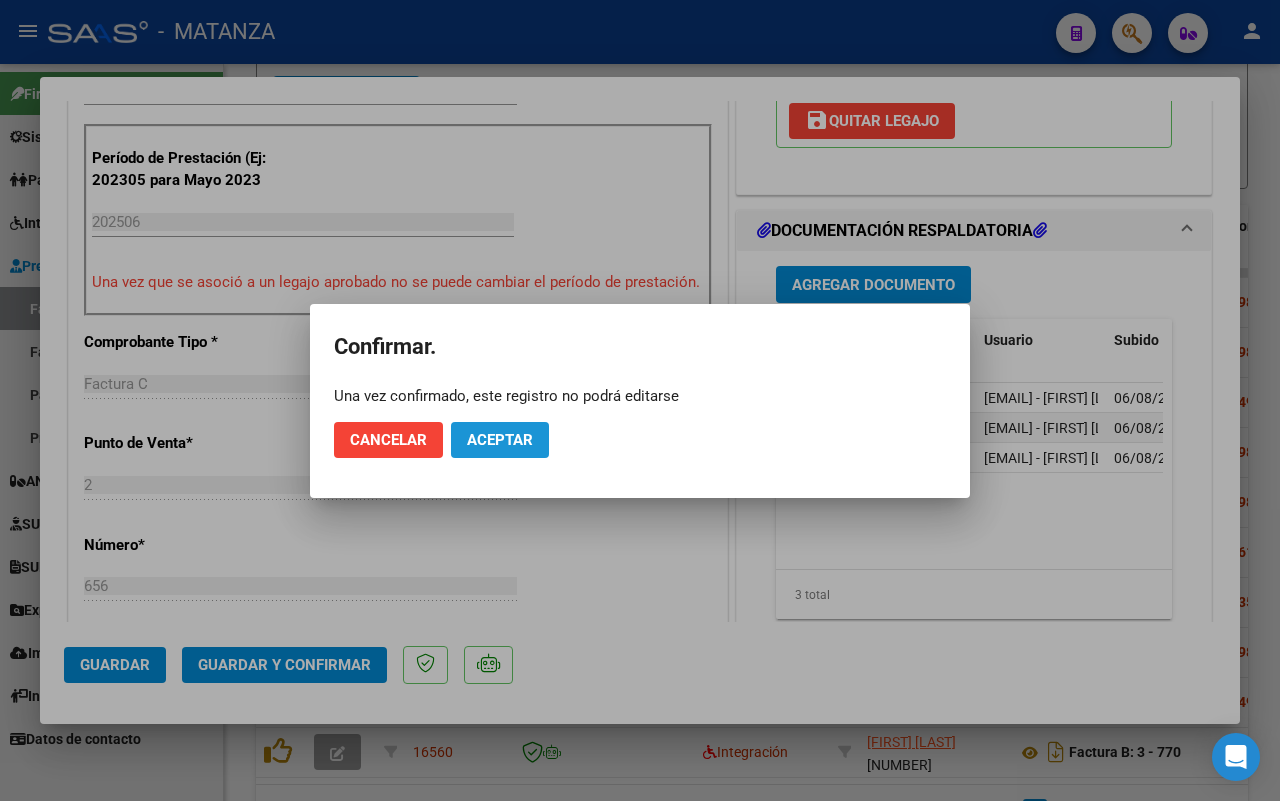 click on "Aceptar" 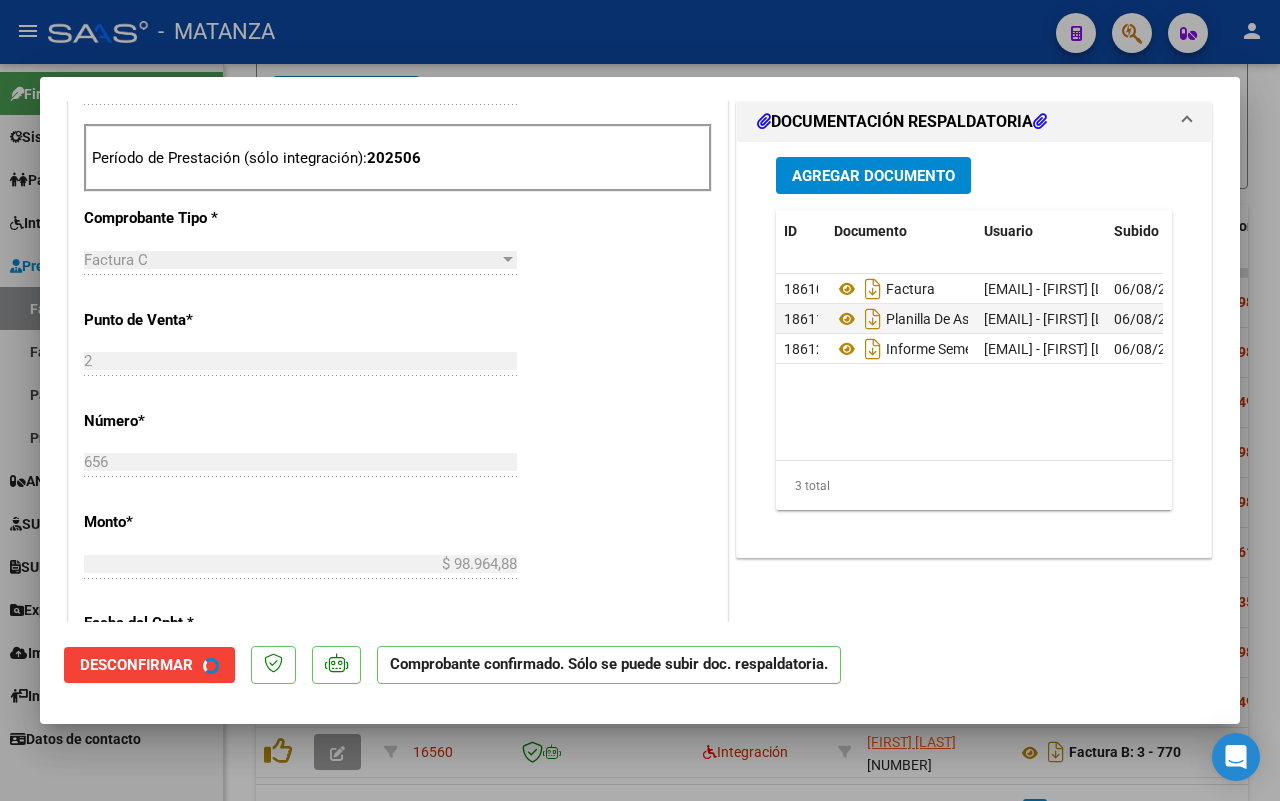 scroll, scrollTop: 522, scrollLeft: 0, axis: vertical 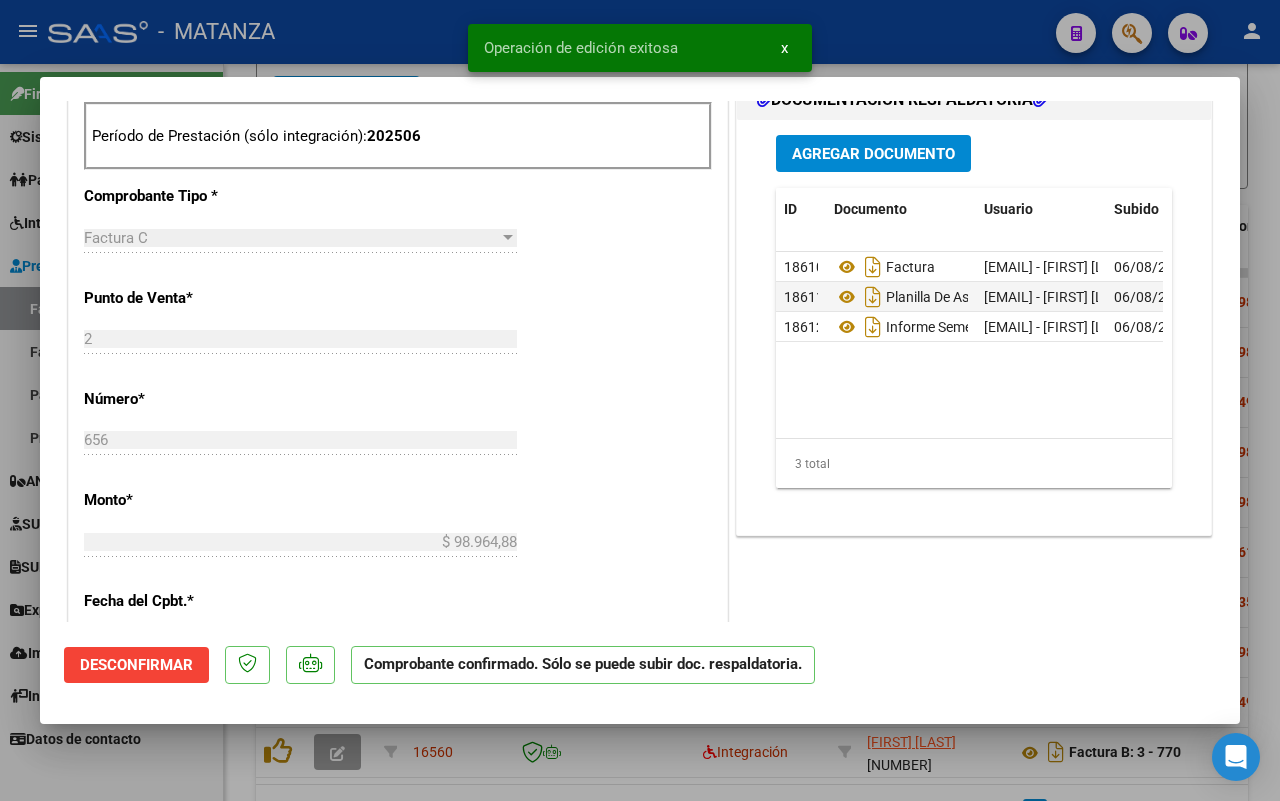 drag, startPoint x: 133, startPoint y: 770, endPoint x: 148, endPoint y: 763, distance: 16.552946 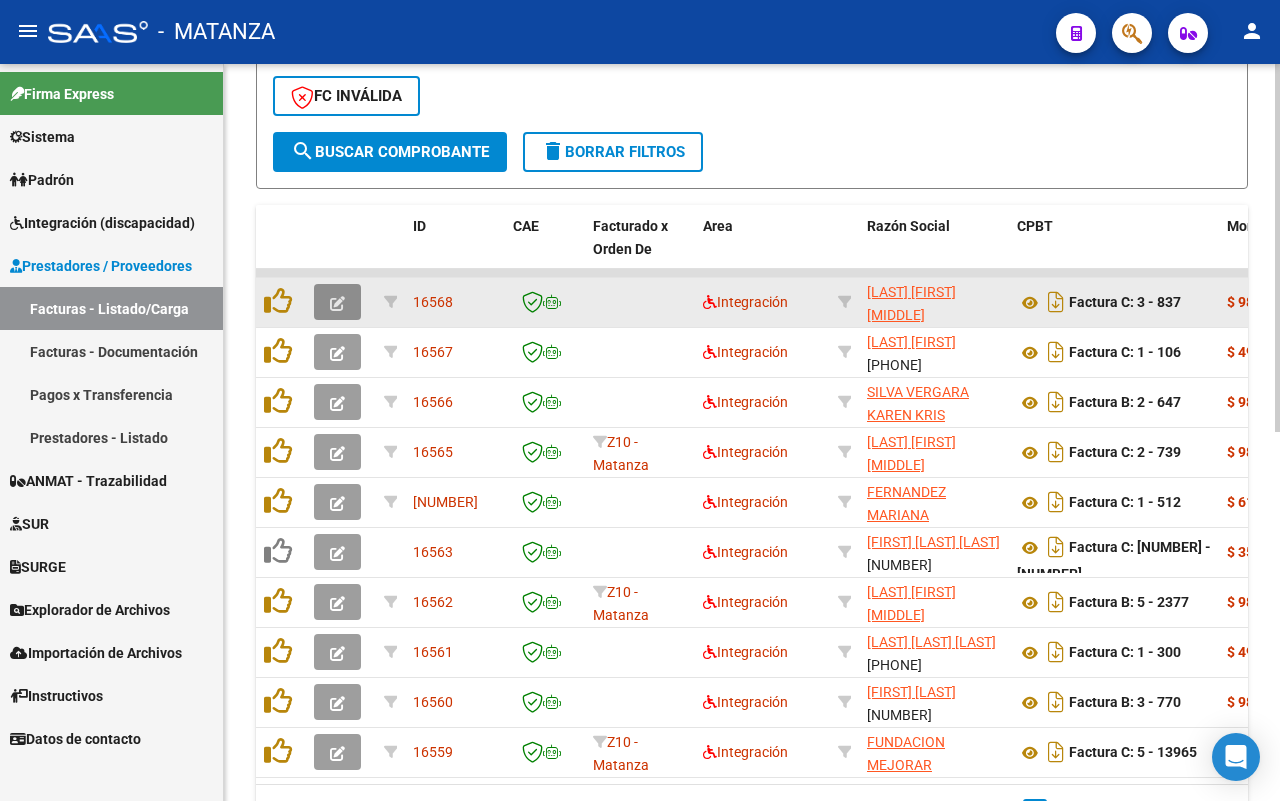 click 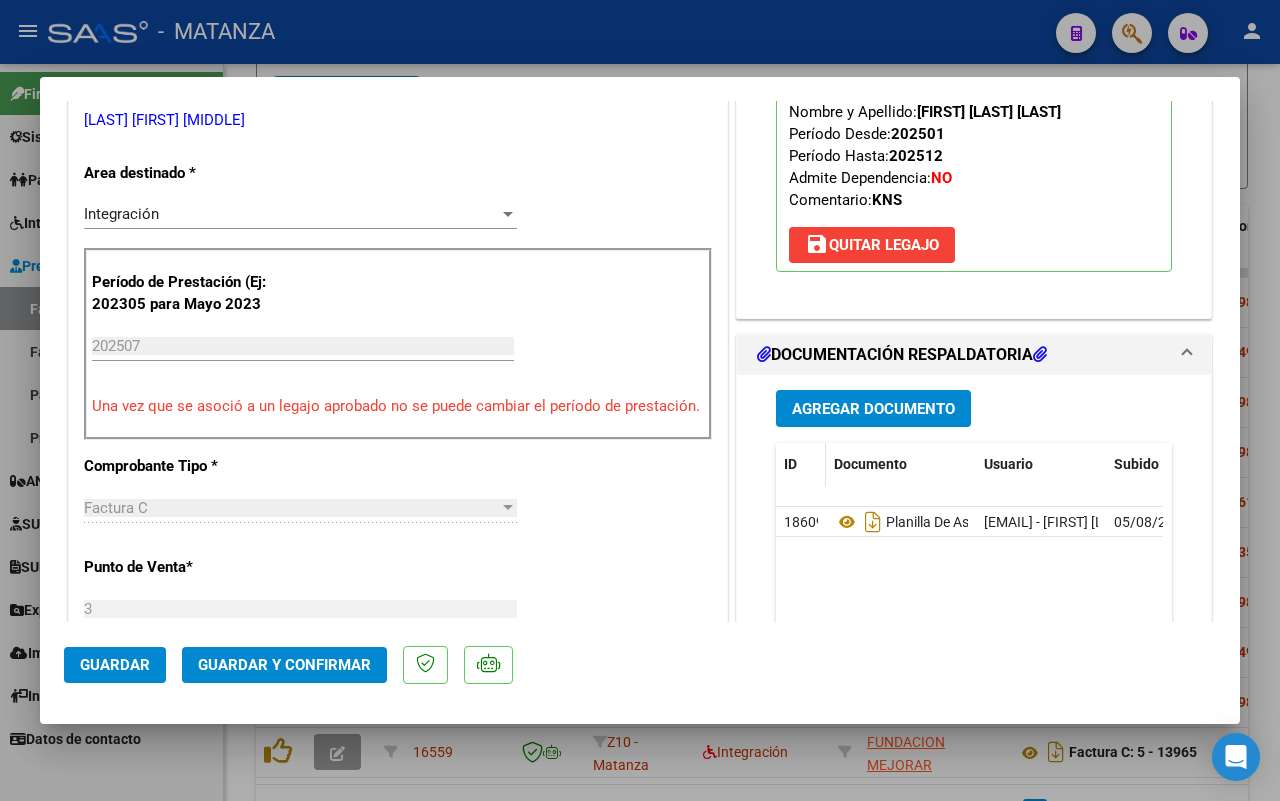 scroll, scrollTop: 500, scrollLeft: 0, axis: vertical 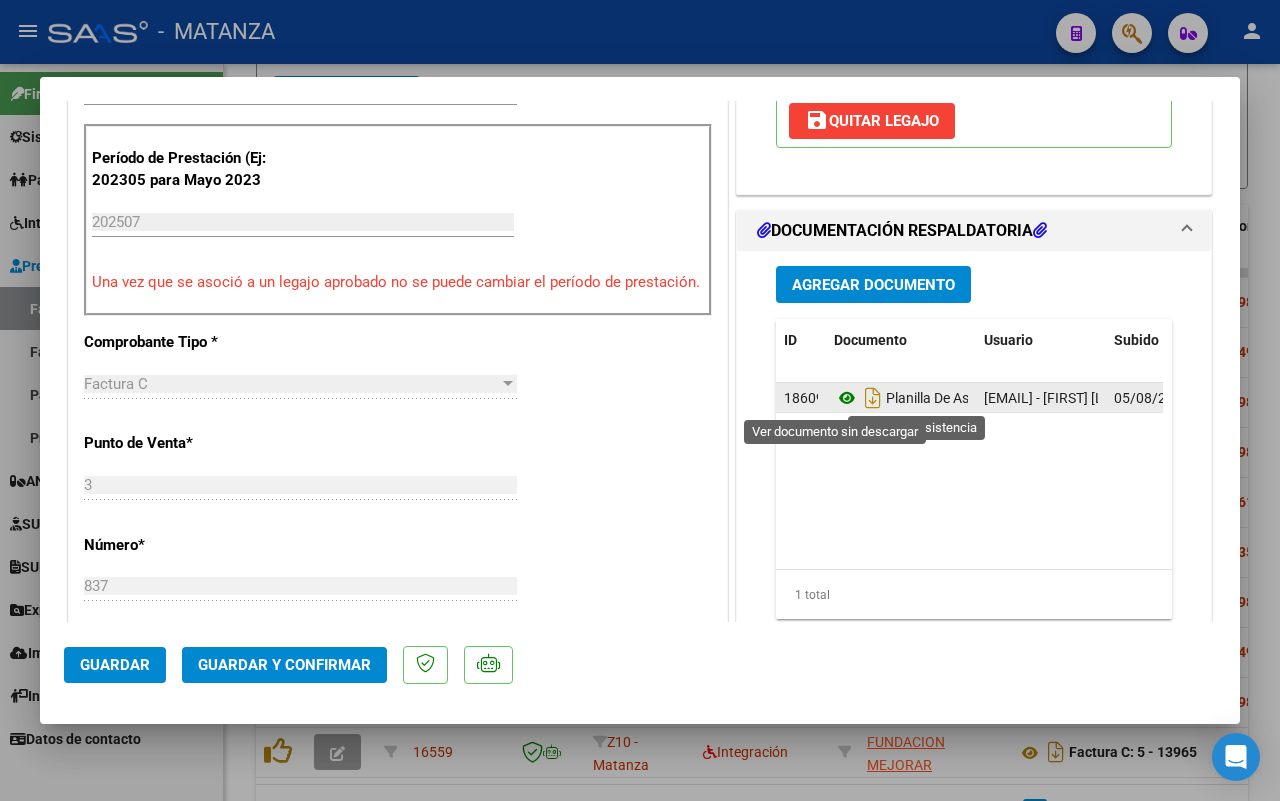 click 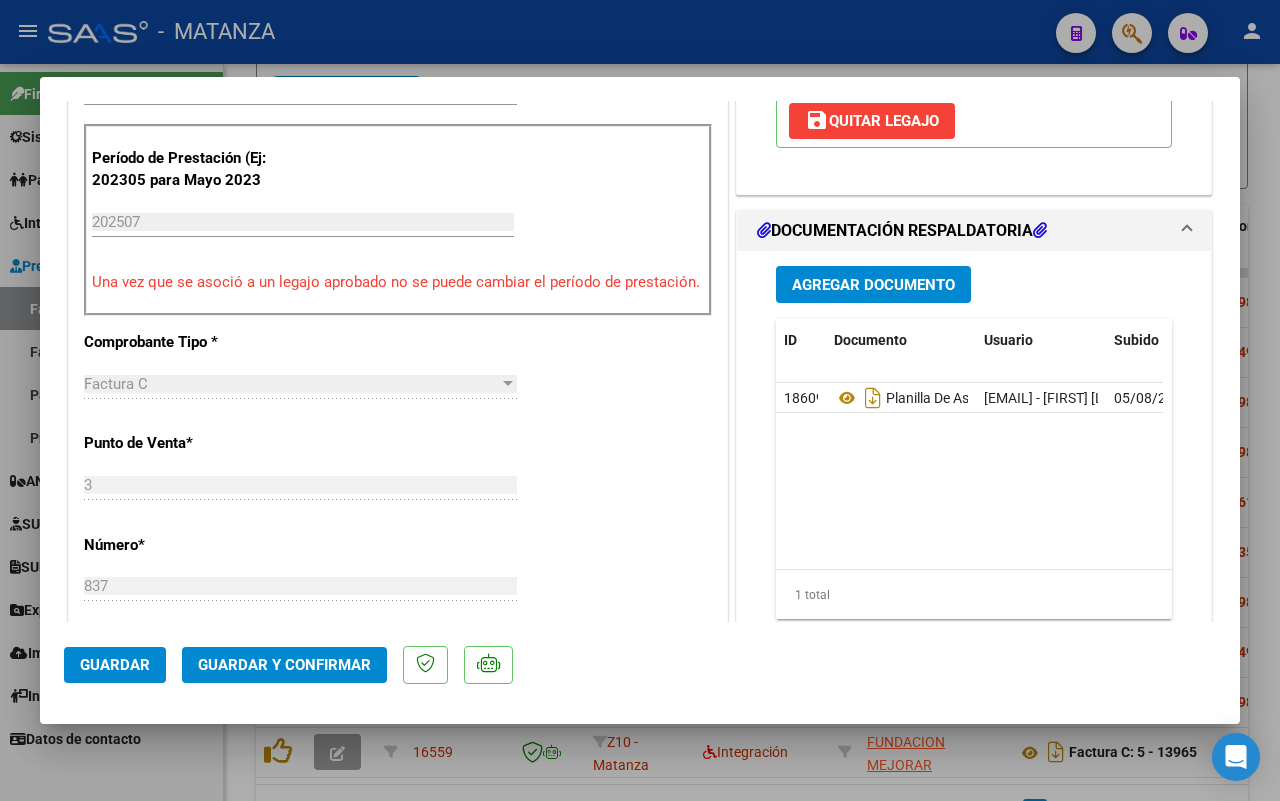 scroll, scrollTop: 625, scrollLeft: 0, axis: vertical 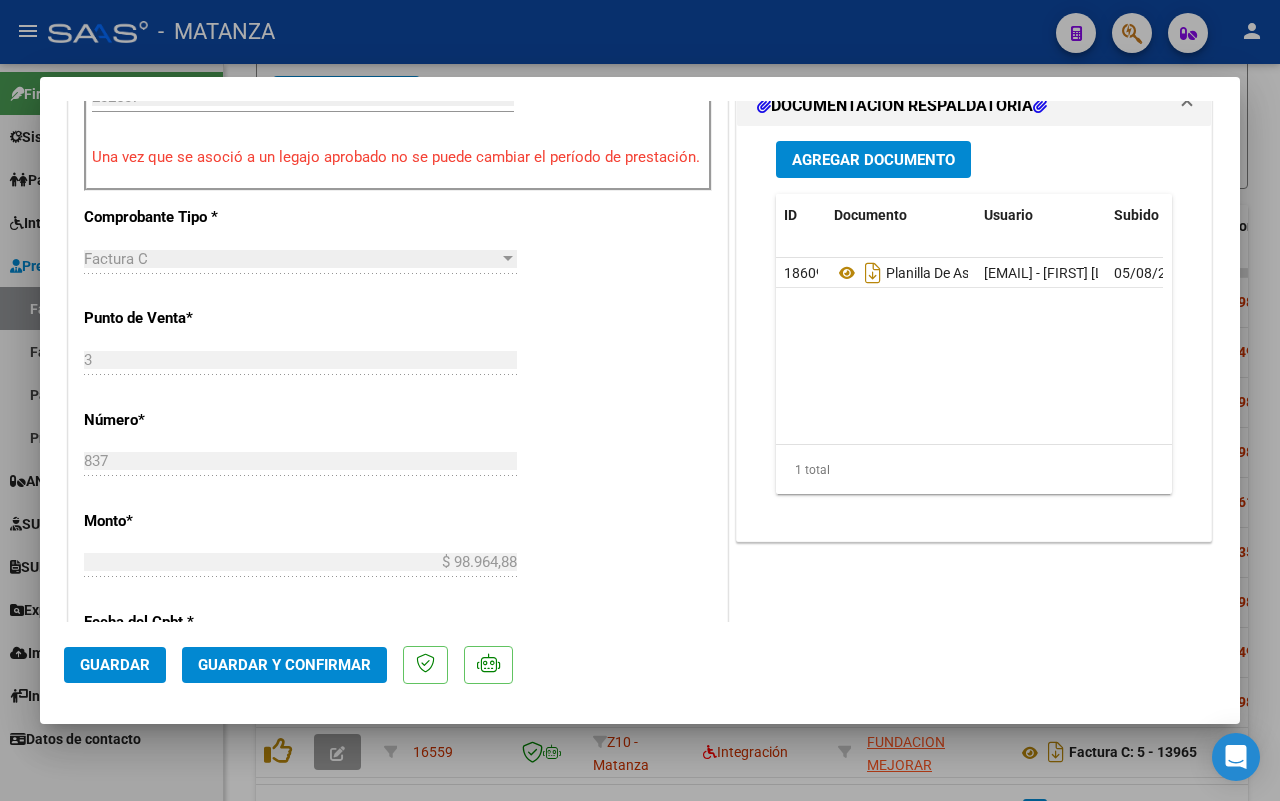 click on "Guardar y Confirmar" 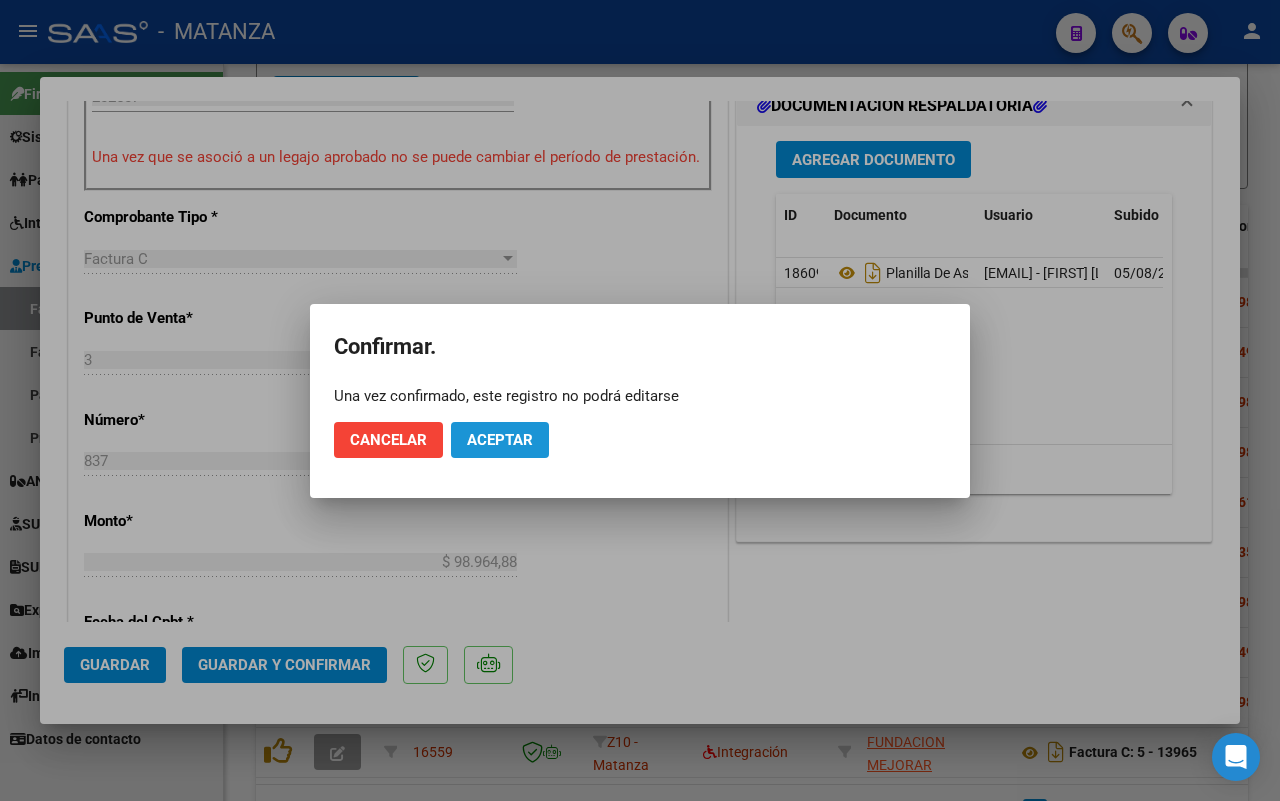 click on "Aceptar" 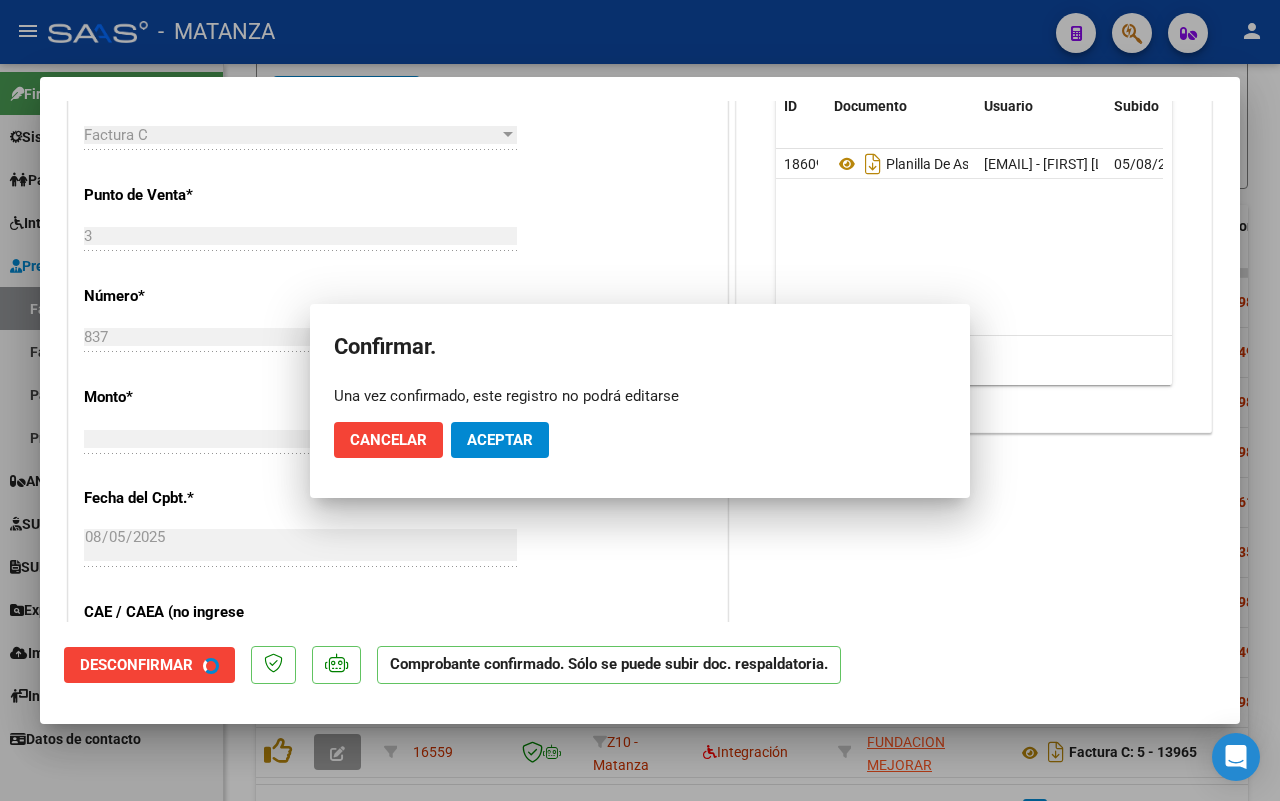 scroll, scrollTop: 647, scrollLeft: 0, axis: vertical 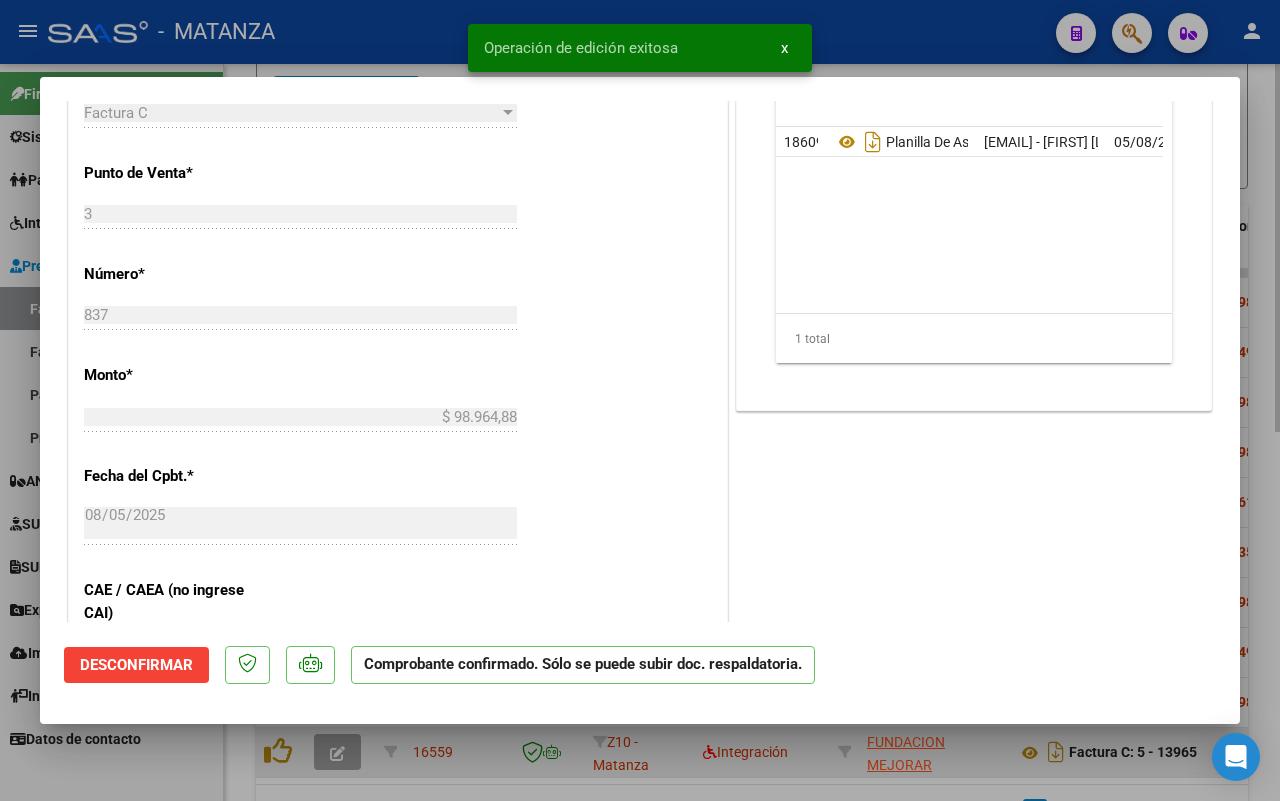 drag, startPoint x: 175, startPoint y: 771, endPoint x: 361, endPoint y: 770, distance: 186.00269 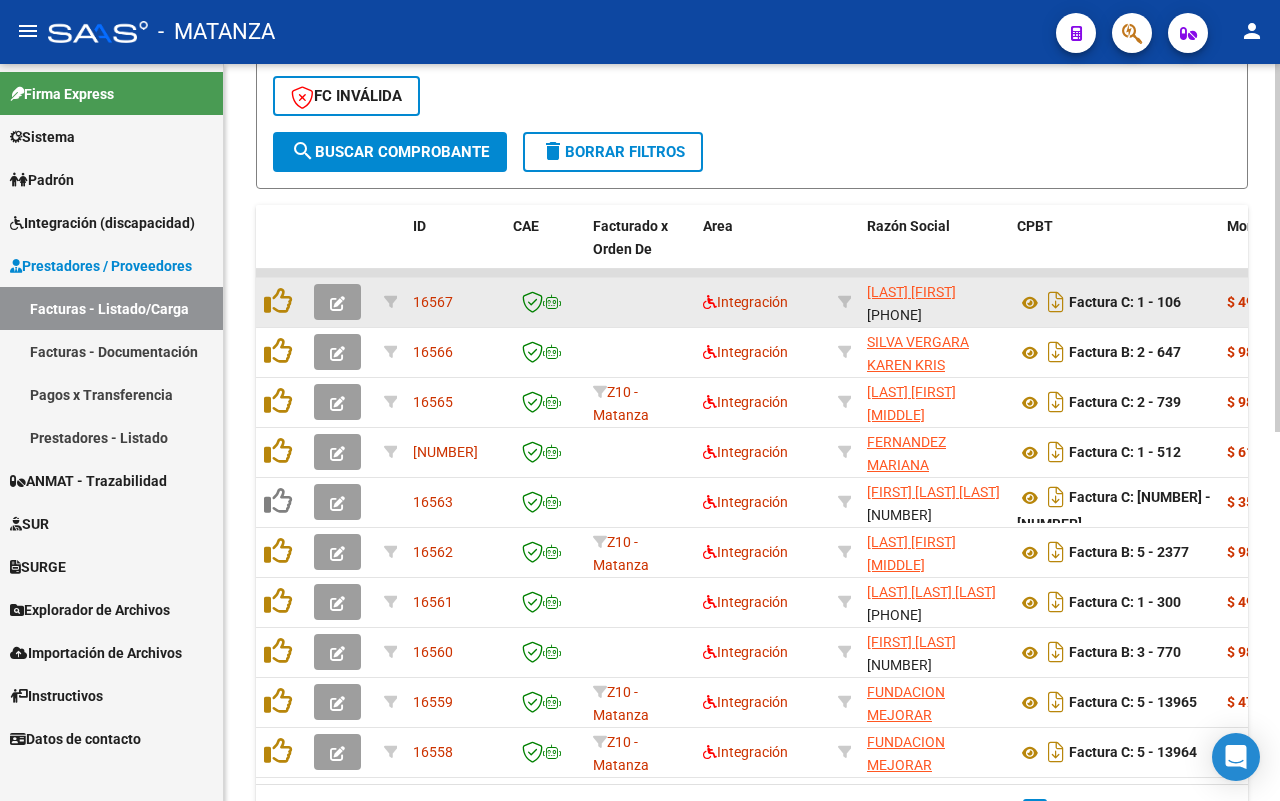 click 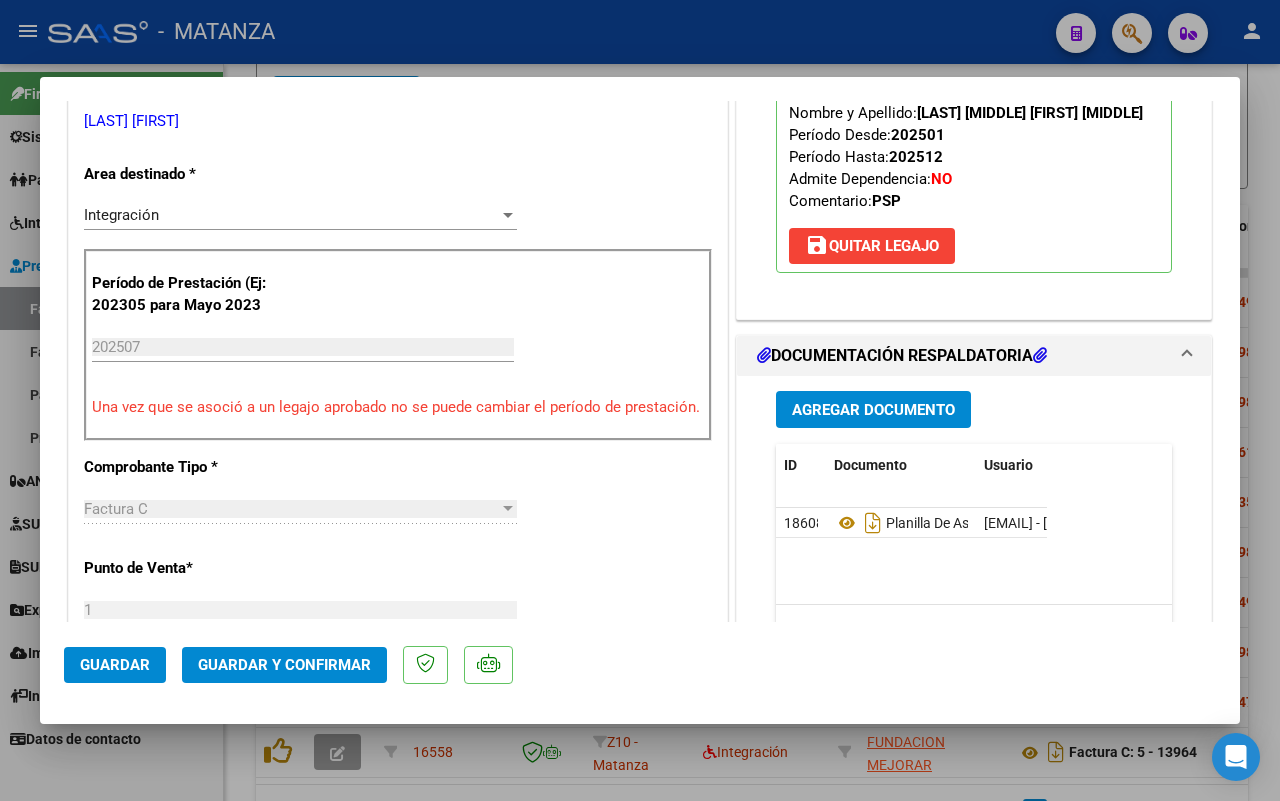 scroll, scrollTop: 500, scrollLeft: 0, axis: vertical 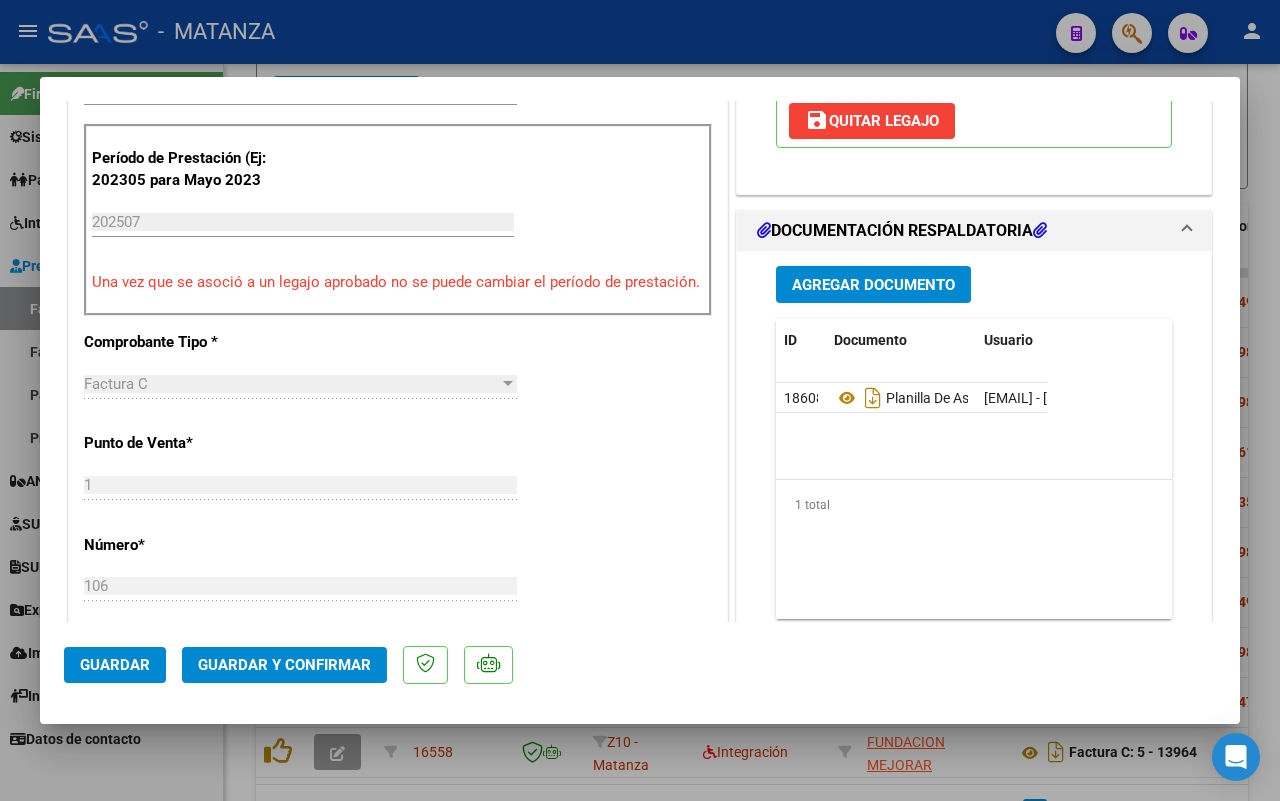 click on "Guardar y Confirmar" 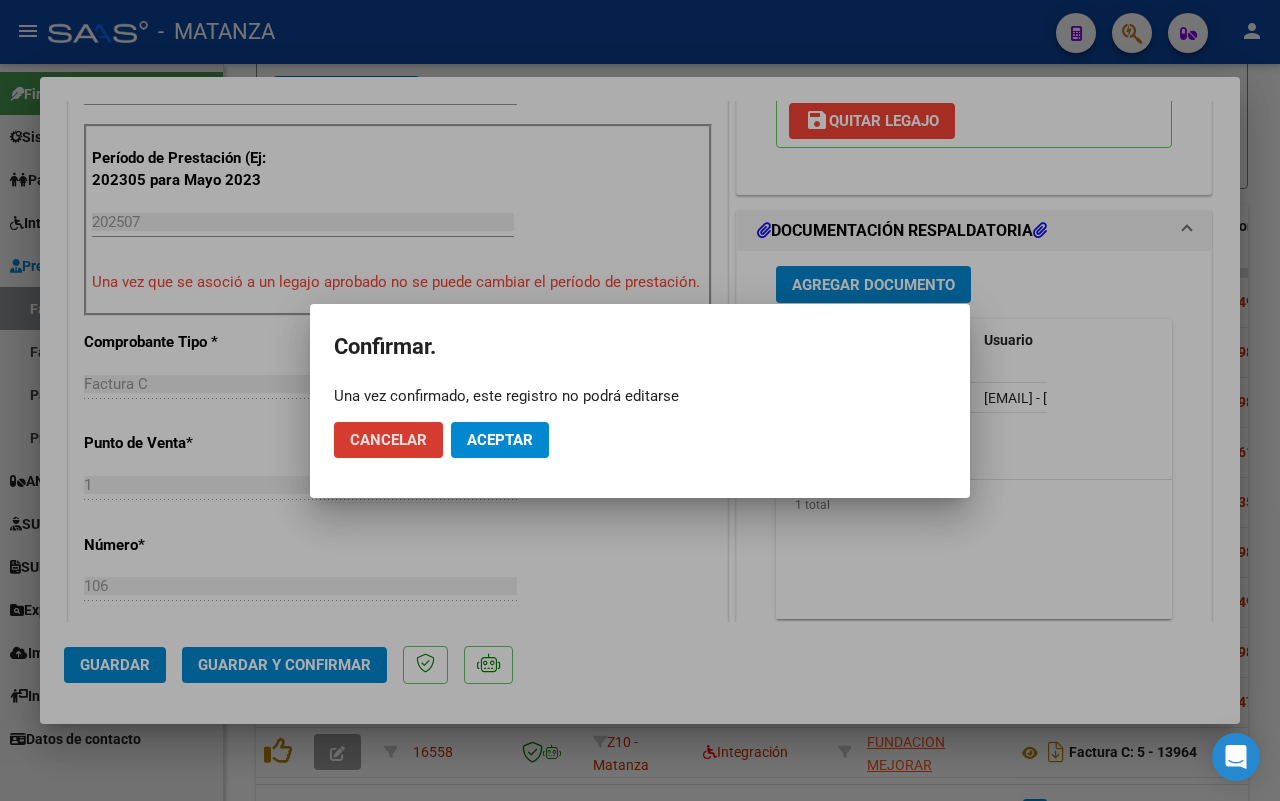click on "Aceptar" 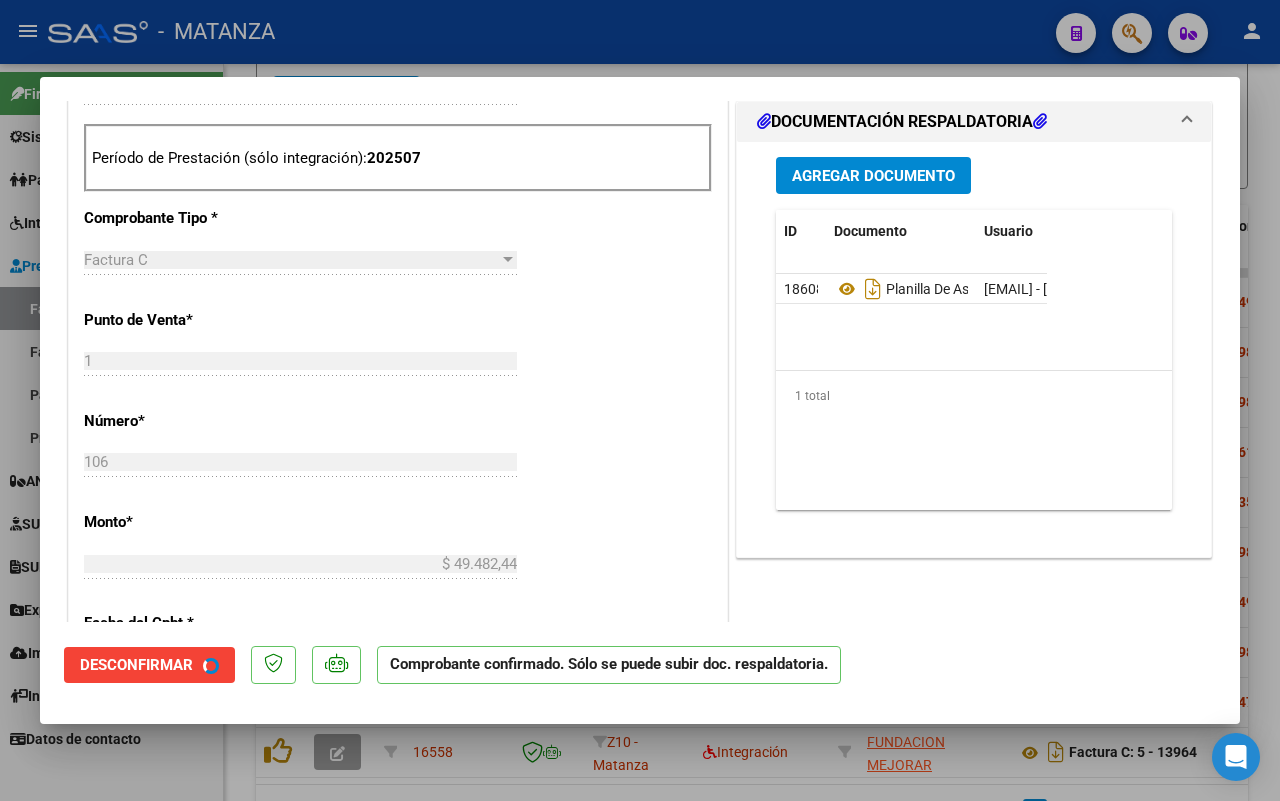 scroll, scrollTop: 522, scrollLeft: 0, axis: vertical 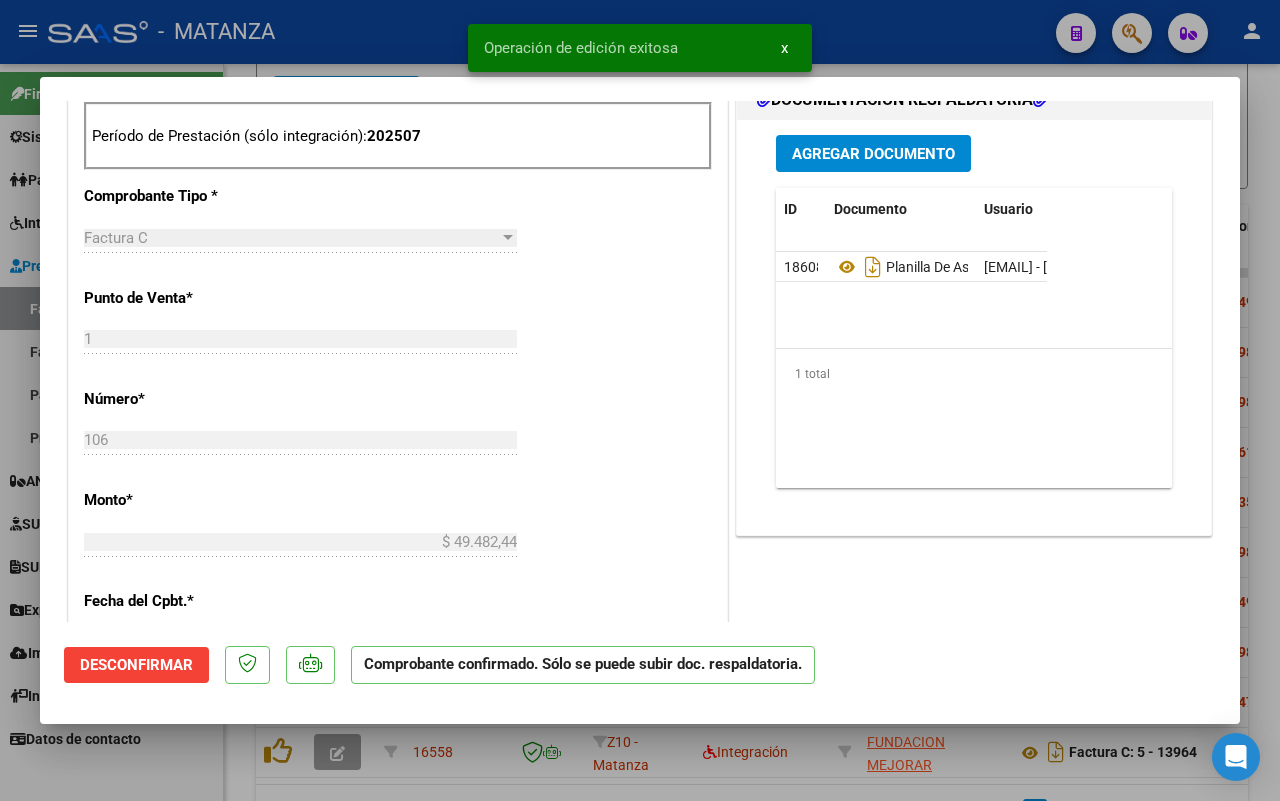drag, startPoint x: 190, startPoint y: 757, endPoint x: 166, endPoint y: 763, distance: 24.738634 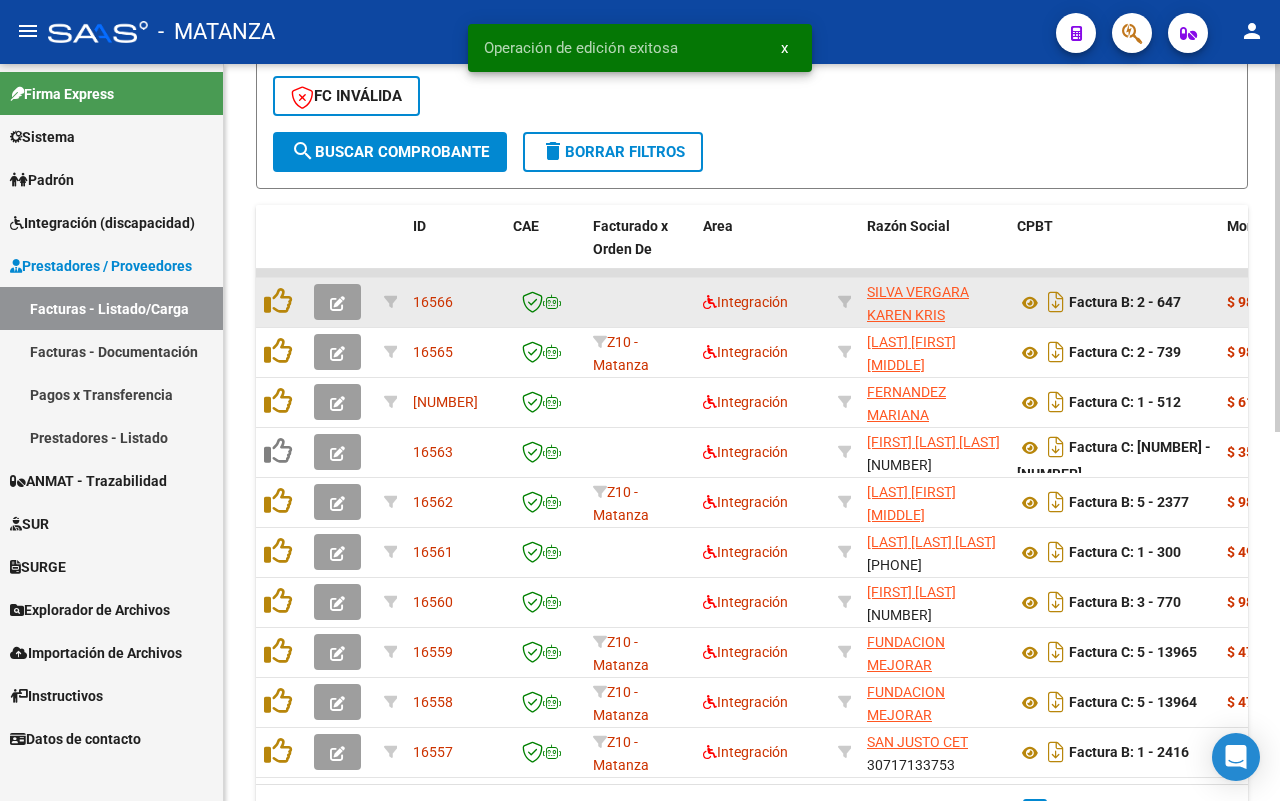 click 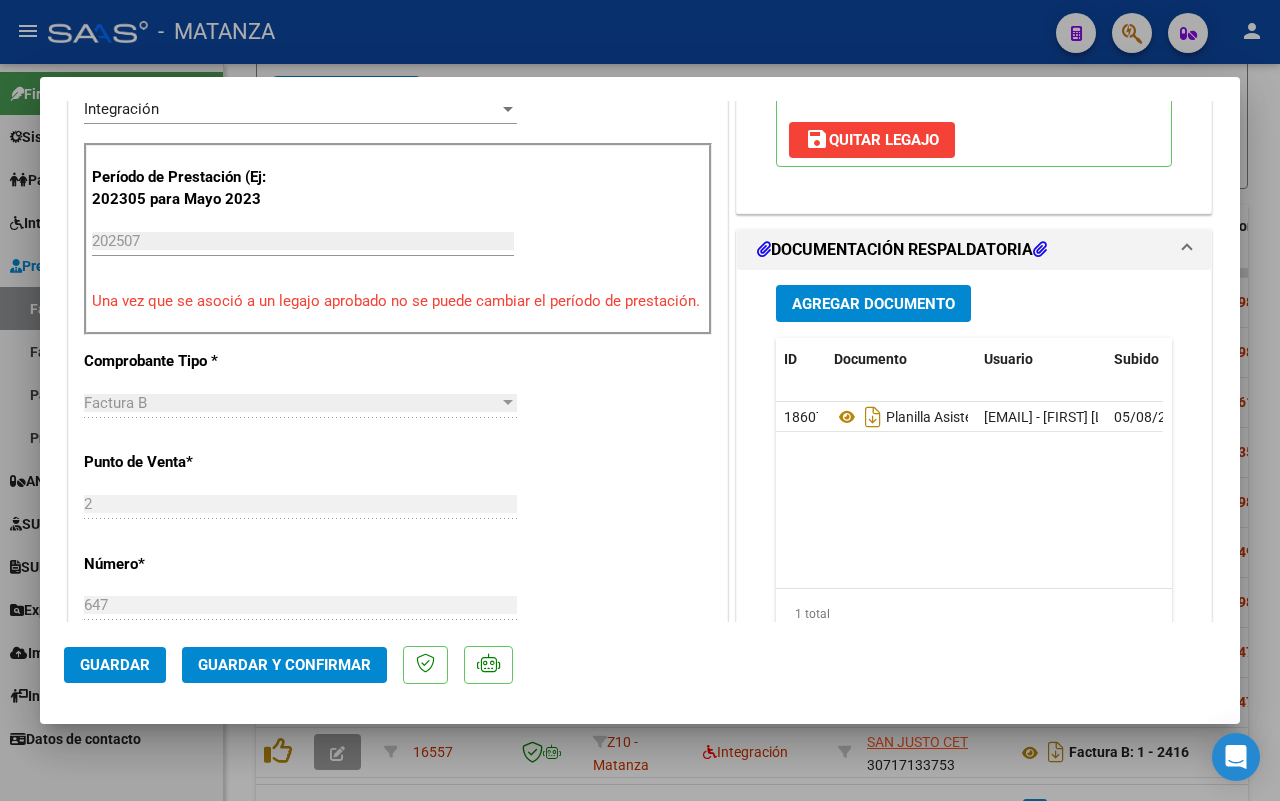 scroll, scrollTop: 500, scrollLeft: 0, axis: vertical 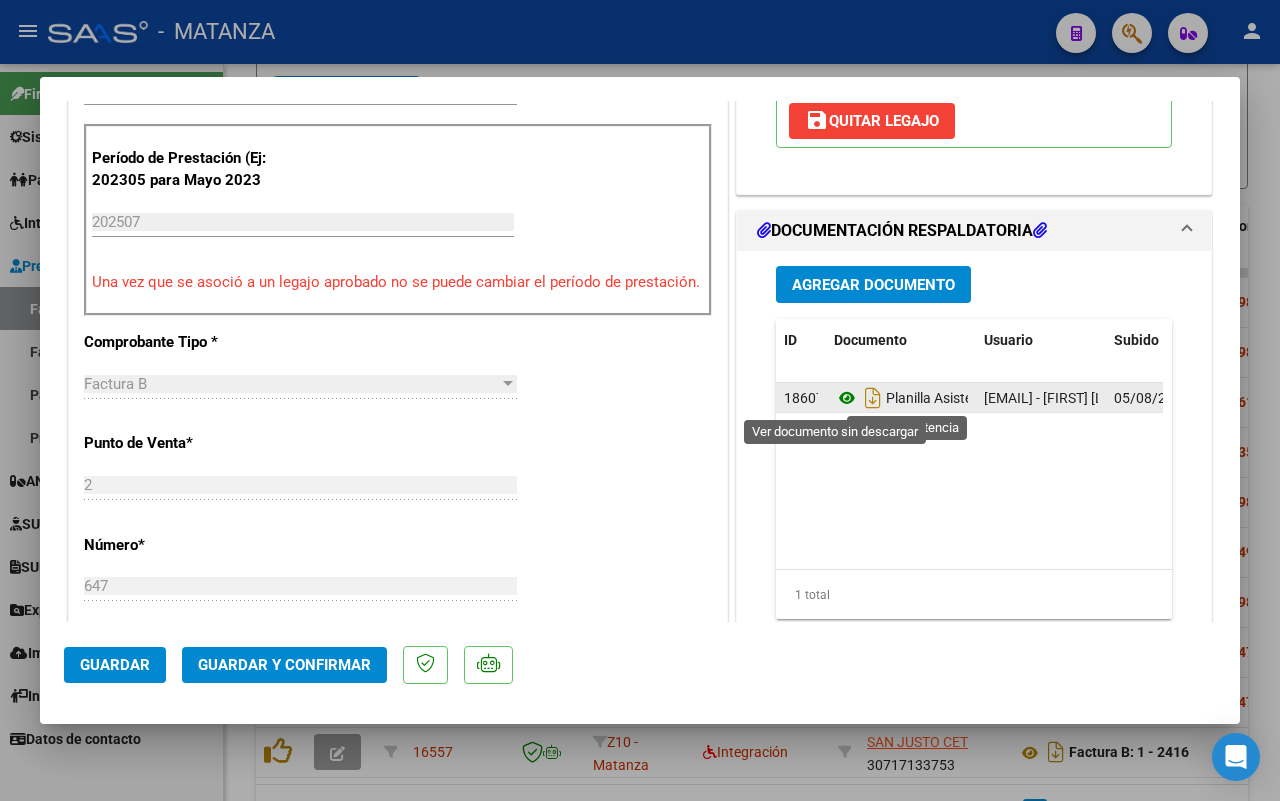 click 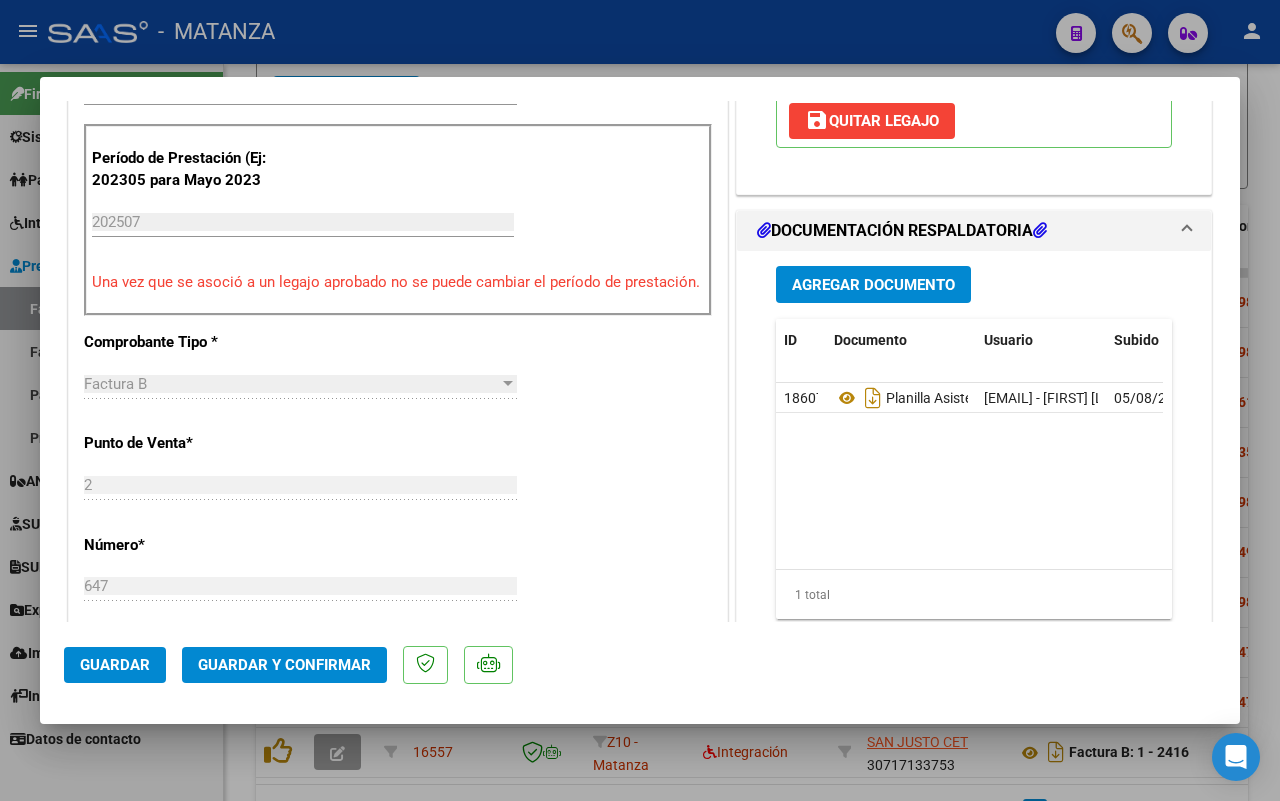 scroll, scrollTop: 625, scrollLeft: 0, axis: vertical 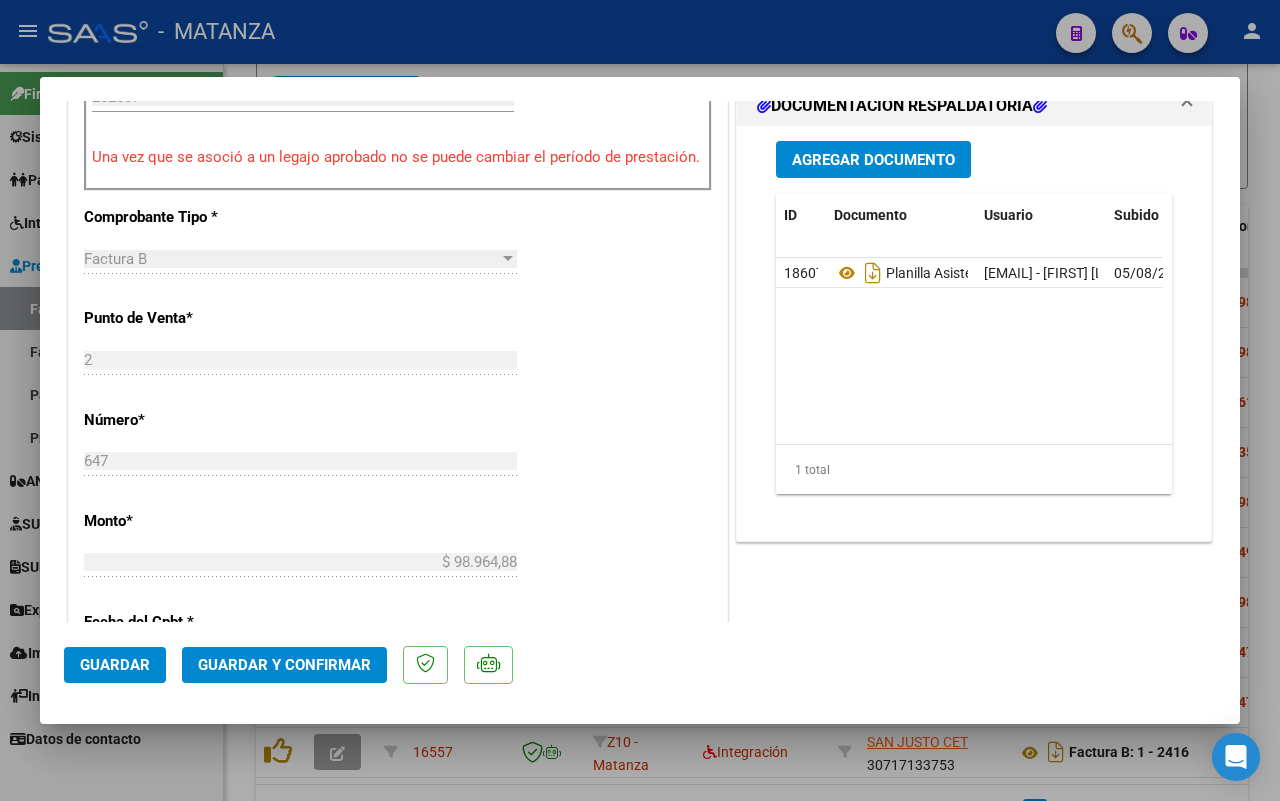 click on "Guardar y Confirmar" 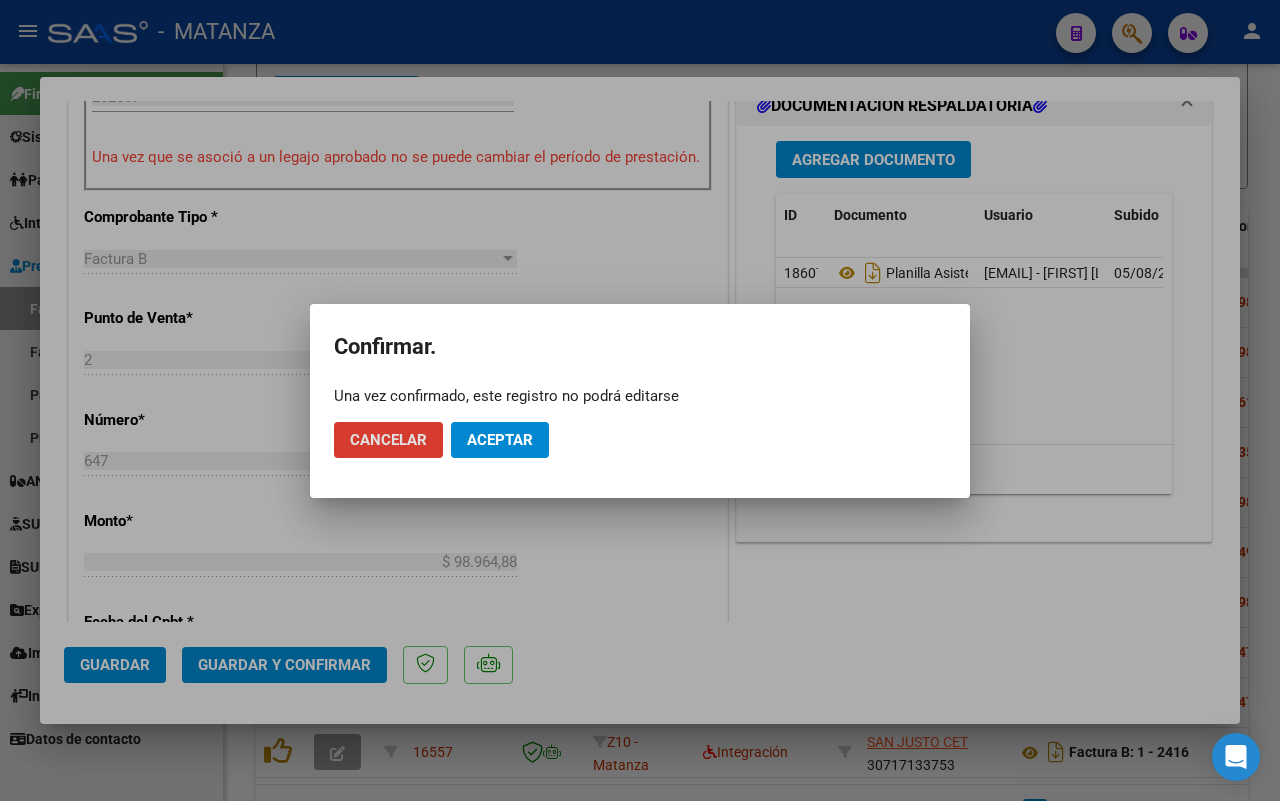 click on "Aceptar" 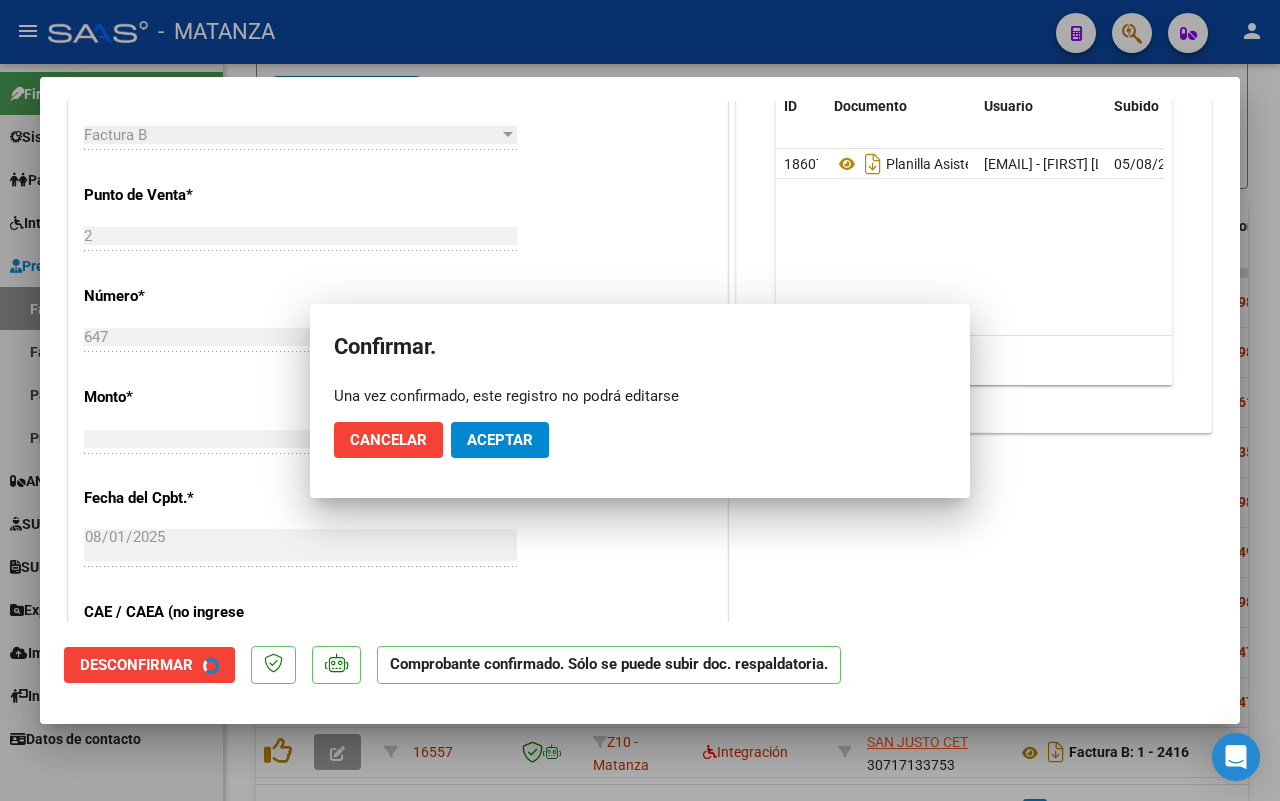scroll, scrollTop: 647, scrollLeft: 0, axis: vertical 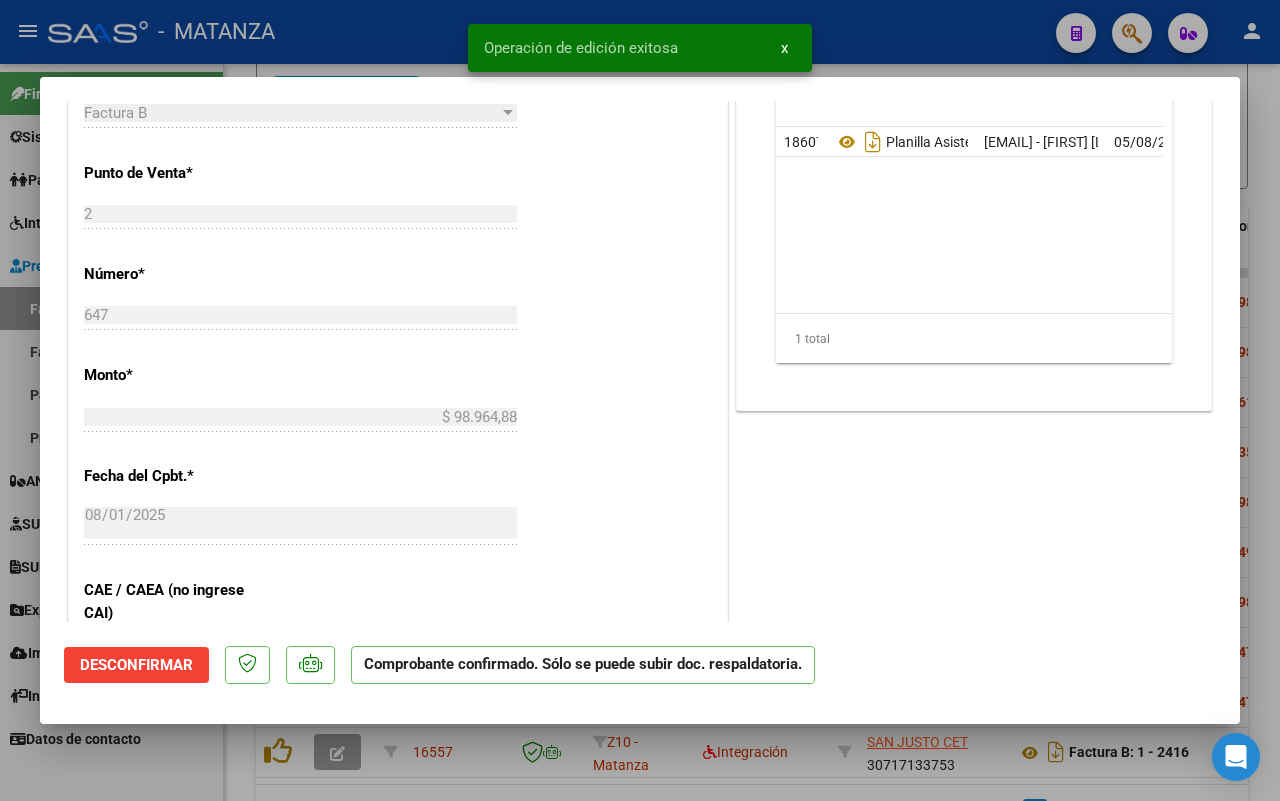 click at bounding box center (640, 400) 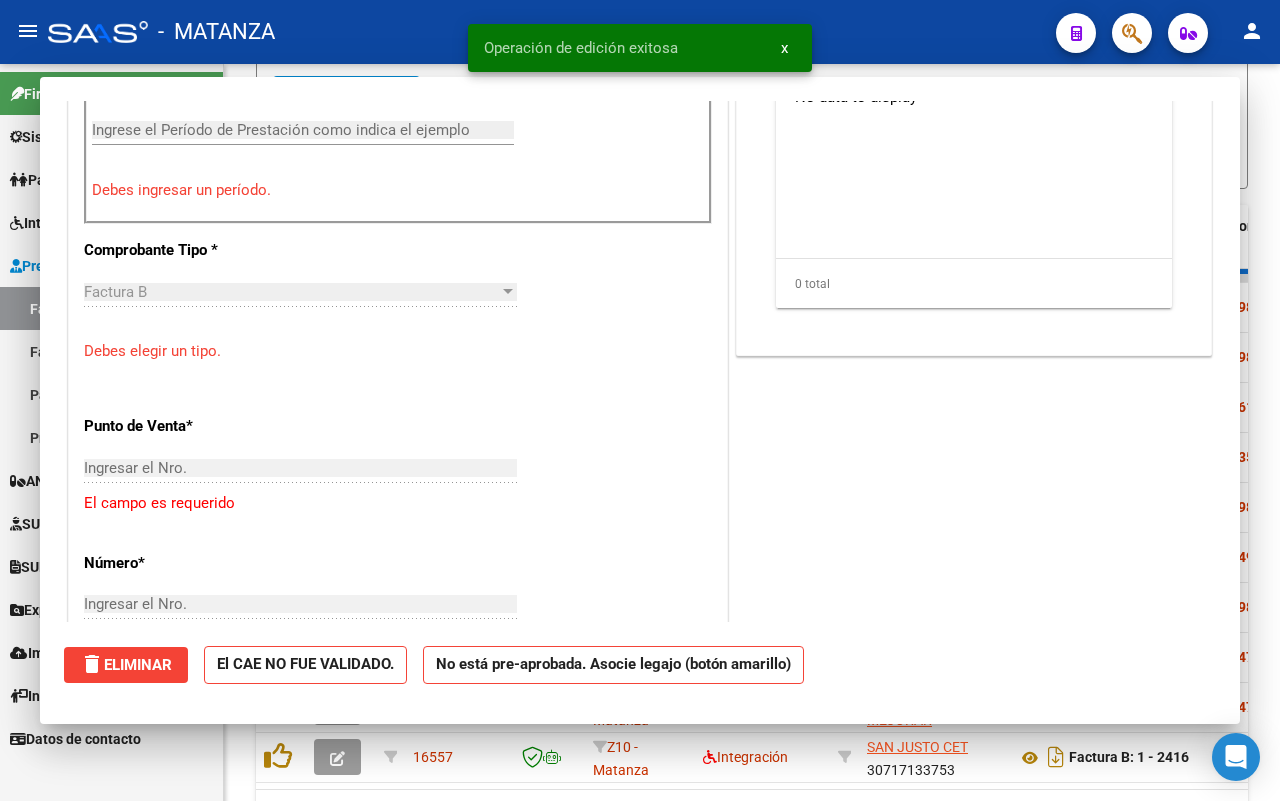 scroll, scrollTop: 0, scrollLeft: 0, axis: both 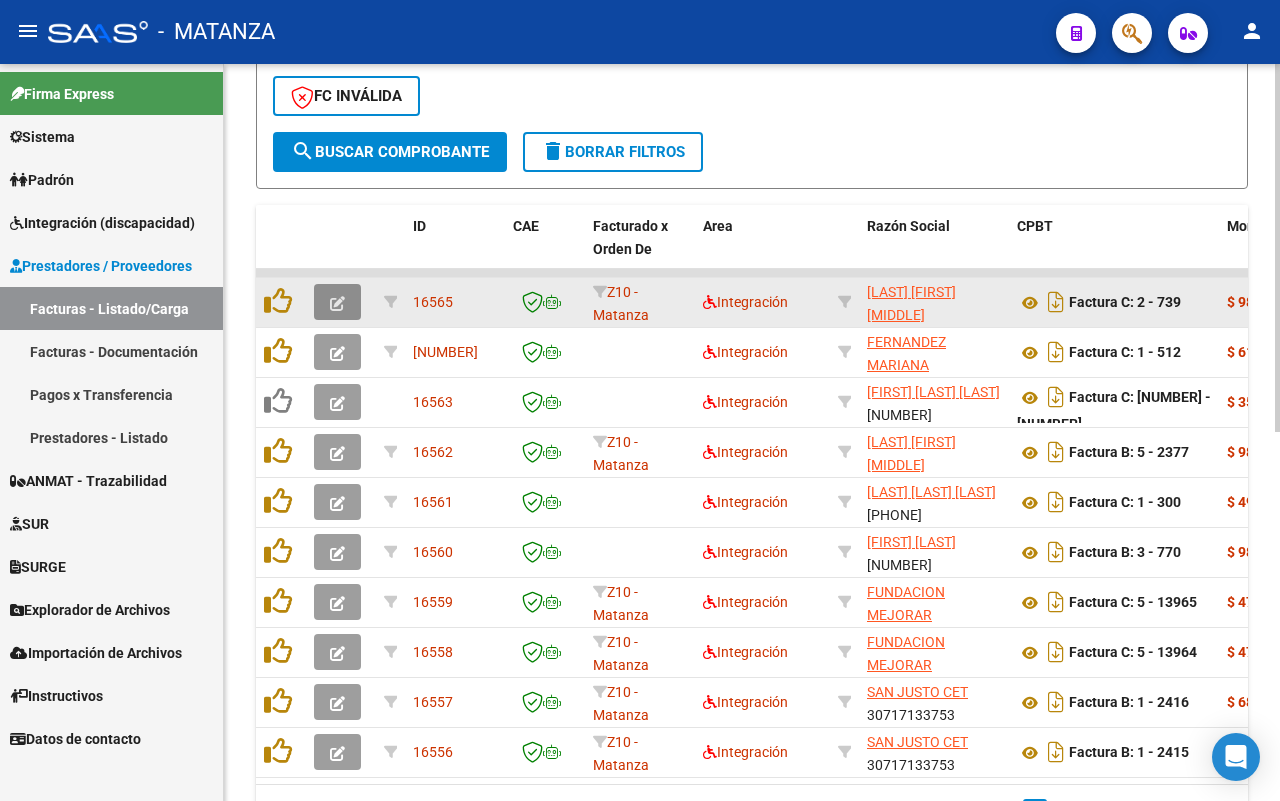 click 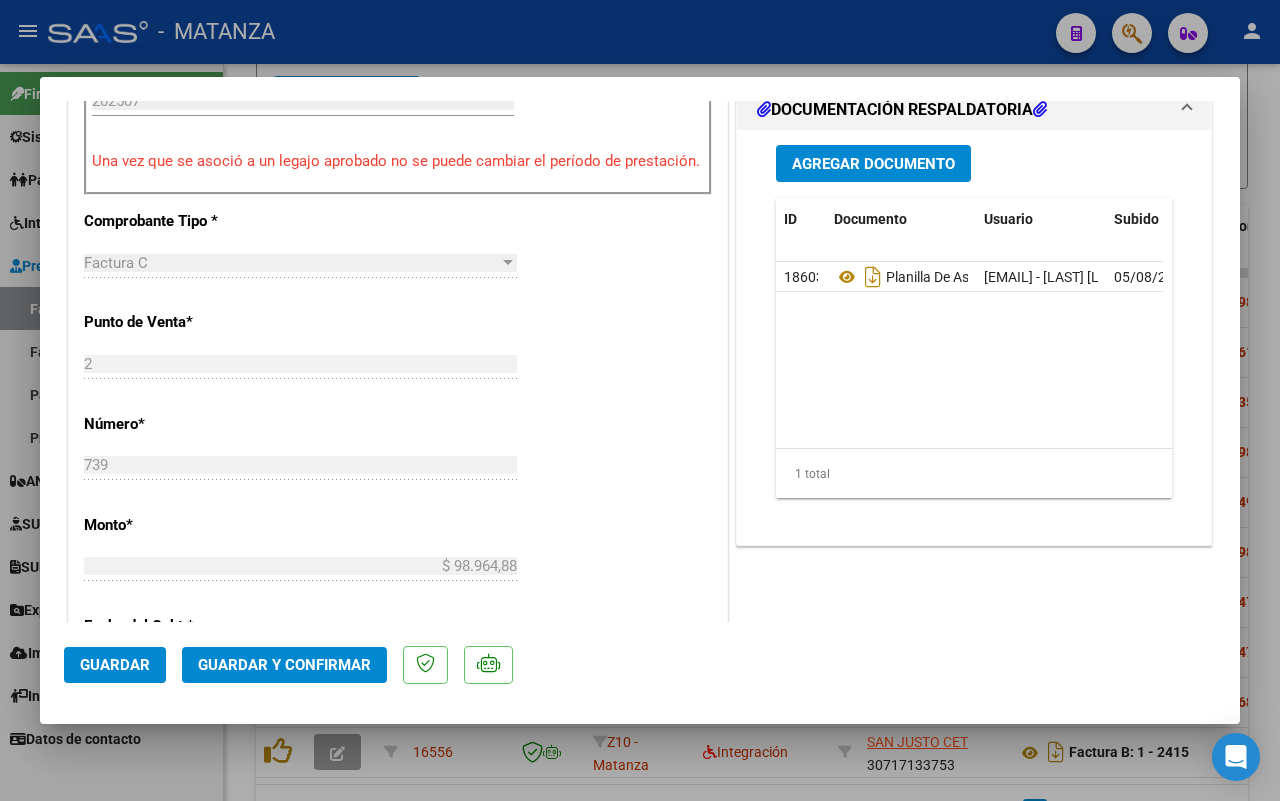 scroll, scrollTop: 625, scrollLeft: 0, axis: vertical 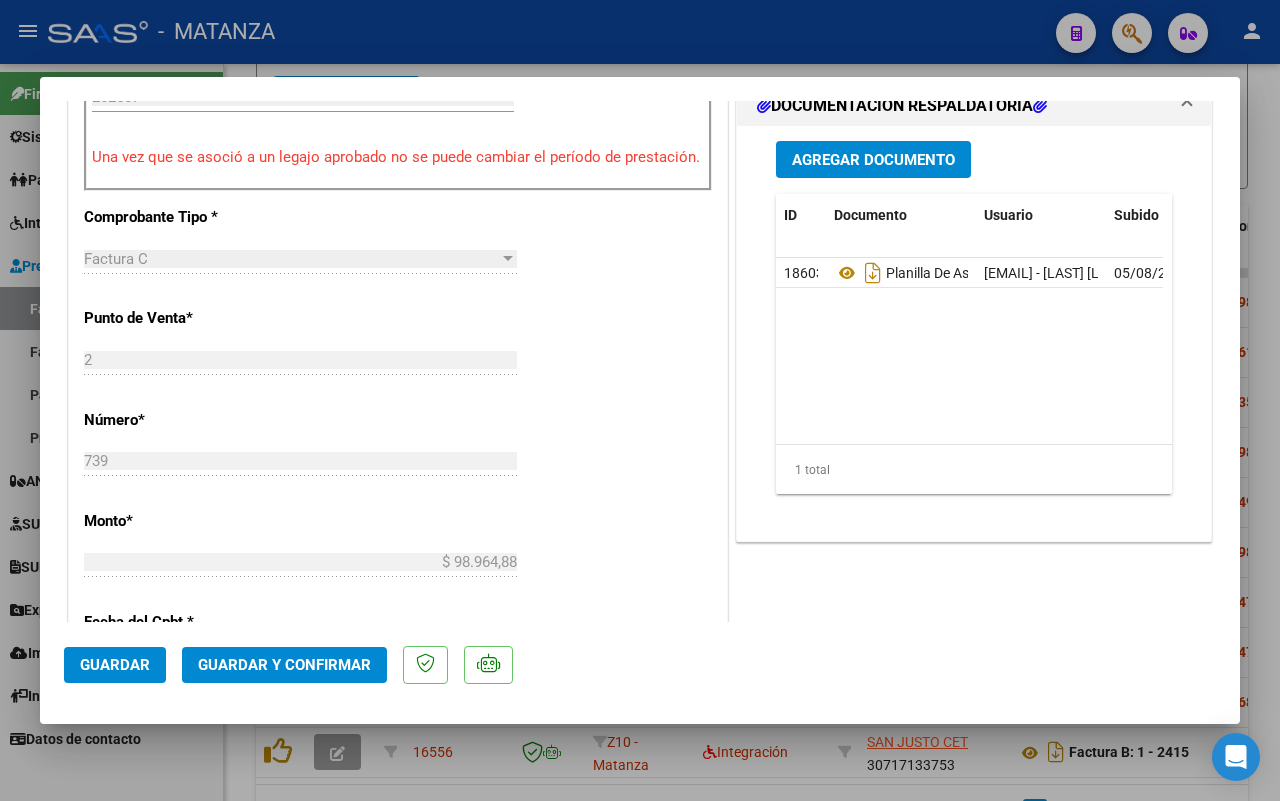 click on "Guardar y Confirmar" 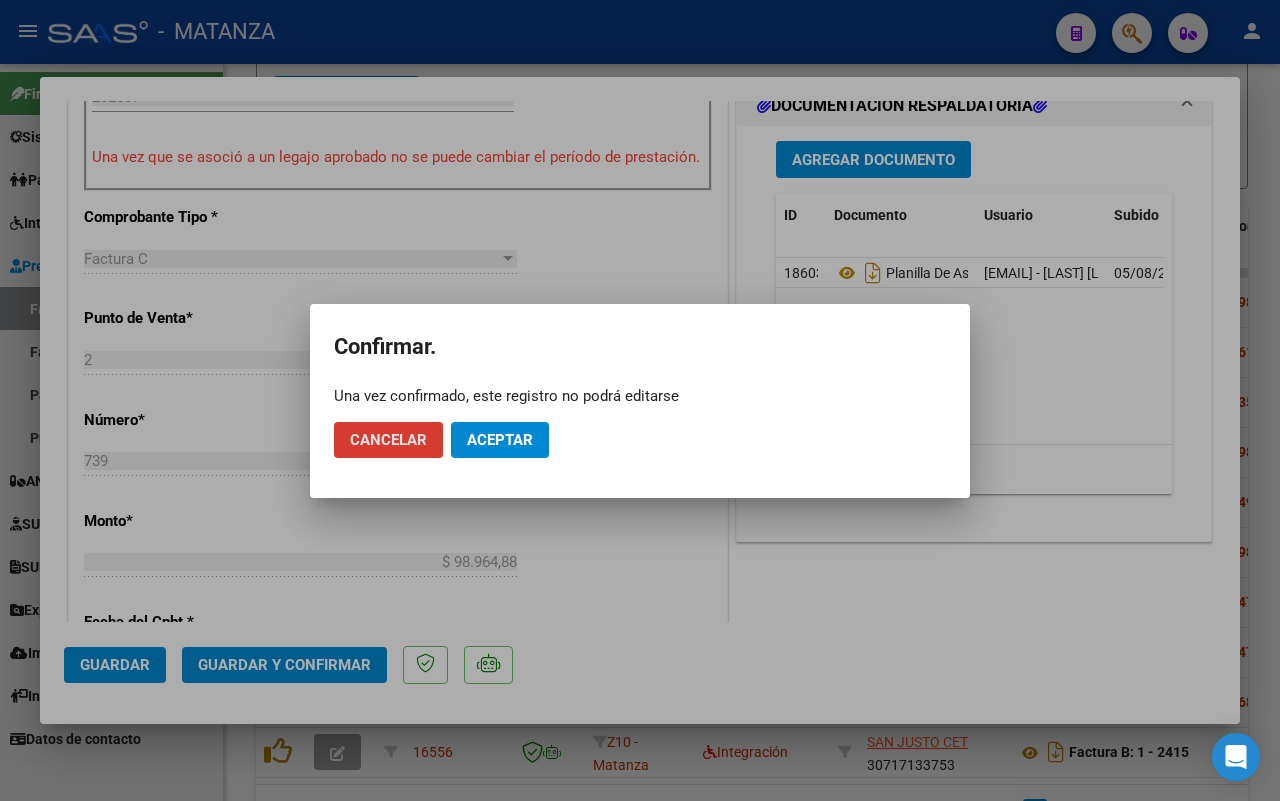 click on "Aceptar" 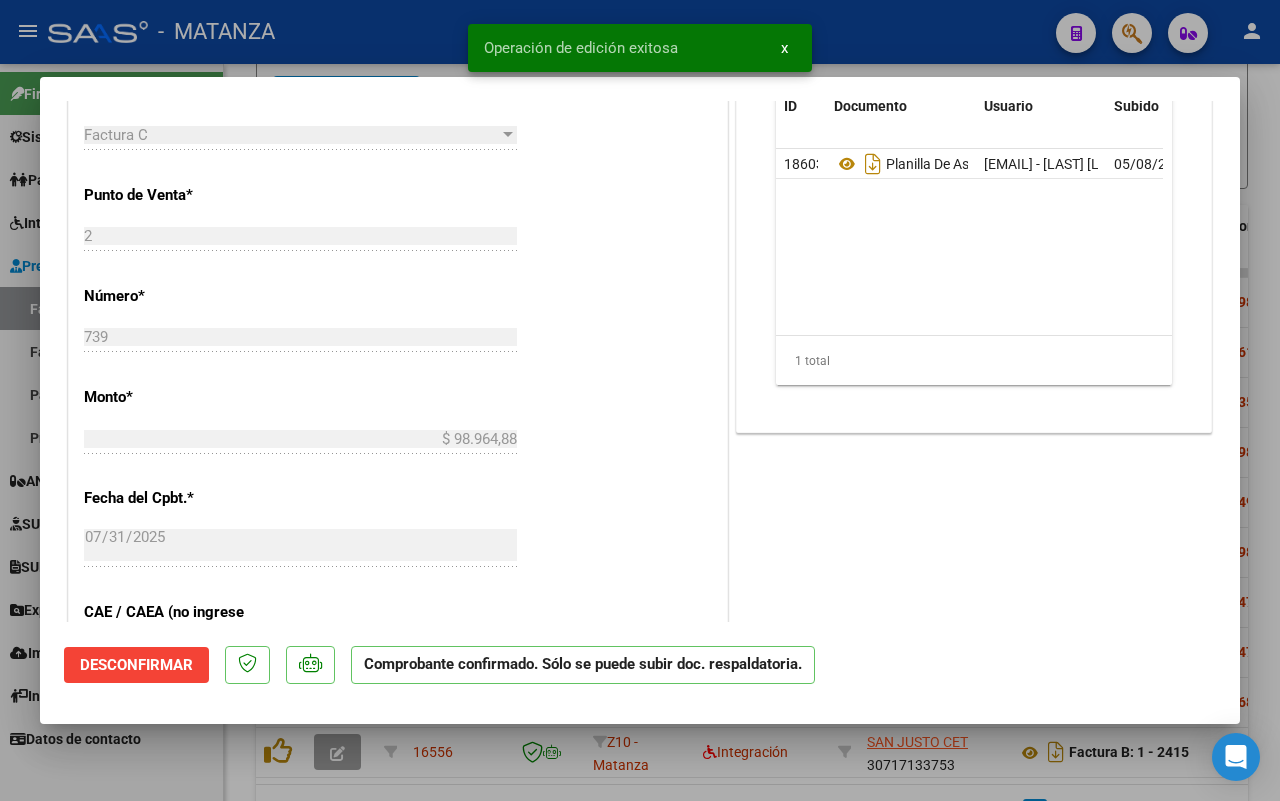 scroll, scrollTop: 647, scrollLeft: 0, axis: vertical 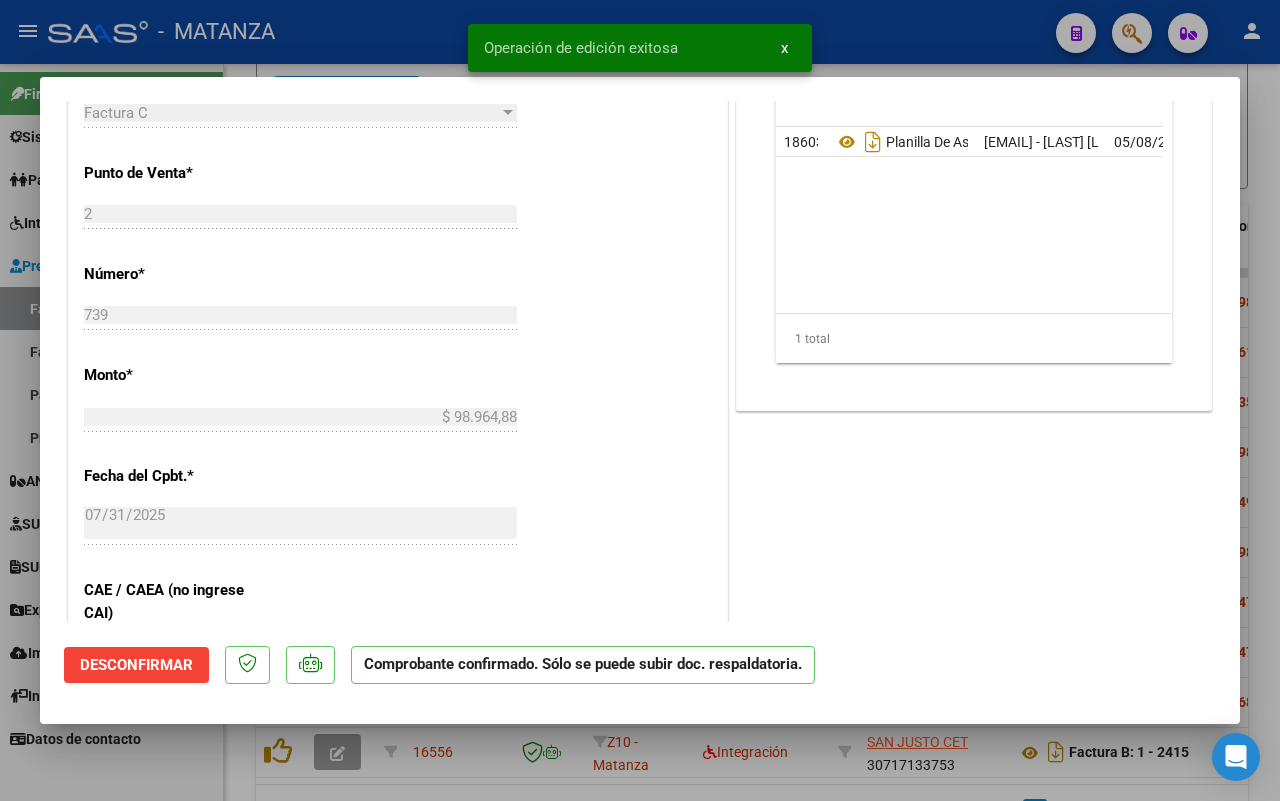 click at bounding box center [640, 400] 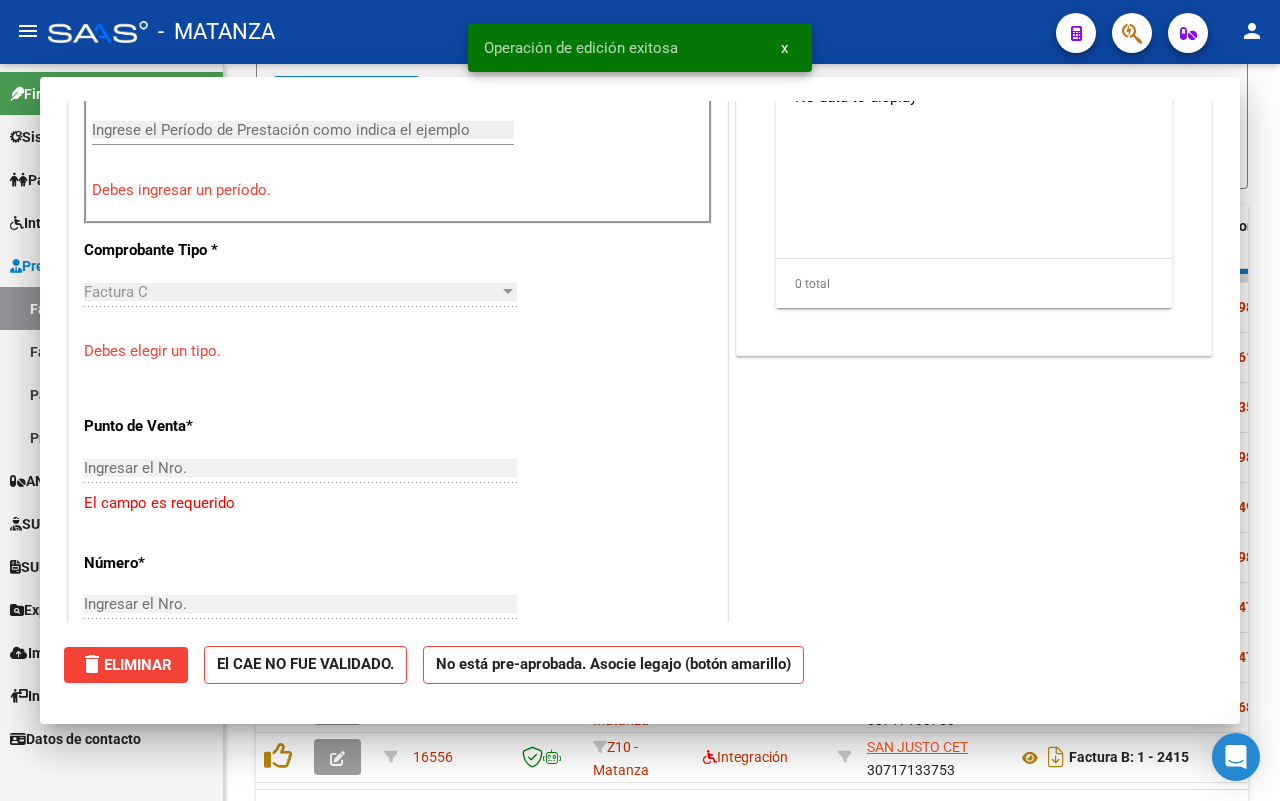 scroll, scrollTop: 0, scrollLeft: 0, axis: both 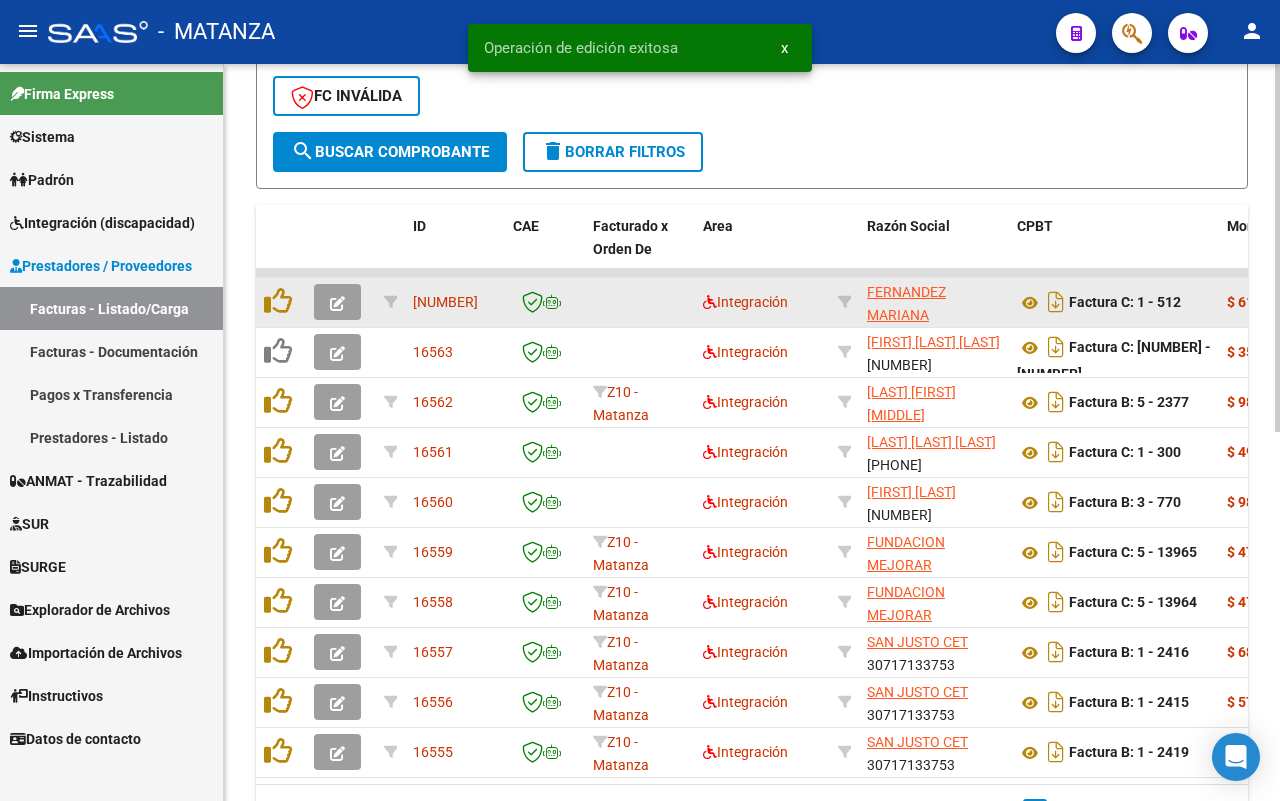 click 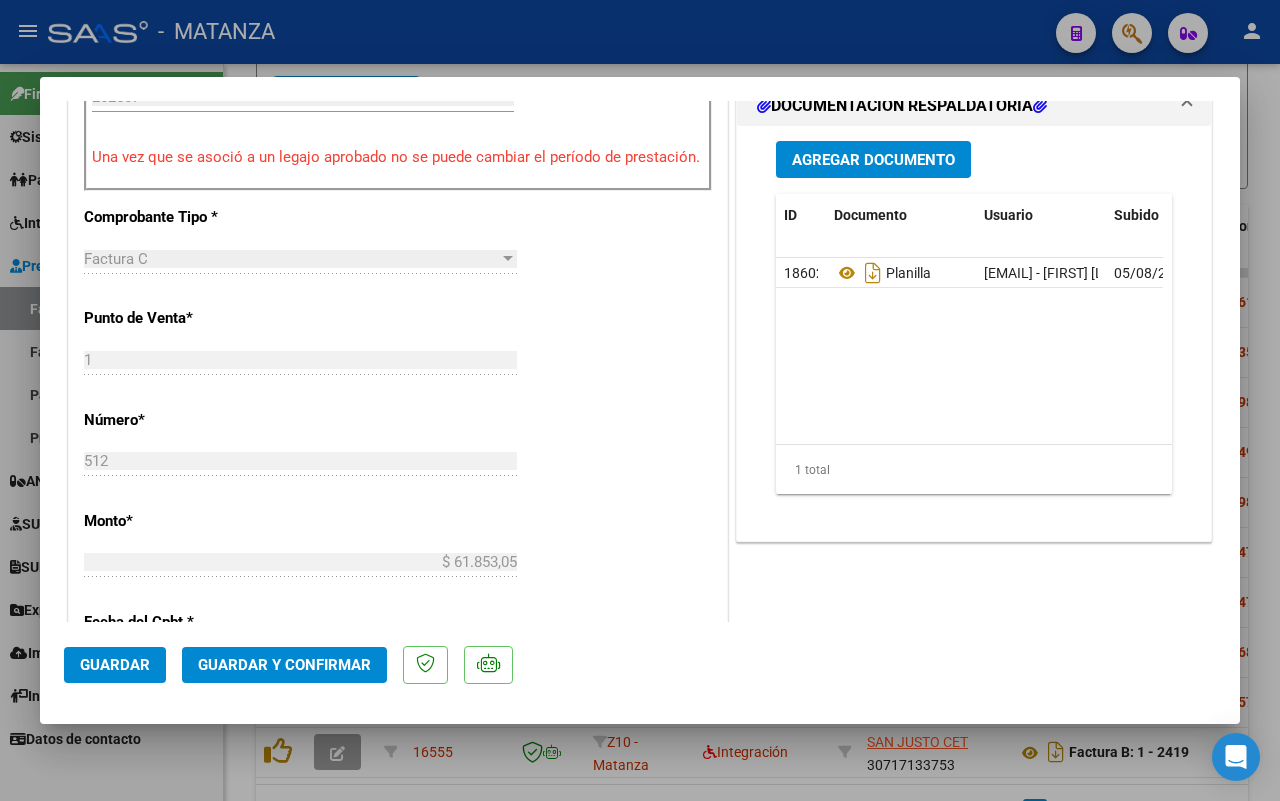 scroll, scrollTop: 500, scrollLeft: 0, axis: vertical 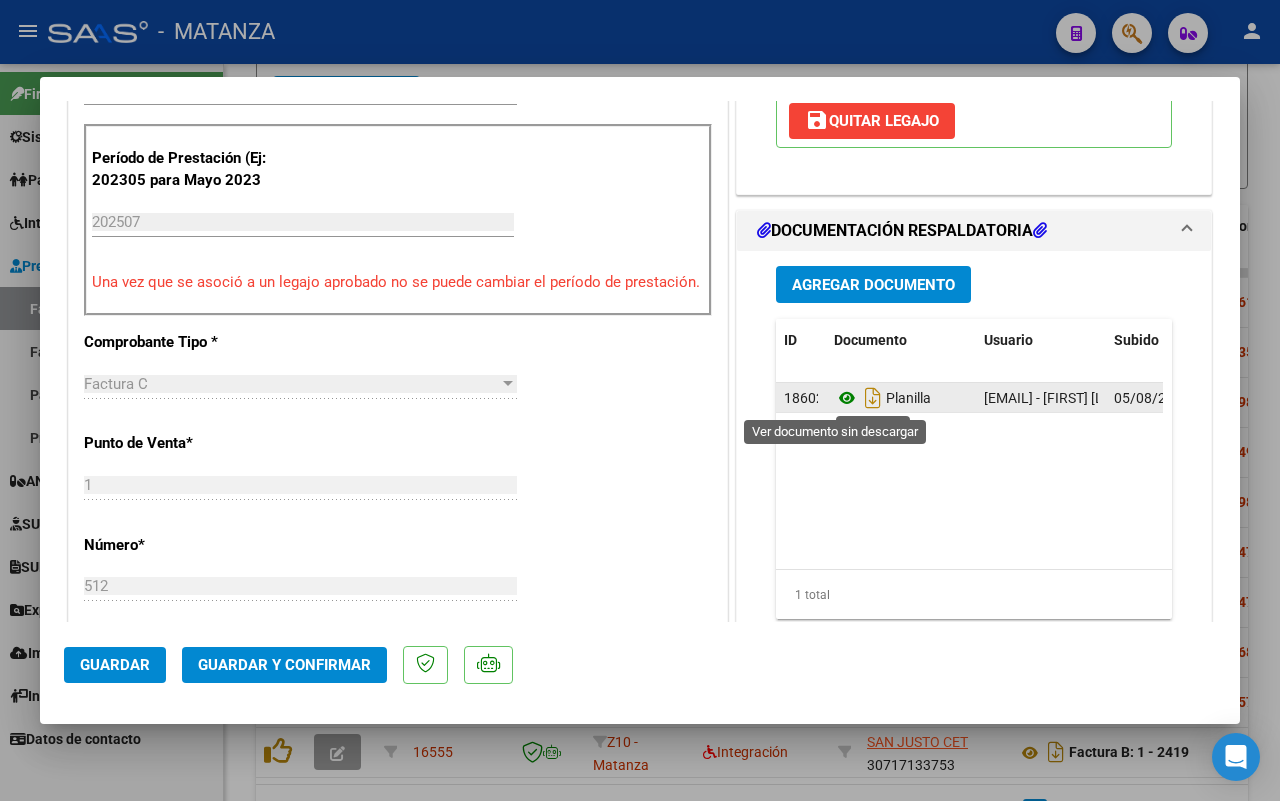 click 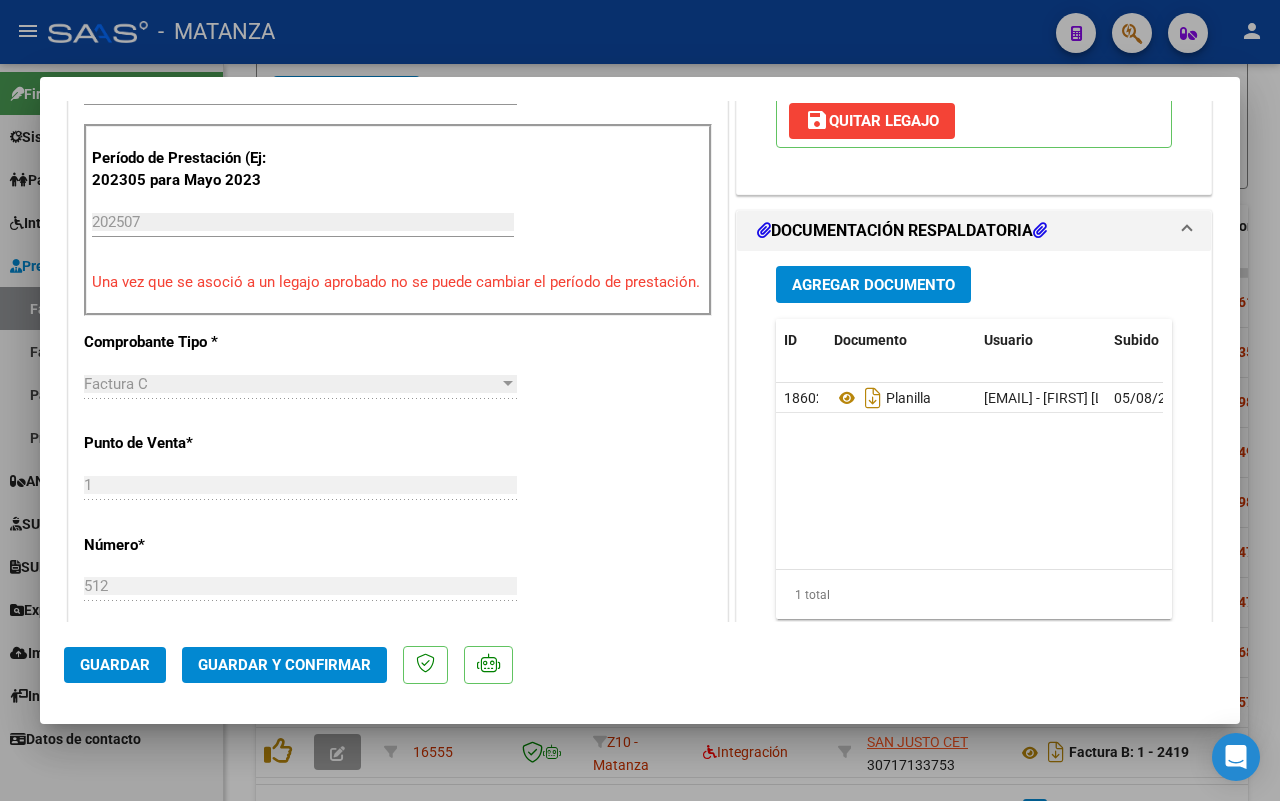 scroll, scrollTop: 750, scrollLeft: 0, axis: vertical 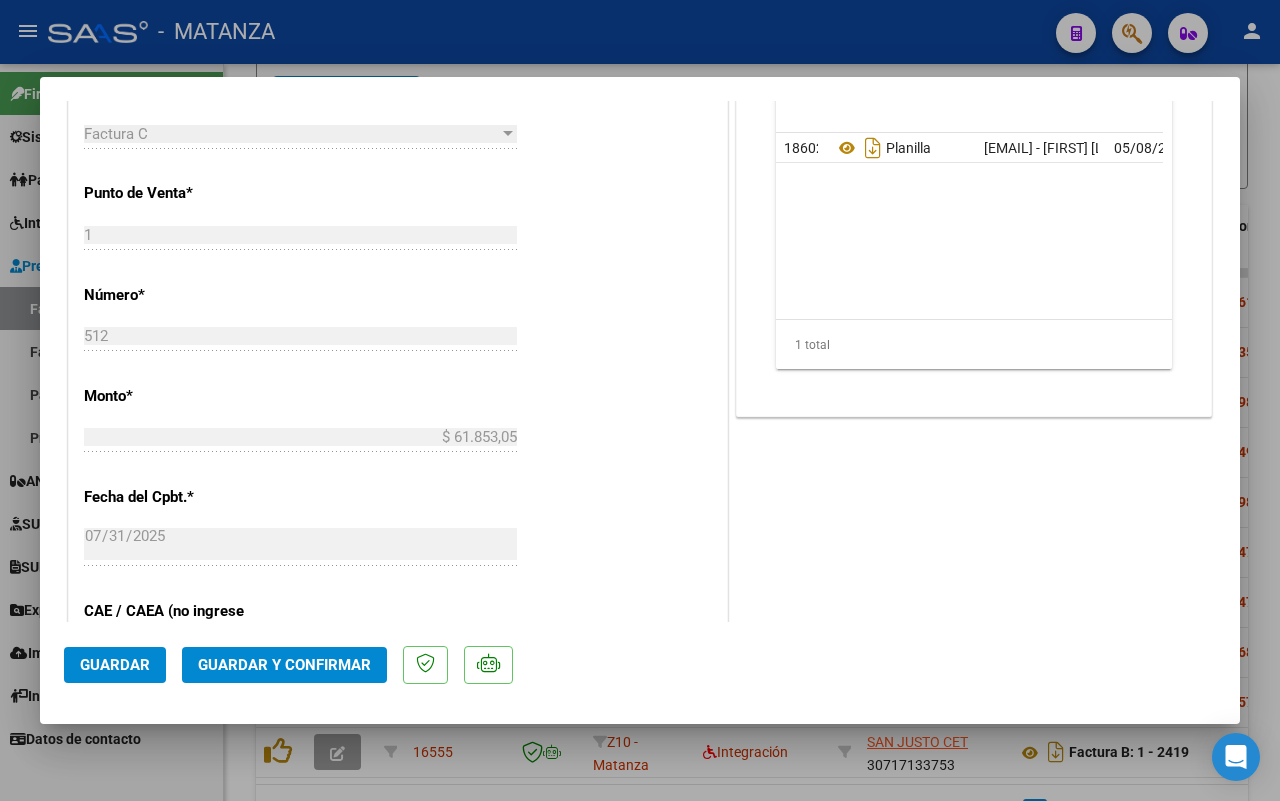 click on "Guardar y Confirmar" 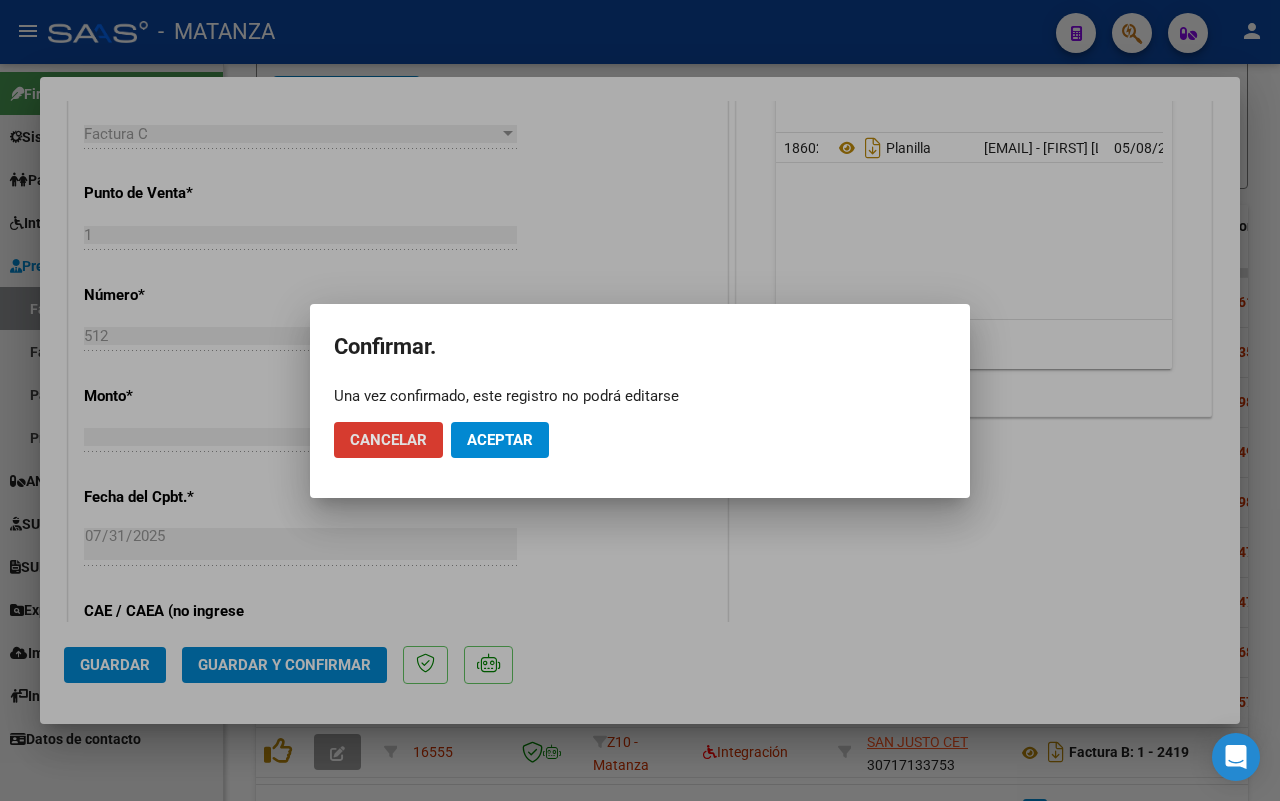 click on "Aceptar" 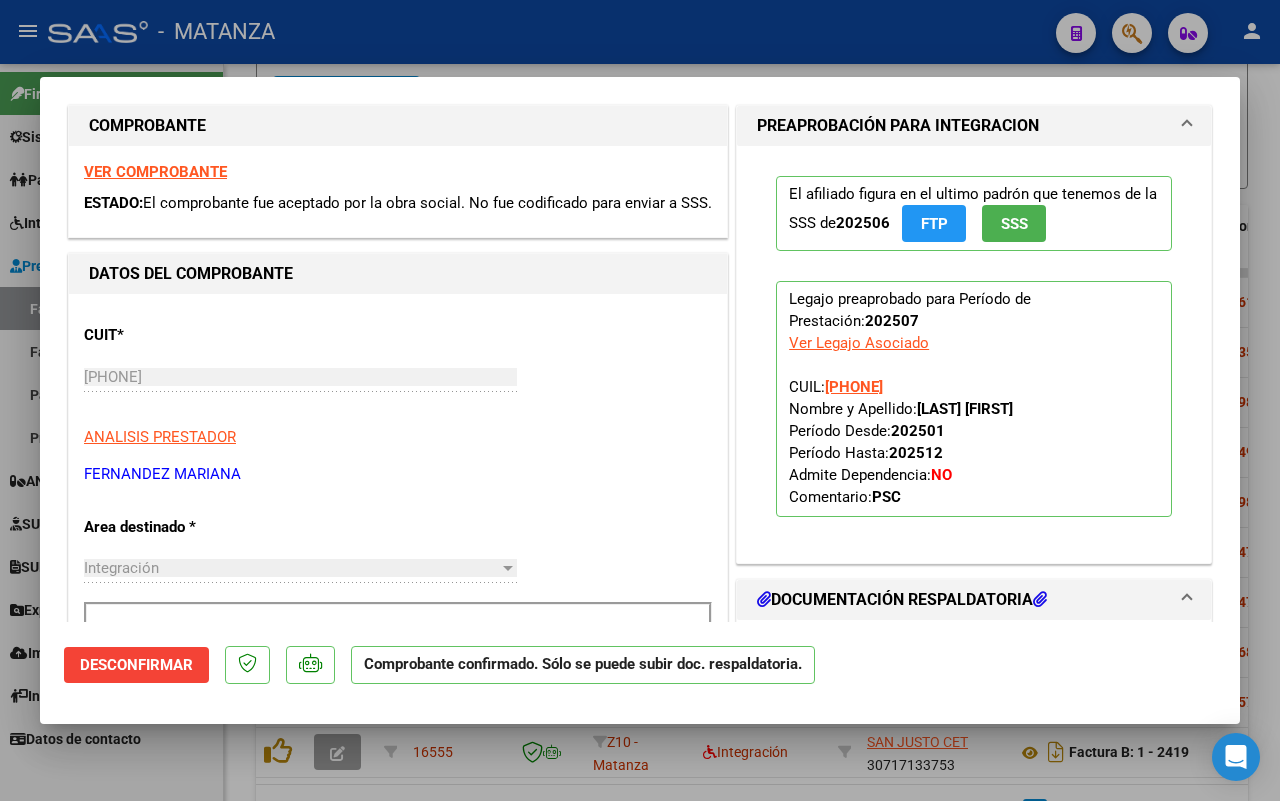 scroll, scrollTop: 0, scrollLeft: 0, axis: both 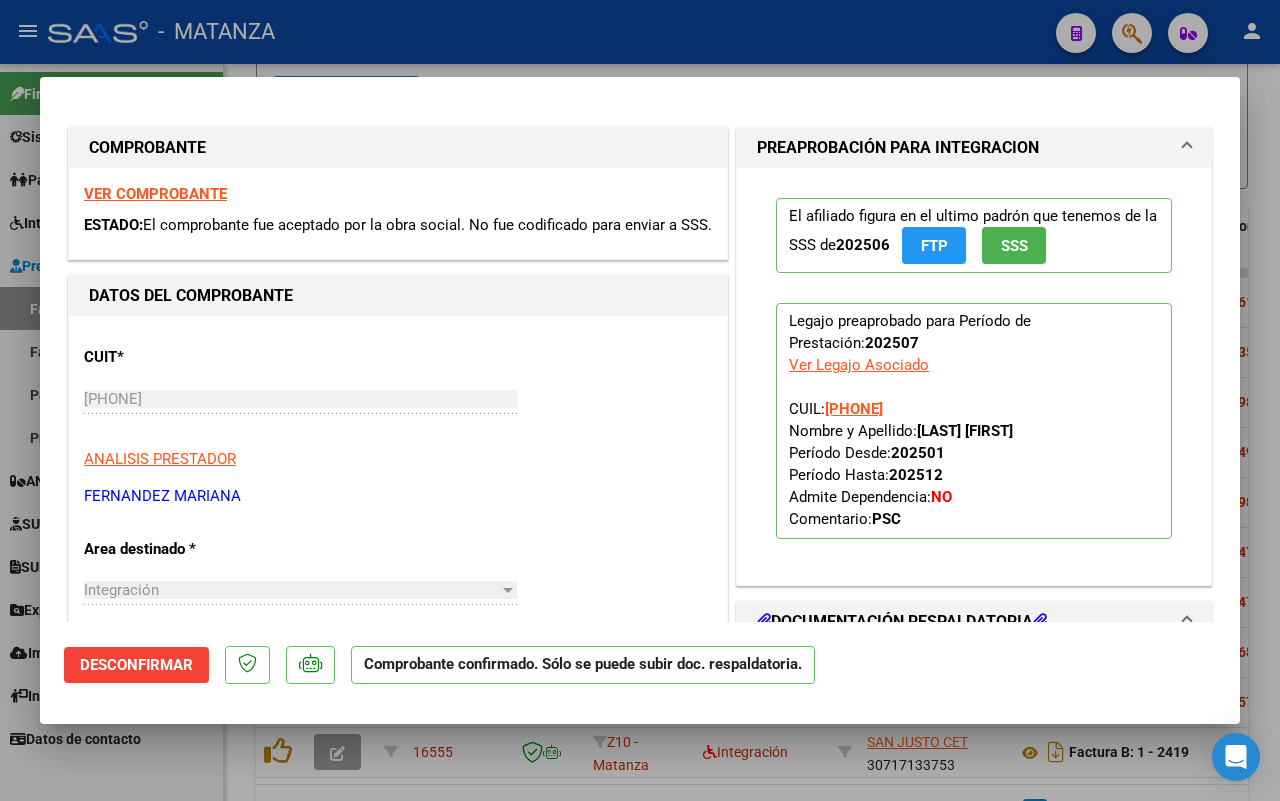 click on "VER COMPROBANTE" at bounding box center (155, 194) 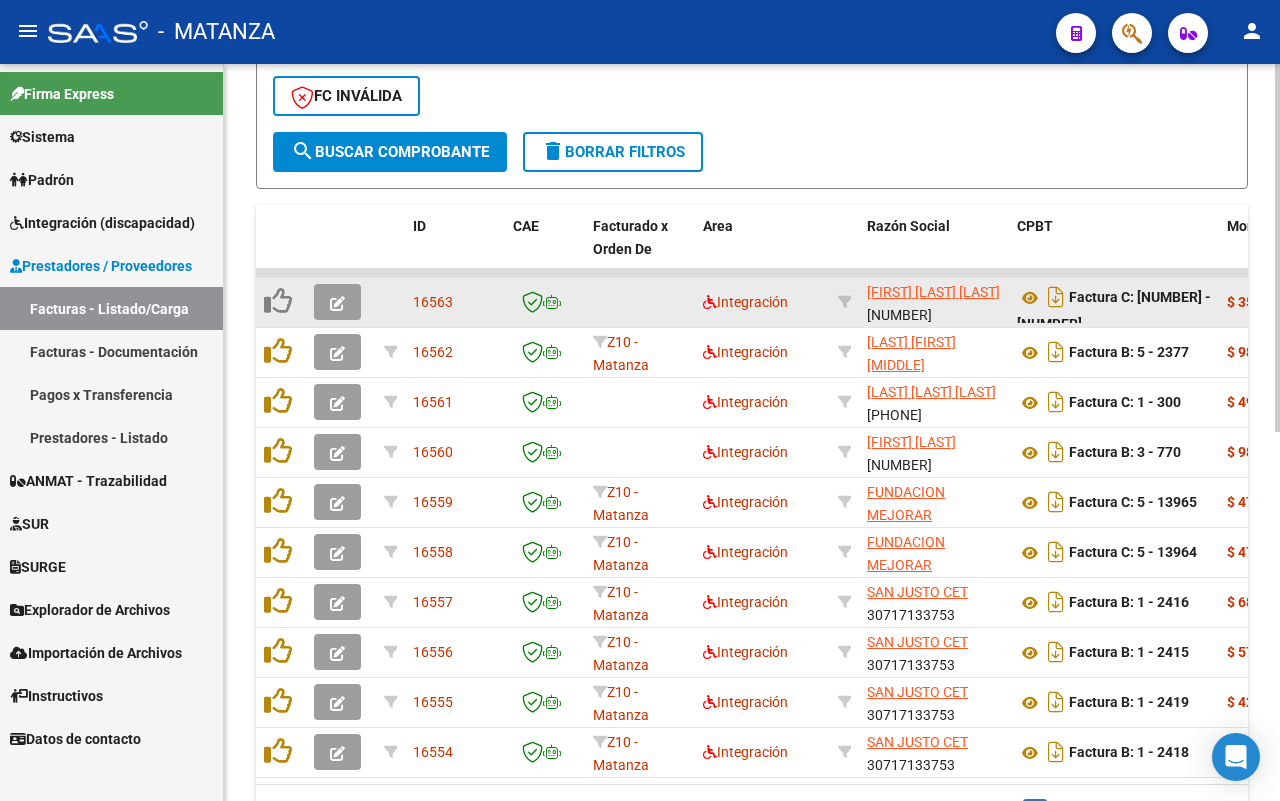 click 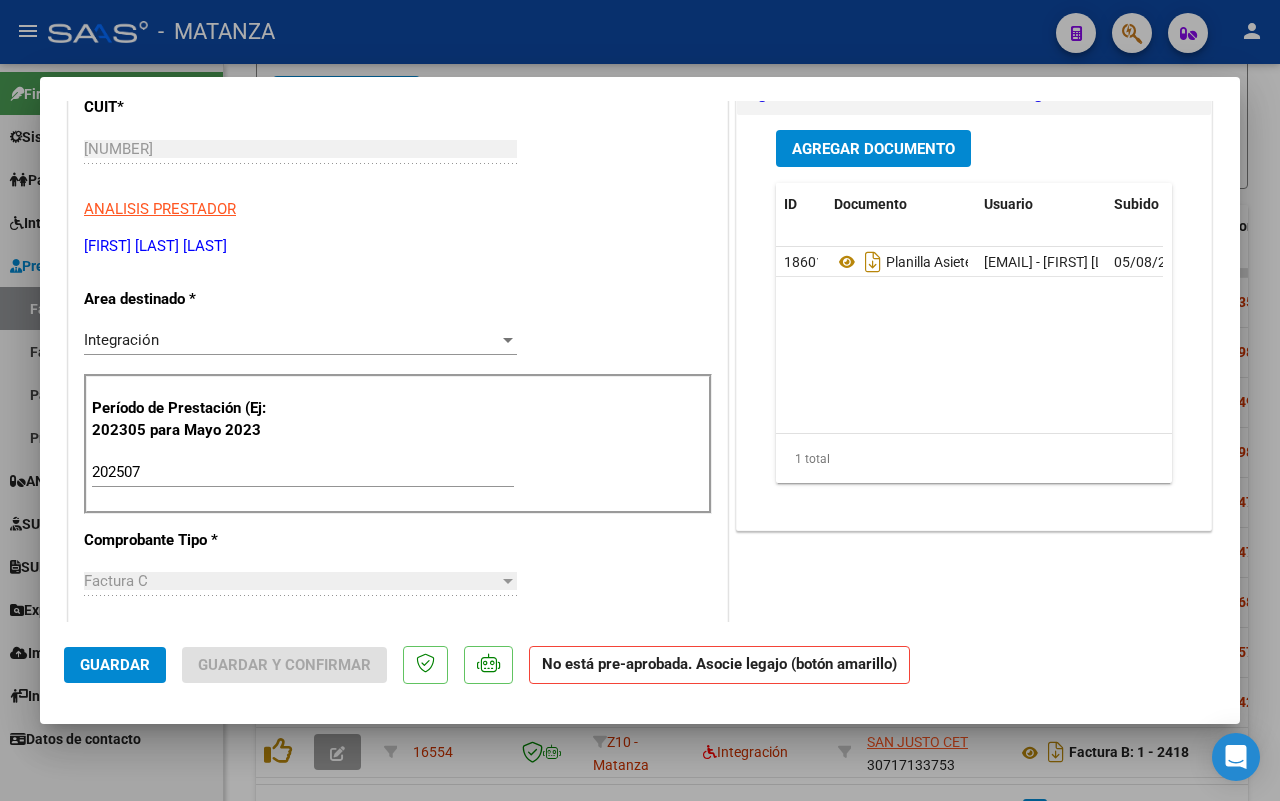scroll, scrollTop: 0, scrollLeft: 0, axis: both 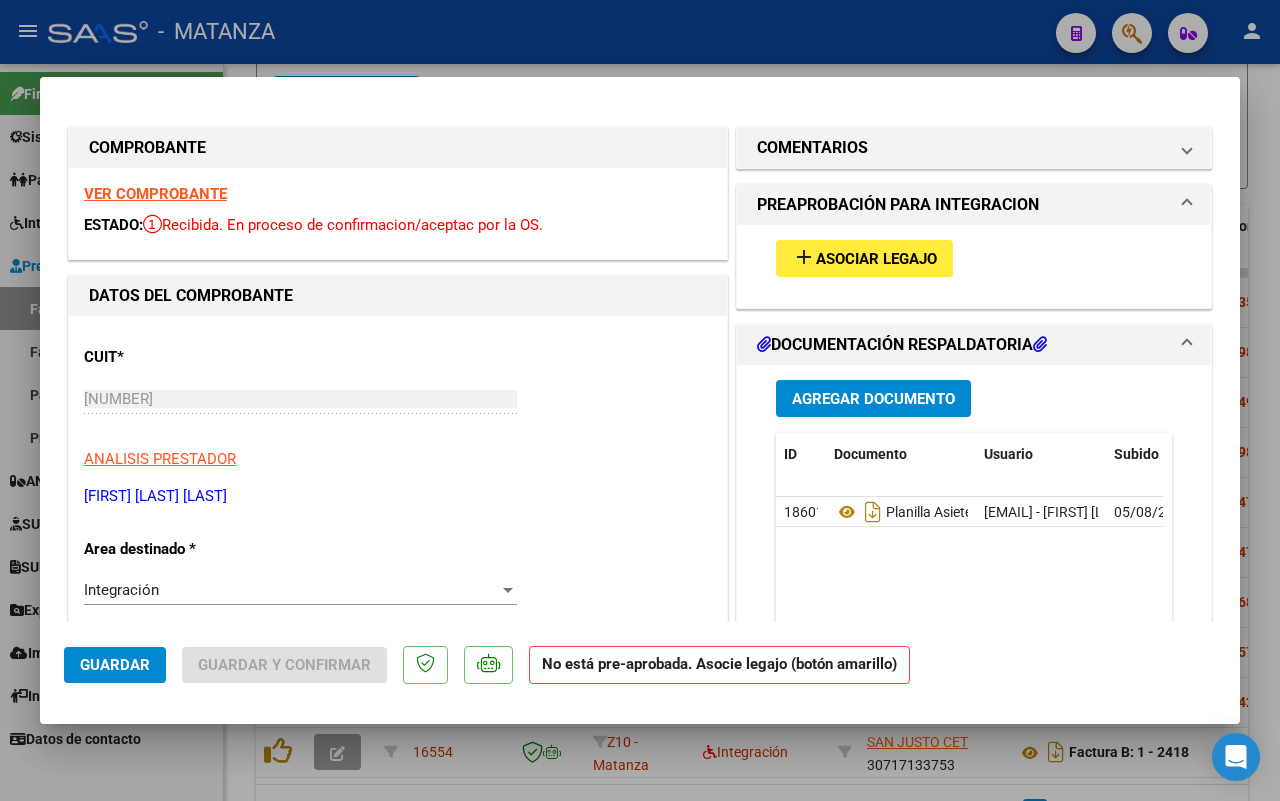 click on "Asociar Legajo" at bounding box center [876, 259] 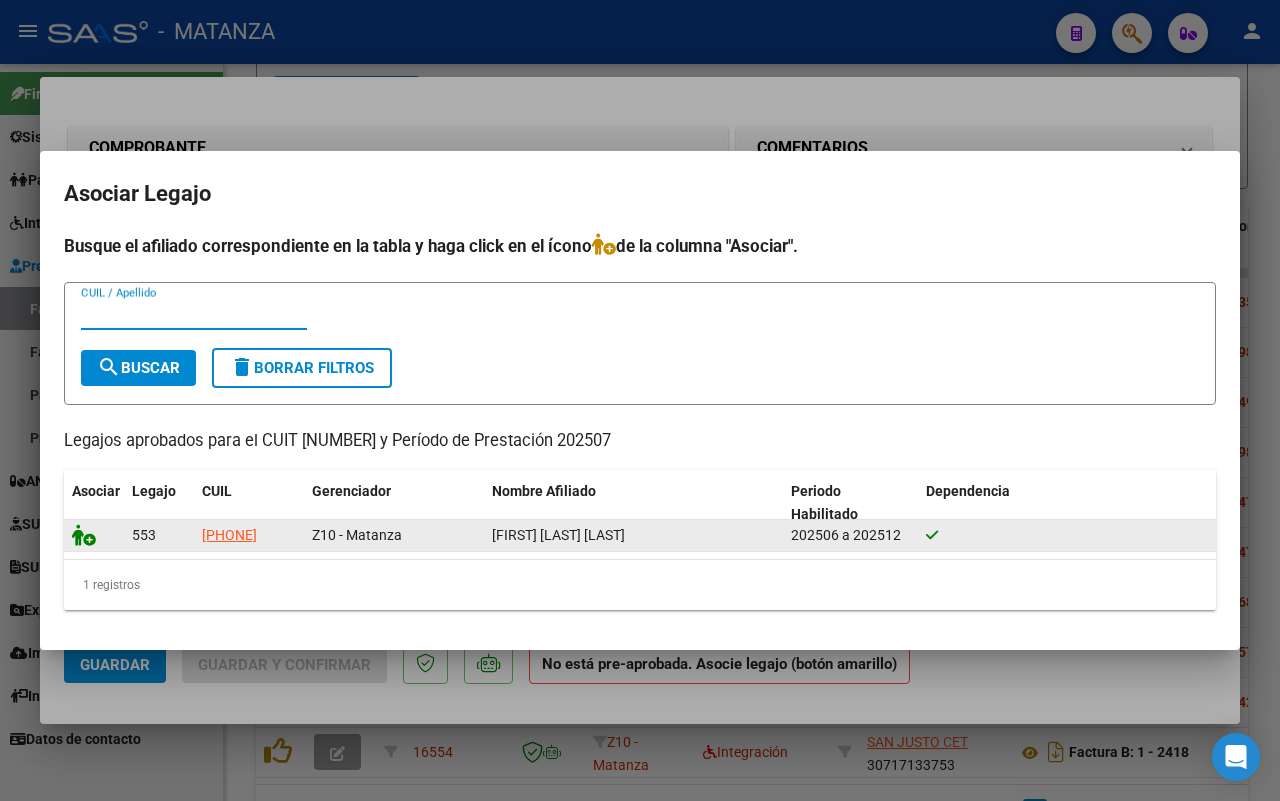 click 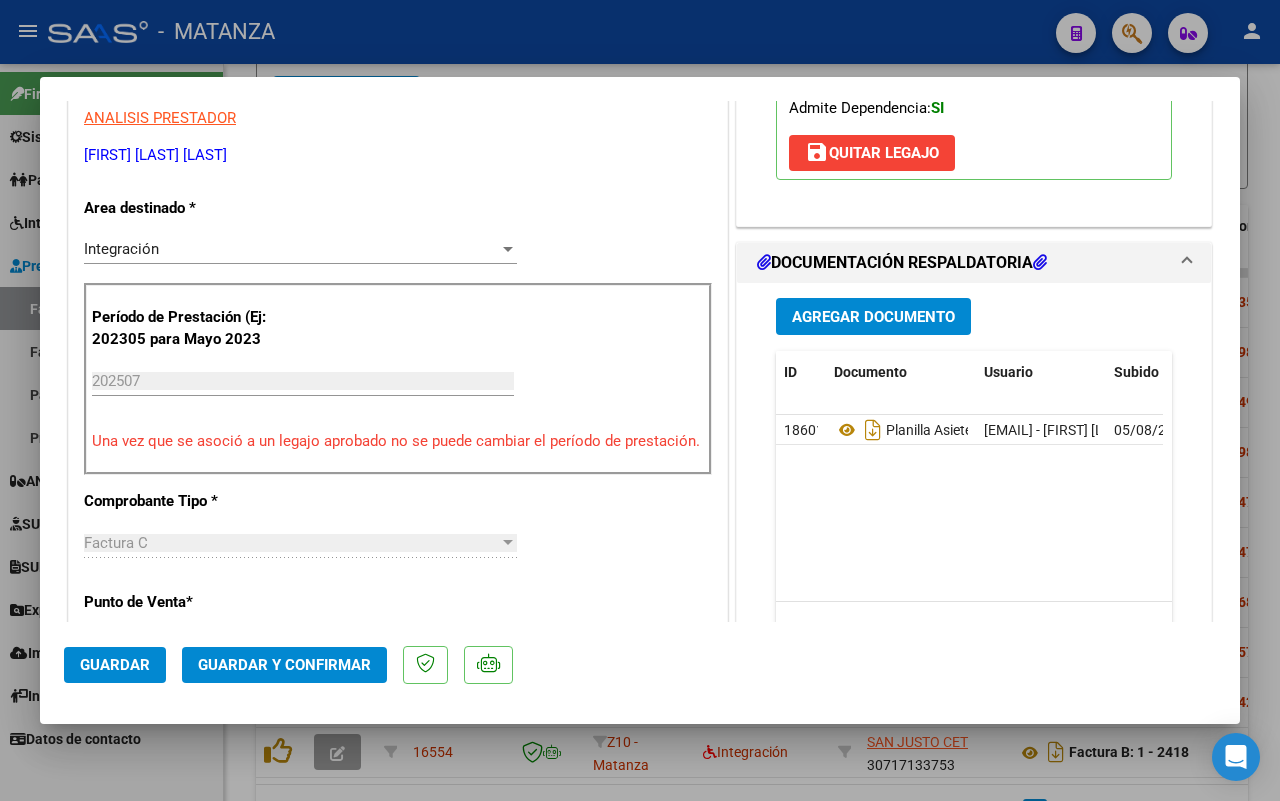 scroll, scrollTop: 375, scrollLeft: 0, axis: vertical 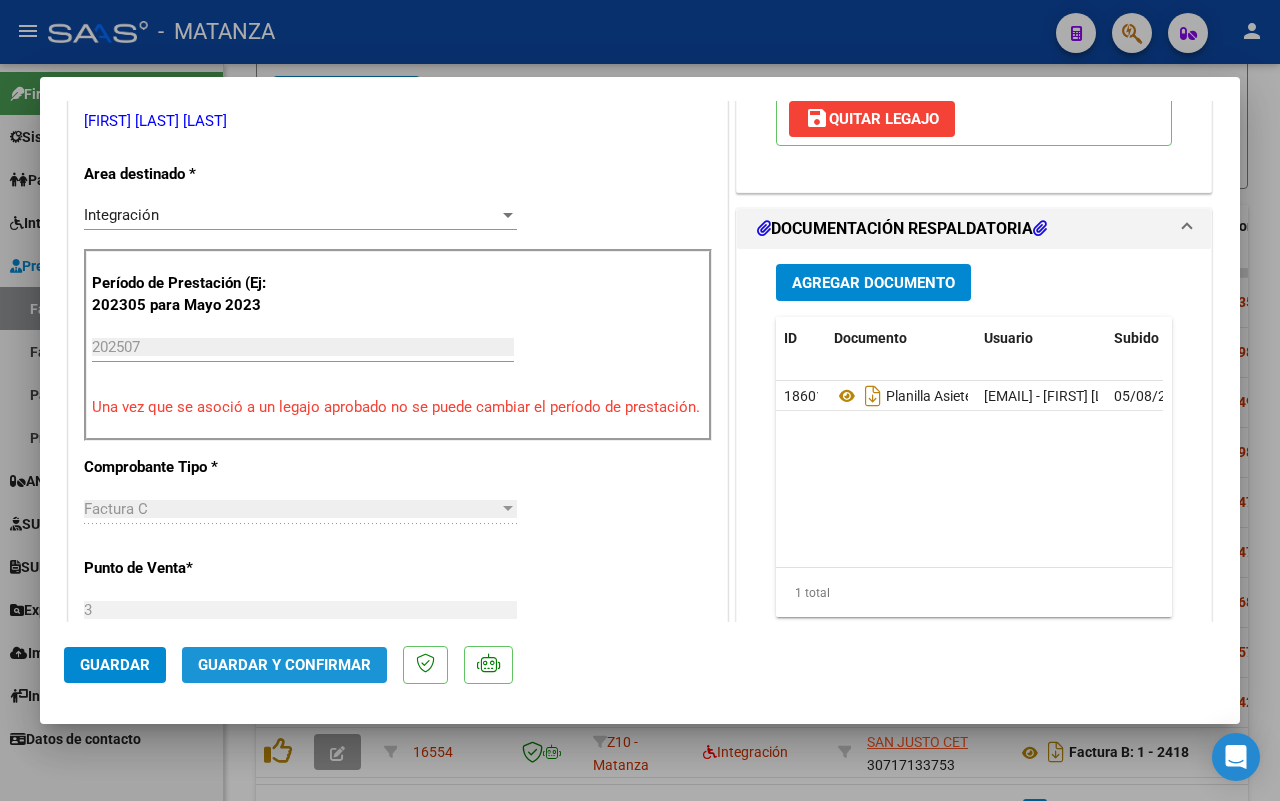 click on "Guardar y Confirmar" 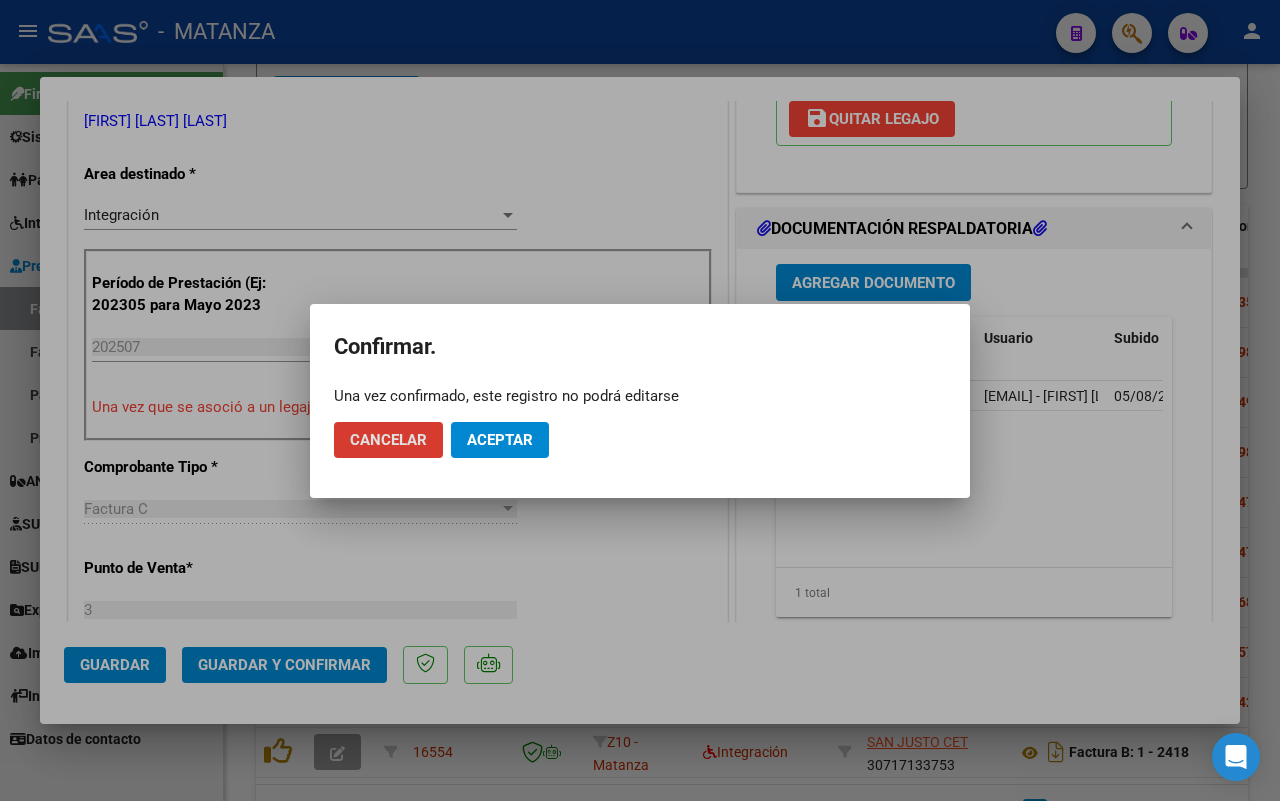click on "Aceptar" 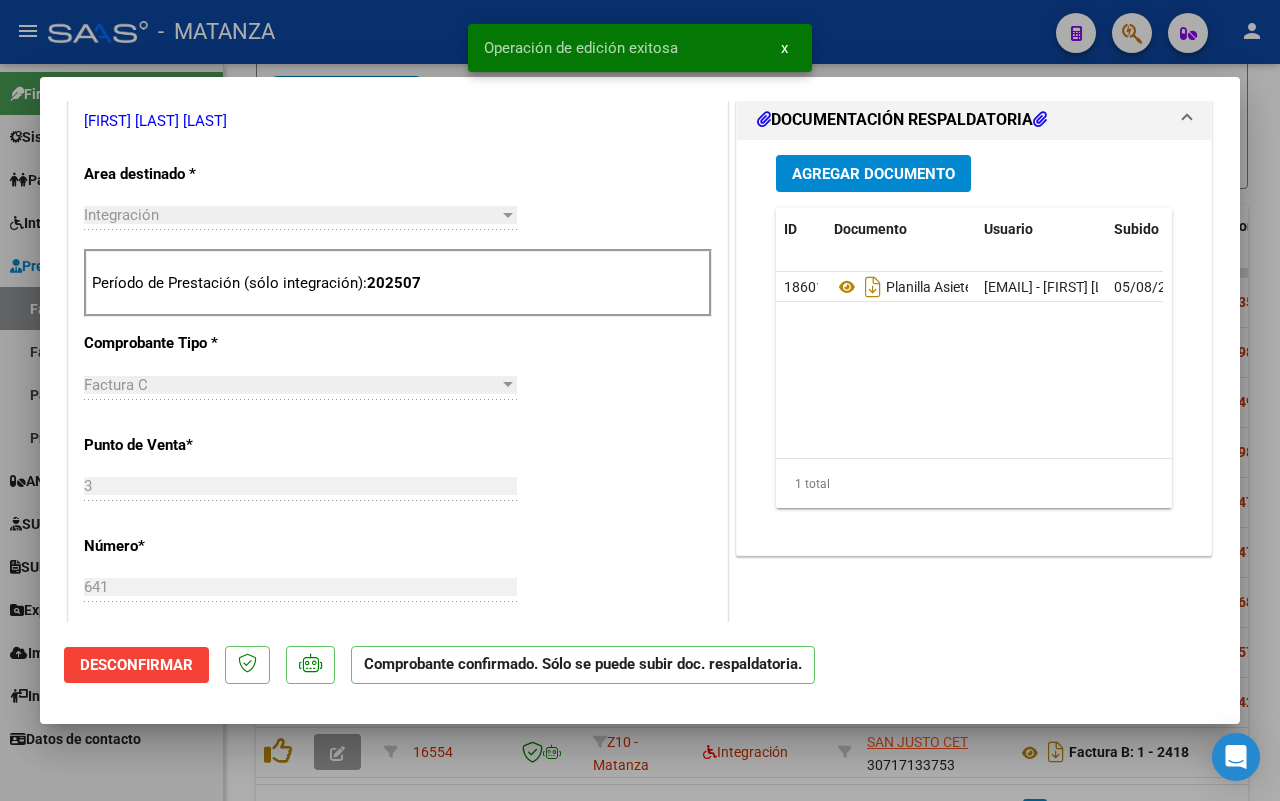 scroll, scrollTop: 397, scrollLeft: 0, axis: vertical 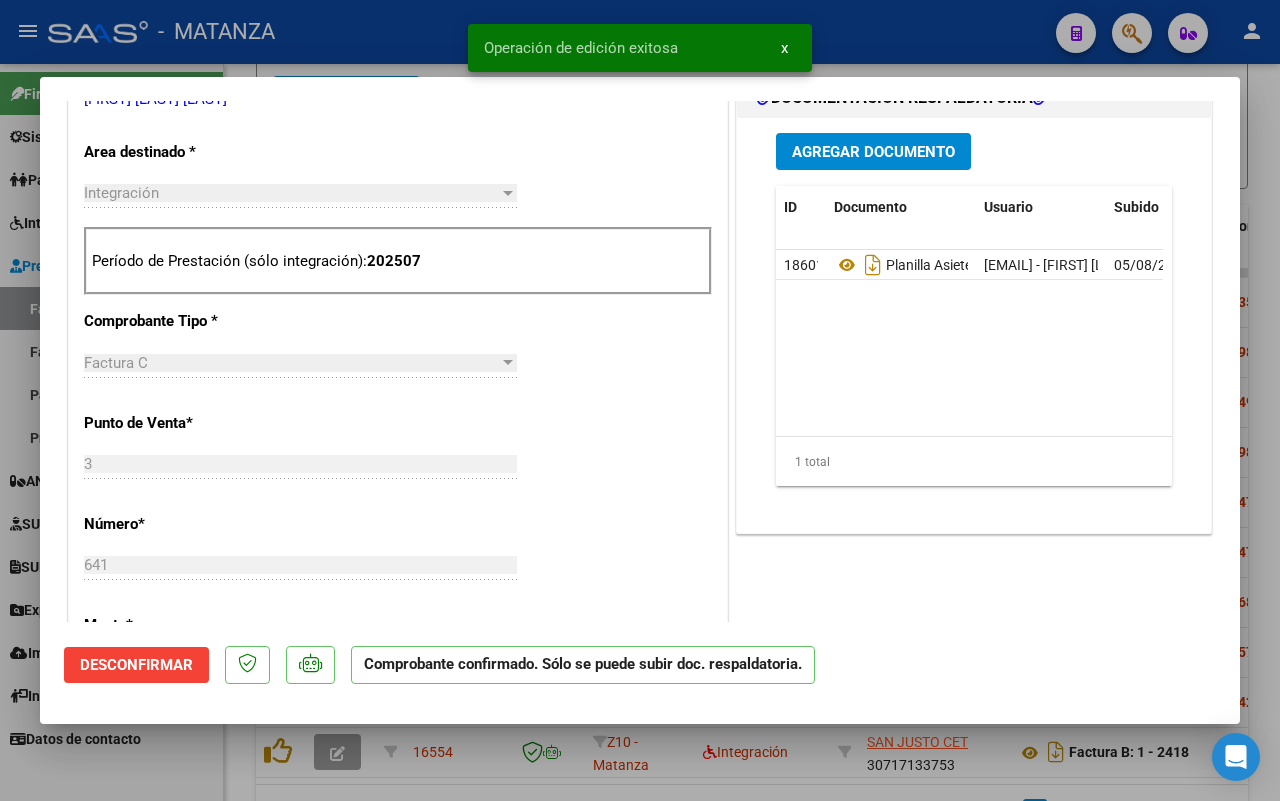 drag, startPoint x: 173, startPoint y: 781, endPoint x: 201, endPoint y: 755, distance: 38.209946 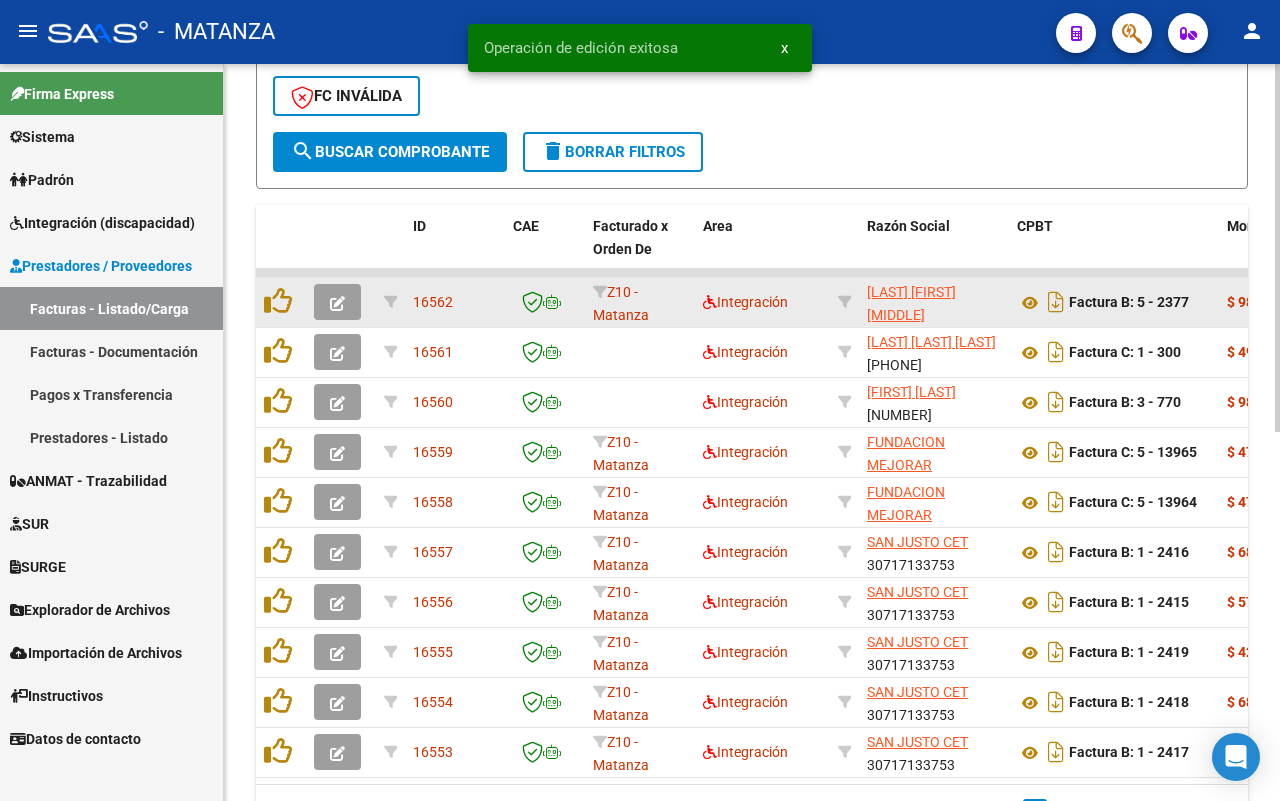 click 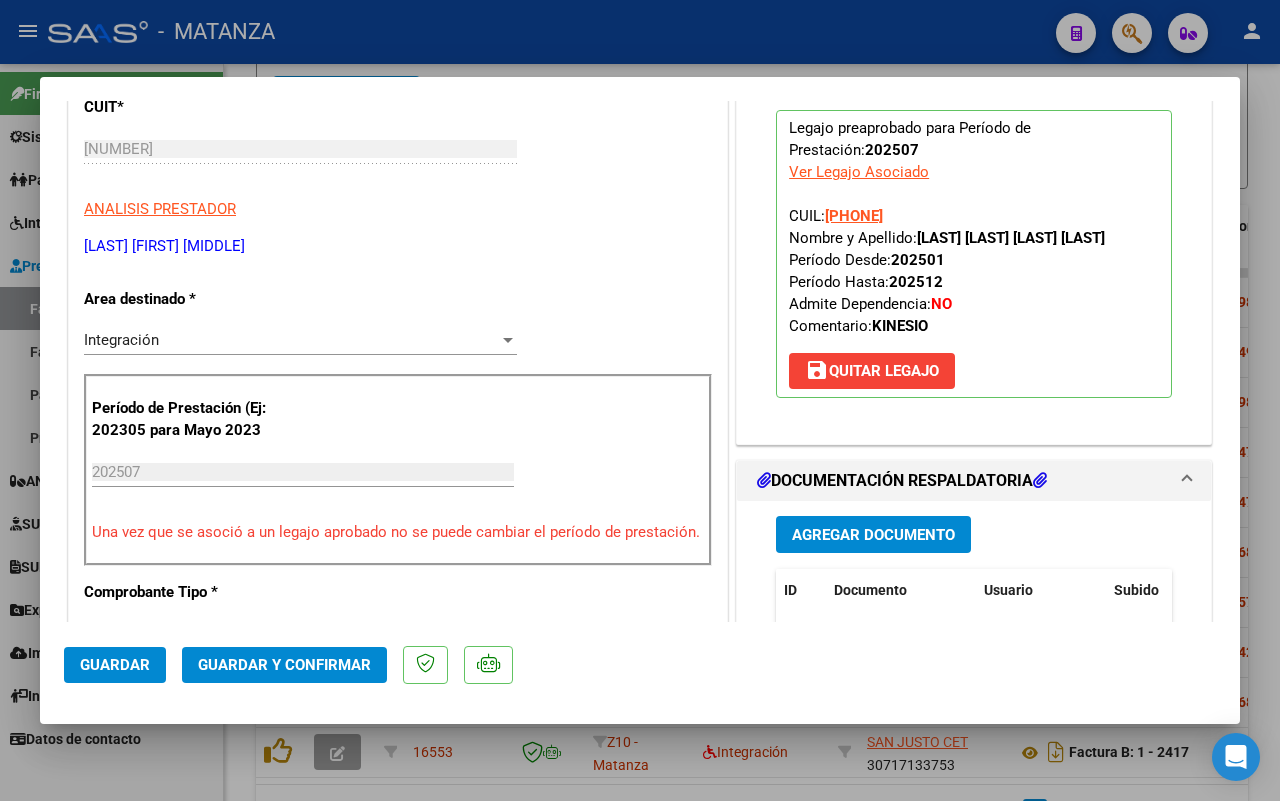 scroll, scrollTop: 375, scrollLeft: 0, axis: vertical 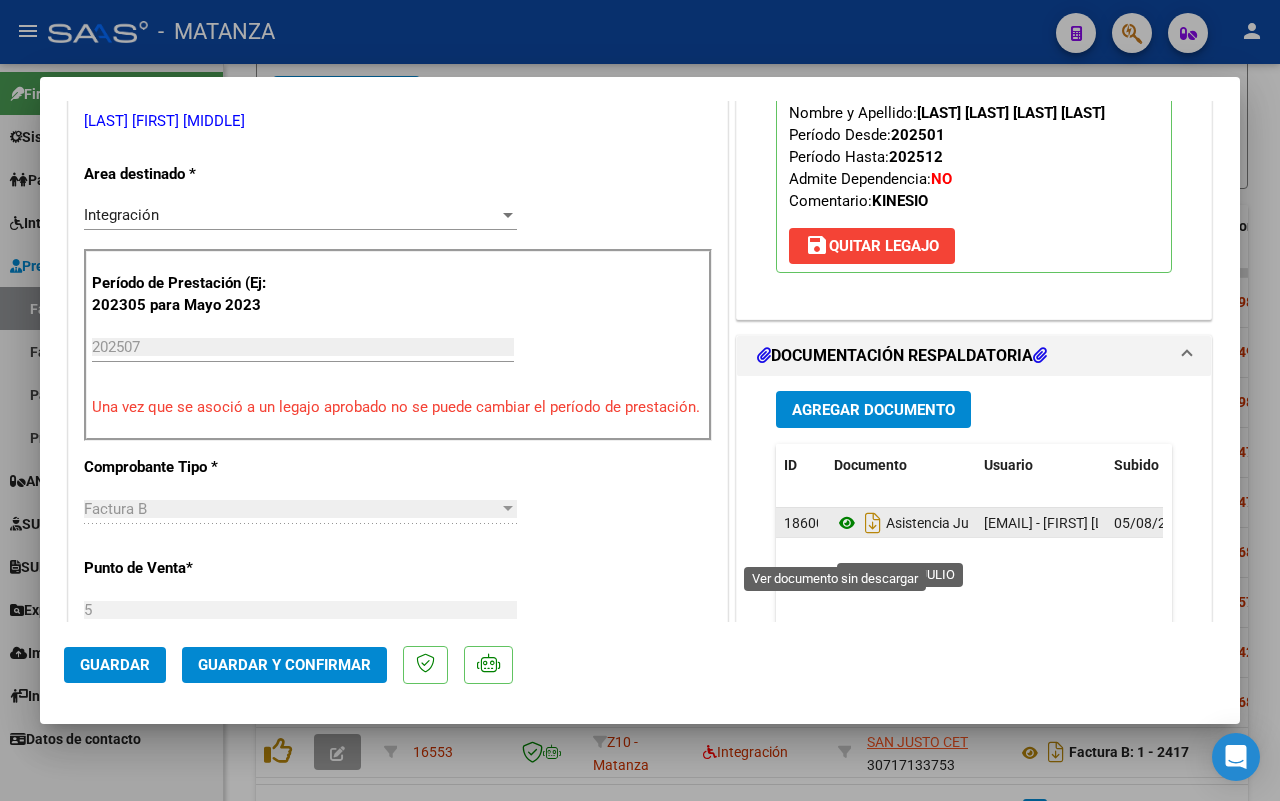 click 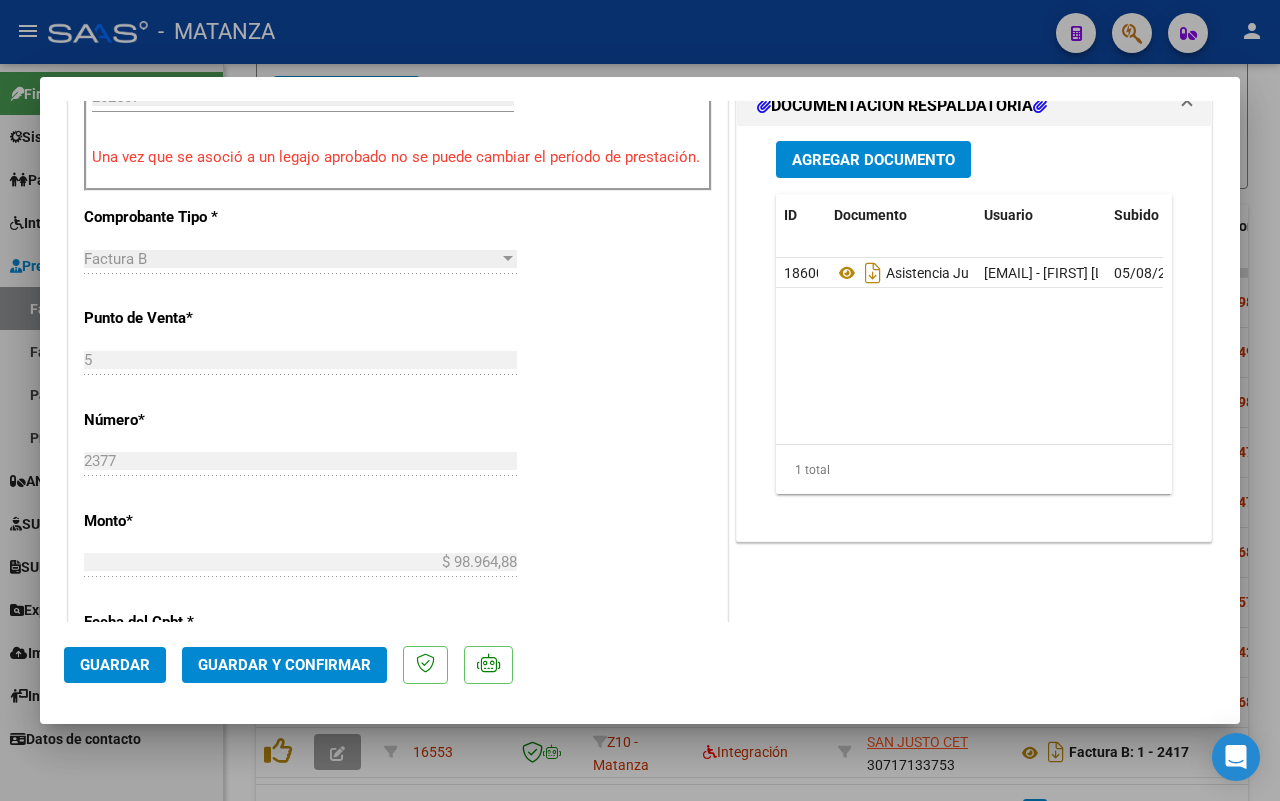 scroll, scrollTop: 875, scrollLeft: 0, axis: vertical 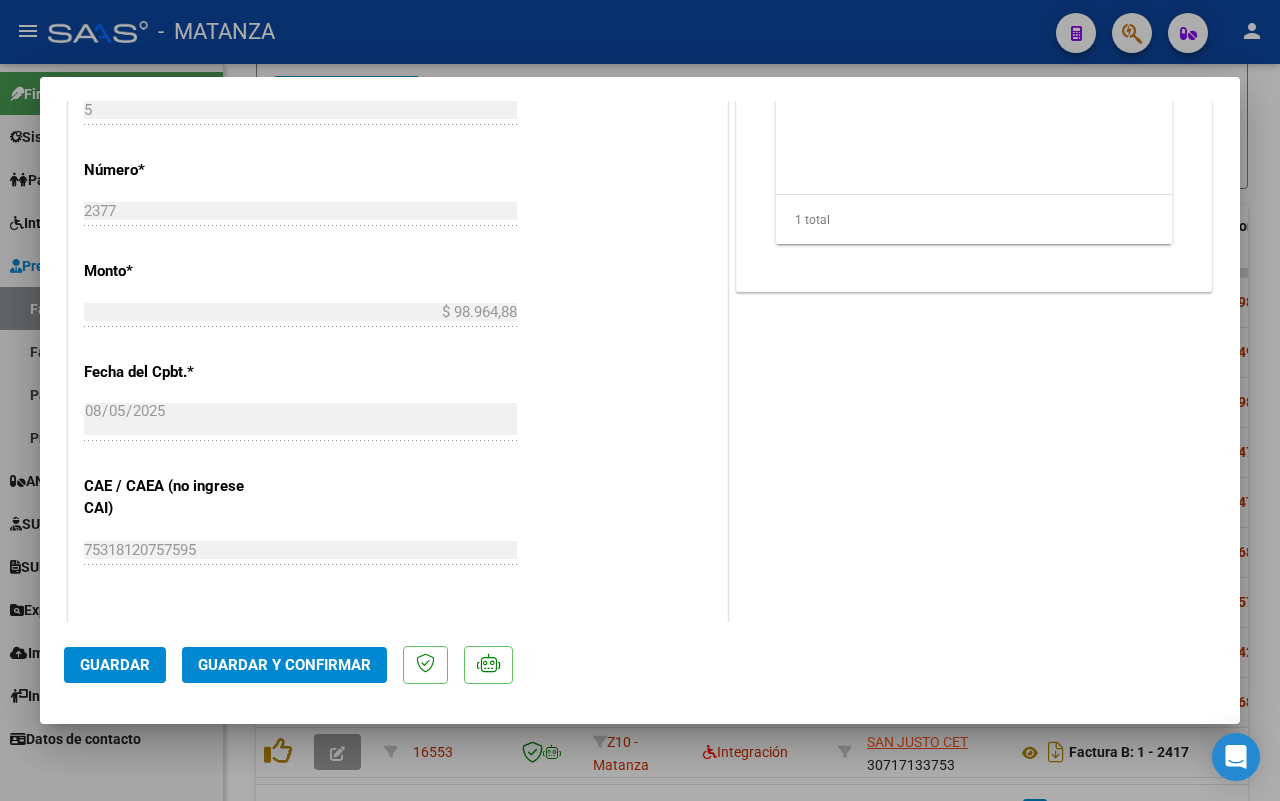 click on "Guardar y Confirmar" 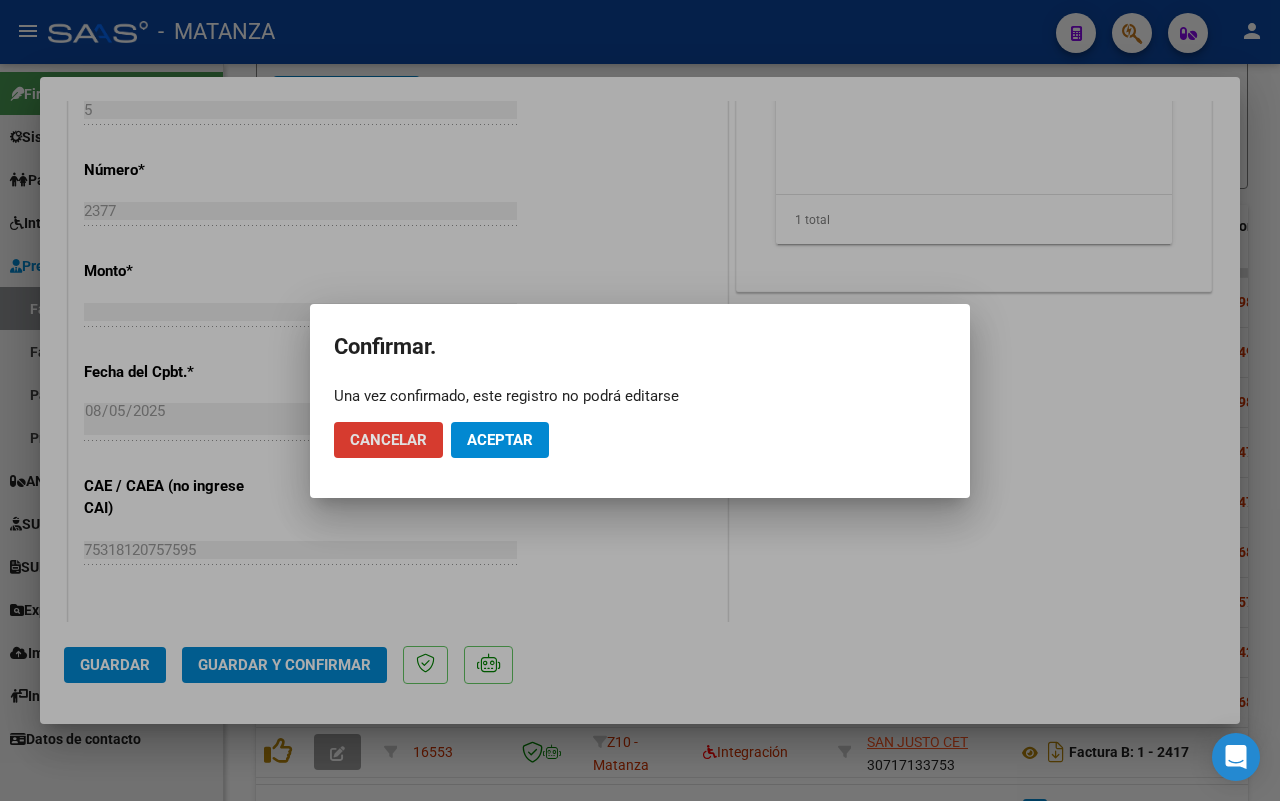 click on "Aceptar" 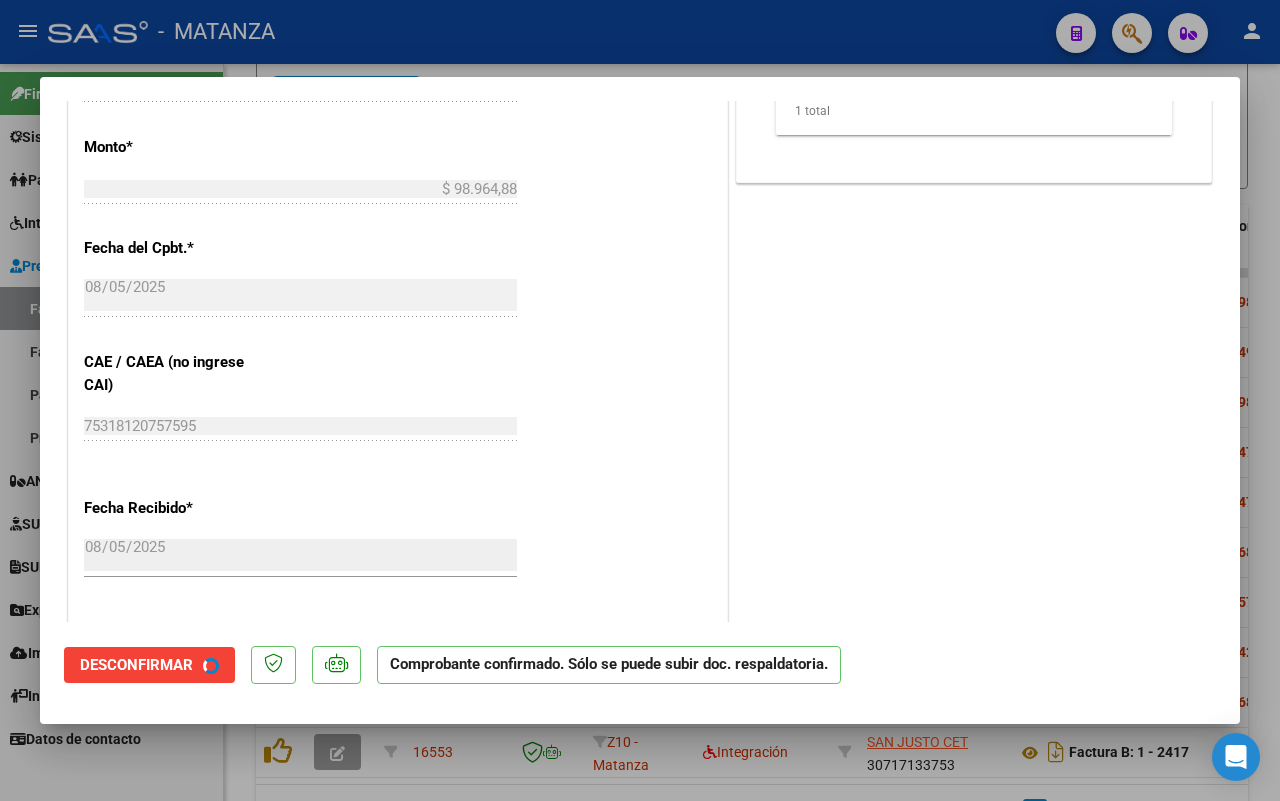 scroll, scrollTop: 897, scrollLeft: 0, axis: vertical 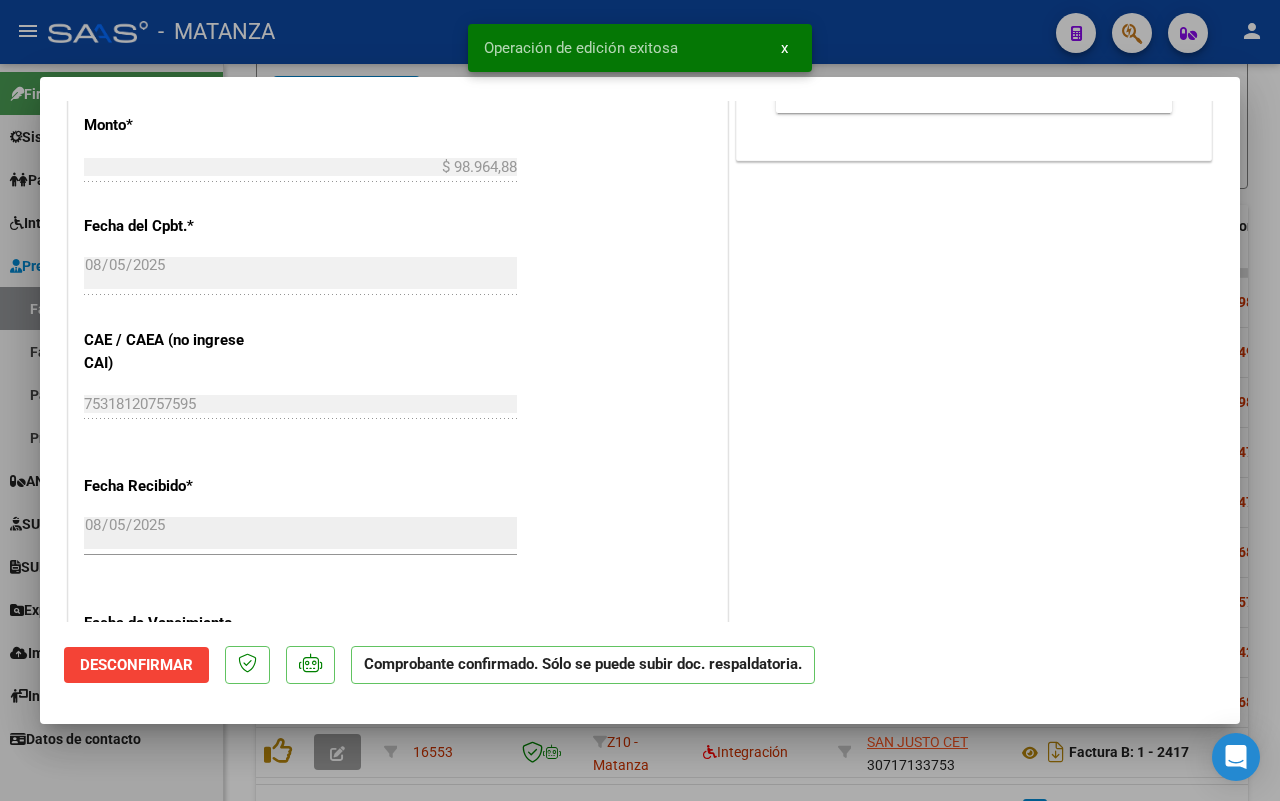 drag, startPoint x: 170, startPoint y: 780, endPoint x: 685, endPoint y: 463, distance: 604.7429 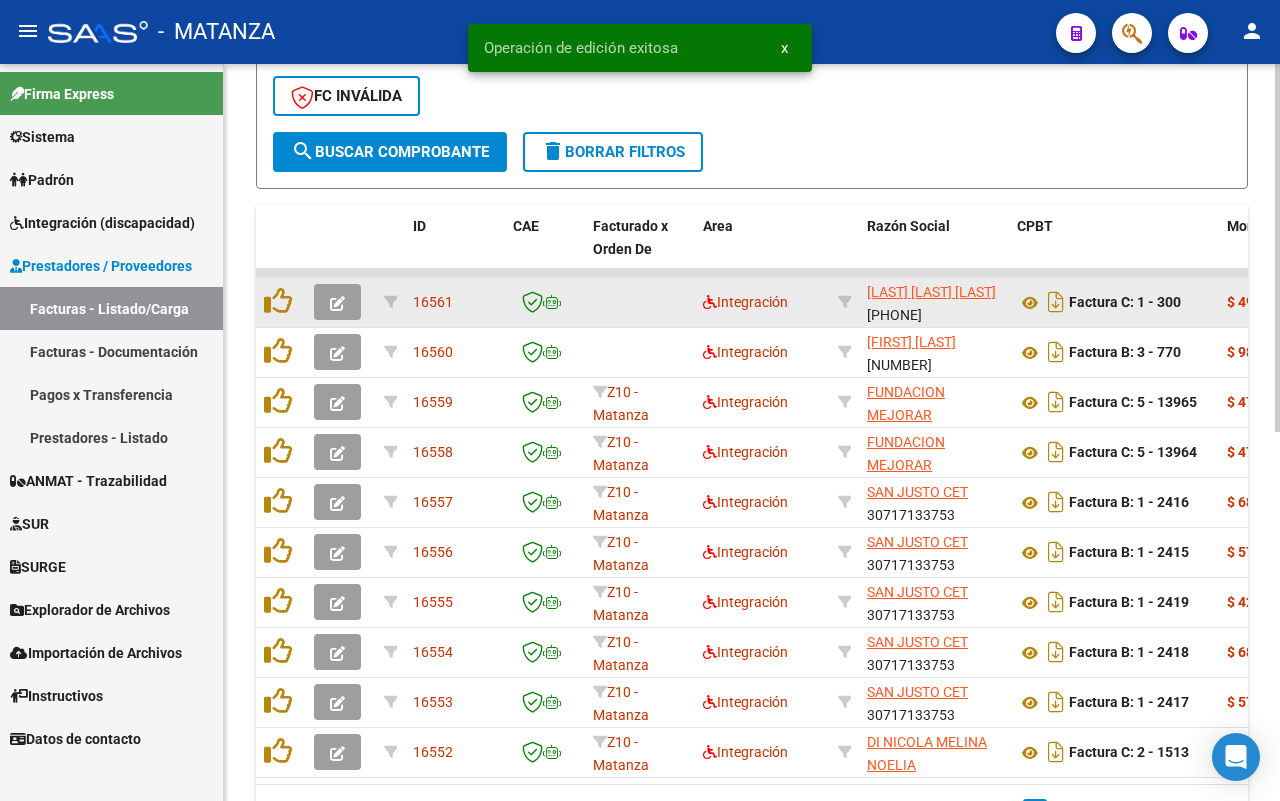 click 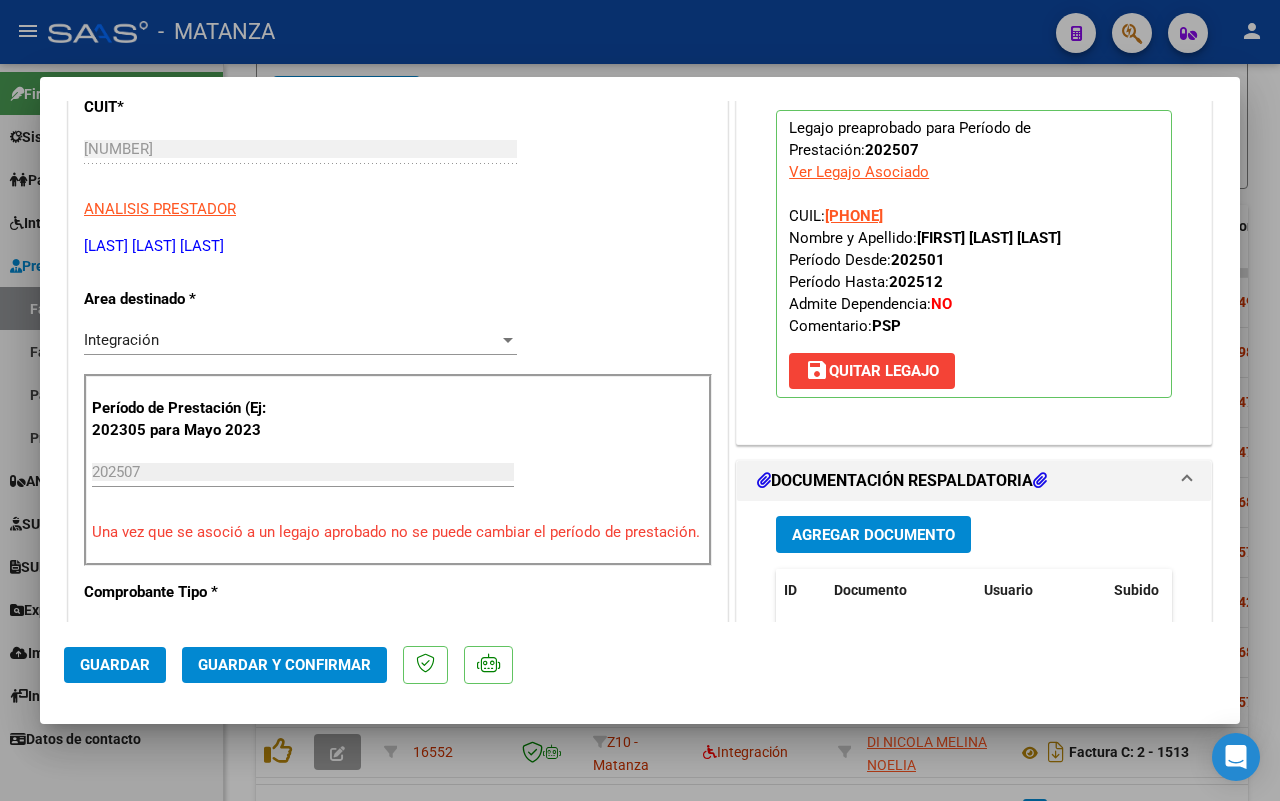 scroll, scrollTop: 625, scrollLeft: 0, axis: vertical 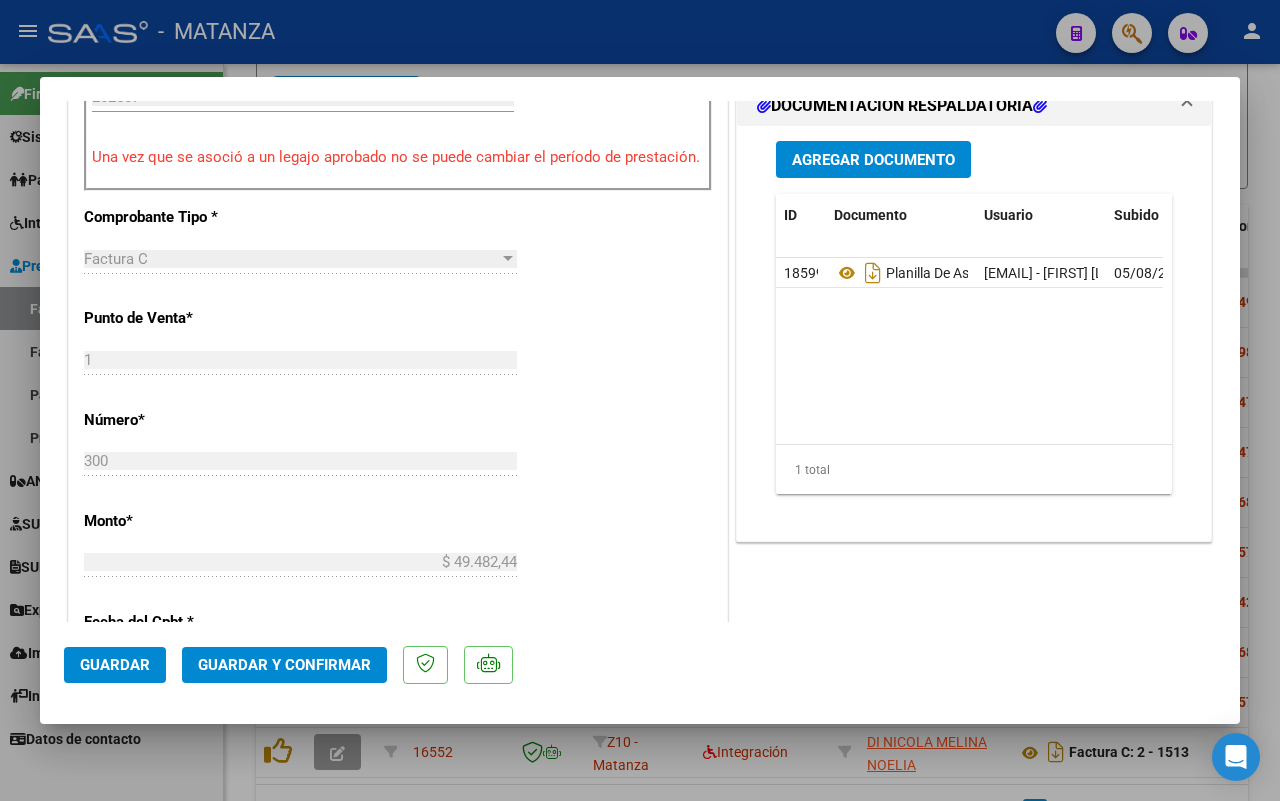 click on "Guardar y Confirmar" 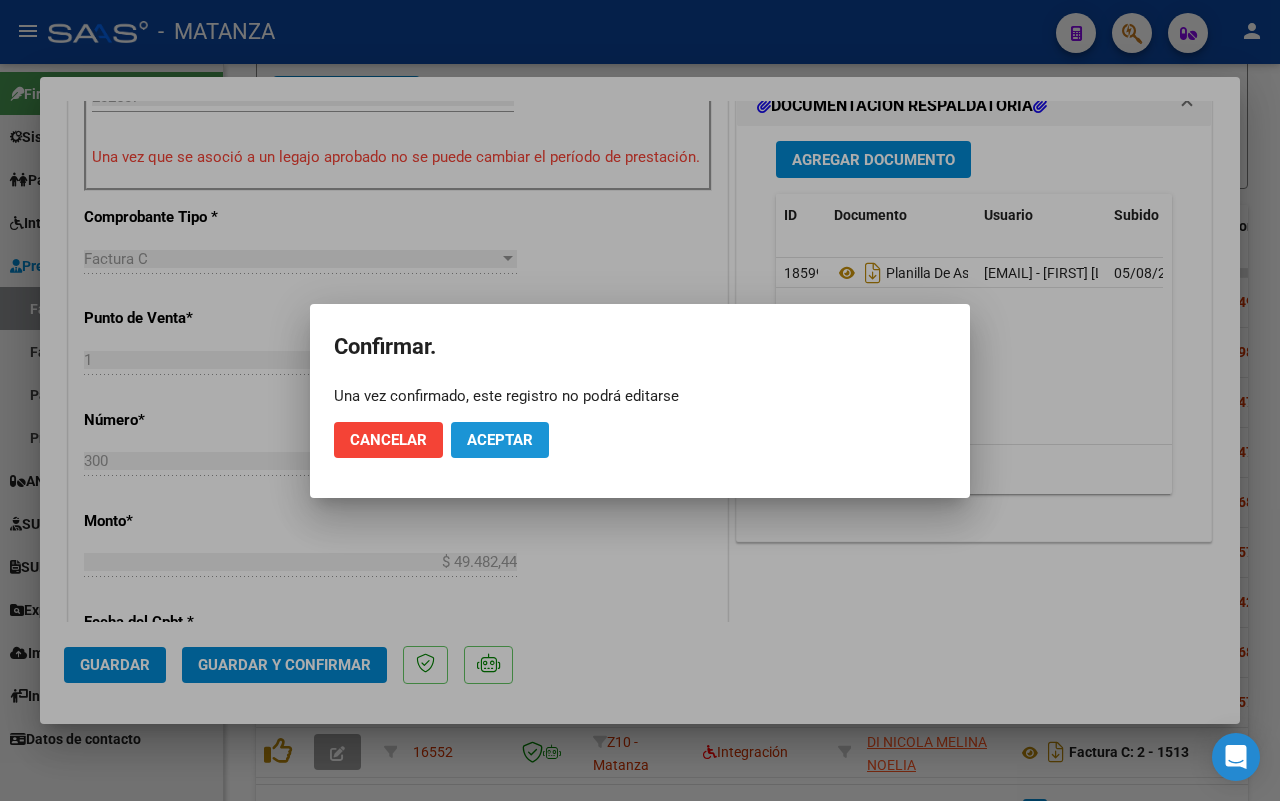 click on "Aceptar" 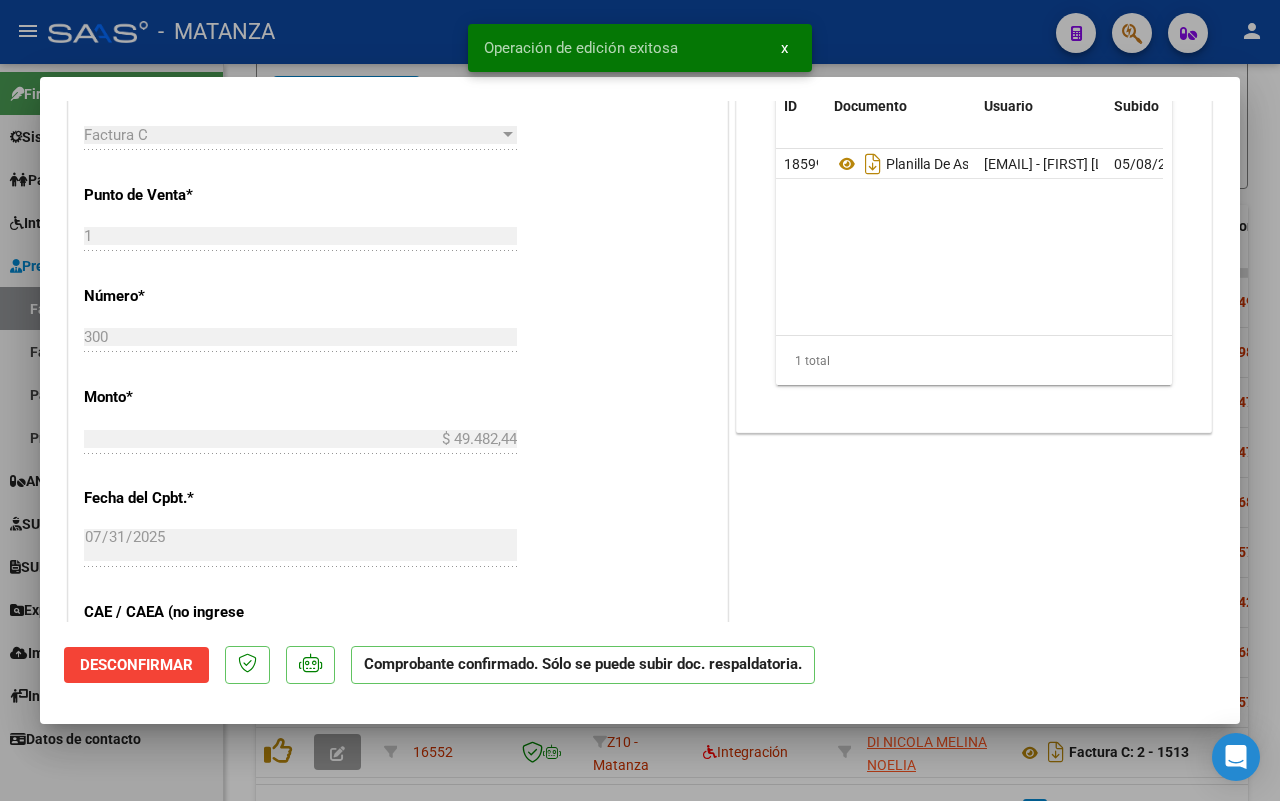 scroll, scrollTop: 647, scrollLeft: 0, axis: vertical 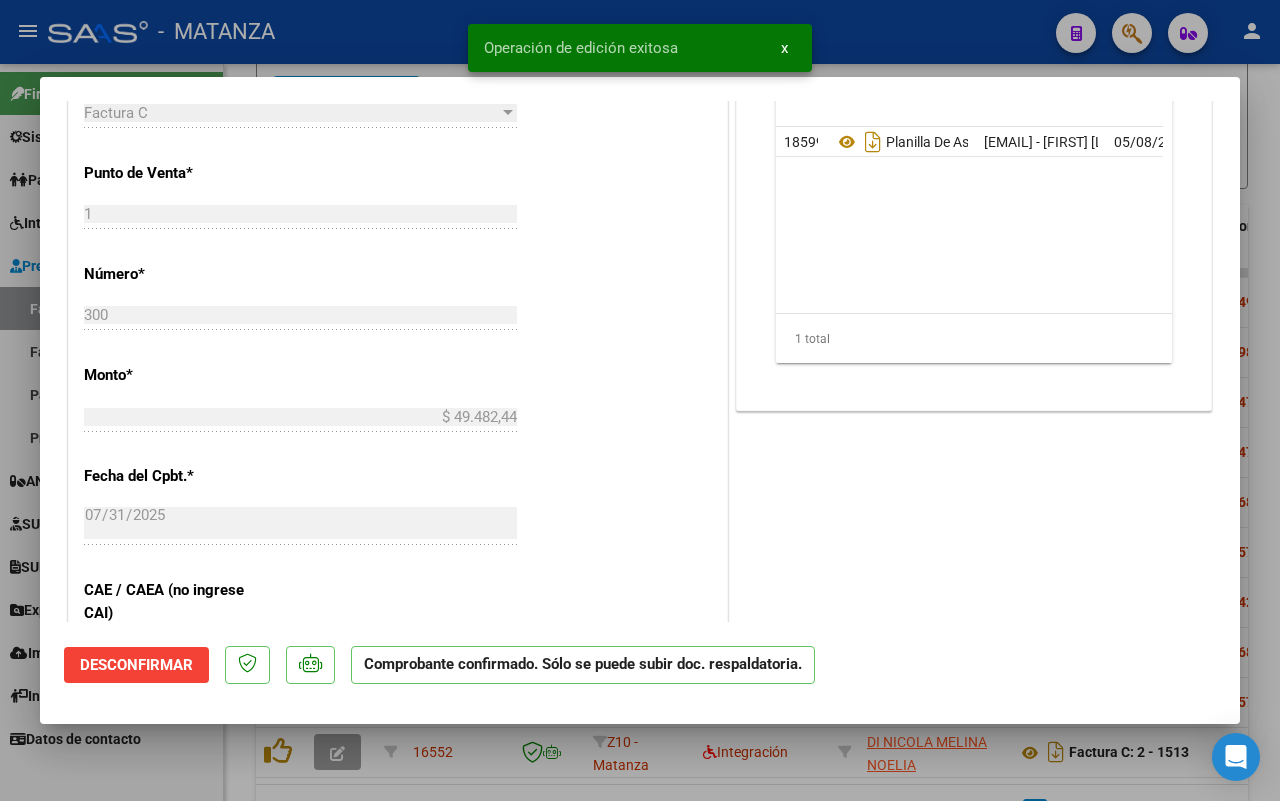 click at bounding box center [640, 400] 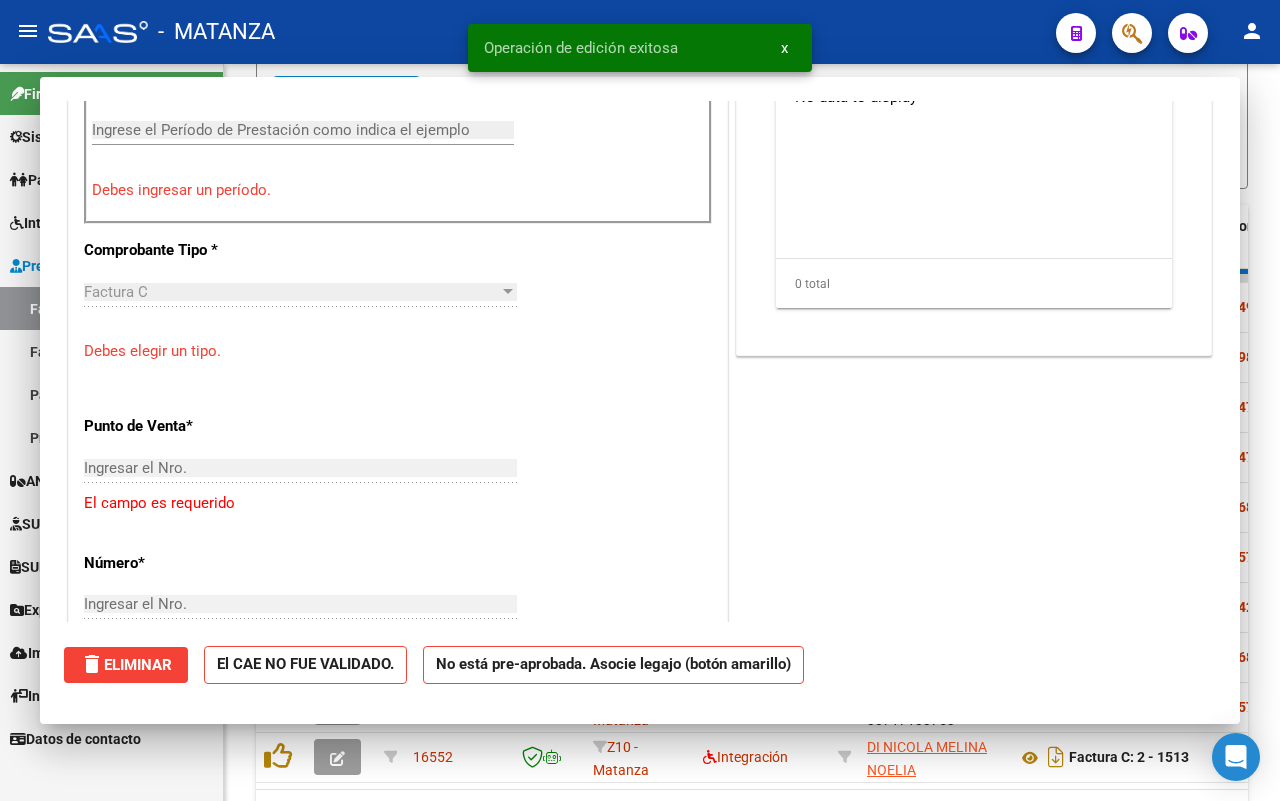 scroll, scrollTop: 0, scrollLeft: 0, axis: both 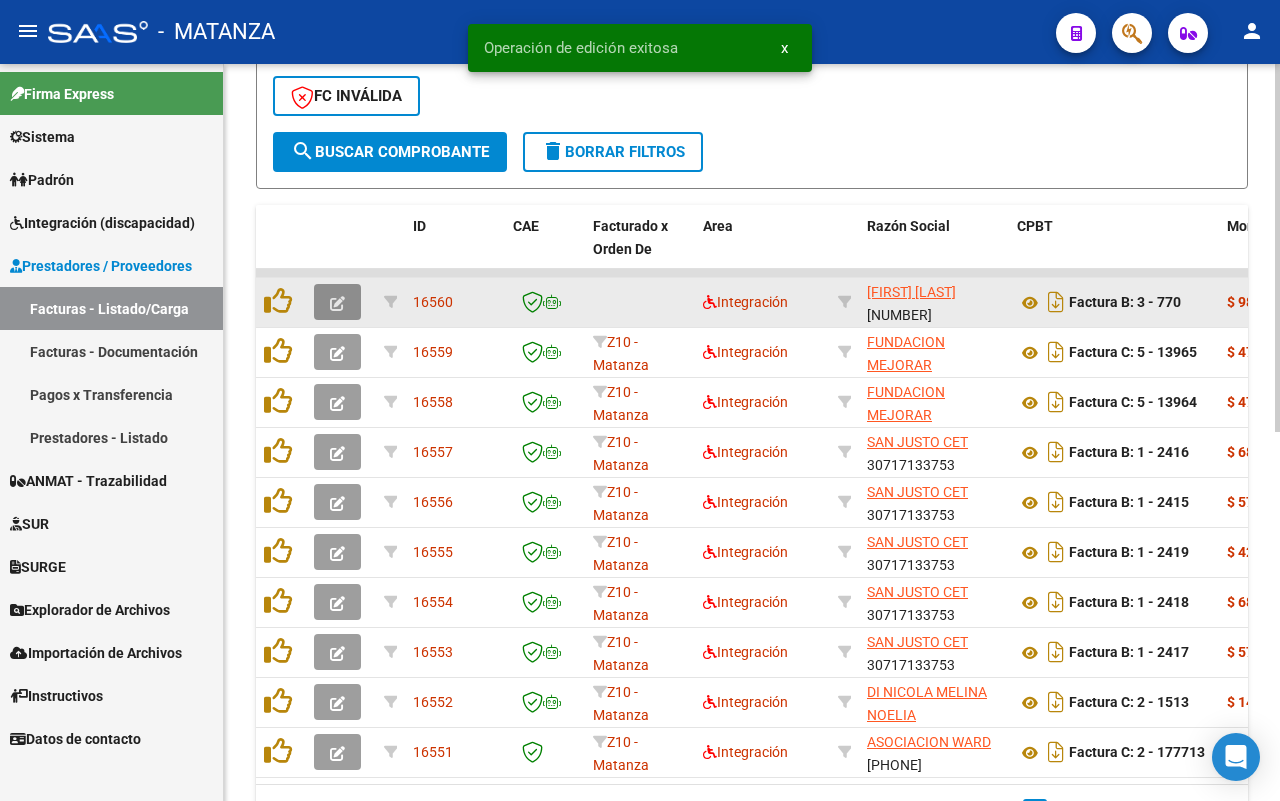 click 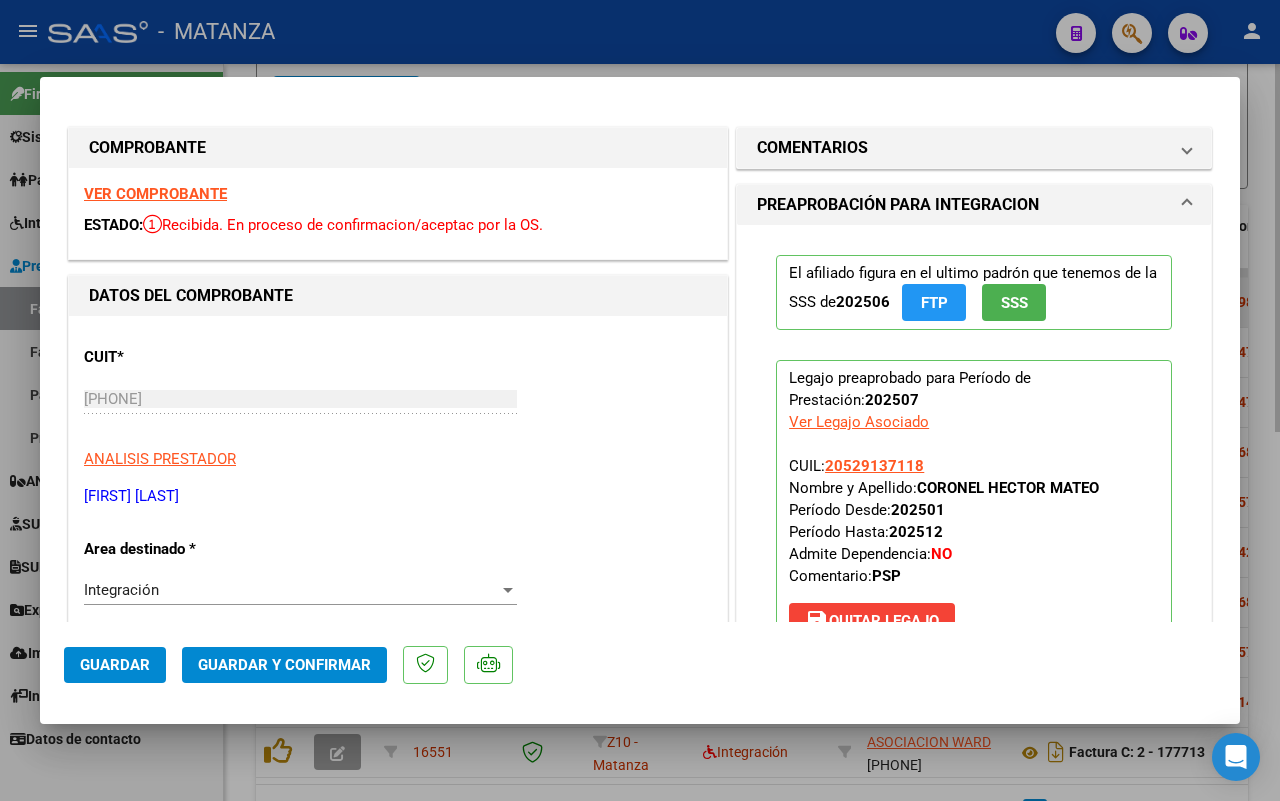 scroll, scrollTop: 412, scrollLeft: 0, axis: vertical 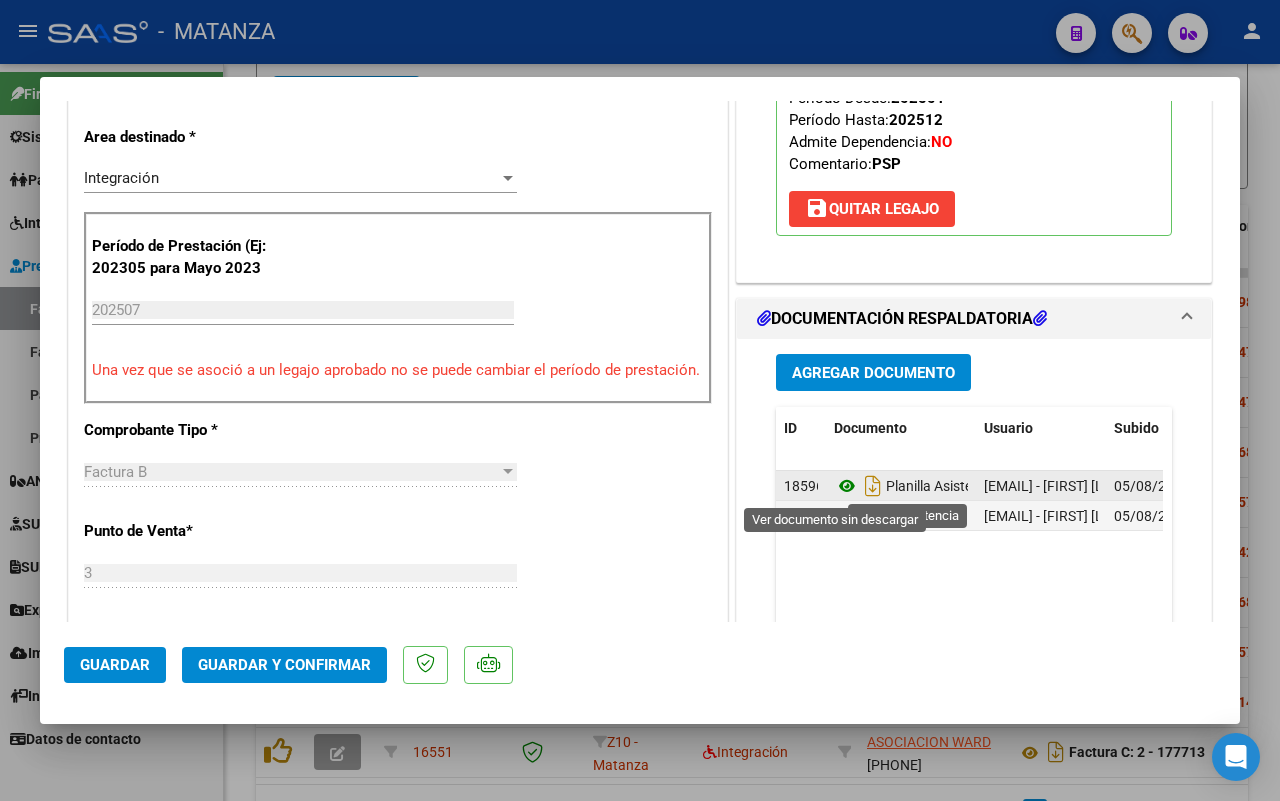 click 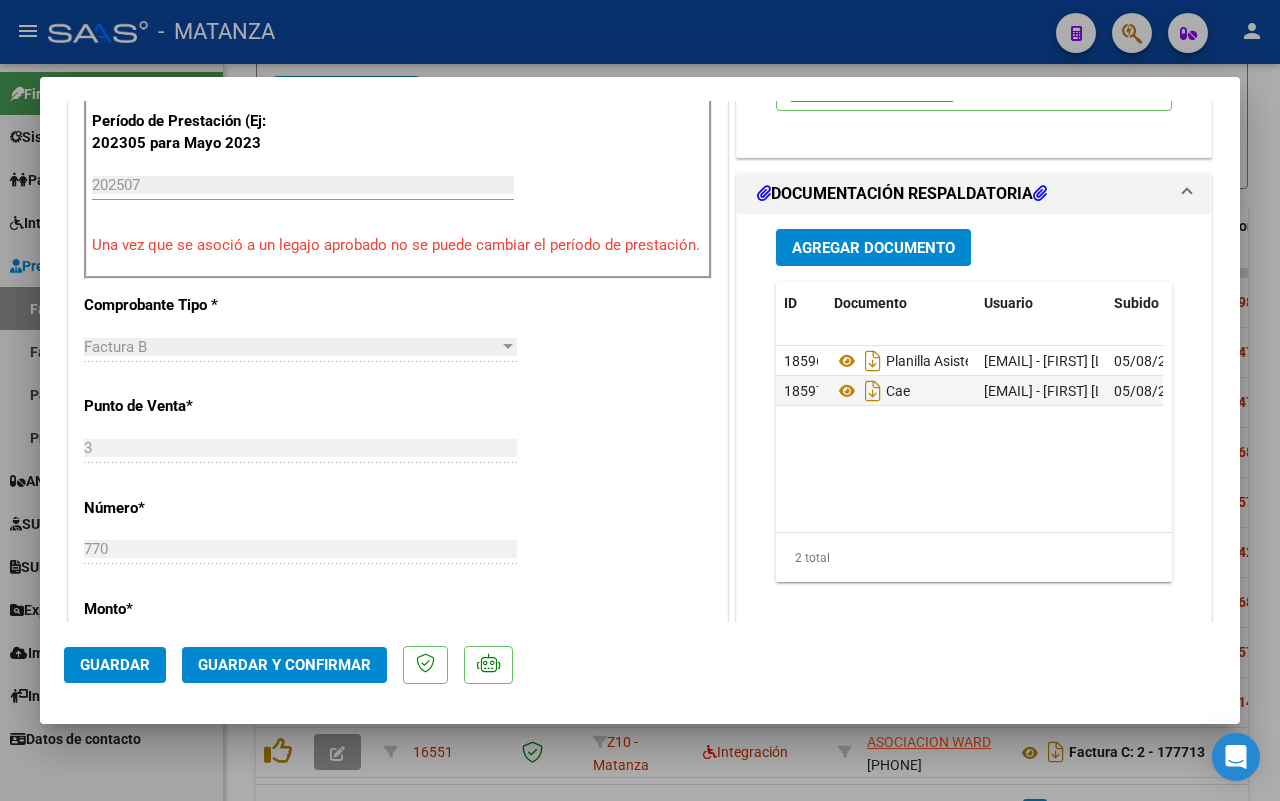 scroll, scrollTop: 787, scrollLeft: 0, axis: vertical 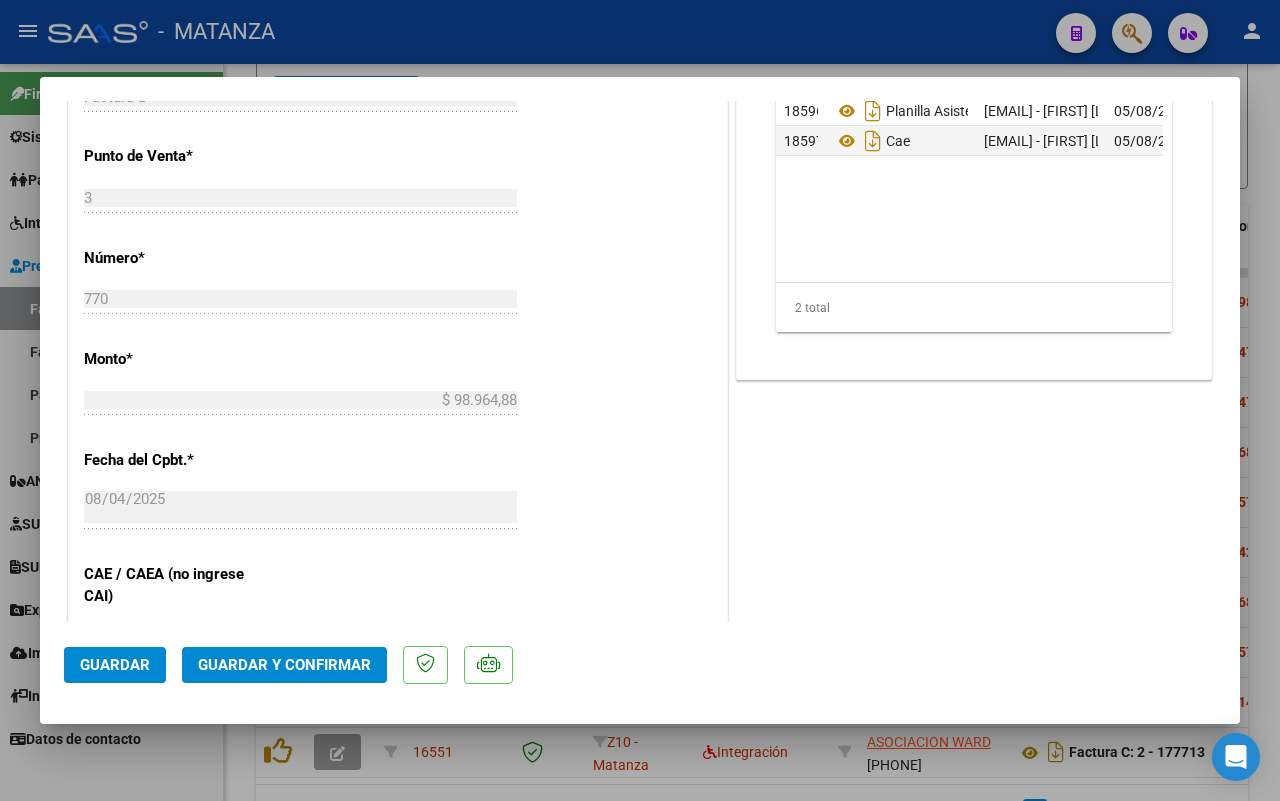 click on "Guardar y Confirmar" 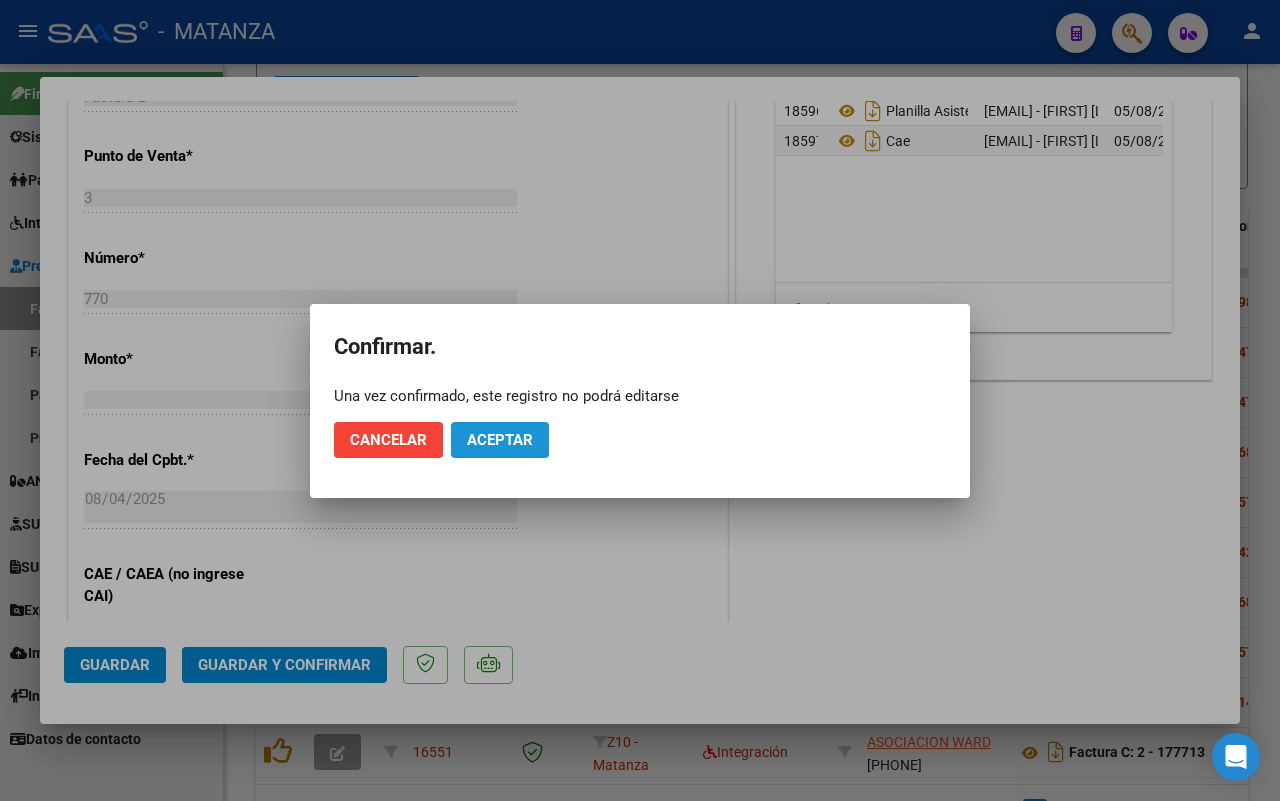 click on "Aceptar" 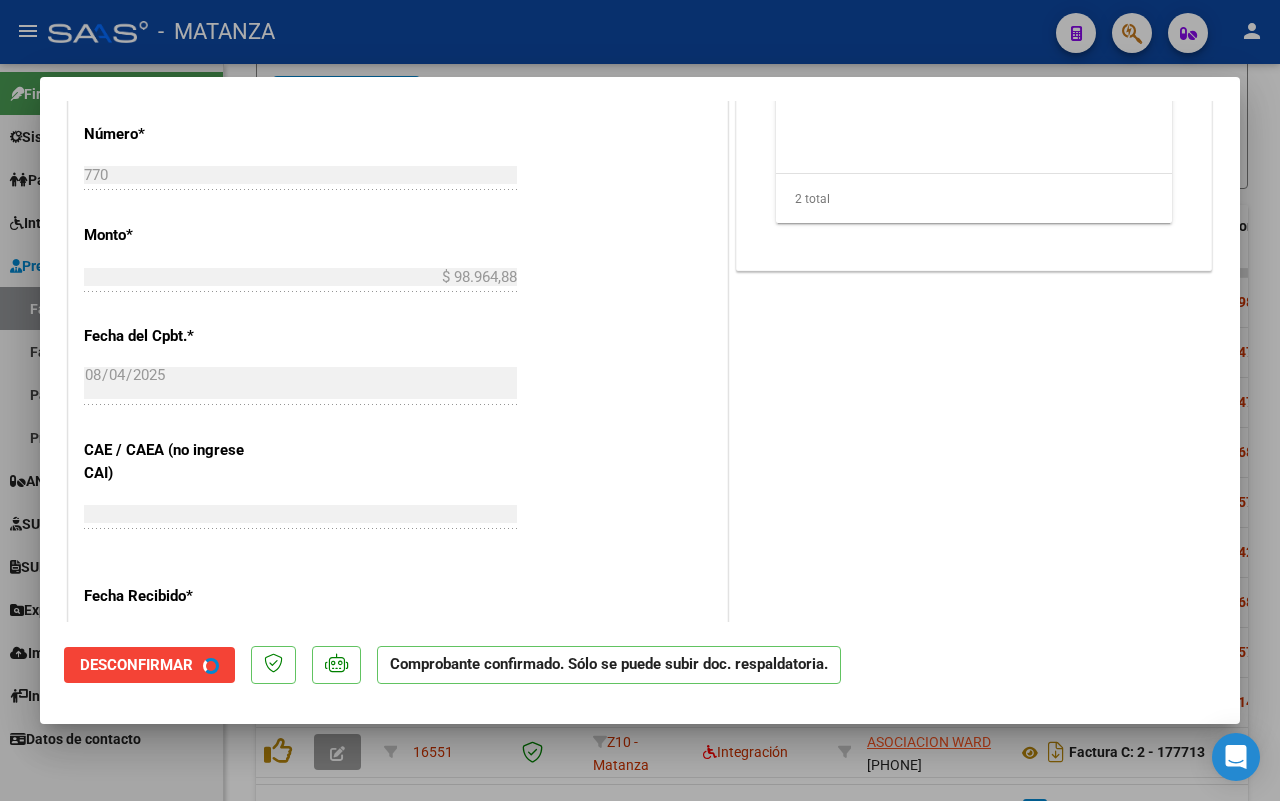 scroll, scrollTop: 810, scrollLeft: 0, axis: vertical 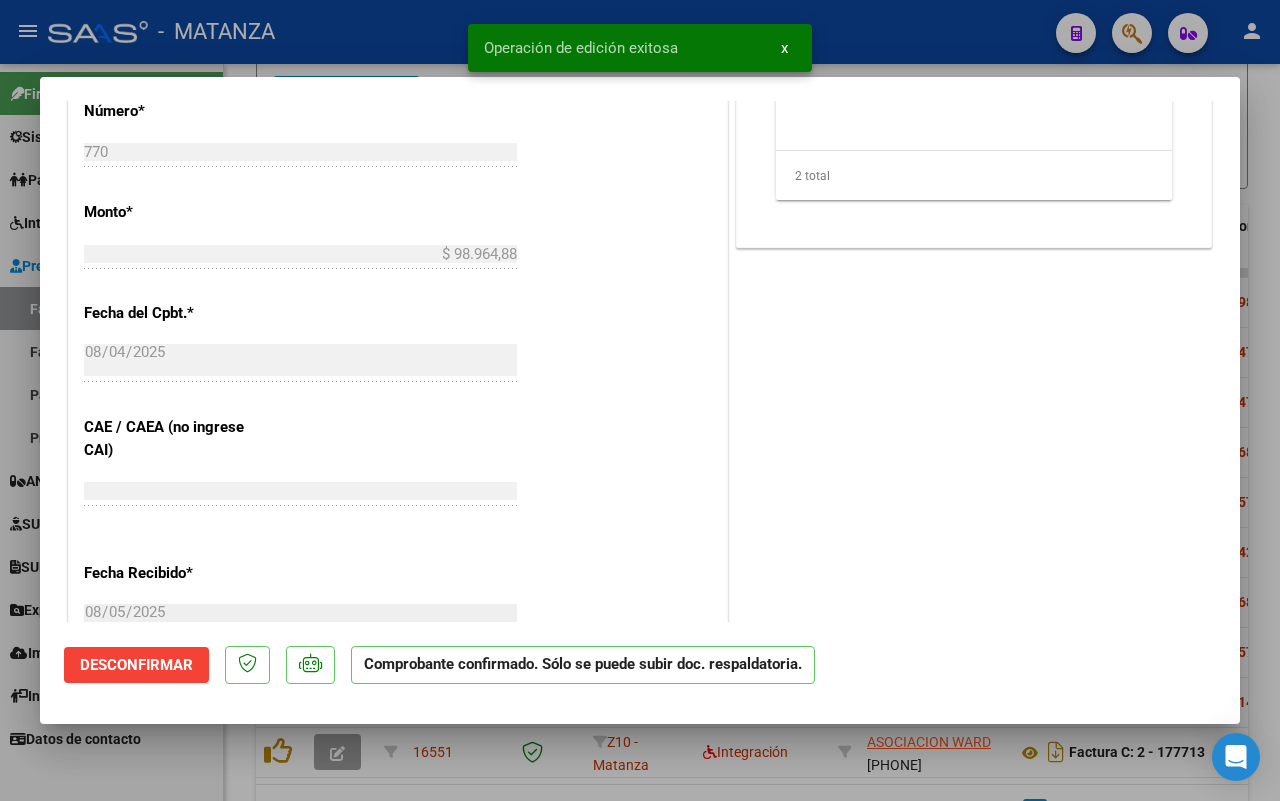 click at bounding box center [640, 400] 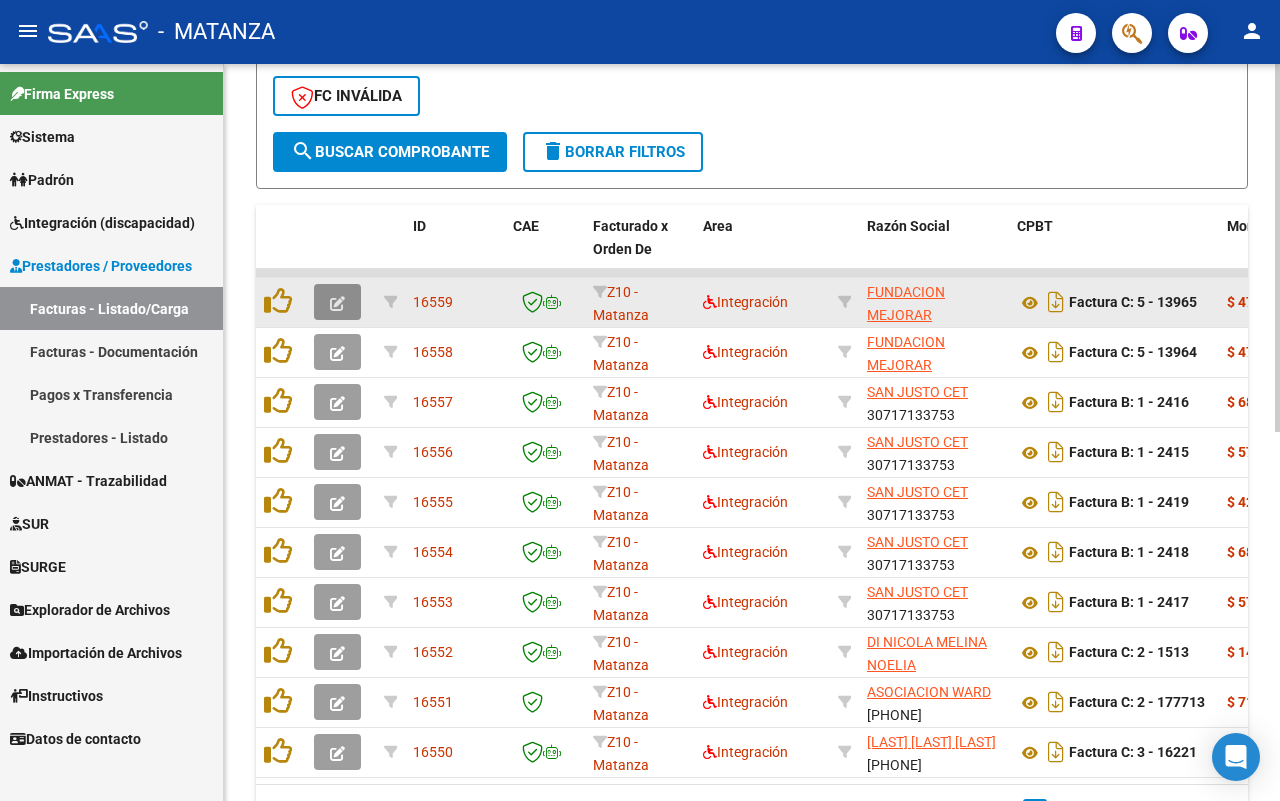 click 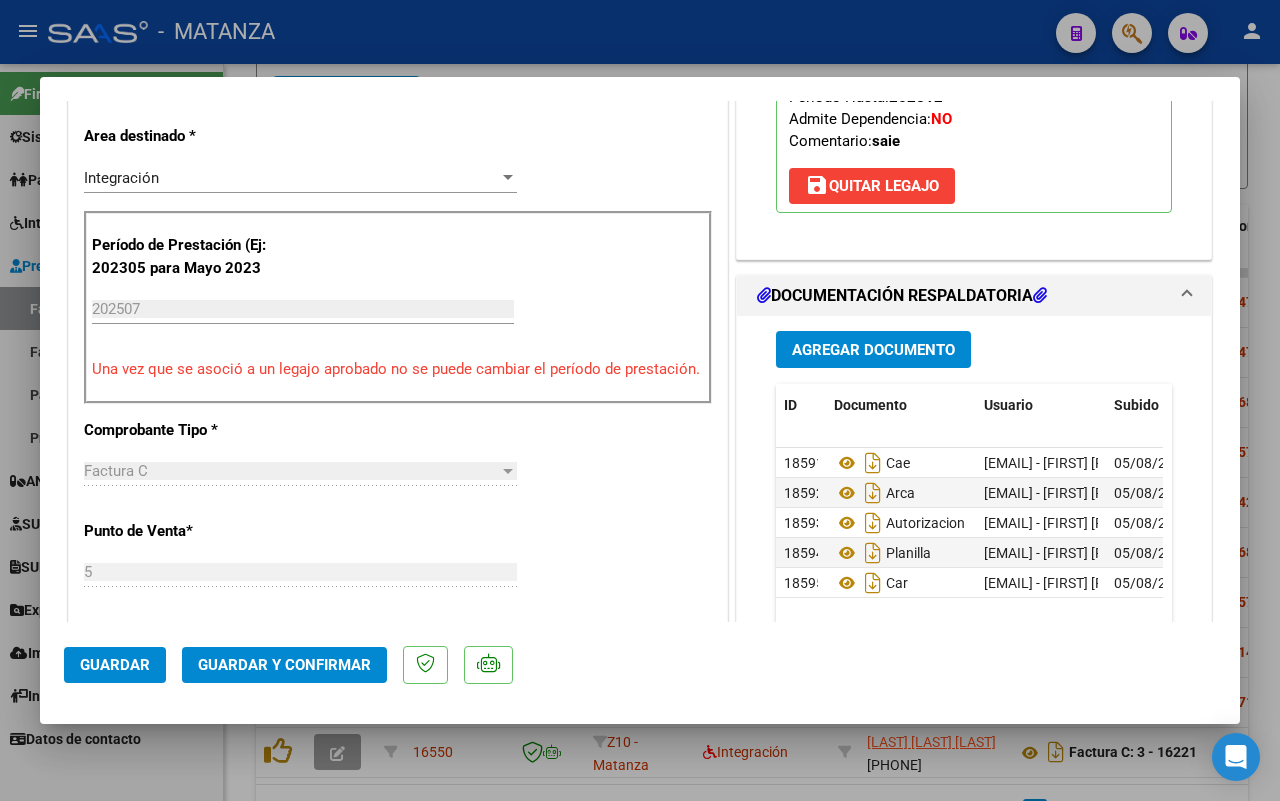 scroll, scrollTop: 185, scrollLeft: 0, axis: vertical 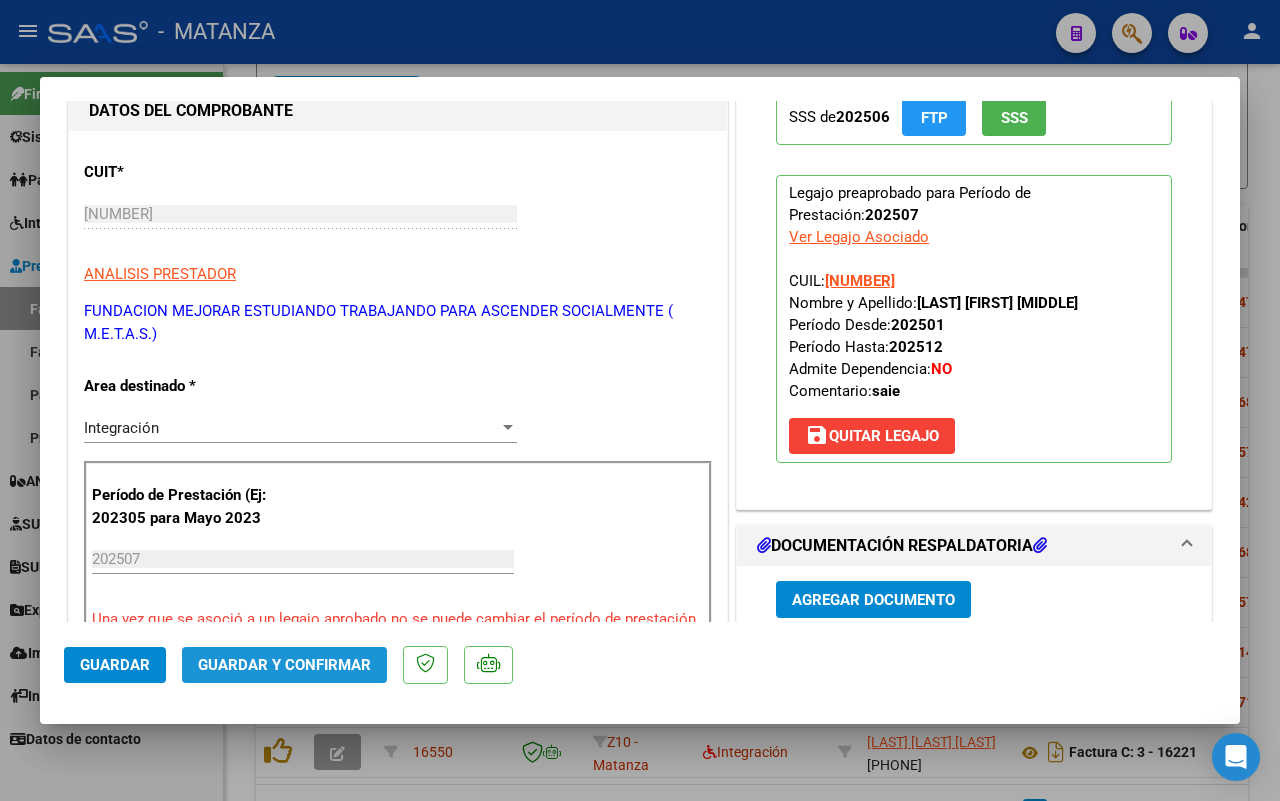 click on "Guardar y Confirmar" 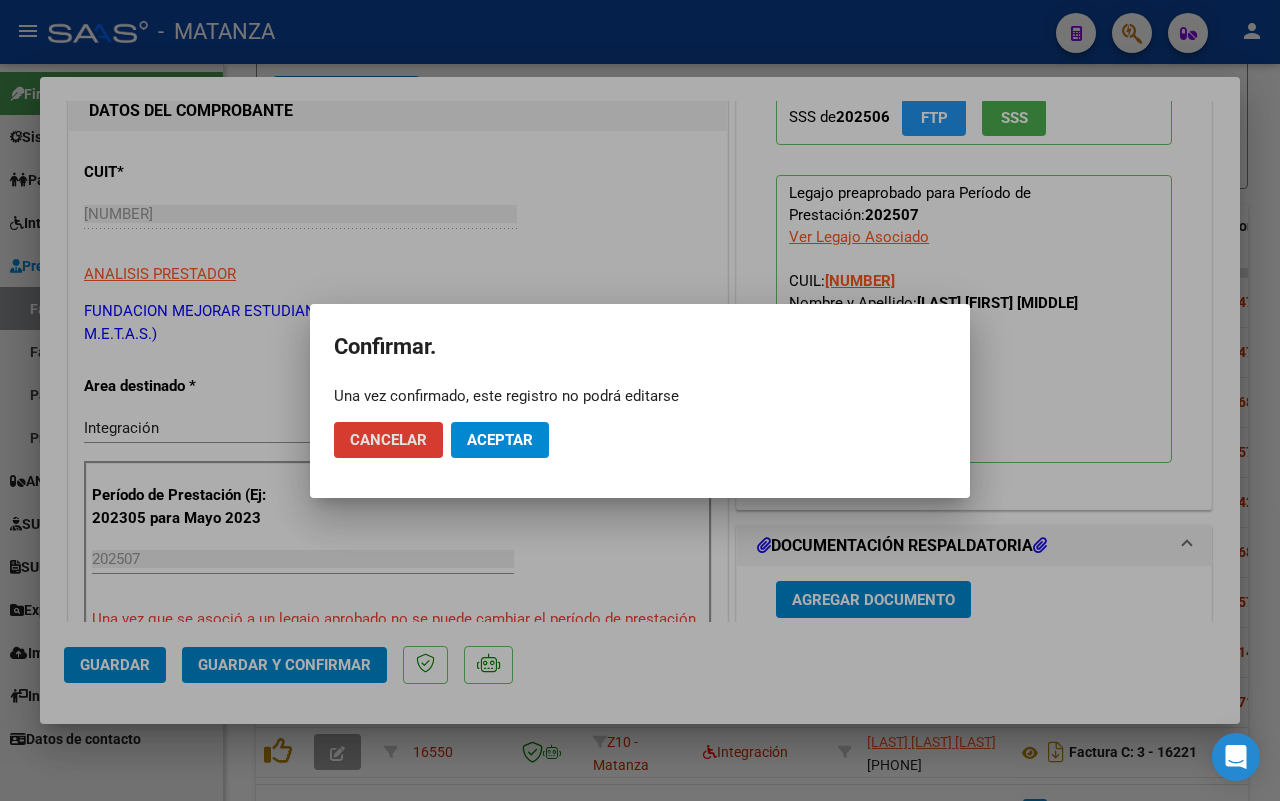 click on "Aceptar" 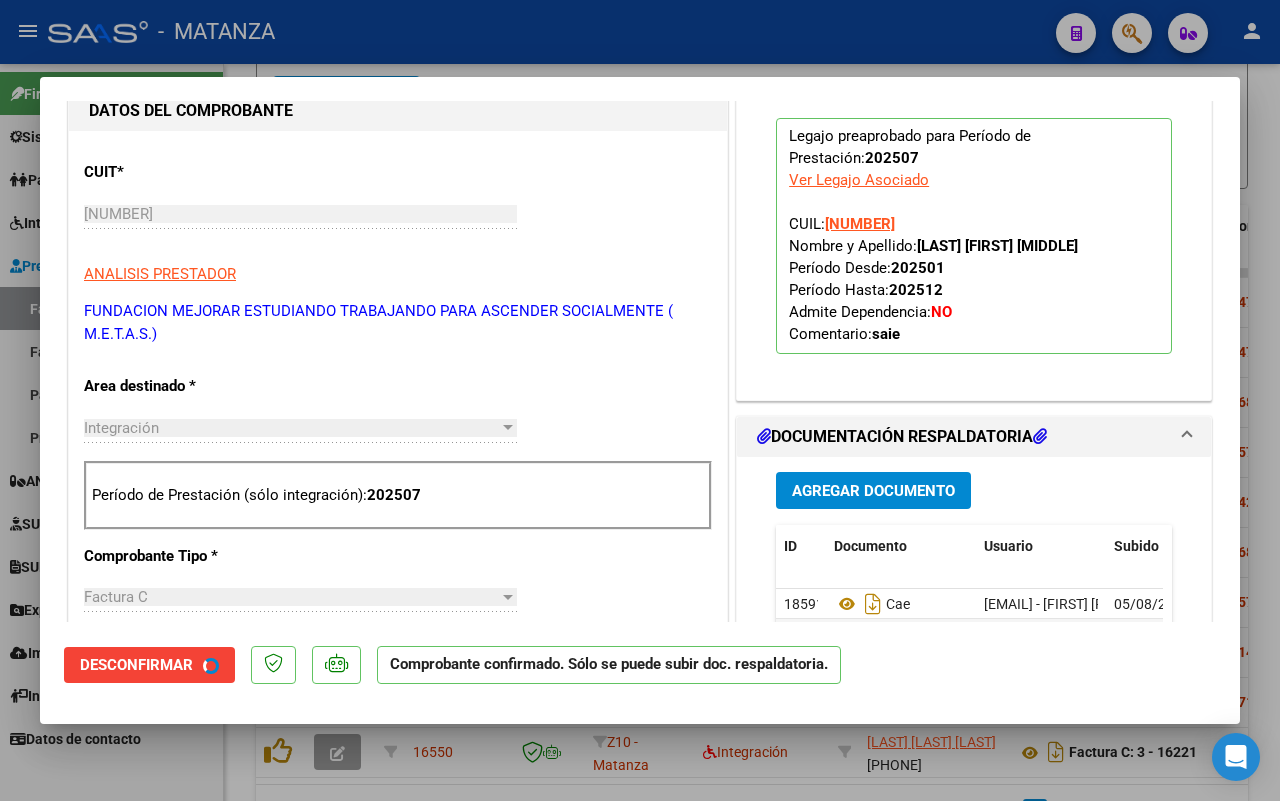 scroll, scrollTop: 207, scrollLeft: 0, axis: vertical 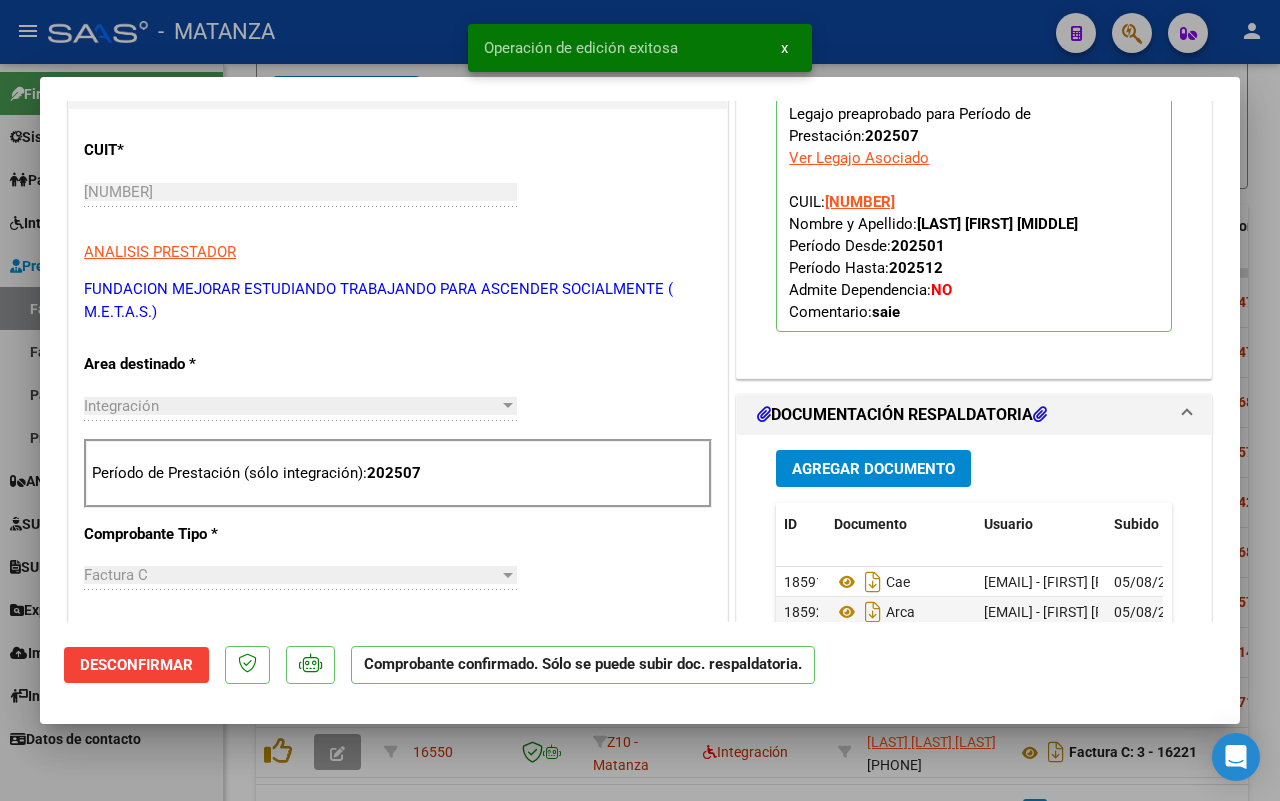 drag, startPoint x: 186, startPoint y: 762, endPoint x: 300, endPoint y: 702, distance: 128.82547 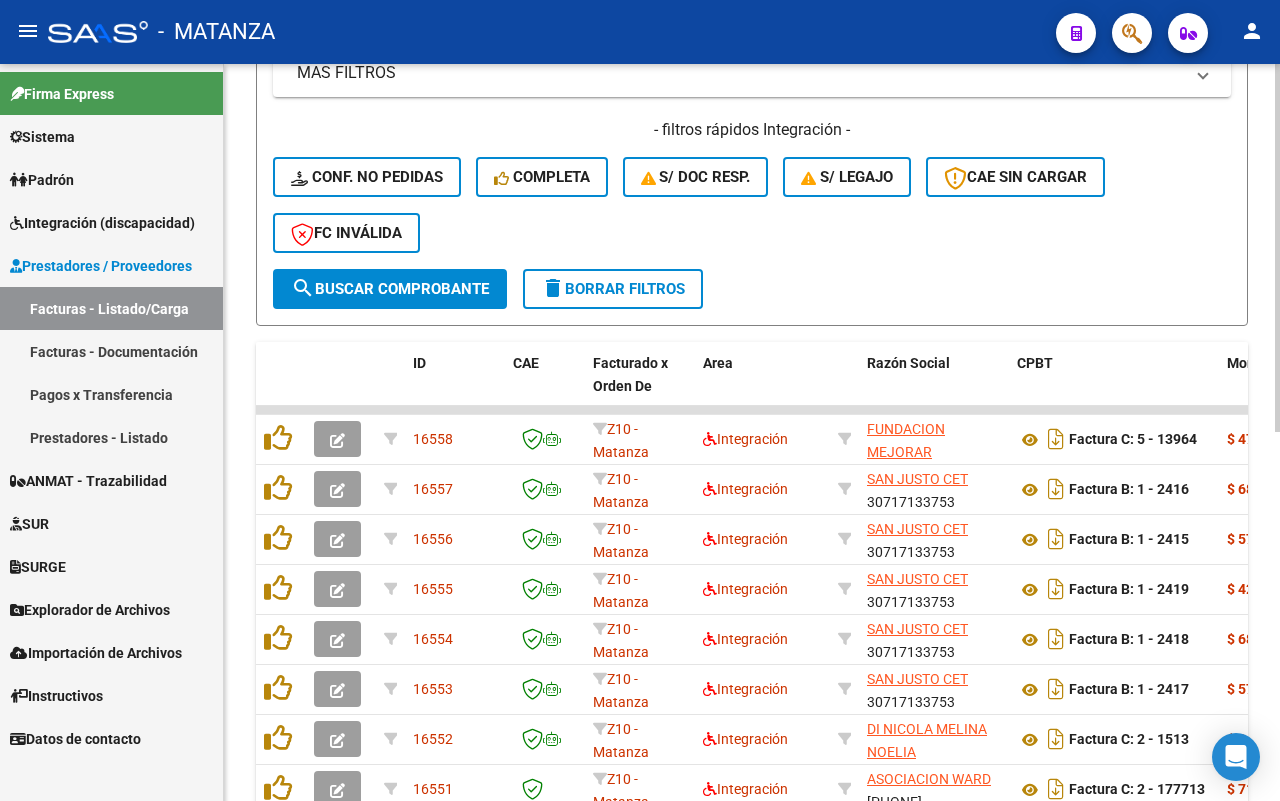 scroll, scrollTop: 488, scrollLeft: 0, axis: vertical 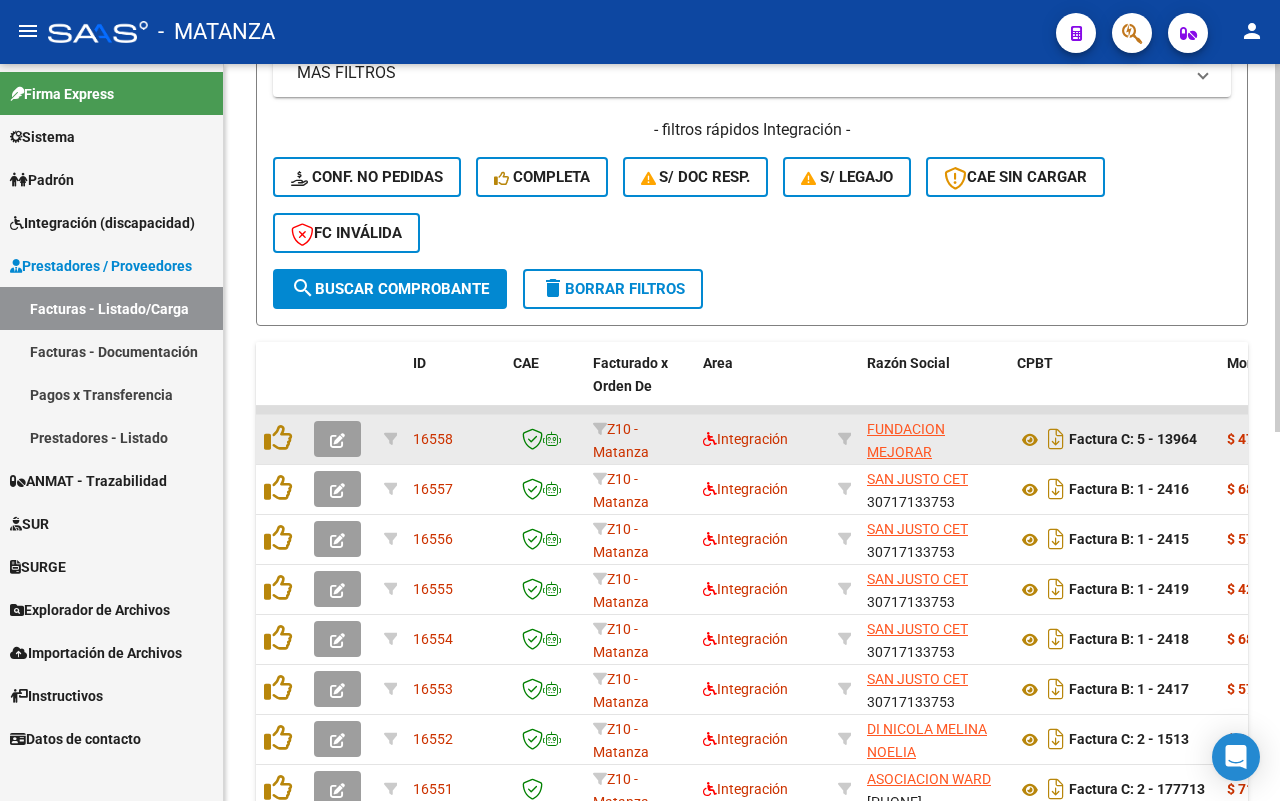 click 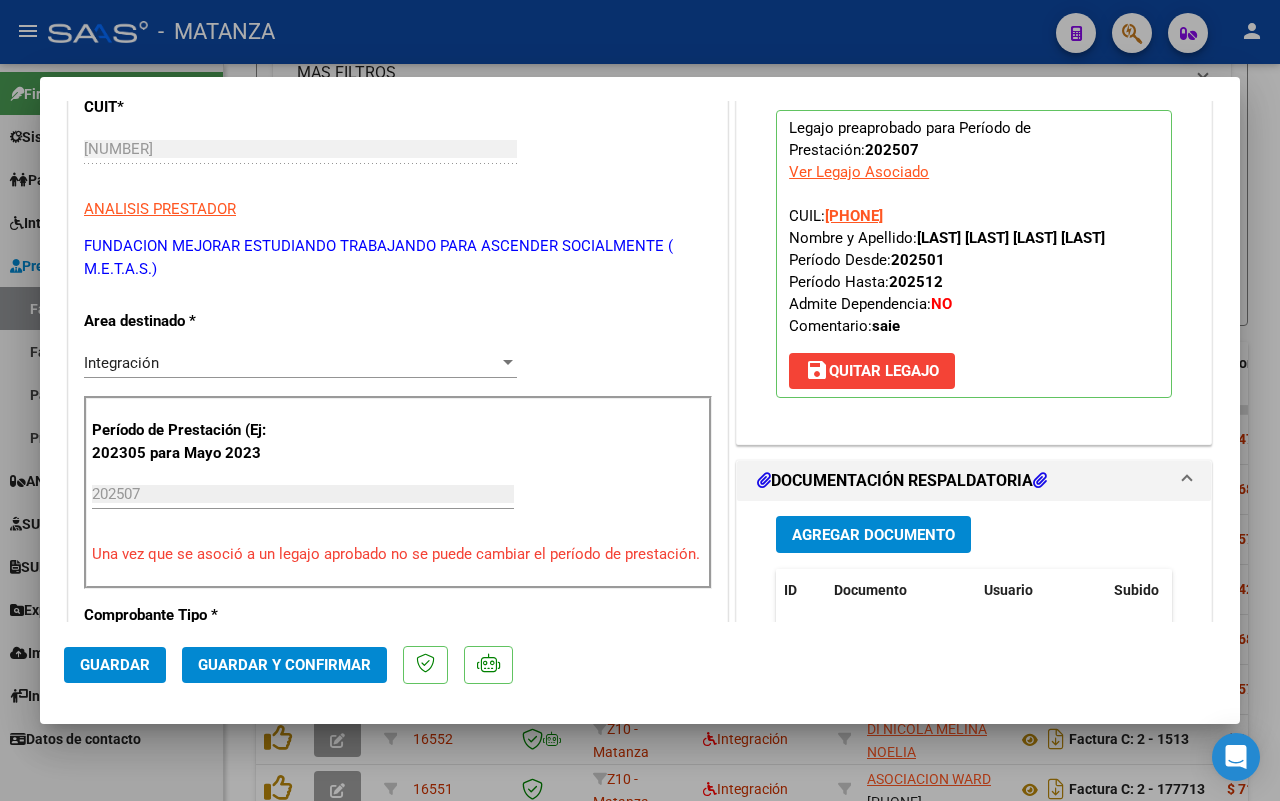 scroll, scrollTop: 625, scrollLeft: 0, axis: vertical 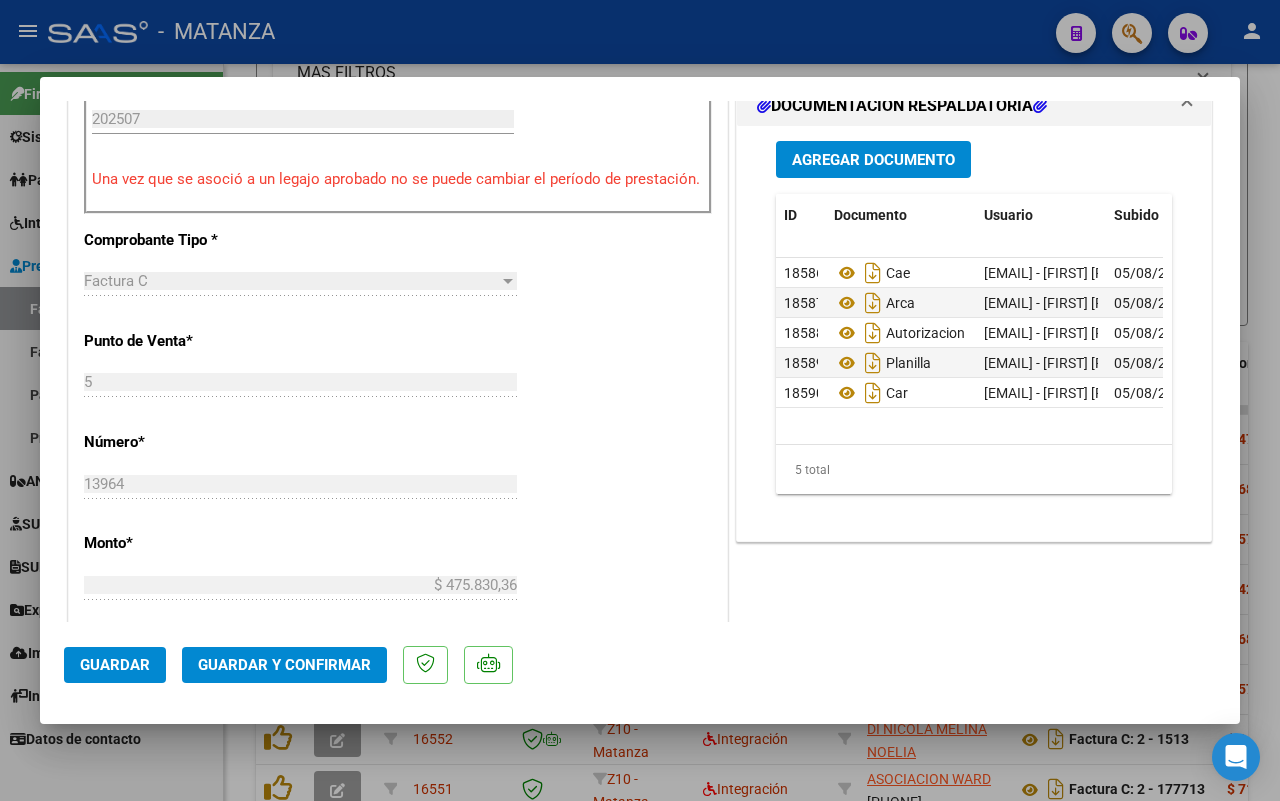 click on "Guardar y Confirmar" 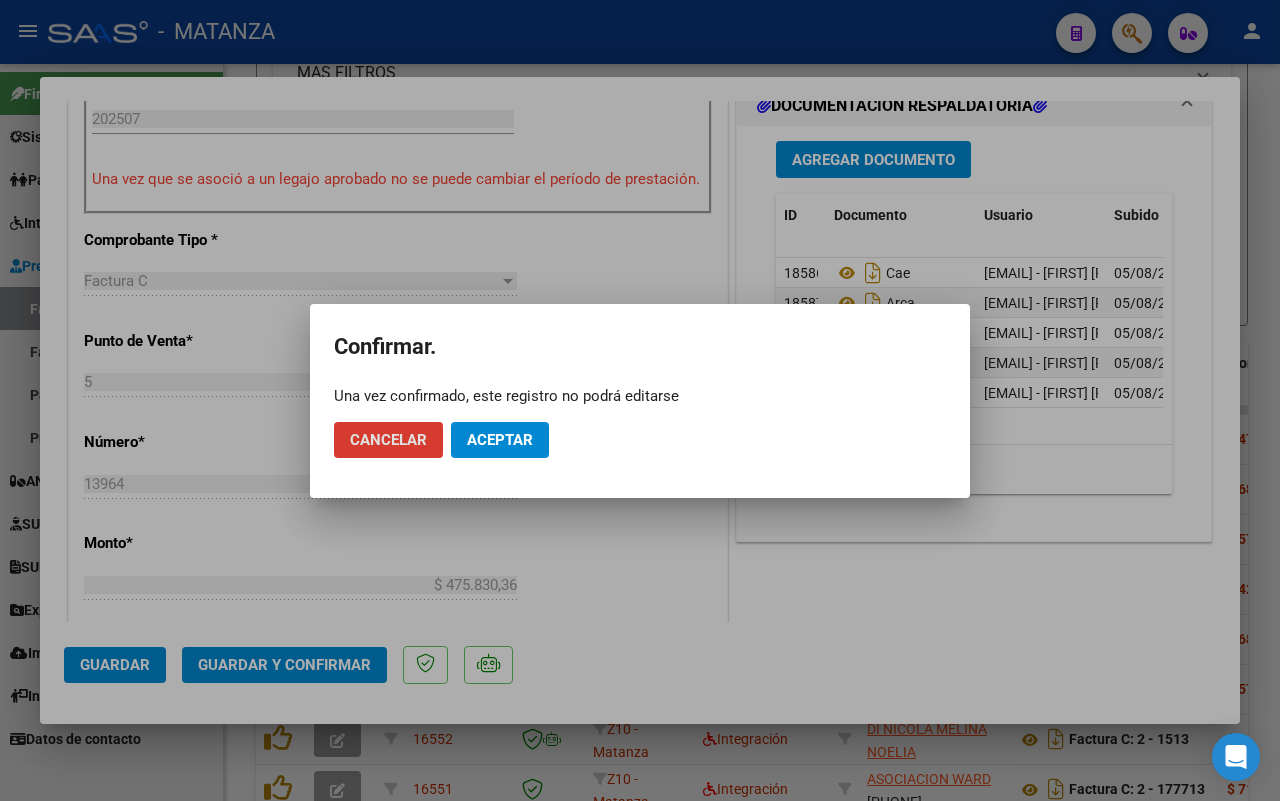 click on "Aceptar" 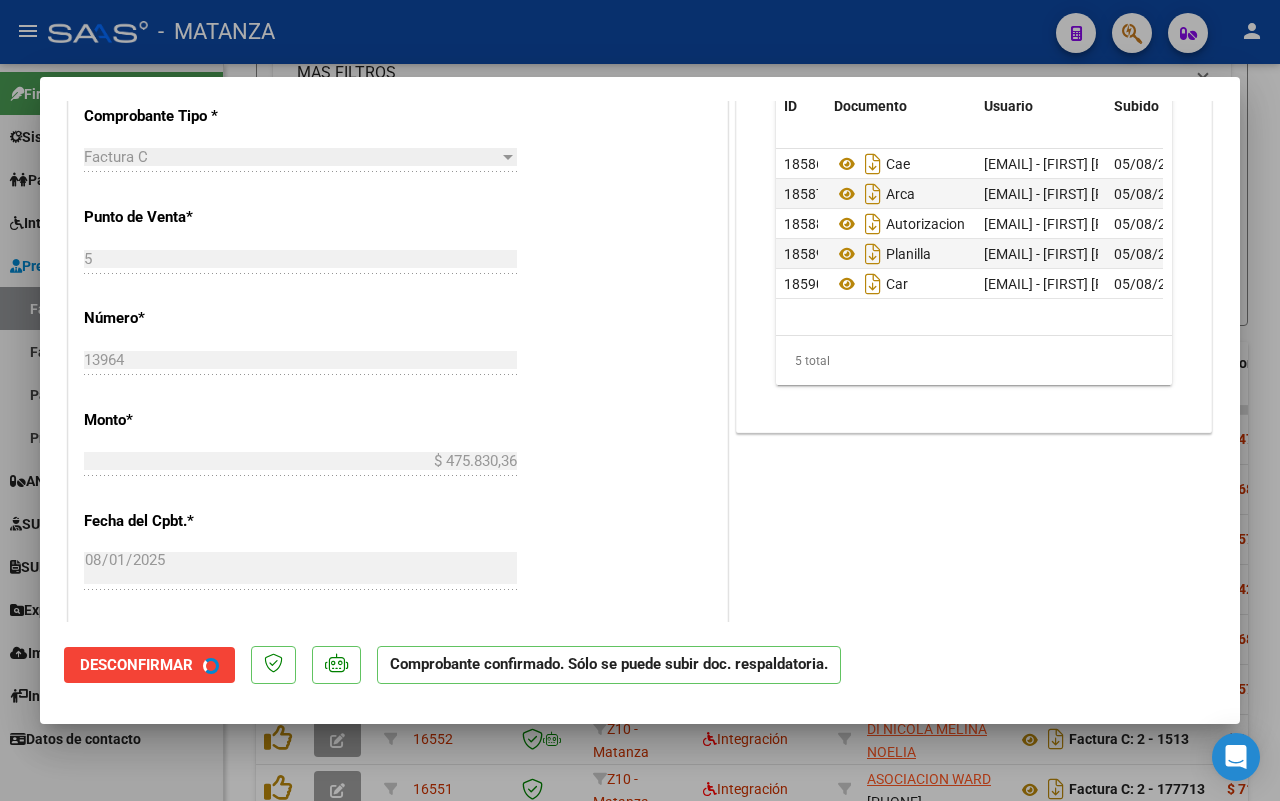 scroll, scrollTop: 647, scrollLeft: 0, axis: vertical 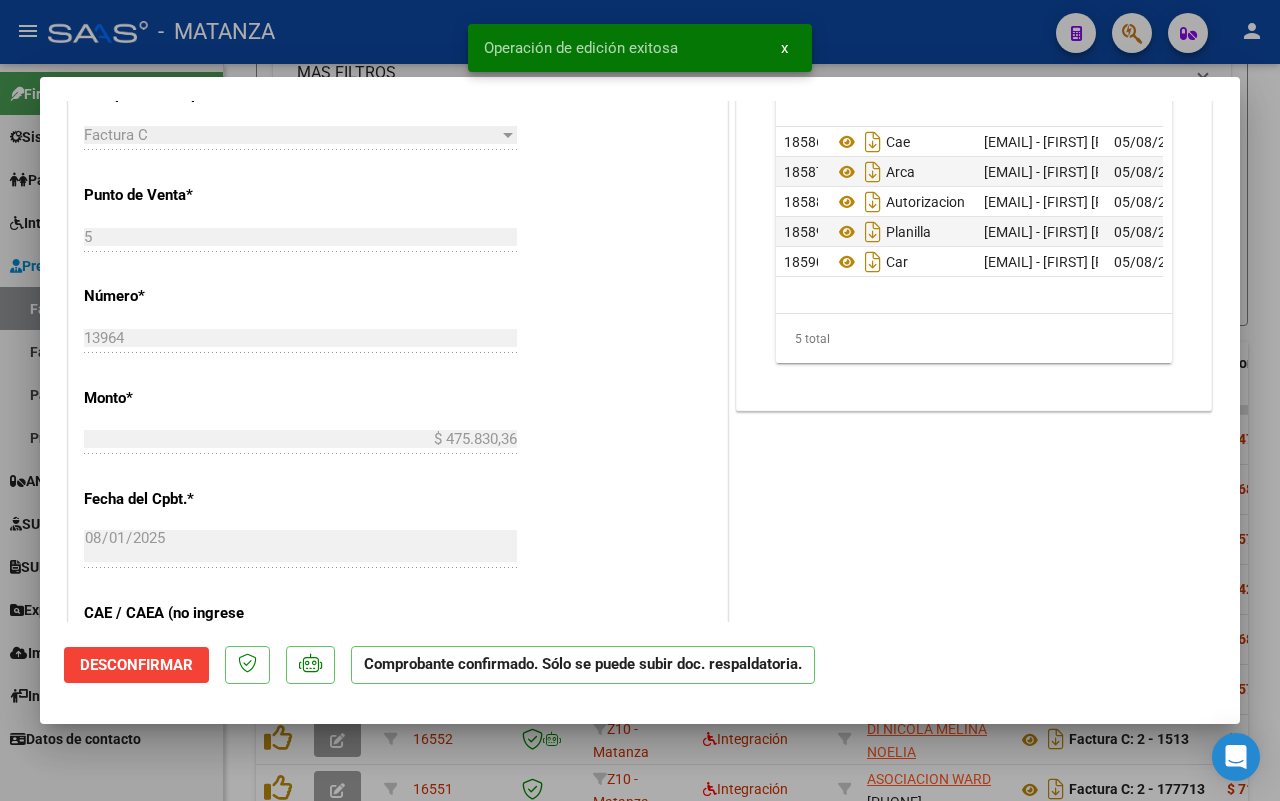 click at bounding box center (640, 400) 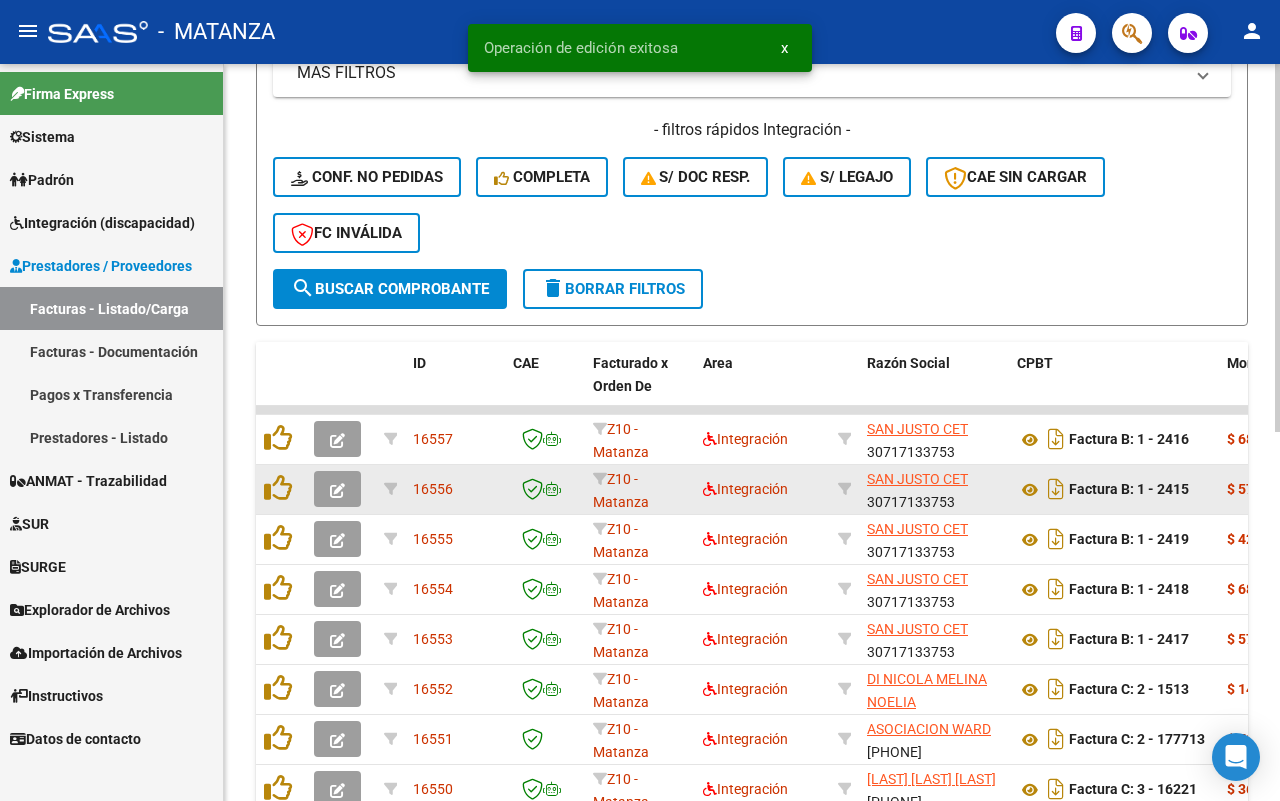 scroll, scrollTop: 613, scrollLeft: 0, axis: vertical 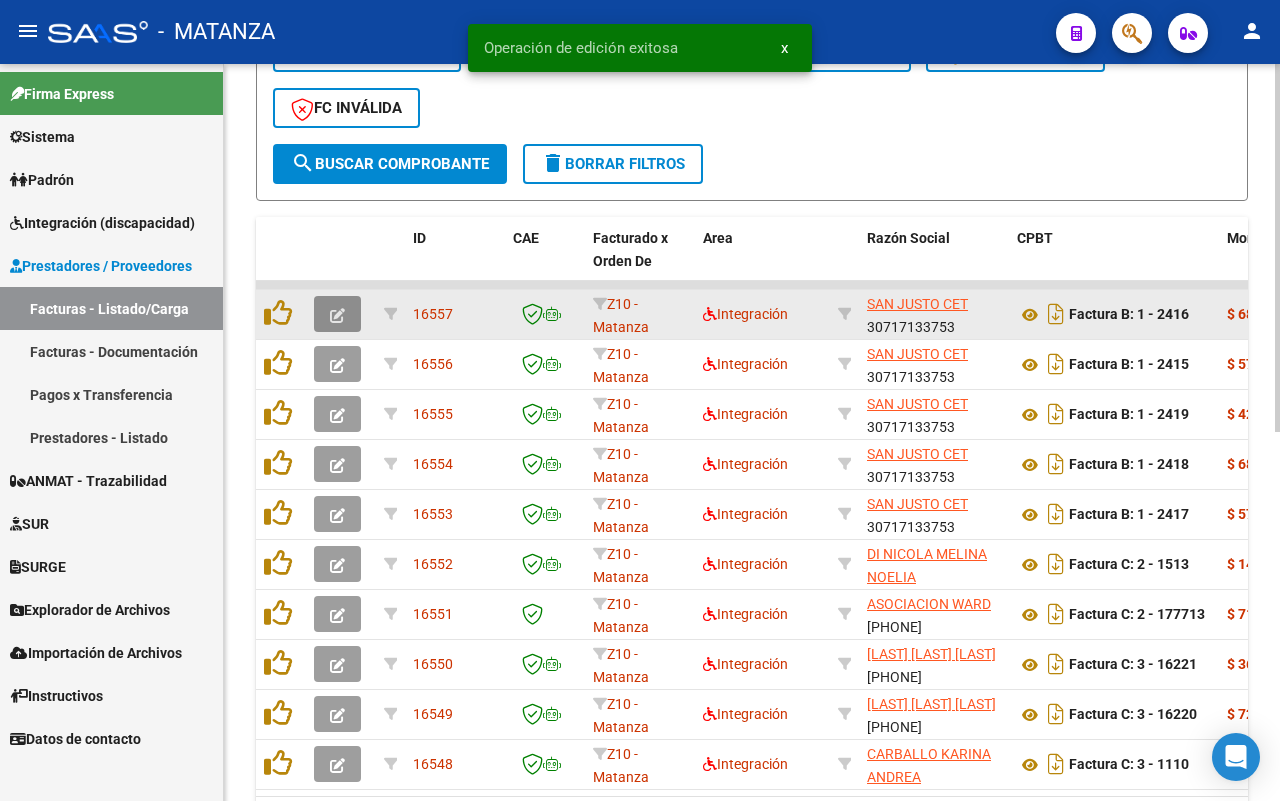 click 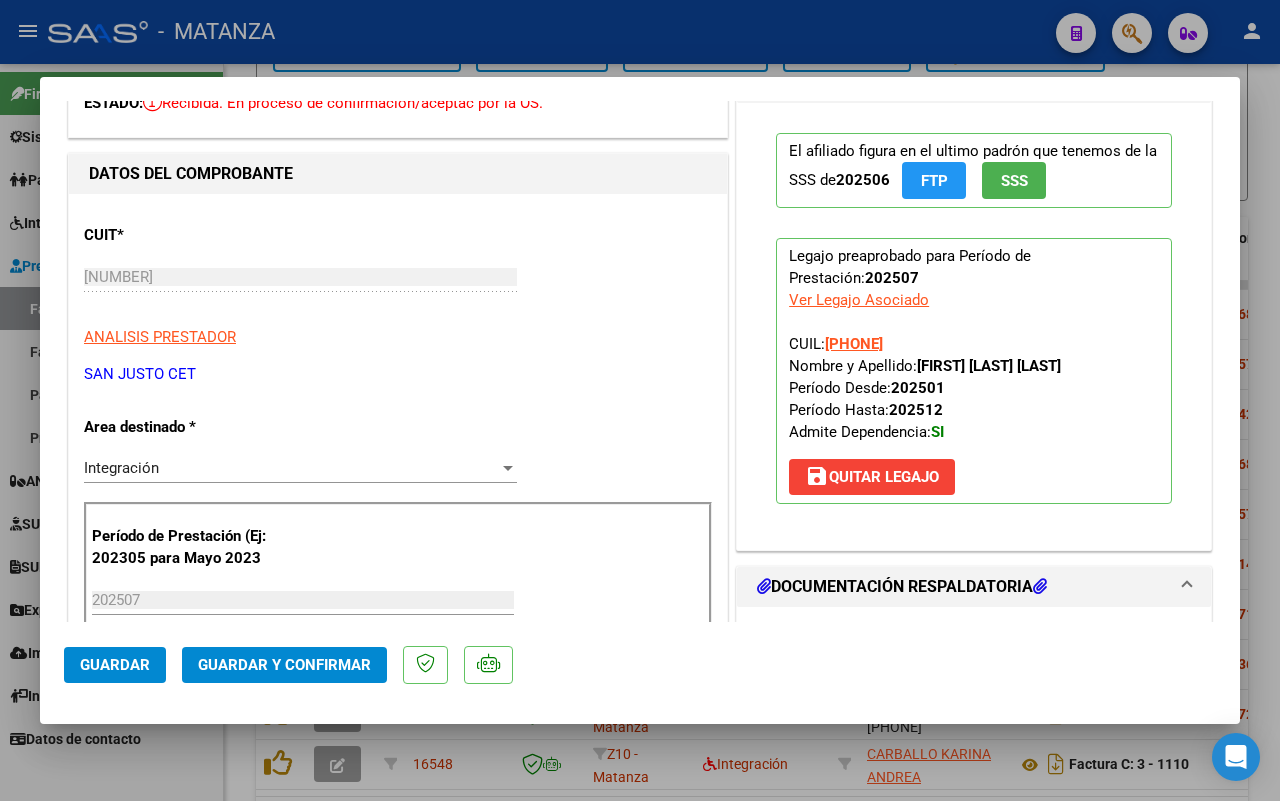 scroll, scrollTop: 0, scrollLeft: 0, axis: both 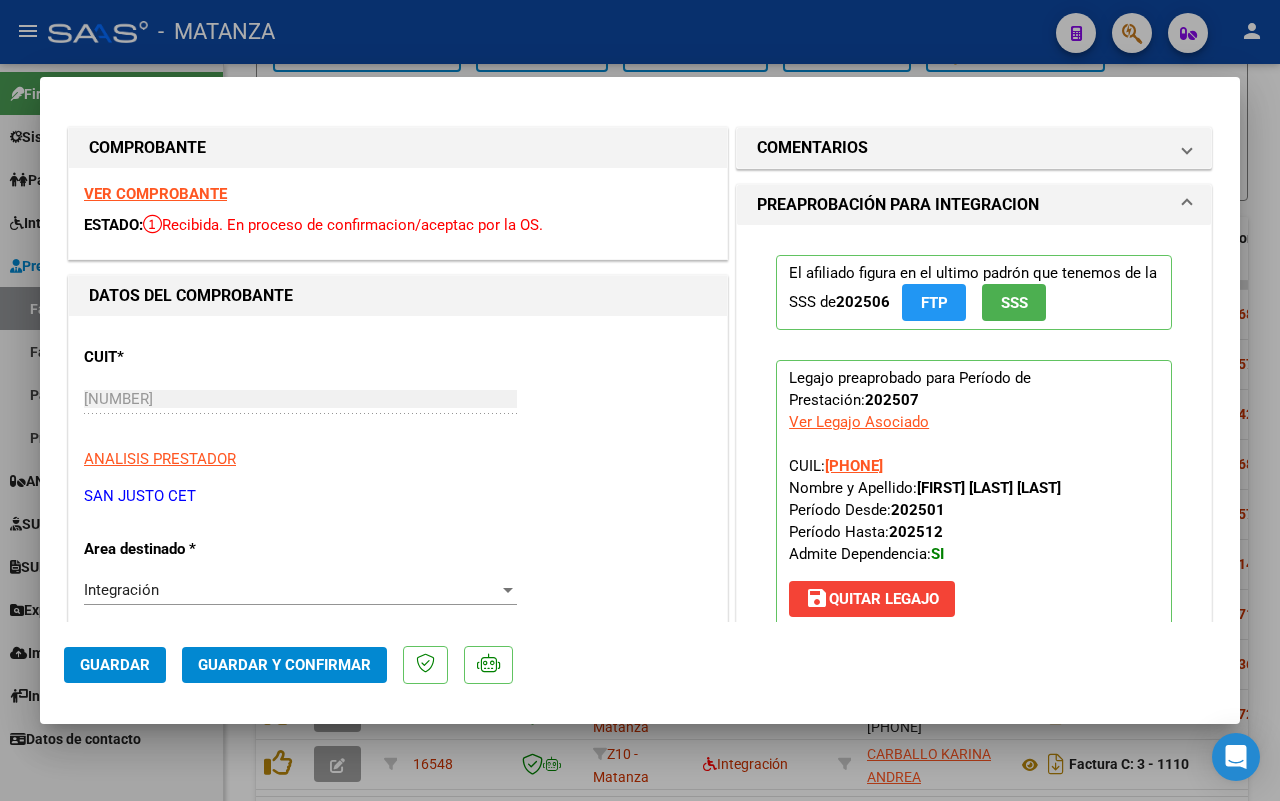 click on "VER COMPROBANTE" at bounding box center (155, 194) 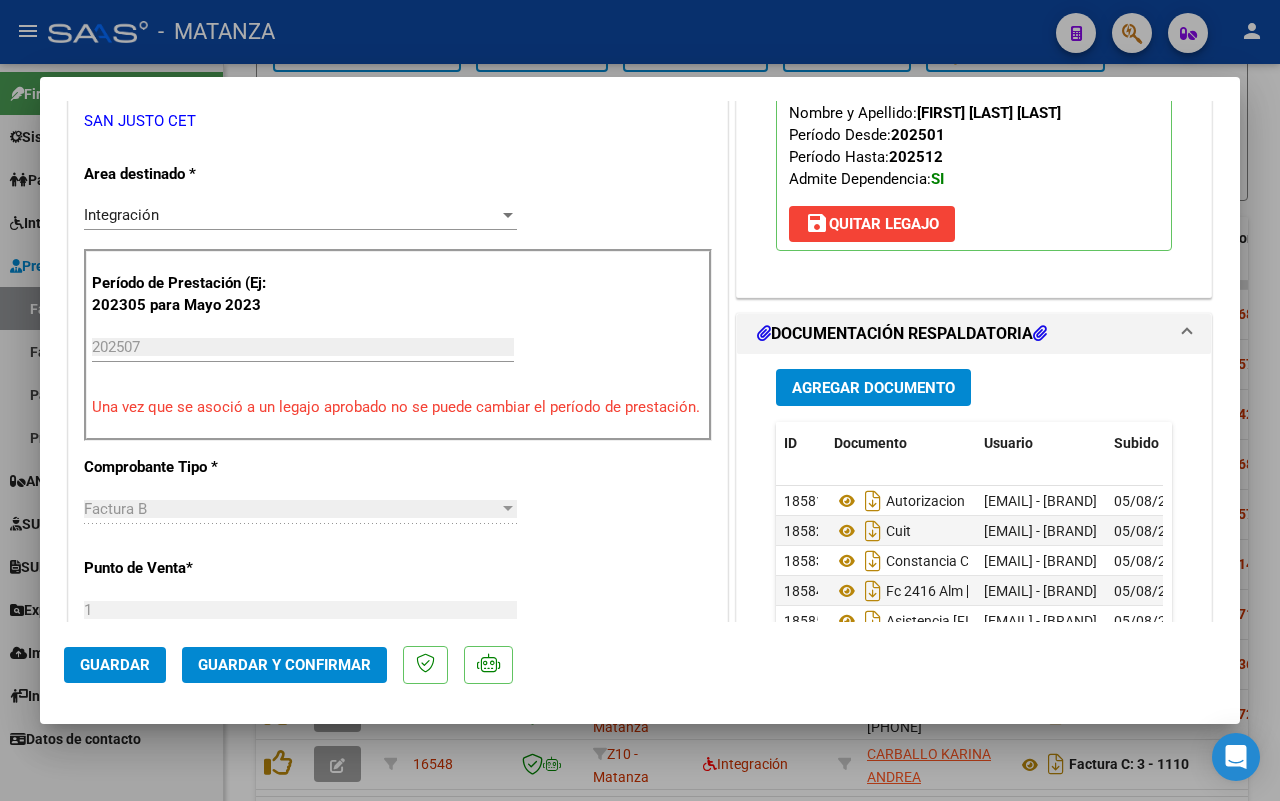 scroll, scrollTop: 500, scrollLeft: 0, axis: vertical 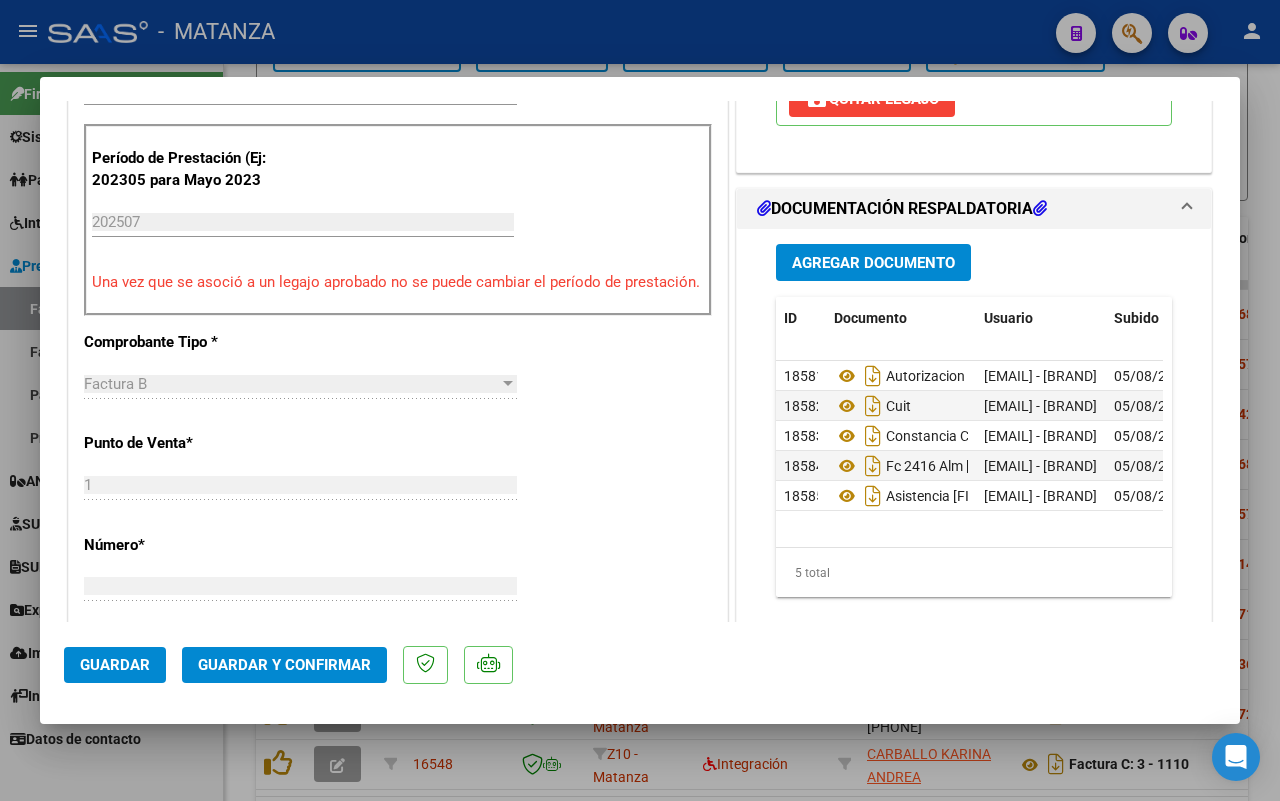 click on "Guardar y Confirmar" 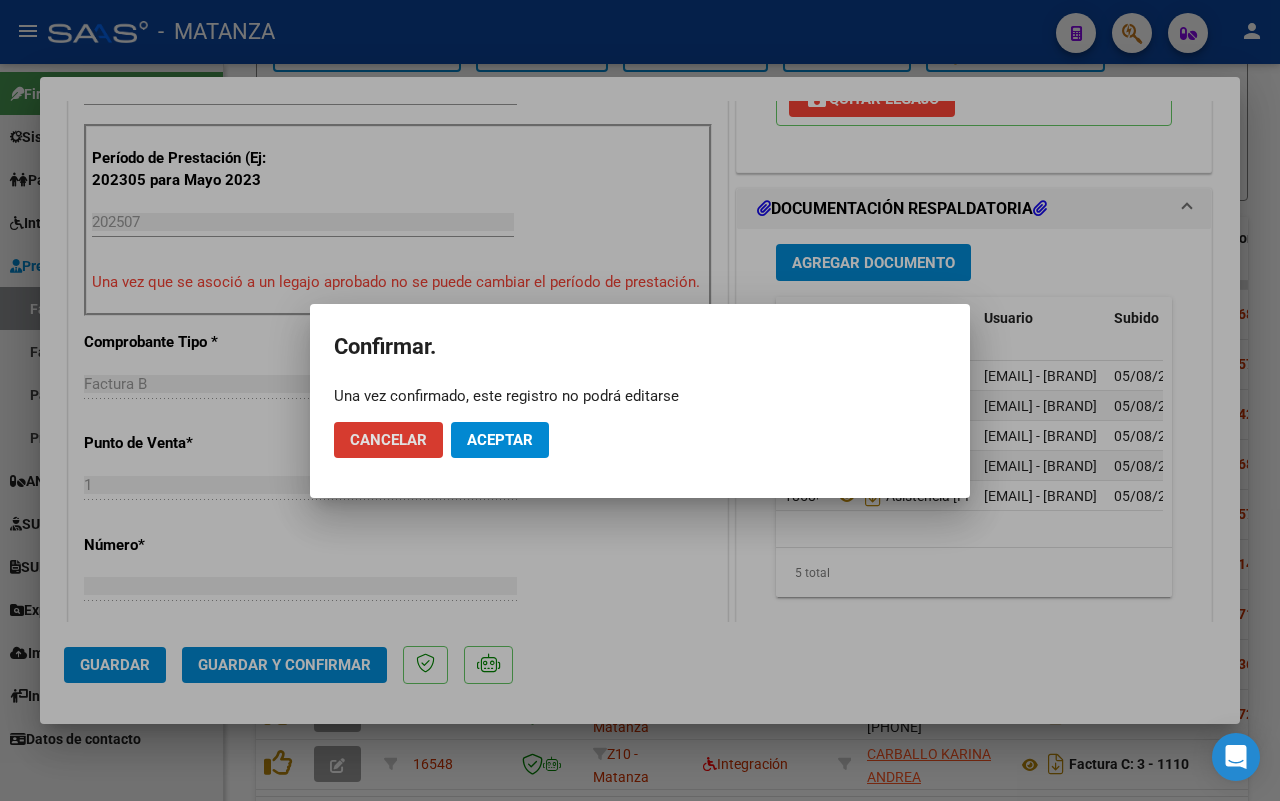 click on "Aceptar" 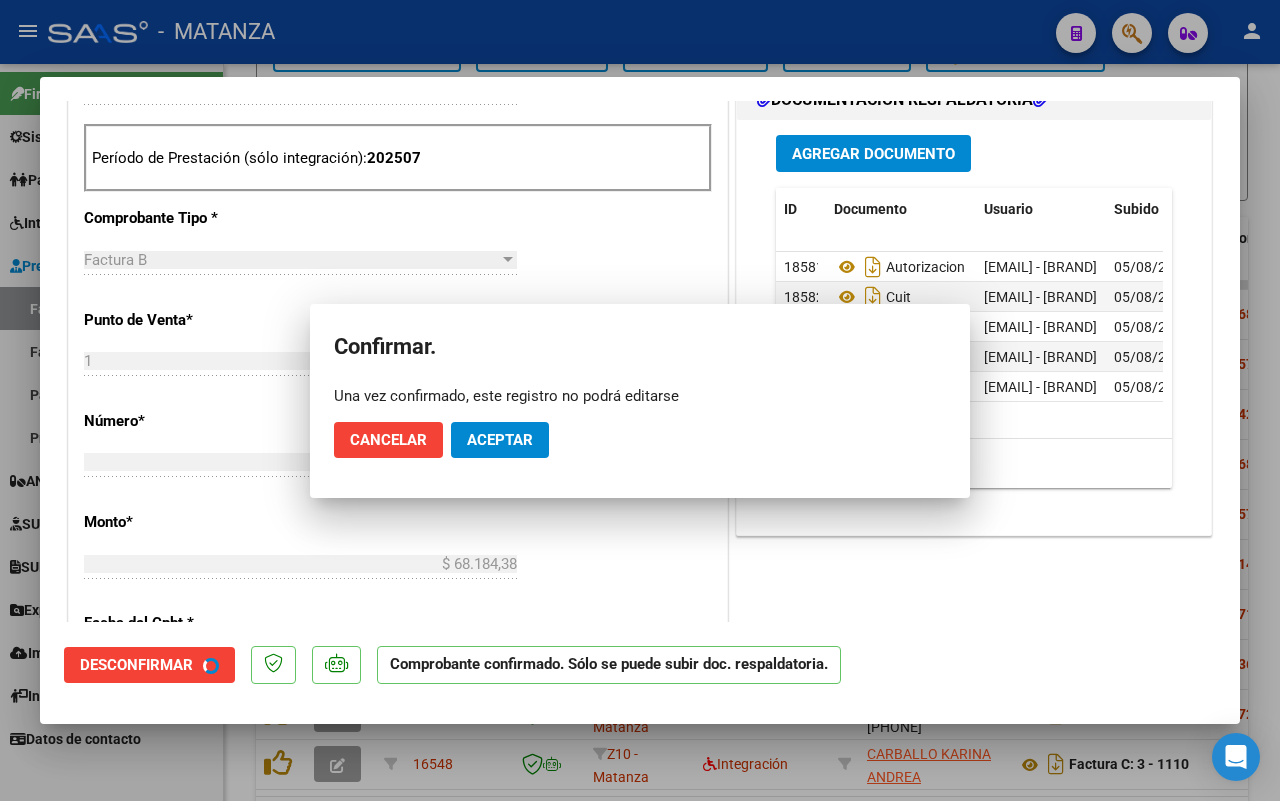 scroll, scrollTop: 522, scrollLeft: 0, axis: vertical 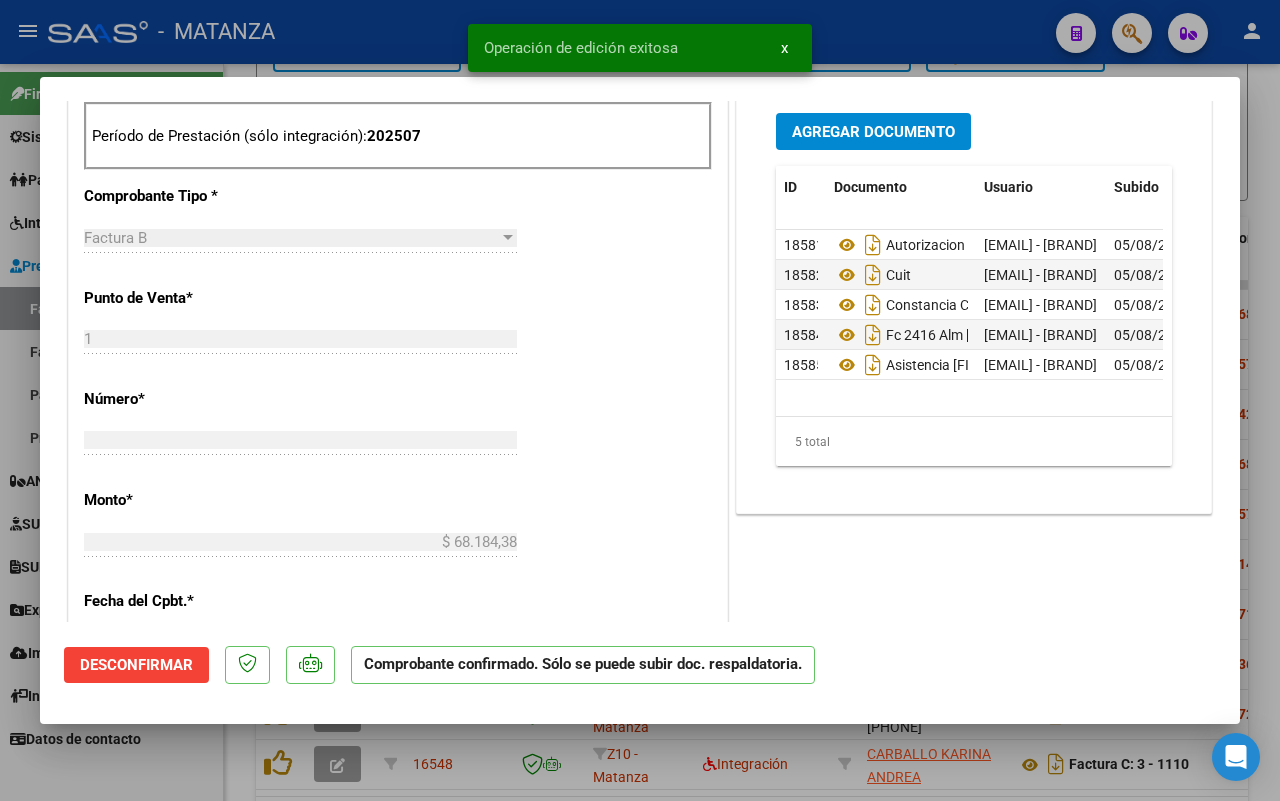click at bounding box center (640, 400) 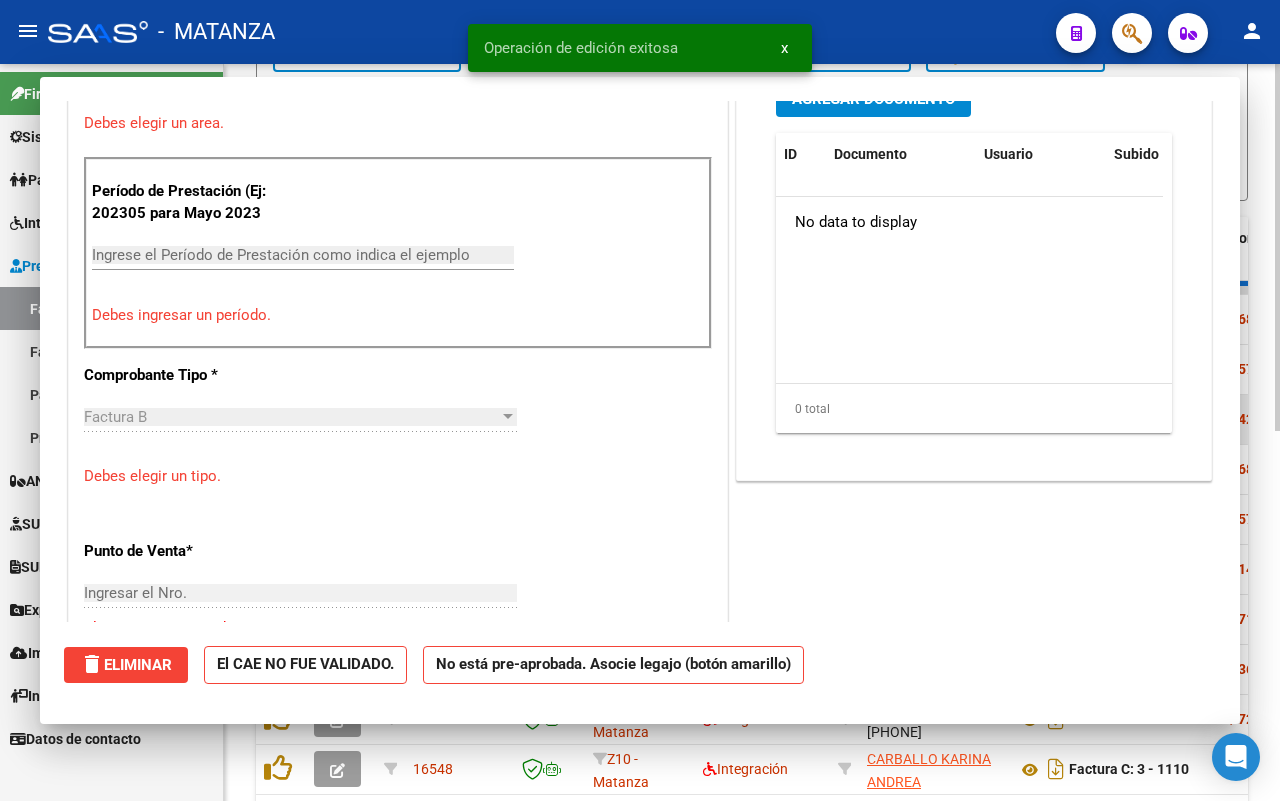 scroll, scrollTop: 0, scrollLeft: 0, axis: both 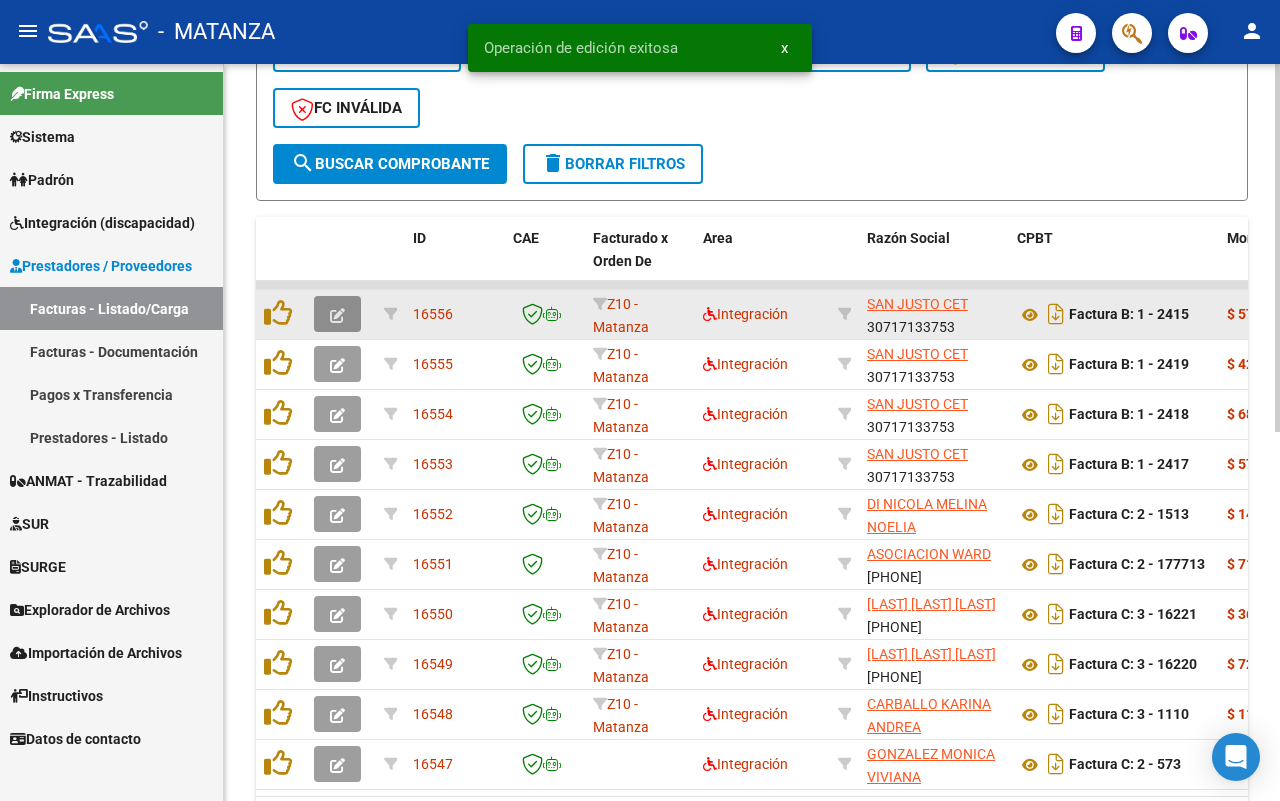 click 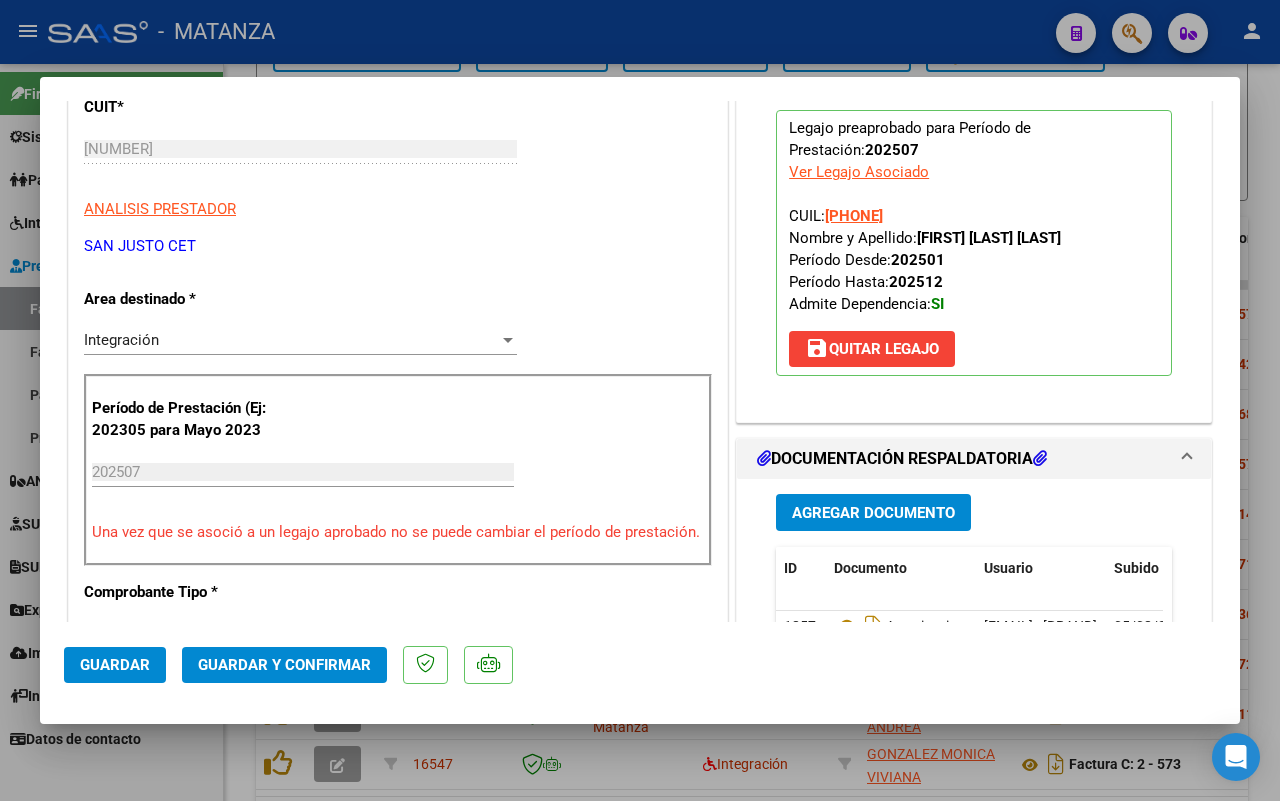 scroll, scrollTop: 500, scrollLeft: 0, axis: vertical 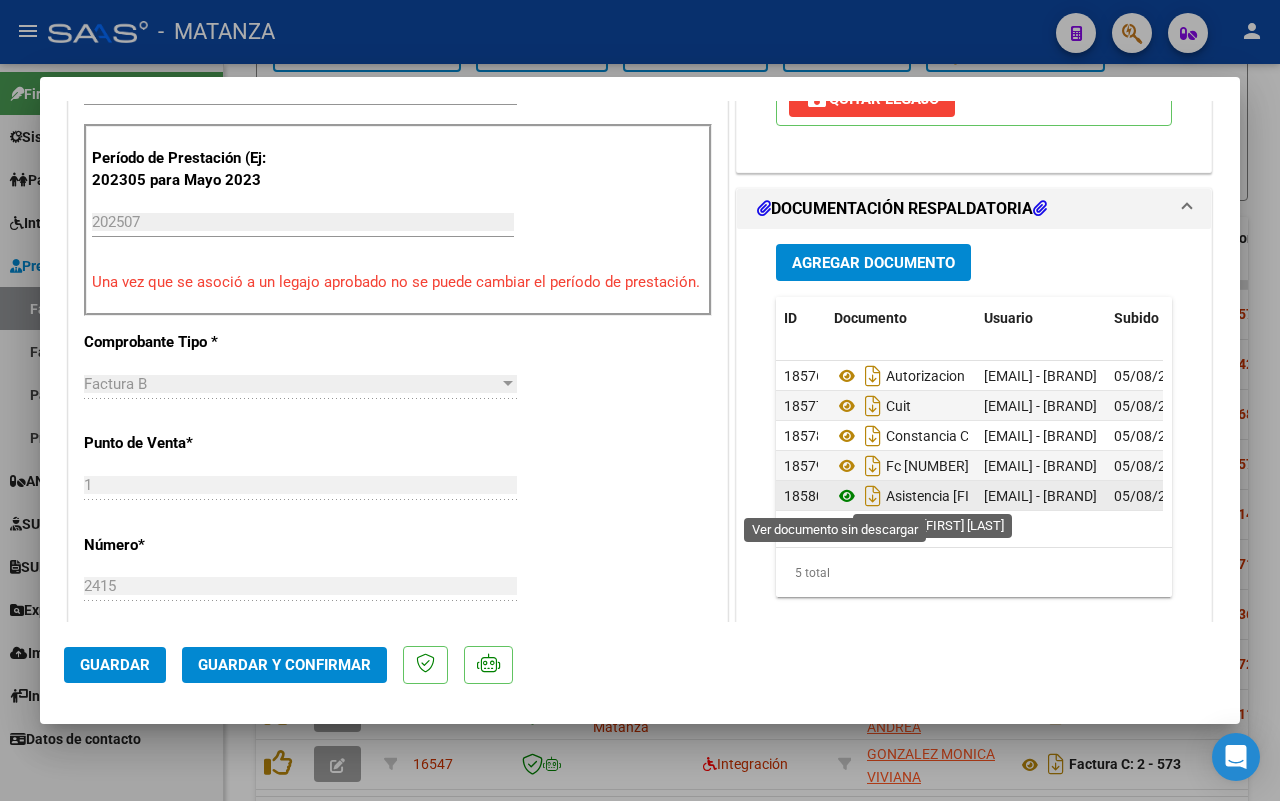 click 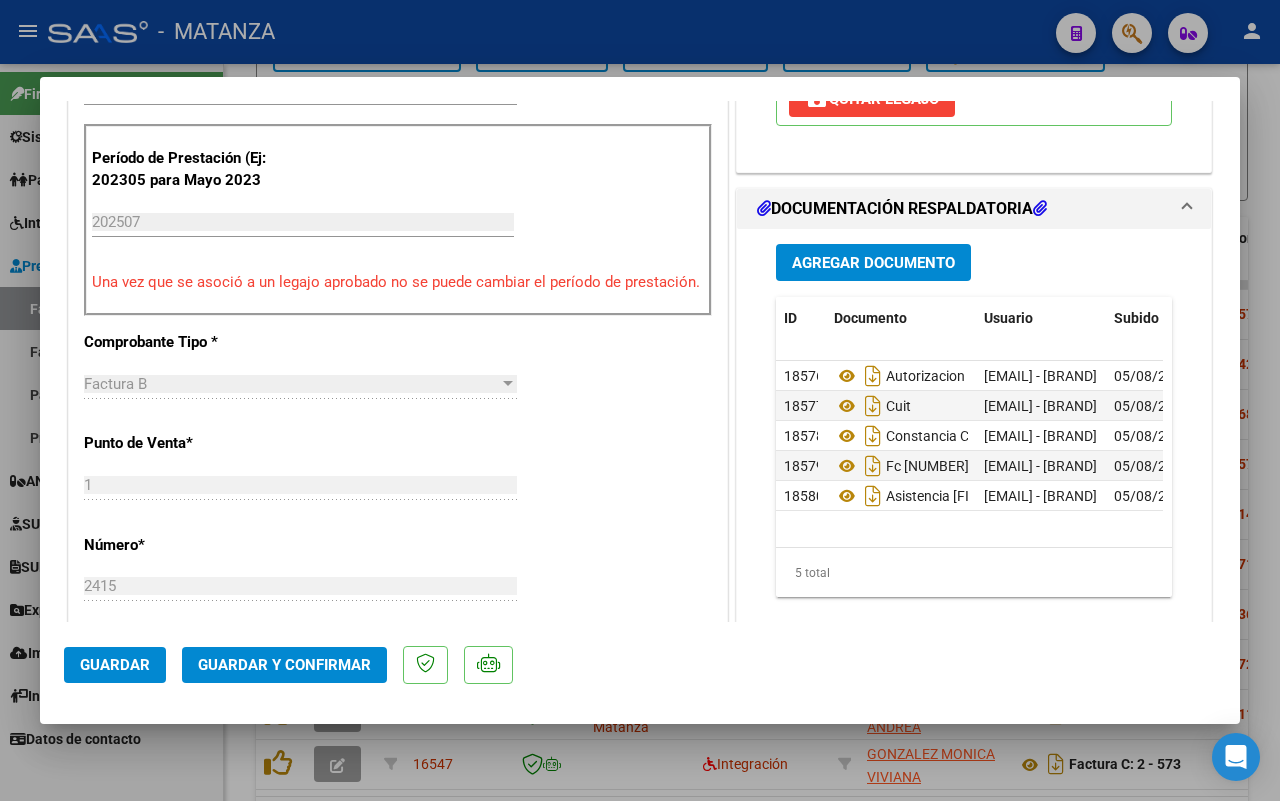 scroll, scrollTop: 625, scrollLeft: 0, axis: vertical 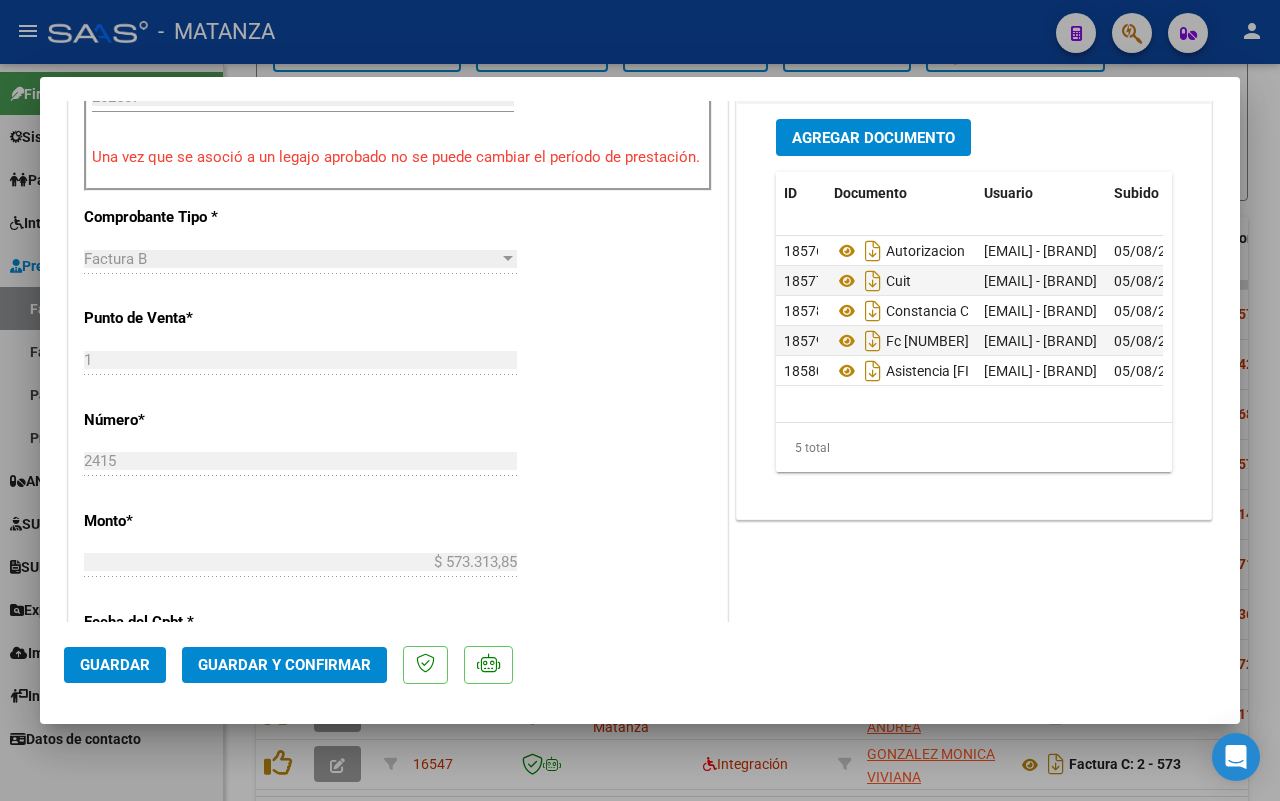 click on "Guardar y Confirmar" 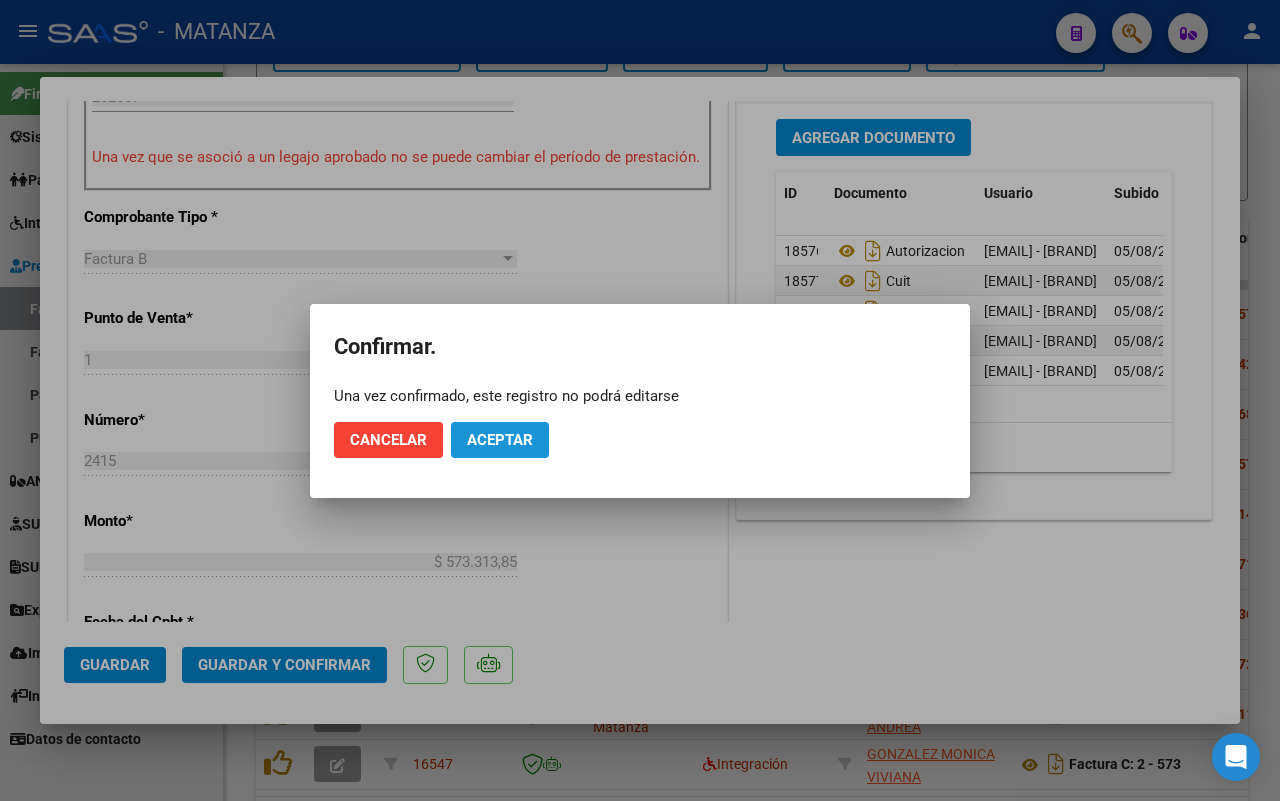 click on "Aceptar" 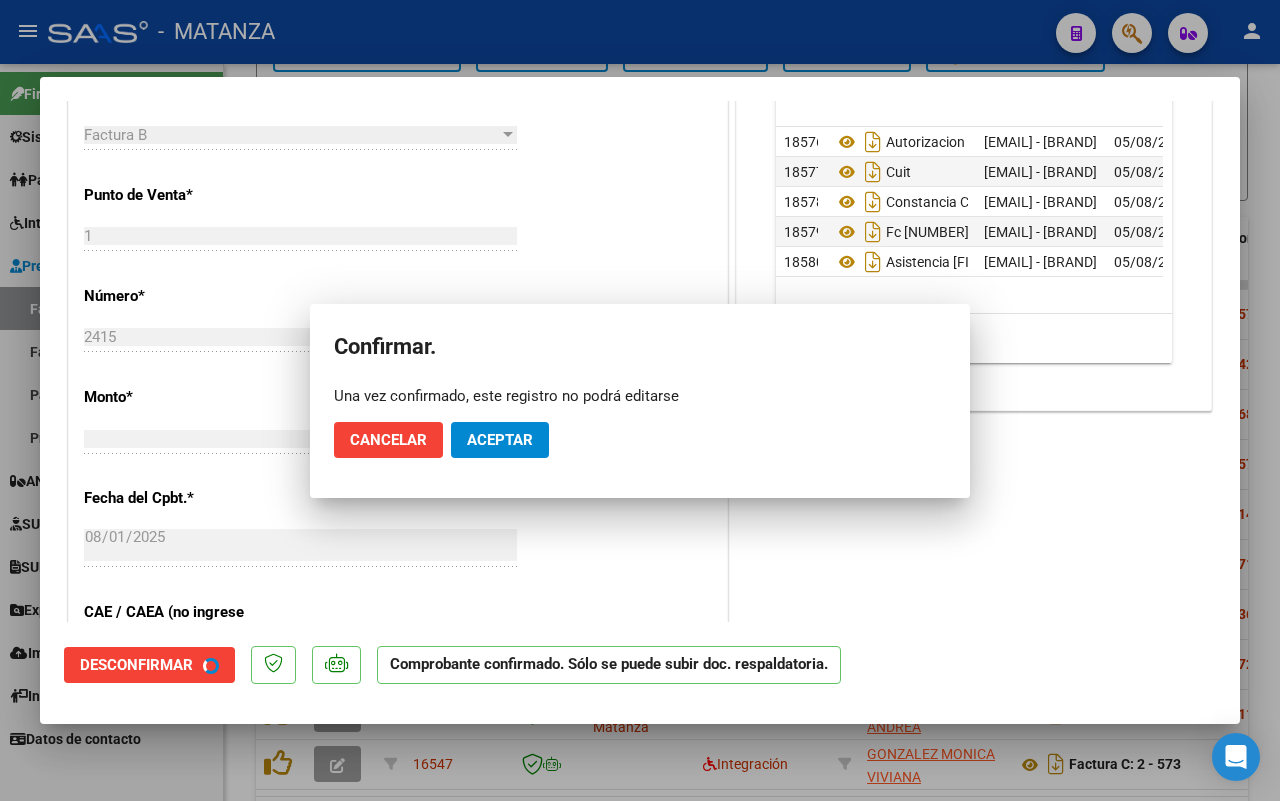 scroll, scrollTop: 647, scrollLeft: 0, axis: vertical 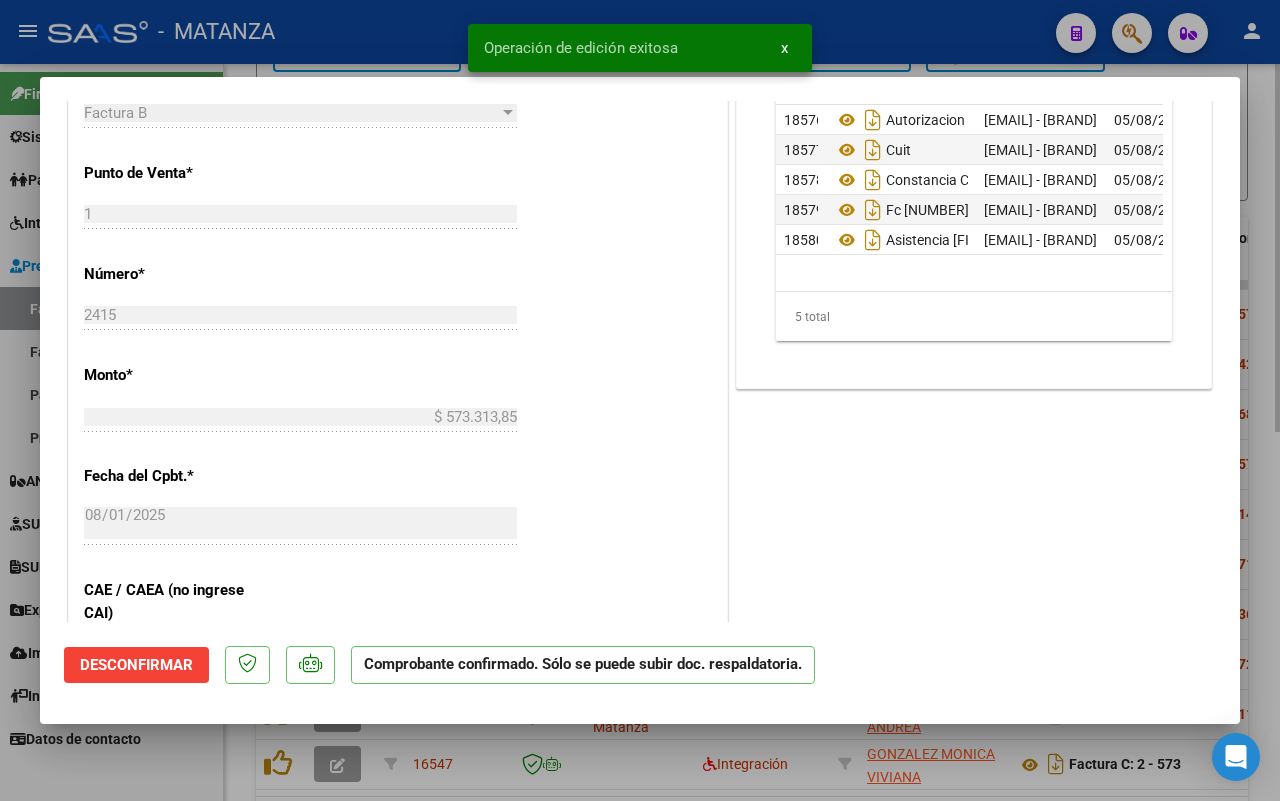 drag, startPoint x: 182, startPoint y: 775, endPoint x: 246, endPoint y: 727, distance: 80 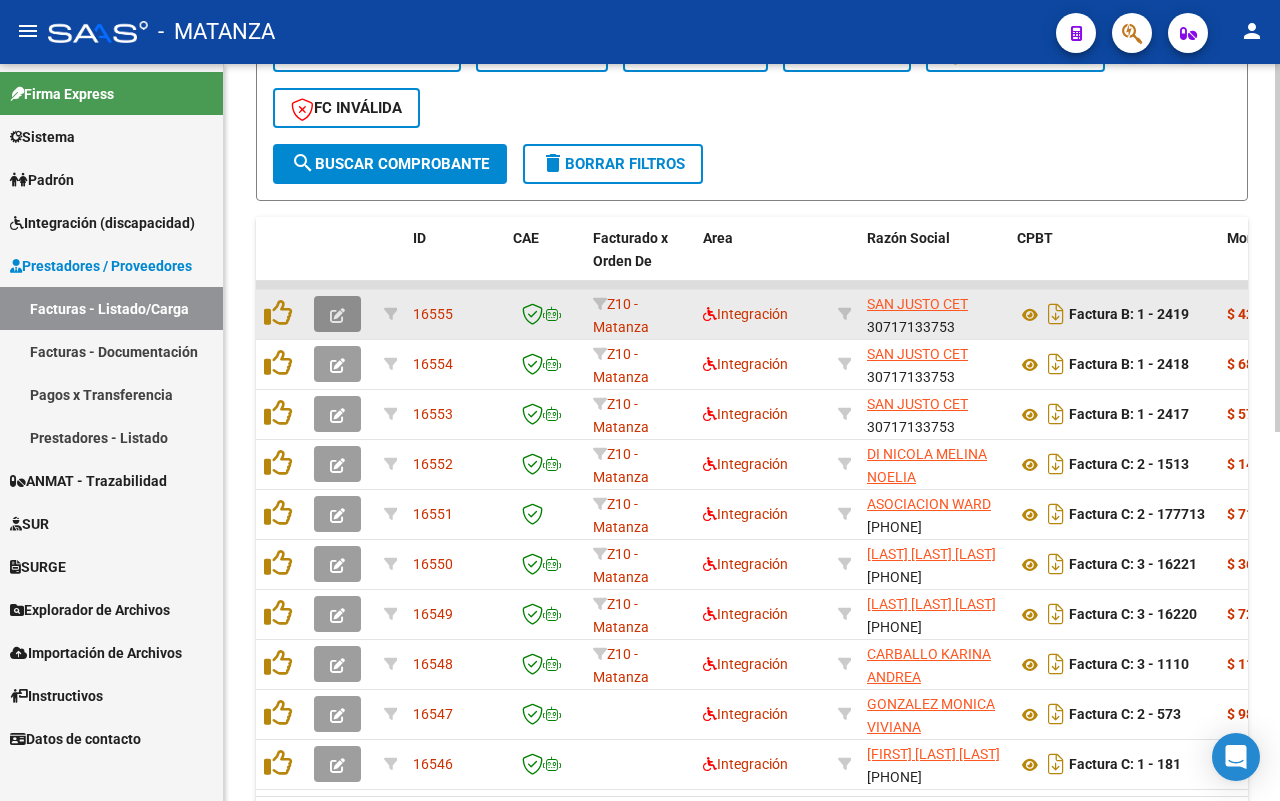 click 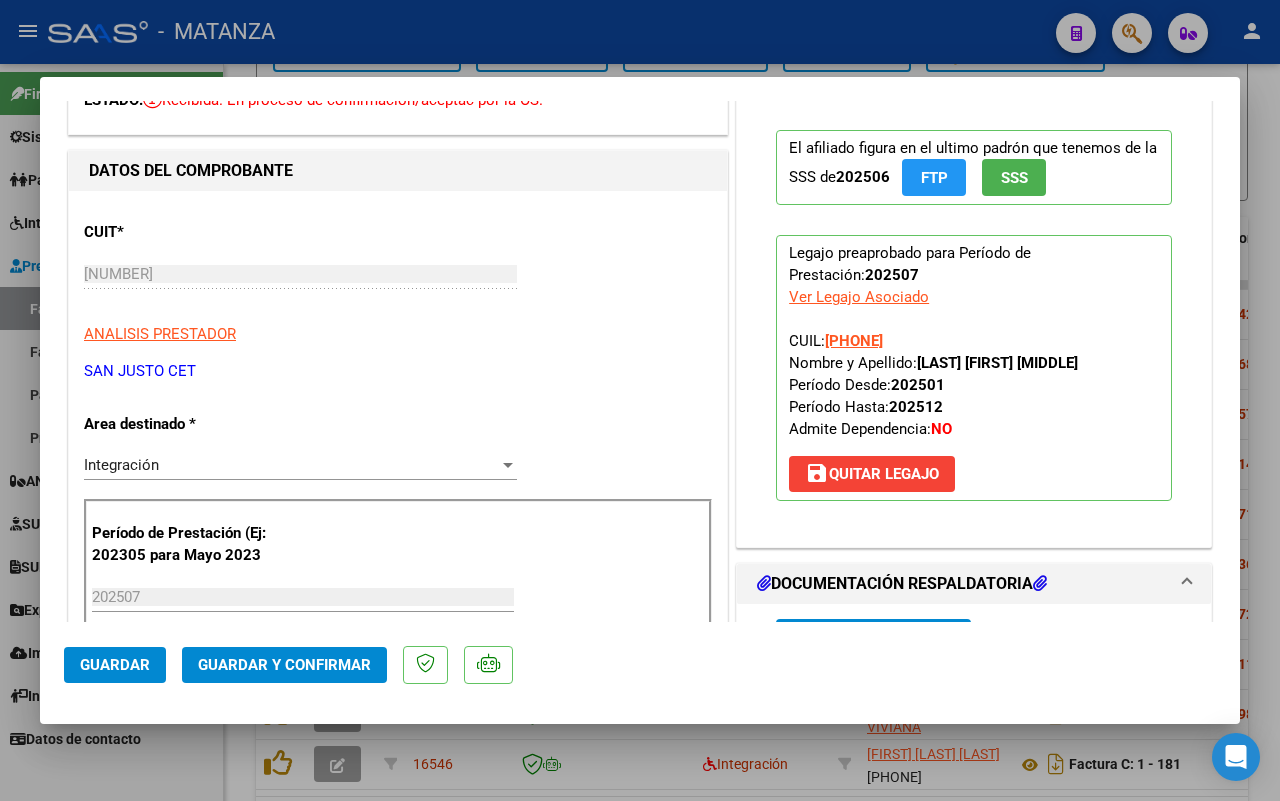 scroll, scrollTop: 500, scrollLeft: 0, axis: vertical 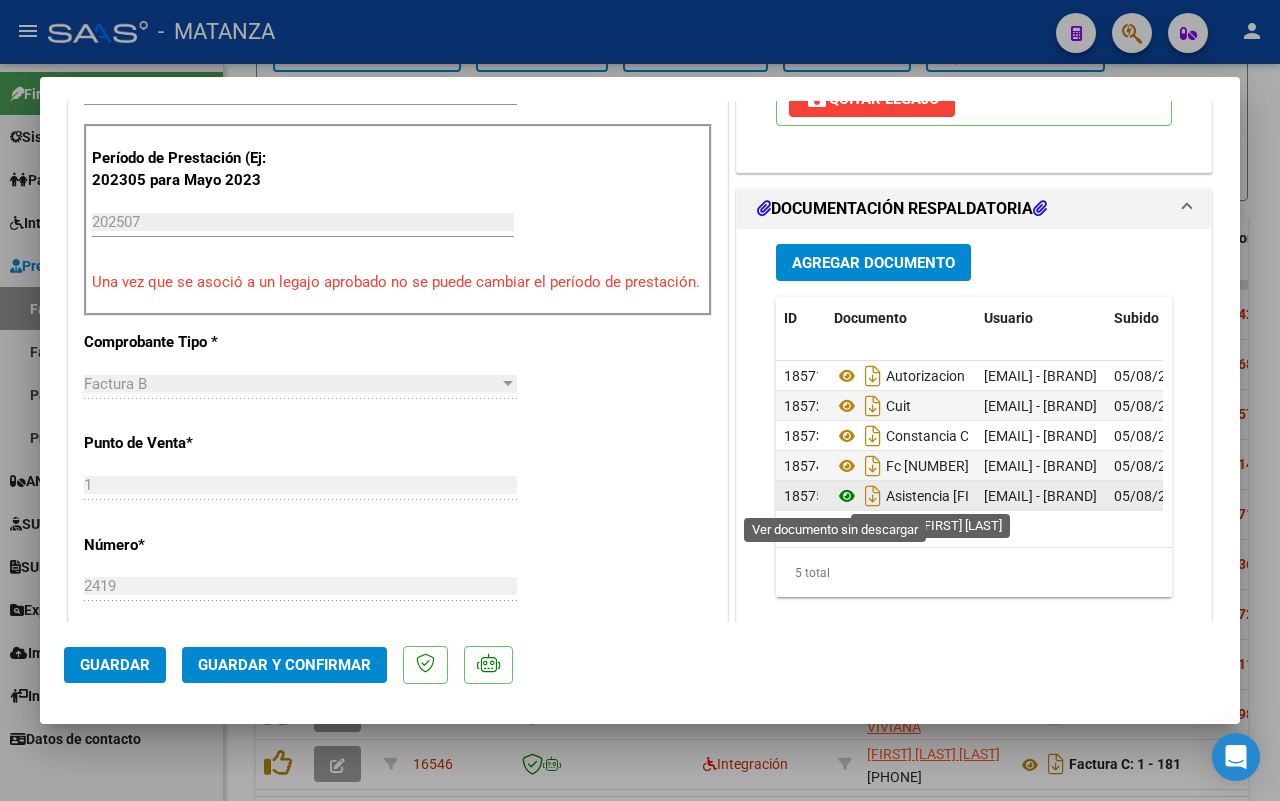 click 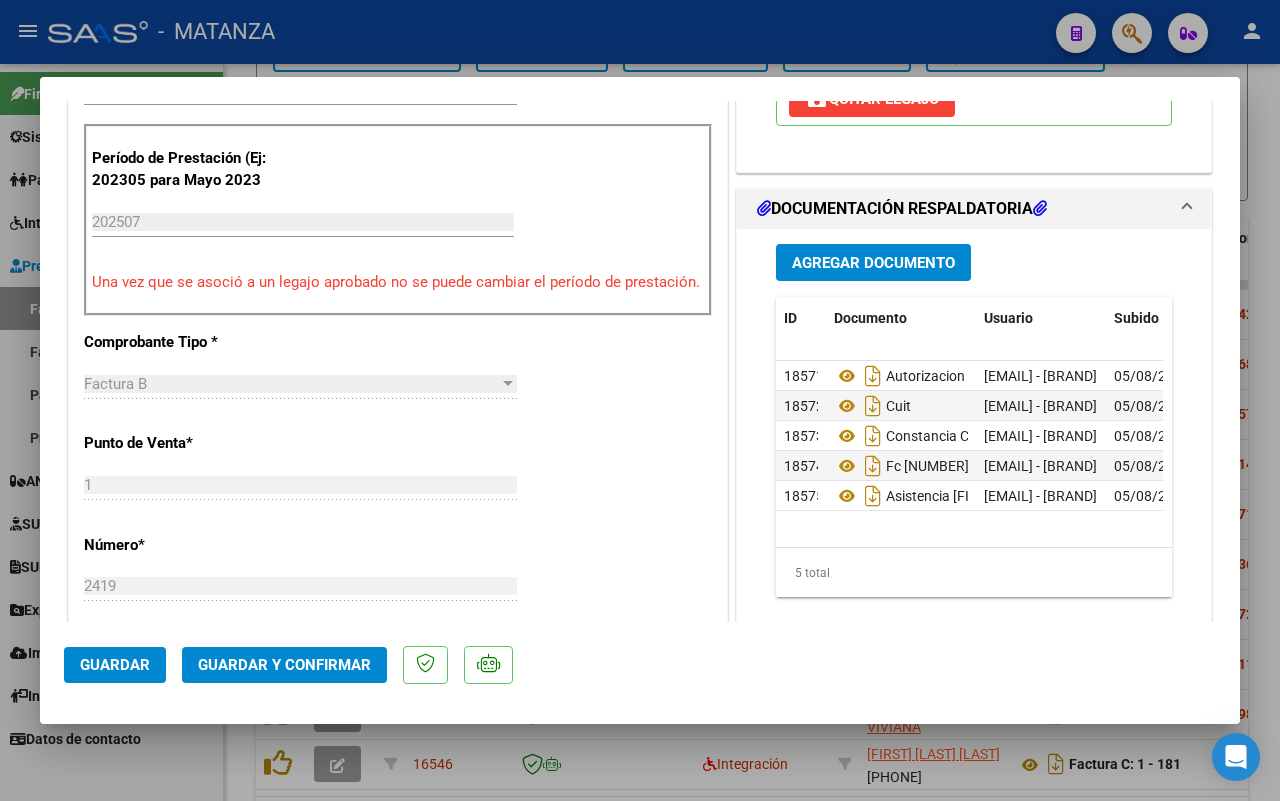 scroll, scrollTop: 750, scrollLeft: 0, axis: vertical 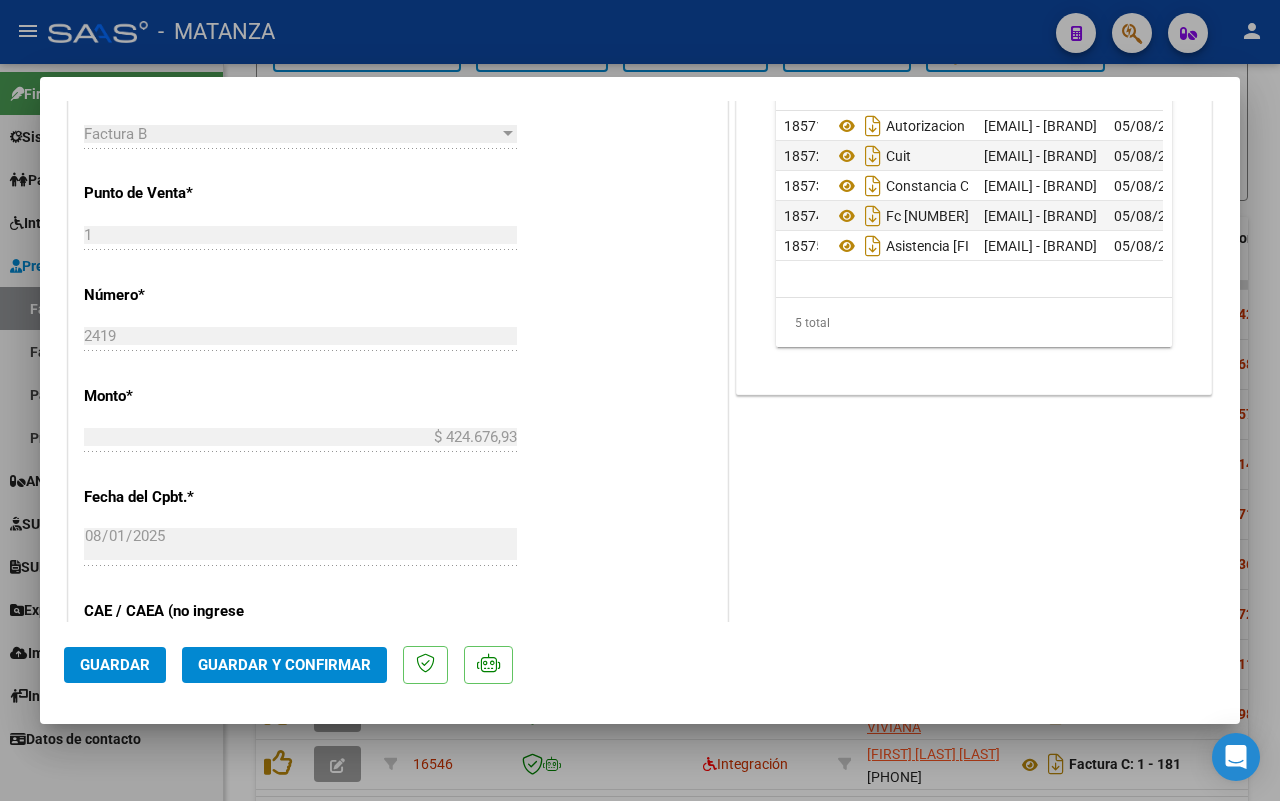 click on "Guardar y Confirmar" 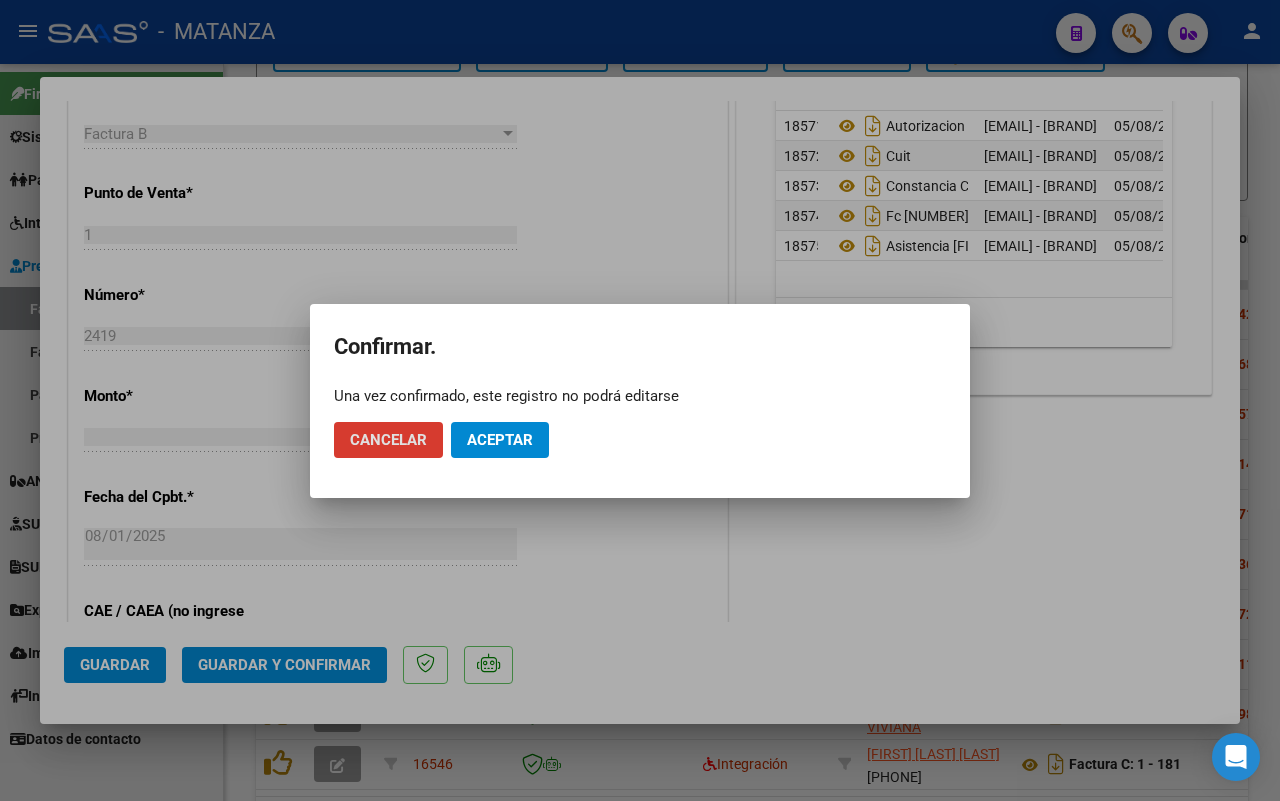 click on "Aceptar" 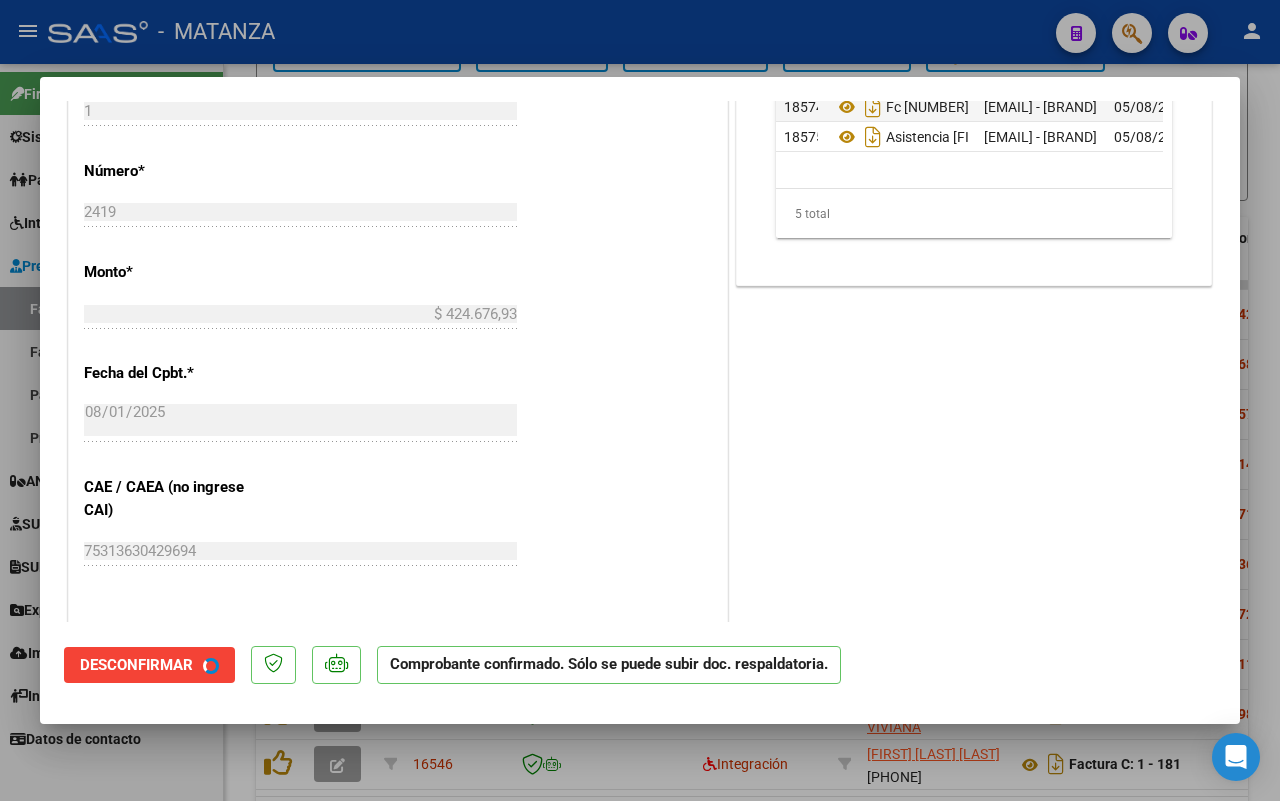 scroll, scrollTop: 772, scrollLeft: 0, axis: vertical 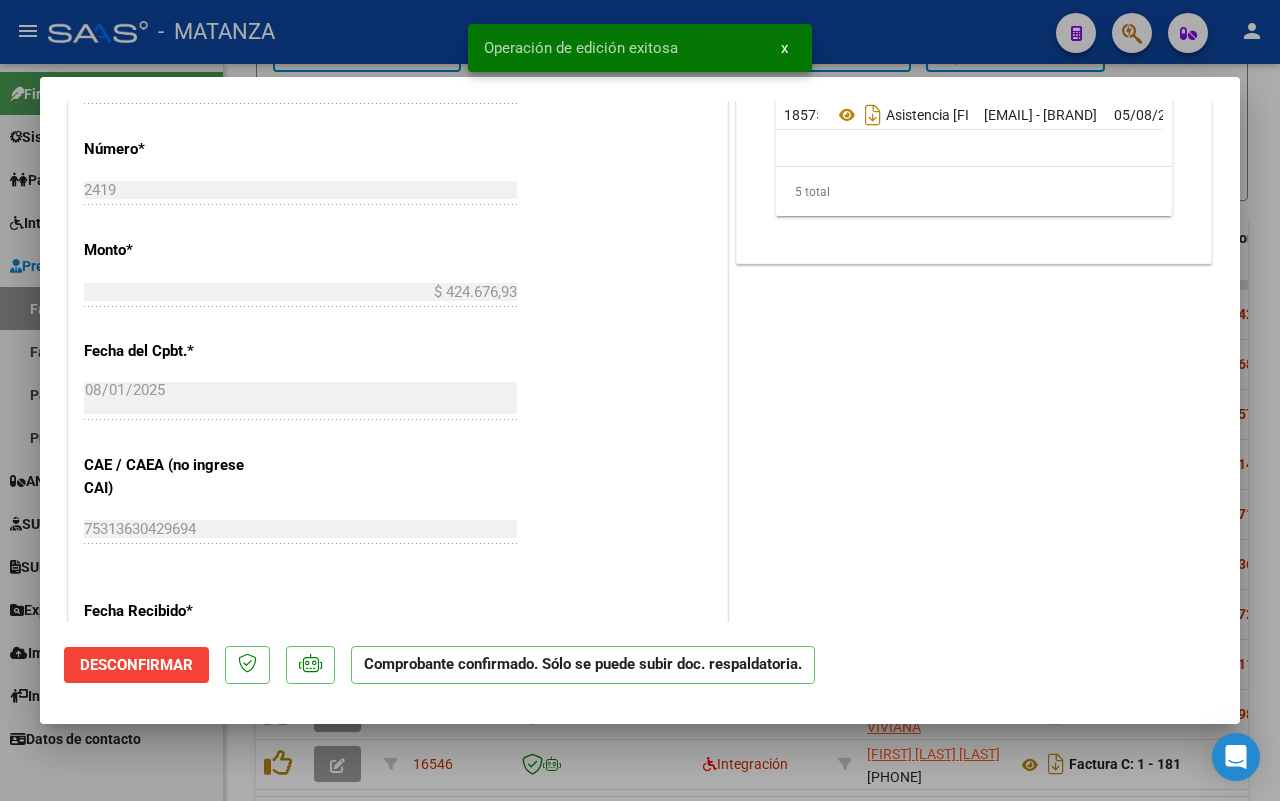click at bounding box center [640, 400] 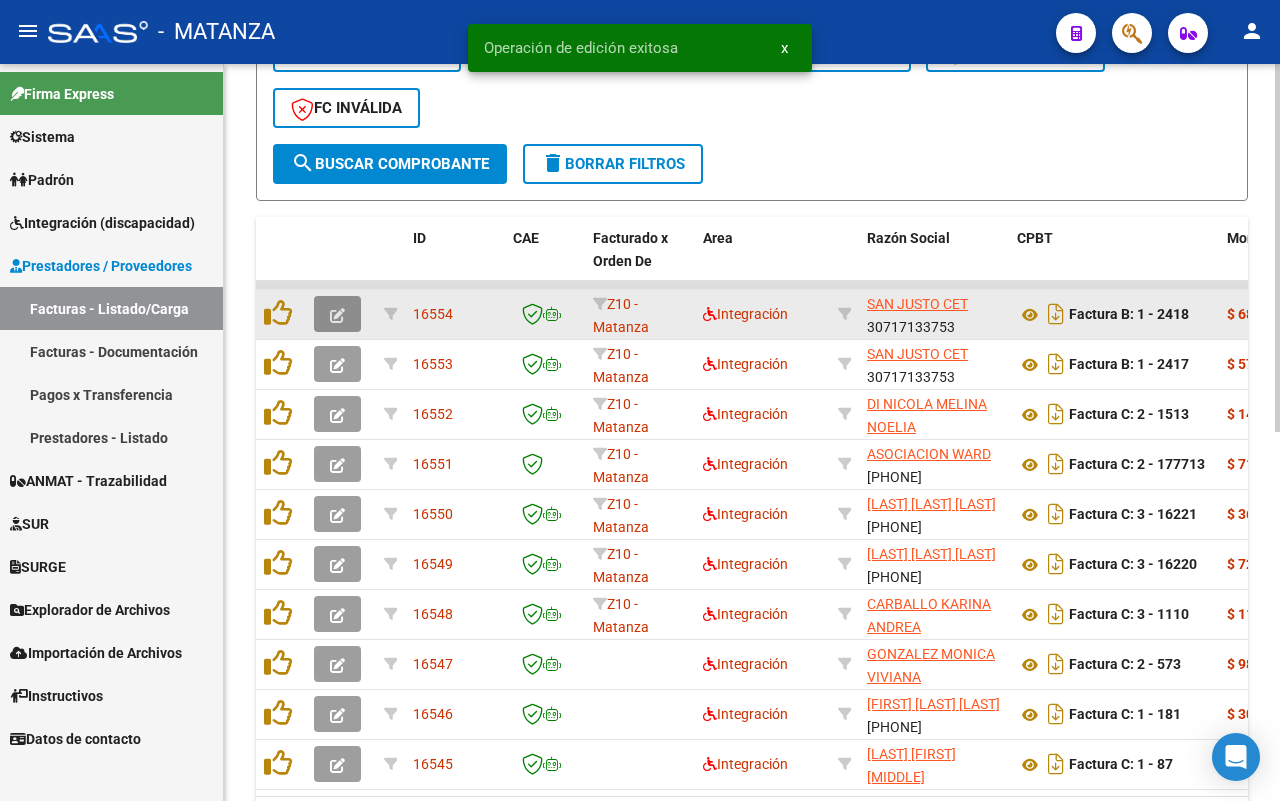 click 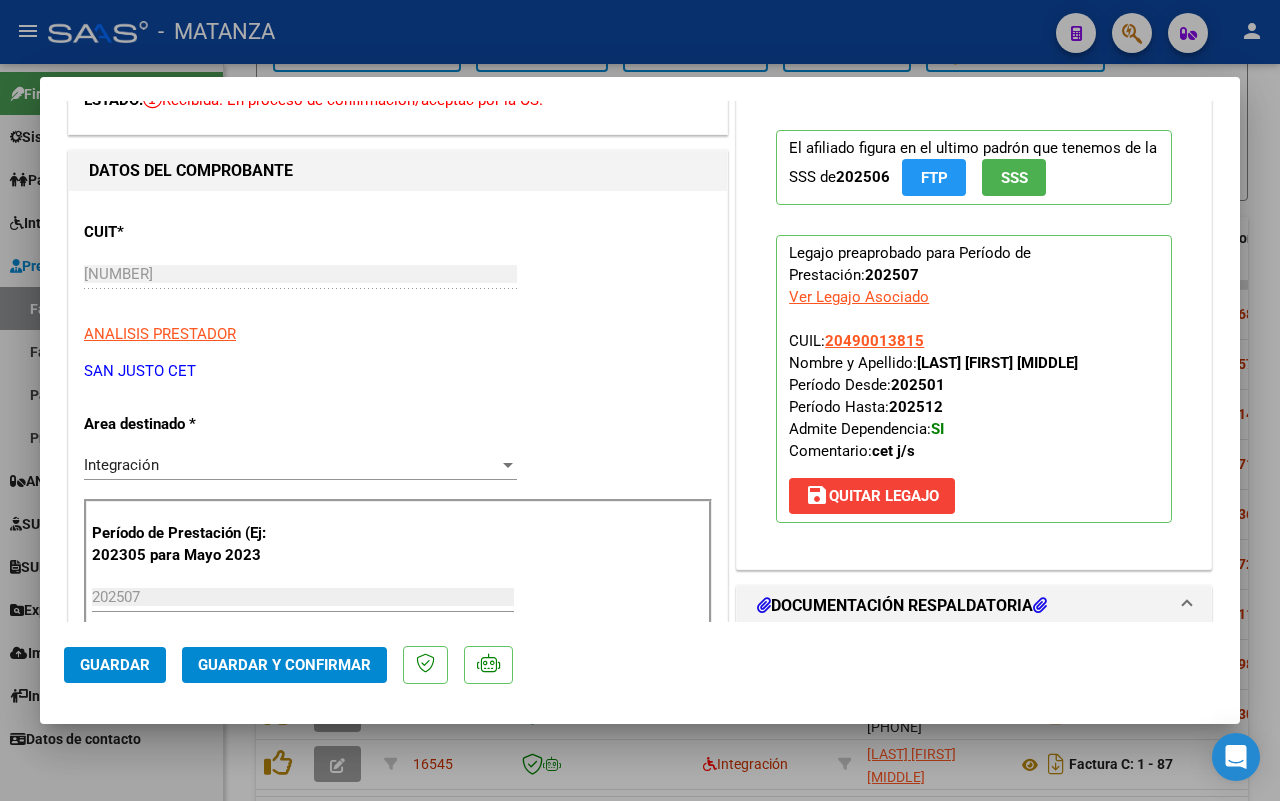 scroll, scrollTop: 0, scrollLeft: 0, axis: both 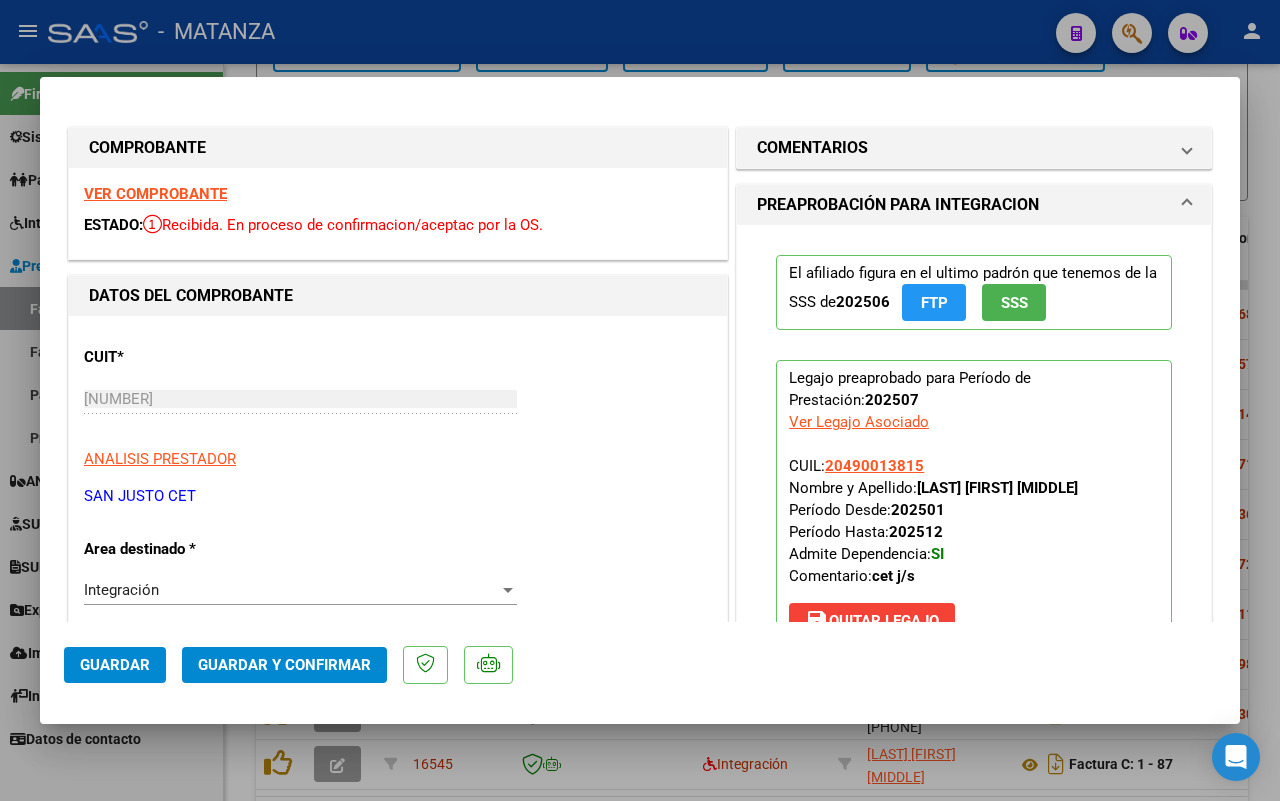 click on "VER COMPROBANTE" at bounding box center [155, 194] 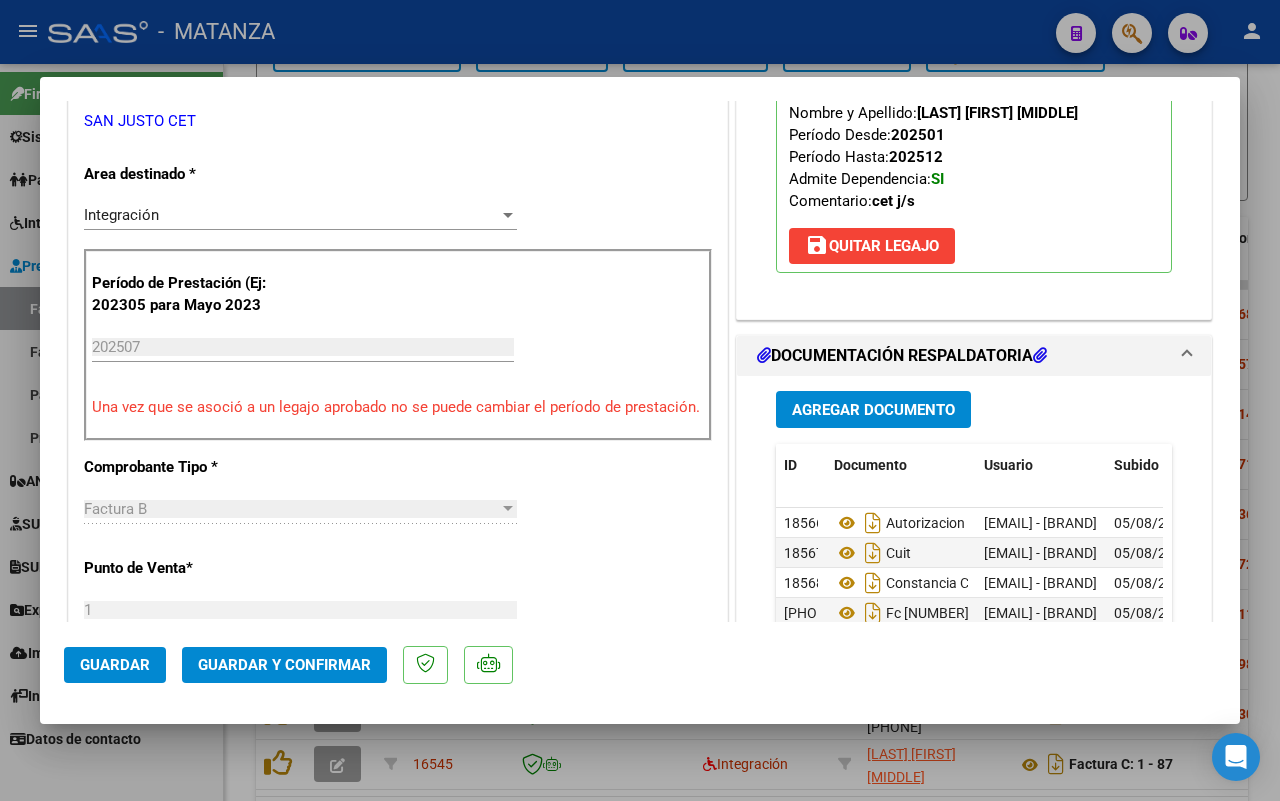 scroll, scrollTop: 500, scrollLeft: 0, axis: vertical 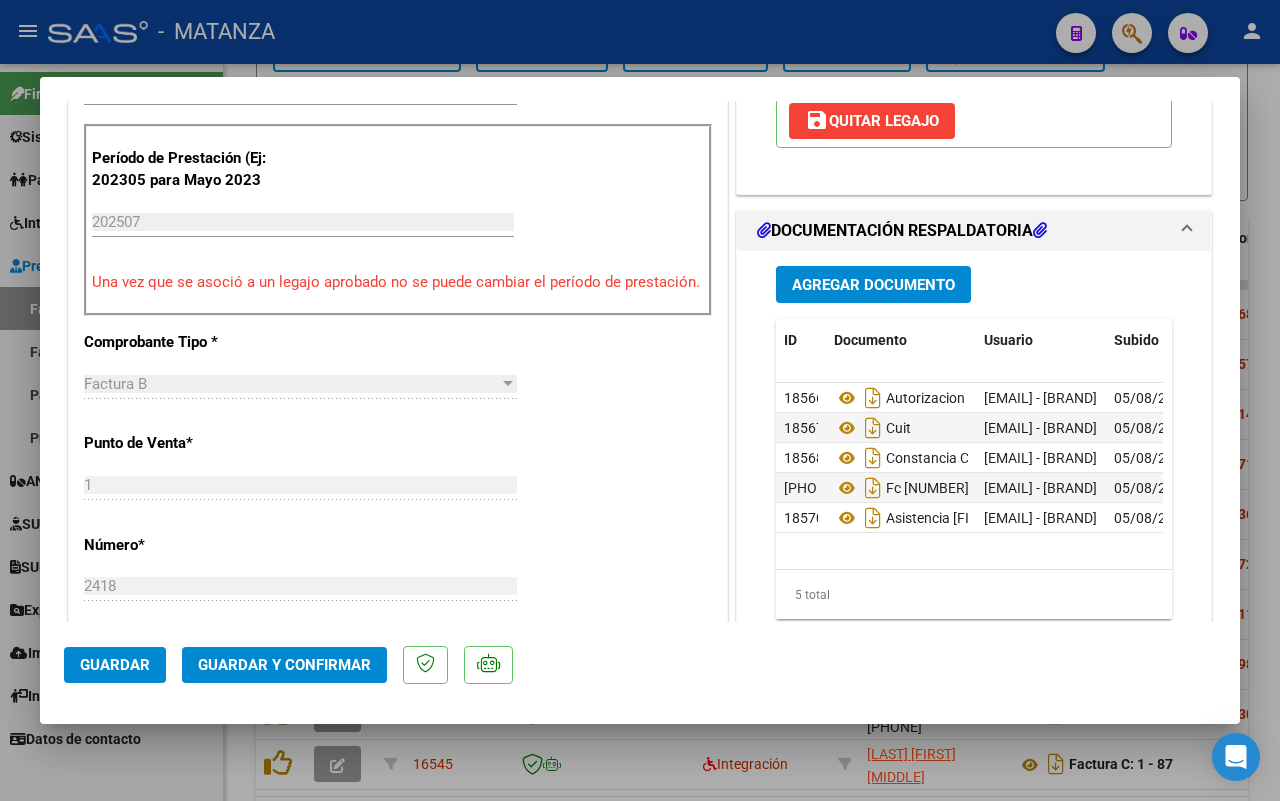 click on "Guardar y Confirmar" 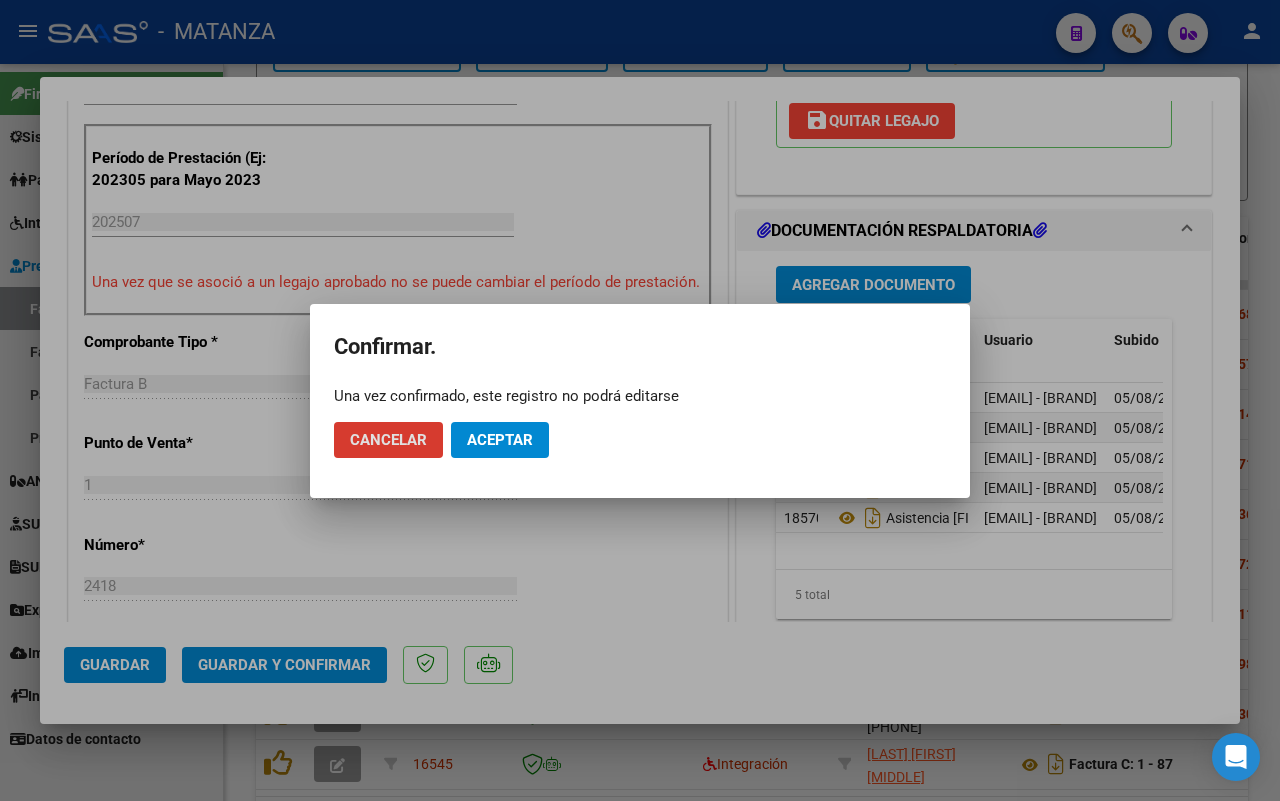 click on "Aceptar" 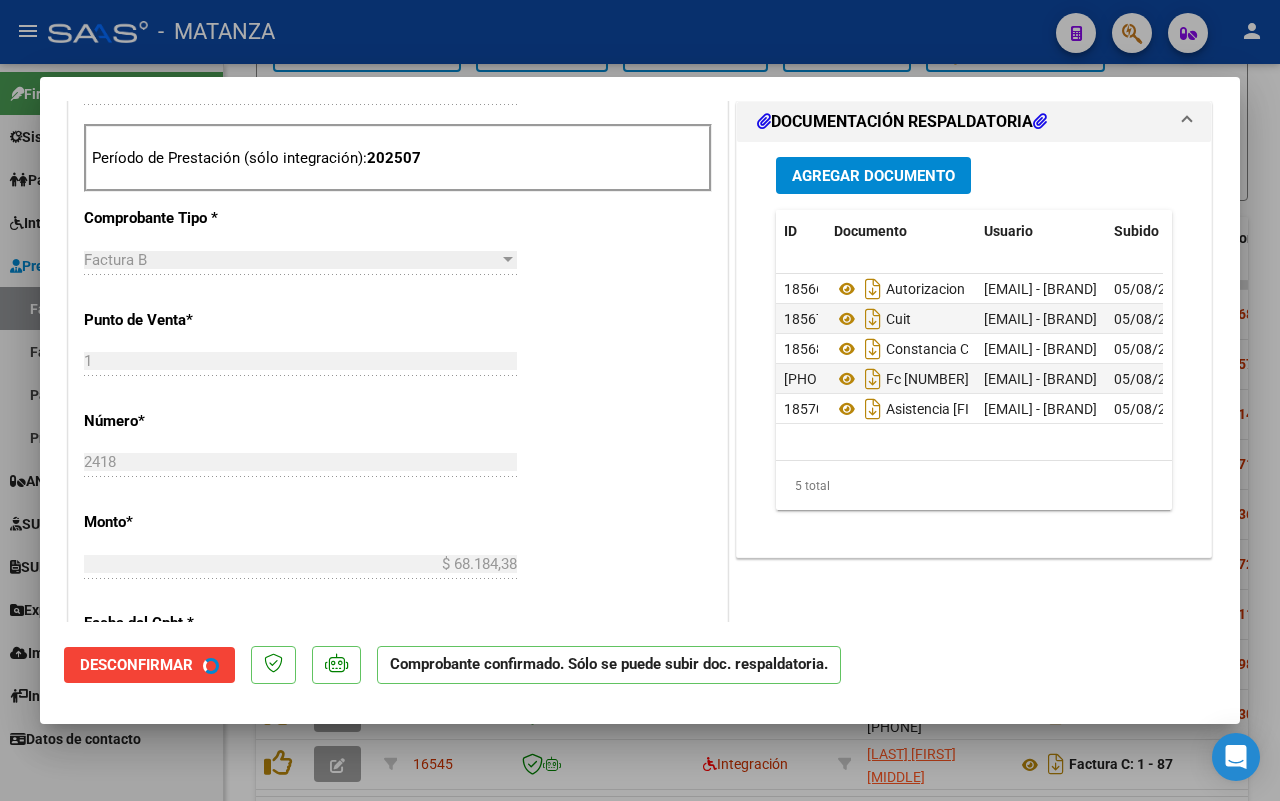 scroll, scrollTop: 522, scrollLeft: 0, axis: vertical 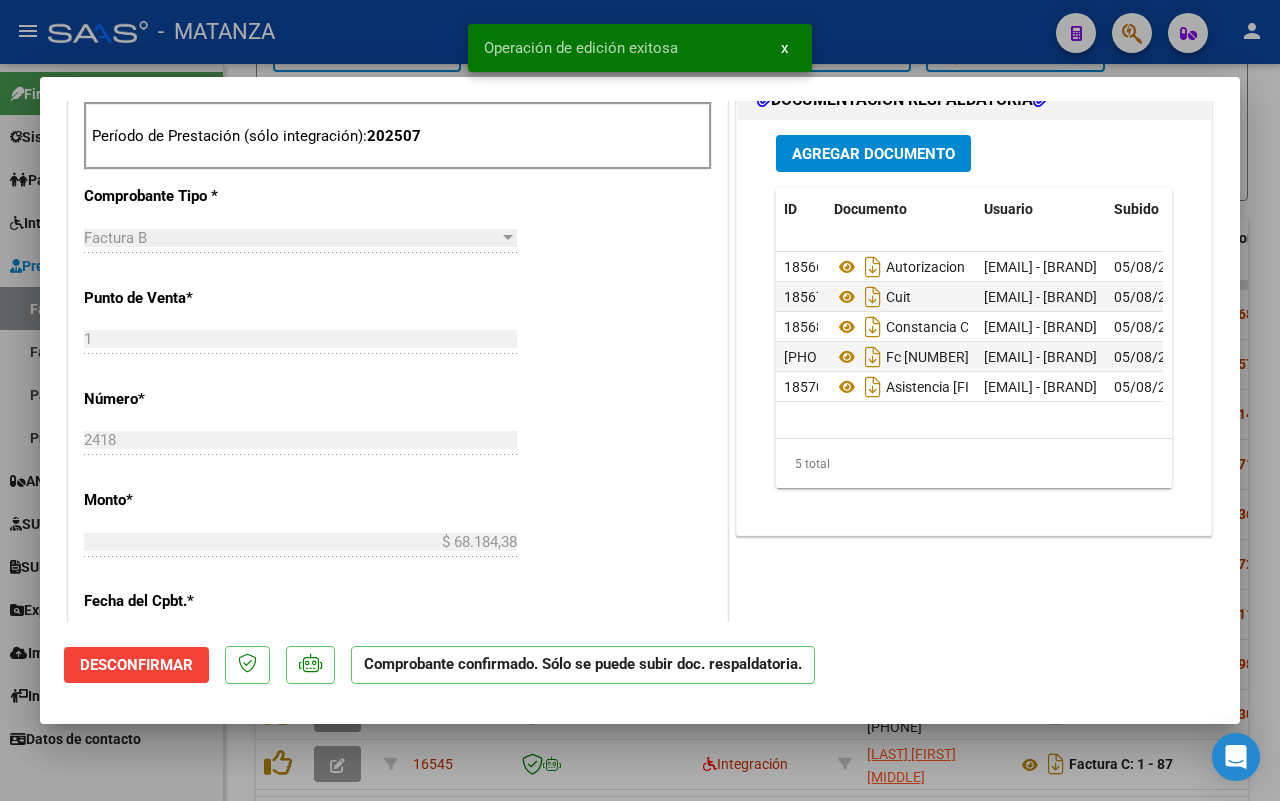 click at bounding box center (640, 400) 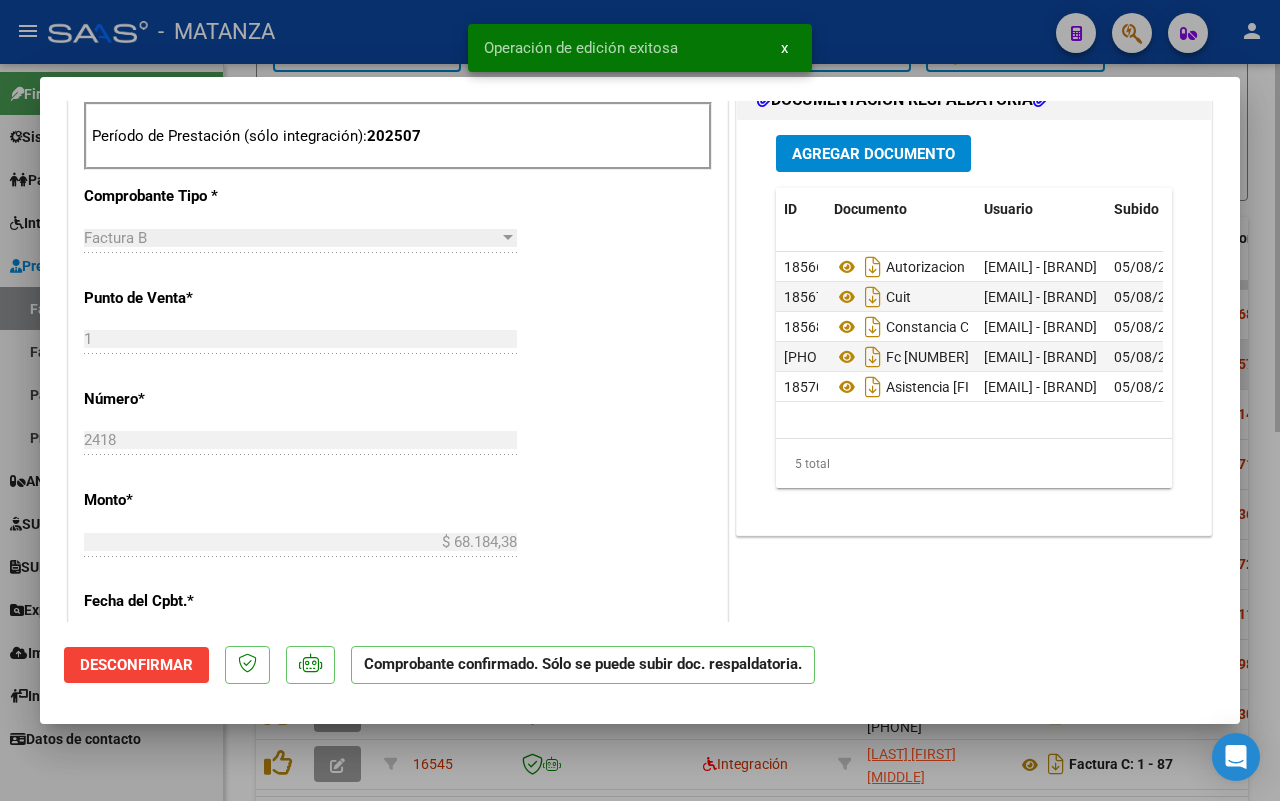 type 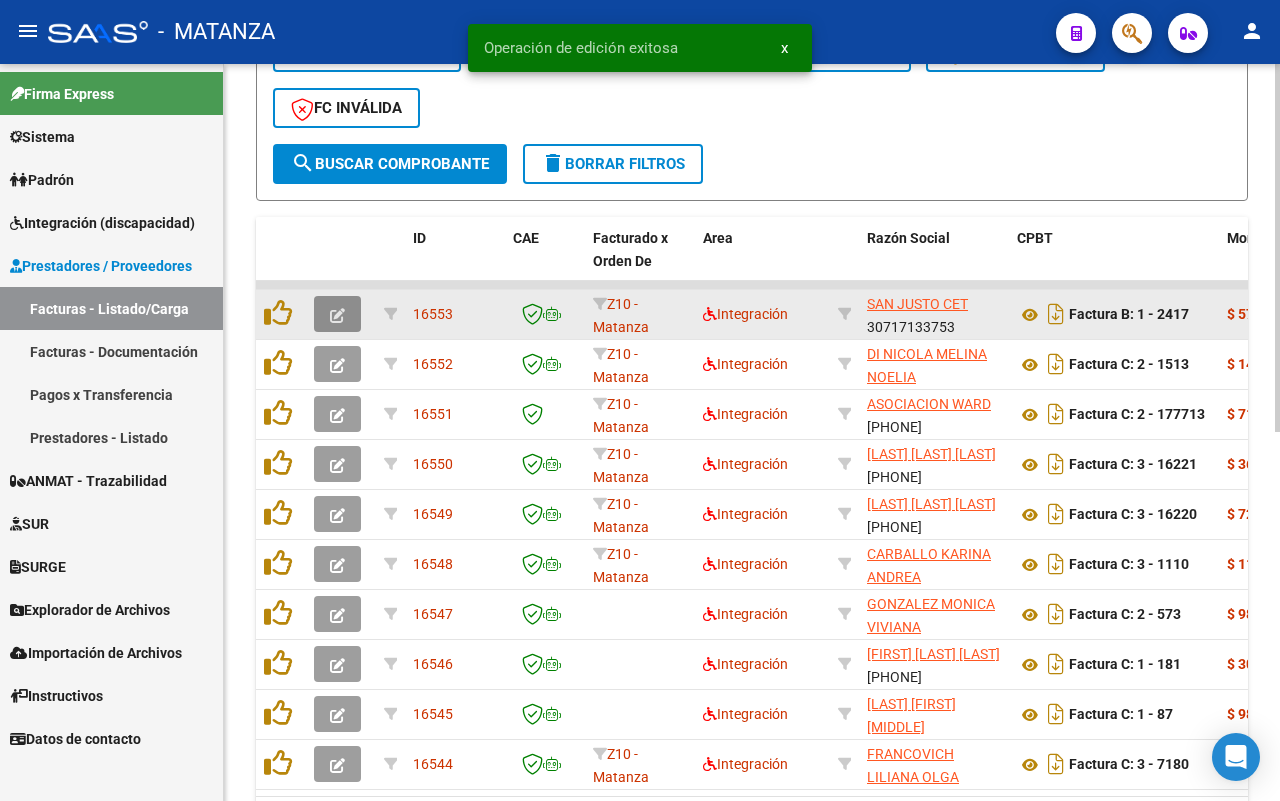 click 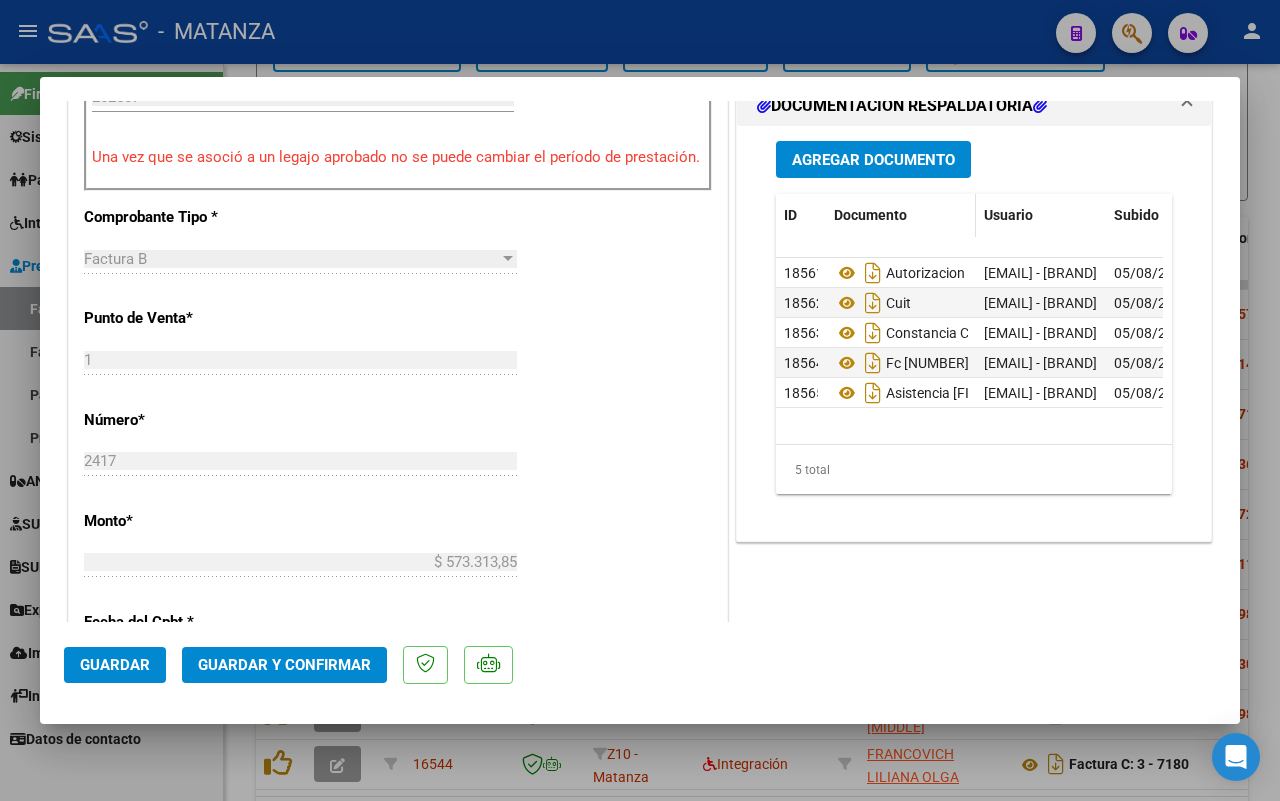 scroll, scrollTop: 750, scrollLeft: 0, axis: vertical 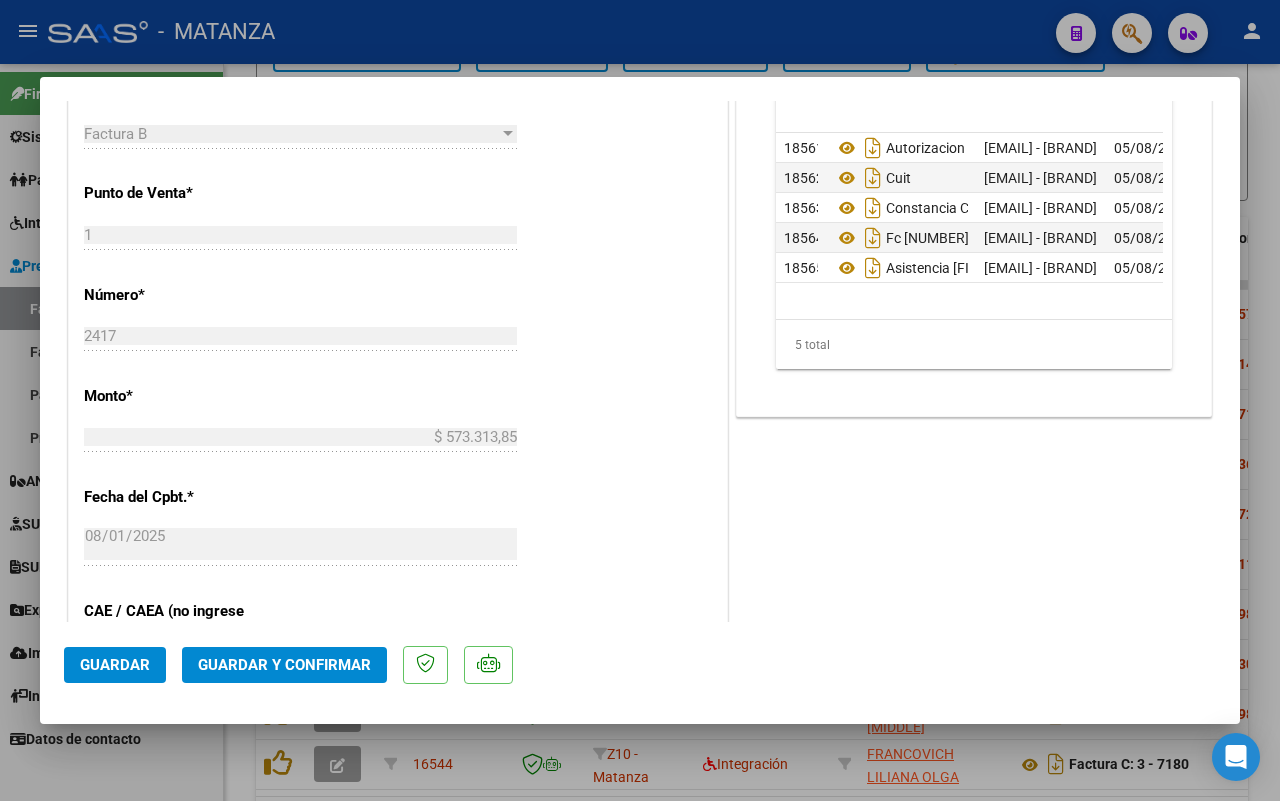 click on "Guardar y Confirmar" 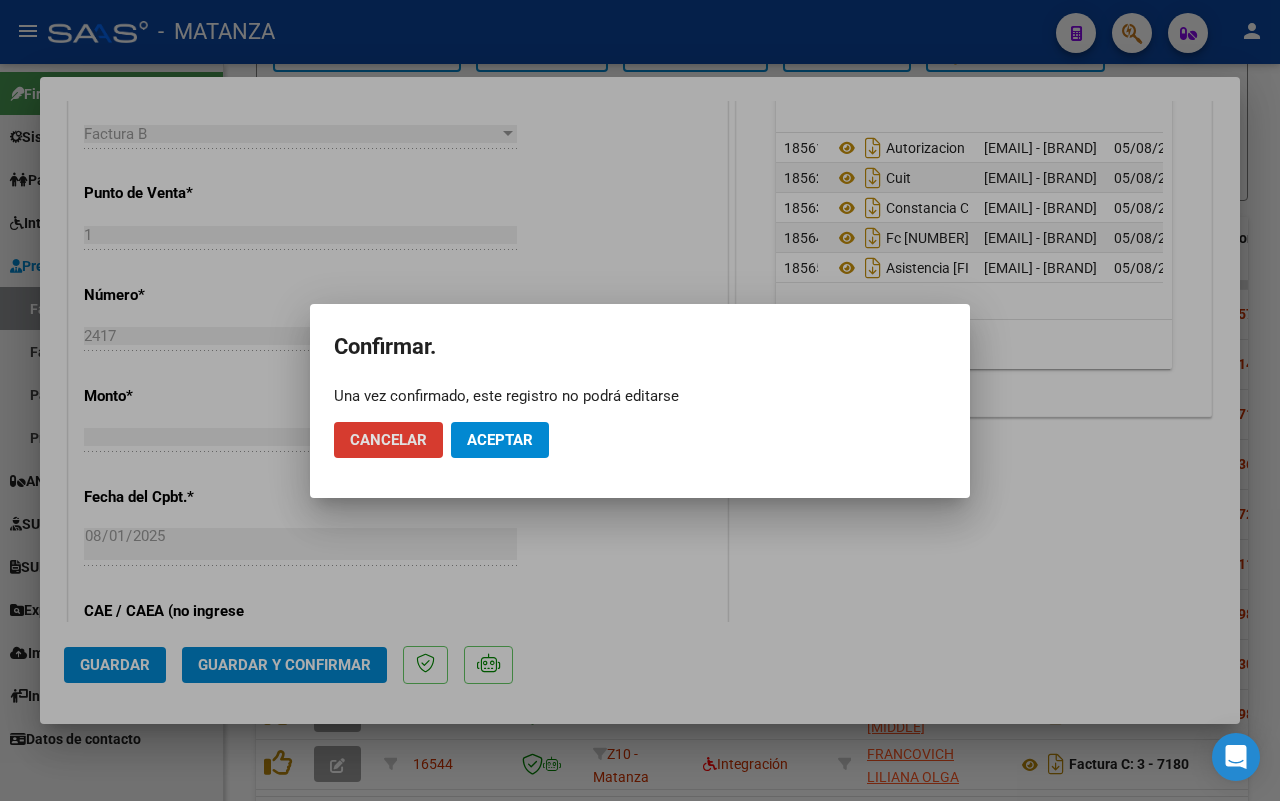 click on "Aceptar" 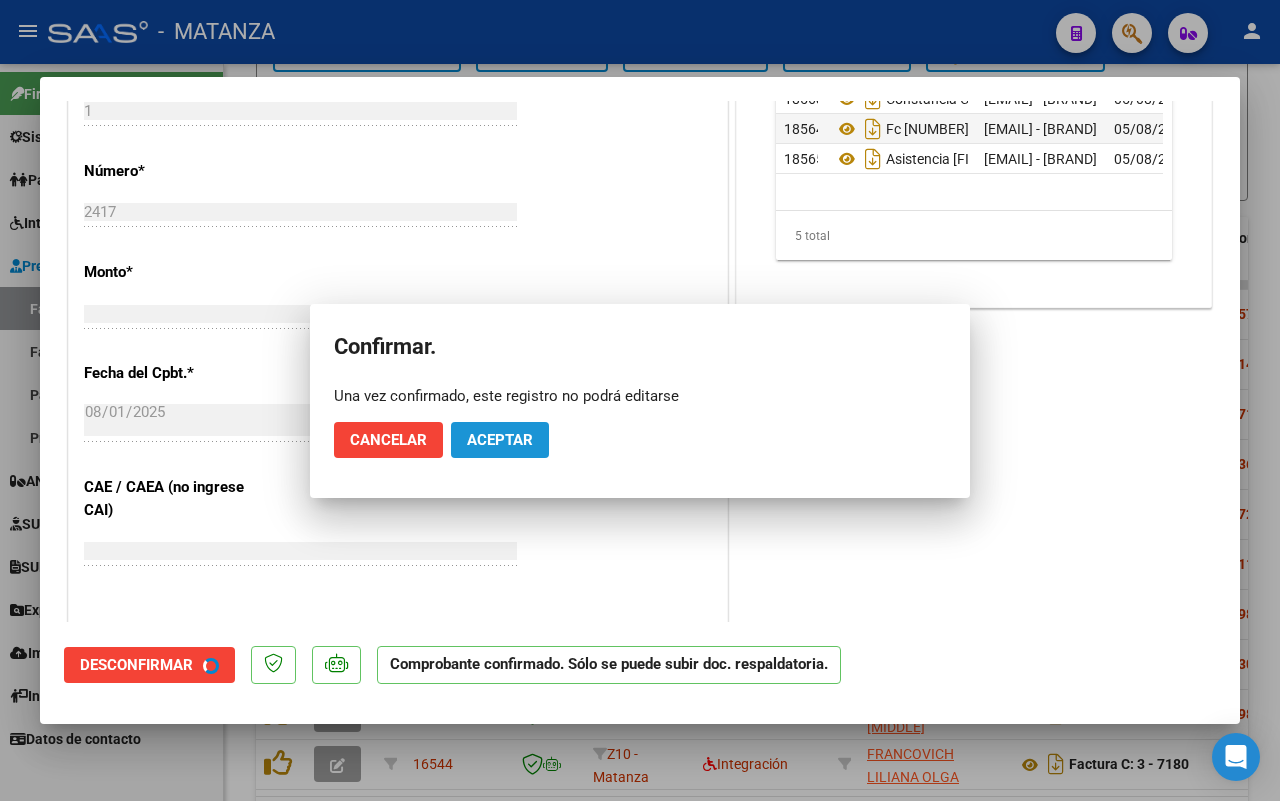 scroll, scrollTop: 772, scrollLeft: 0, axis: vertical 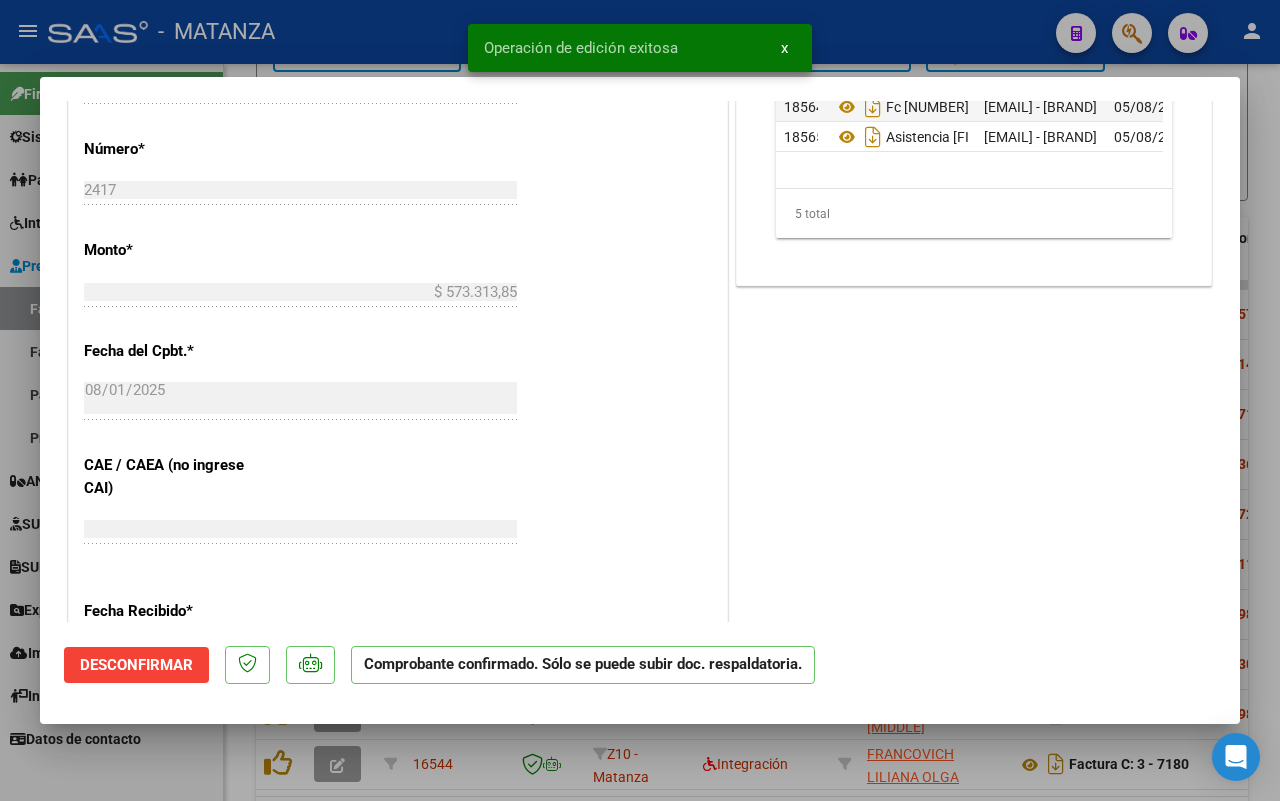 click at bounding box center (640, 400) 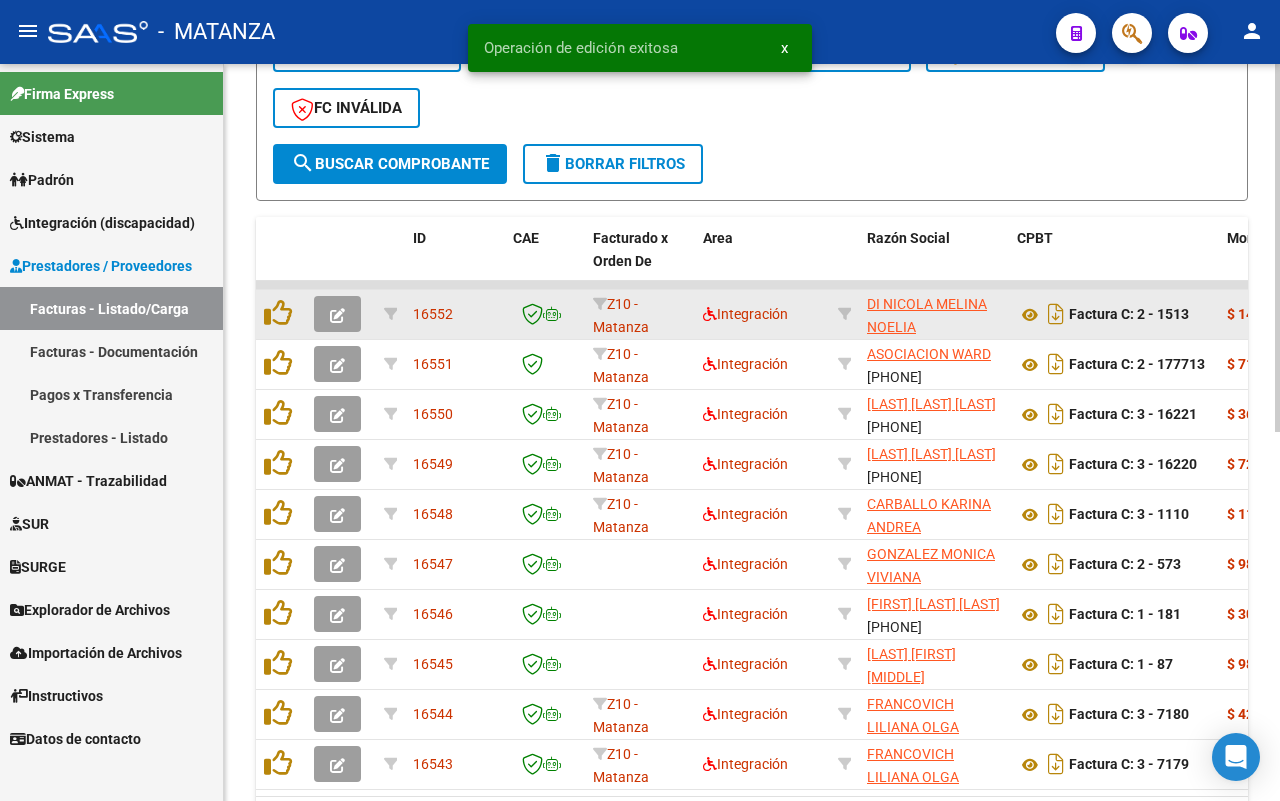 click 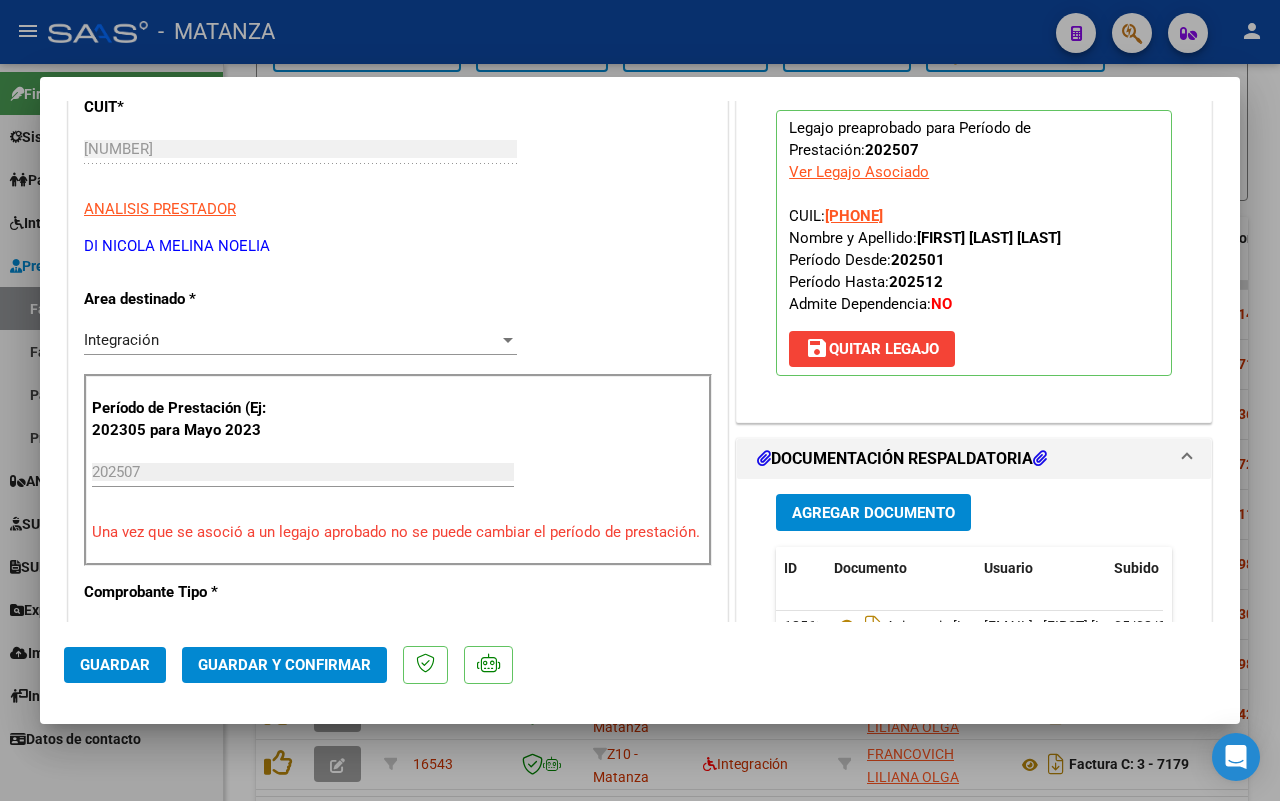 scroll, scrollTop: 625, scrollLeft: 0, axis: vertical 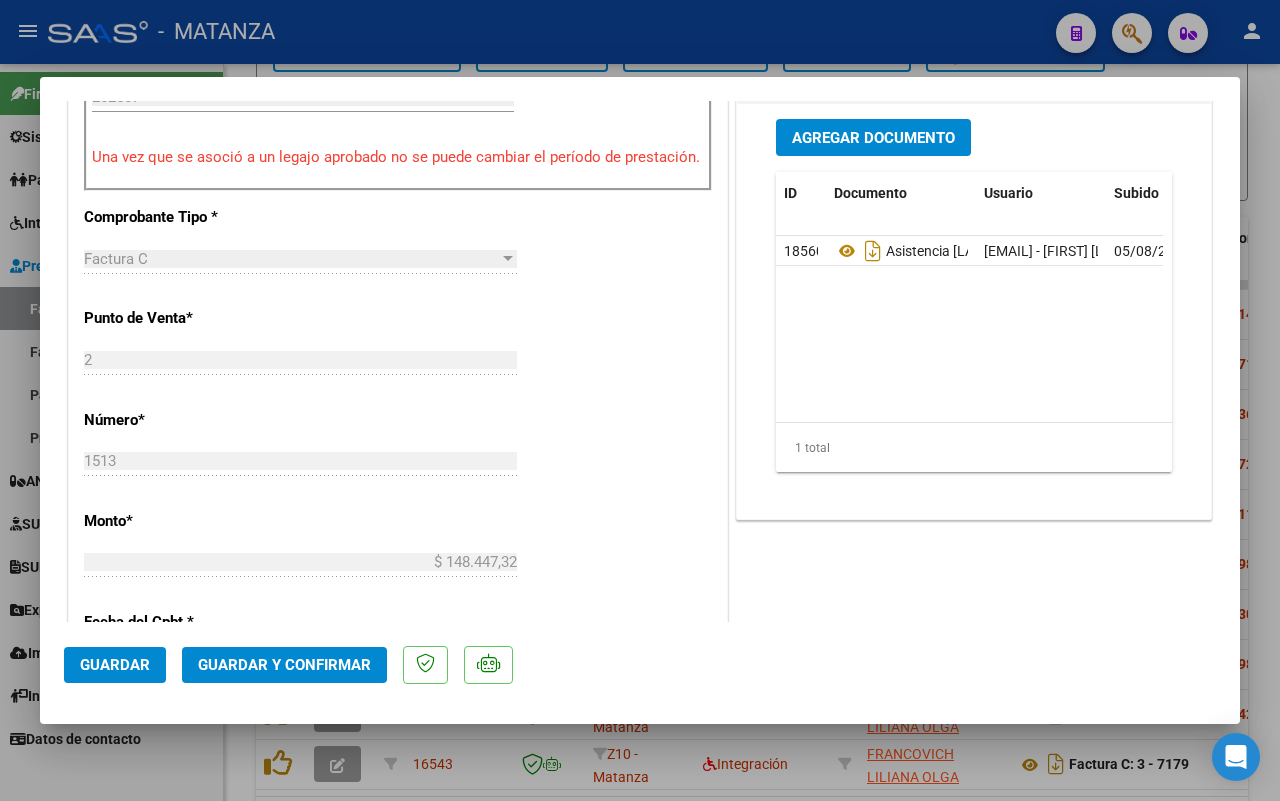 click on "Guardar y Confirmar" 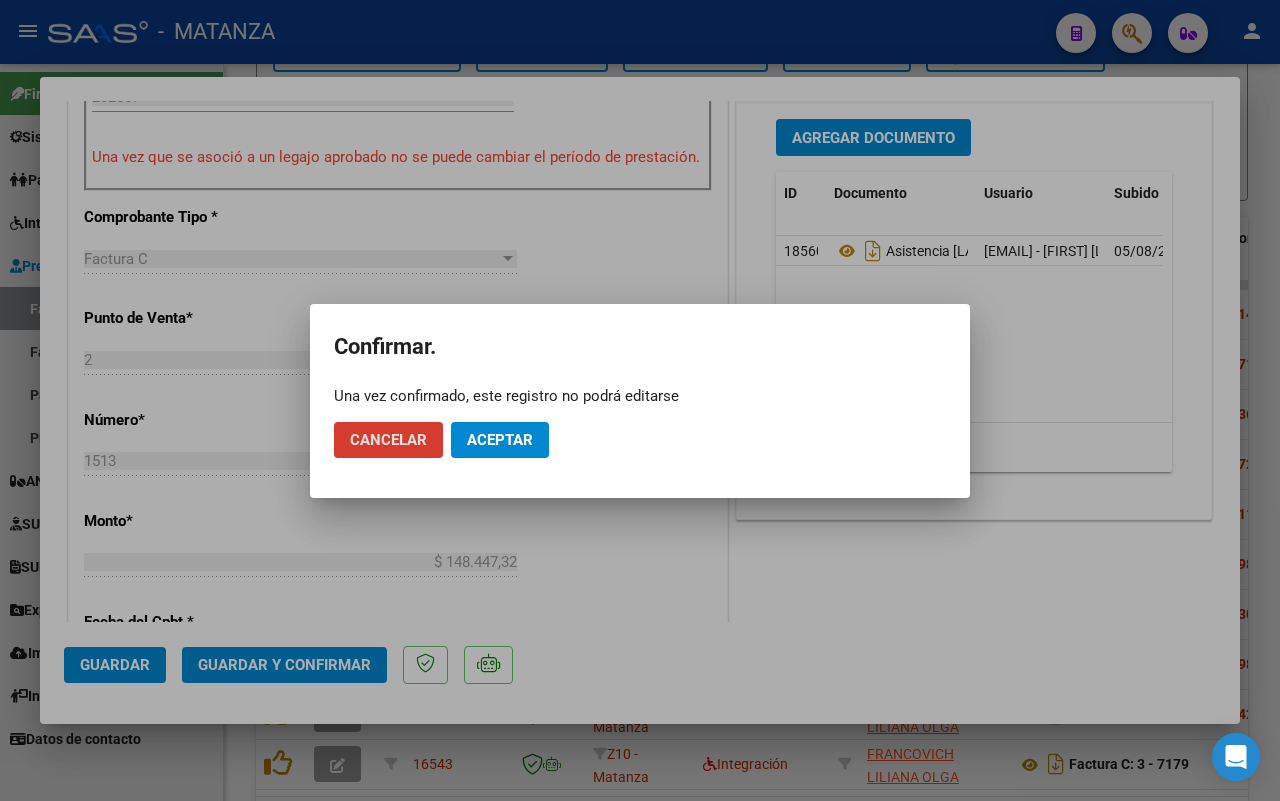 click on "Aceptar" 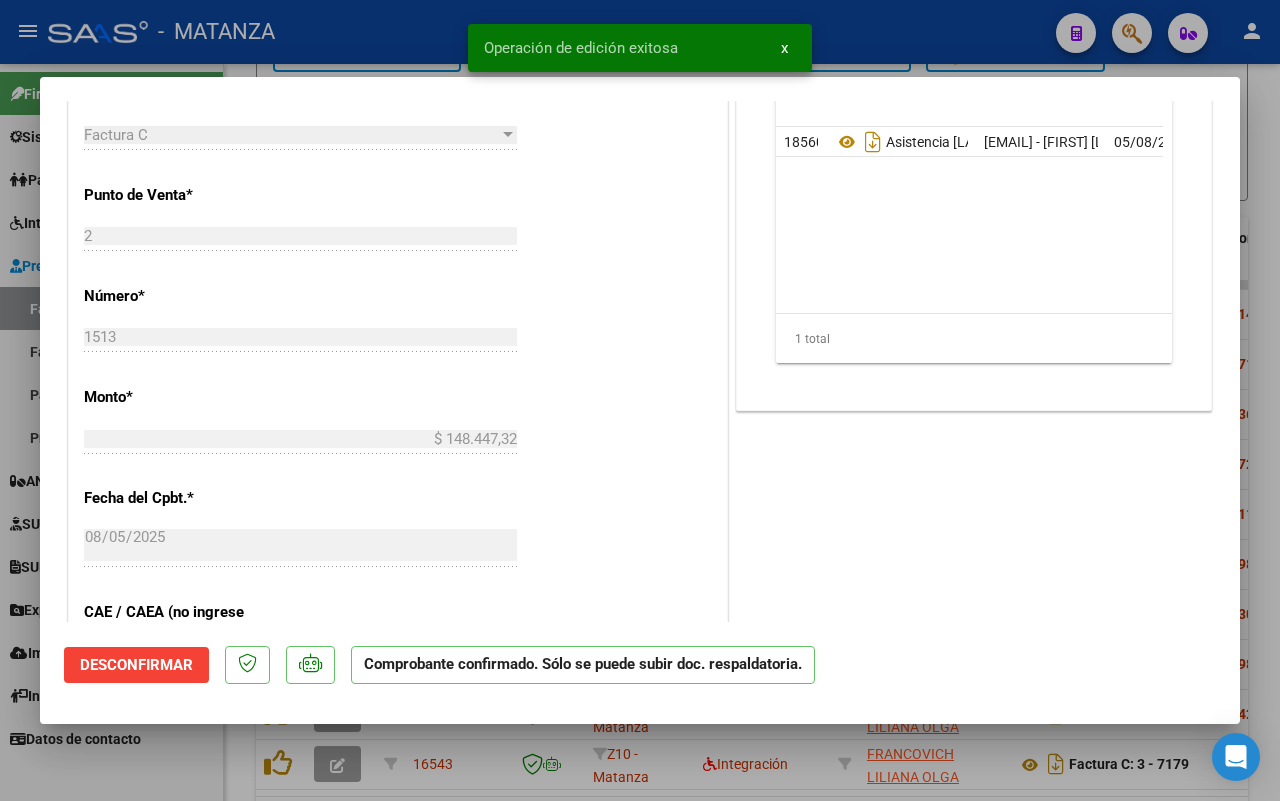 scroll, scrollTop: 647, scrollLeft: 0, axis: vertical 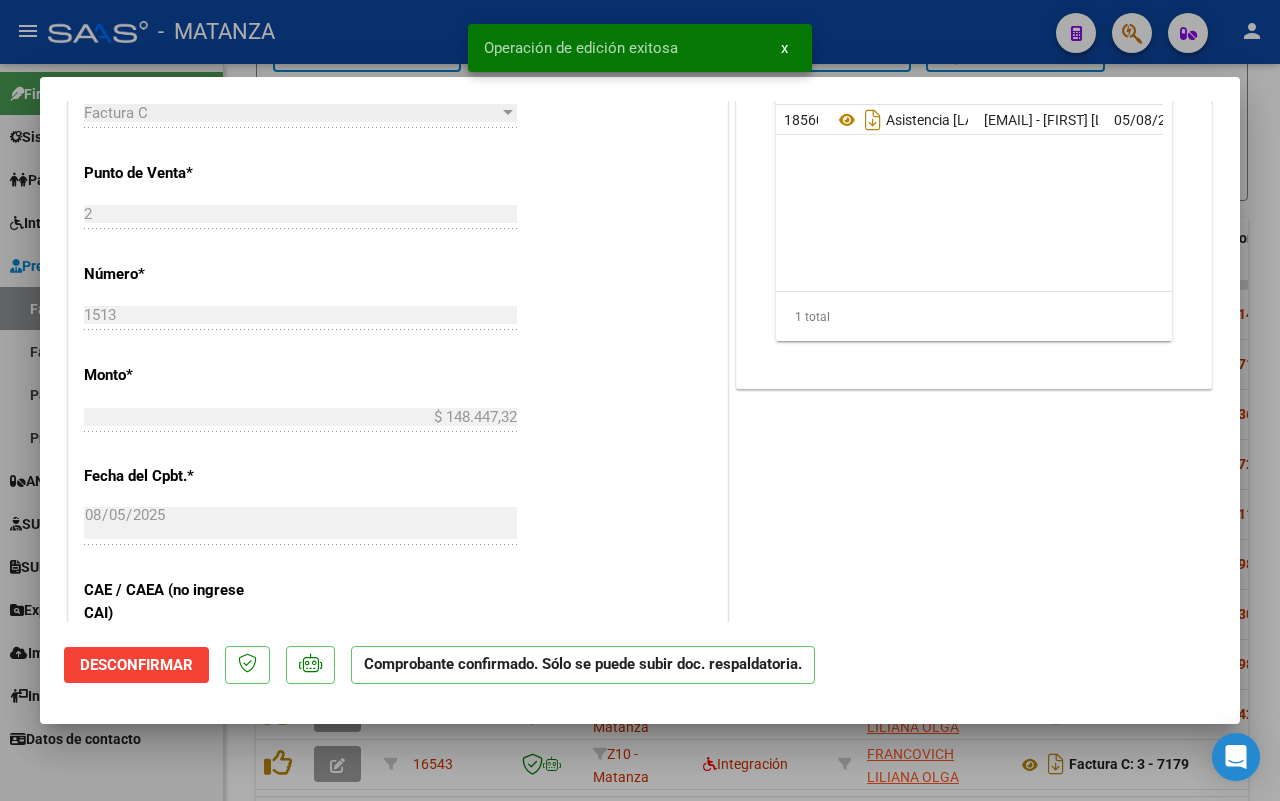 click at bounding box center [640, 400] 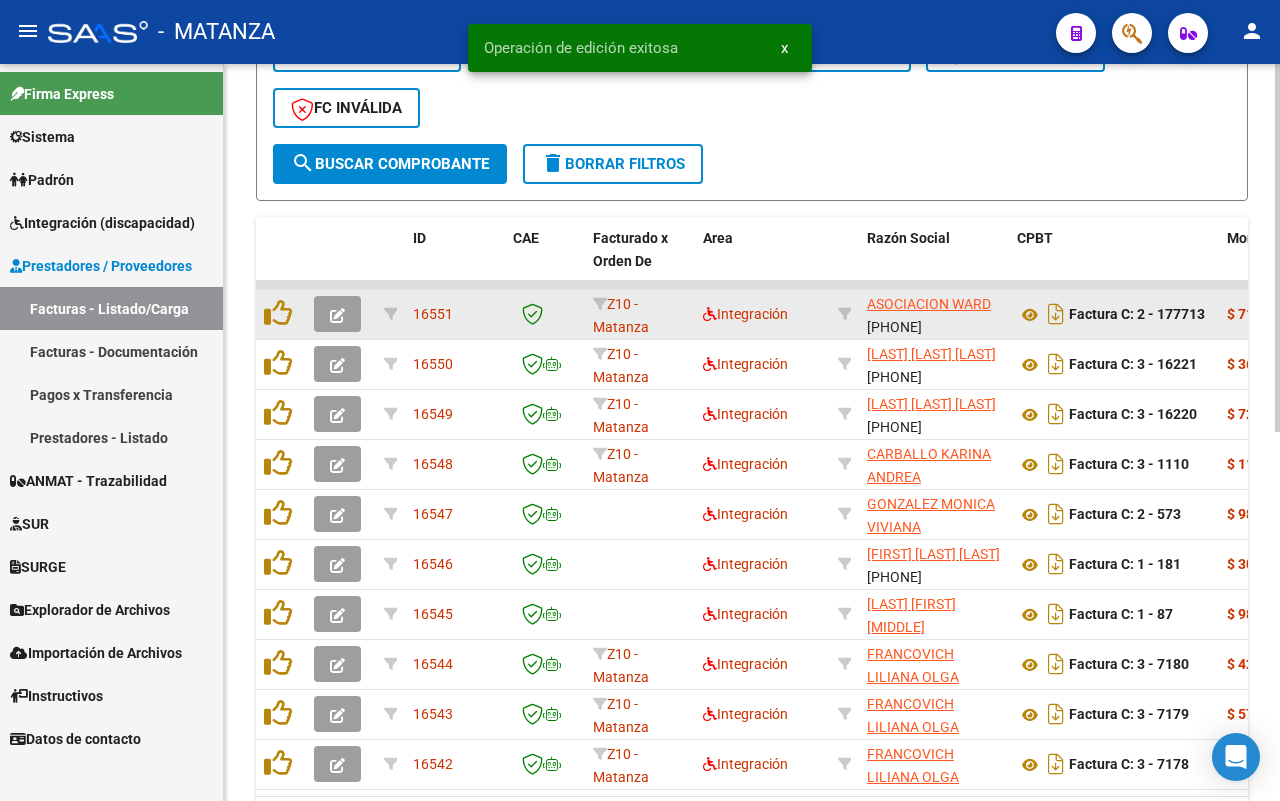 click 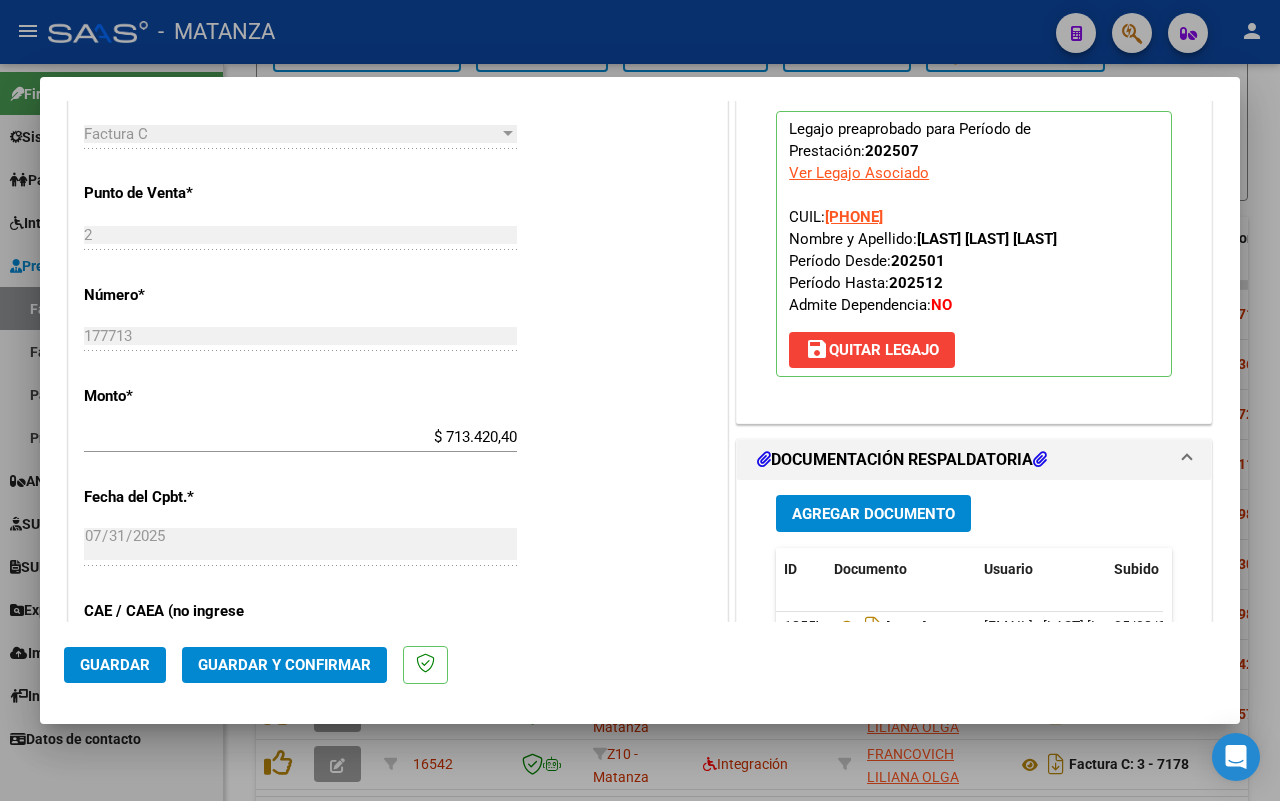 scroll, scrollTop: 875, scrollLeft: 0, axis: vertical 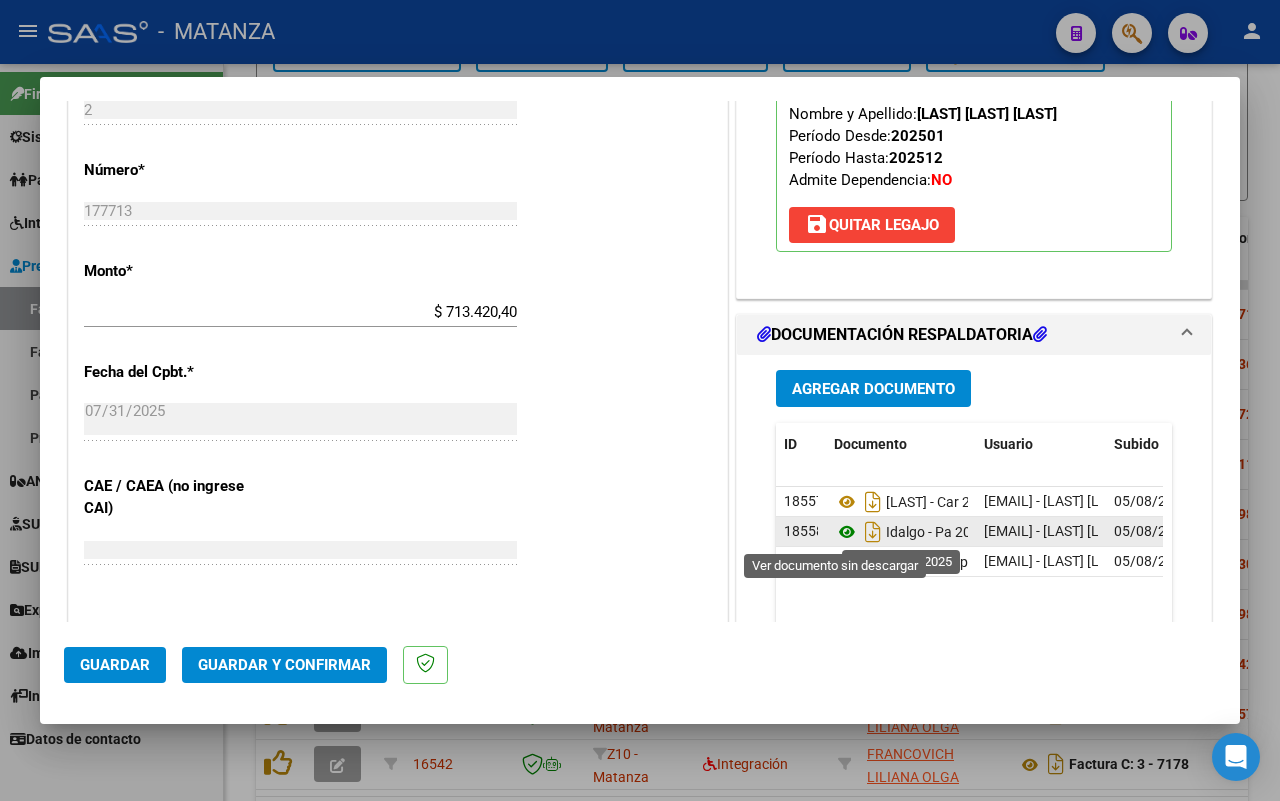 click 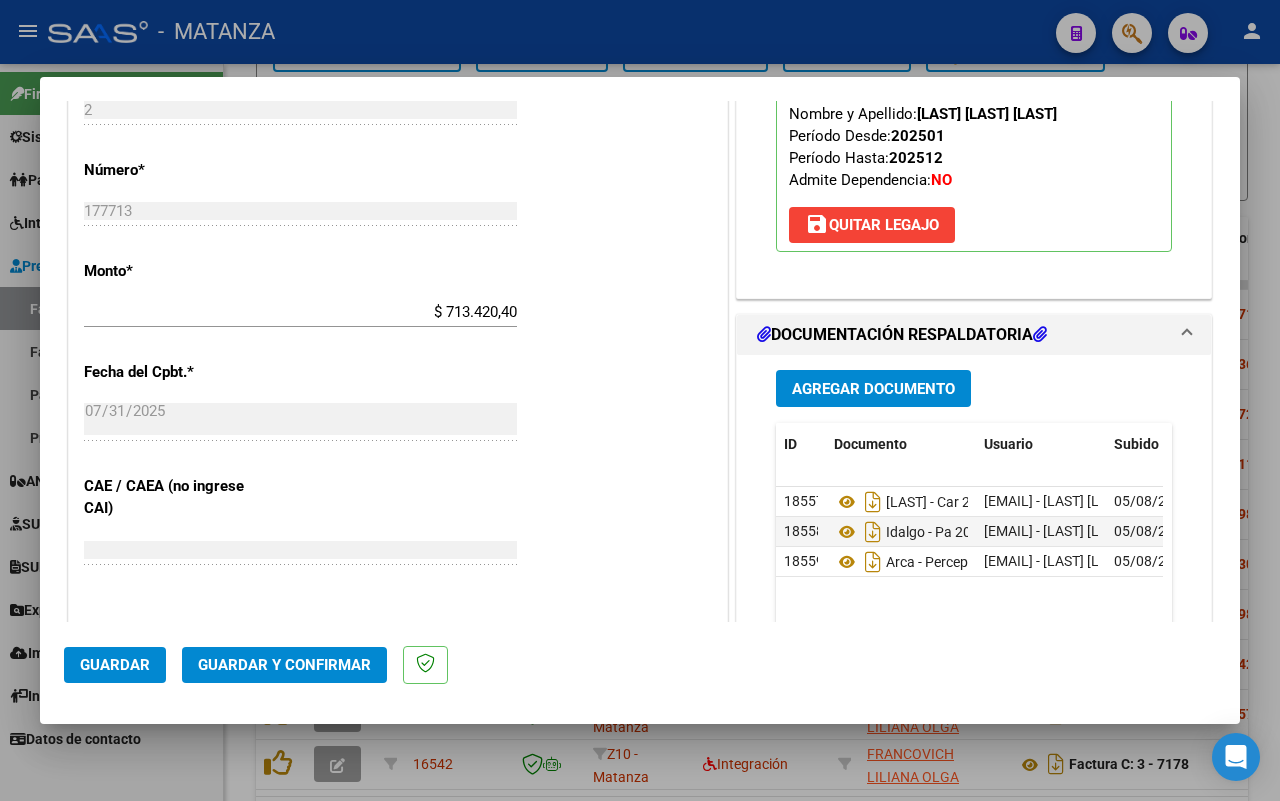 scroll, scrollTop: 1125, scrollLeft: 0, axis: vertical 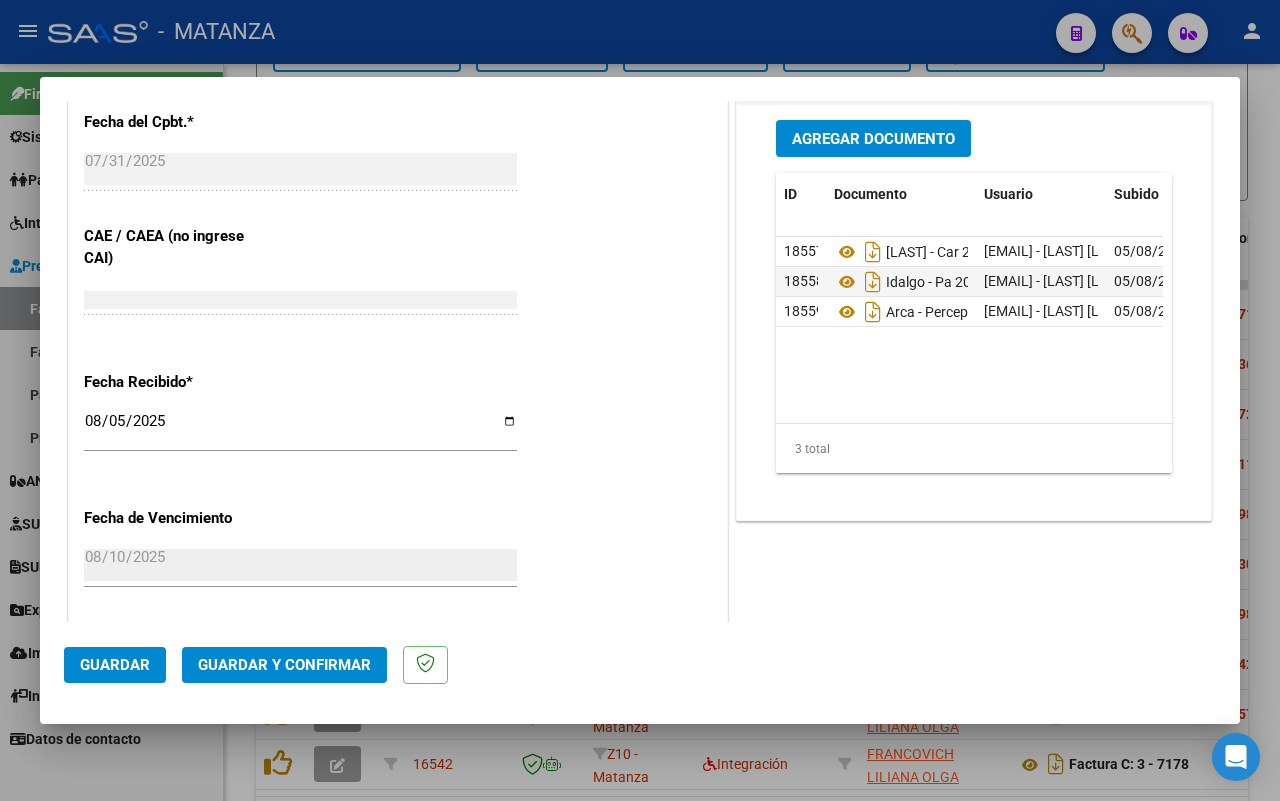 click on "Guardar y Confirmar" 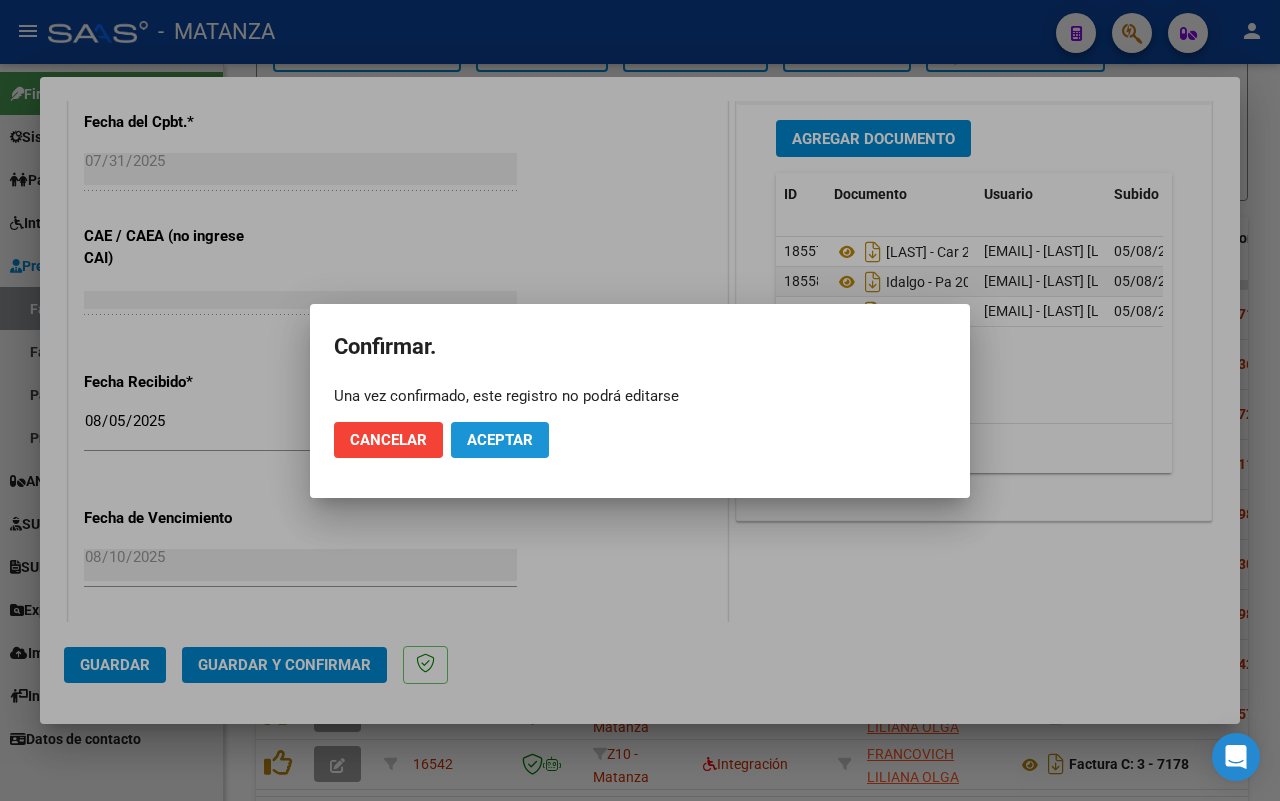 click on "Aceptar" 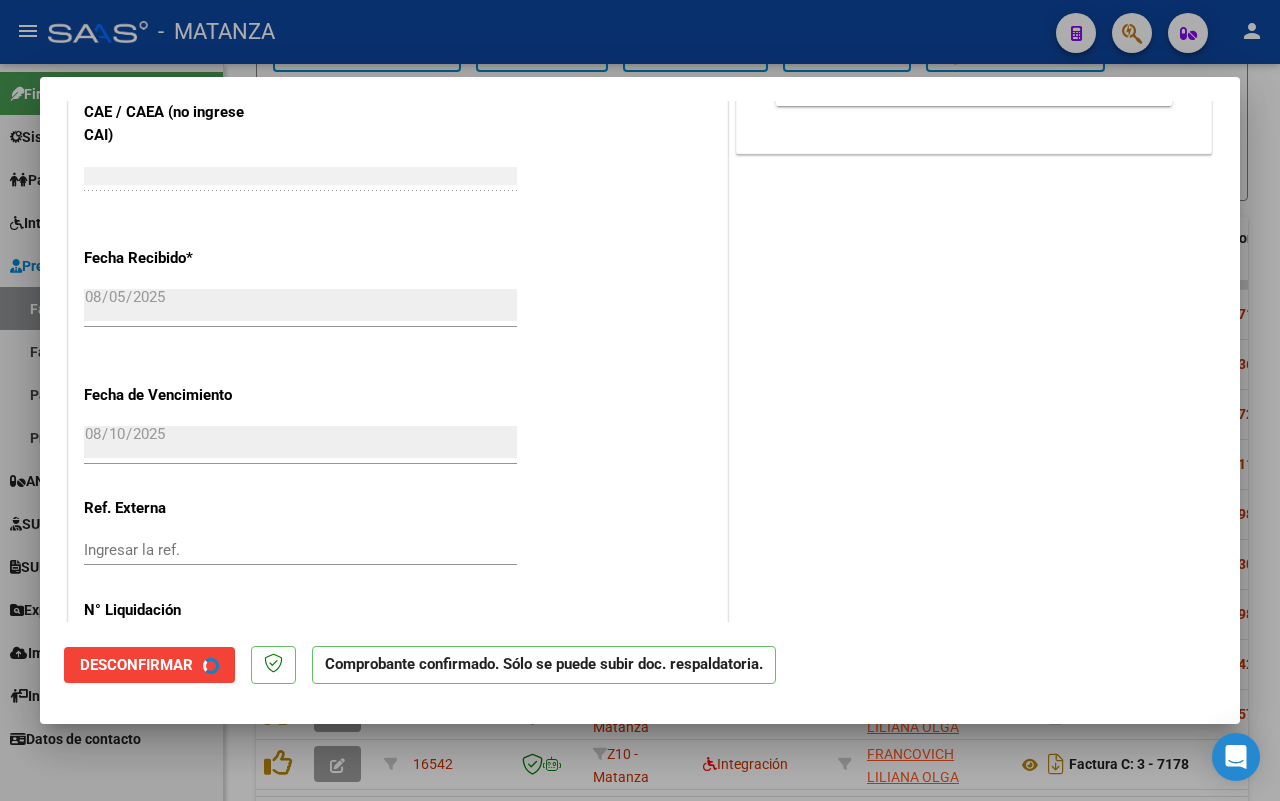 scroll, scrollTop: 1001, scrollLeft: 0, axis: vertical 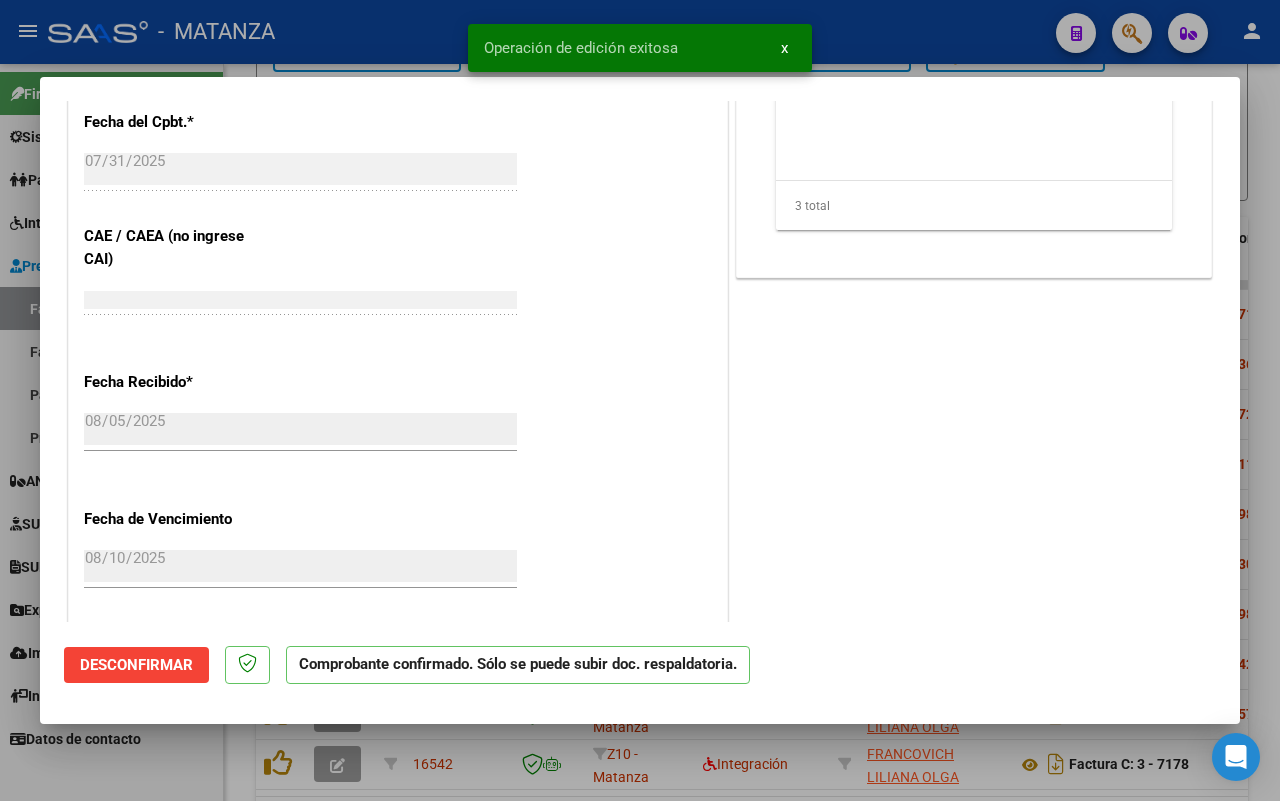 drag, startPoint x: 176, startPoint y: 755, endPoint x: 386, endPoint y: 523, distance: 312.9281 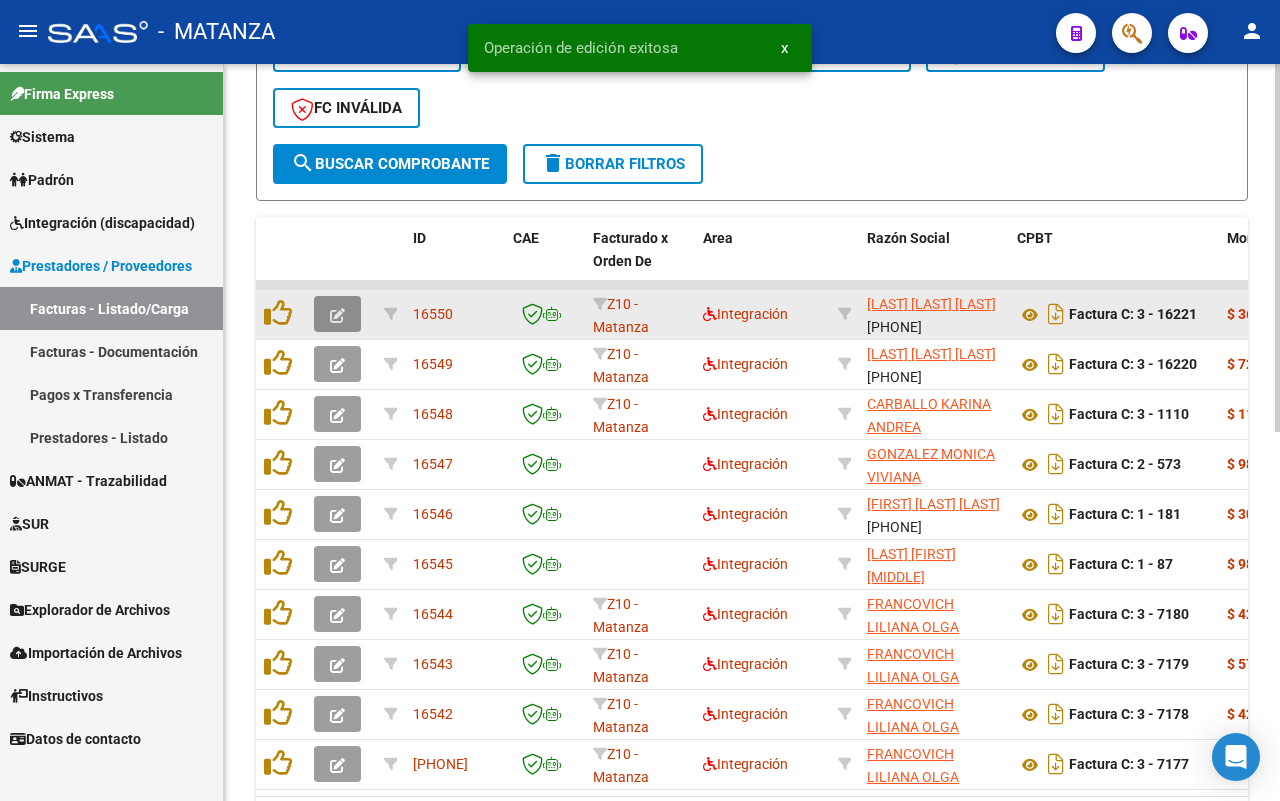 click 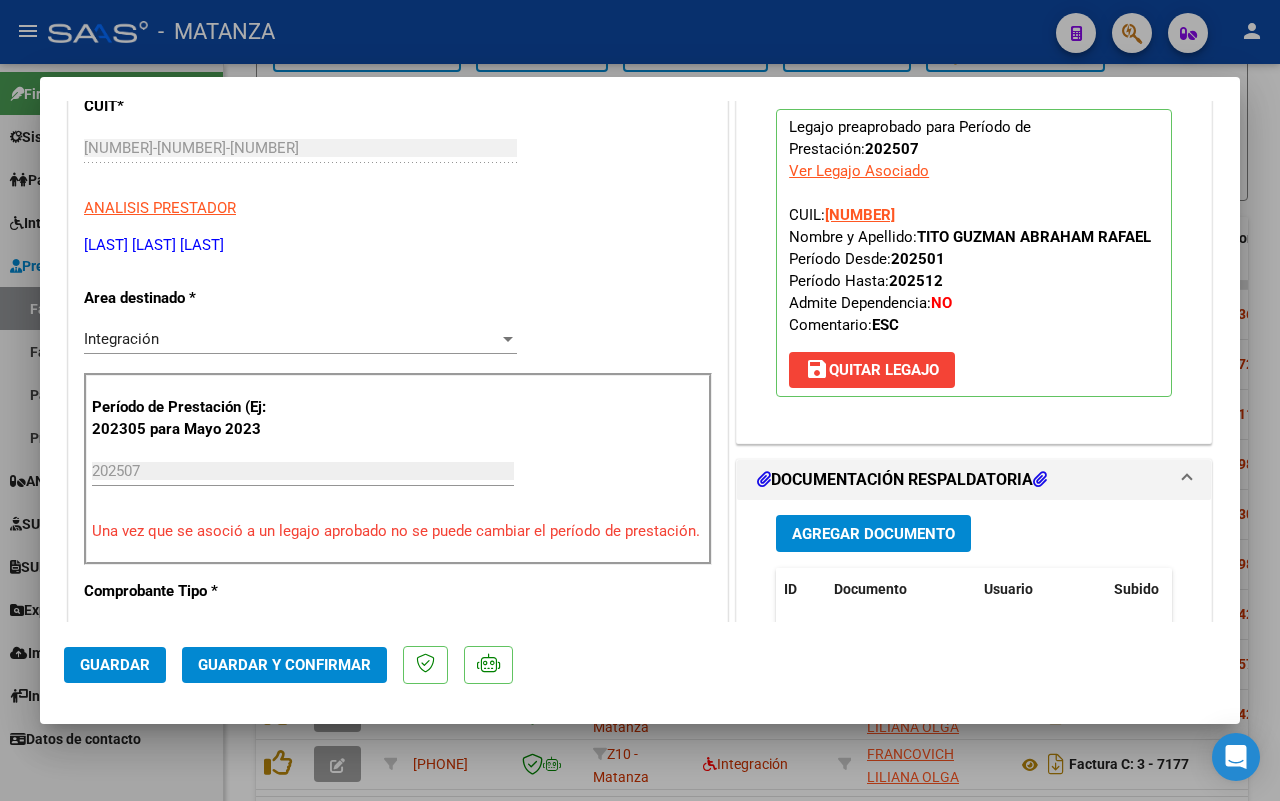 scroll, scrollTop: 500, scrollLeft: 0, axis: vertical 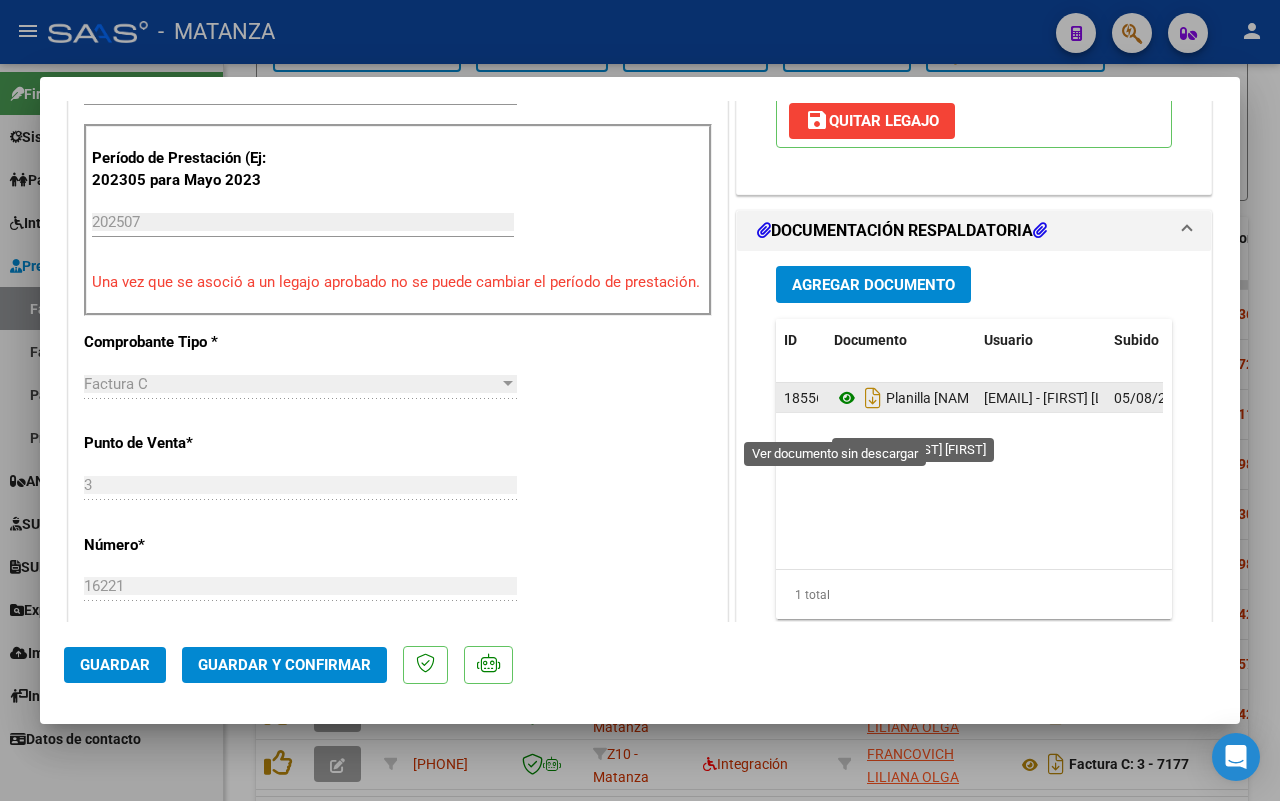 click 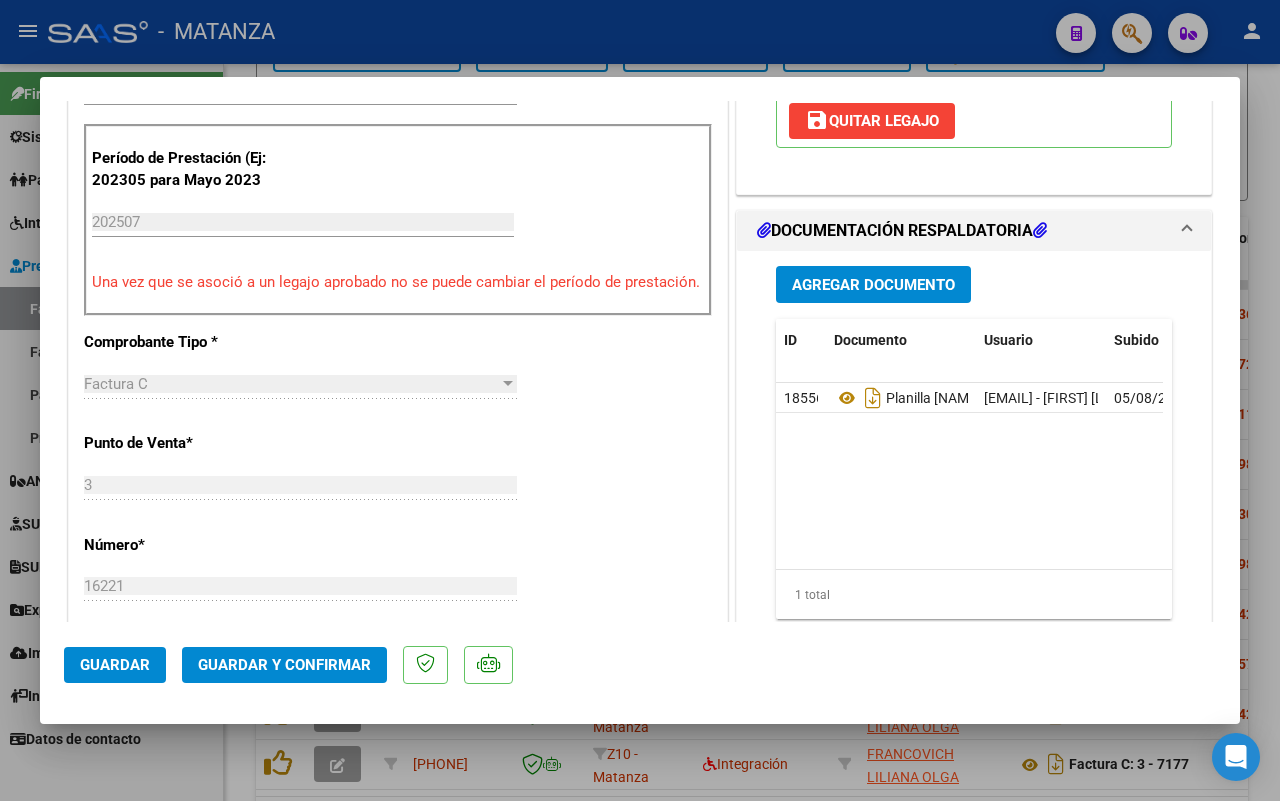 scroll, scrollTop: 625, scrollLeft: 0, axis: vertical 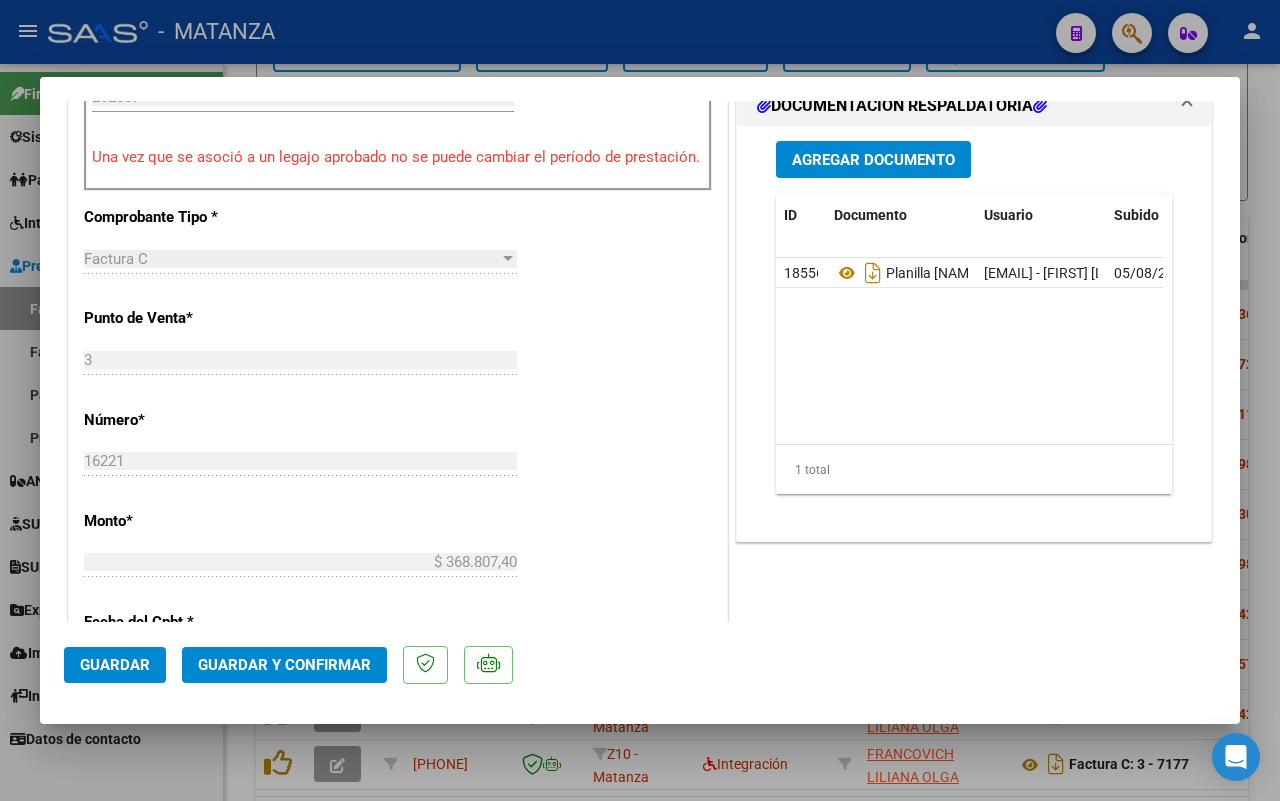 click on "Guardar y Confirmar" 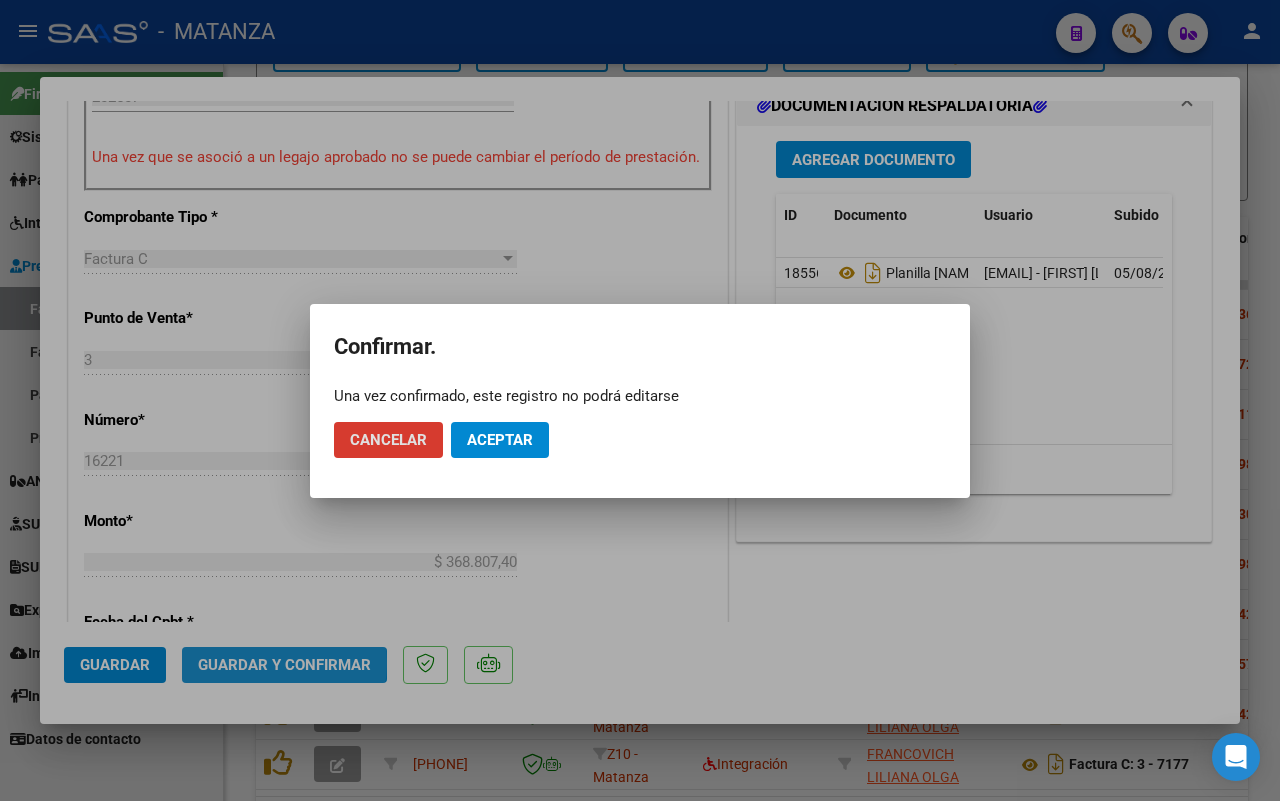 click on "Aceptar" 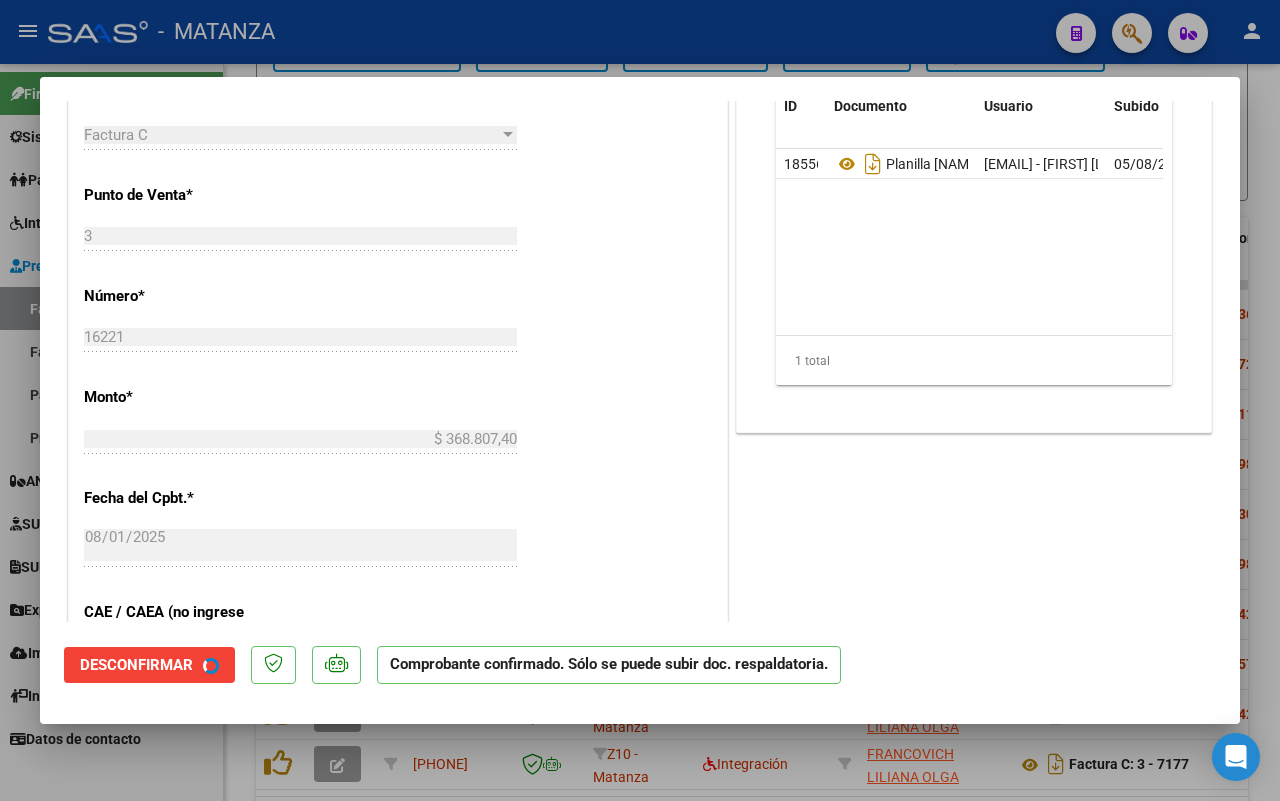 scroll, scrollTop: 647, scrollLeft: 0, axis: vertical 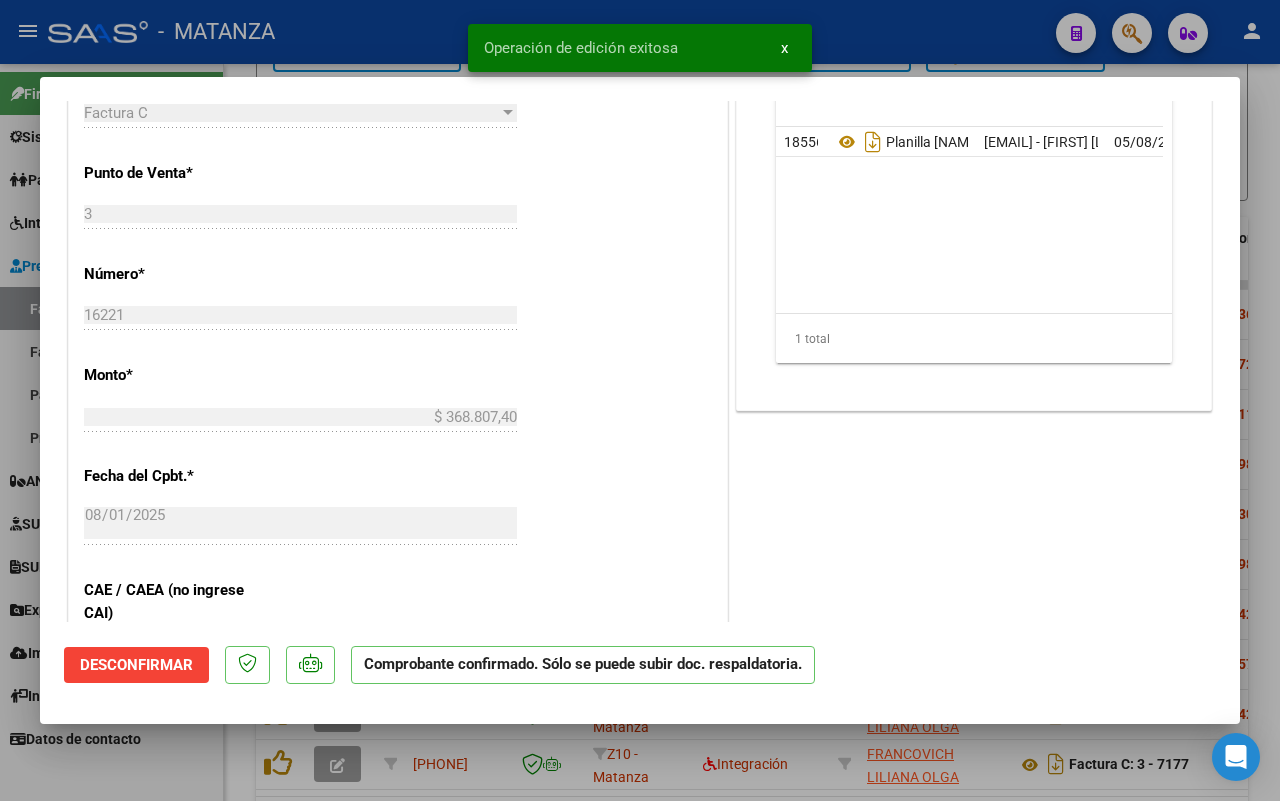 drag, startPoint x: 161, startPoint y: 761, endPoint x: 172, endPoint y: 751, distance: 14.866069 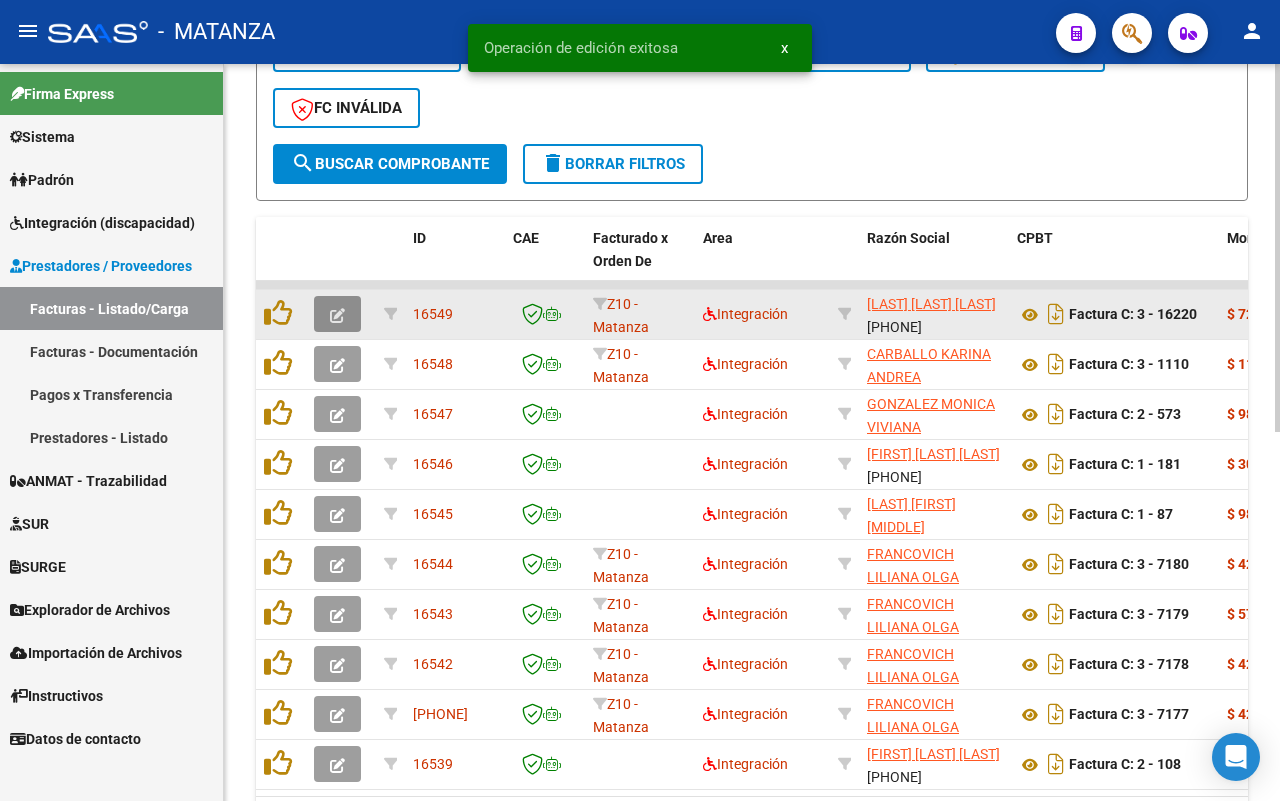 click 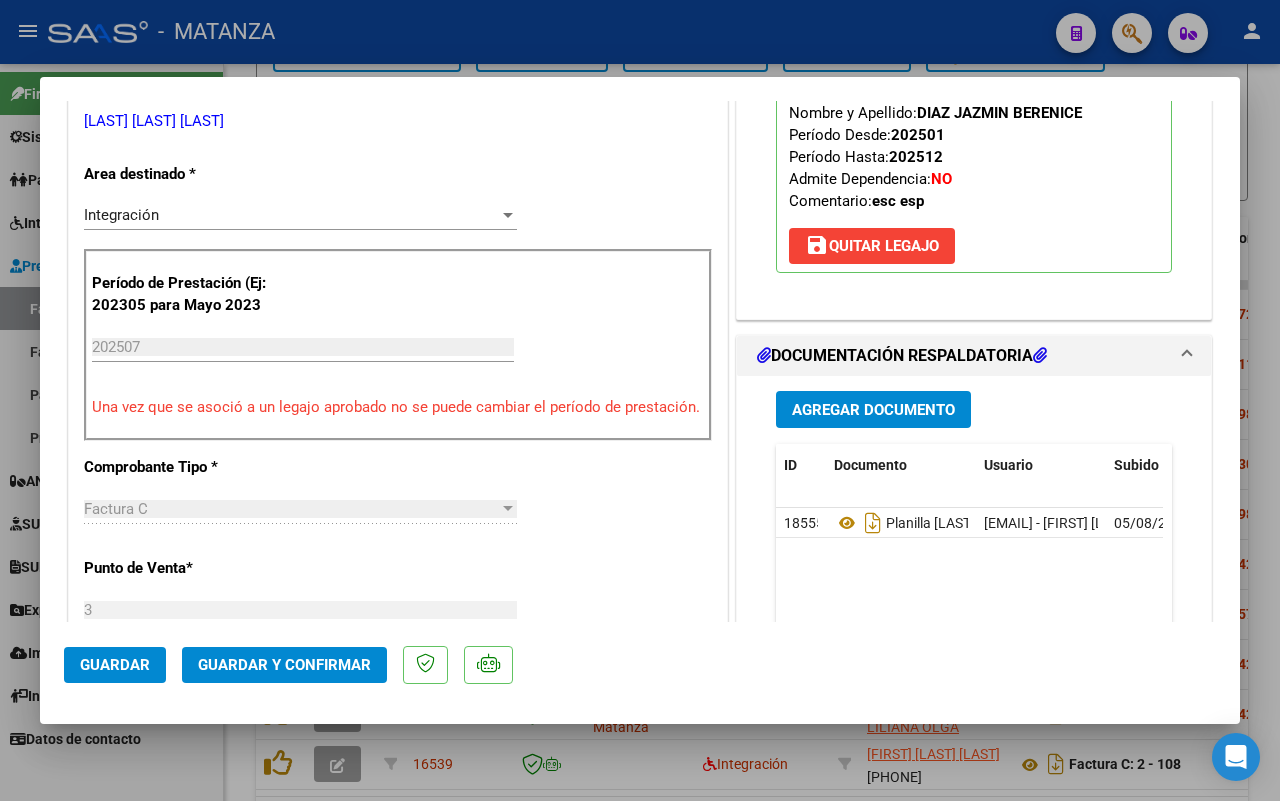 scroll, scrollTop: 500, scrollLeft: 0, axis: vertical 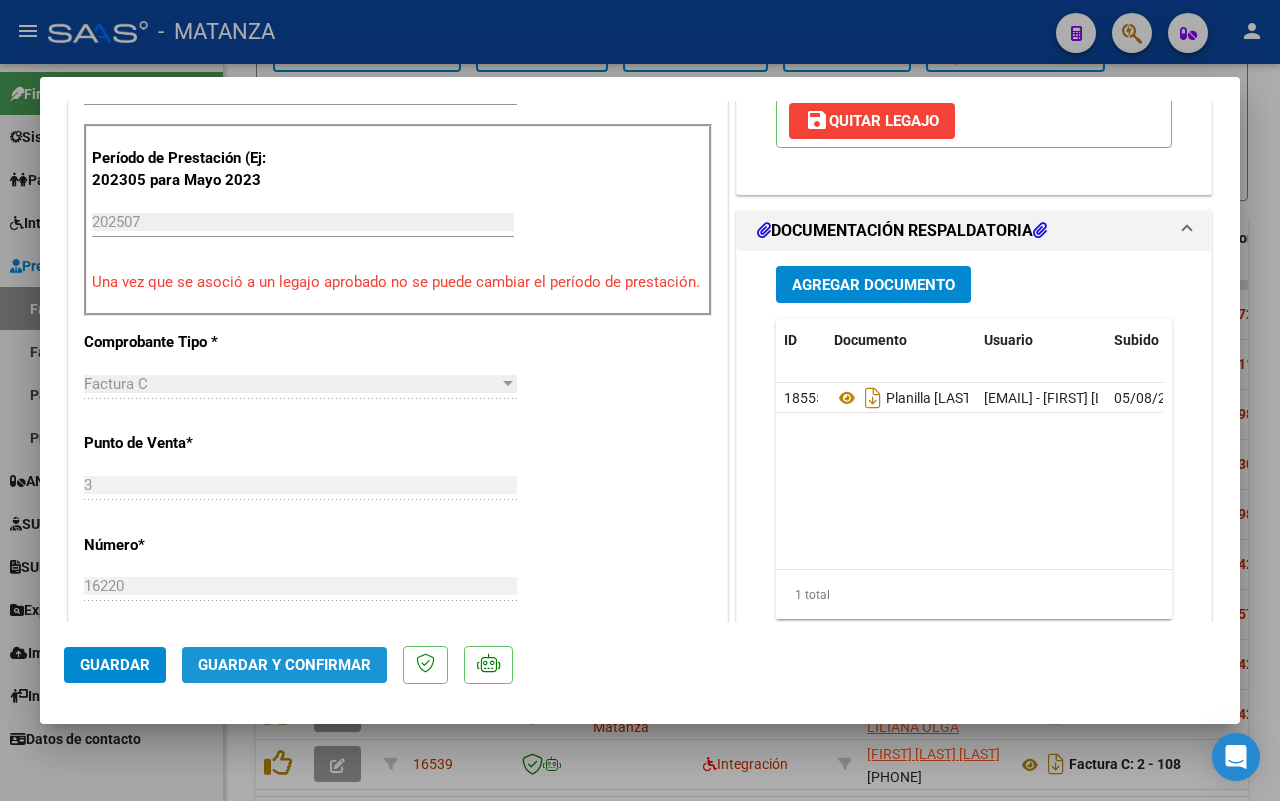 click on "Guardar y Confirmar" 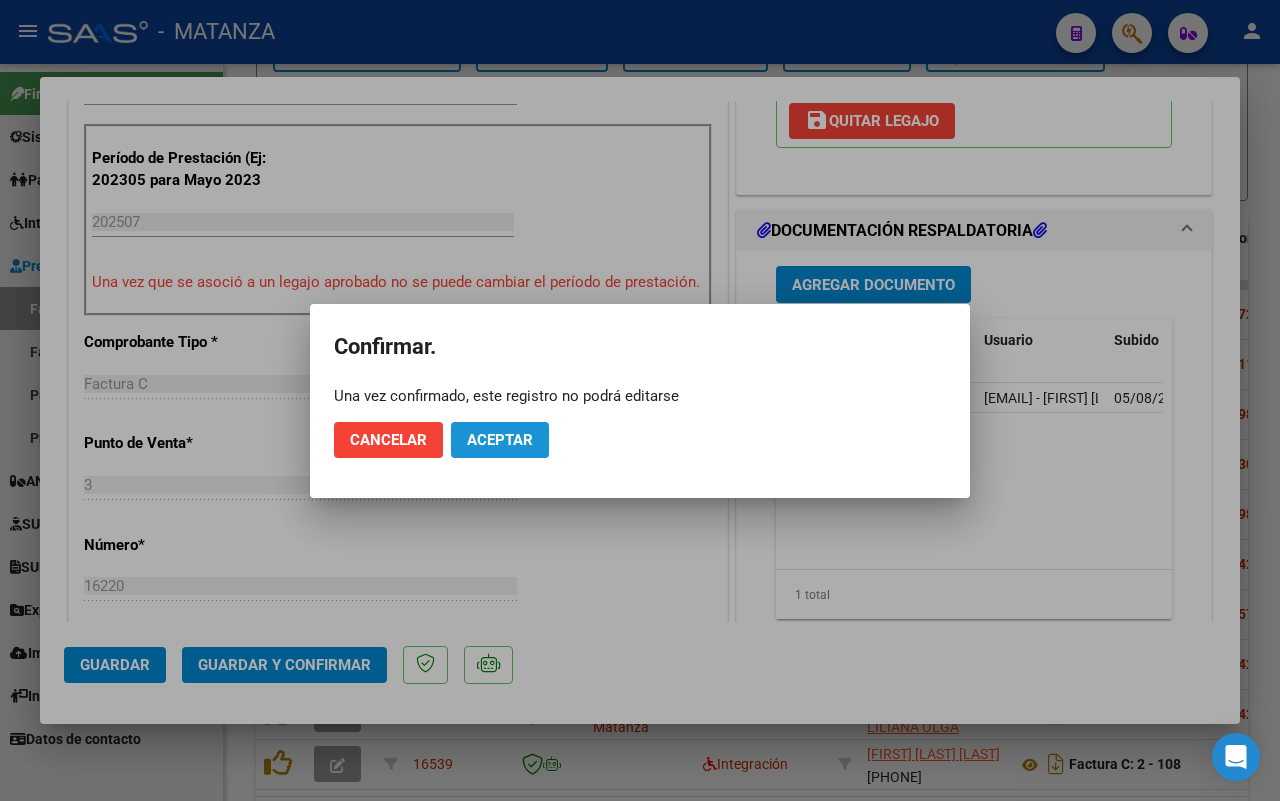 click on "Aceptar" 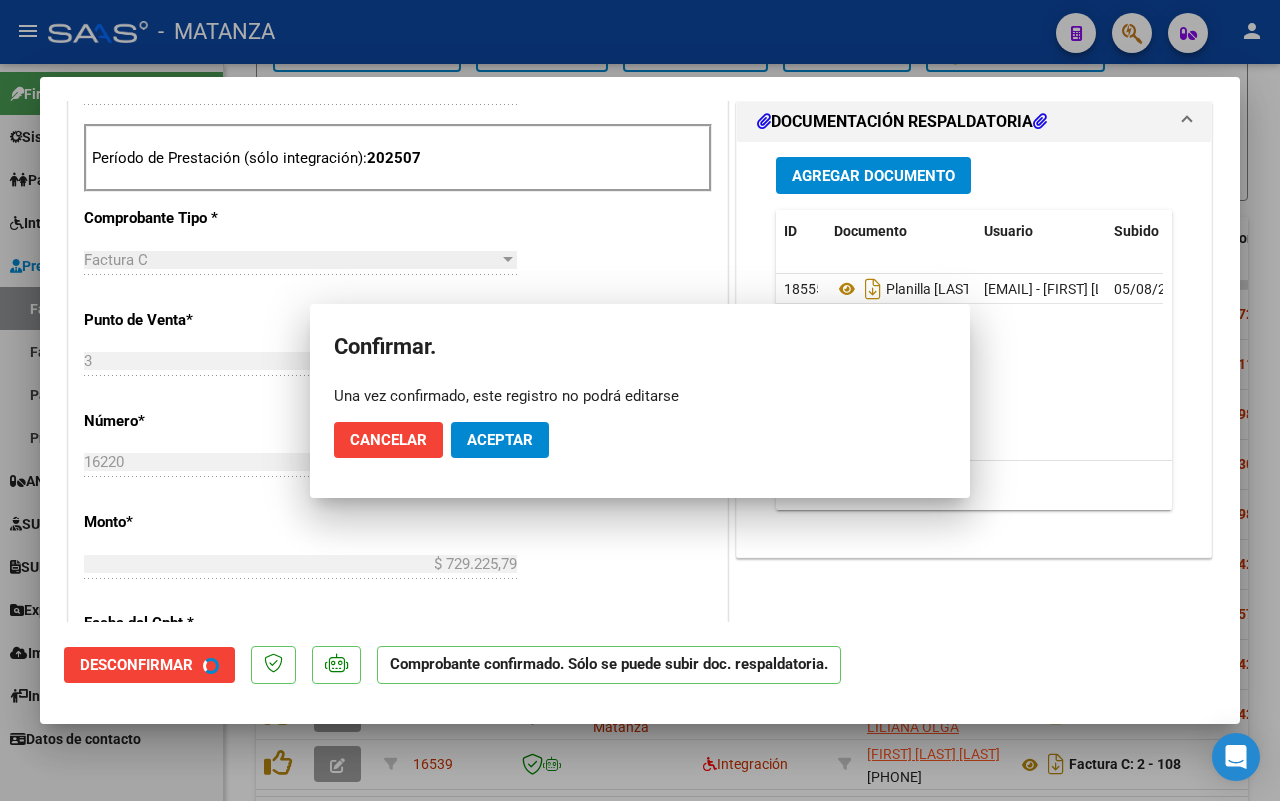 scroll, scrollTop: 522, scrollLeft: 0, axis: vertical 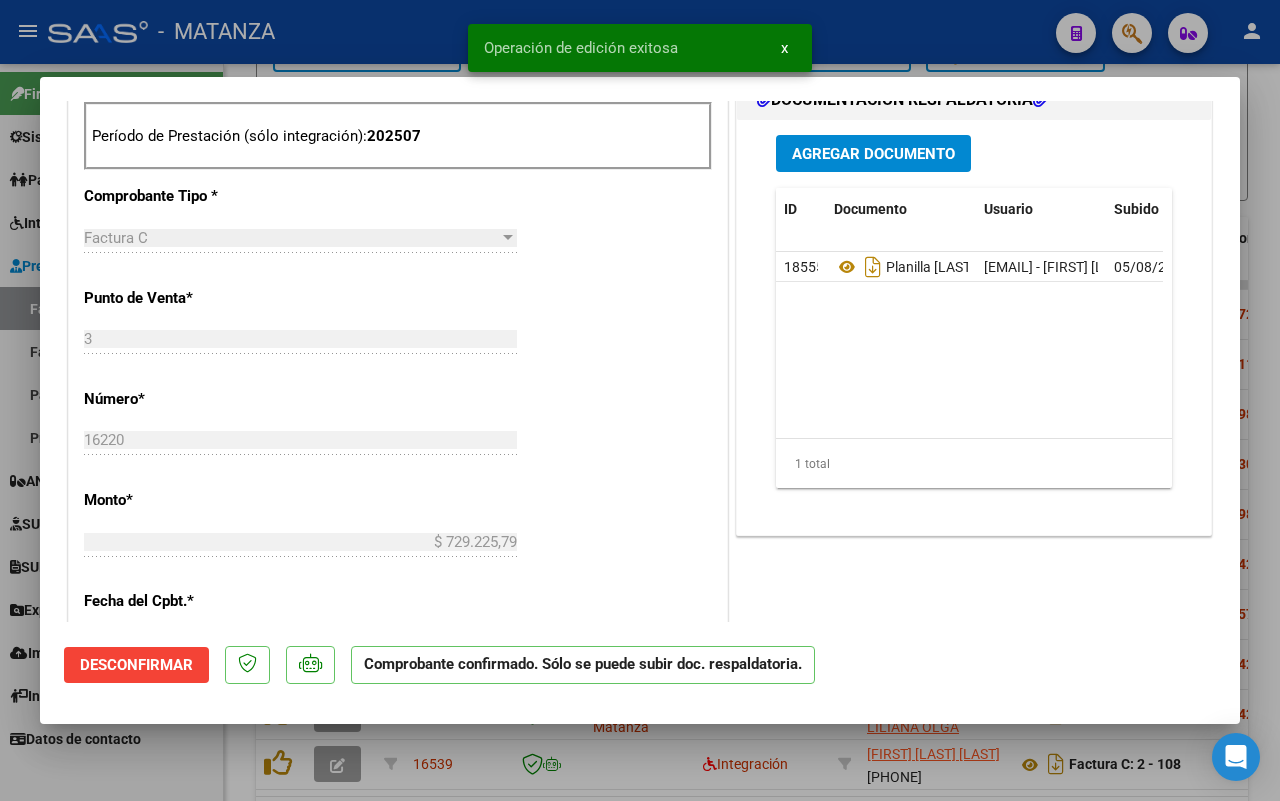 click at bounding box center (640, 400) 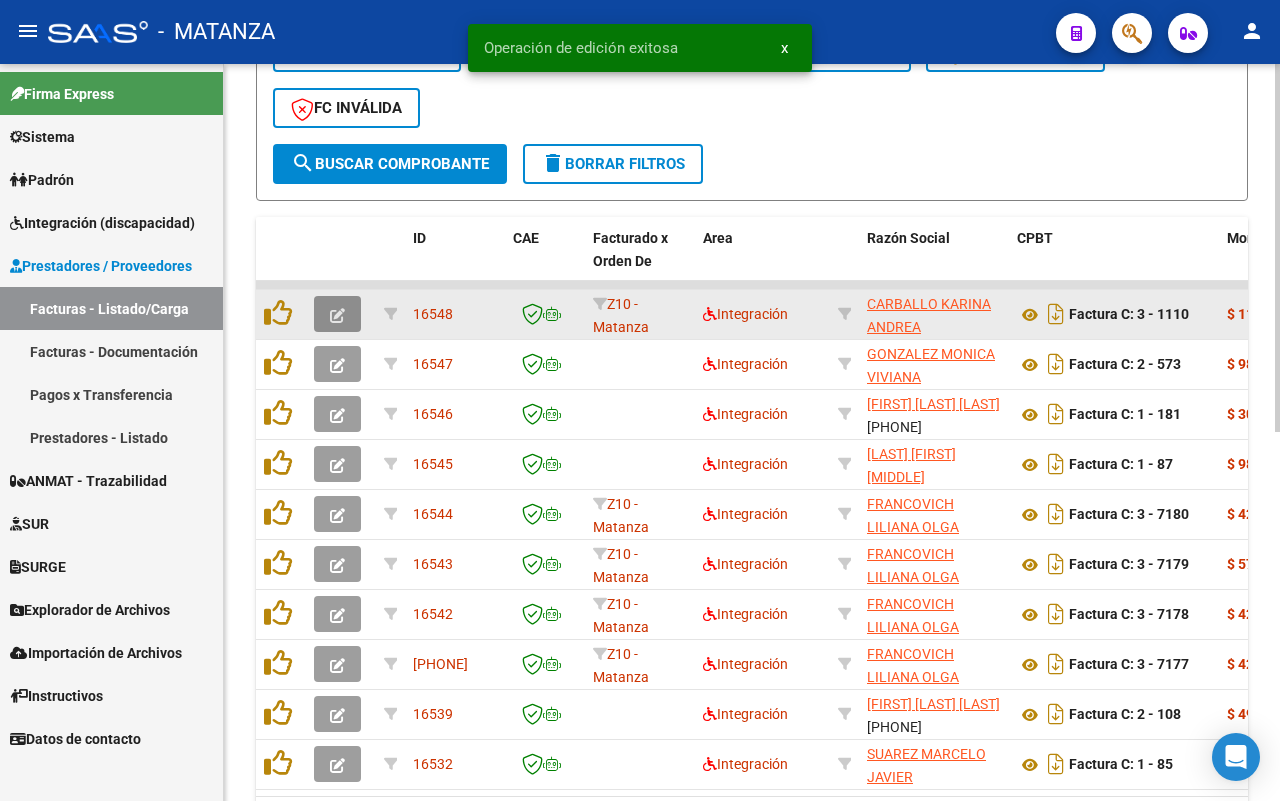 click 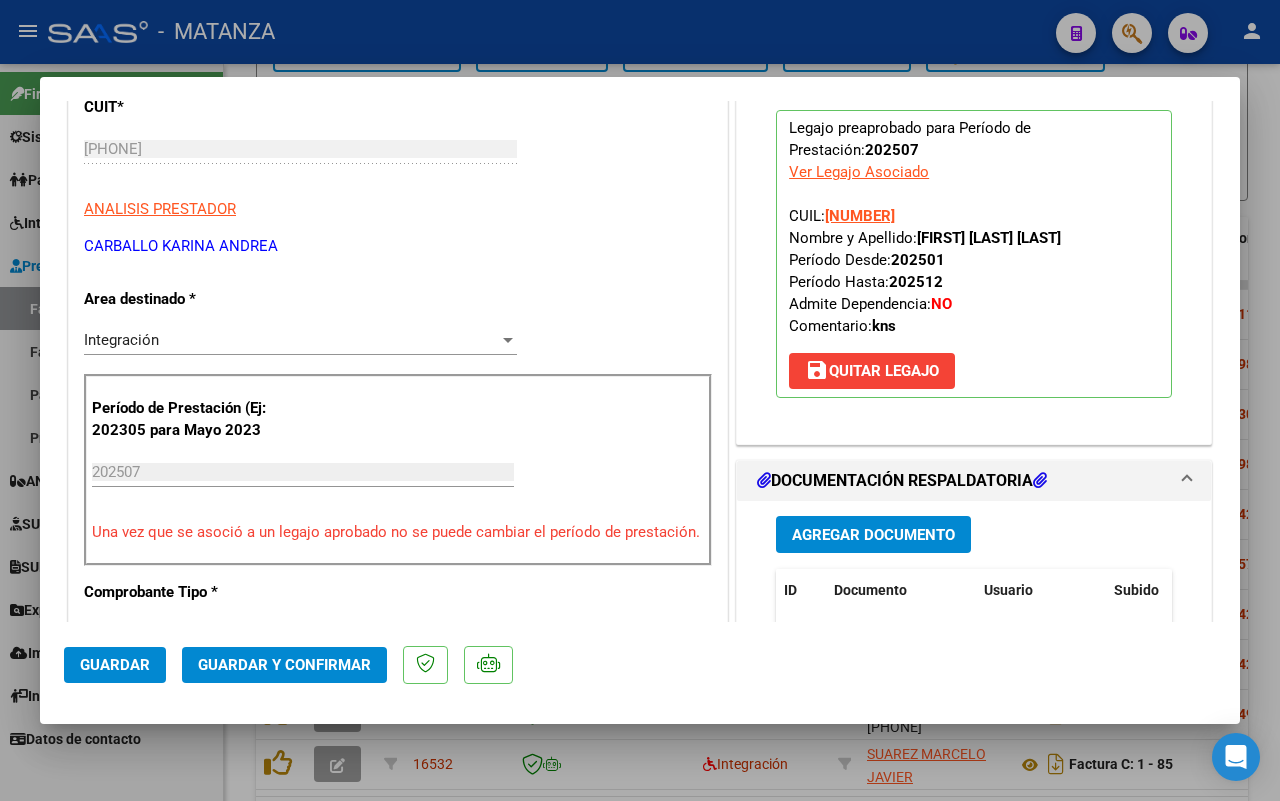 scroll, scrollTop: 500, scrollLeft: 0, axis: vertical 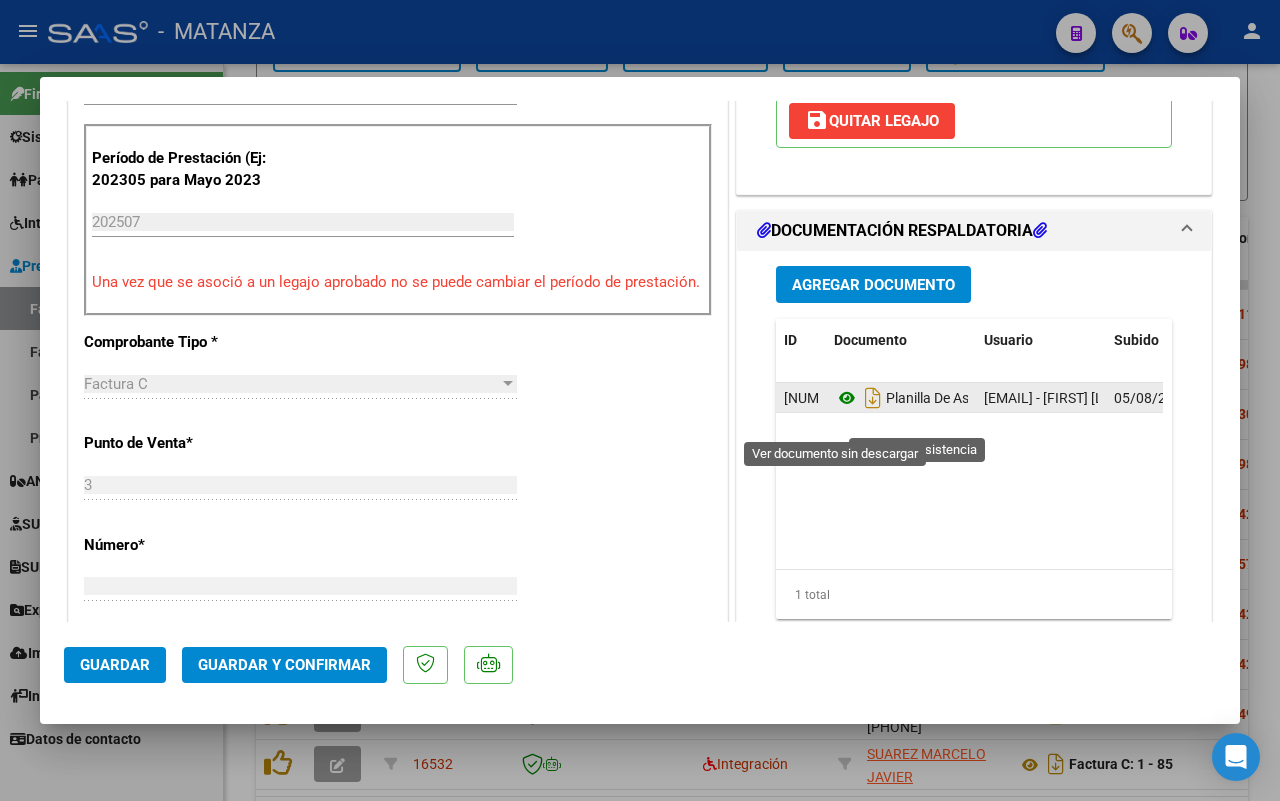 click 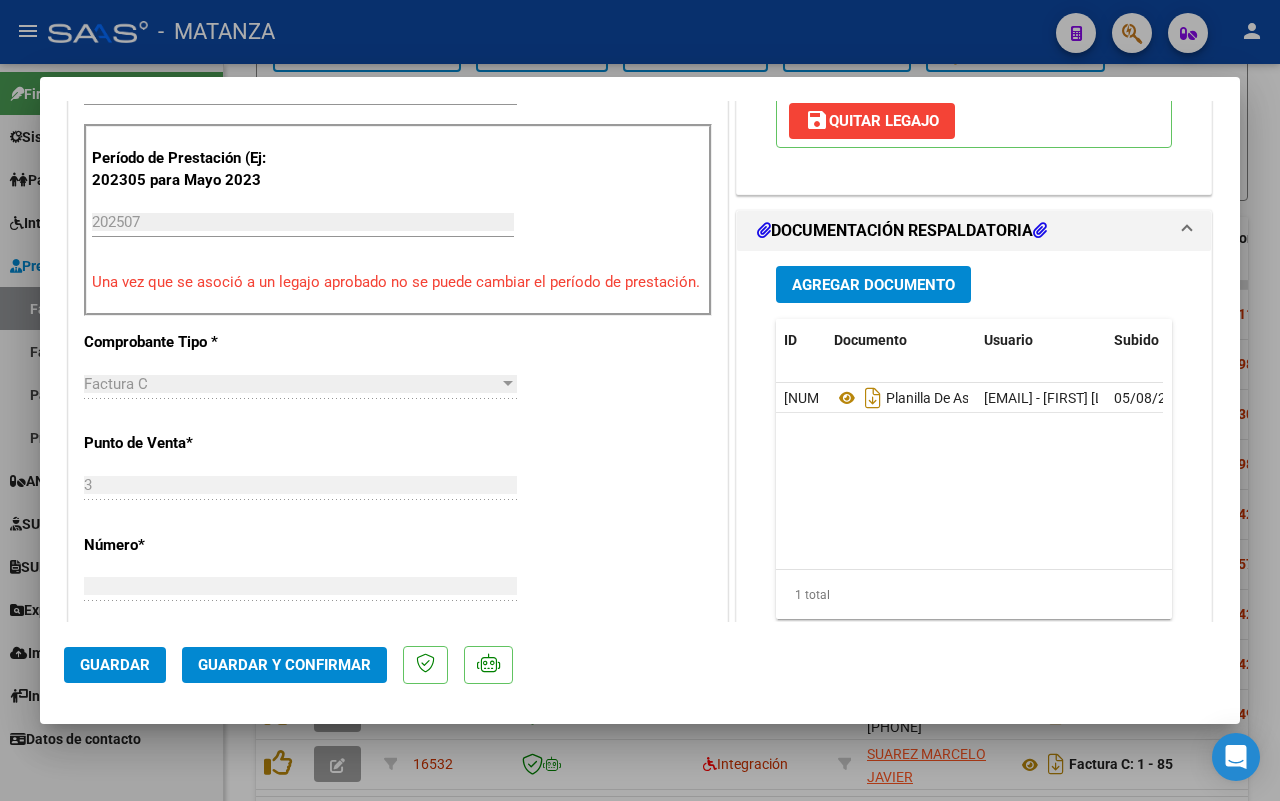 click on "Guardar y Confirmar" 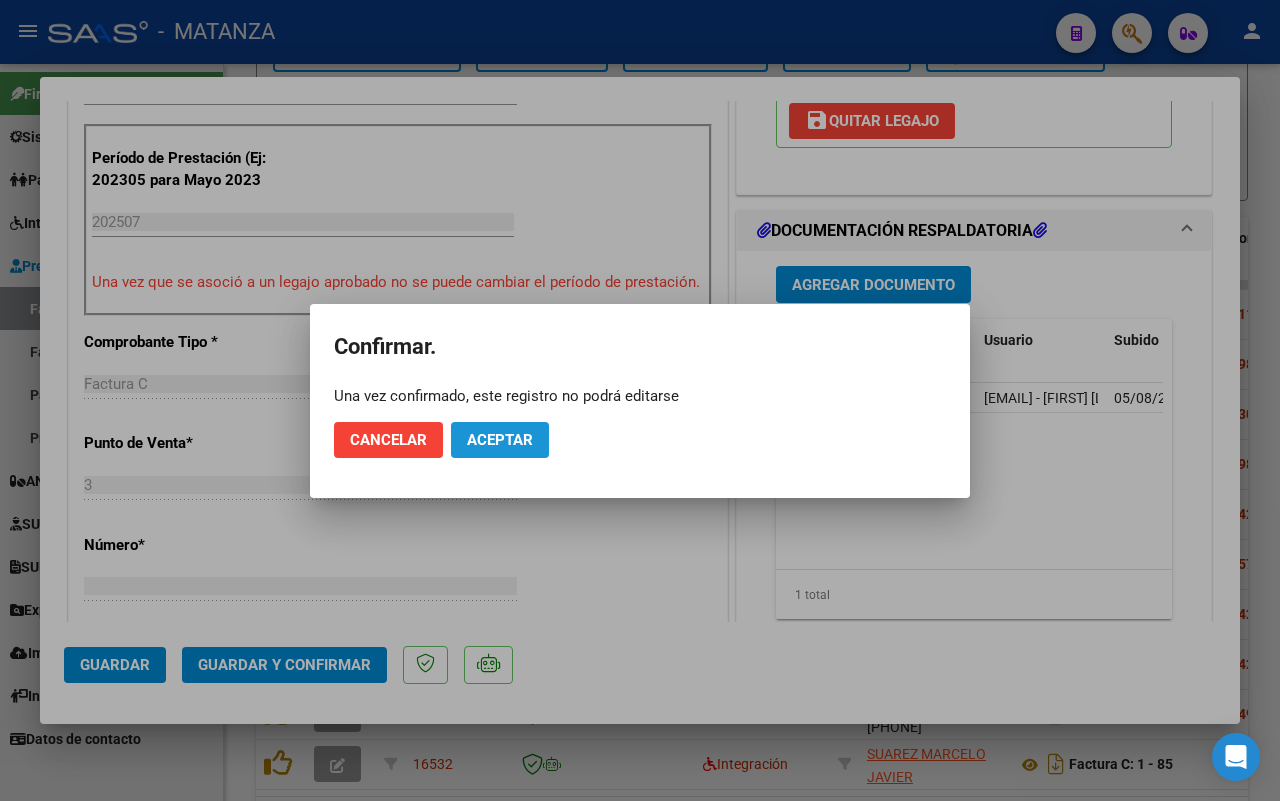click on "Aceptar" 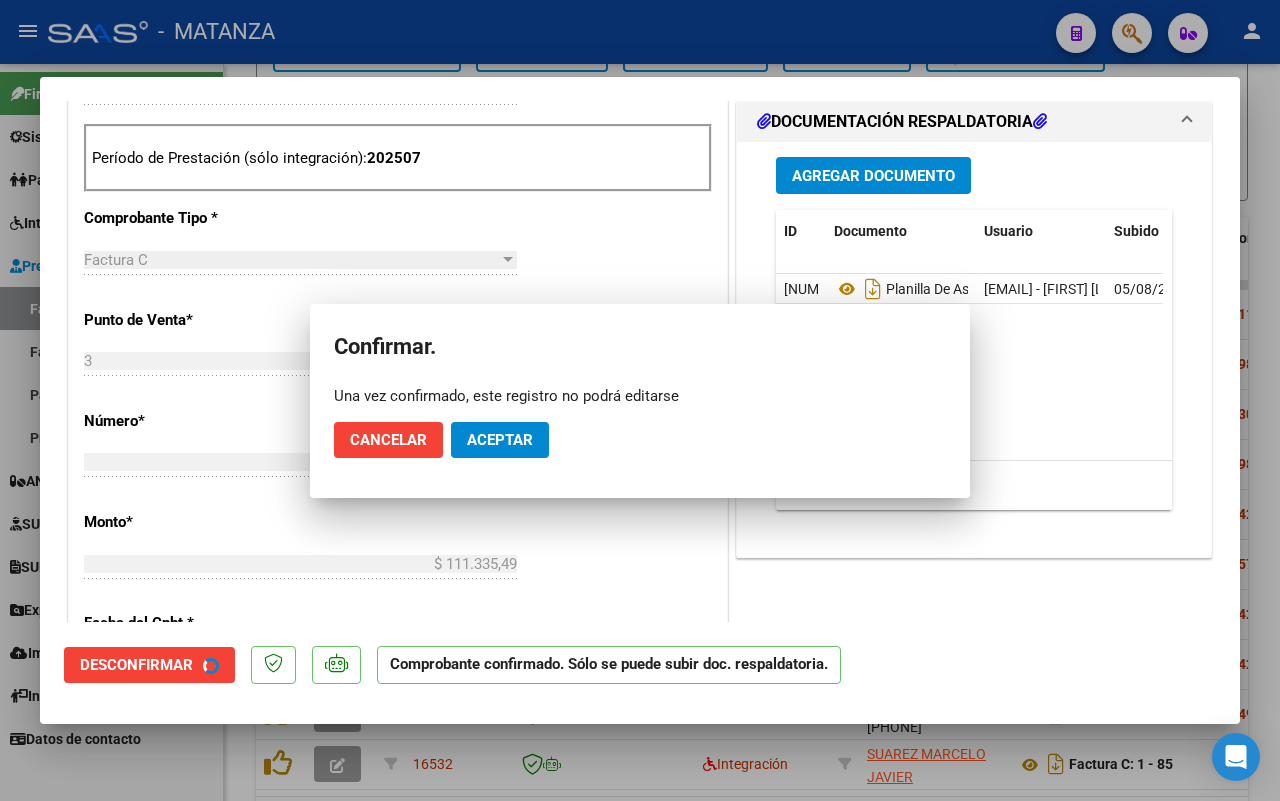 scroll, scrollTop: 522, scrollLeft: 0, axis: vertical 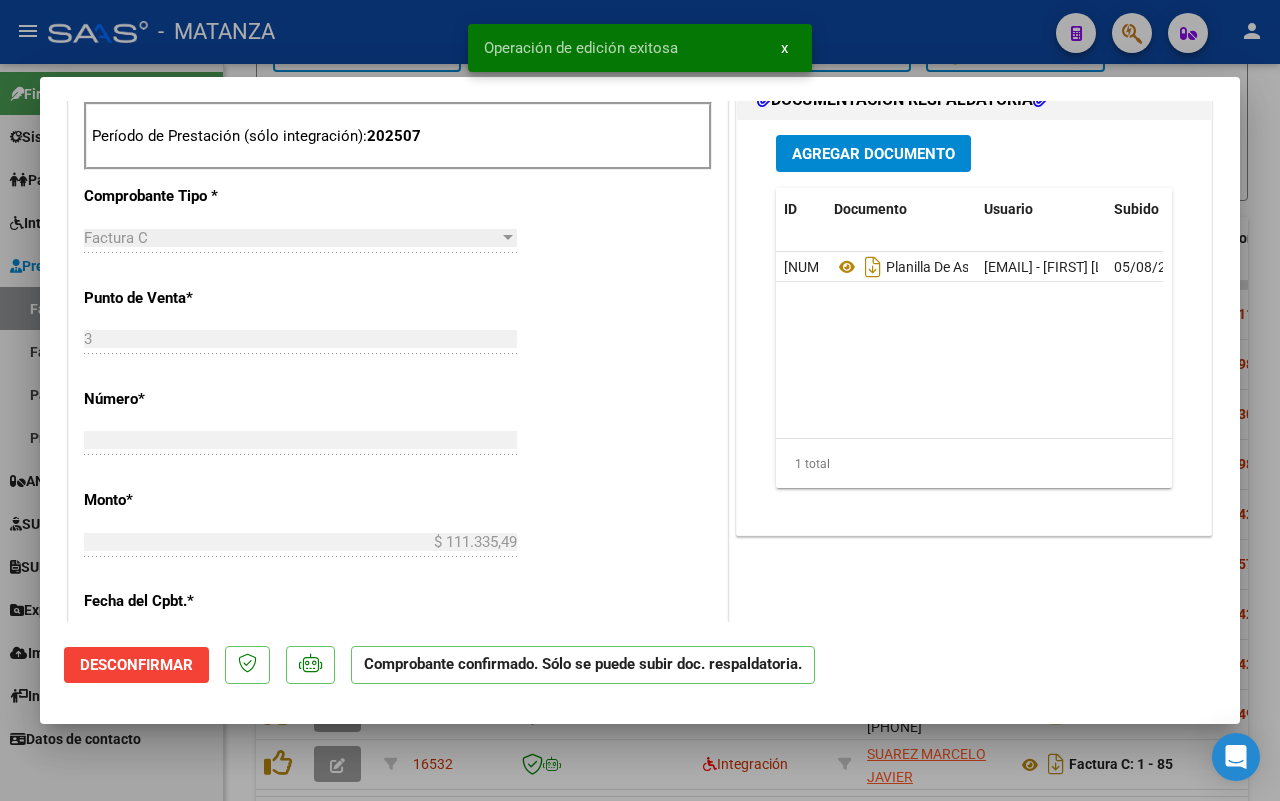 click at bounding box center [640, 400] 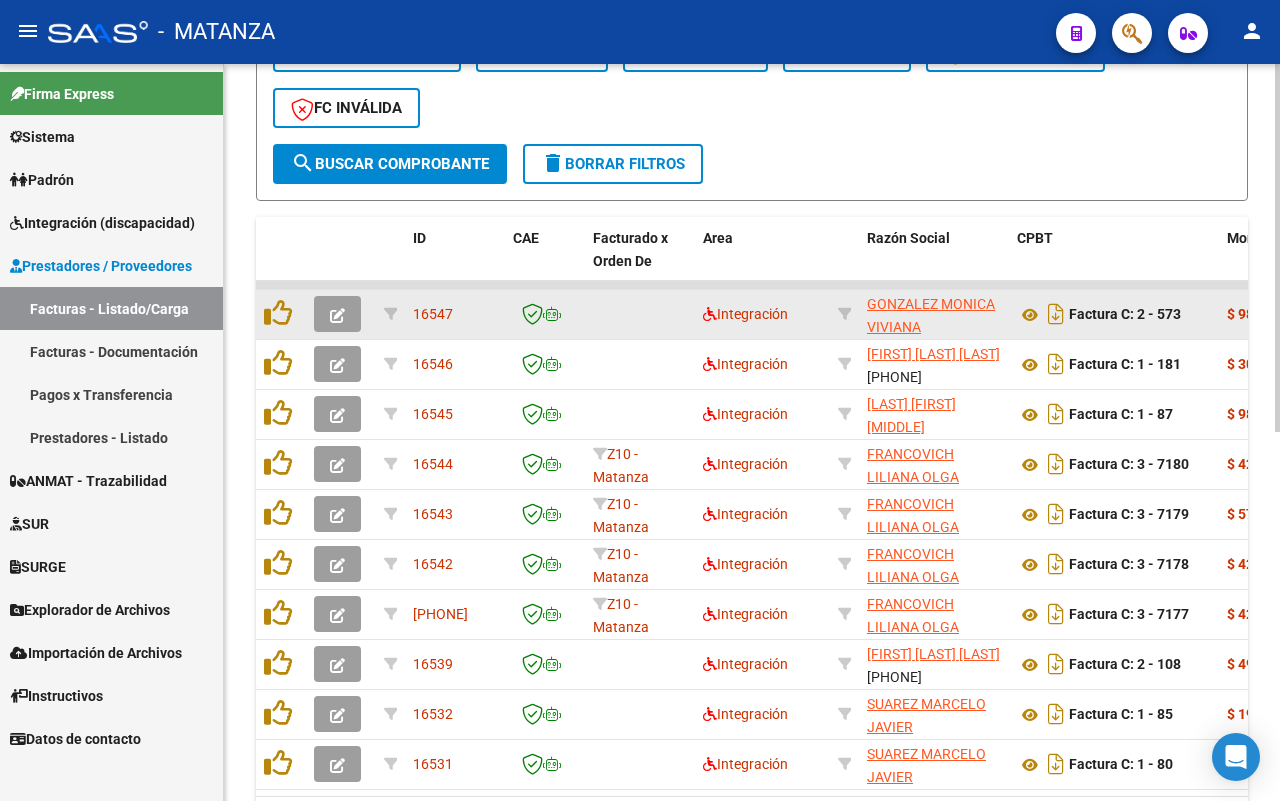 click 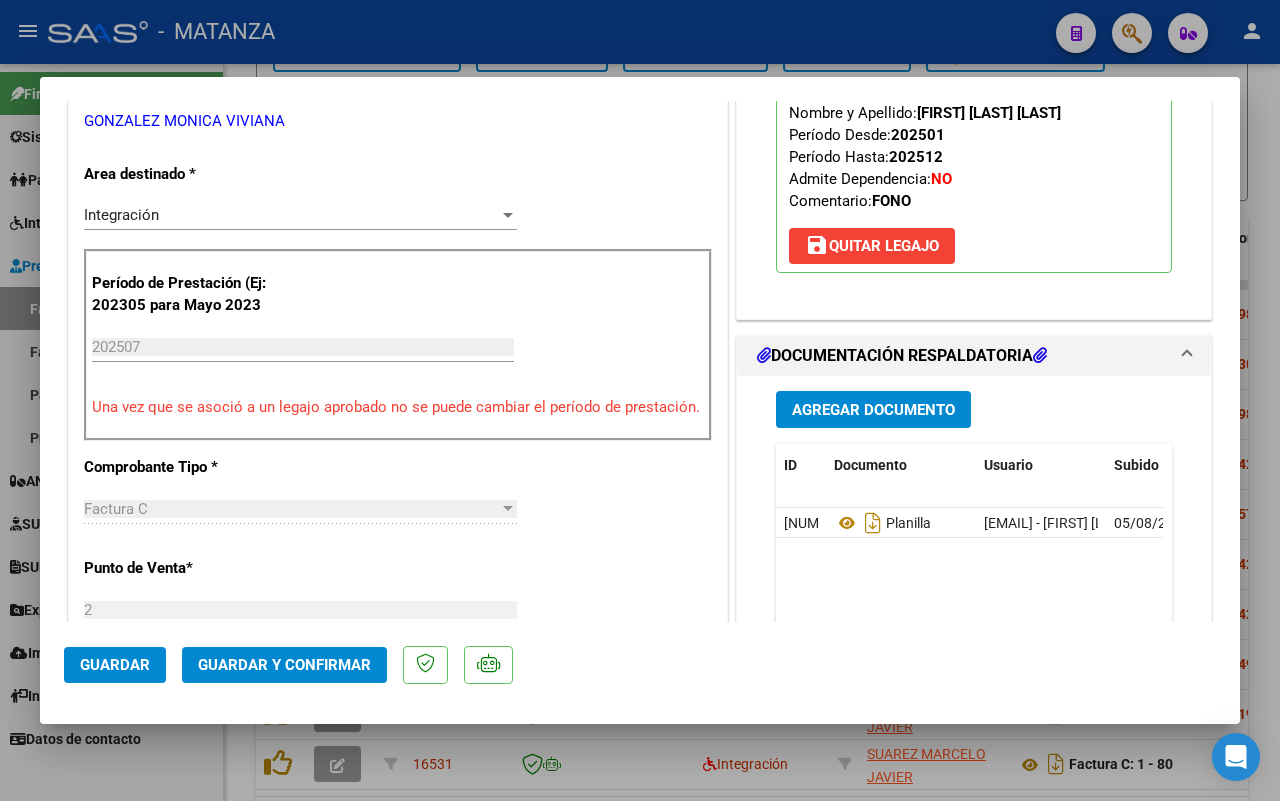 scroll, scrollTop: 500, scrollLeft: 0, axis: vertical 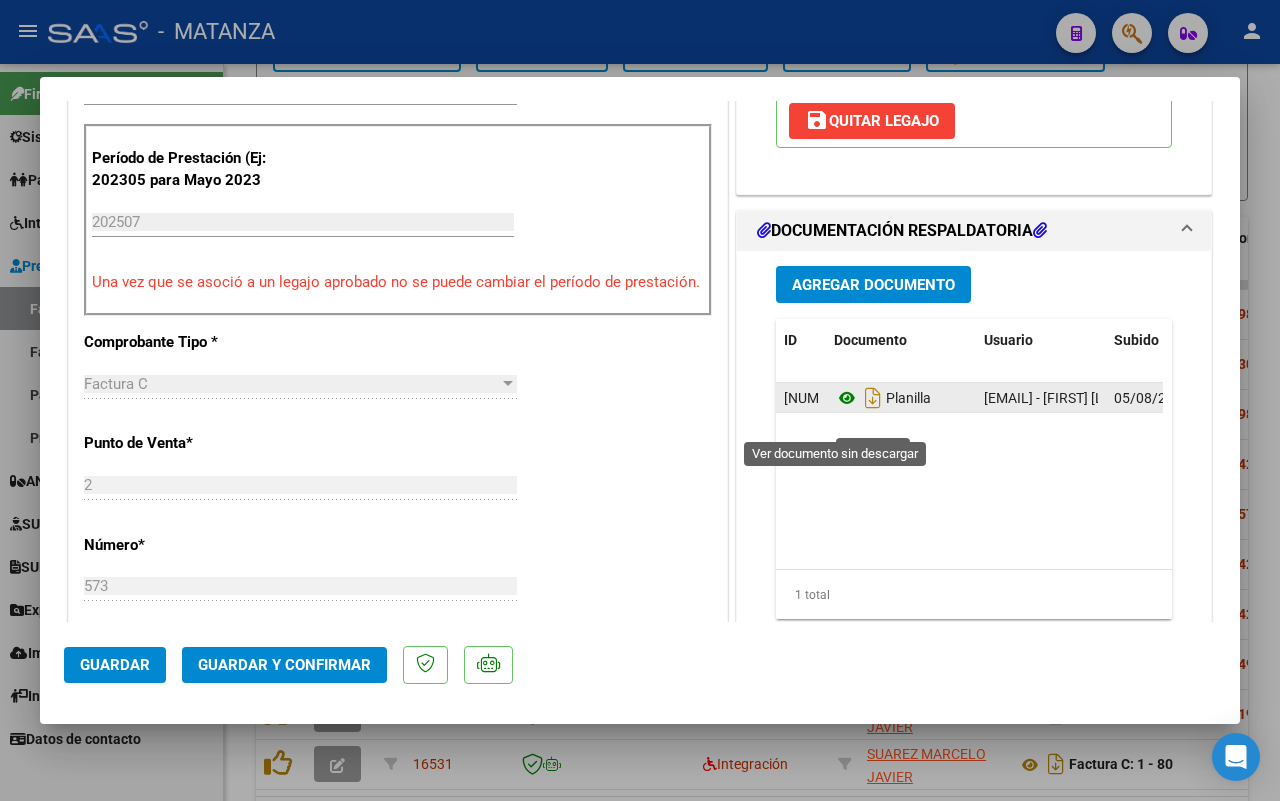 click 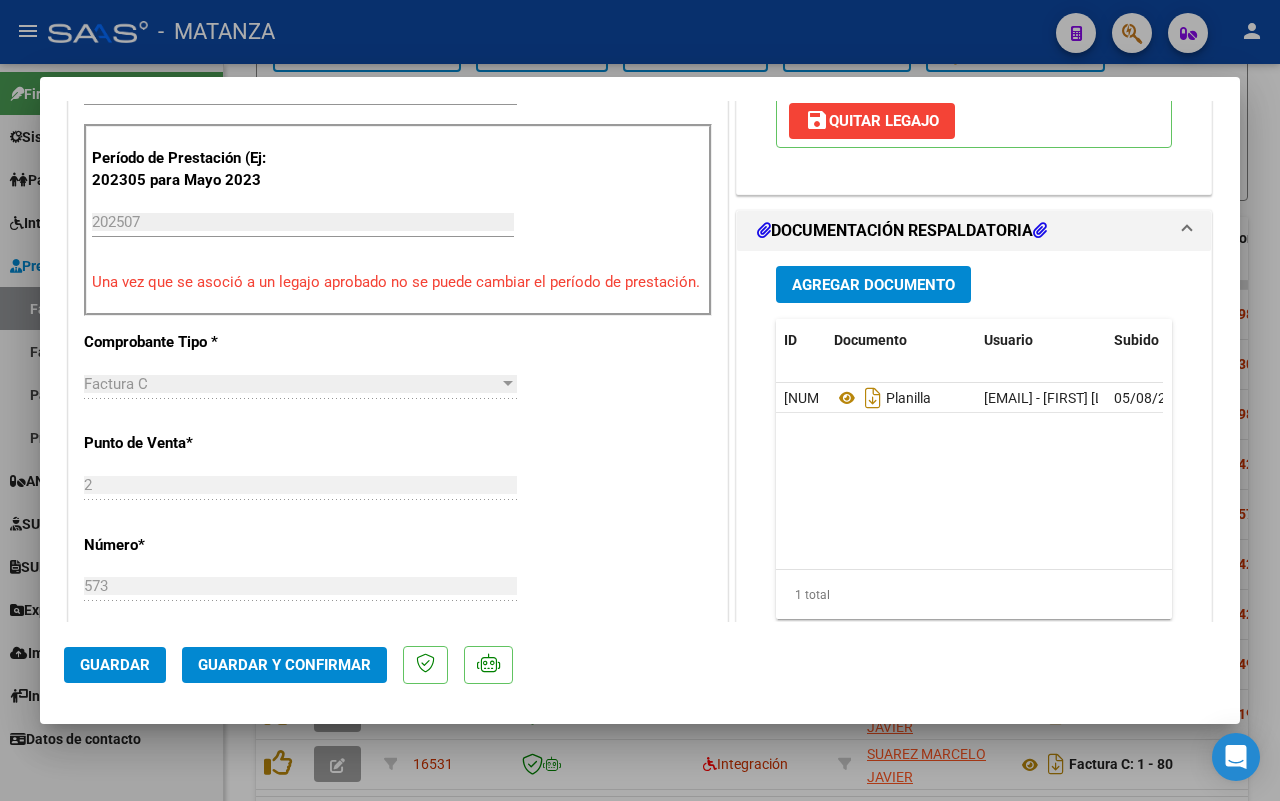 click on "Guardar y Confirmar" 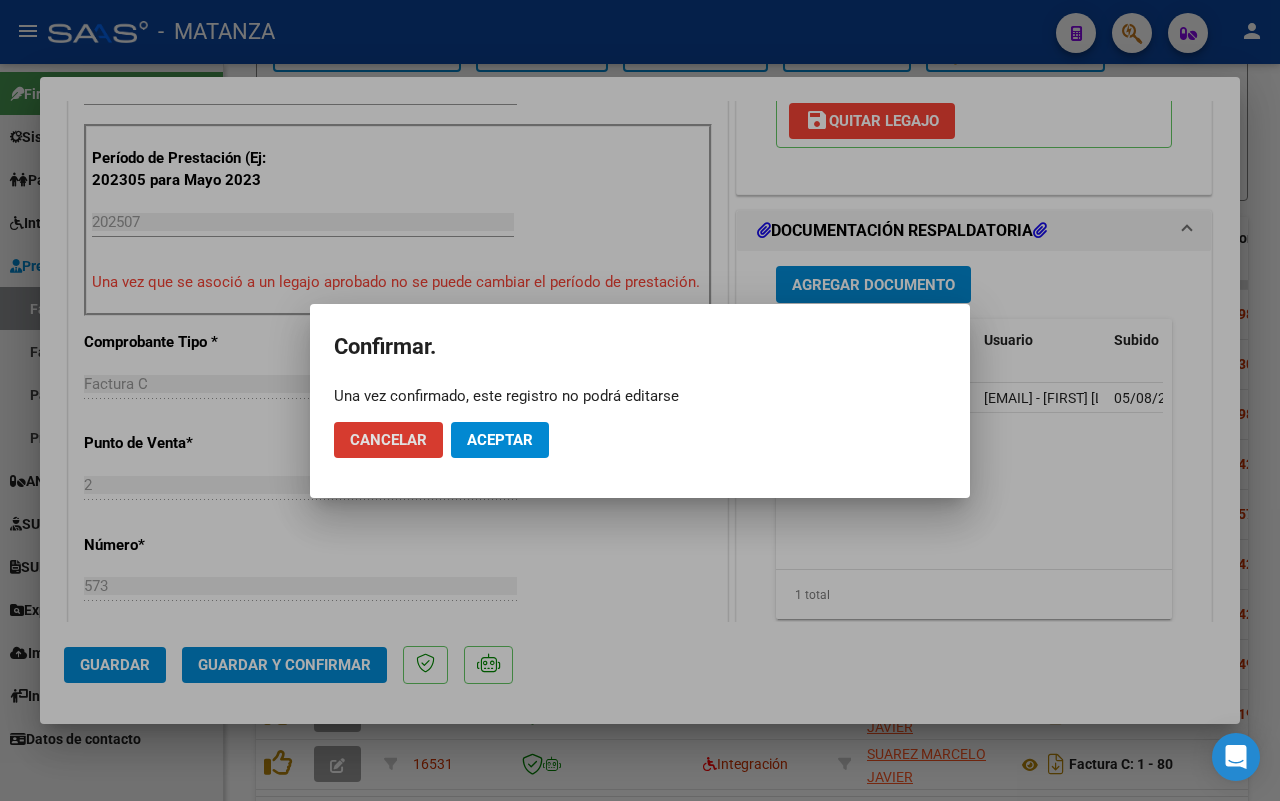 click on "Aceptar" 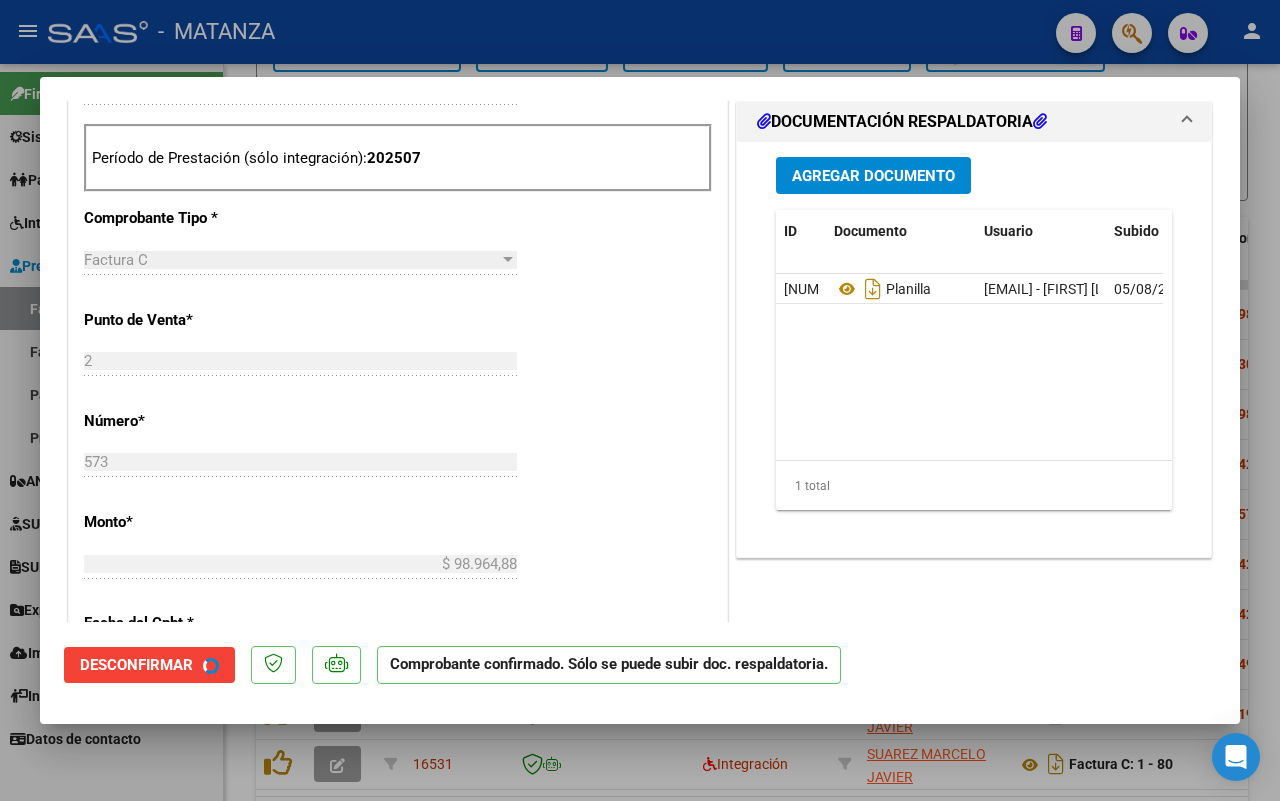scroll, scrollTop: 522, scrollLeft: 0, axis: vertical 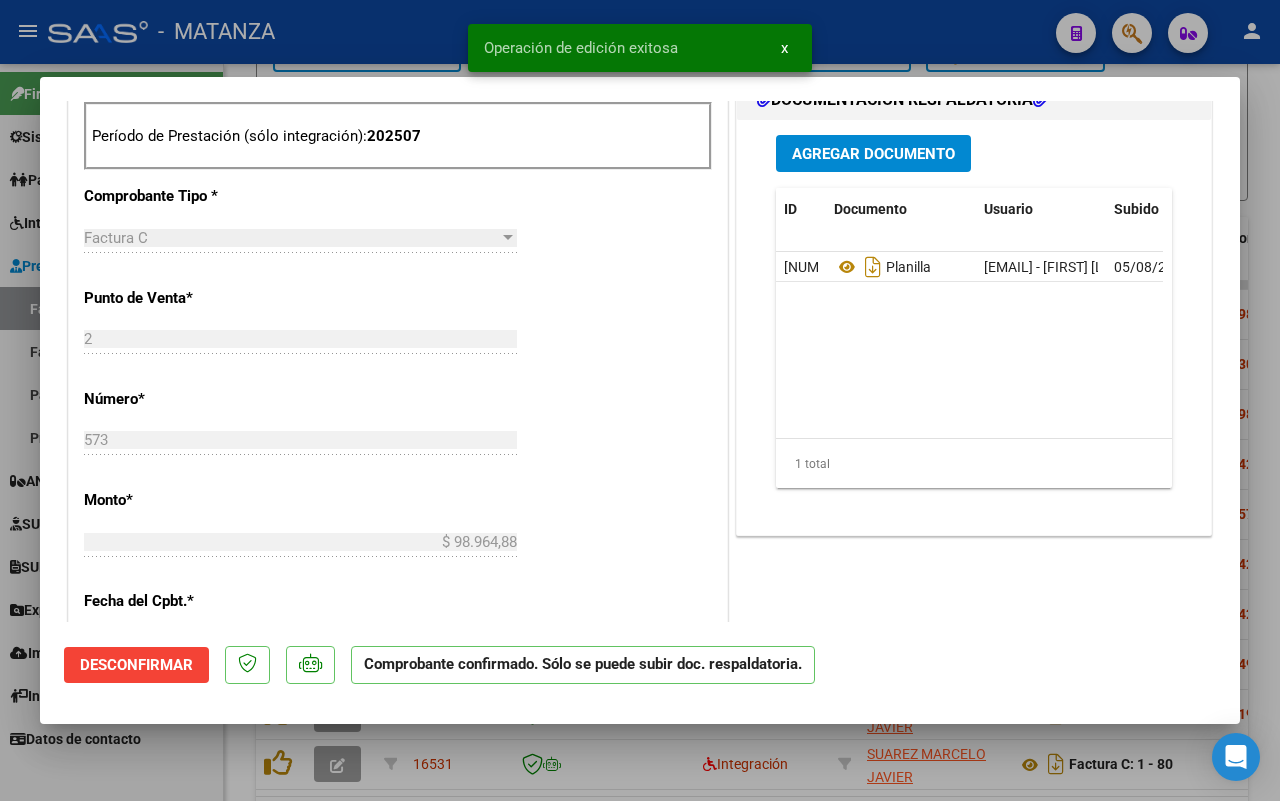 click at bounding box center (640, 400) 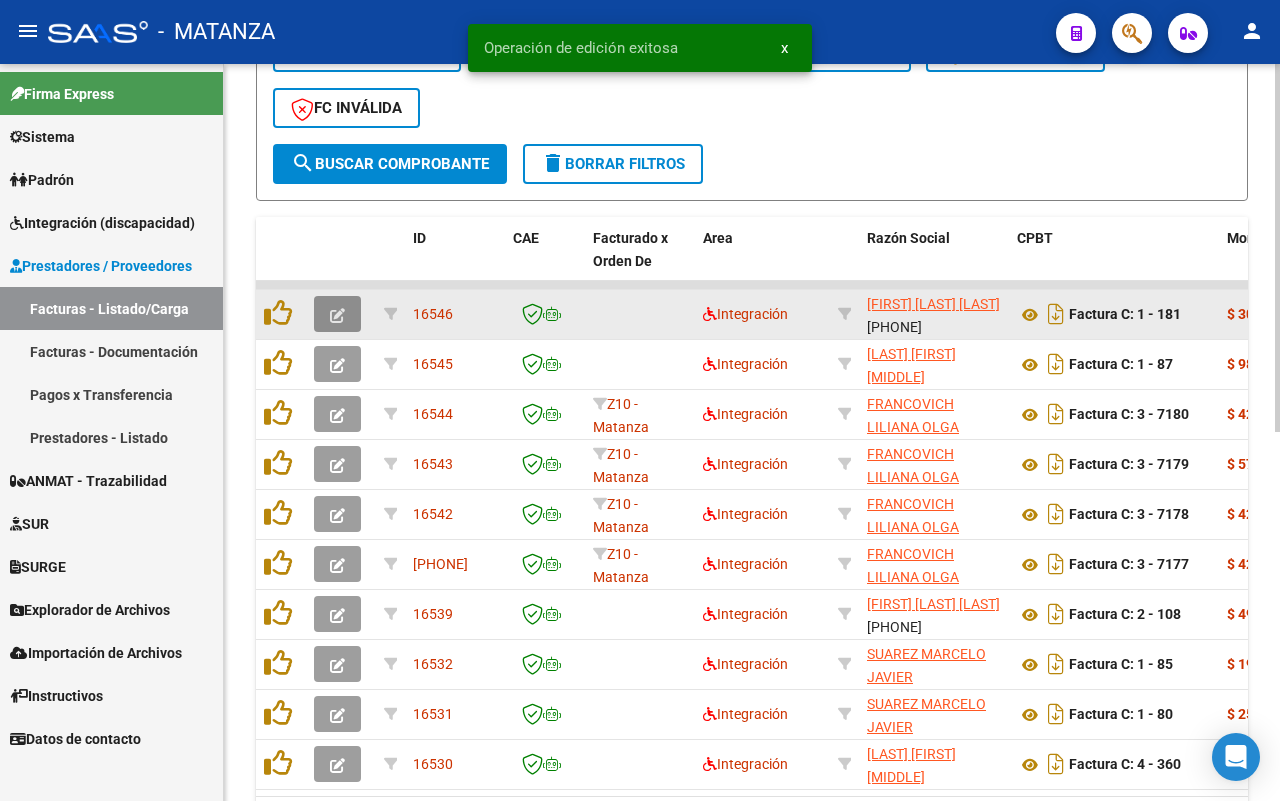 click 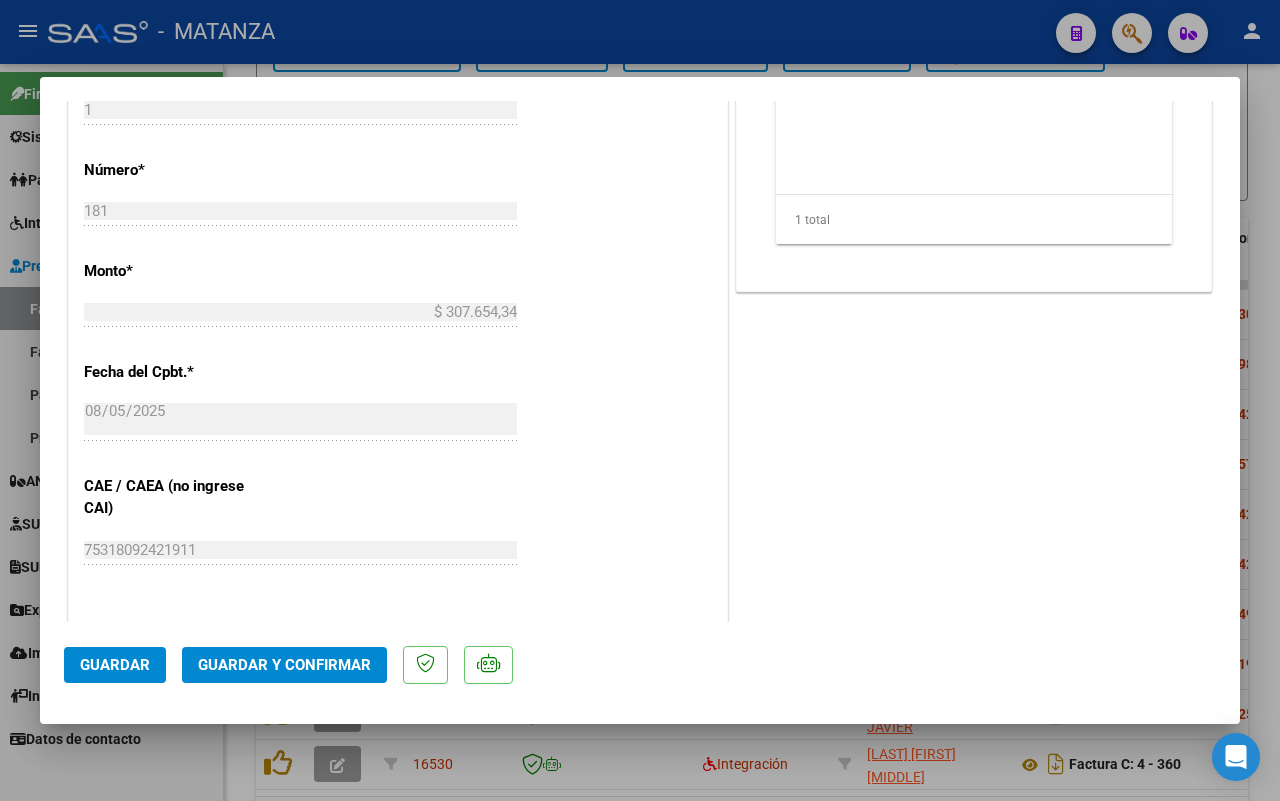 scroll, scrollTop: 1000, scrollLeft: 0, axis: vertical 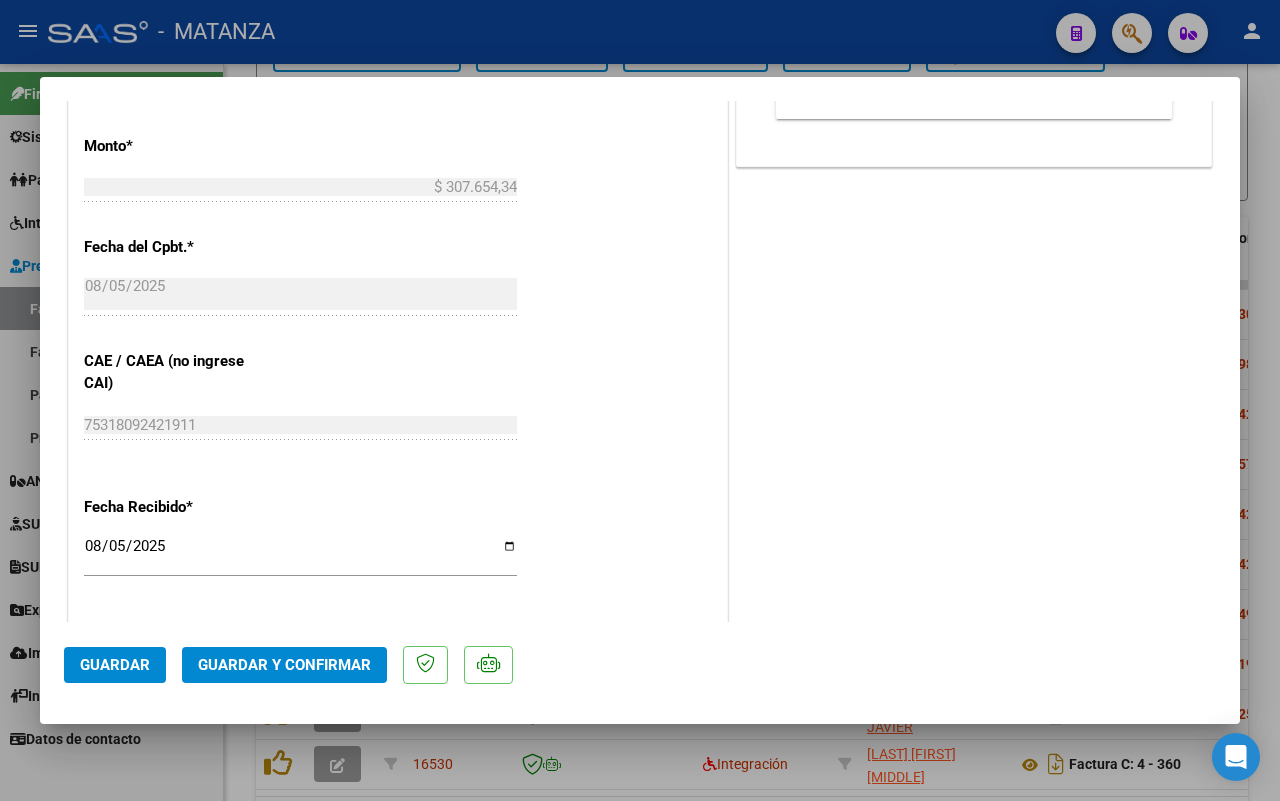click on "Guardar y Confirmar" 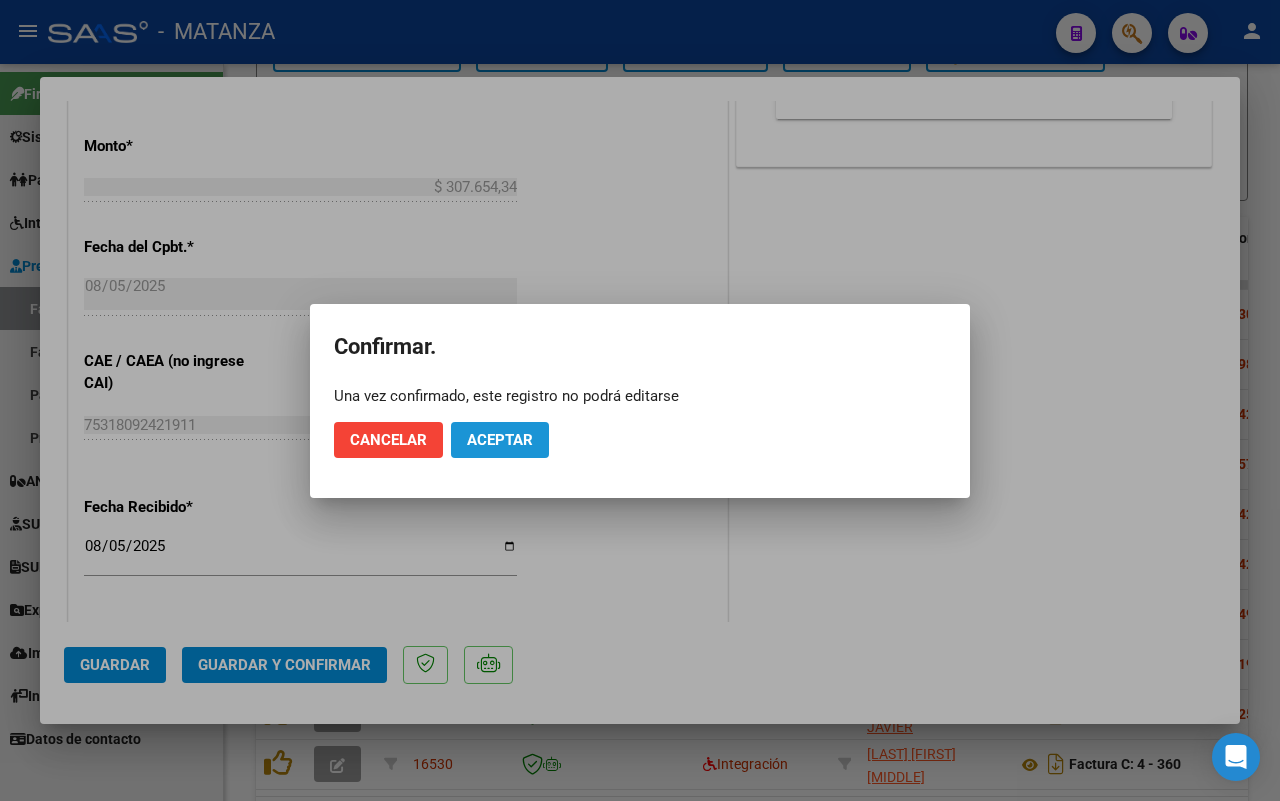 click on "Aceptar" 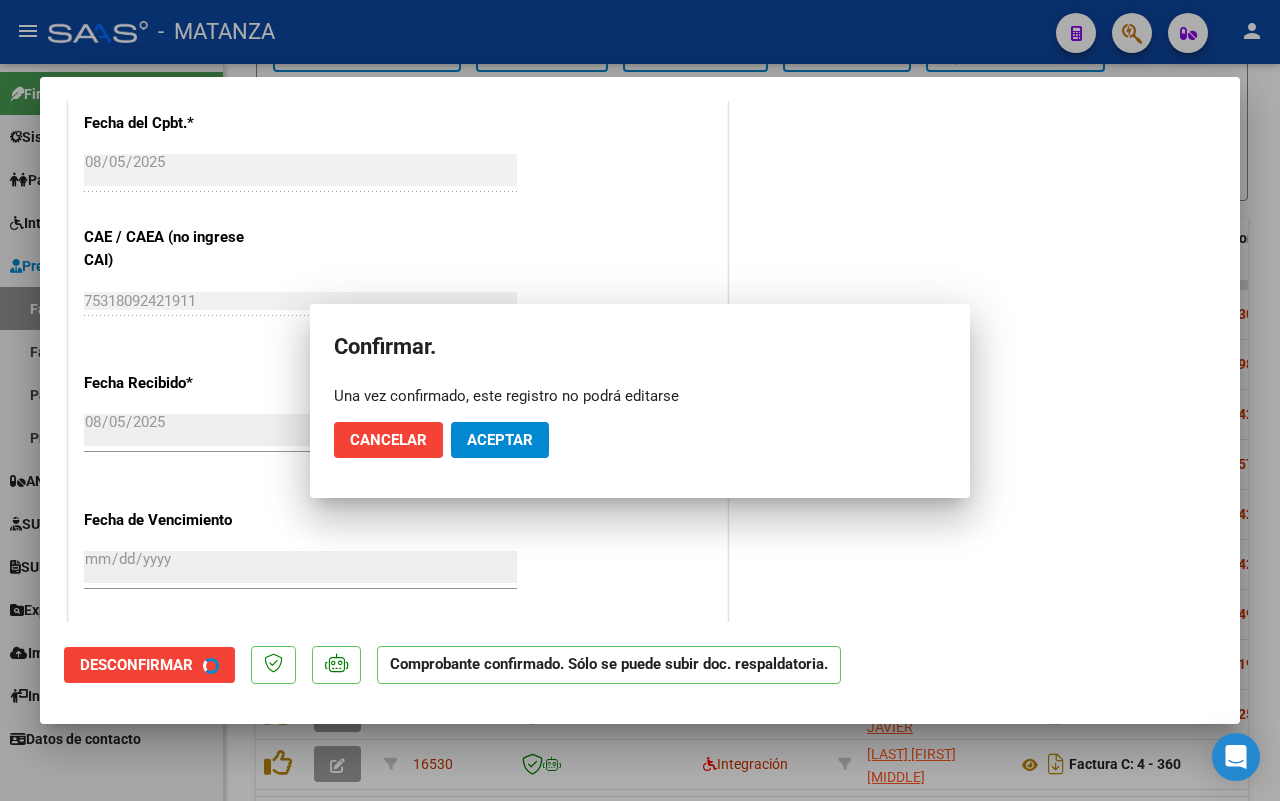 scroll, scrollTop: 876, scrollLeft: 0, axis: vertical 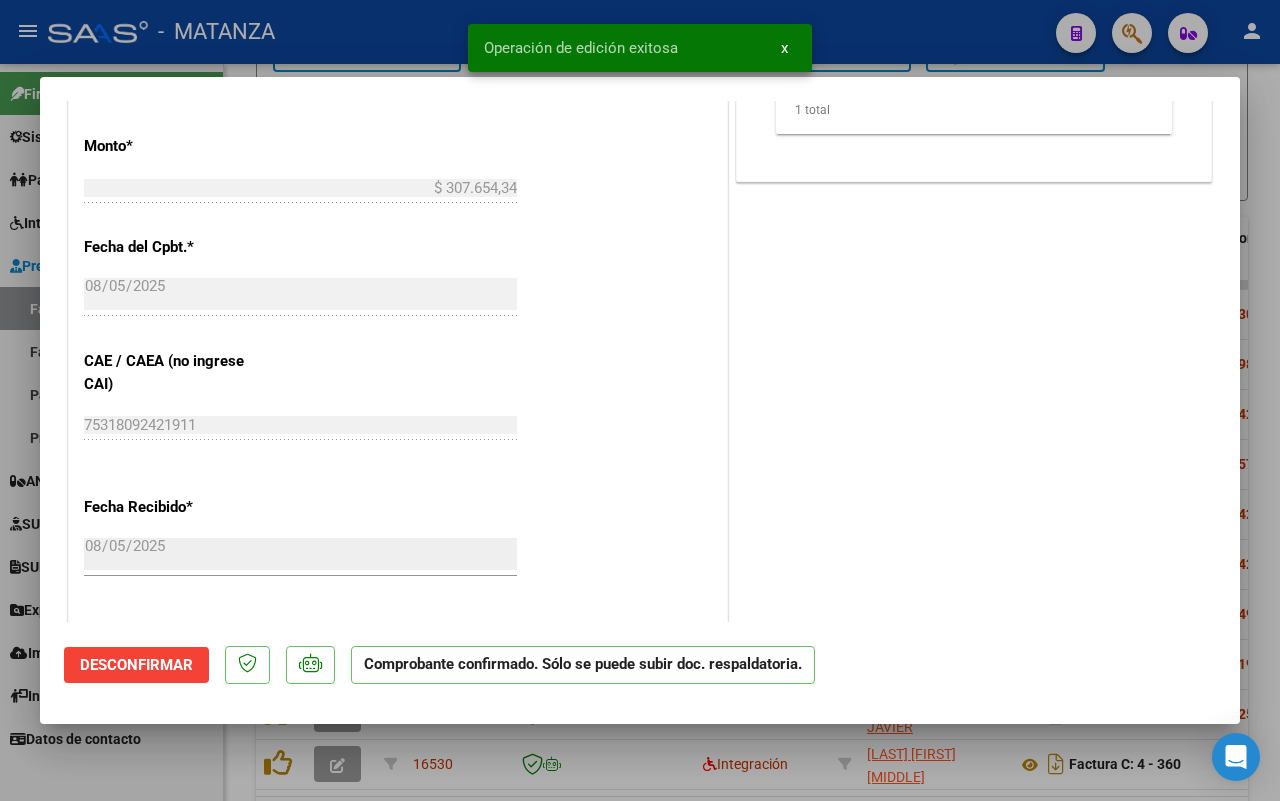 drag, startPoint x: 167, startPoint y: 753, endPoint x: 462, endPoint y: 608, distance: 328.7096 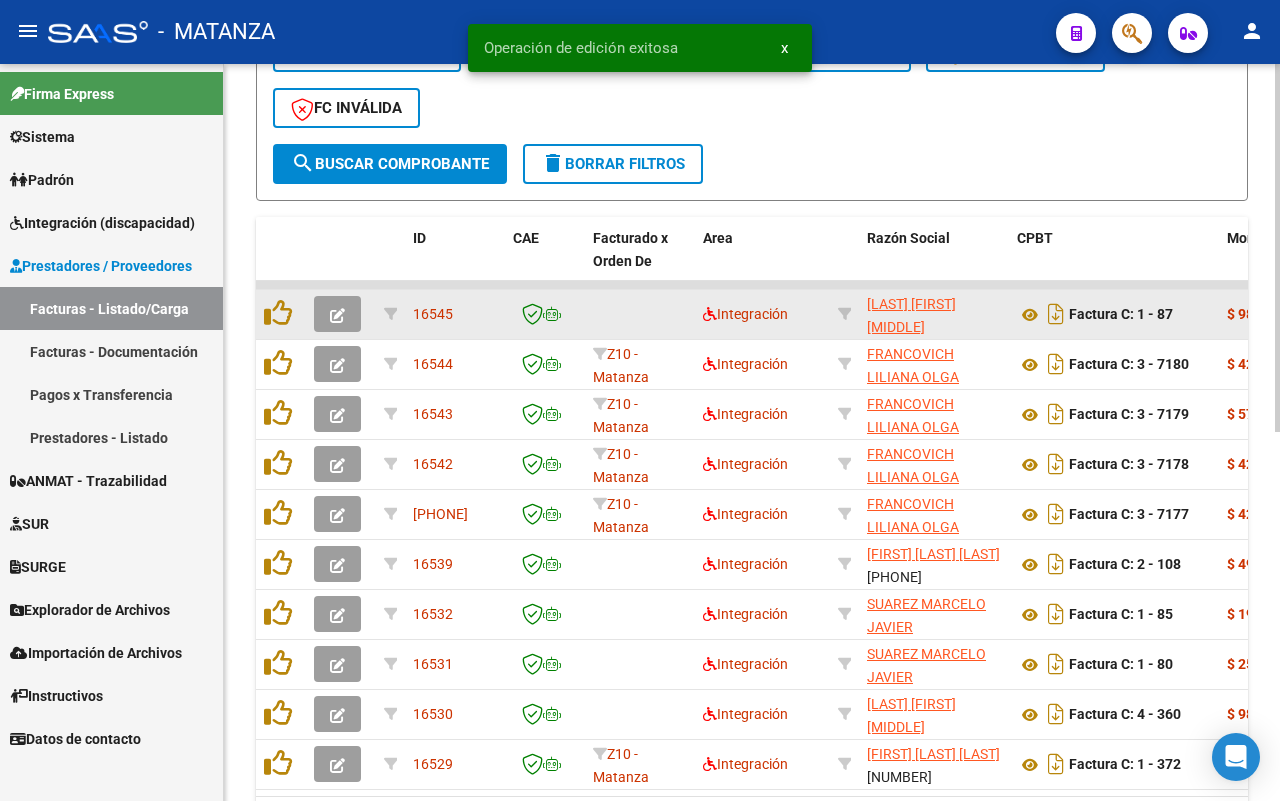 click 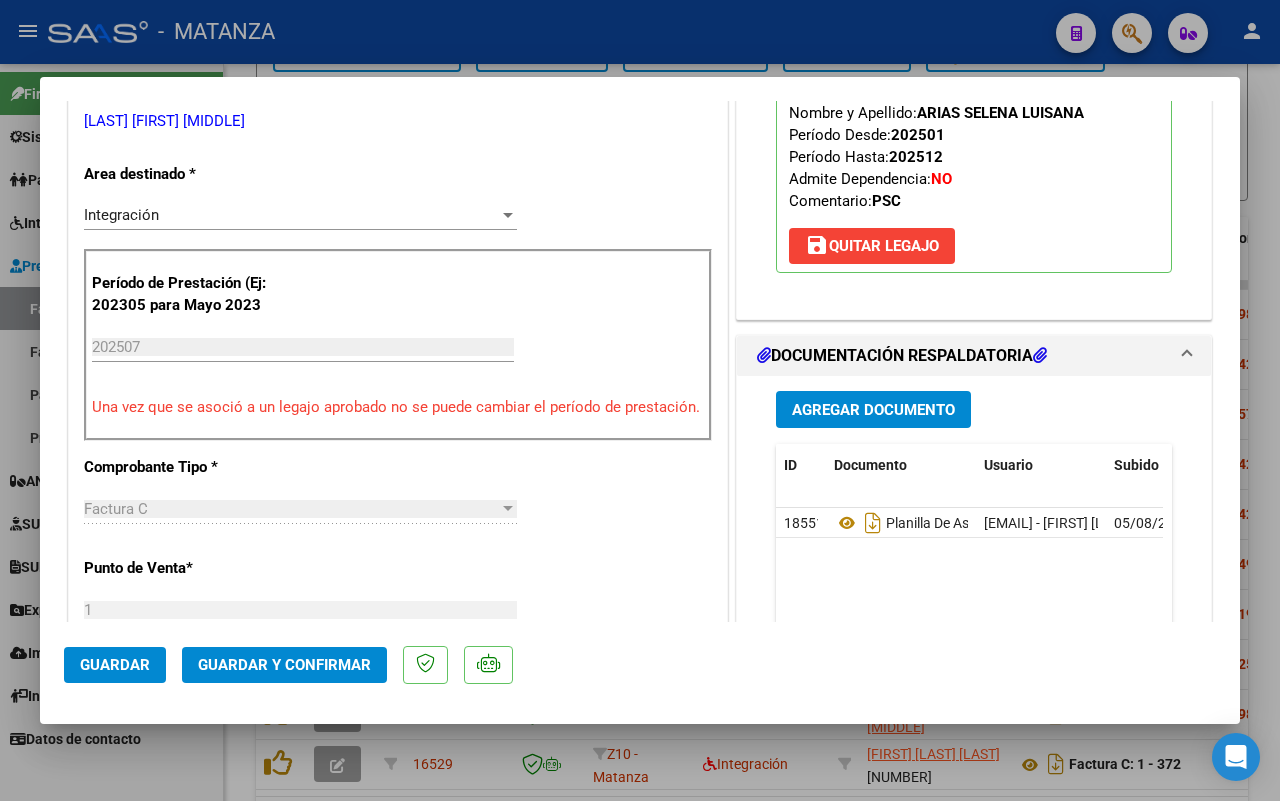 scroll, scrollTop: 500, scrollLeft: 0, axis: vertical 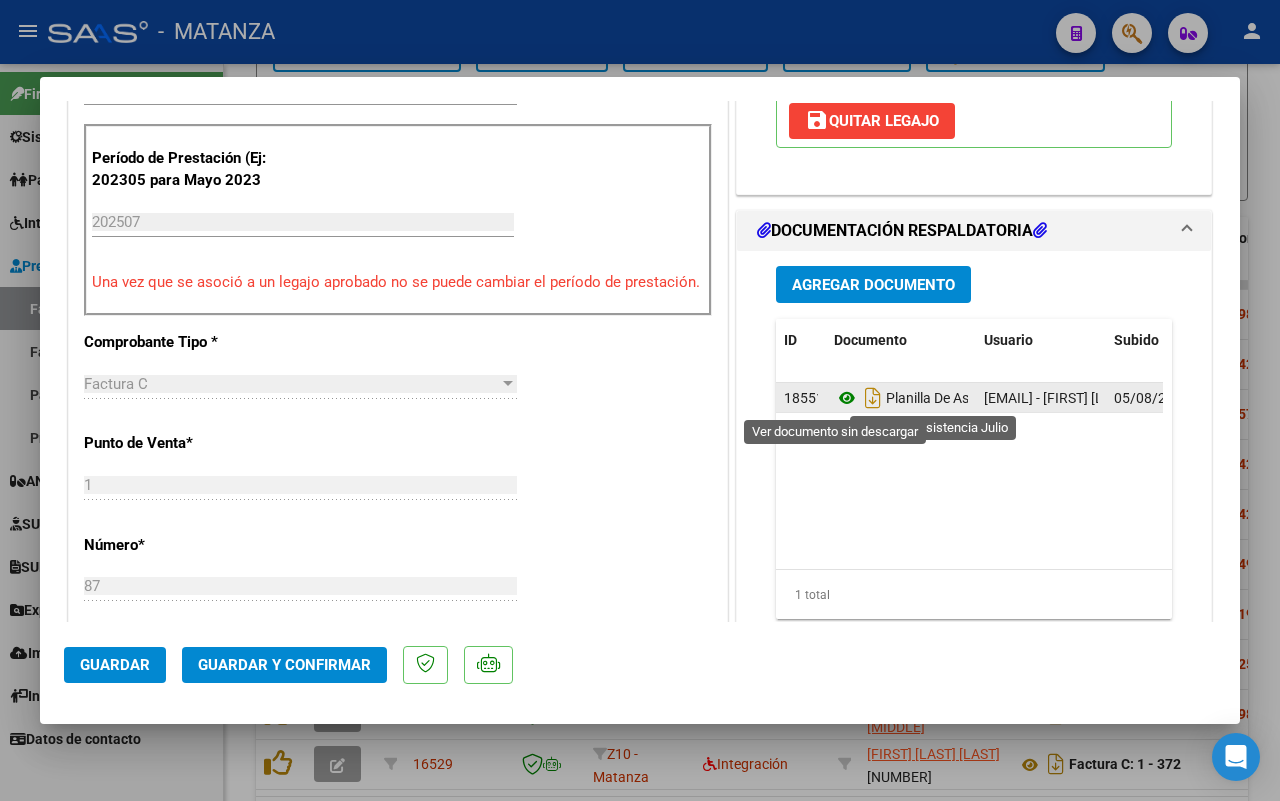 click 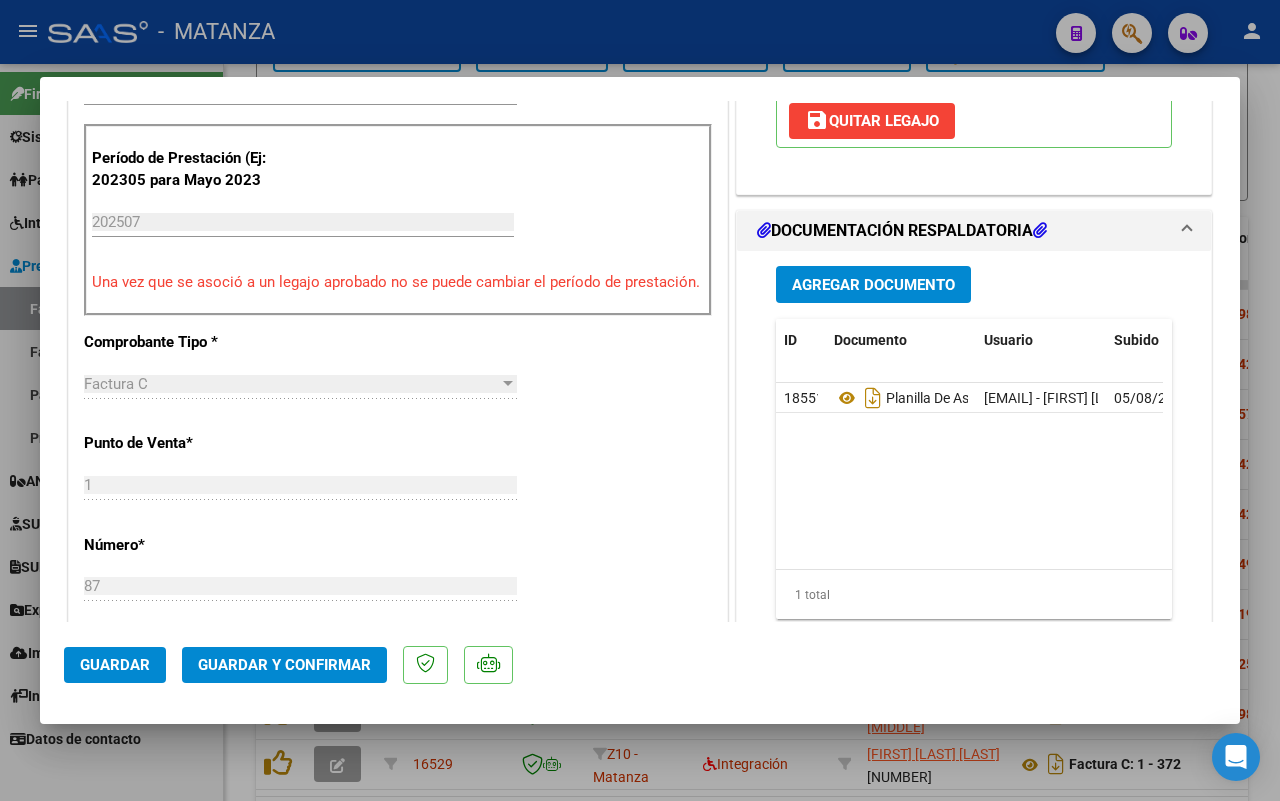 scroll, scrollTop: 750, scrollLeft: 0, axis: vertical 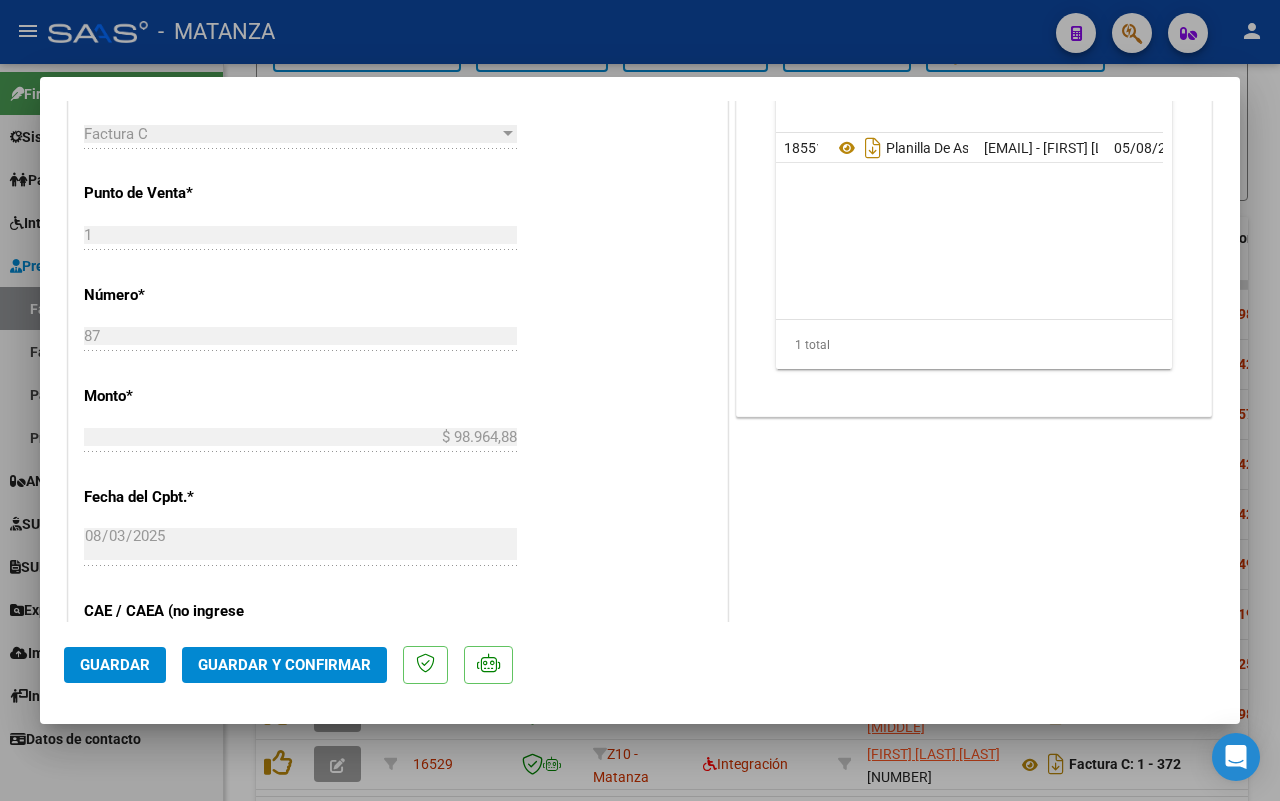 click on "Guardar y Confirmar" 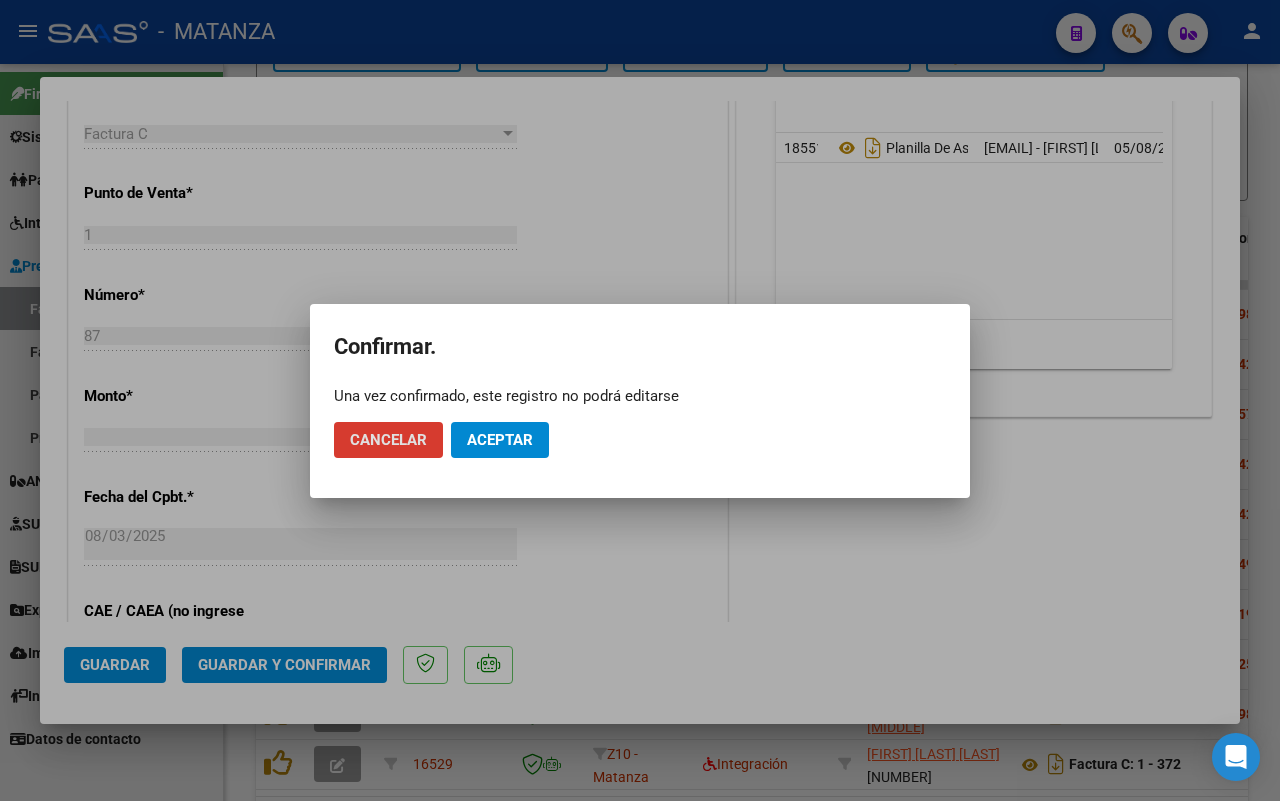 click on "Aceptar" 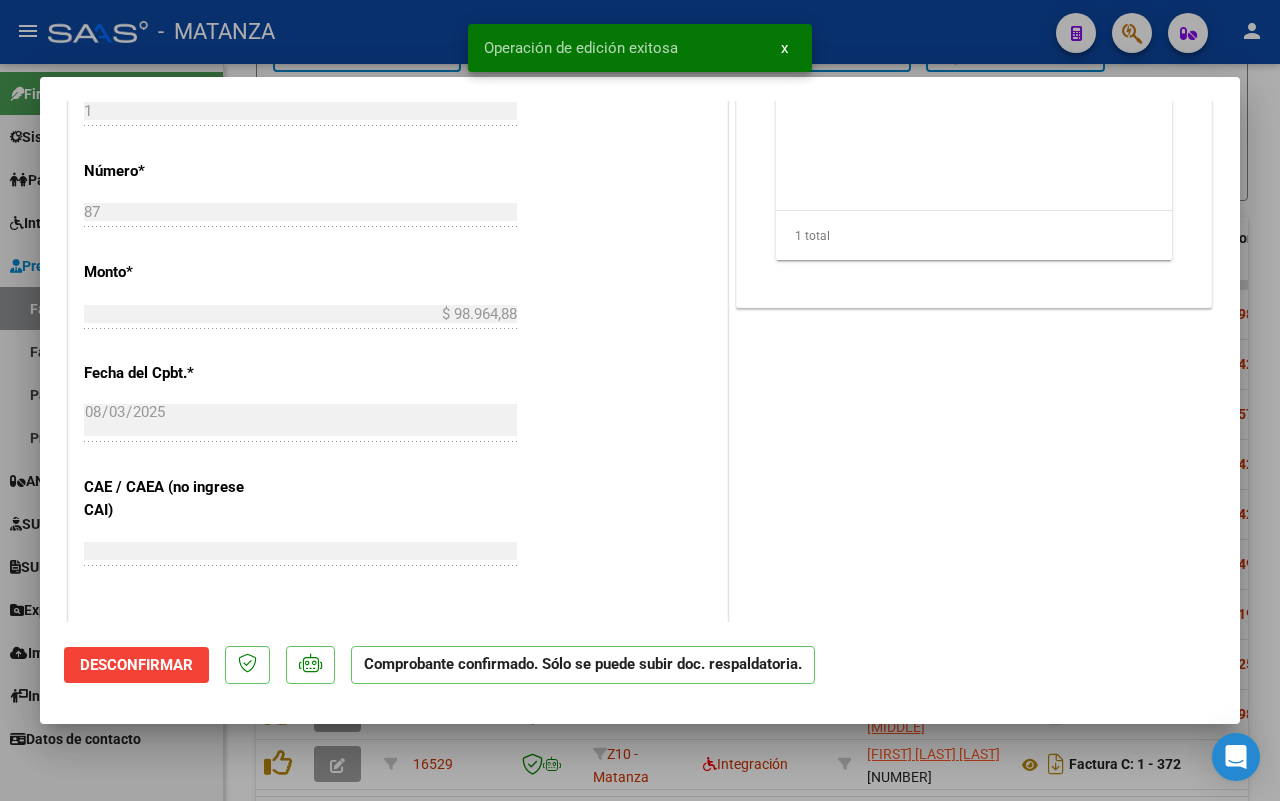 scroll, scrollTop: 772, scrollLeft: 0, axis: vertical 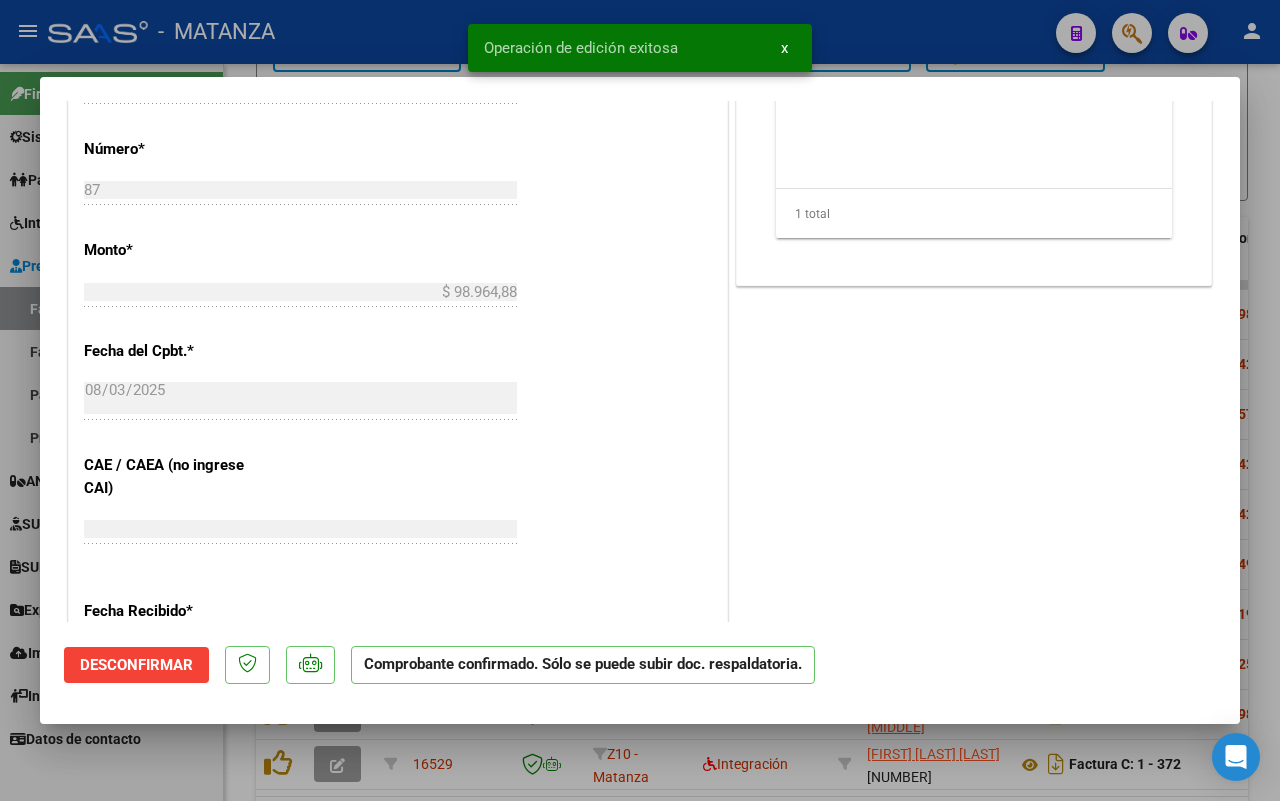 click at bounding box center [640, 400] 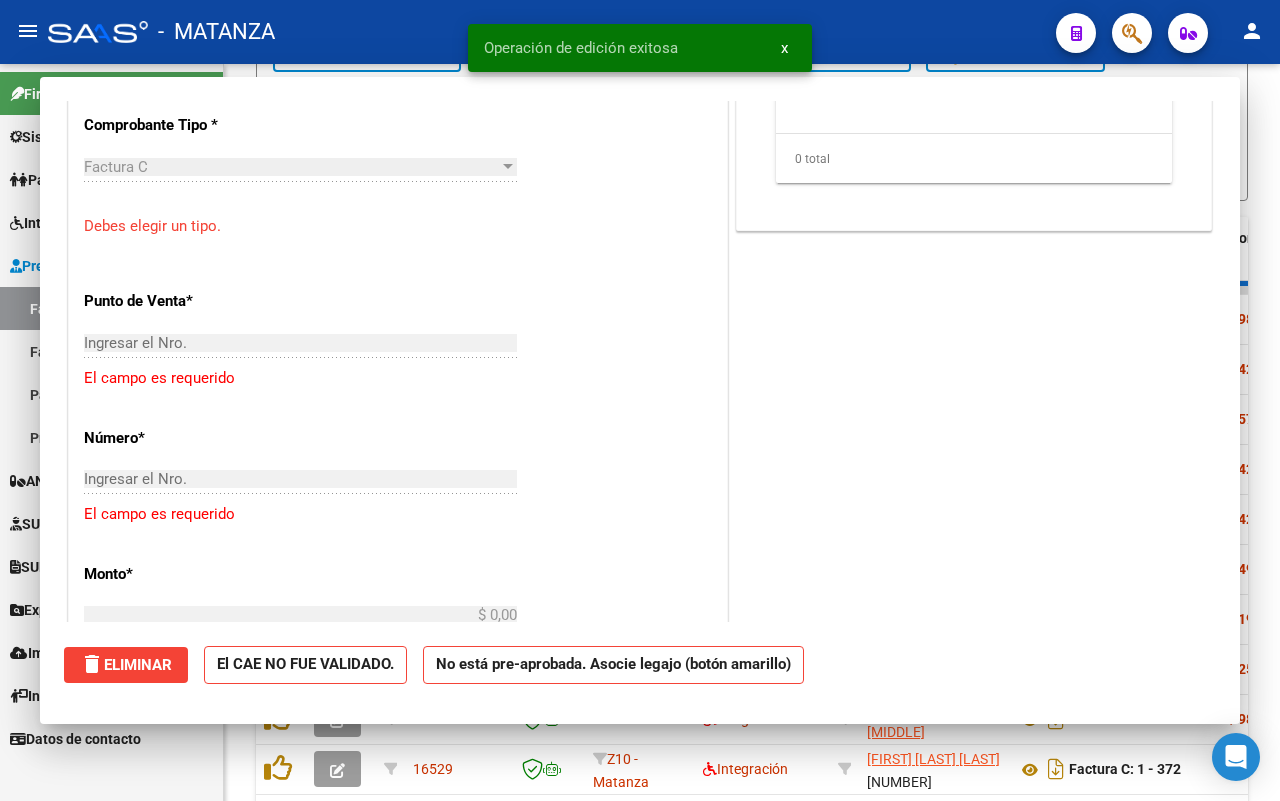 scroll, scrollTop: 0, scrollLeft: 0, axis: both 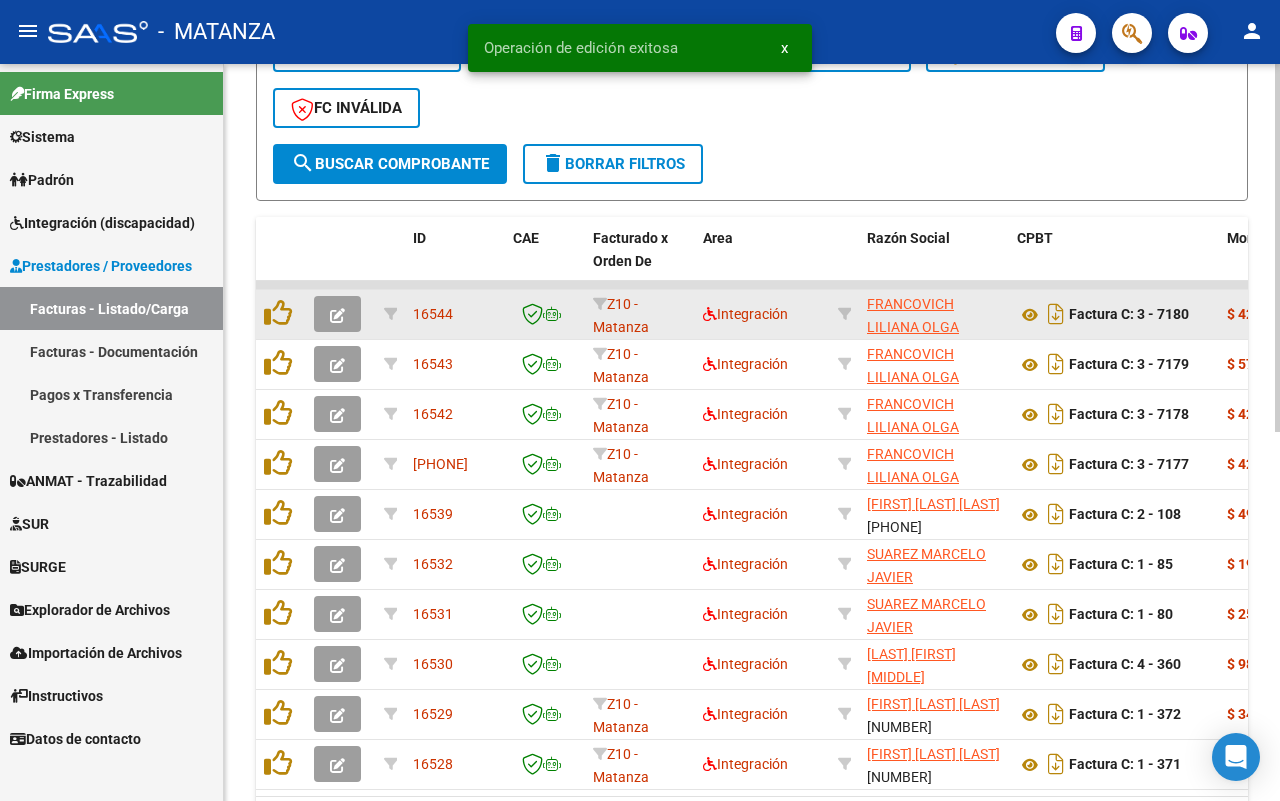 click 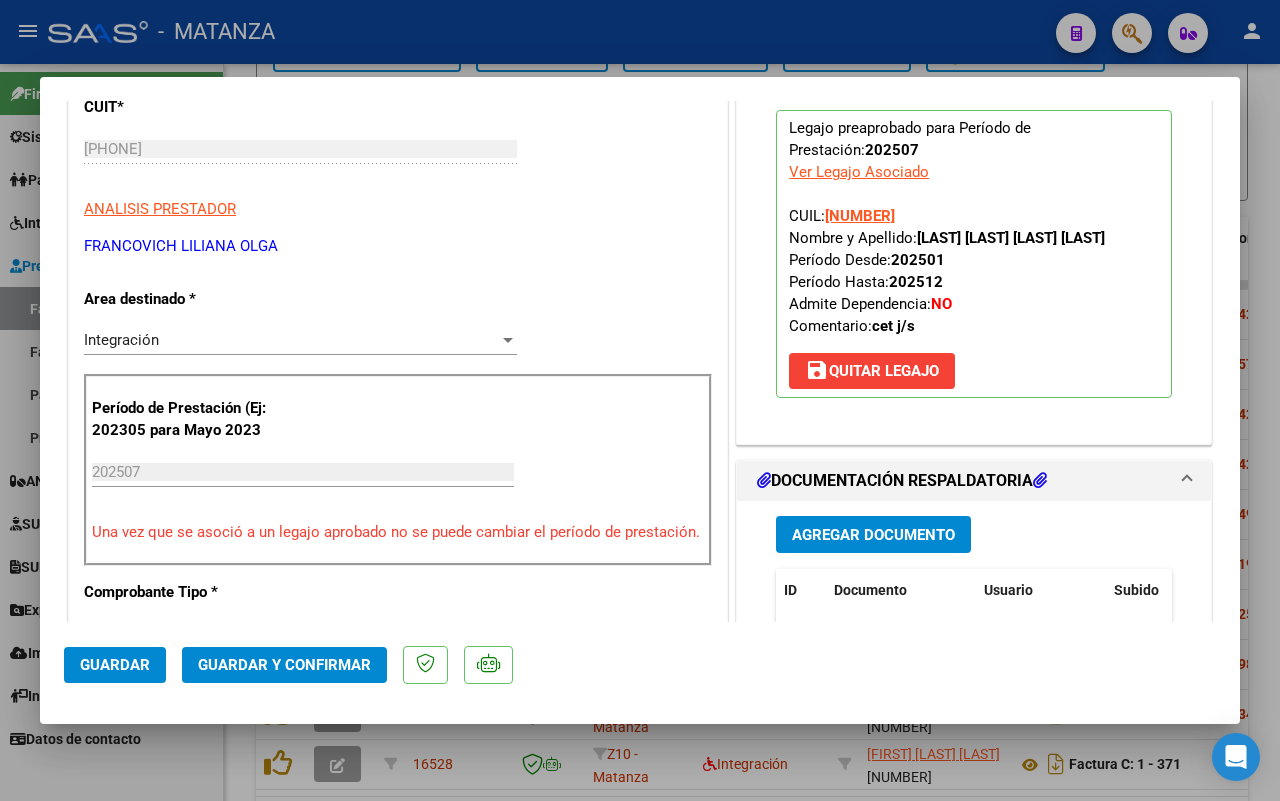scroll, scrollTop: 500, scrollLeft: 0, axis: vertical 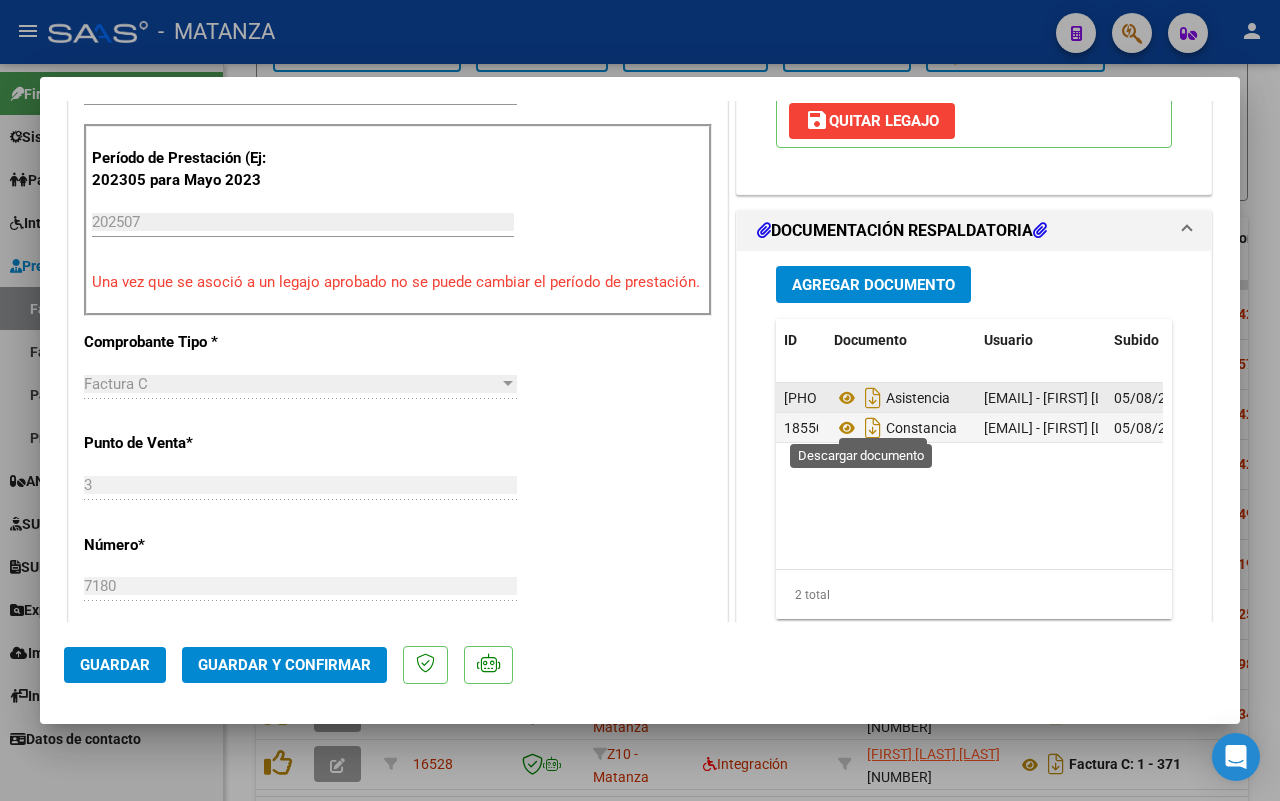 click 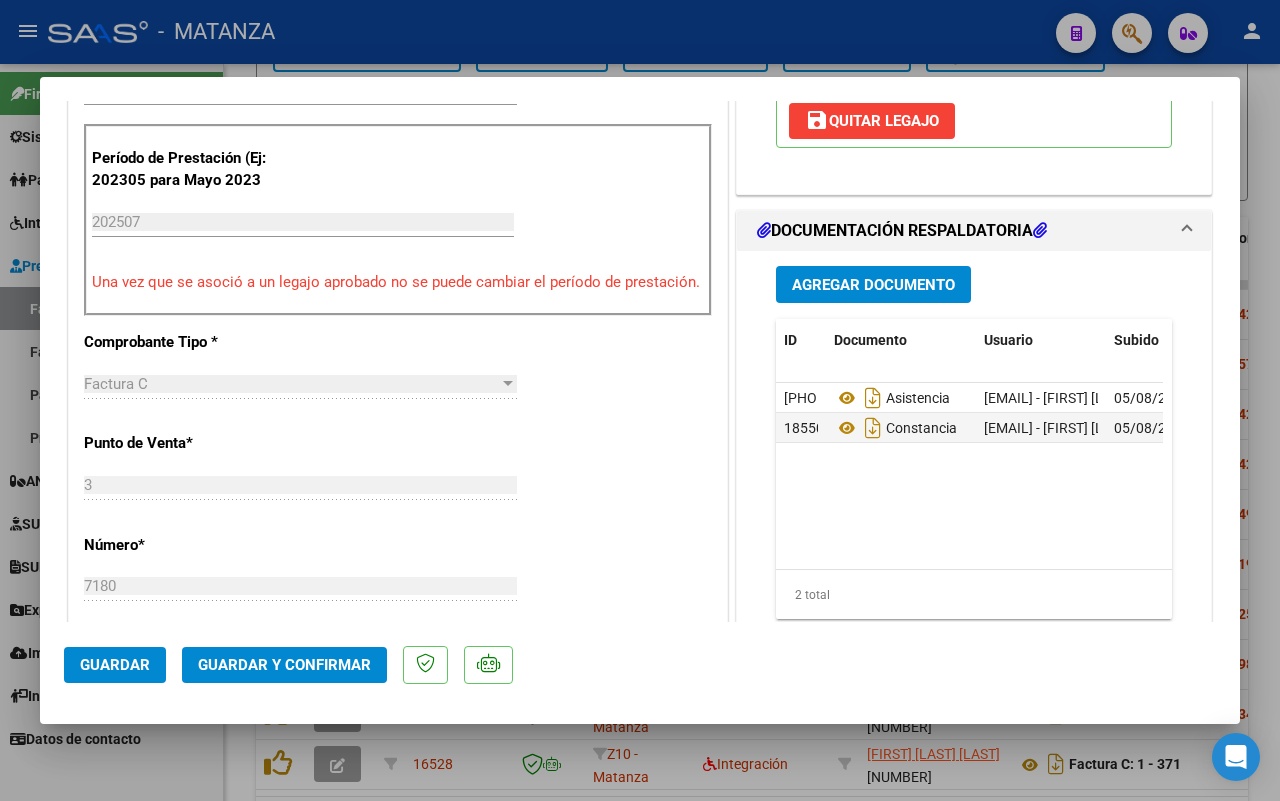 scroll, scrollTop: 750, scrollLeft: 0, axis: vertical 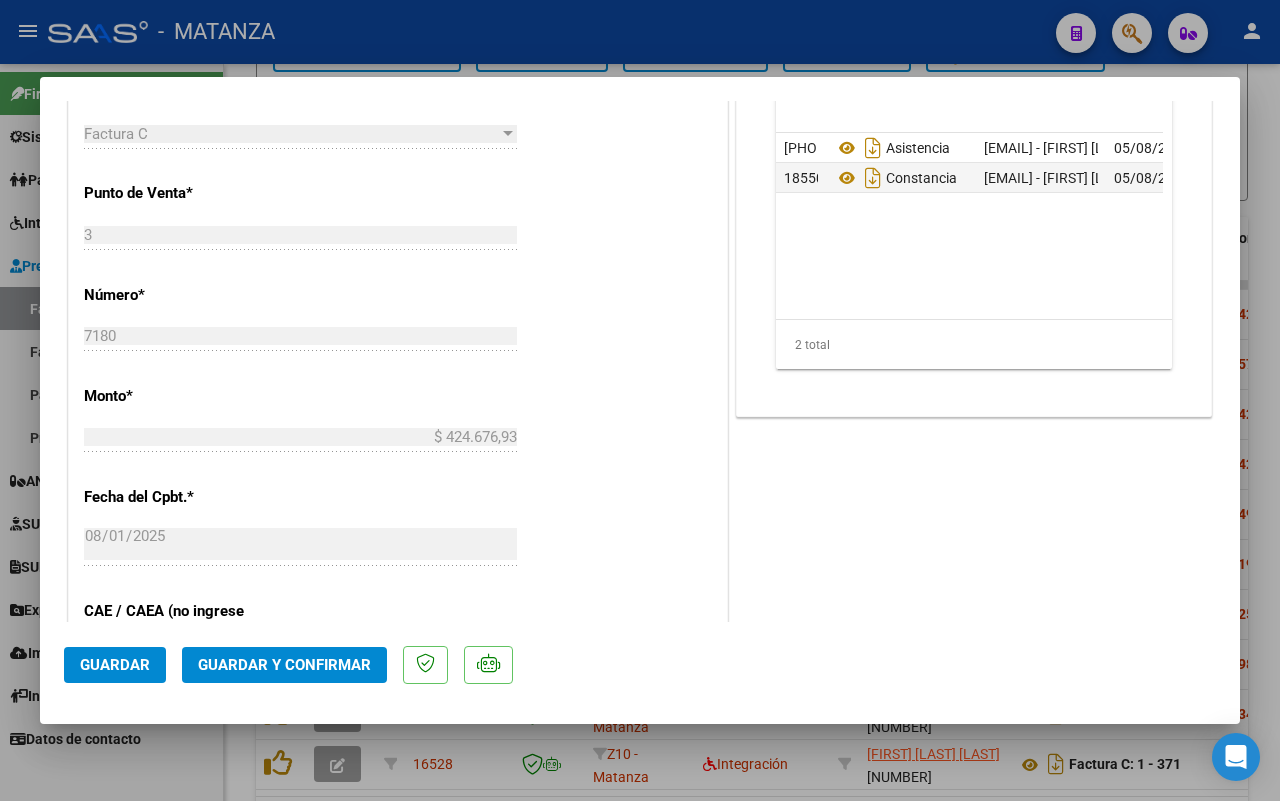 click on "Guardar y Confirmar" 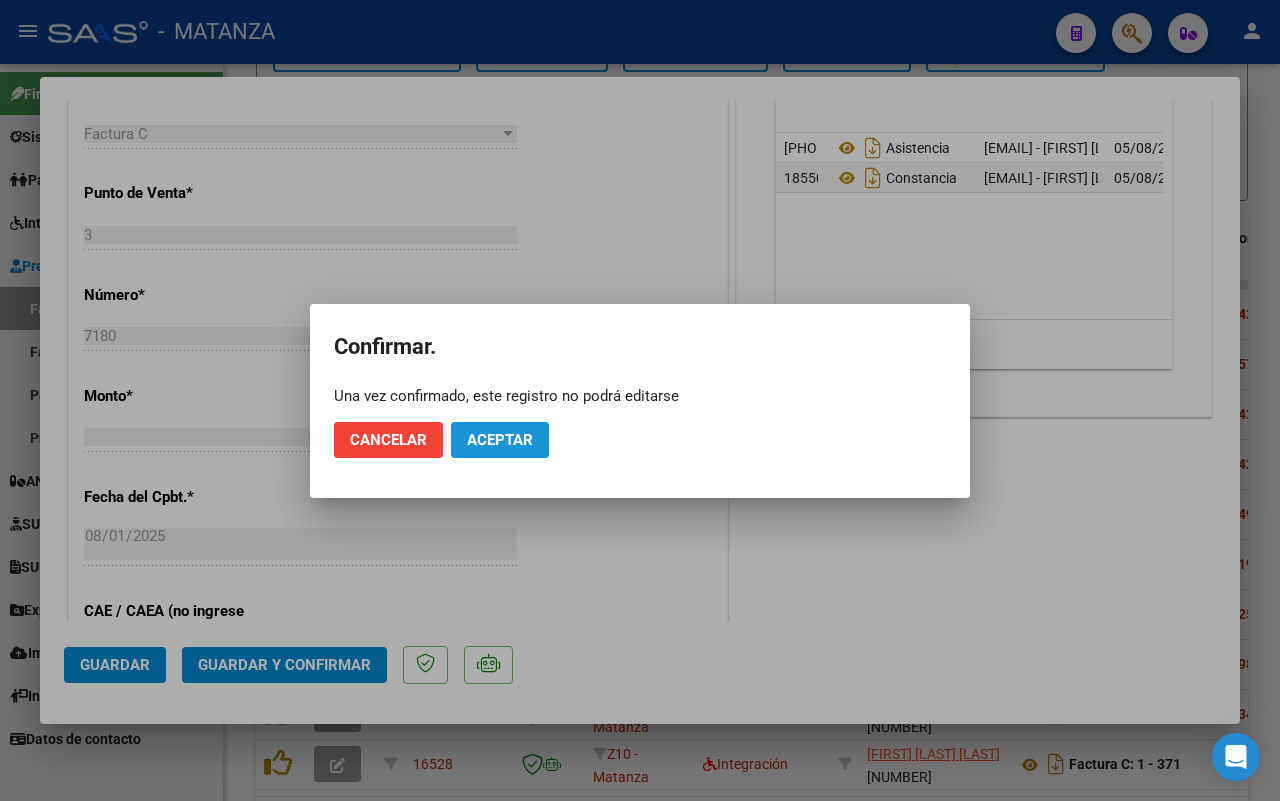 click on "Aceptar" 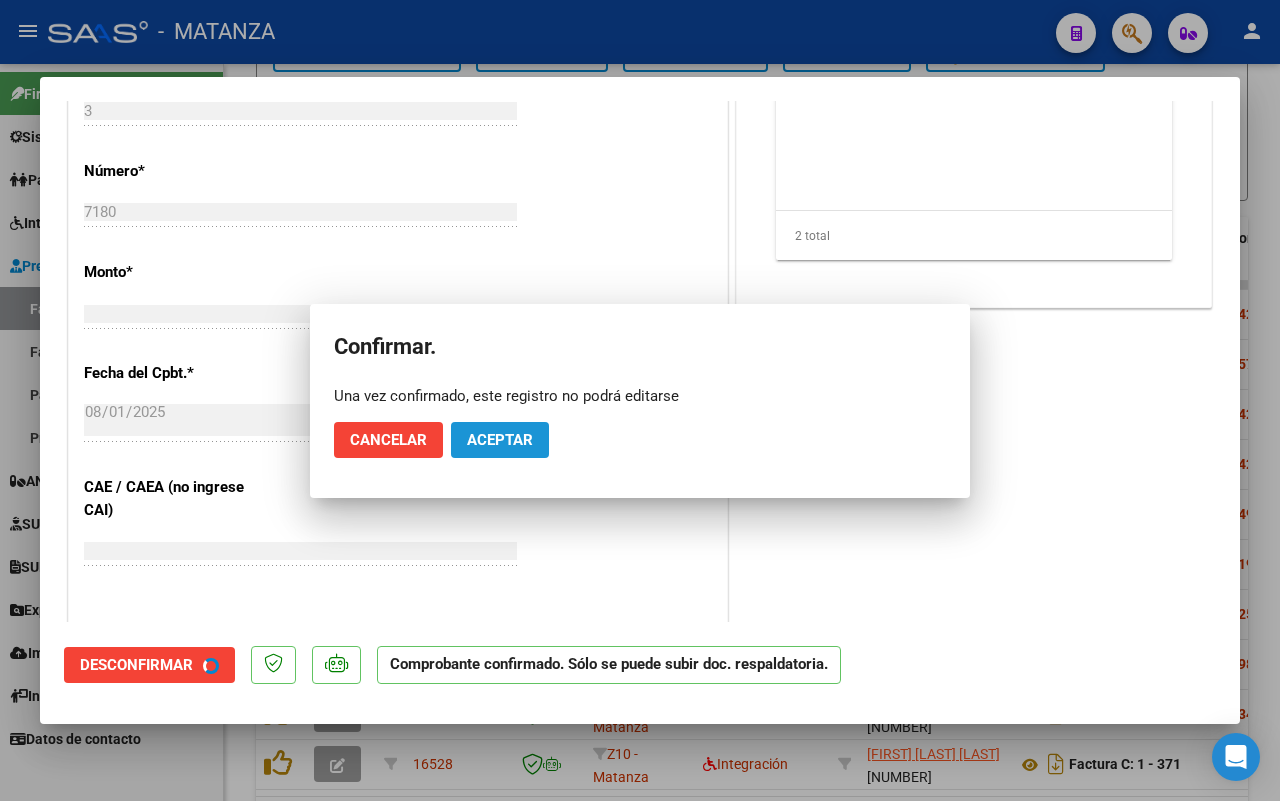 click on "CUIT  *   [NUMBER] Ingresar CUIT  ANALISIS PRESTADOR  [FIRST] [LAST]  ARCA Padrón  Area destinado * Integración Seleccionar Area Período de Prestación (sólo integración):  202507  Comprobante Tipo * Factura C Seleccionar Tipo Punto de Venta  *   3 Ingresar el Nro.  Número  *   7180 Ingresar el Nro.  Monto  *   $ 424.676,93 Ingresar el monto  Fecha del Cpbt.  *   2025-08-01 Ingresar la fecha  CAE / CAEA (no ingrese CAI)    75318425185819 Ingresar el CAE o CAEA (no ingrese CAI)  Fecha Recibido  *   2025-08-05 Ingresar la fecha  Fecha de Vencimiento    Ingresar la fecha  Ref. Externa    Ingresar la ref.  N° Liquidación    Ingresar el N° Liquidación" at bounding box center (398, 320) 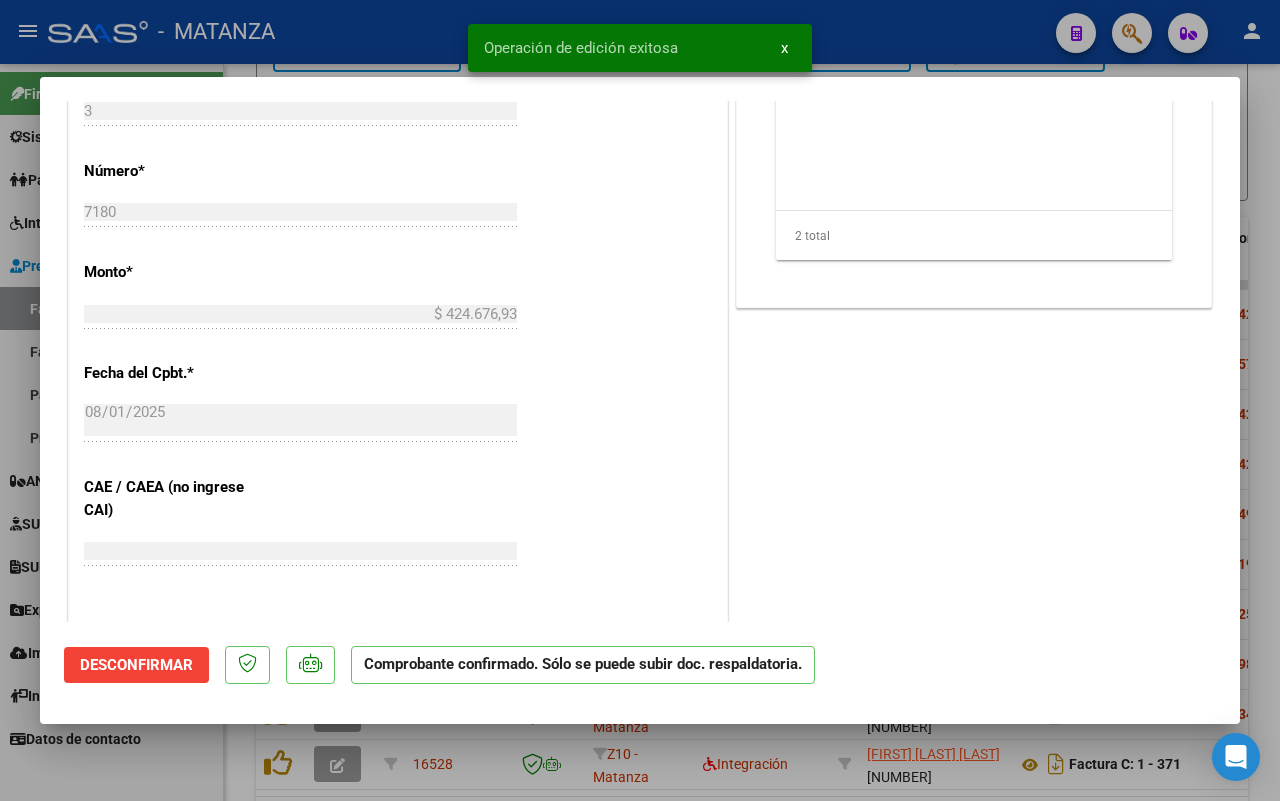scroll, scrollTop: 772, scrollLeft: 0, axis: vertical 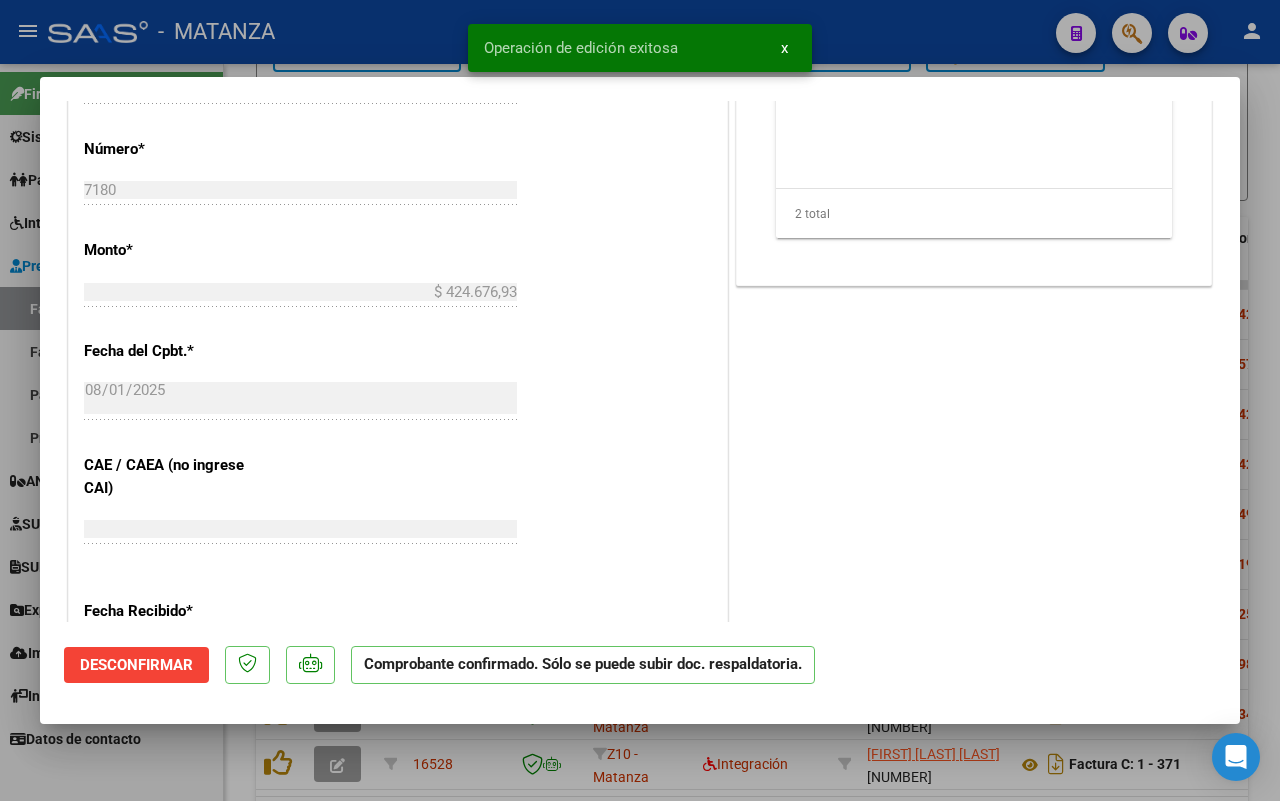 click at bounding box center [640, 400] 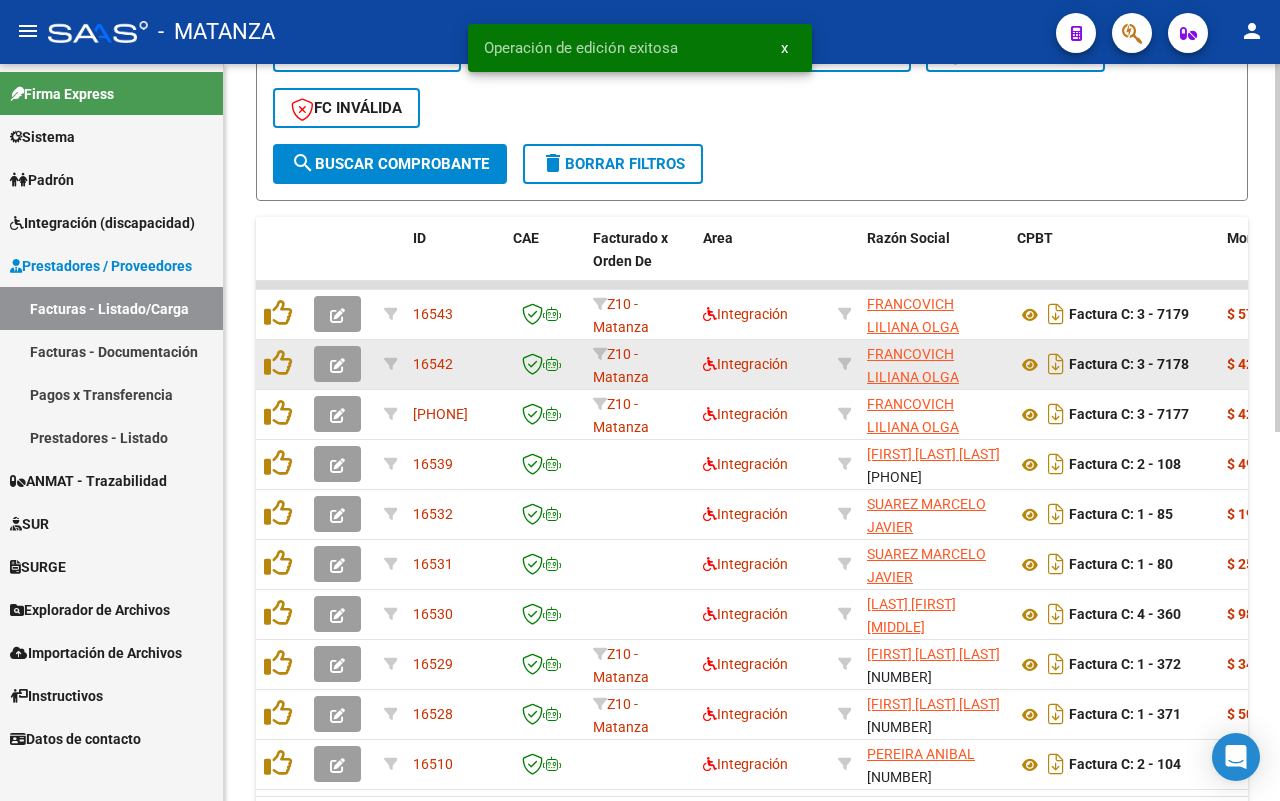 scroll, scrollTop: 738, scrollLeft: 0, axis: vertical 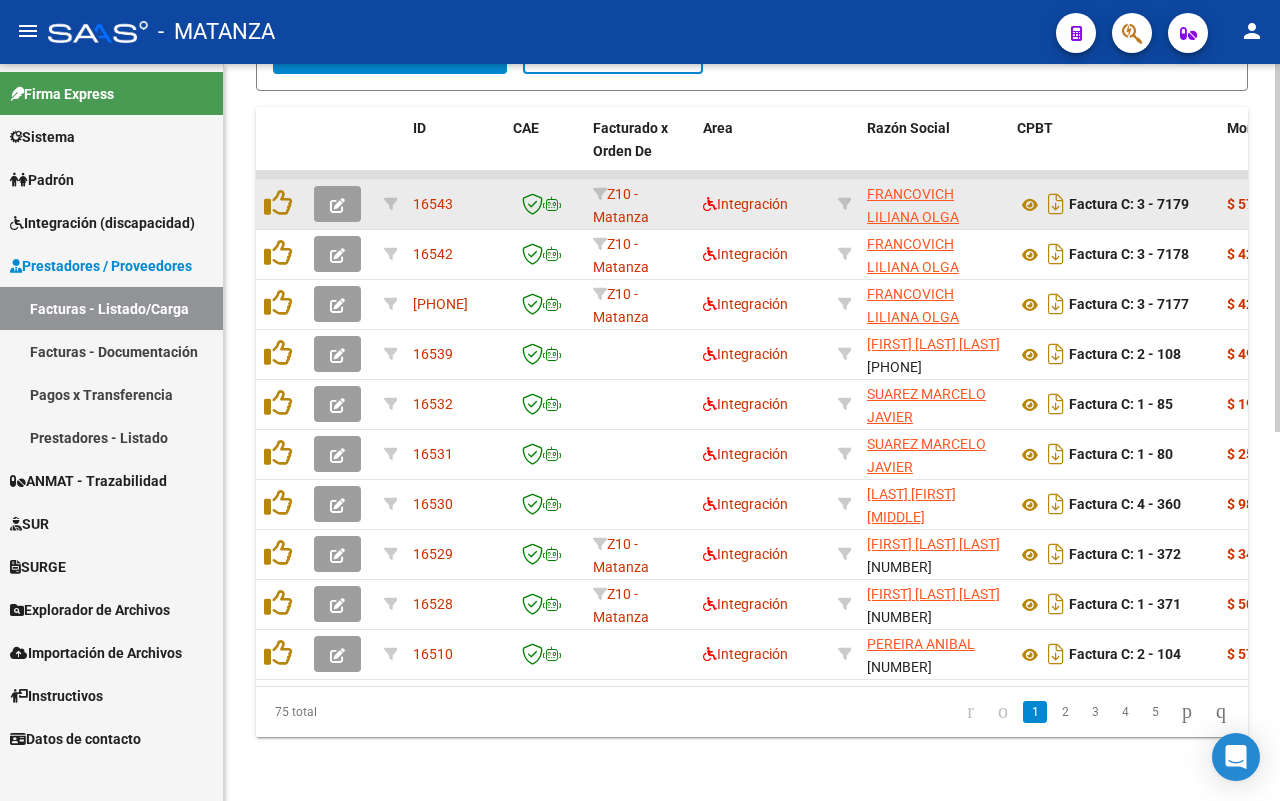 click 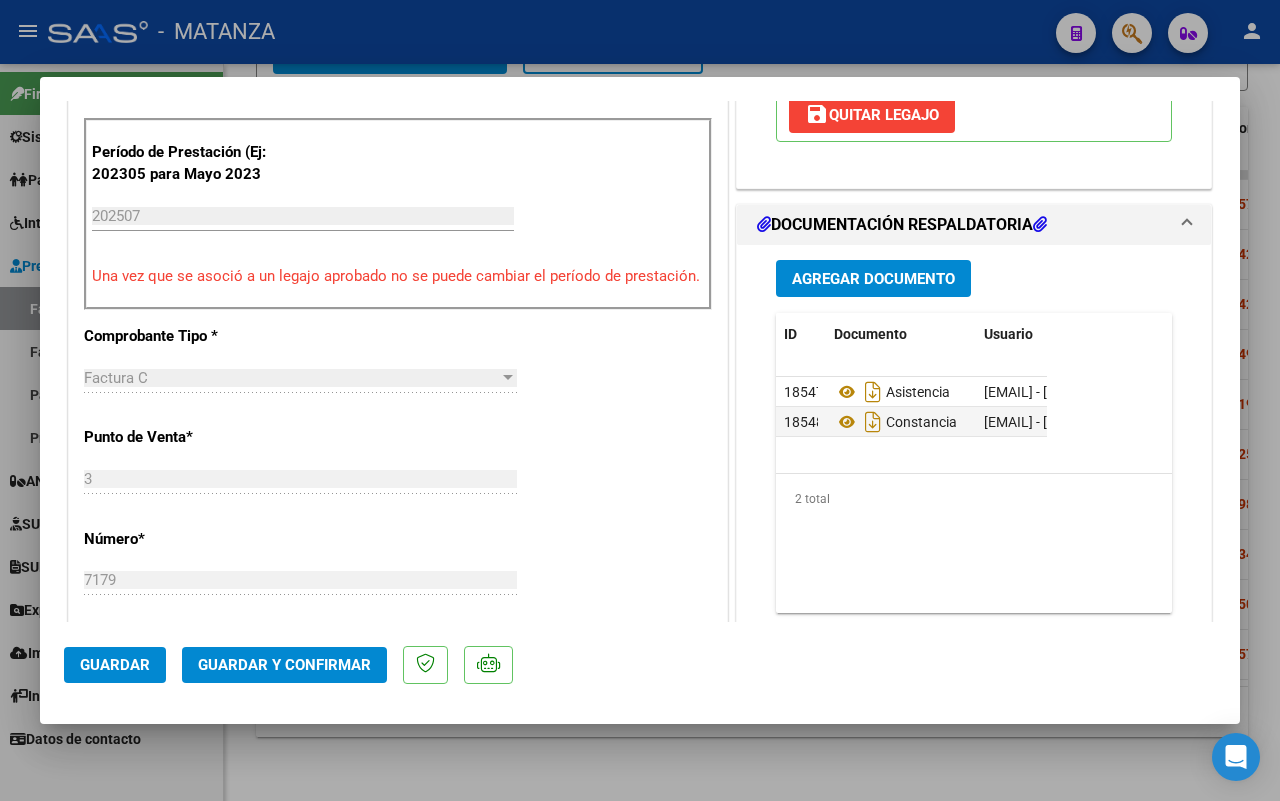 scroll, scrollTop: 625, scrollLeft: 0, axis: vertical 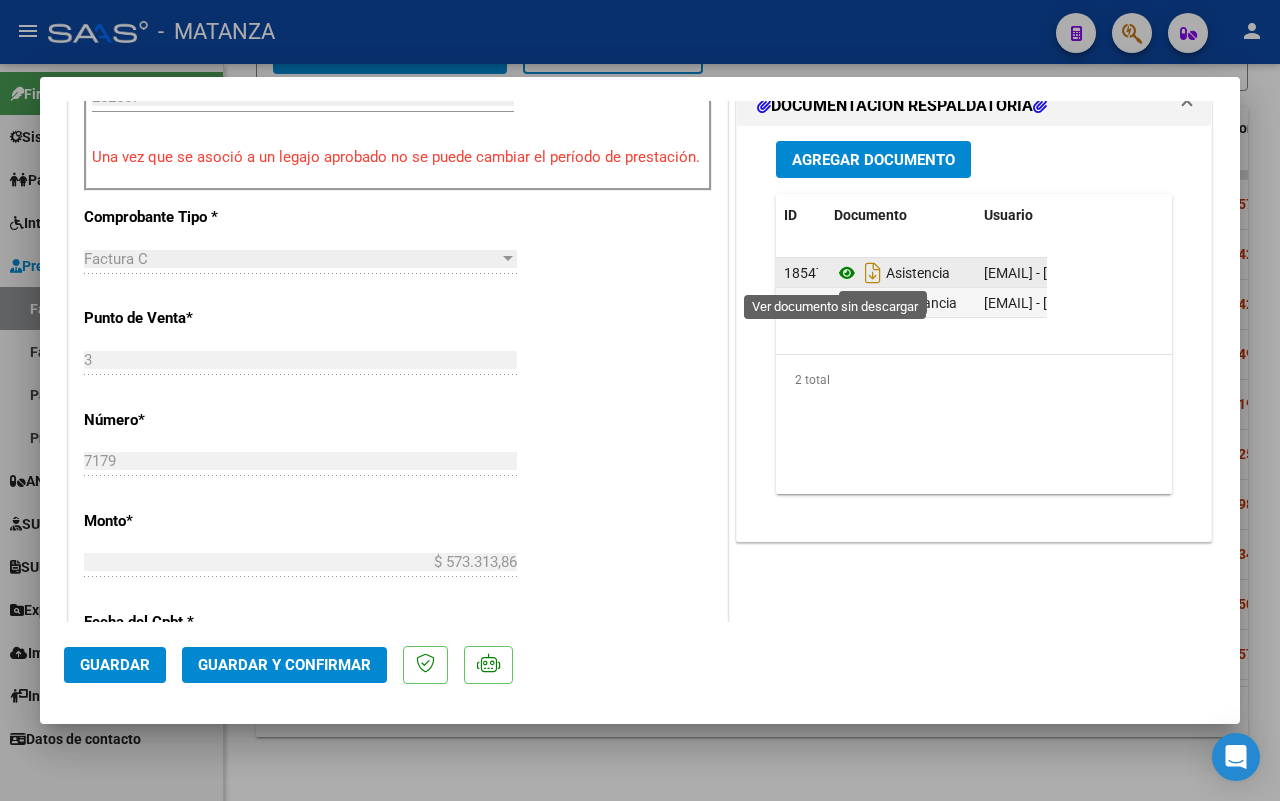 click 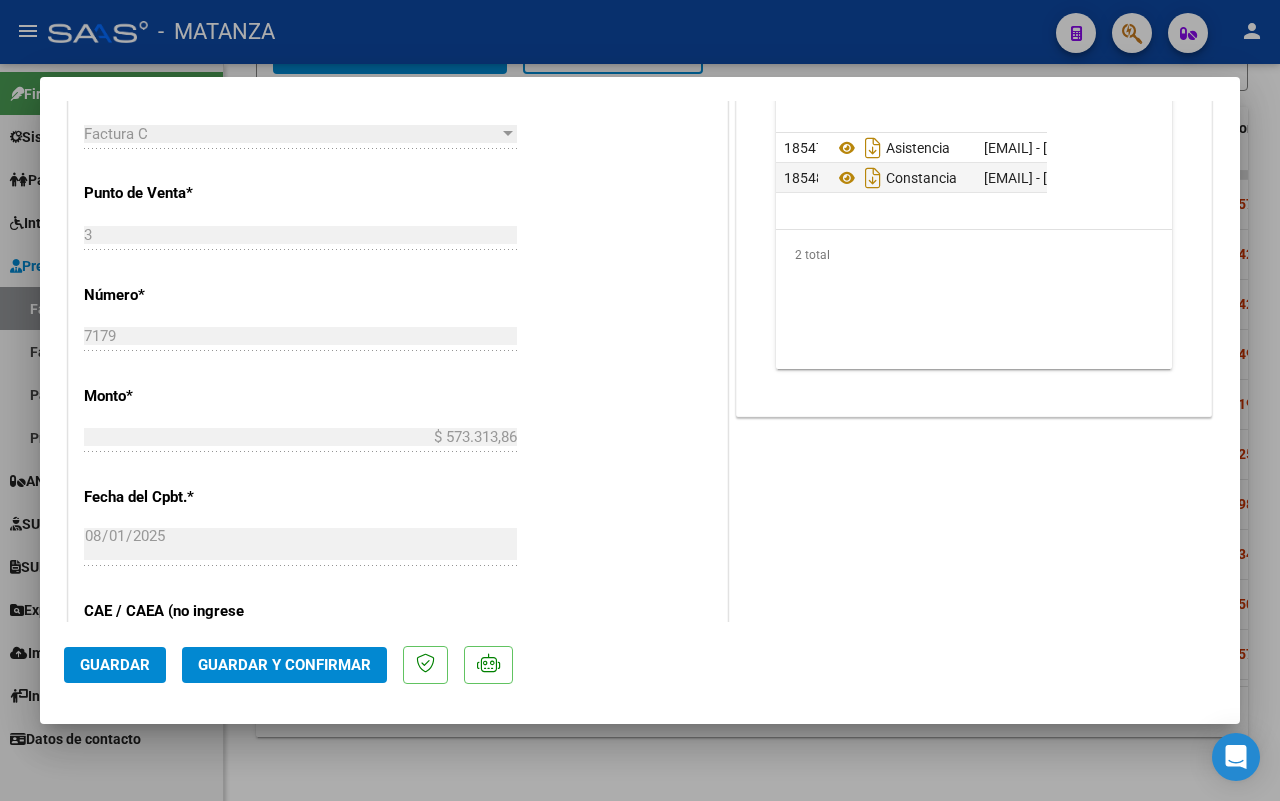 scroll, scrollTop: 1000, scrollLeft: 0, axis: vertical 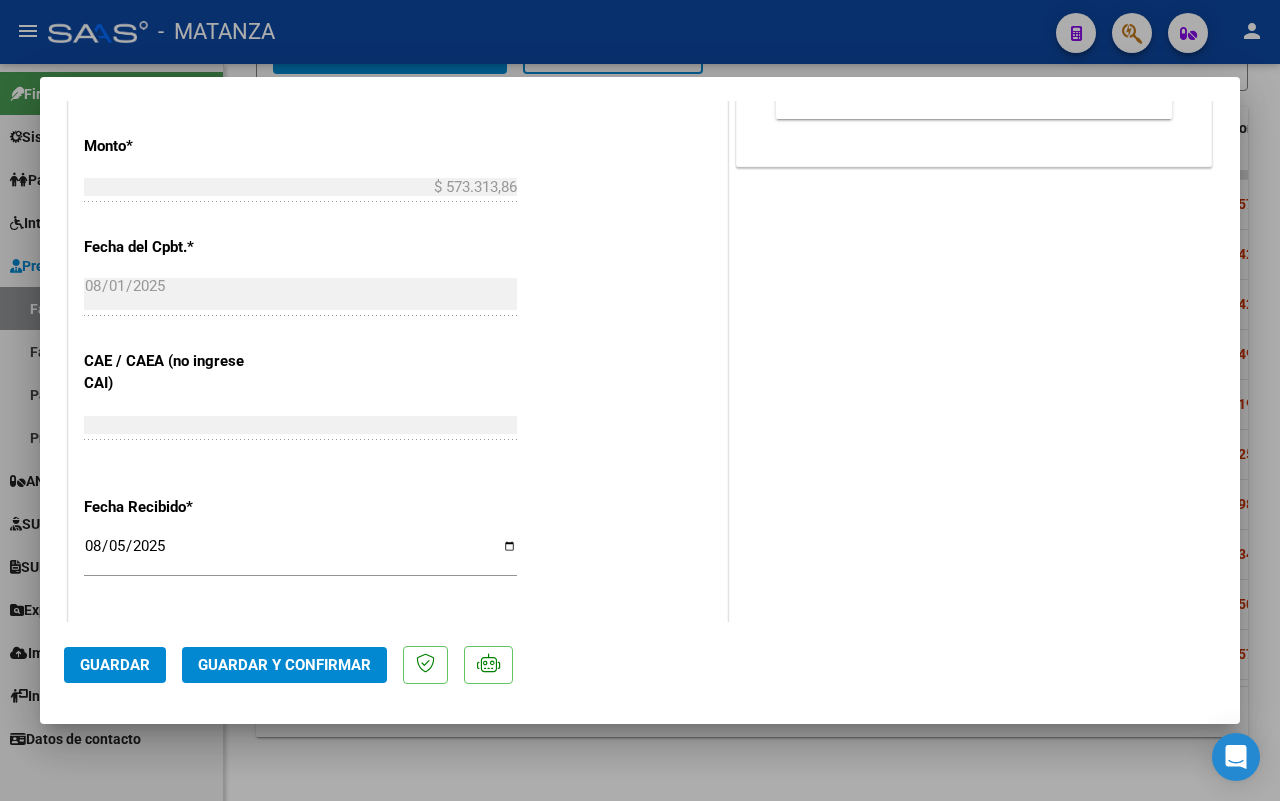 click on "Guardar y Confirmar" 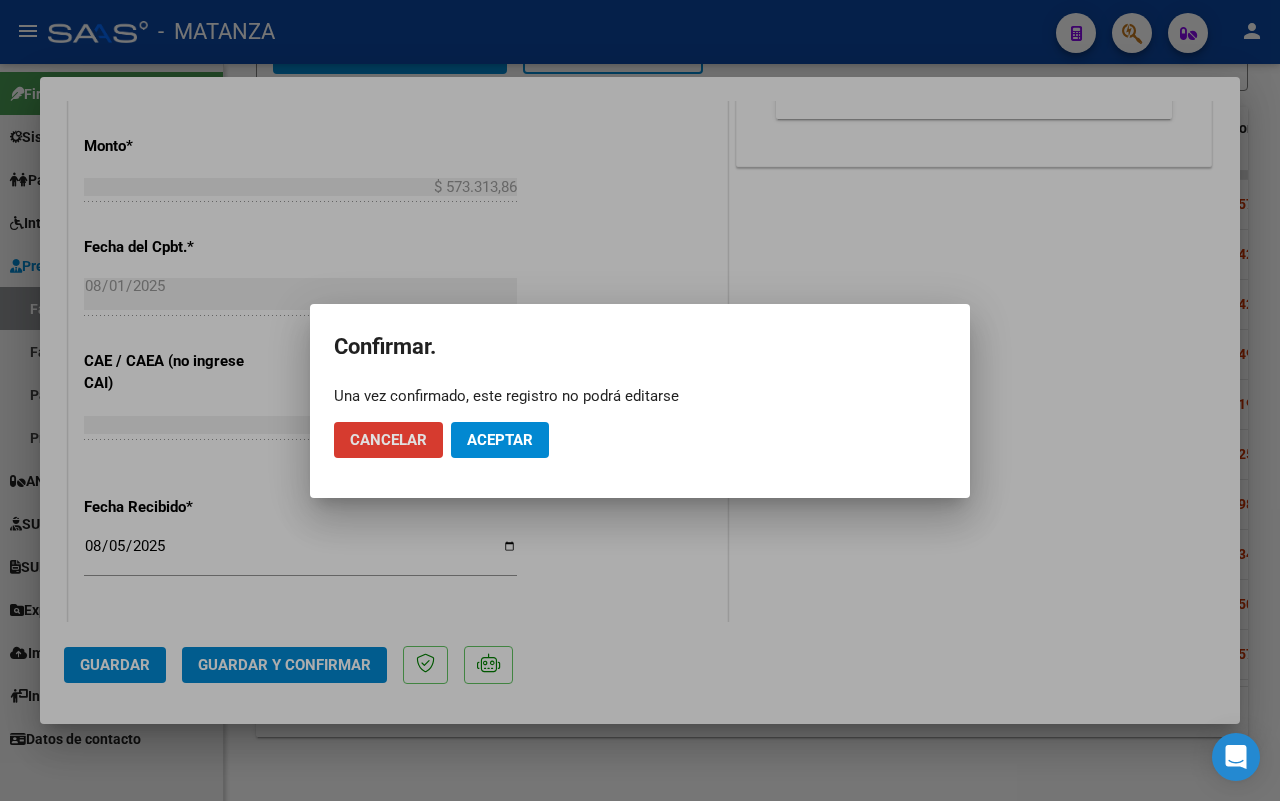 click on "Aceptar" 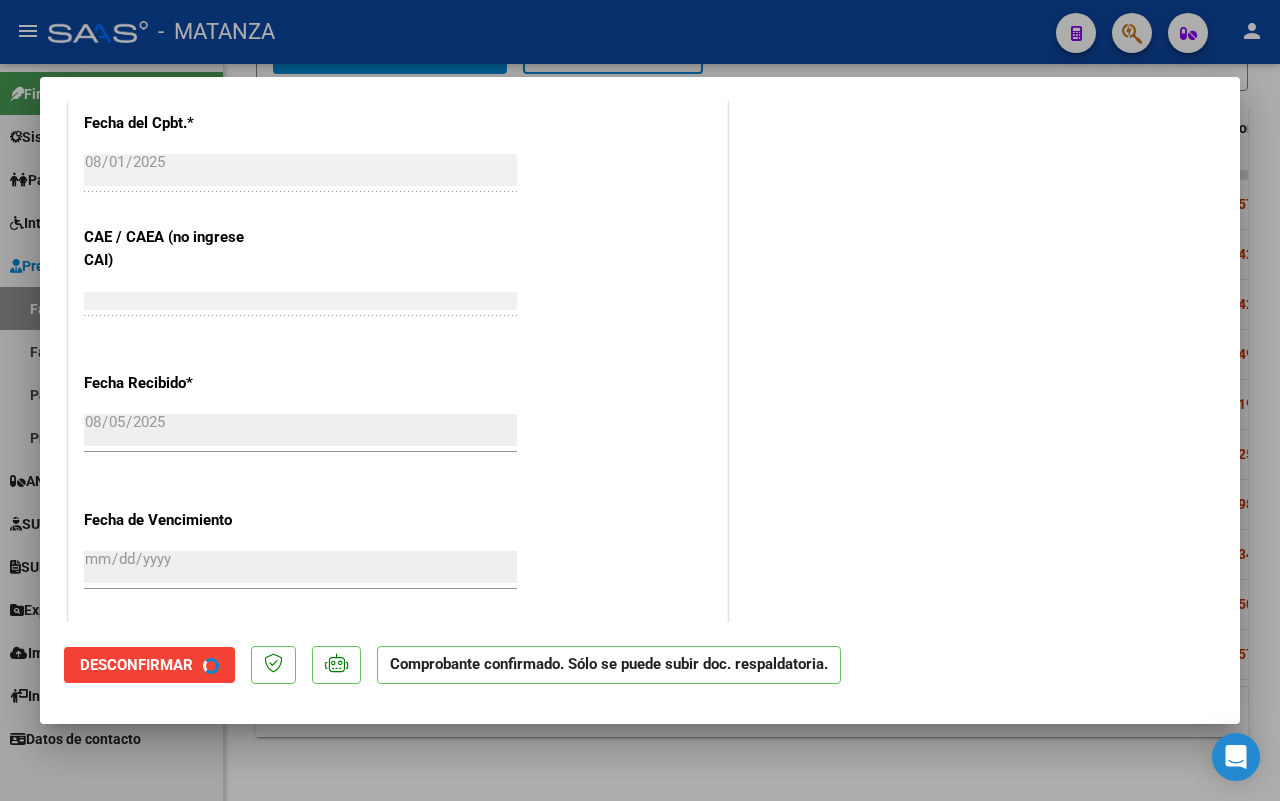 scroll, scrollTop: 876, scrollLeft: 0, axis: vertical 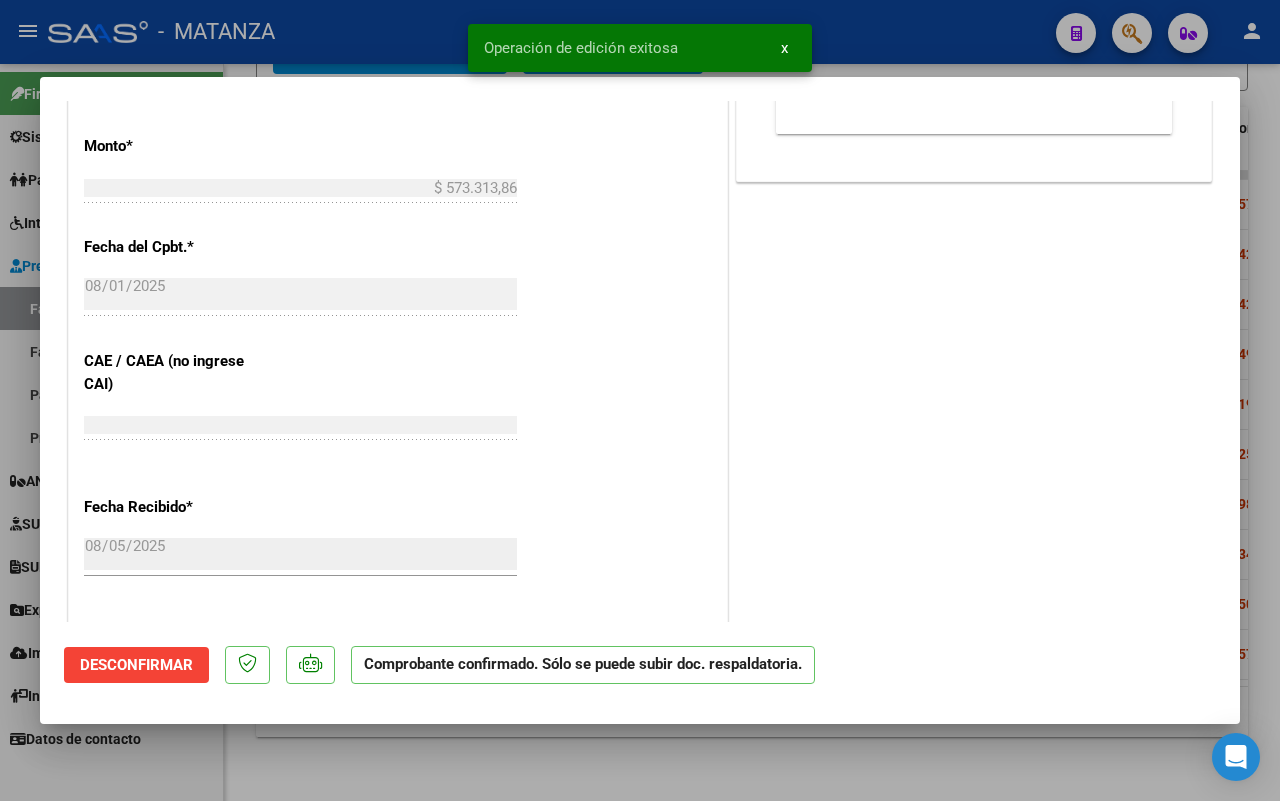 click at bounding box center [640, 400] 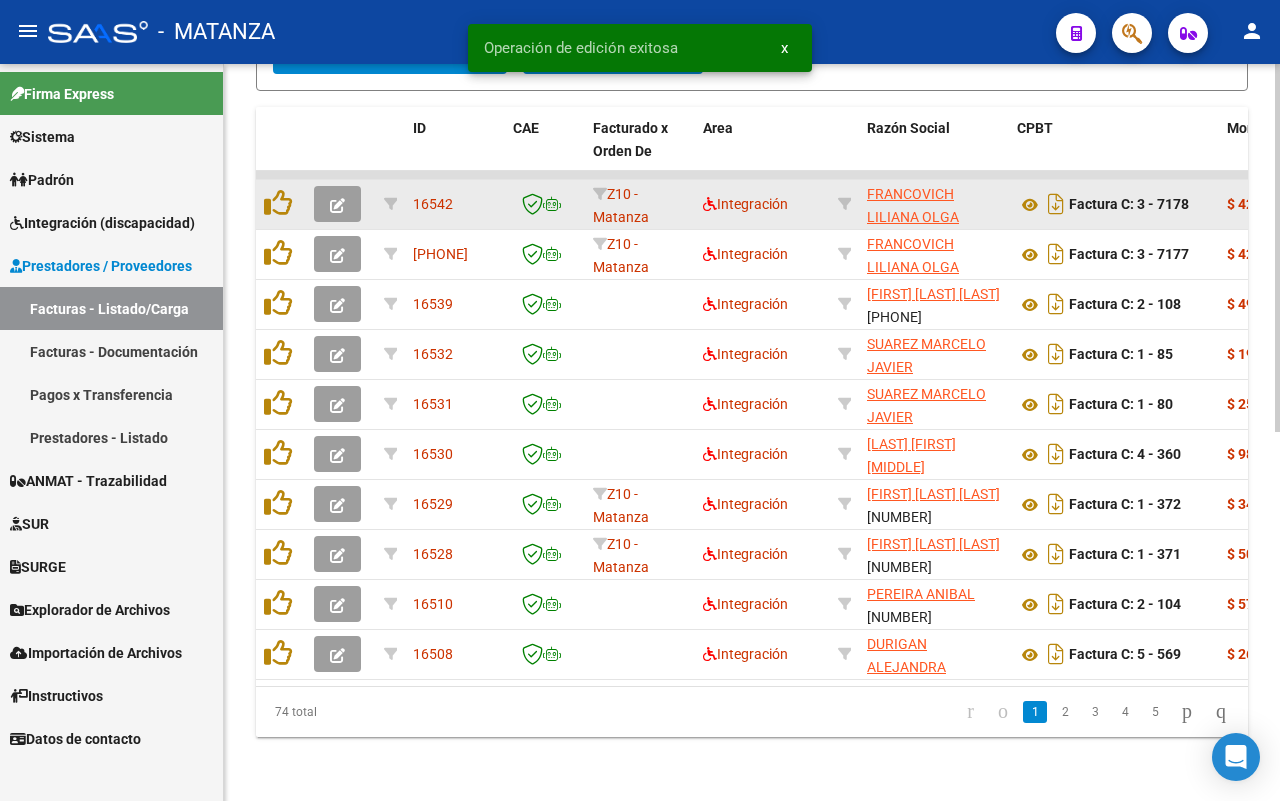 click 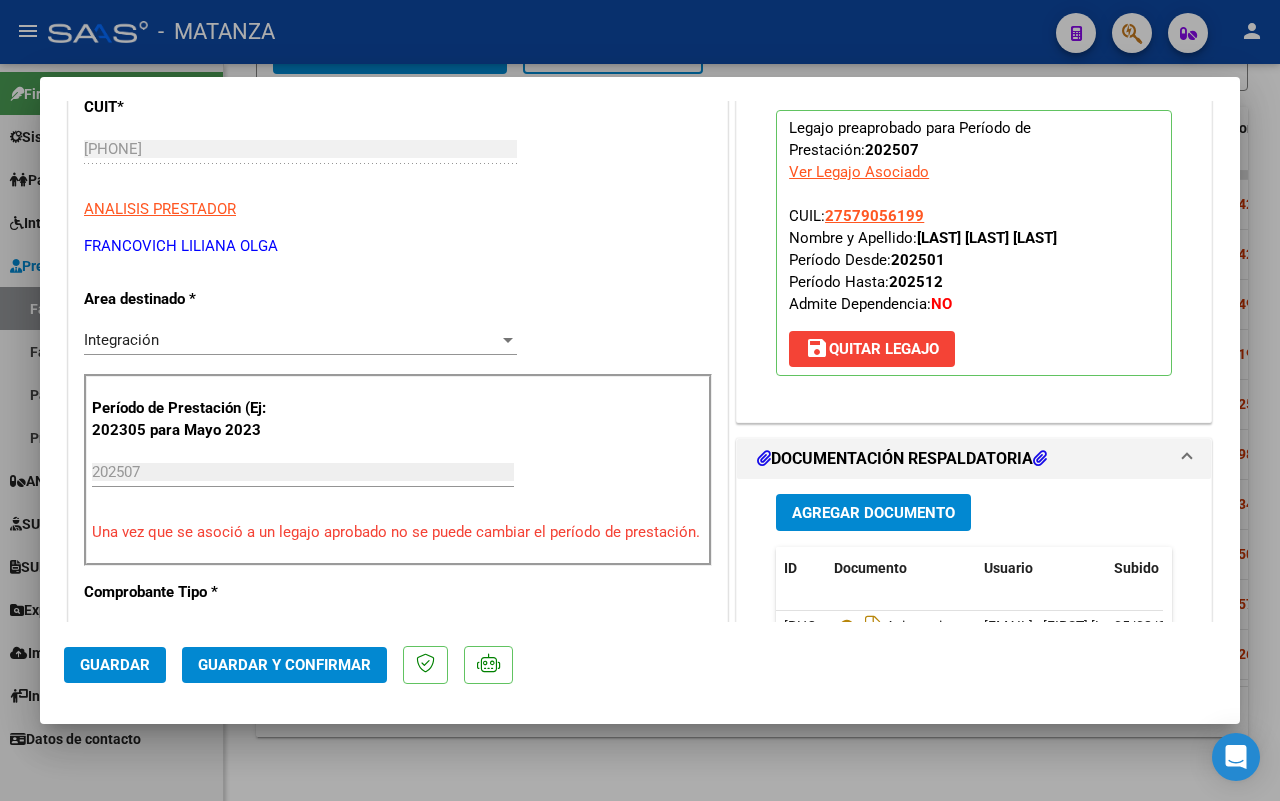 scroll, scrollTop: 625, scrollLeft: 0, axis: vertical 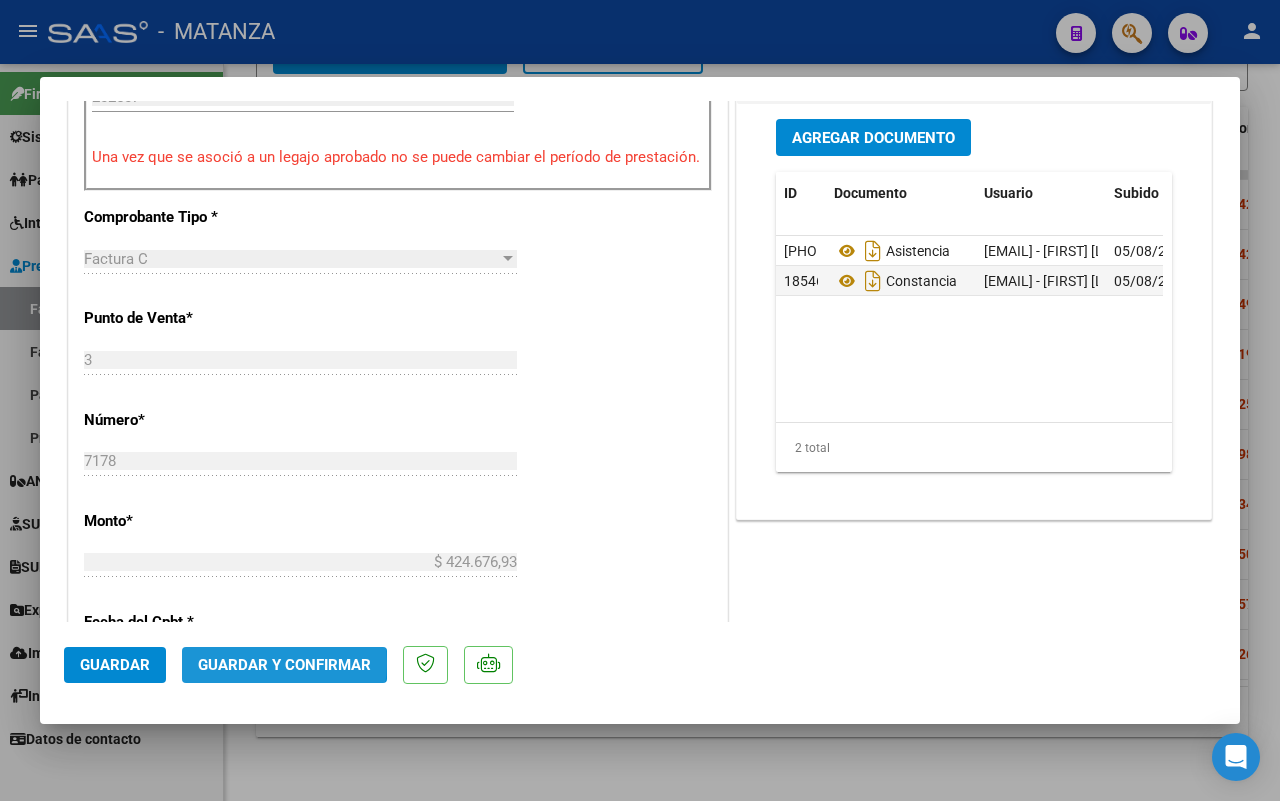 click on "Guardar y Confirmar" 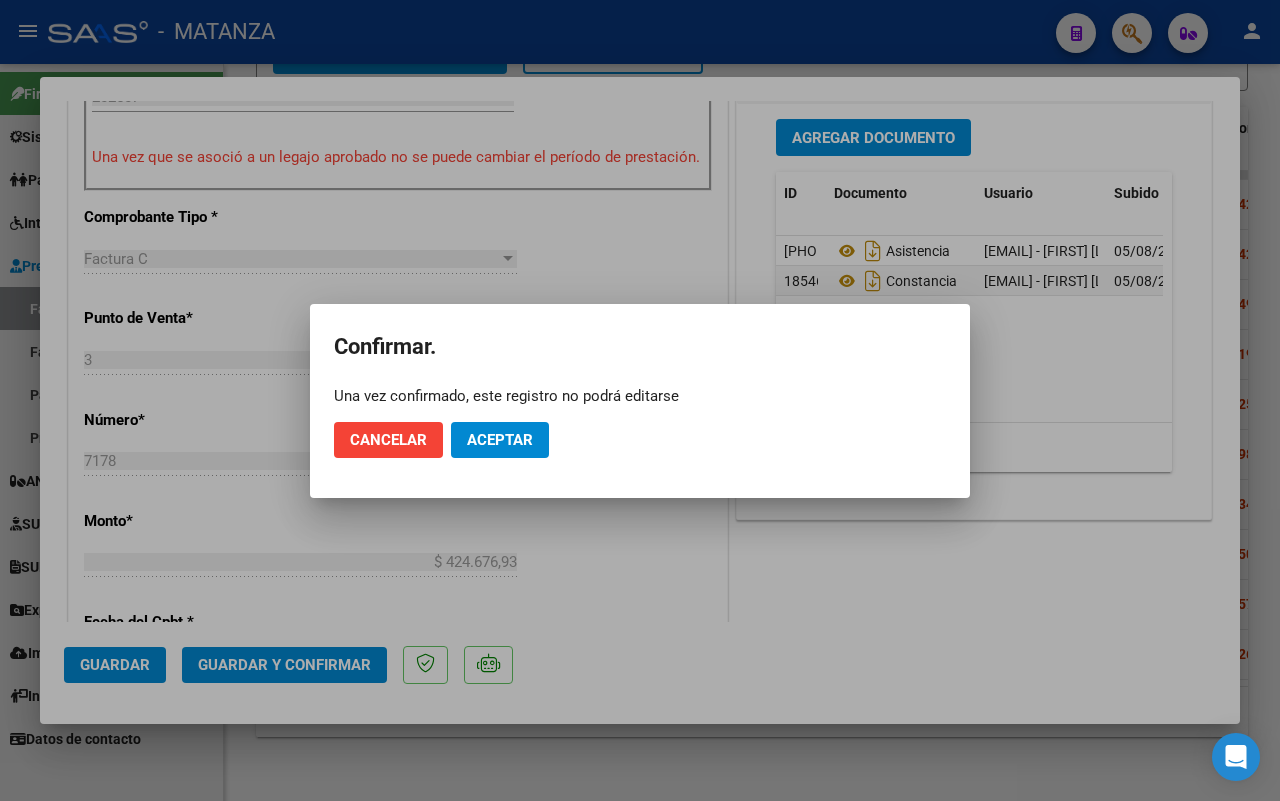 click on "Aceptar" 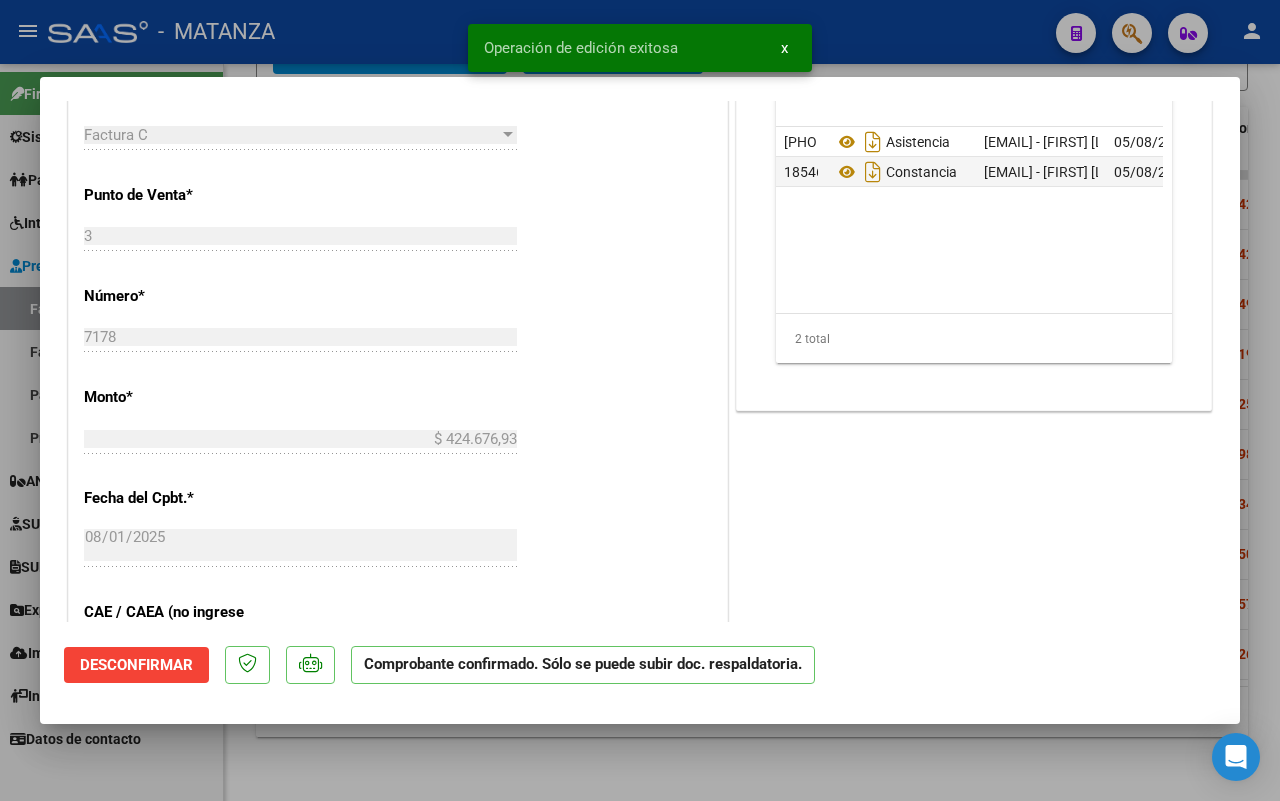 drag, startPoint x: 163, startPoint y: 747, endPoint x: 278, endPoint y: 715, distance: 119.36918 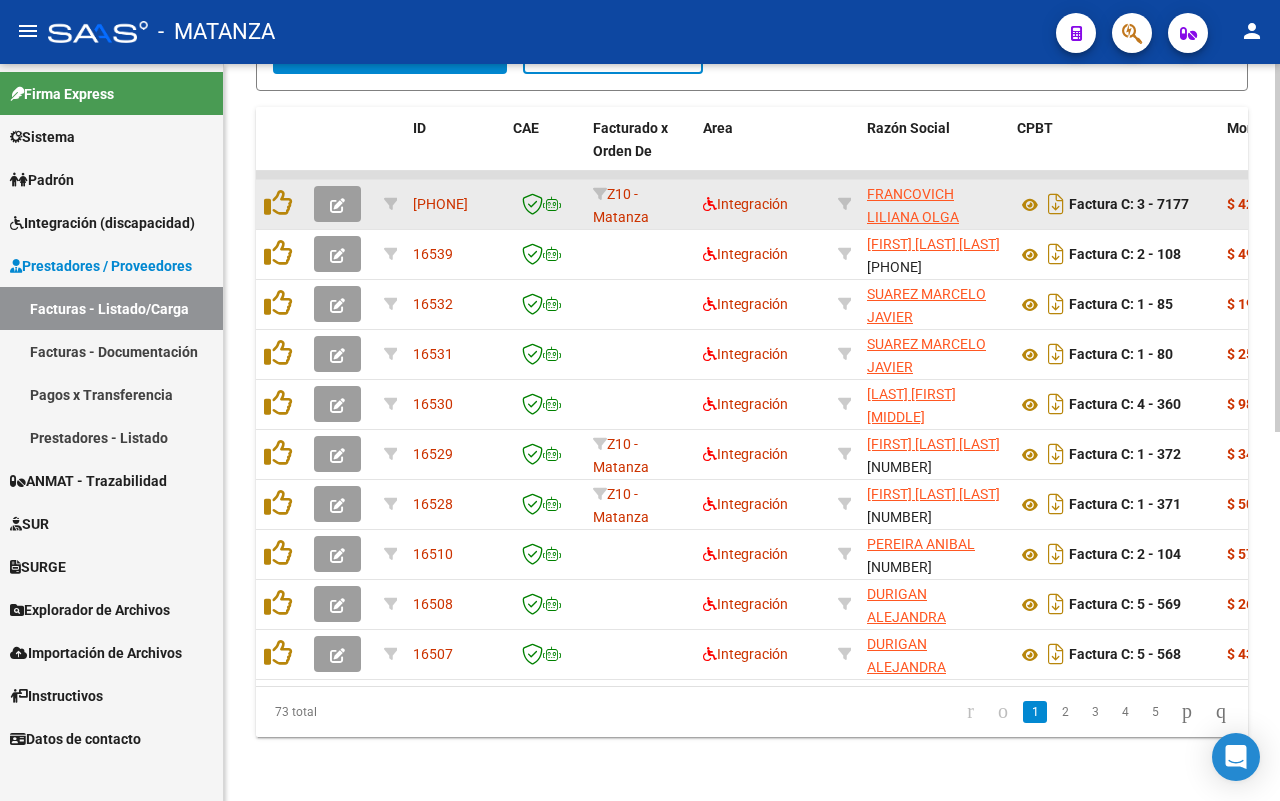 click 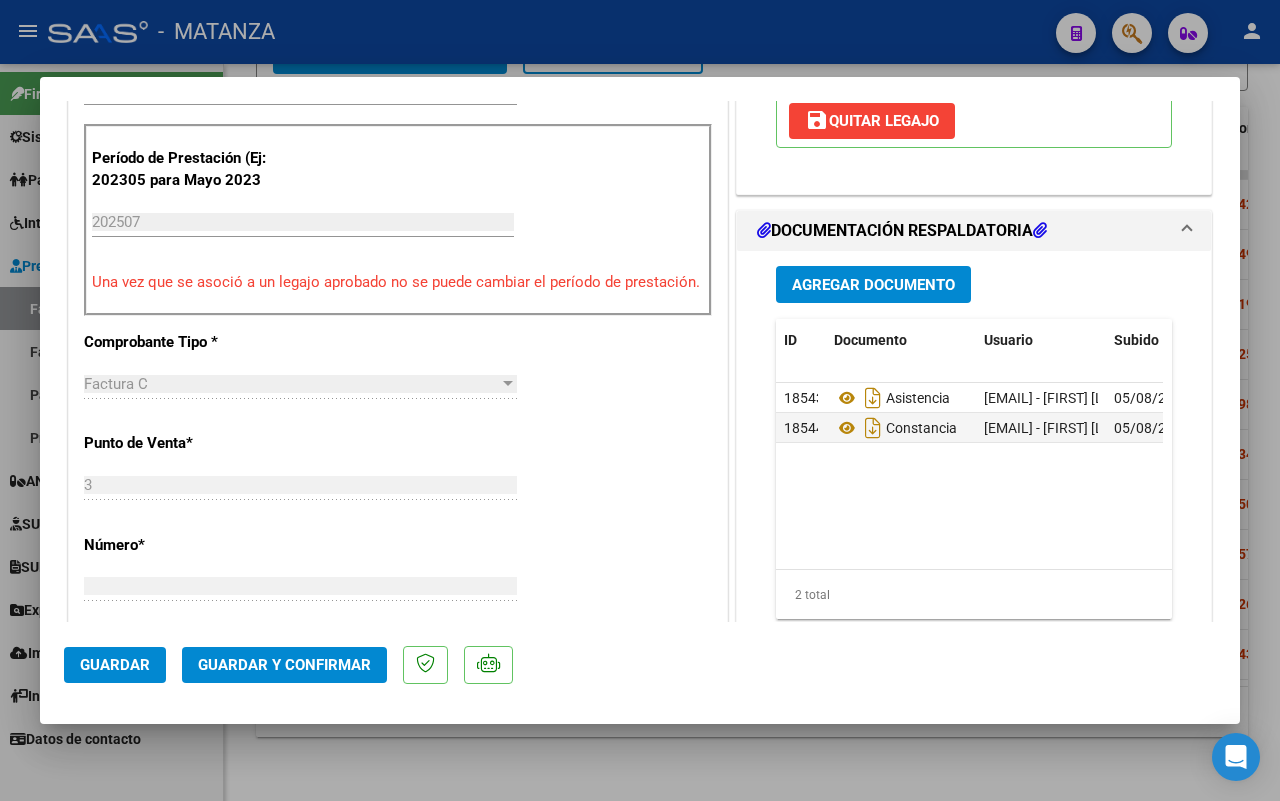 scroll, scrollTop: 625, scrollLeft: 0, axis: vertical 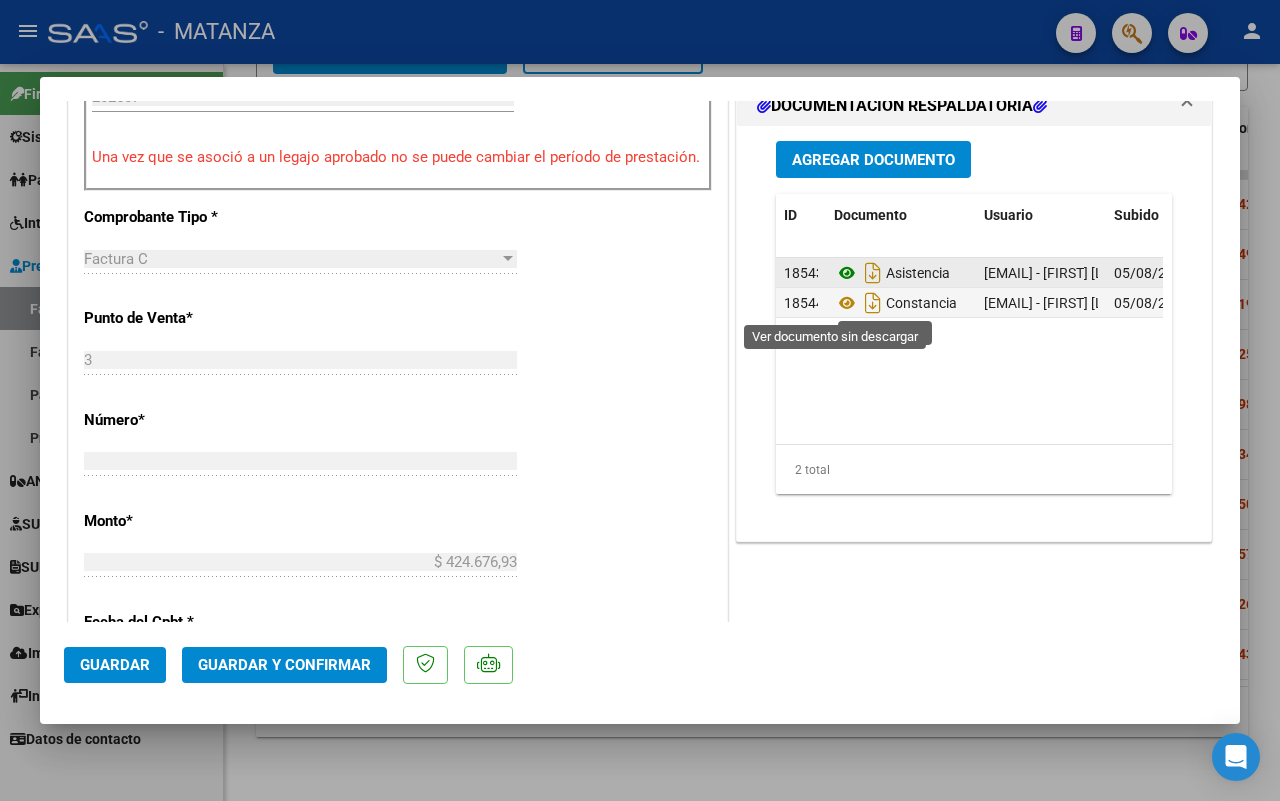 click 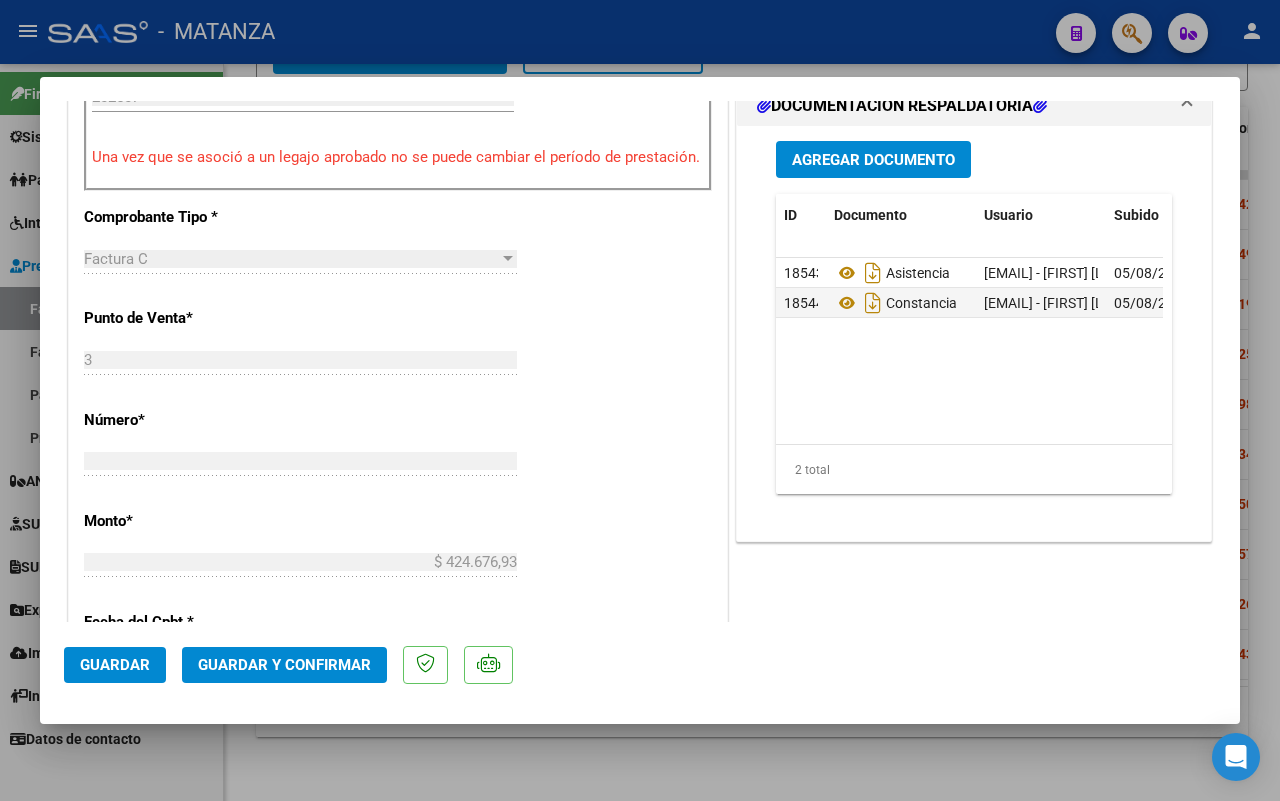 scroll, scrollTop: 875, scrollLeft: 0, axis: vertical 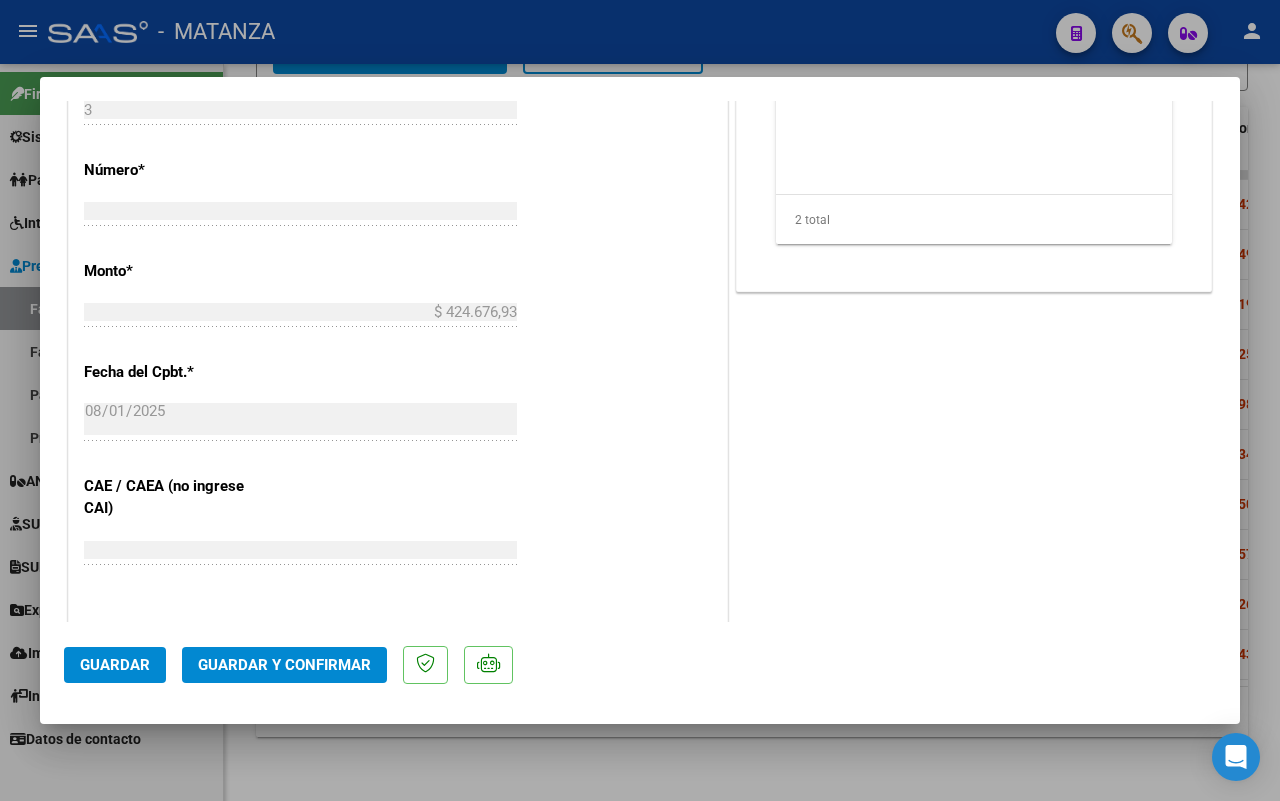 click on "Guardar y Confirmar" 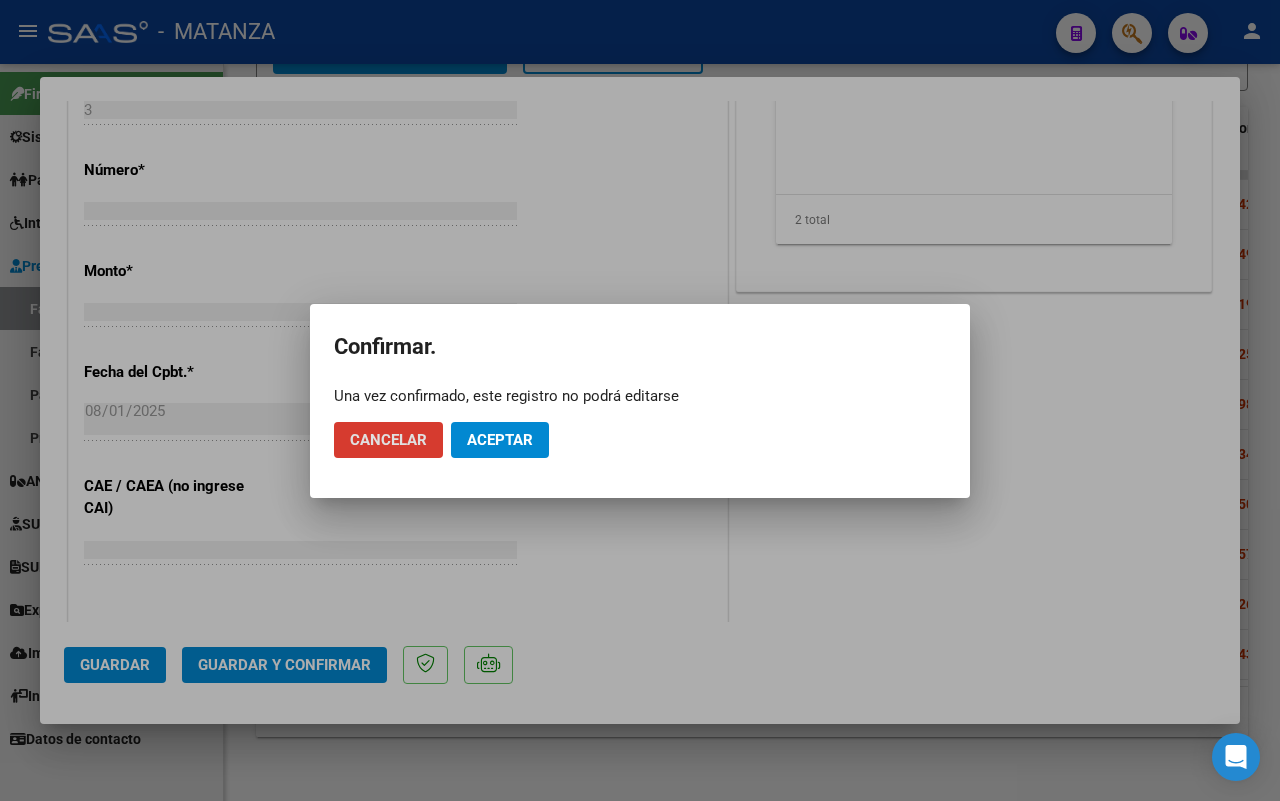 click on "Aceptar" 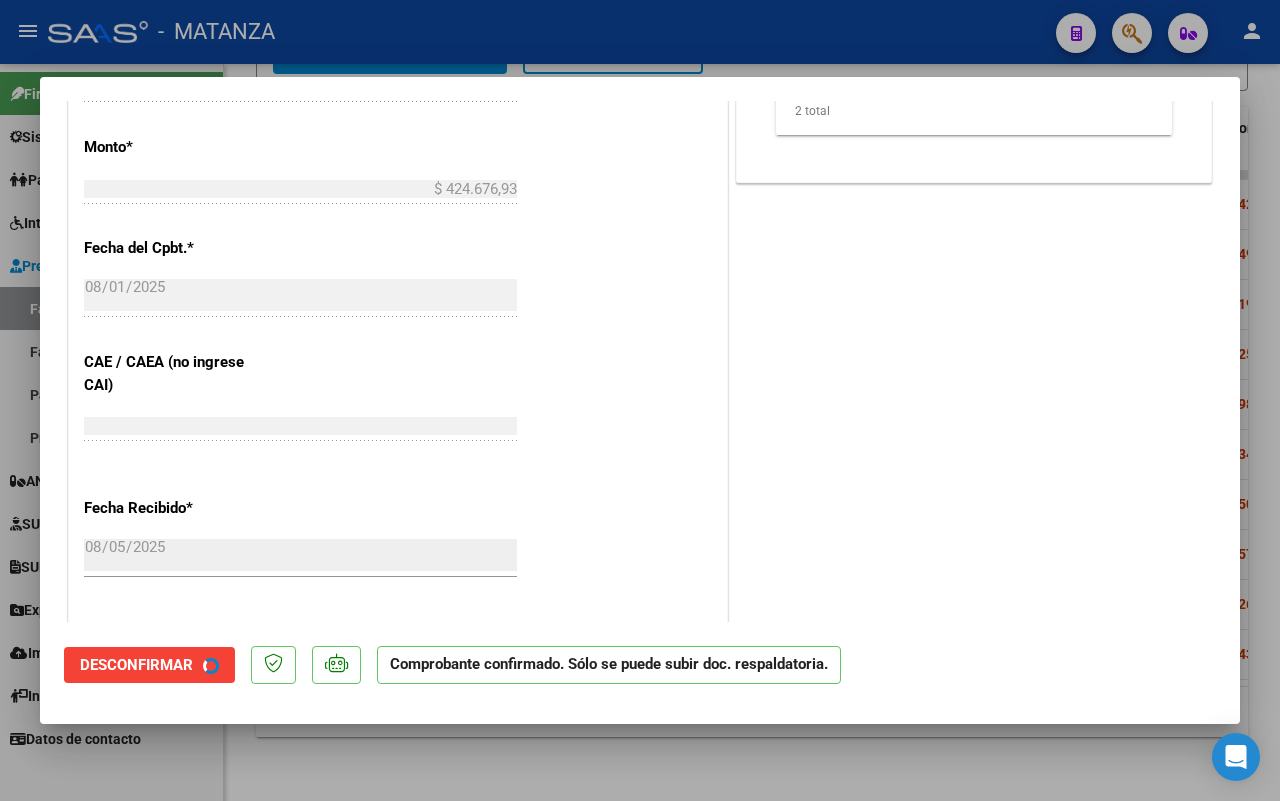 scroll, scrollTop: 897, scrollLeft: 0, axis: vertical 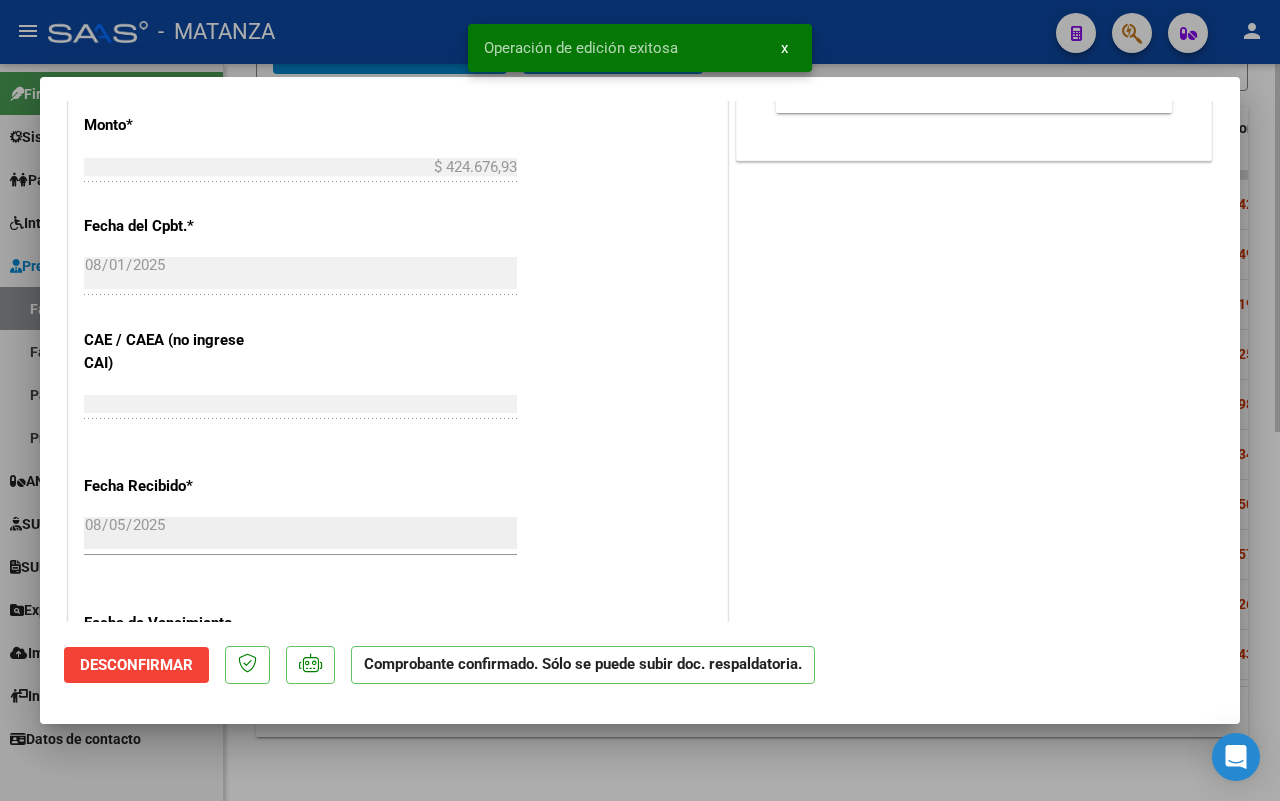 drag, startPoint x: 286, startPoint y: 776, endPoint x: 311, endPoint y: 740, distance: 43.829212 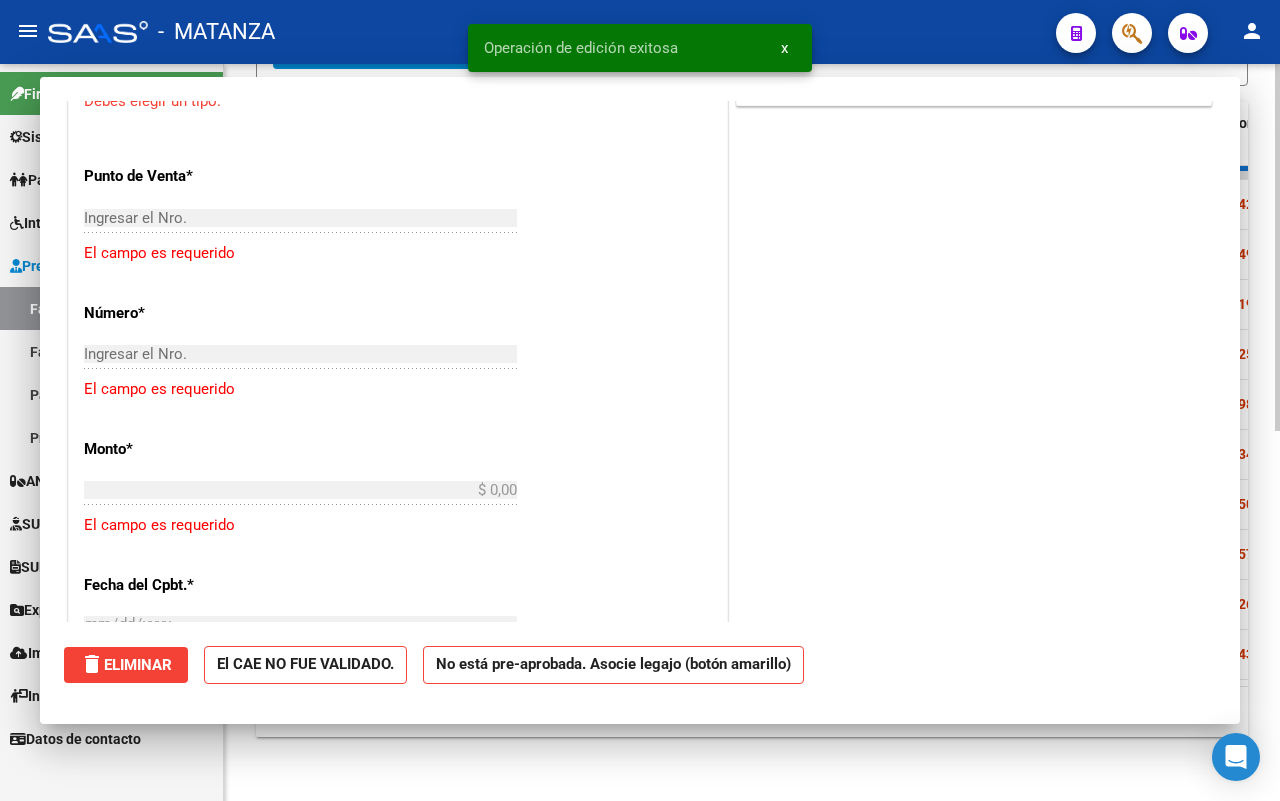 scroll, scrollTop: 0, scrollLeft: 0, axis: both 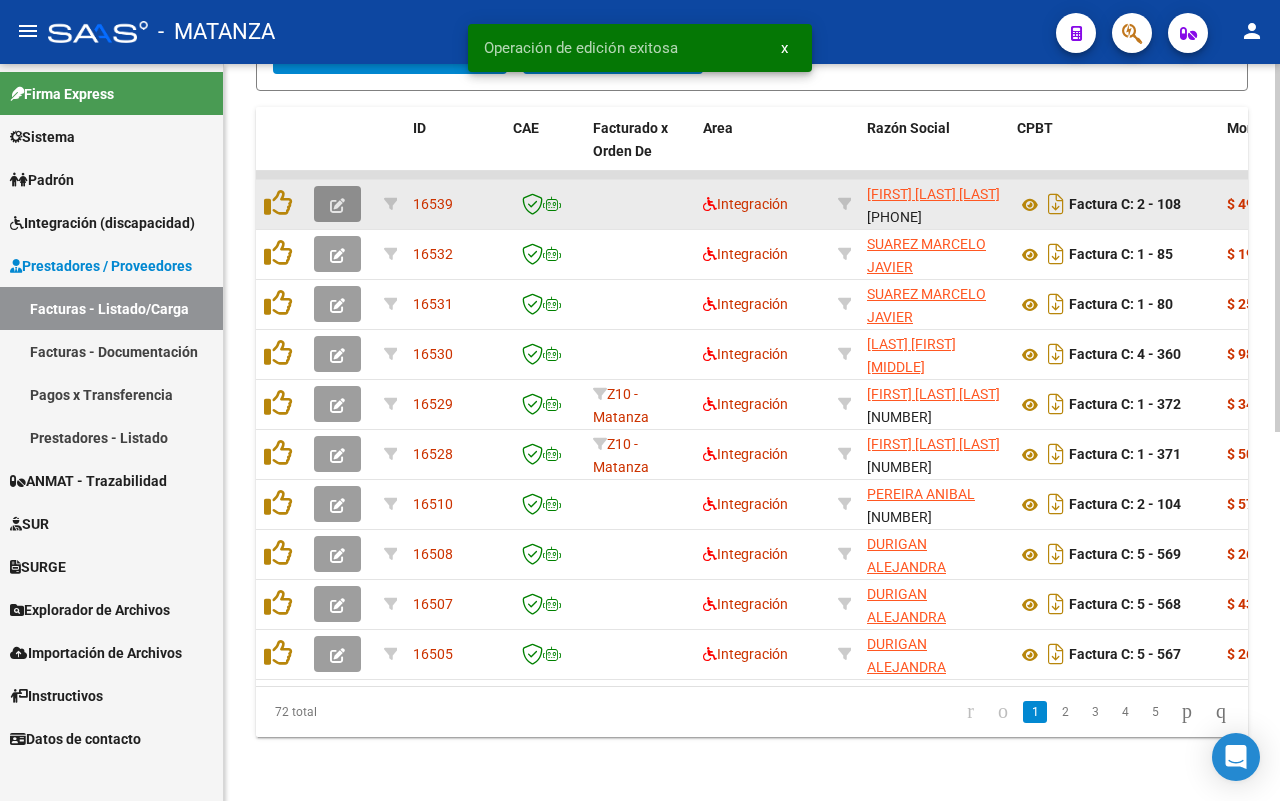 click 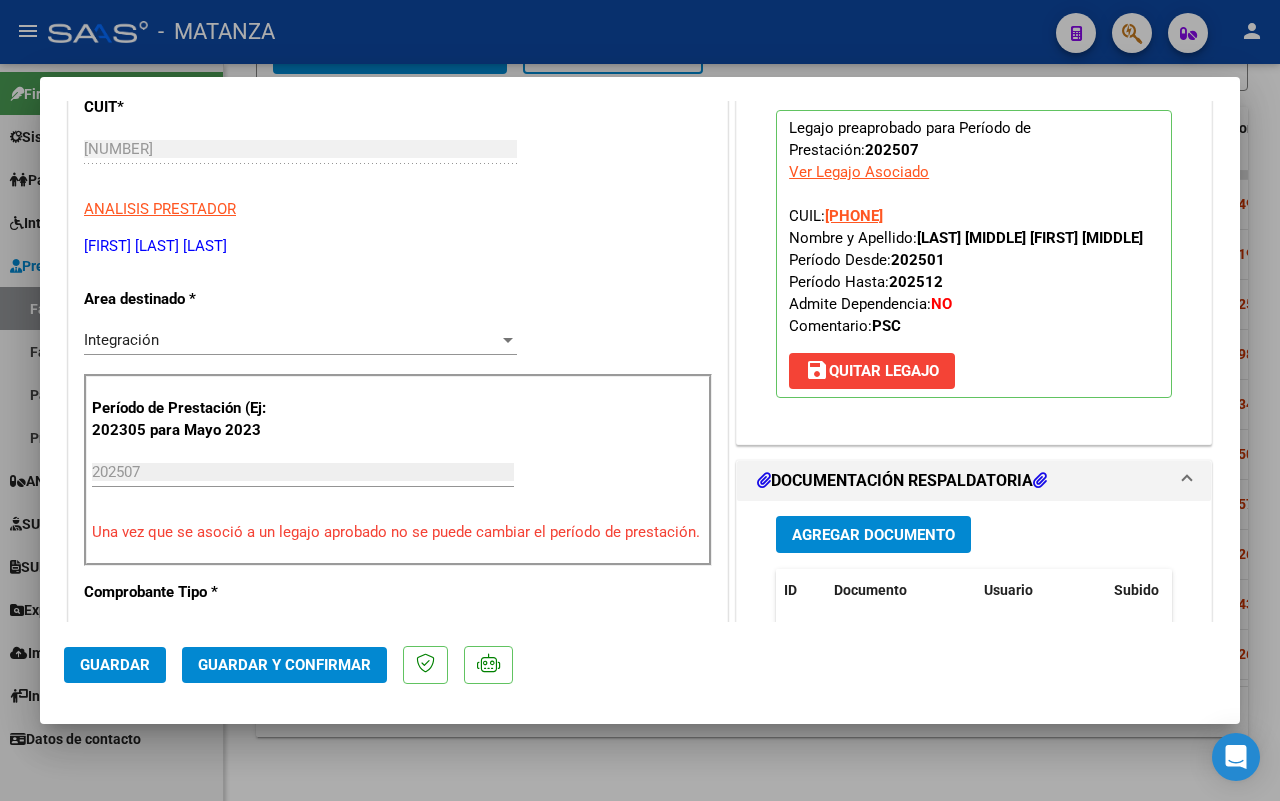 scroll, scrollTop: 625, scrollLeft: 0, axis: vertical 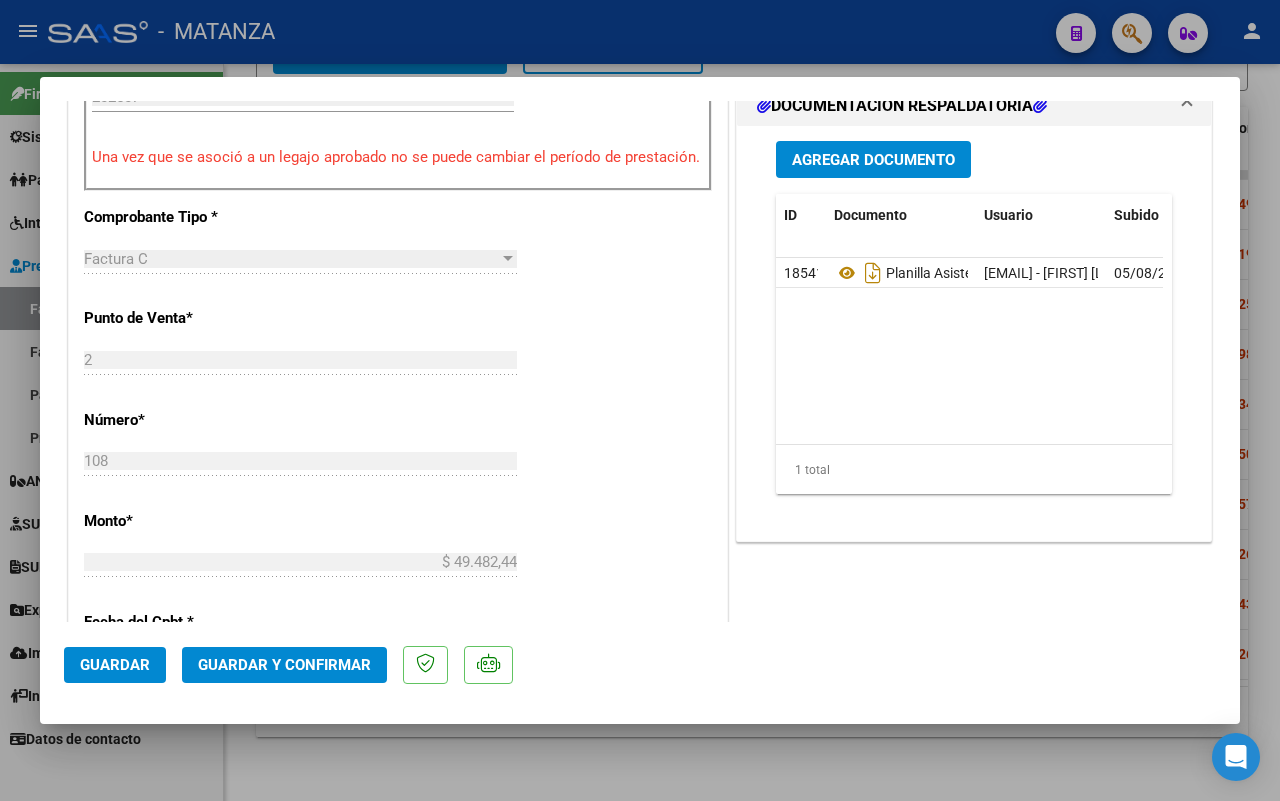 click on "Guardar y Confirmar" 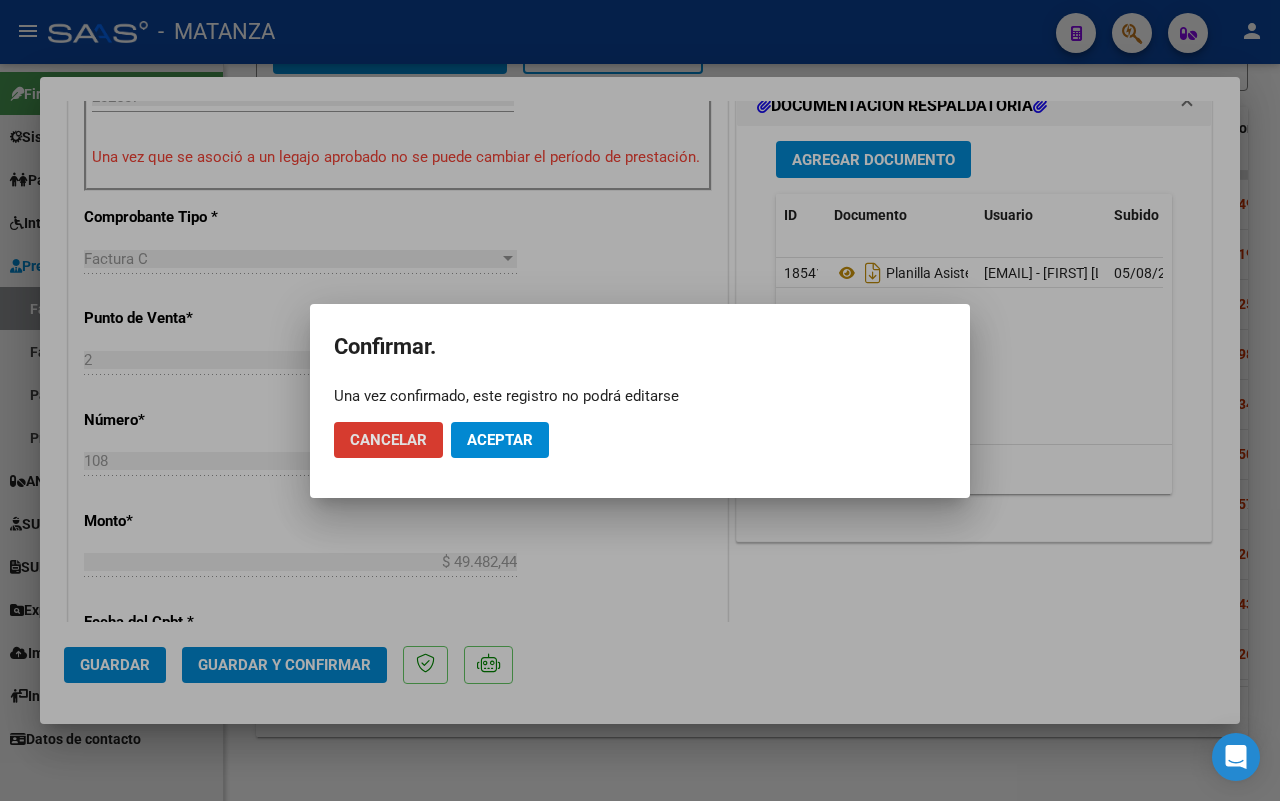 click on "Aceptar" 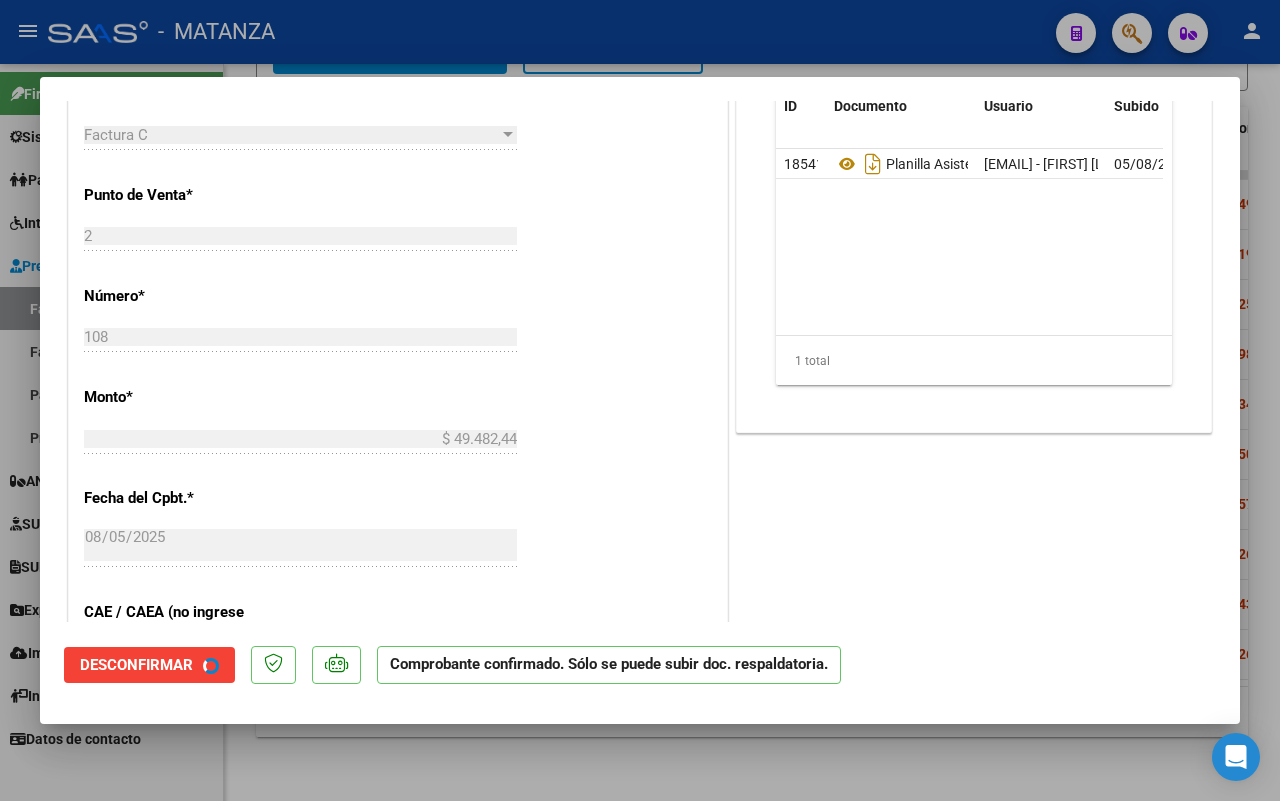 scroll, scrollTop: 647, scrollLeft: 0, axis: vertical 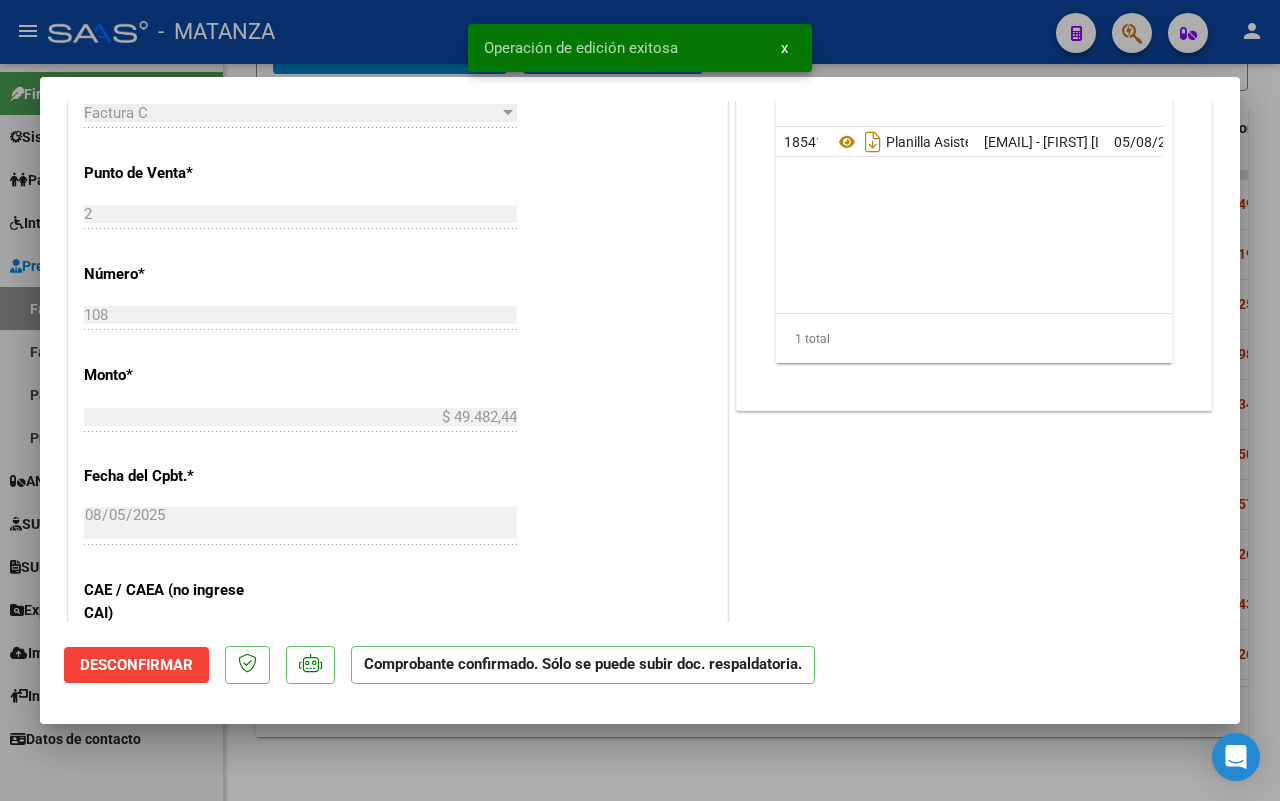 drag, startPoint x: 240, startPoint y: 773, endPoint x: 615, endPoint y: 622, distance: 404.25983 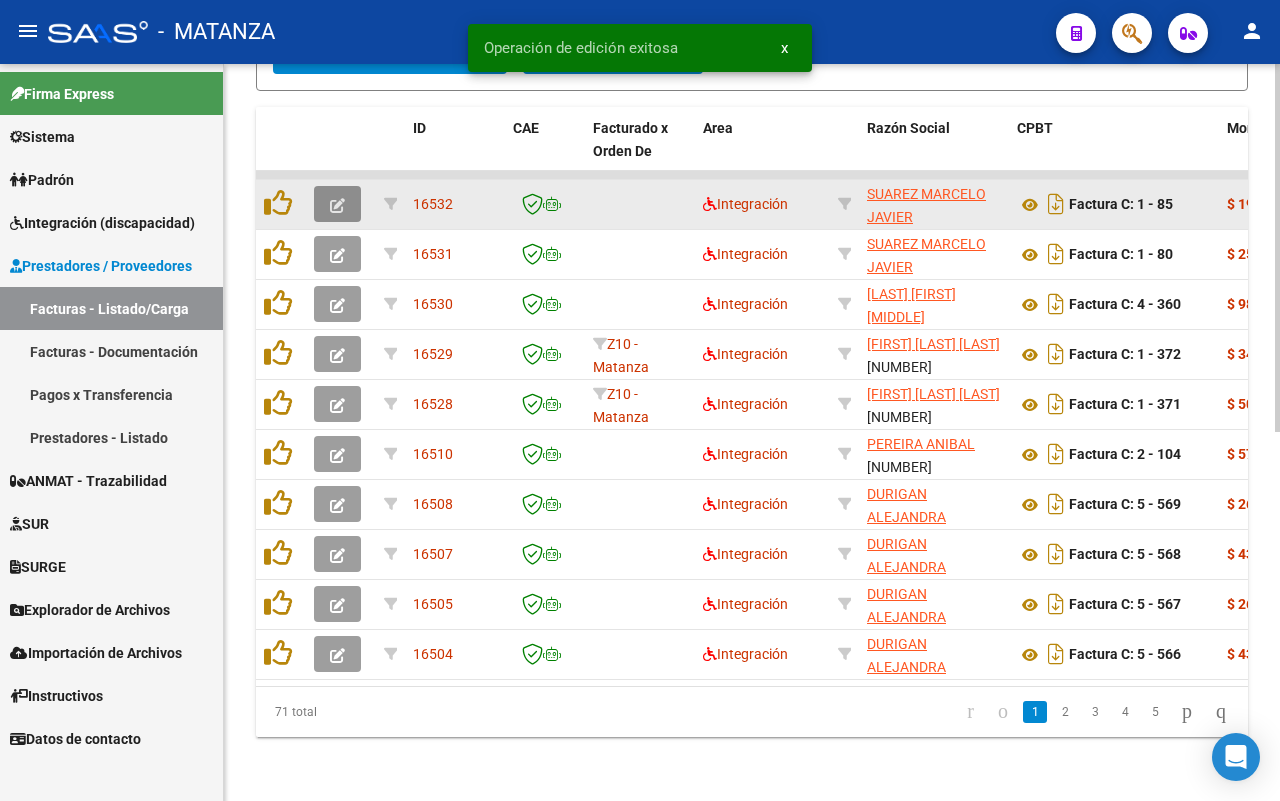 click 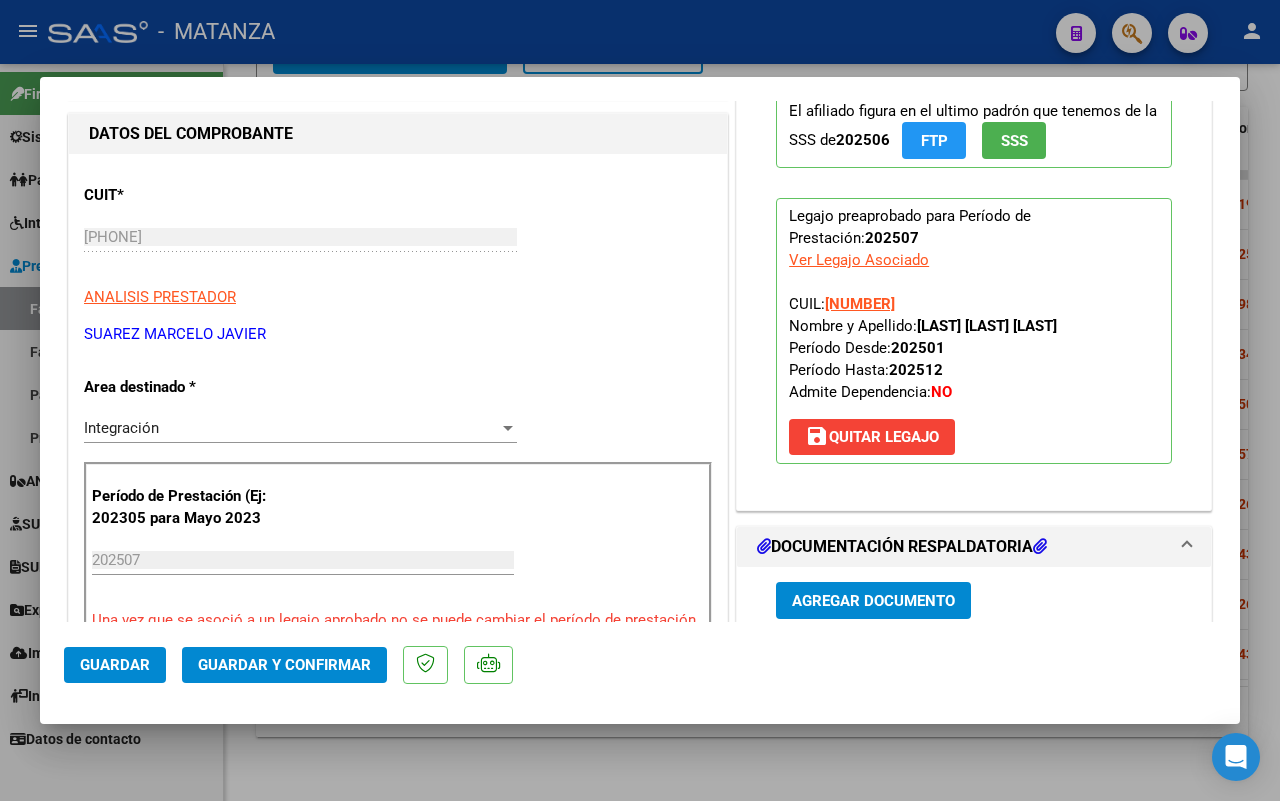 scroll, scrollTop: 662, scrollLeft: 0, axis: vertical 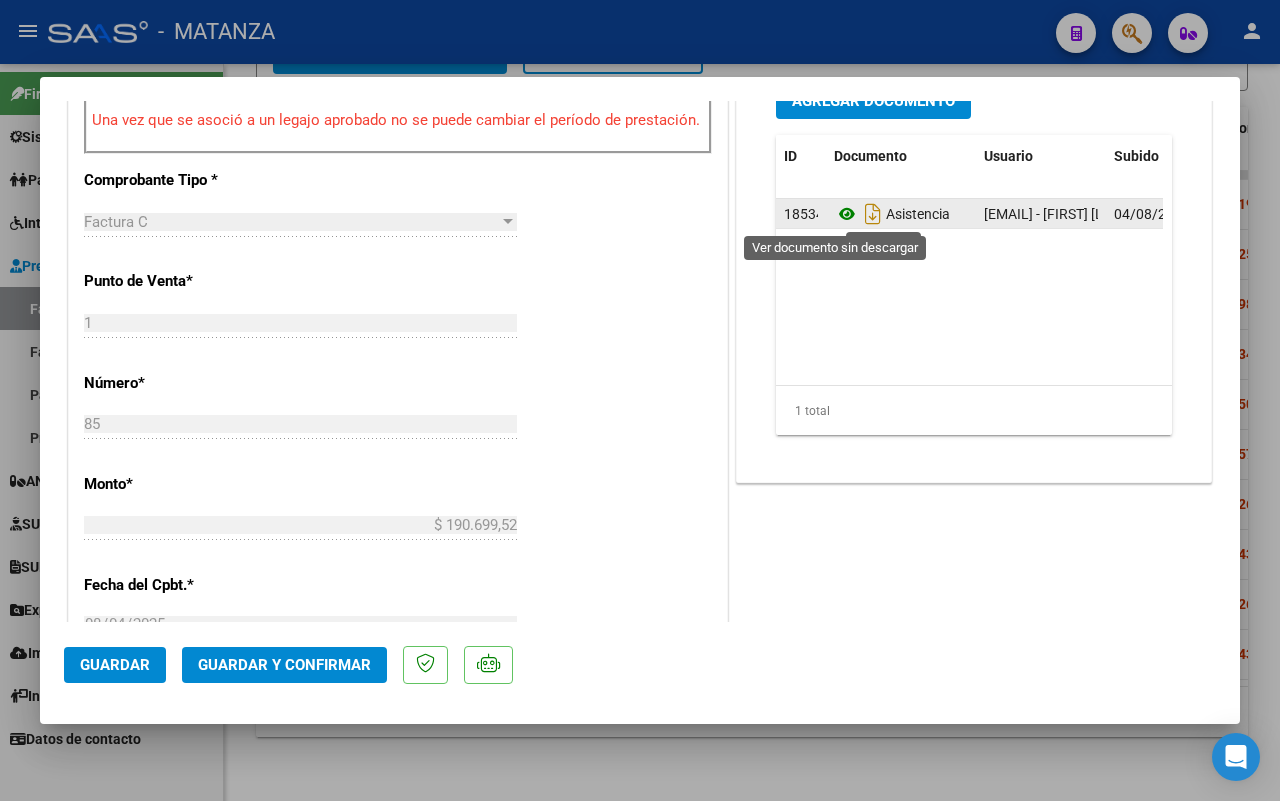 click 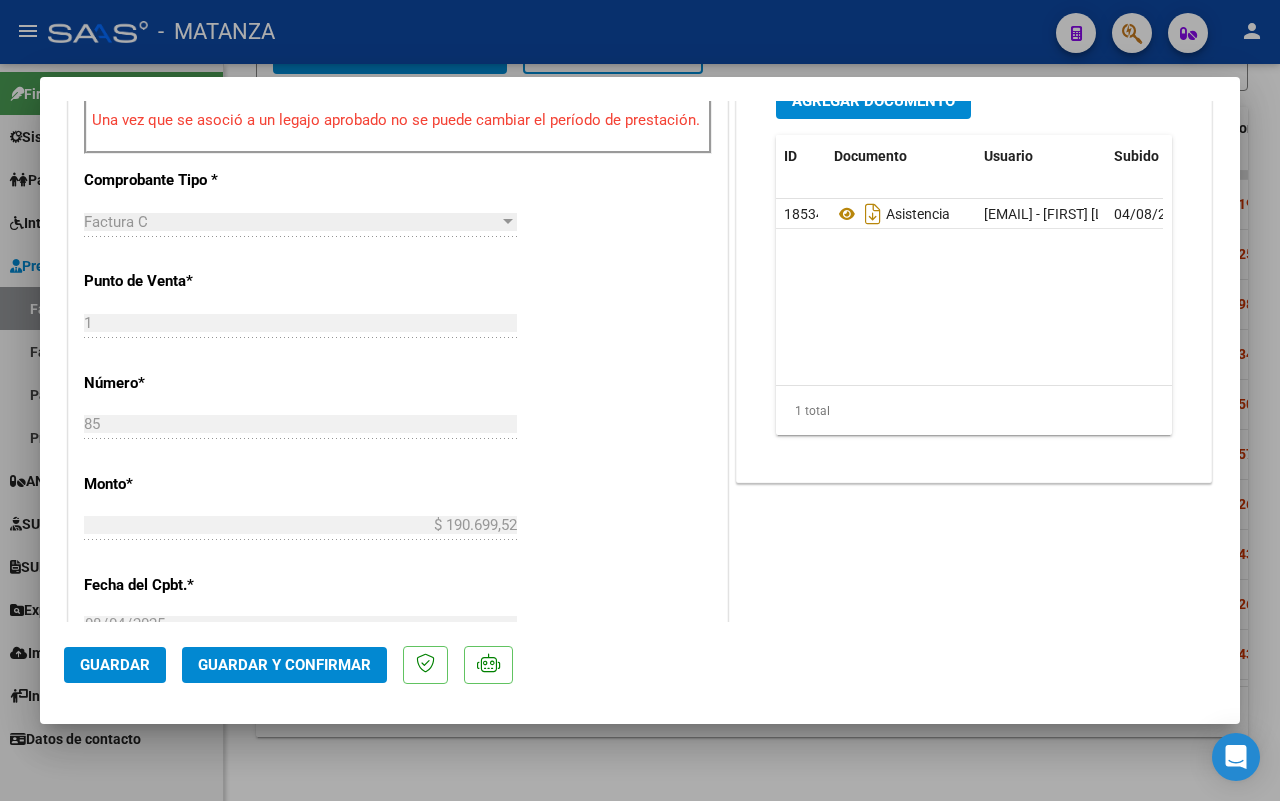 scroll, scrollTop: 412, scrollLeft: 0, axis: vertical 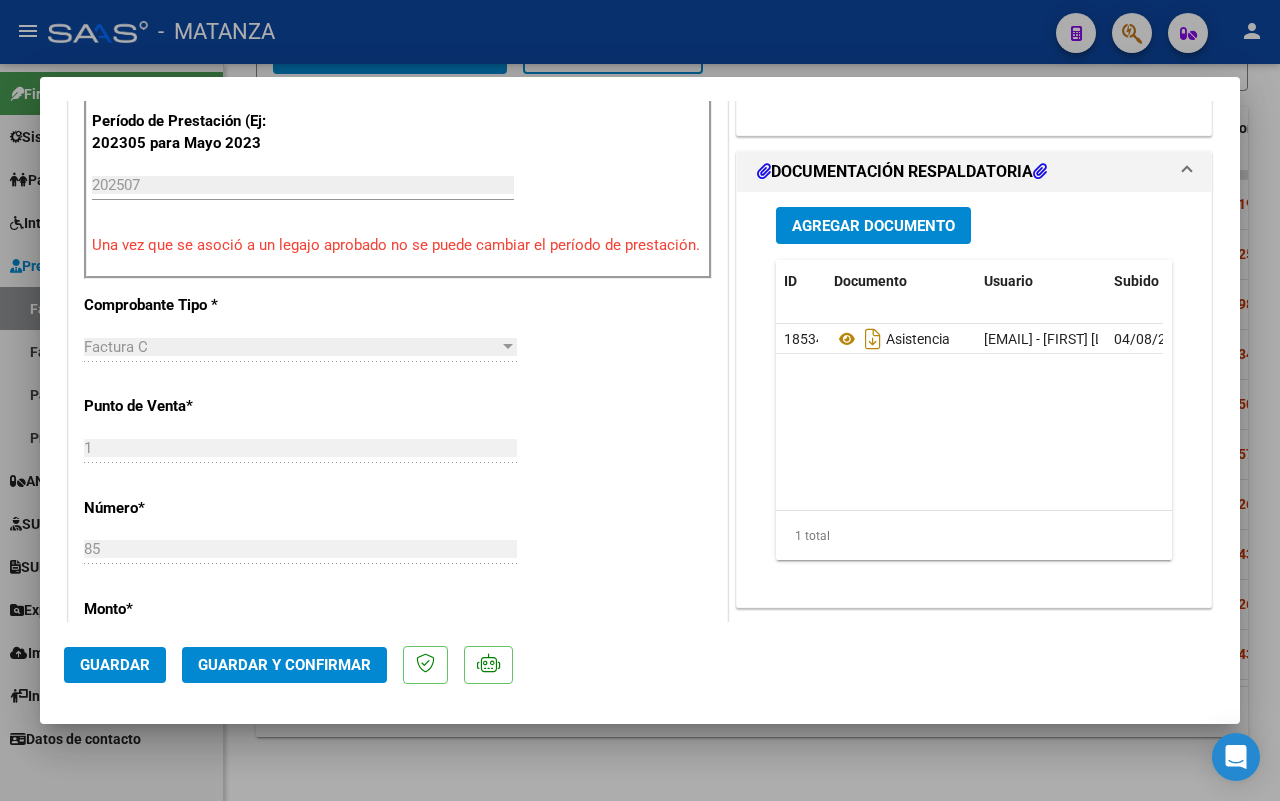 click on "Guardar y Confirmar" 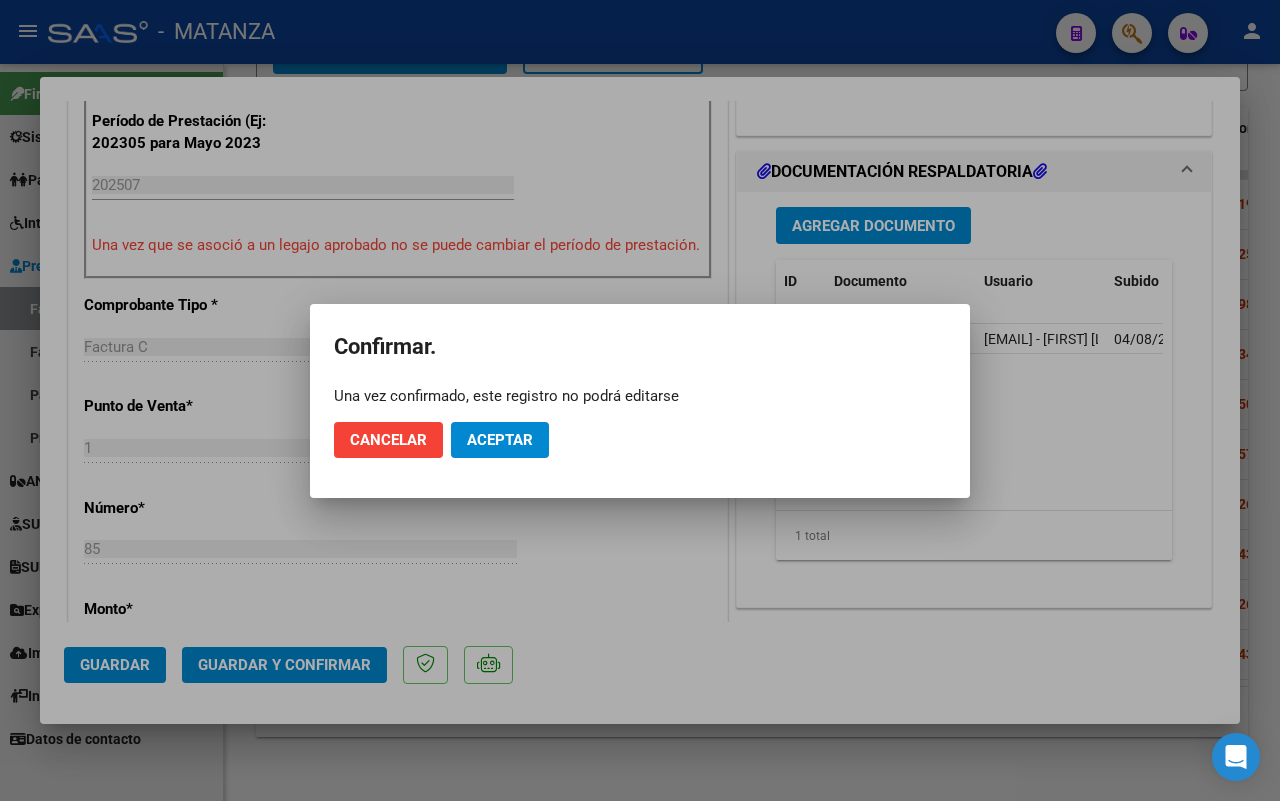 click on "Aceptar" 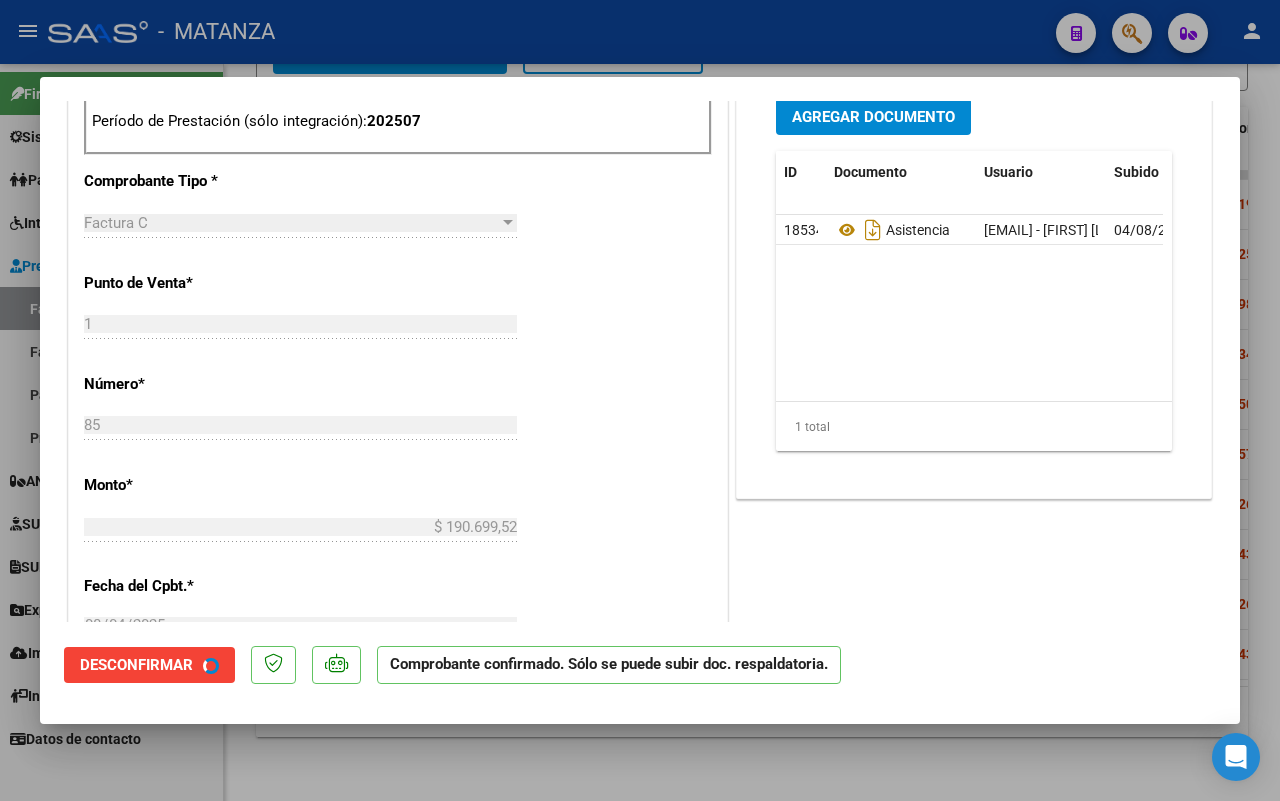scroll, scrollTop: 560, scrollLeft: 0, axis: vertical 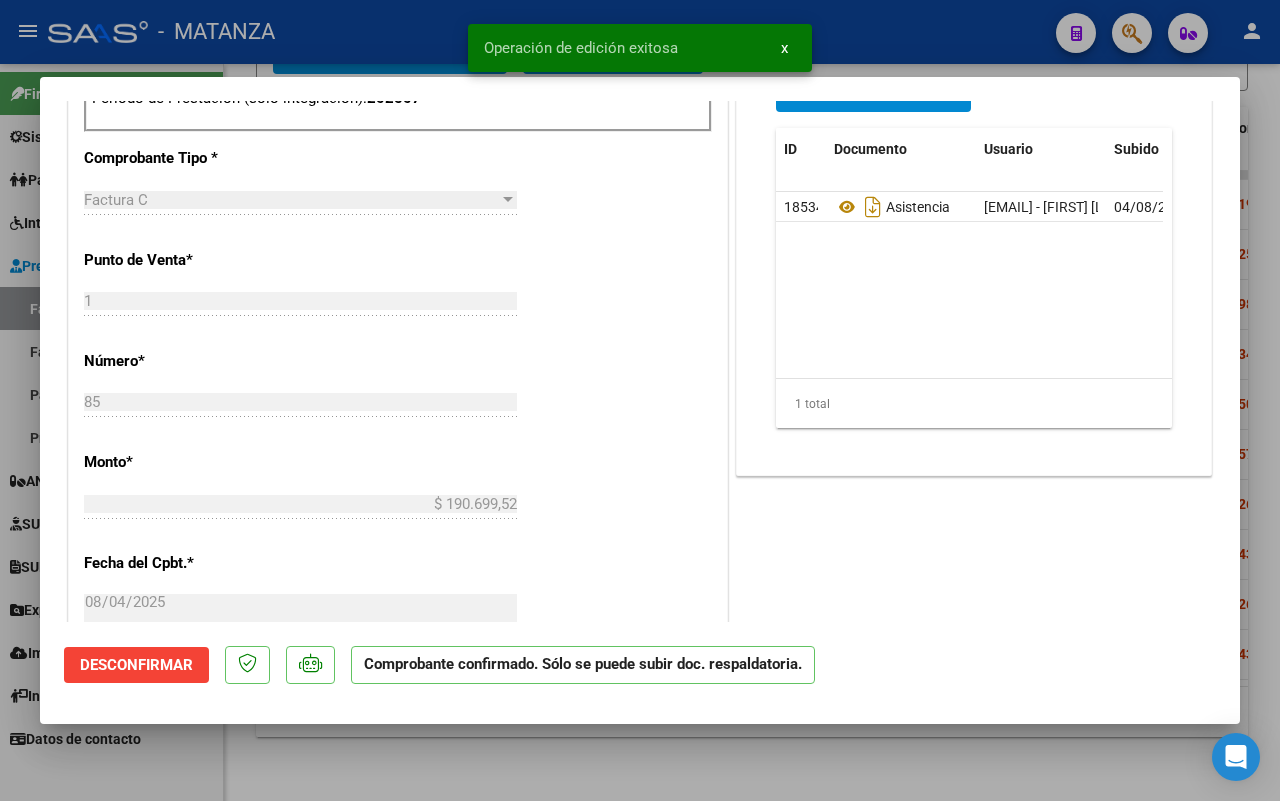click at bounding box center [640, 400] 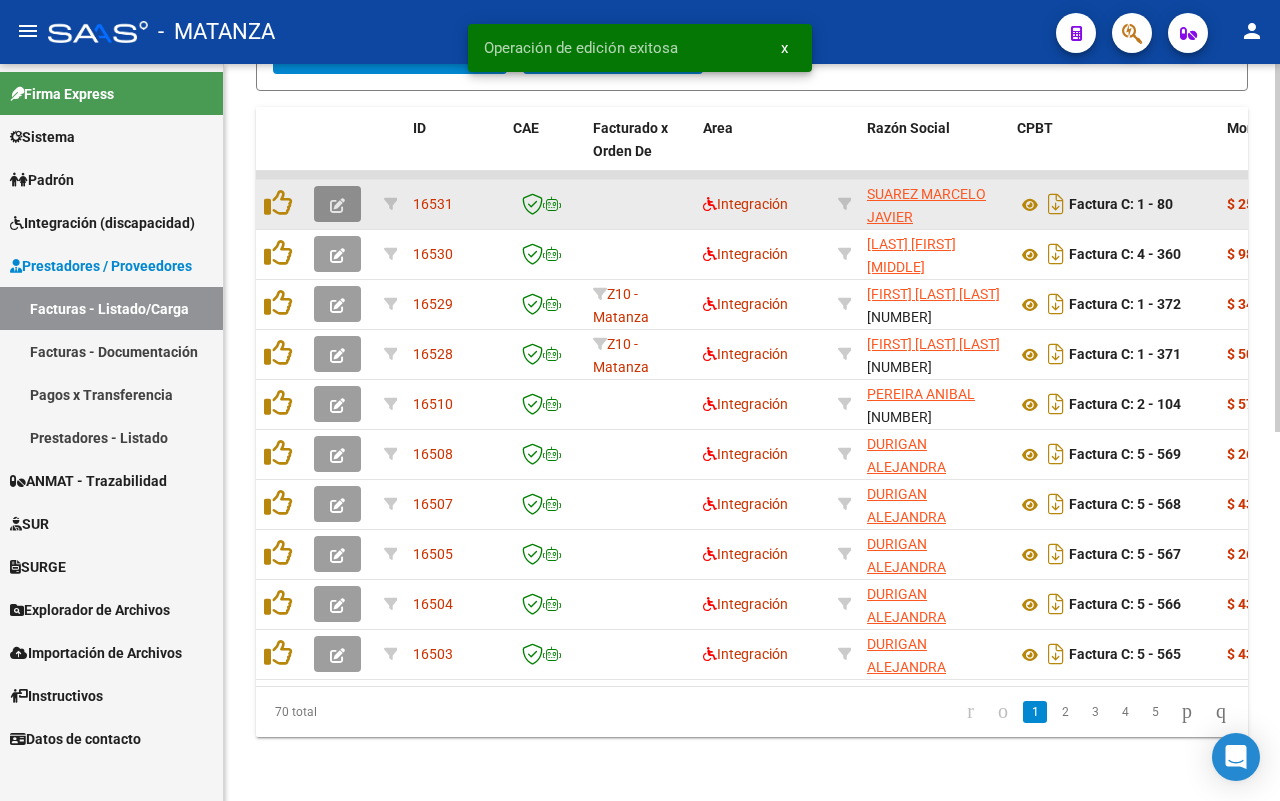 click 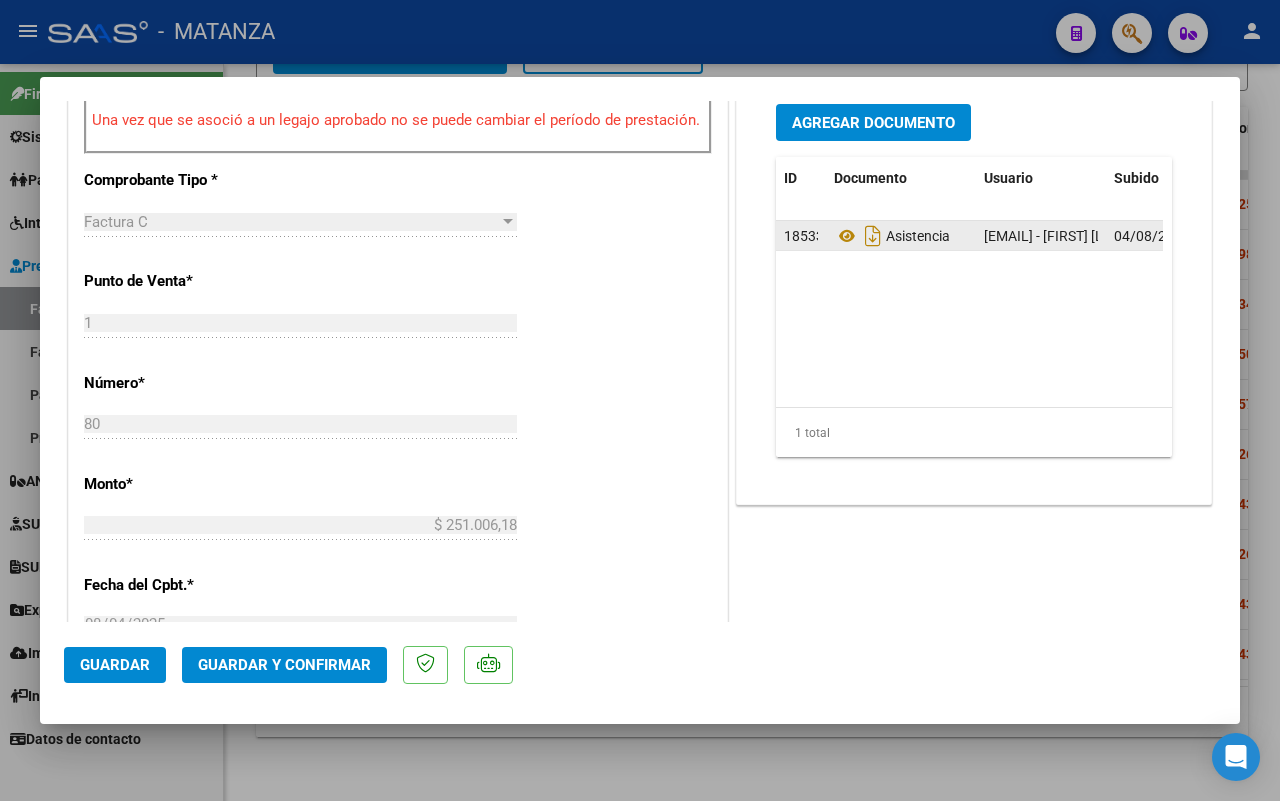scroll, scrollTop: 537, scrollLeft: 0, axis: vertical 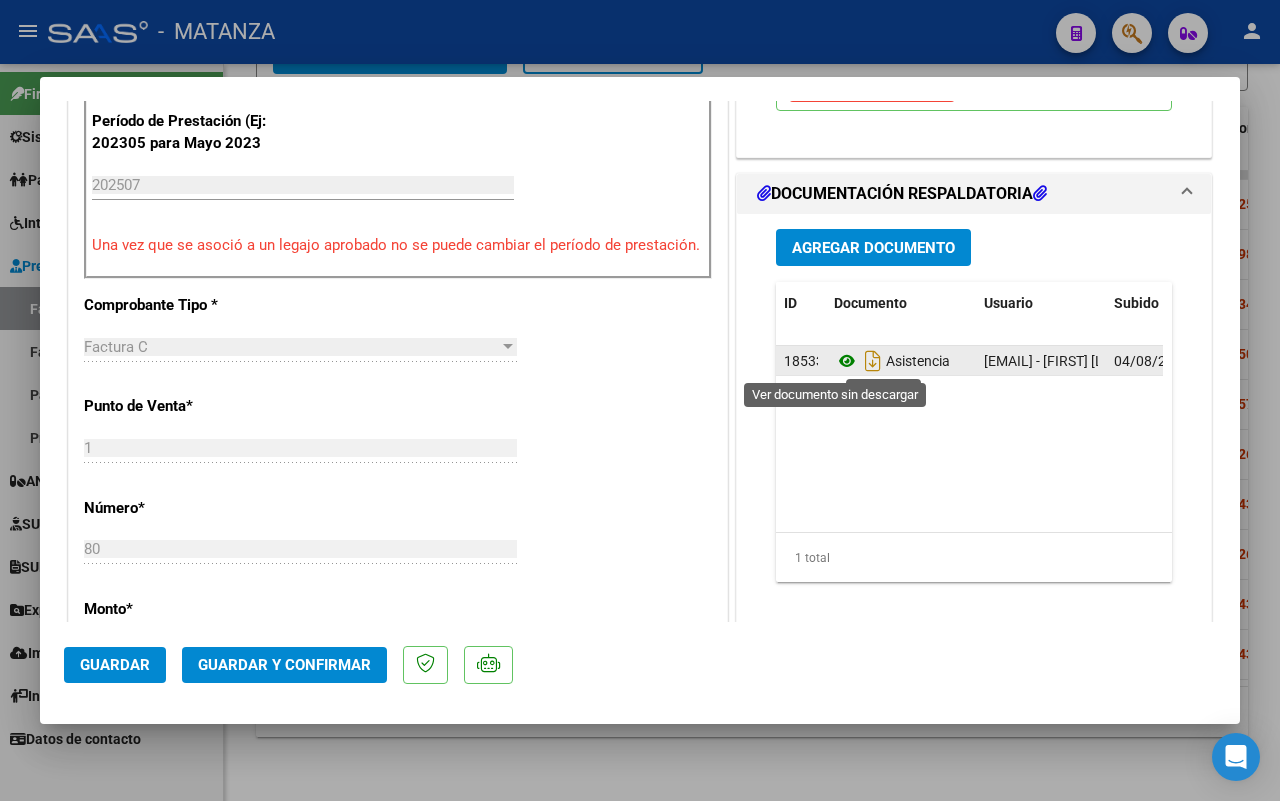 click 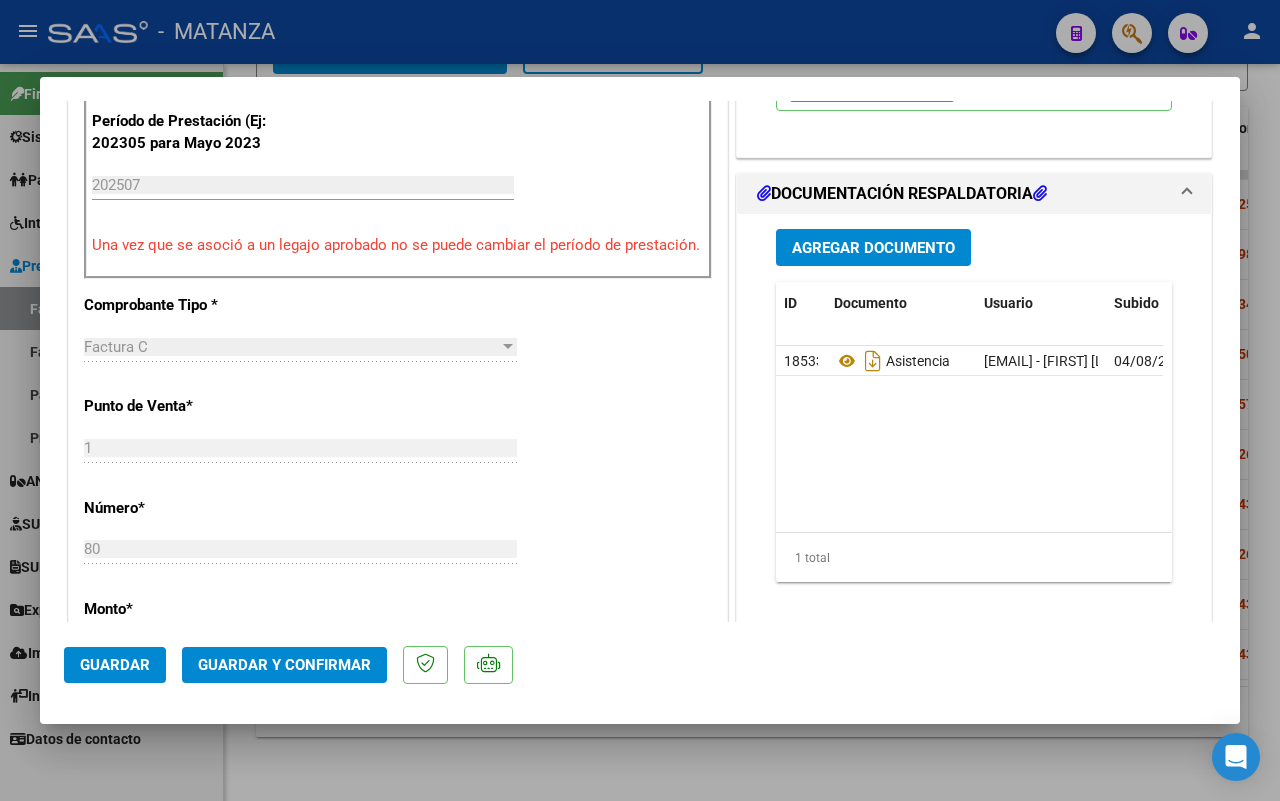 click on "Guardar y Confirmar" 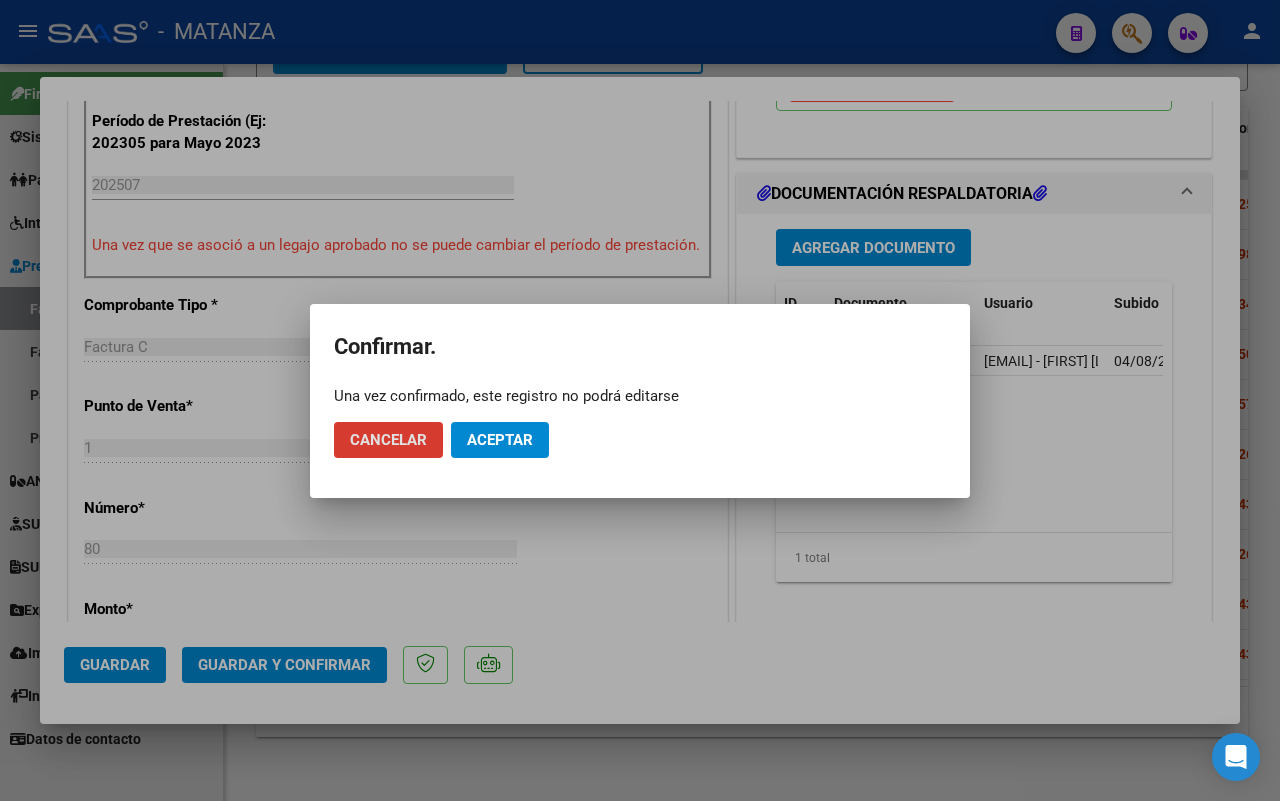 click on "Aceptar" 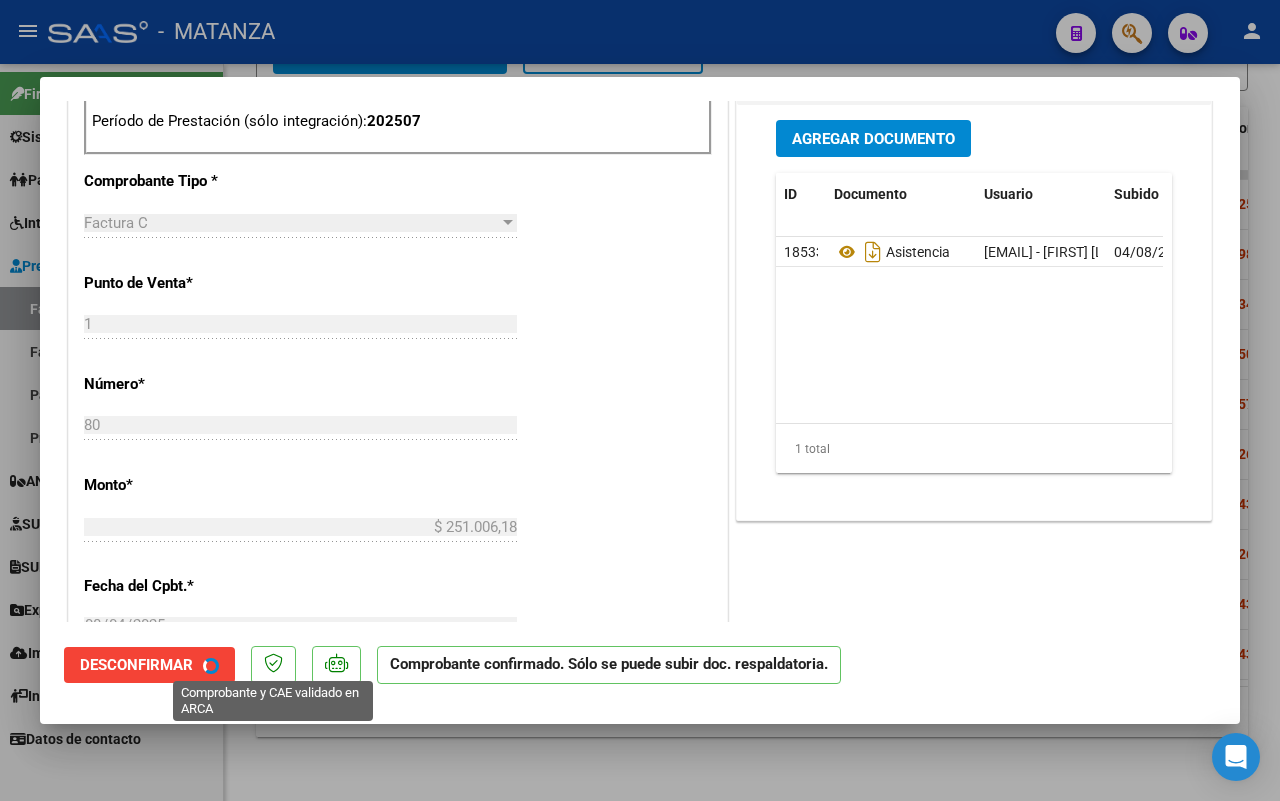 scroll, scrollTop: 560, scrollLeft: 0, axis: vertical 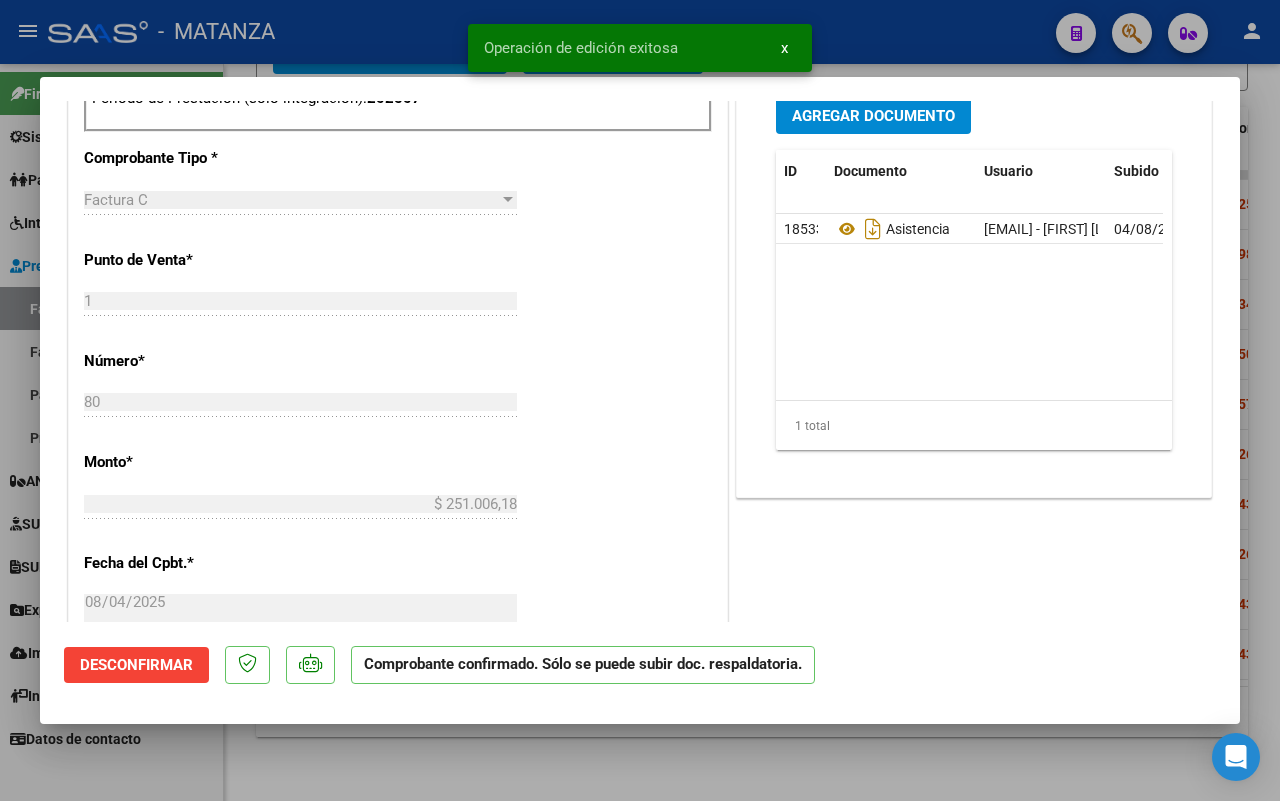 click at bounding box center [640, 400] 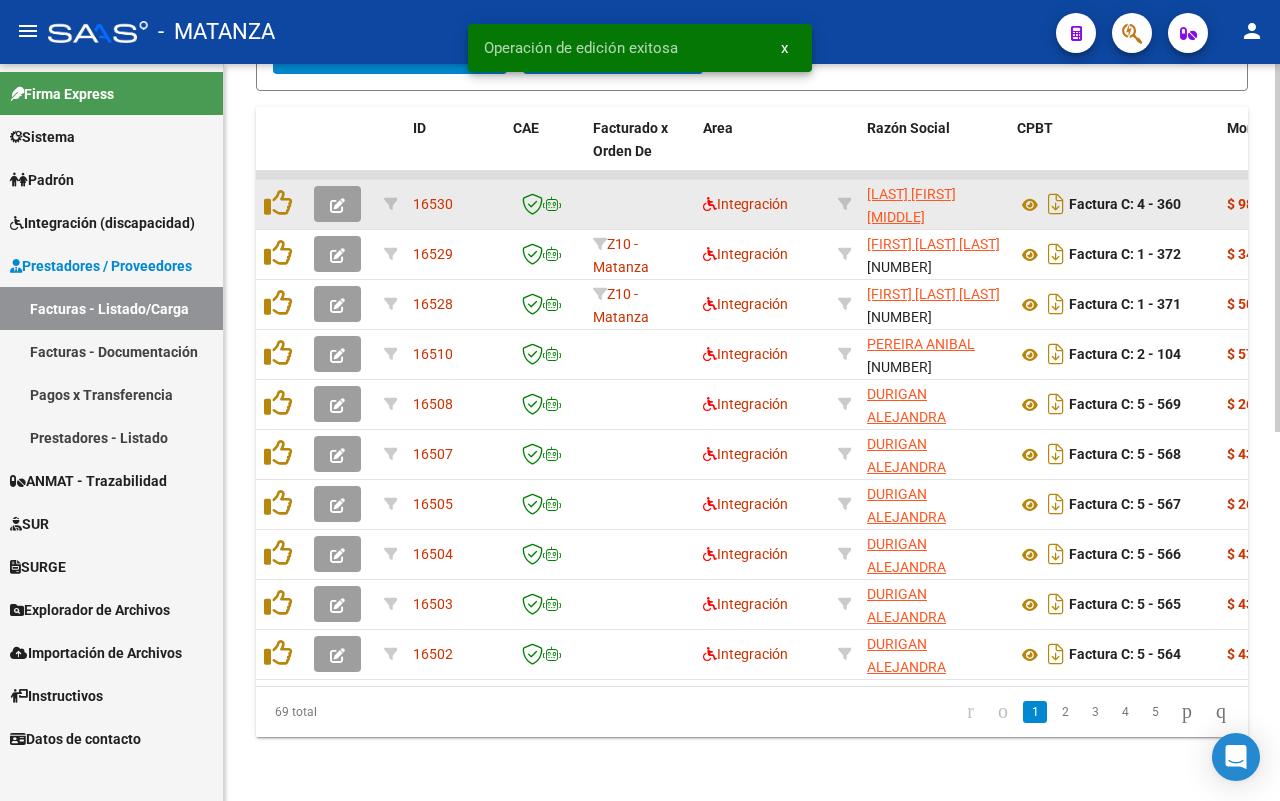 click 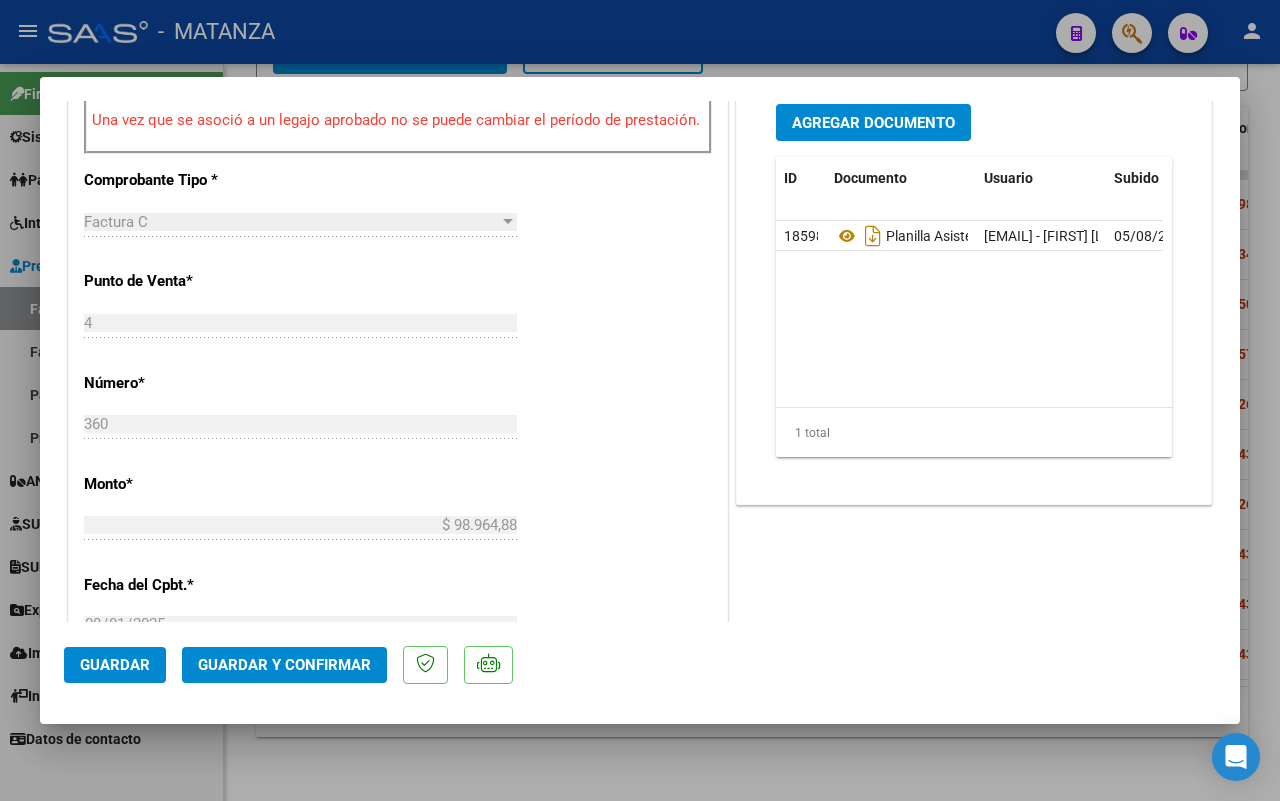 scroll, scrollTop: 537, scrollLeft: 0, axis: vertical 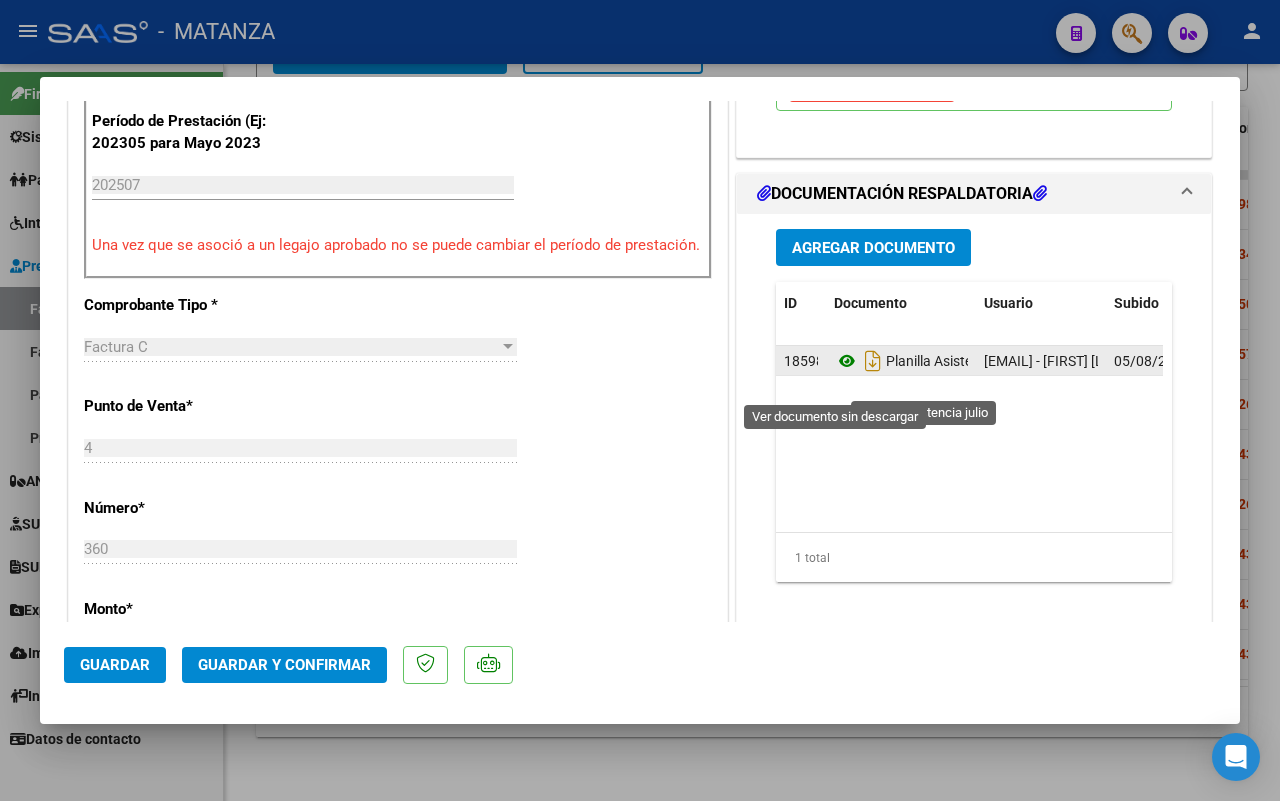 click 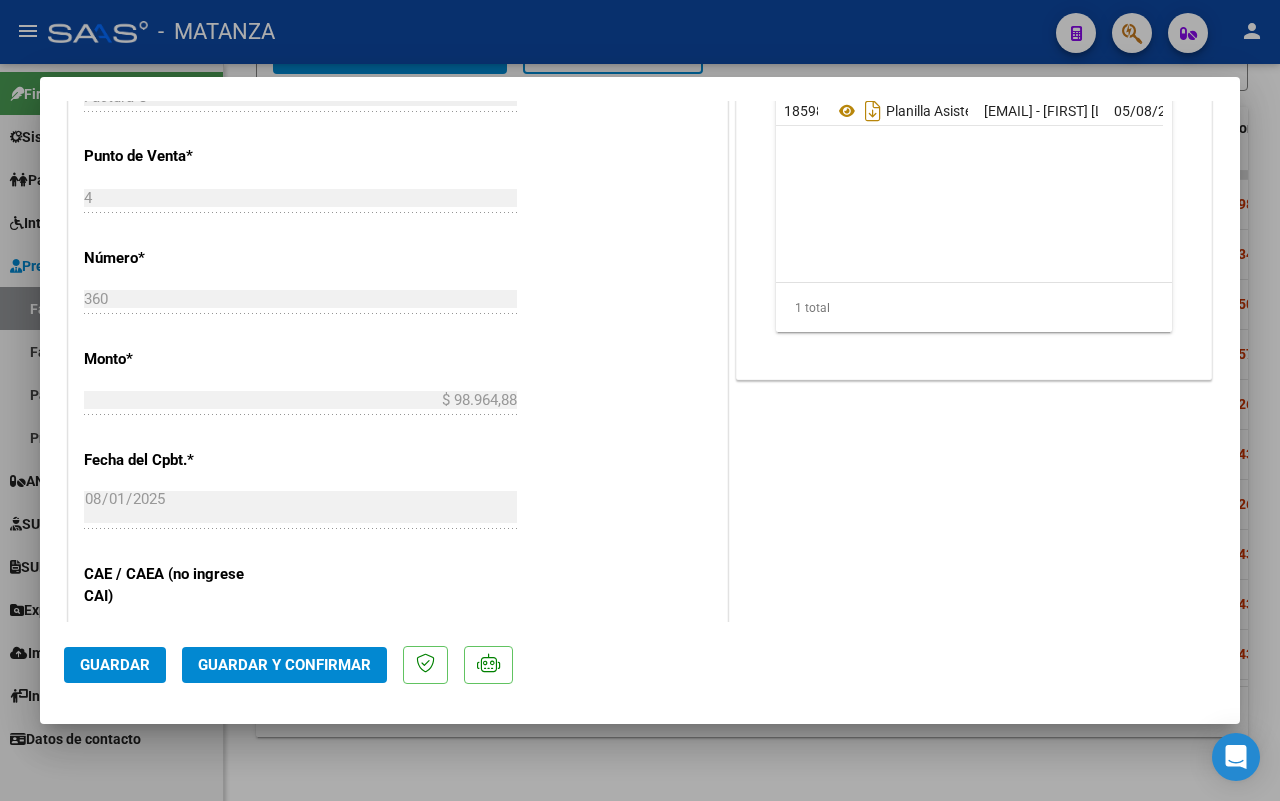 scroll, scrollTop: 912, scrollLeft: 0, axis: vertical 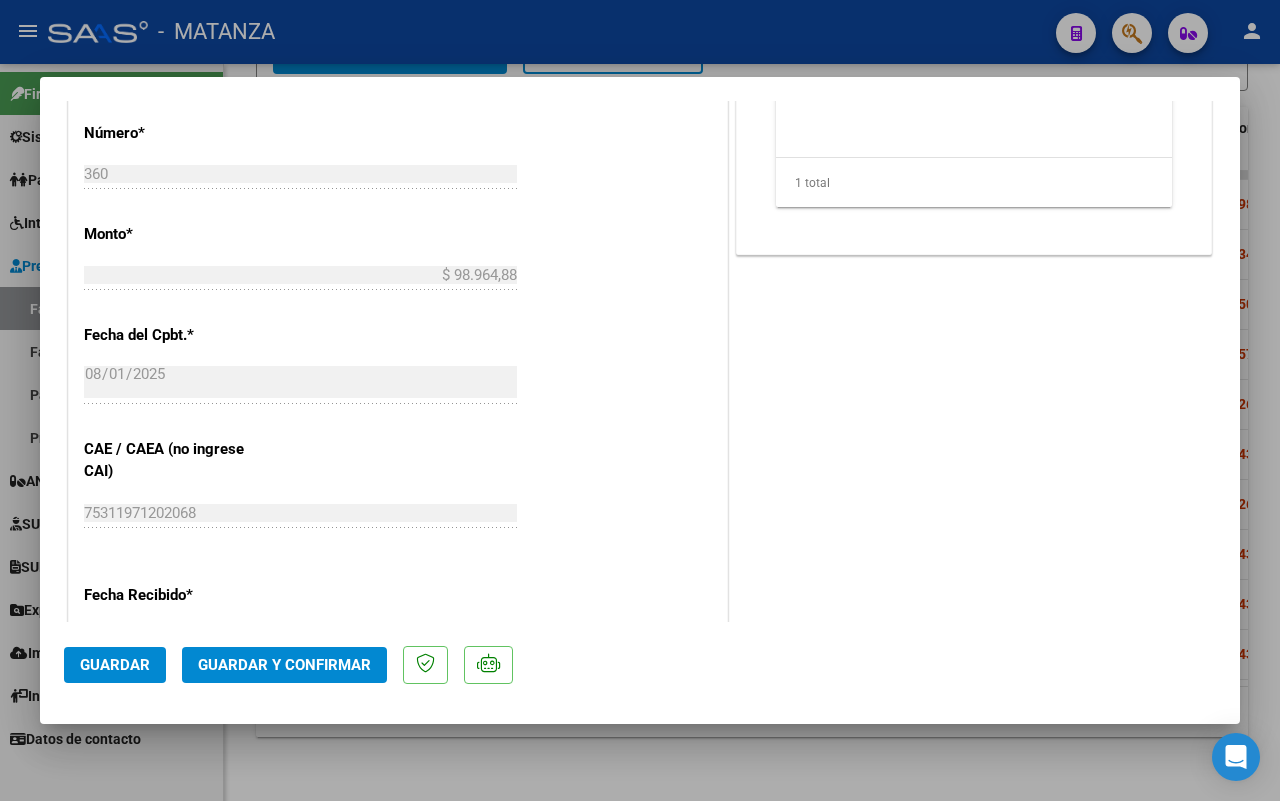 click on "Guardar y Confirmar" 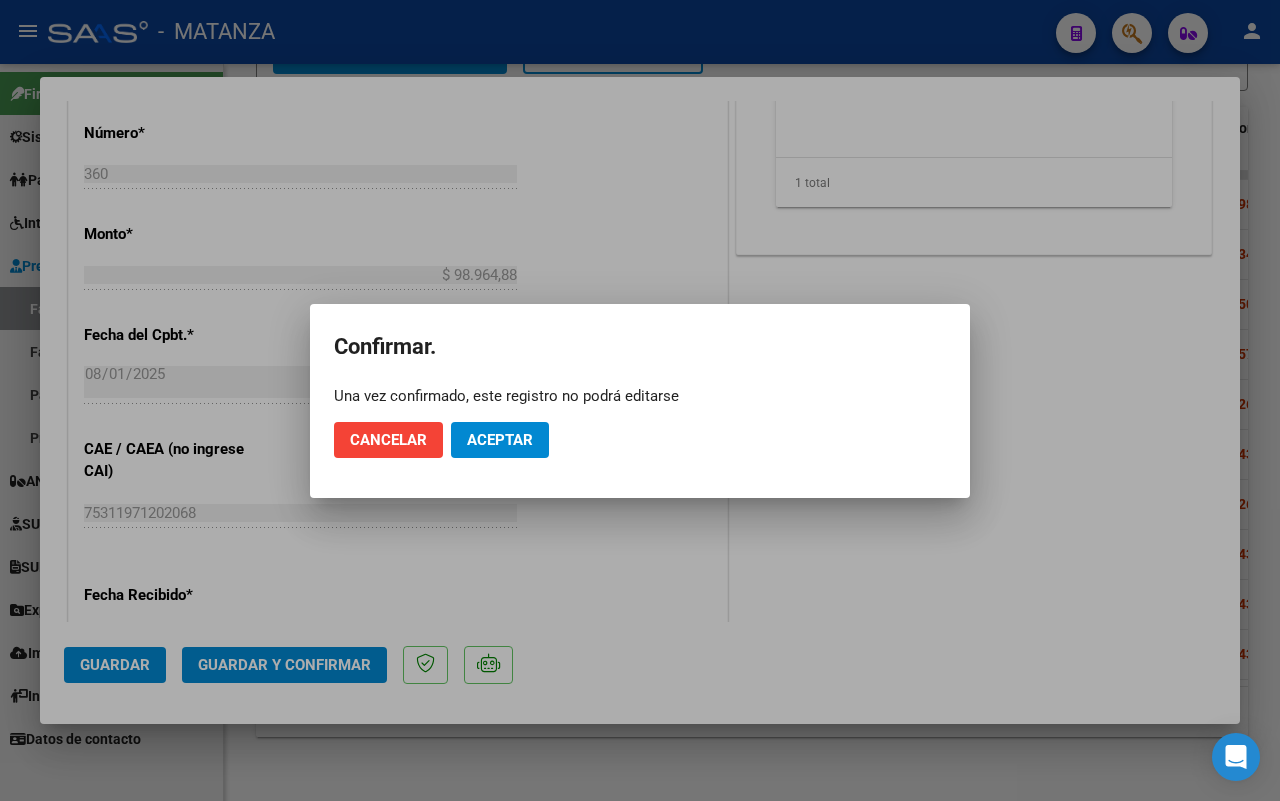 click at bounding box center (640, 400) 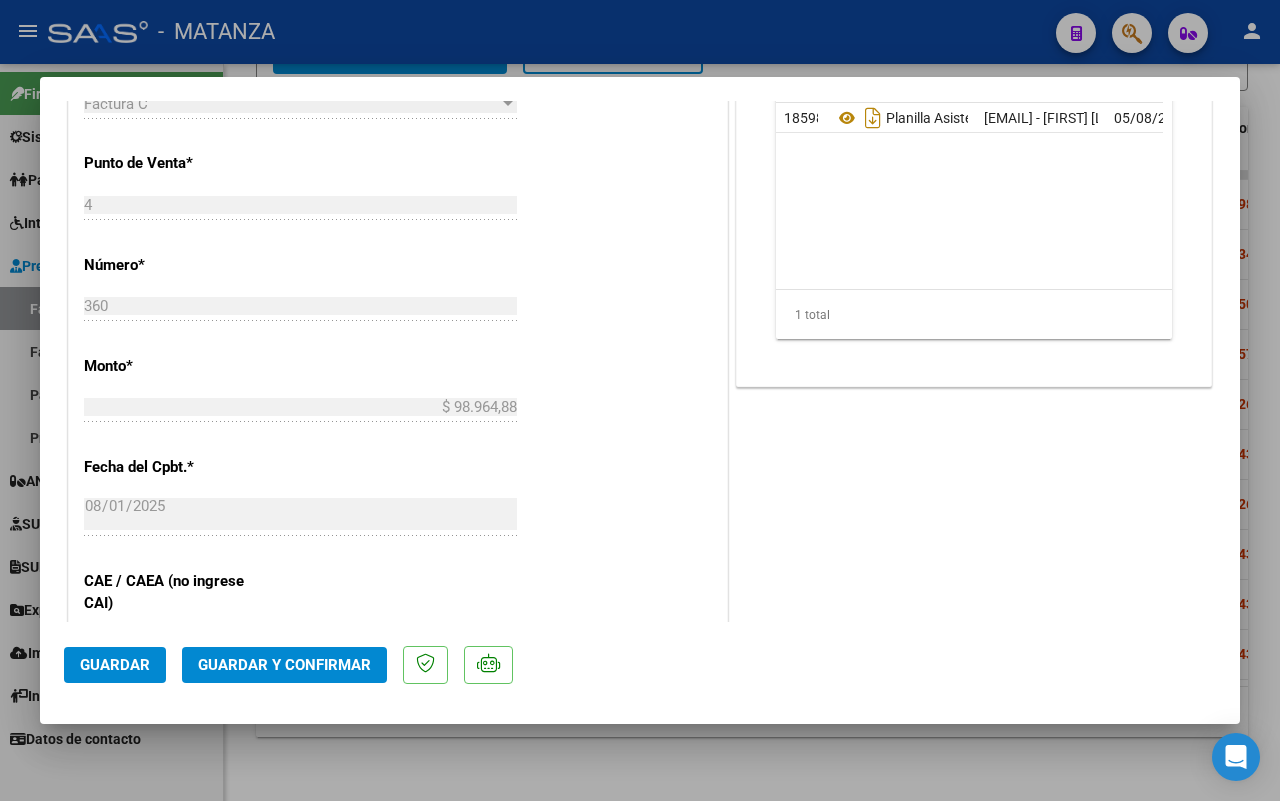 scroll, scrollTop: 537, scrollLeft: 0, axis: vertical 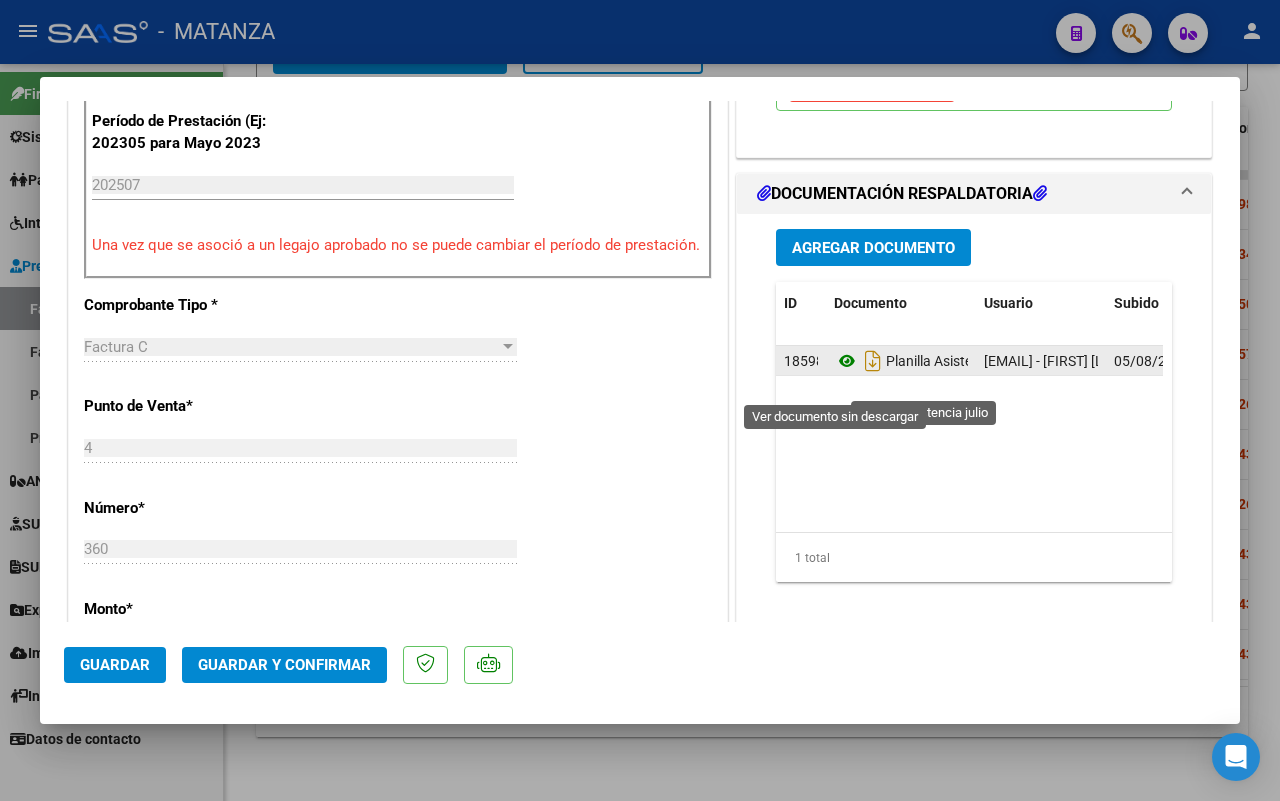 click 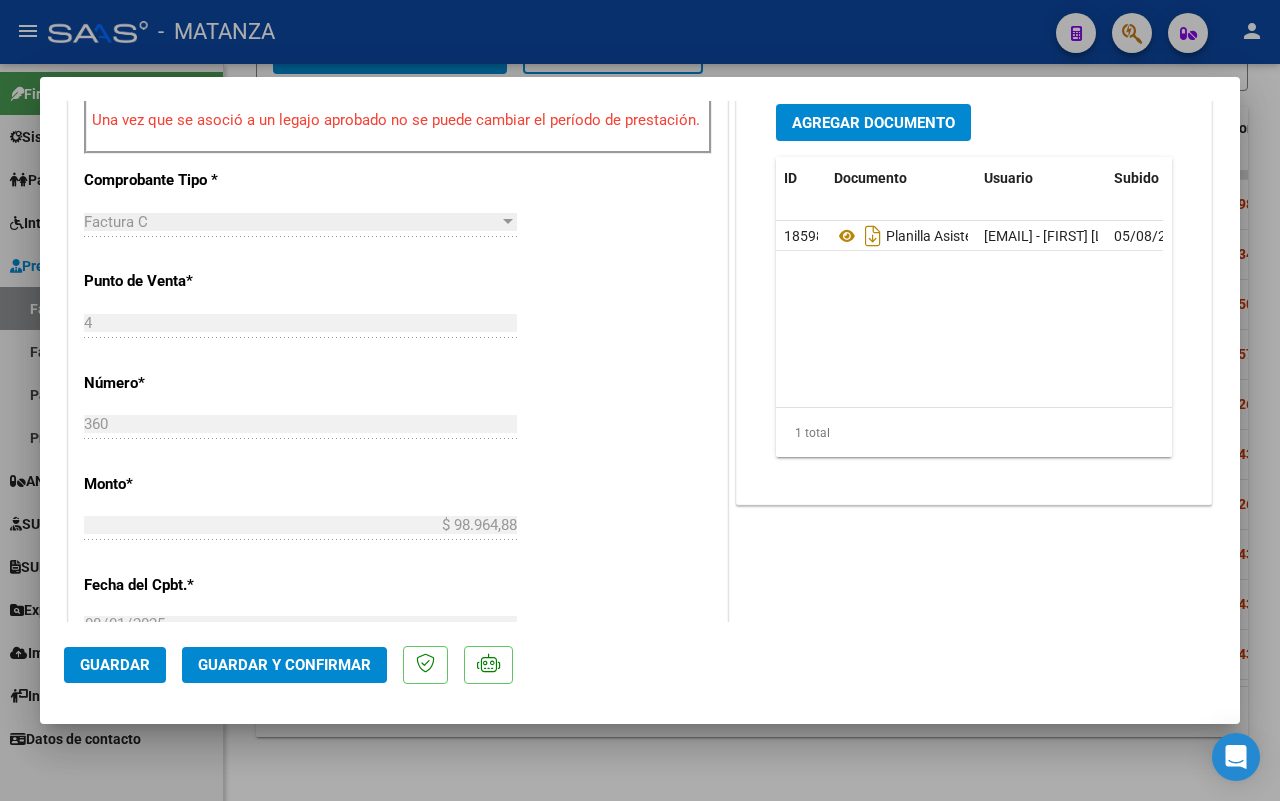 scroll, scrollTop: 537, scrollLeft: 0, axis: vertical 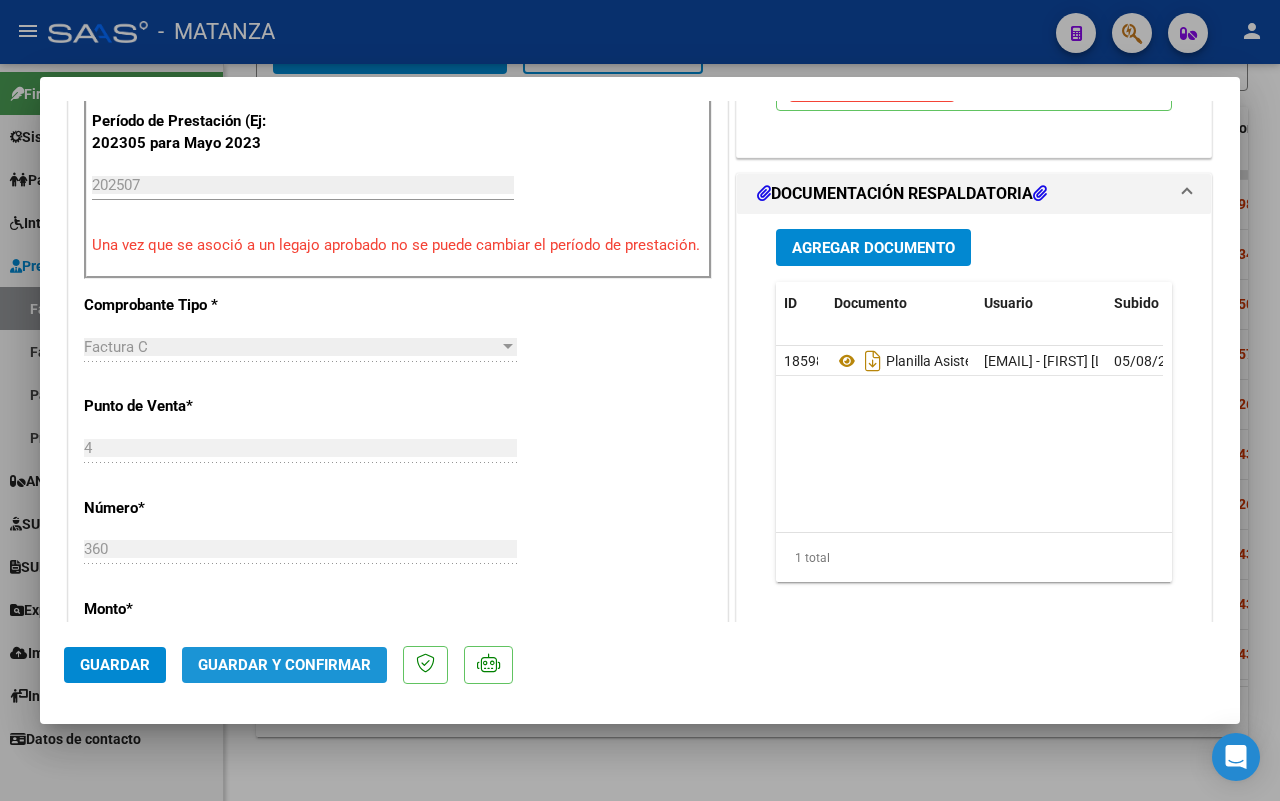 click on "Guardar y Confirmar" 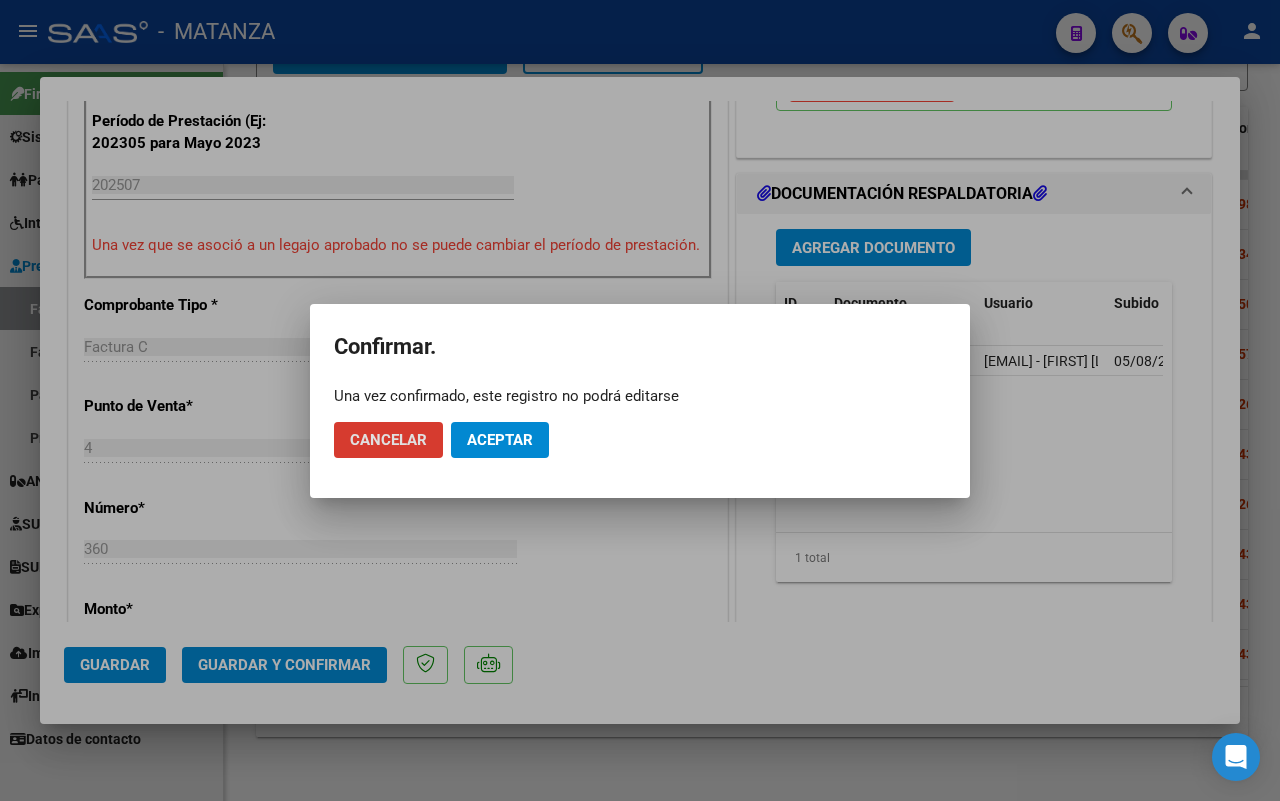 click on "Aceptar" 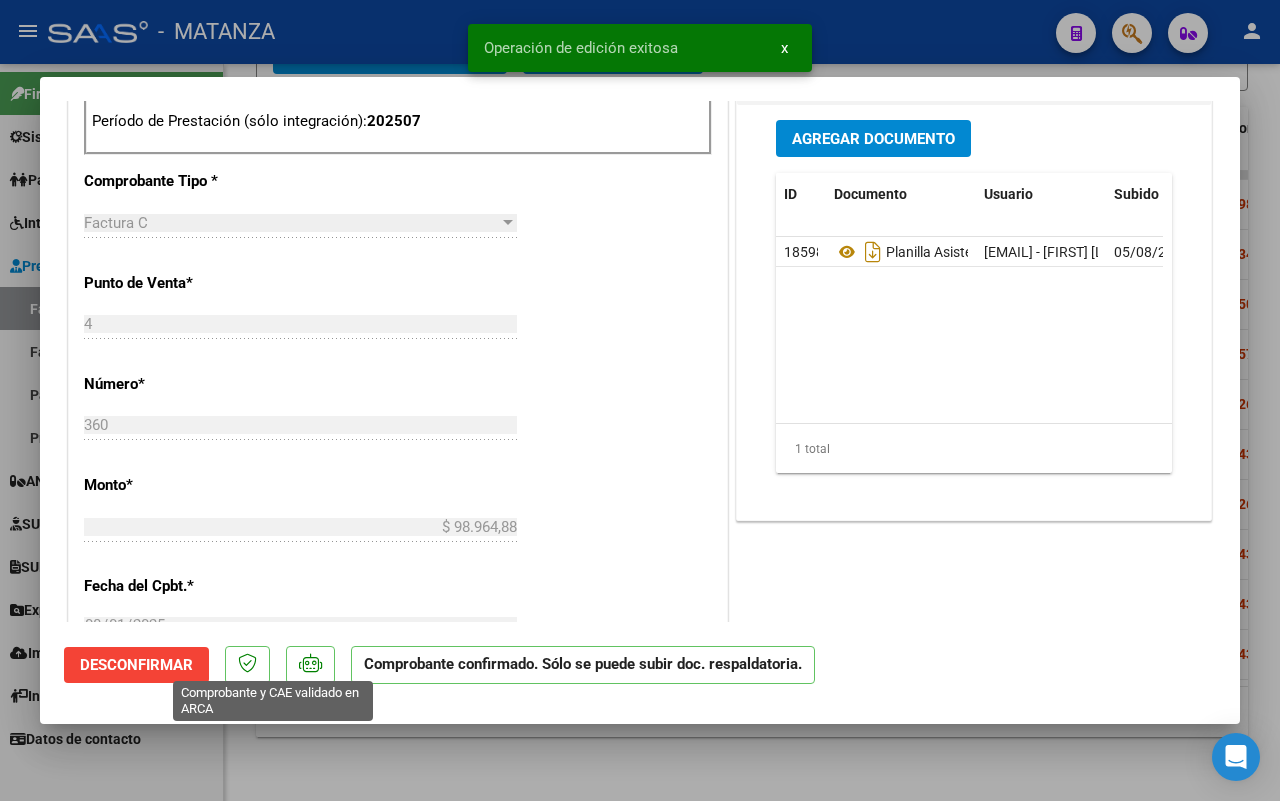 scroll, scrollTop: 560, scrollLeft: 0, axis: vertical 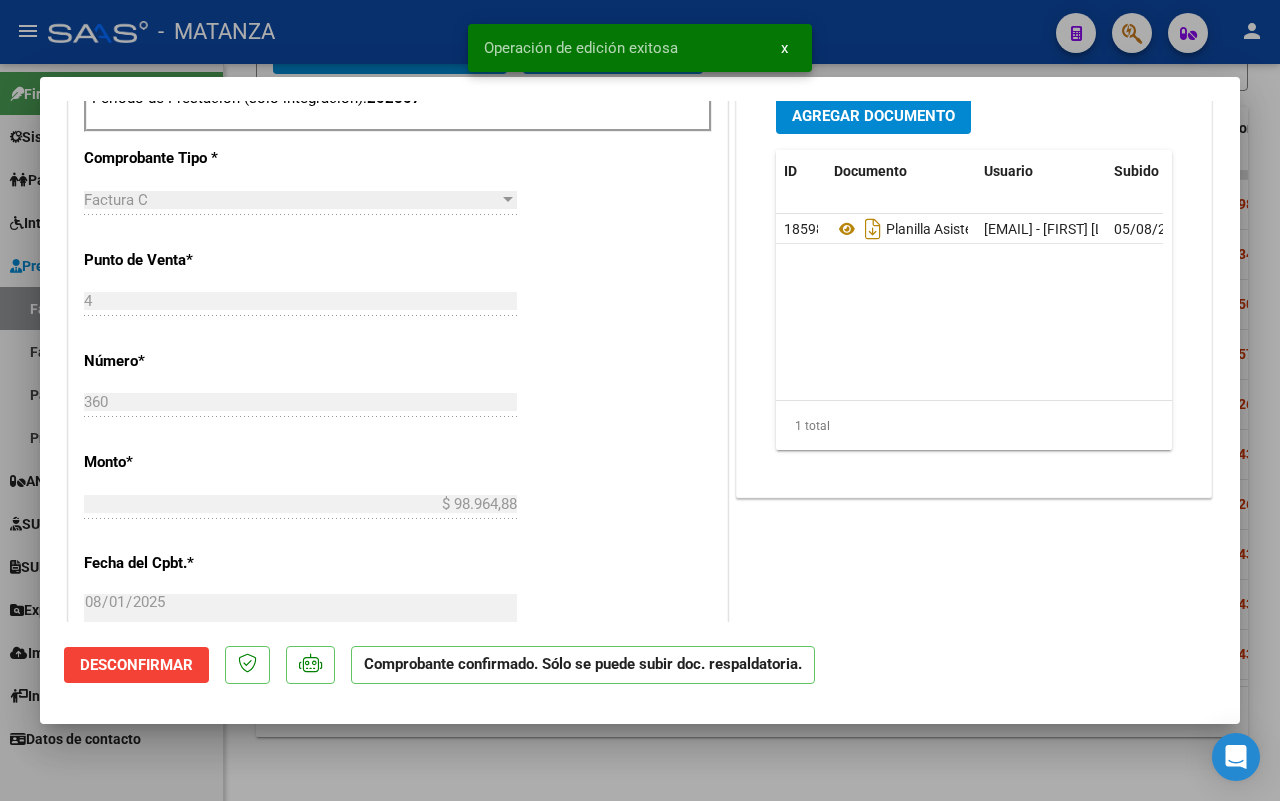 drag, startPoint x: 181, startPoint y: 738, endPoint x: 732, endPoint y: 11, distance: 912.2116 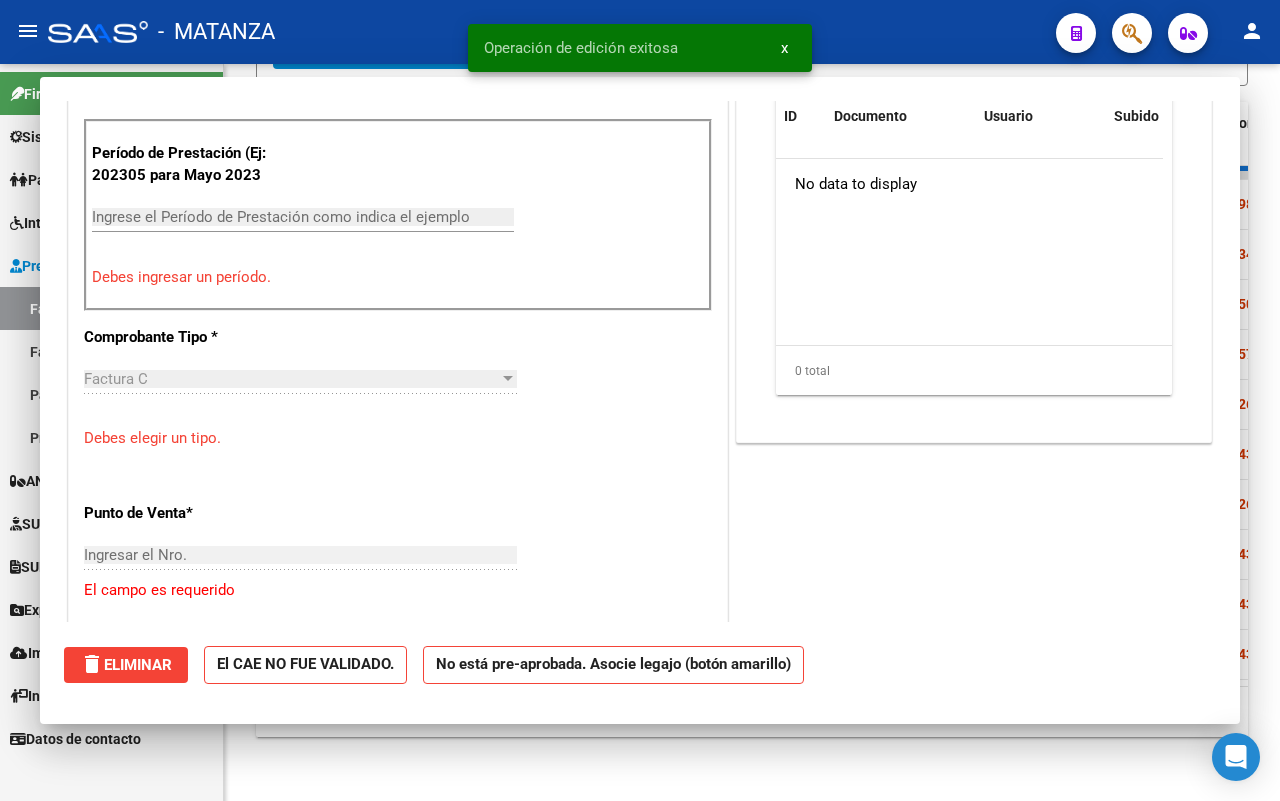 scroll, scrollTop: 0, scrollLeft: 0, axis: both 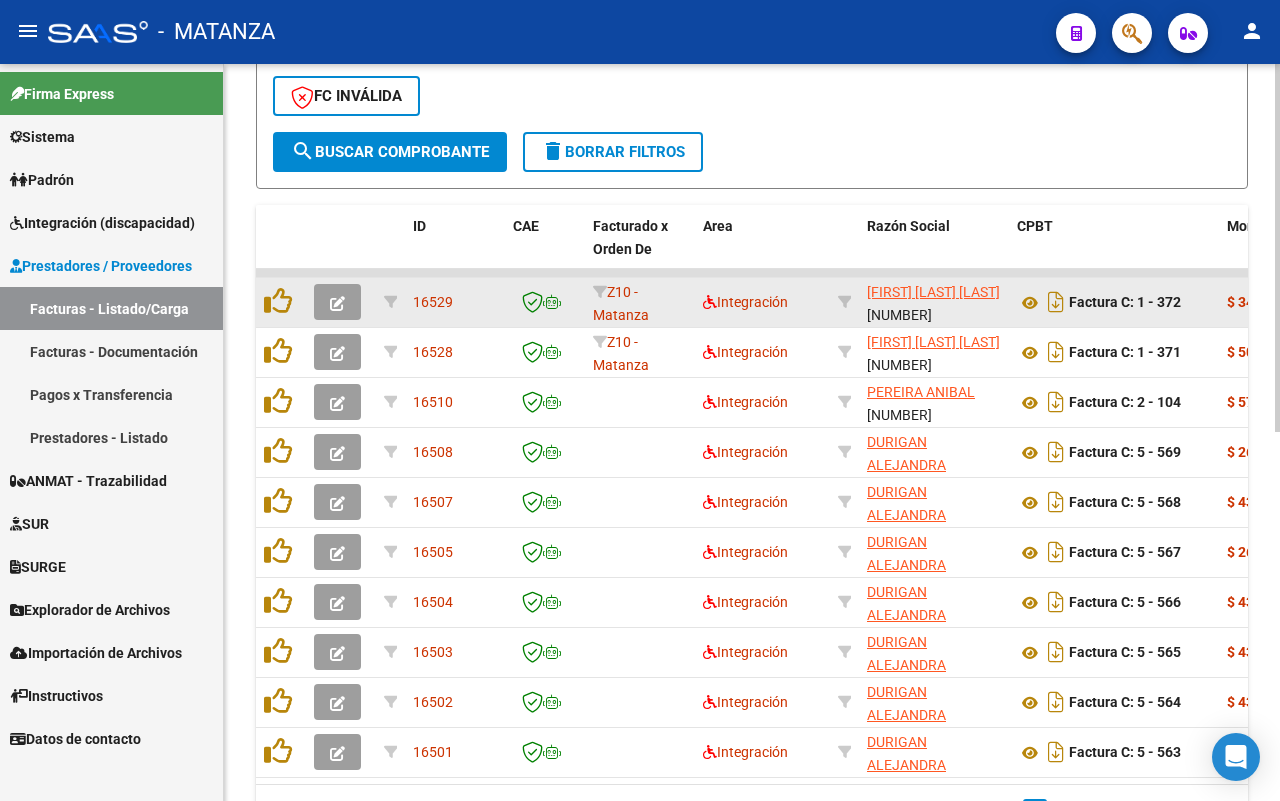 click 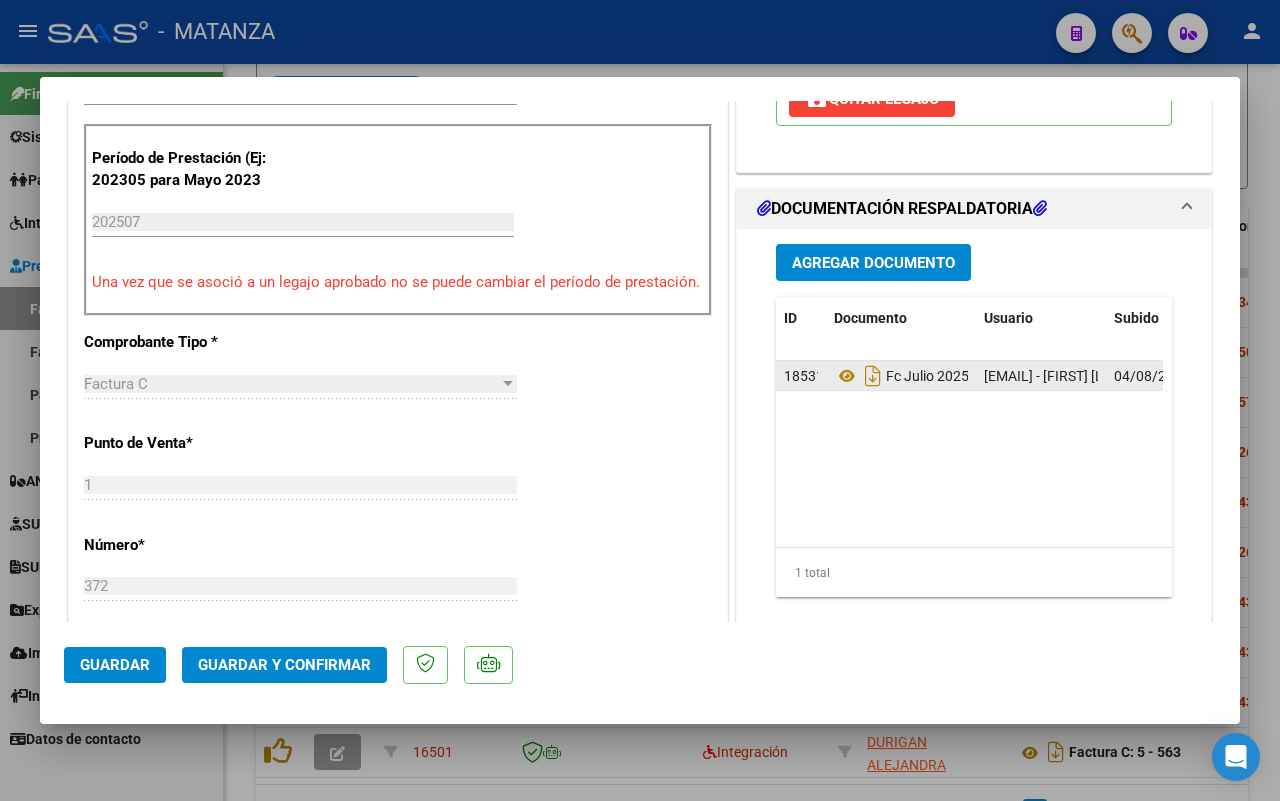scroll, scrollTop: 375, scrollLeft: 0, axis: vertical 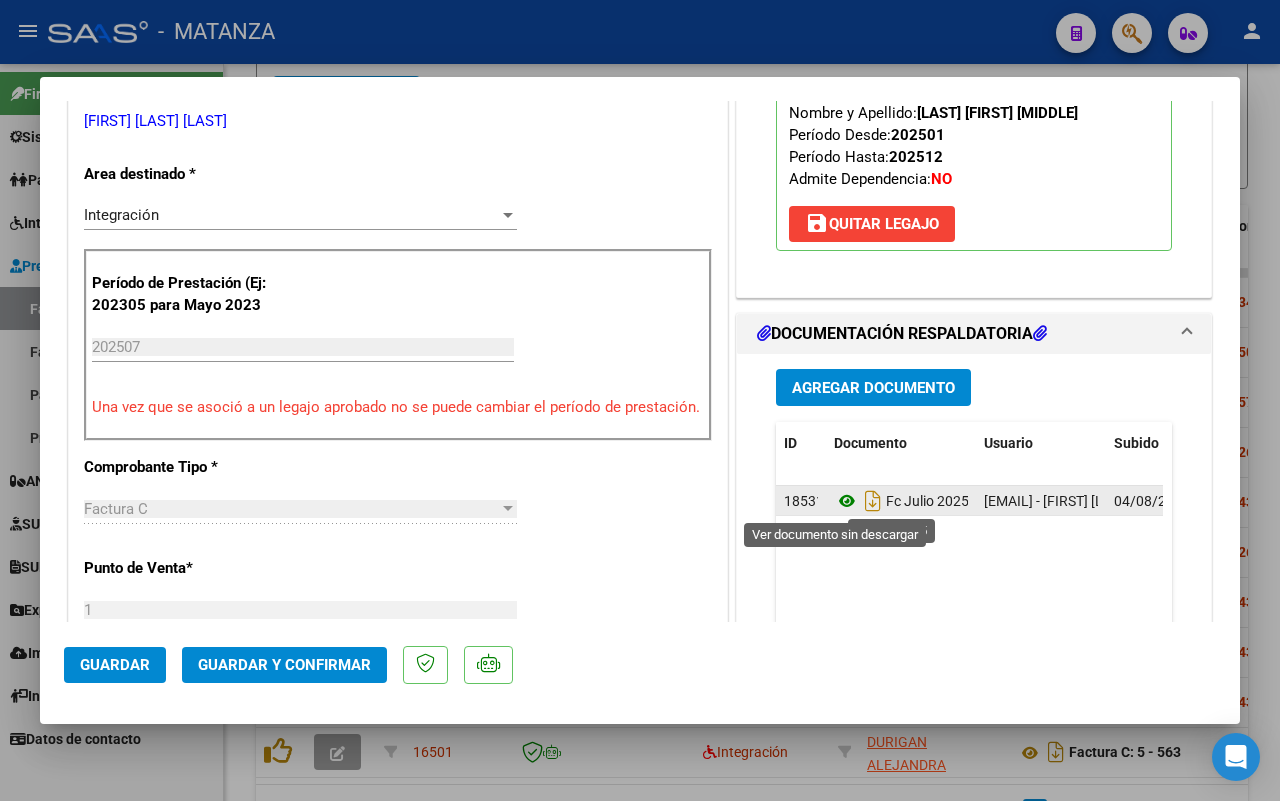 click 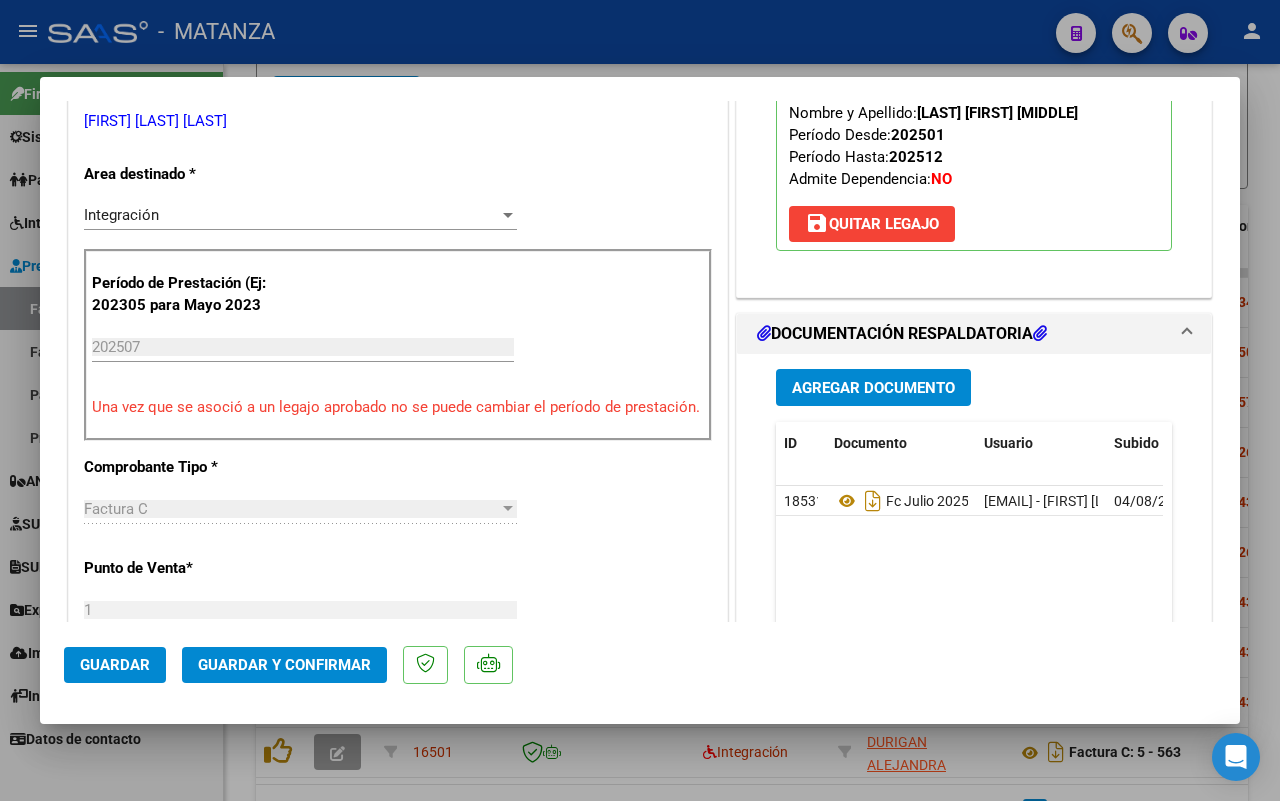 scroll, scrollTop: 500, scrollLeft: 0, axis: vertical 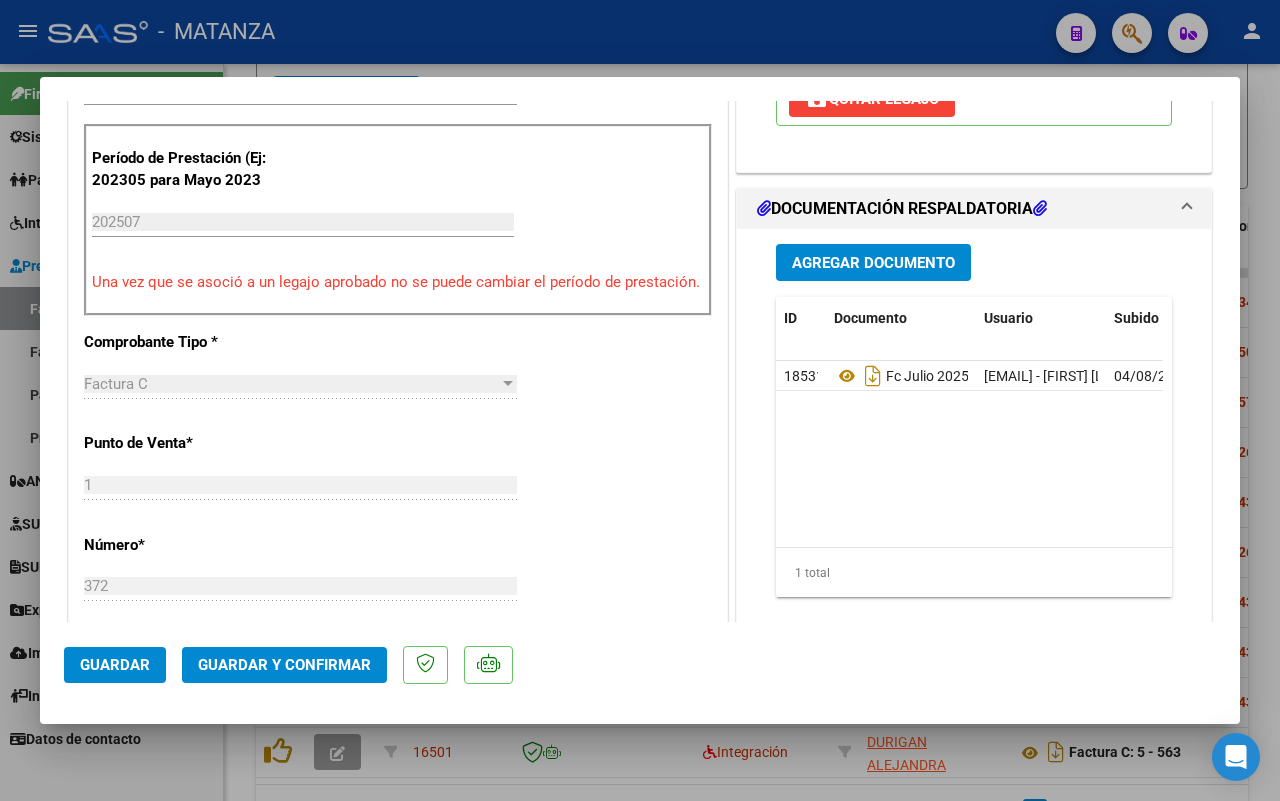 click on "Guardar y Confirmar" 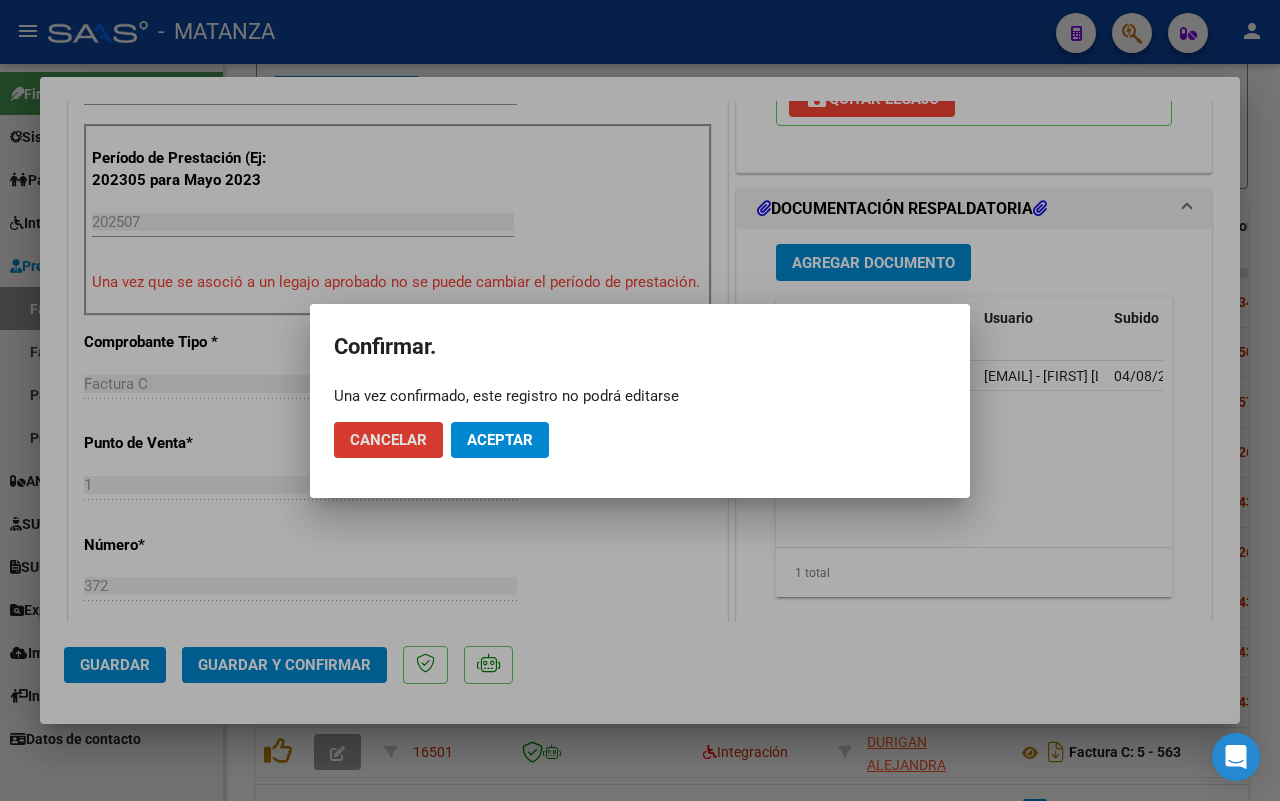 click on "Aceptar" 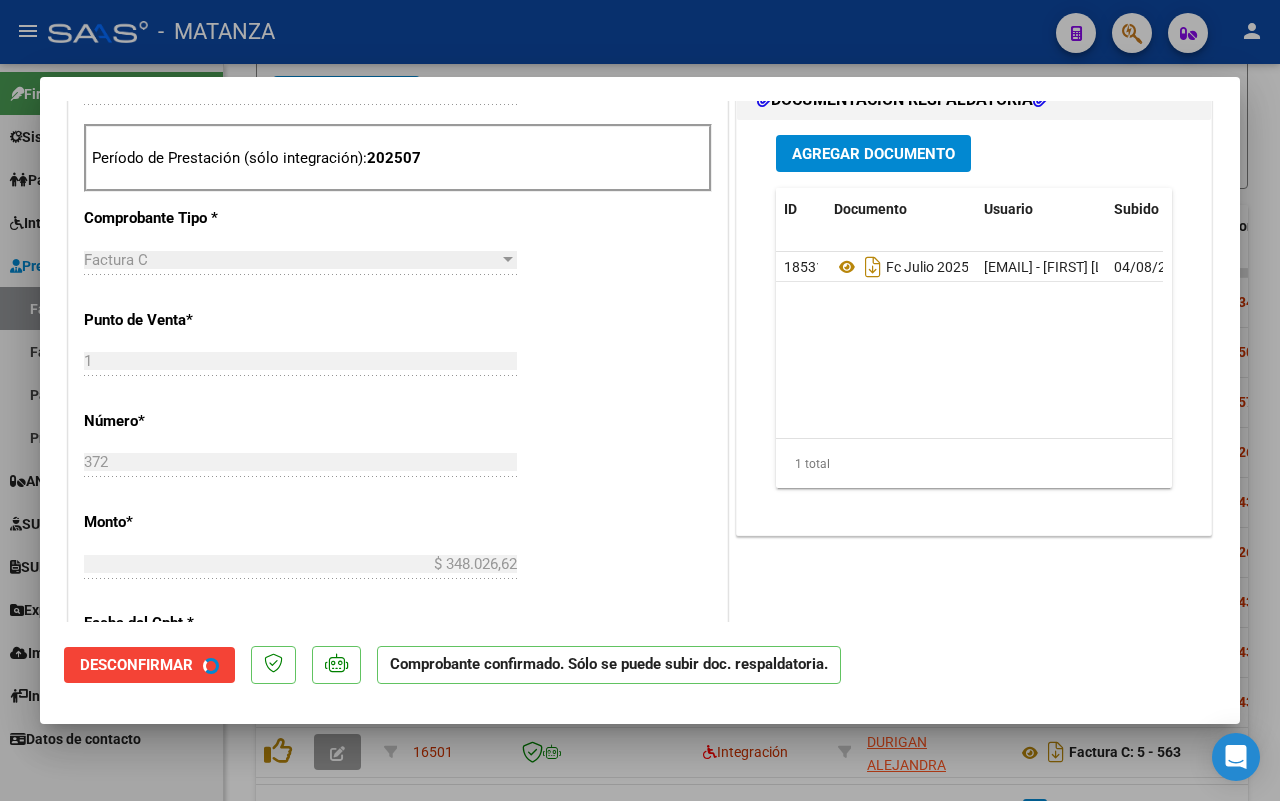 scroll, scrollTop: 522, scrollLeft: 0, axis: vertical 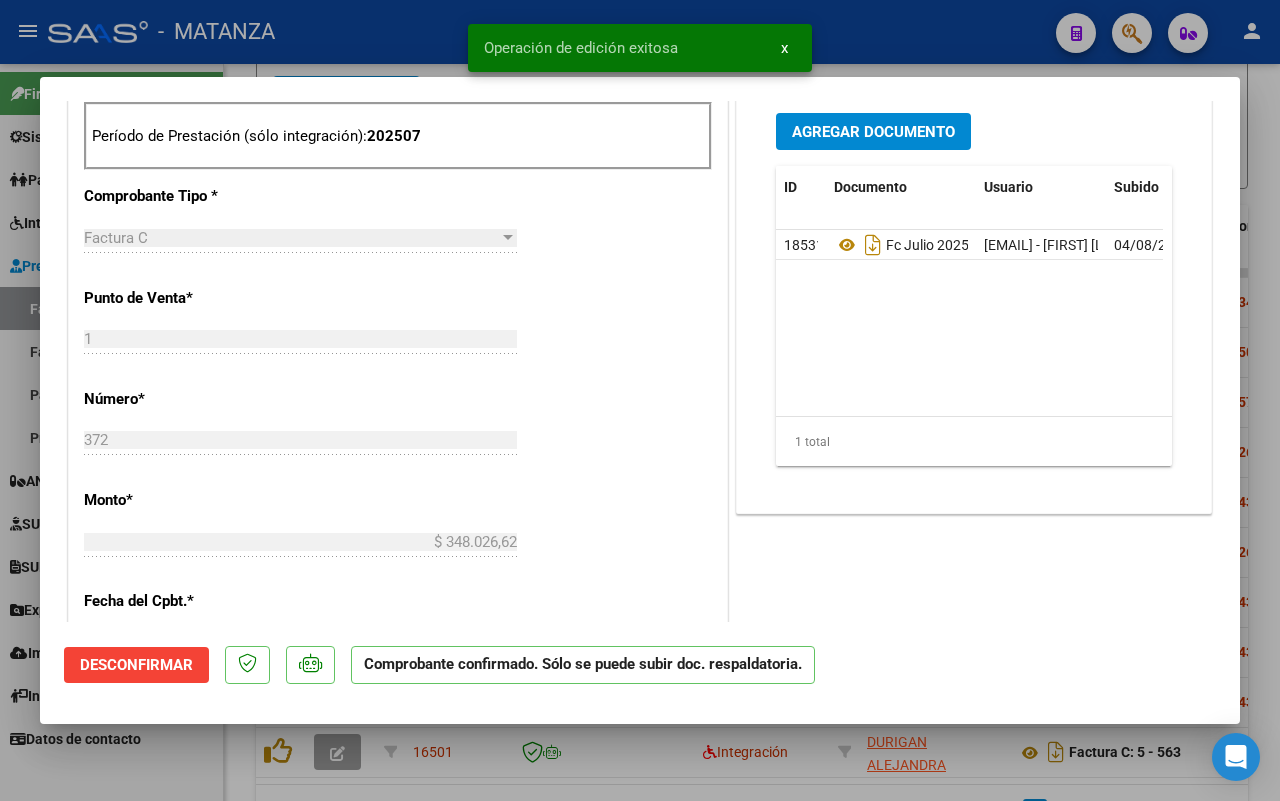 click at bounding box center (640, 400) 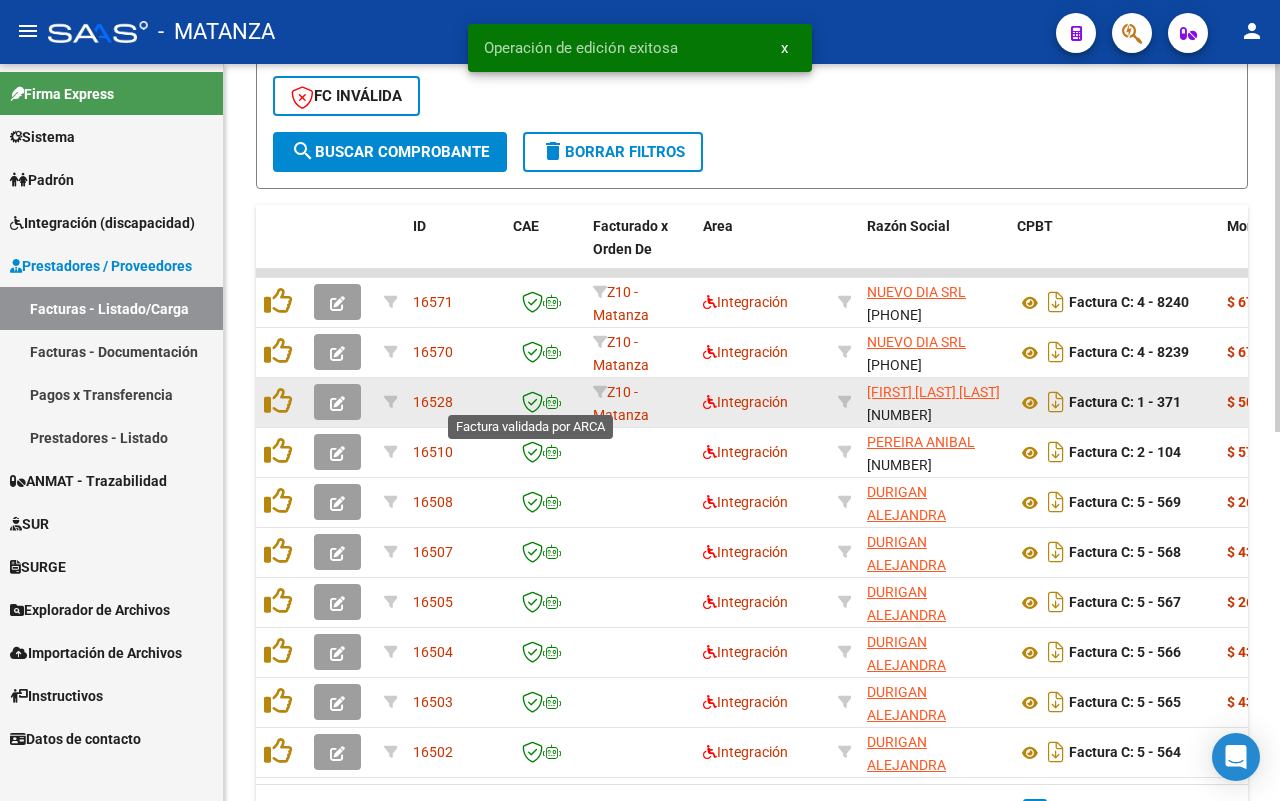 click 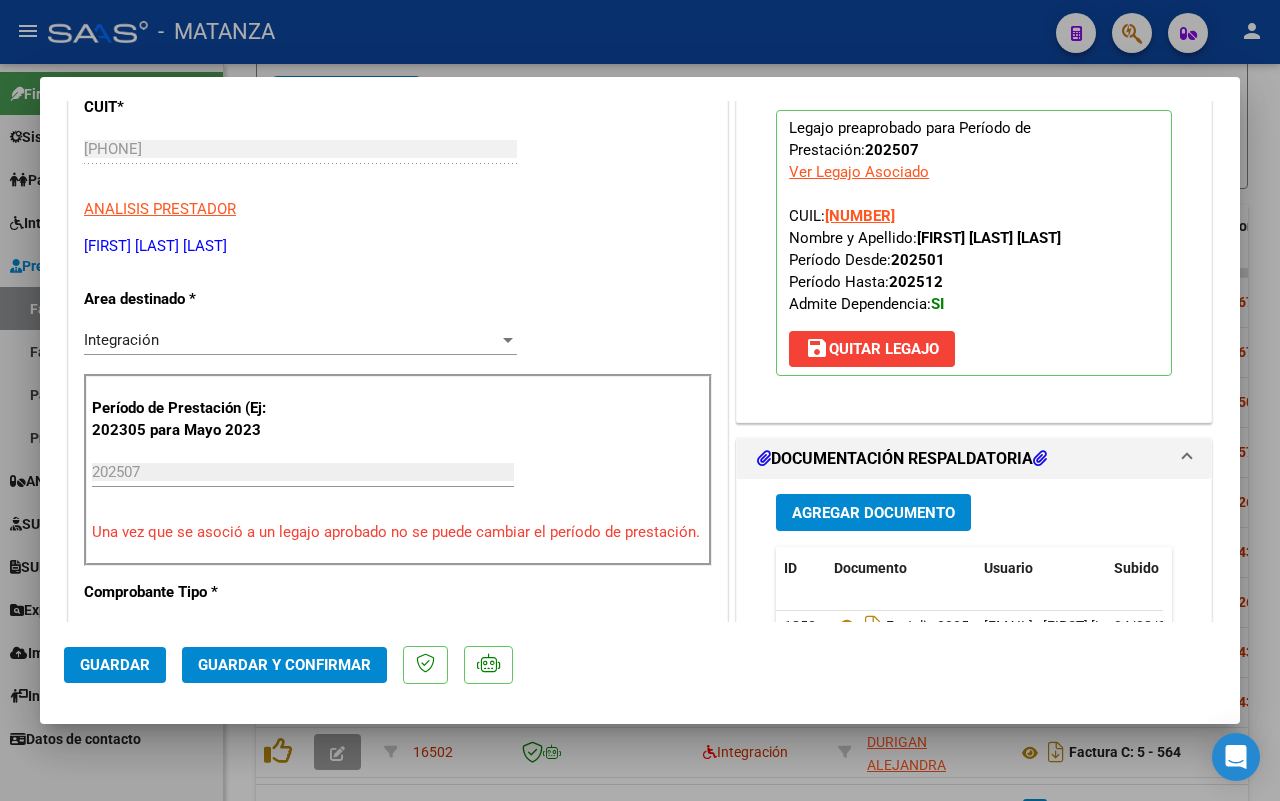 scroll, scrollTop: 500, scrollLeft: 0, axis: vertical 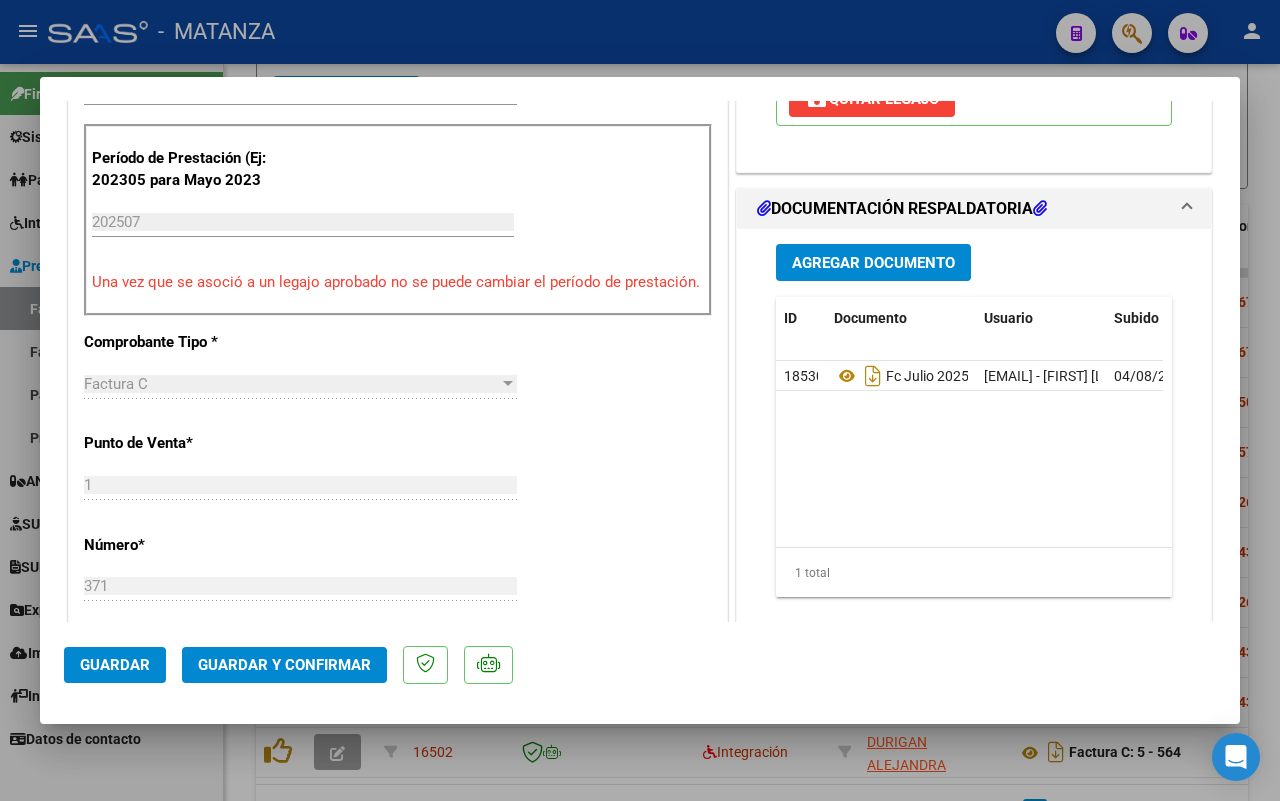 click on "Guardar y Confirmar" 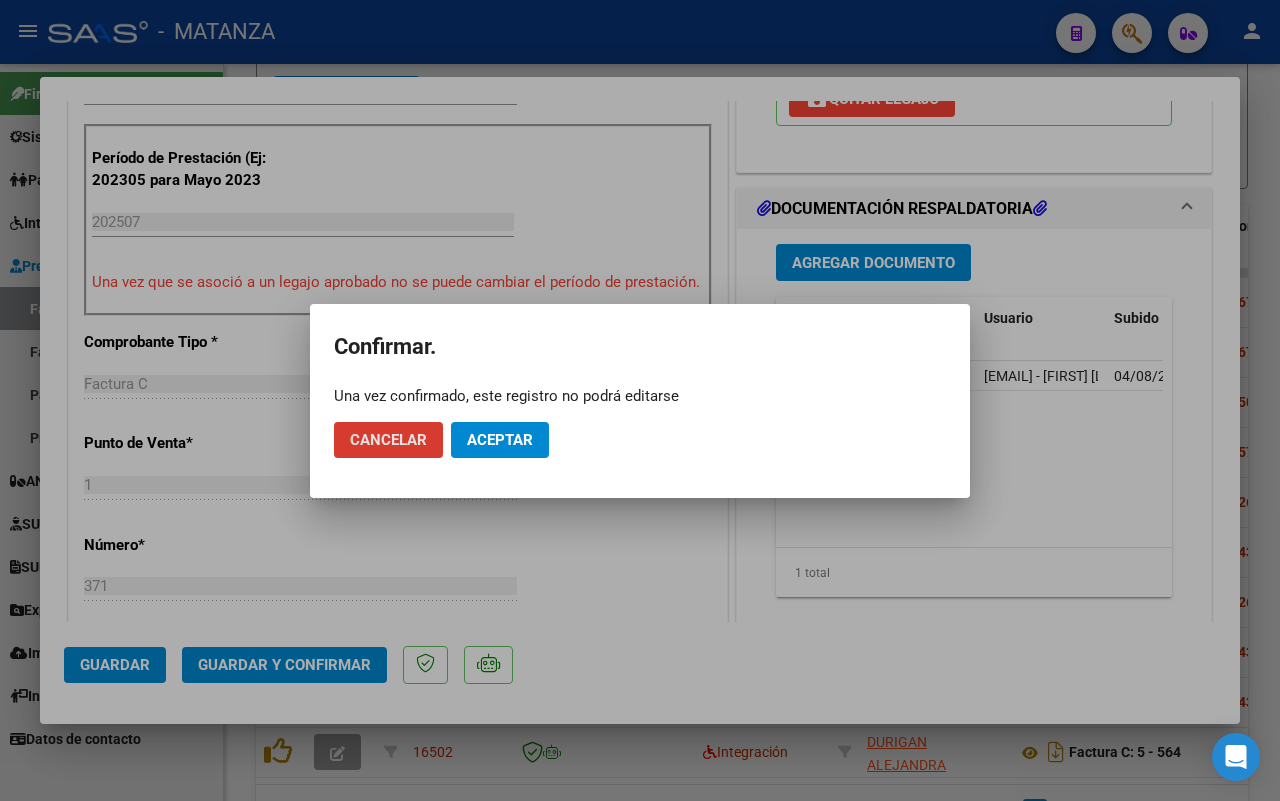 click on "Aceptar" 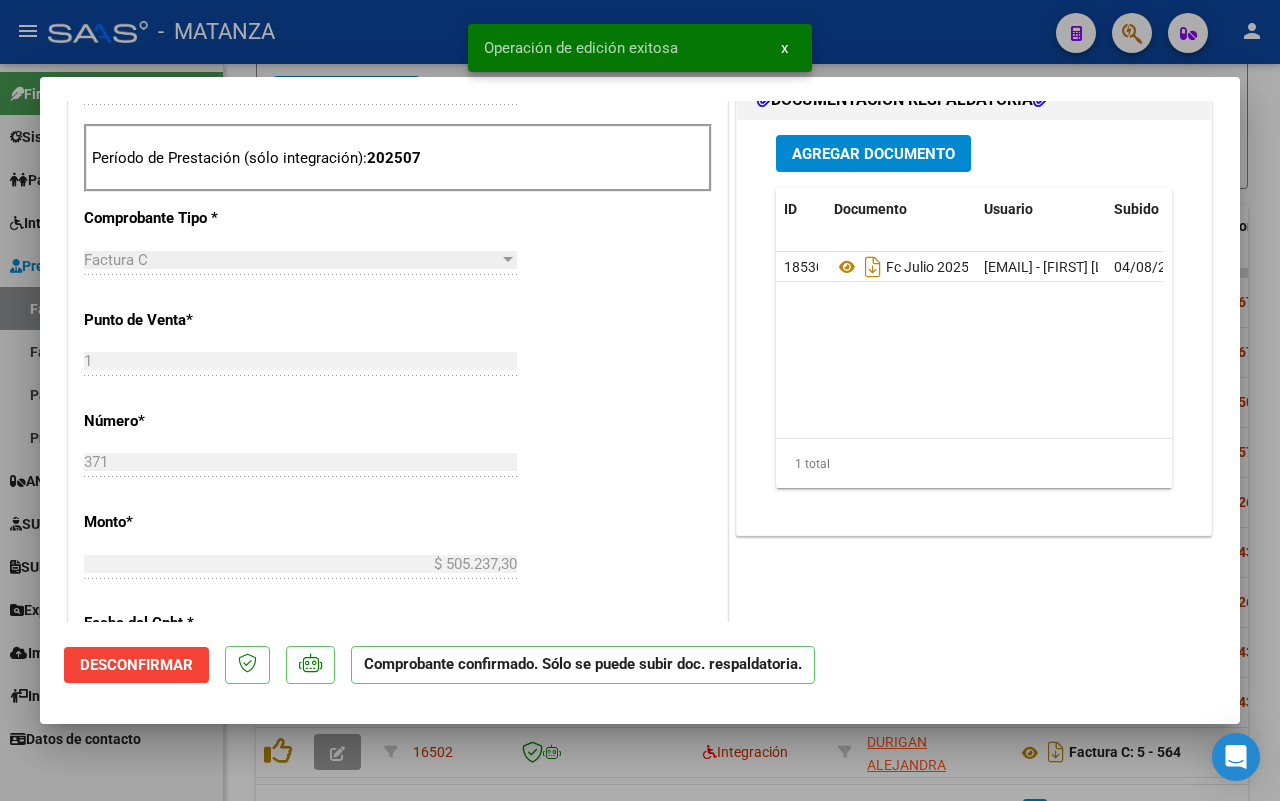 scroll, scrollTop: 522, scrollLeft: 0, axis: vertical 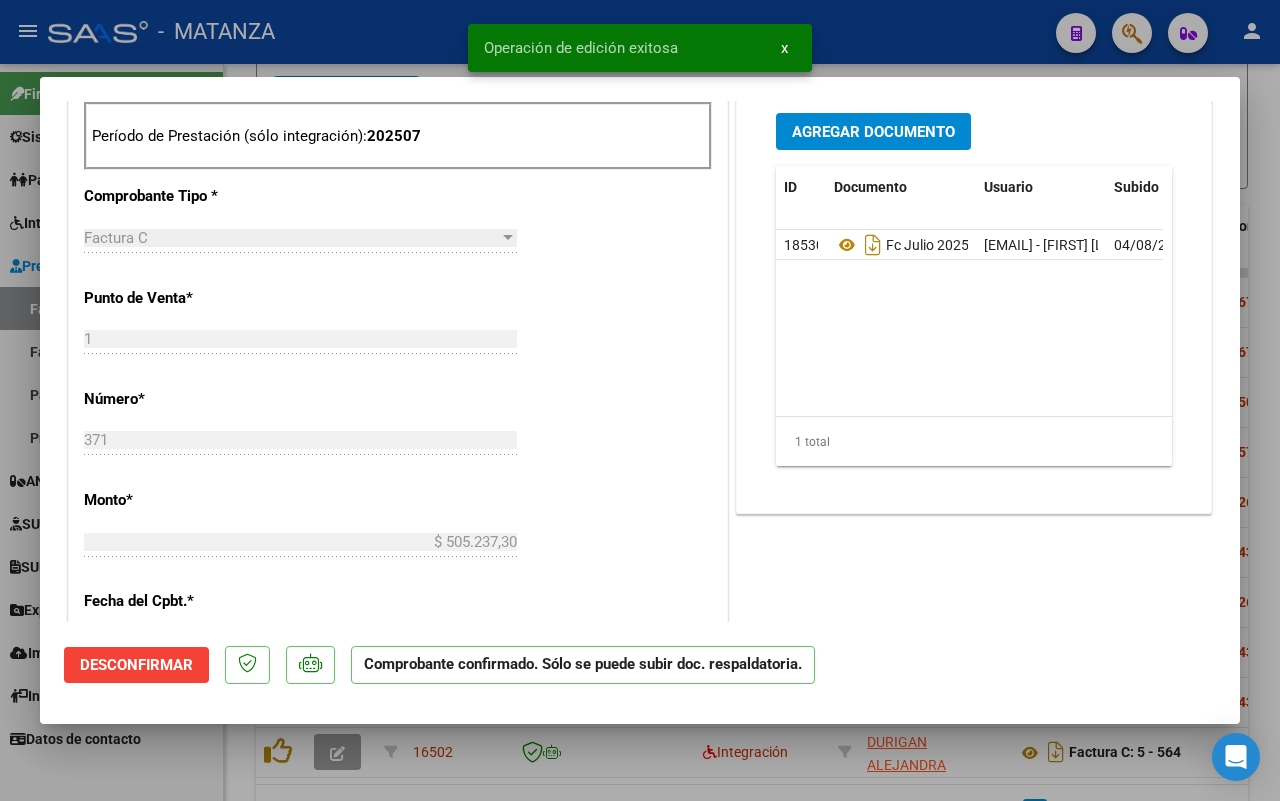 click at bounding box center (640, 400) 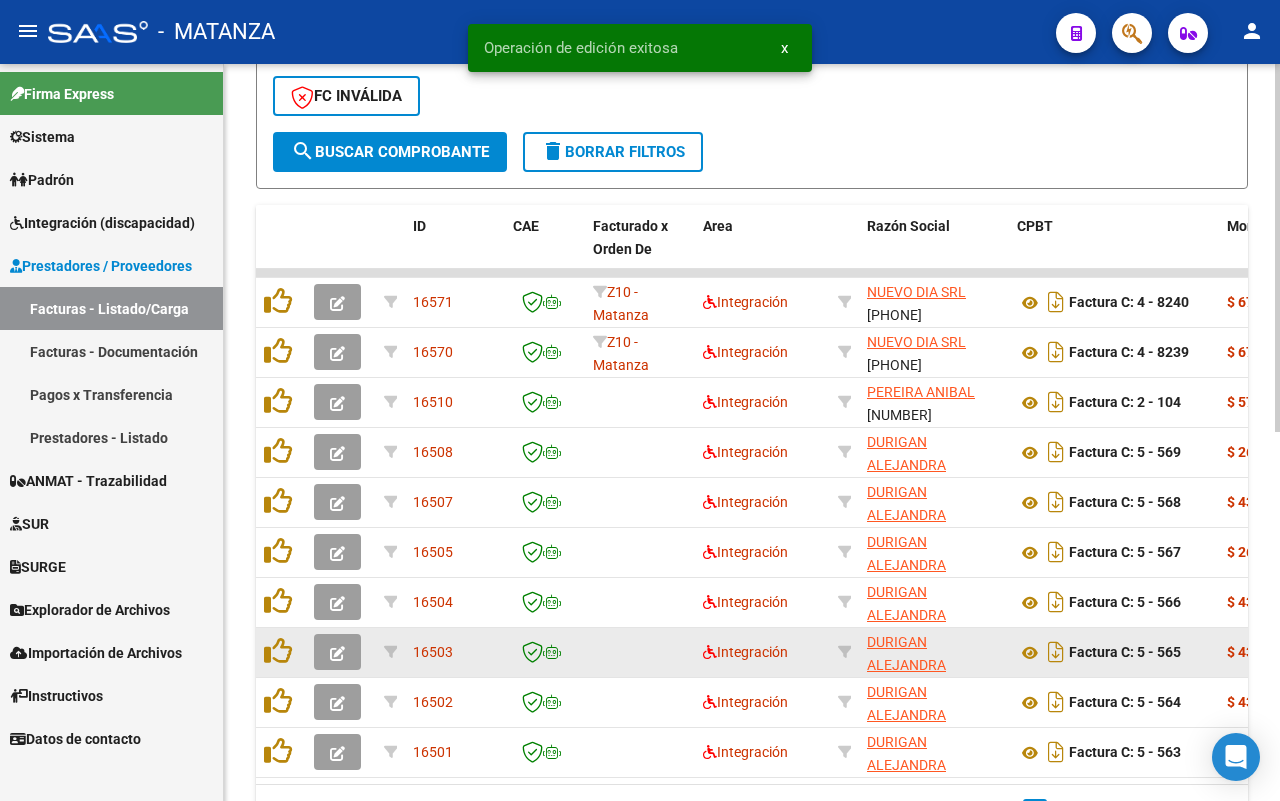 scroll, scrollTop: 738, scrollLeft: 0, axis: vertical 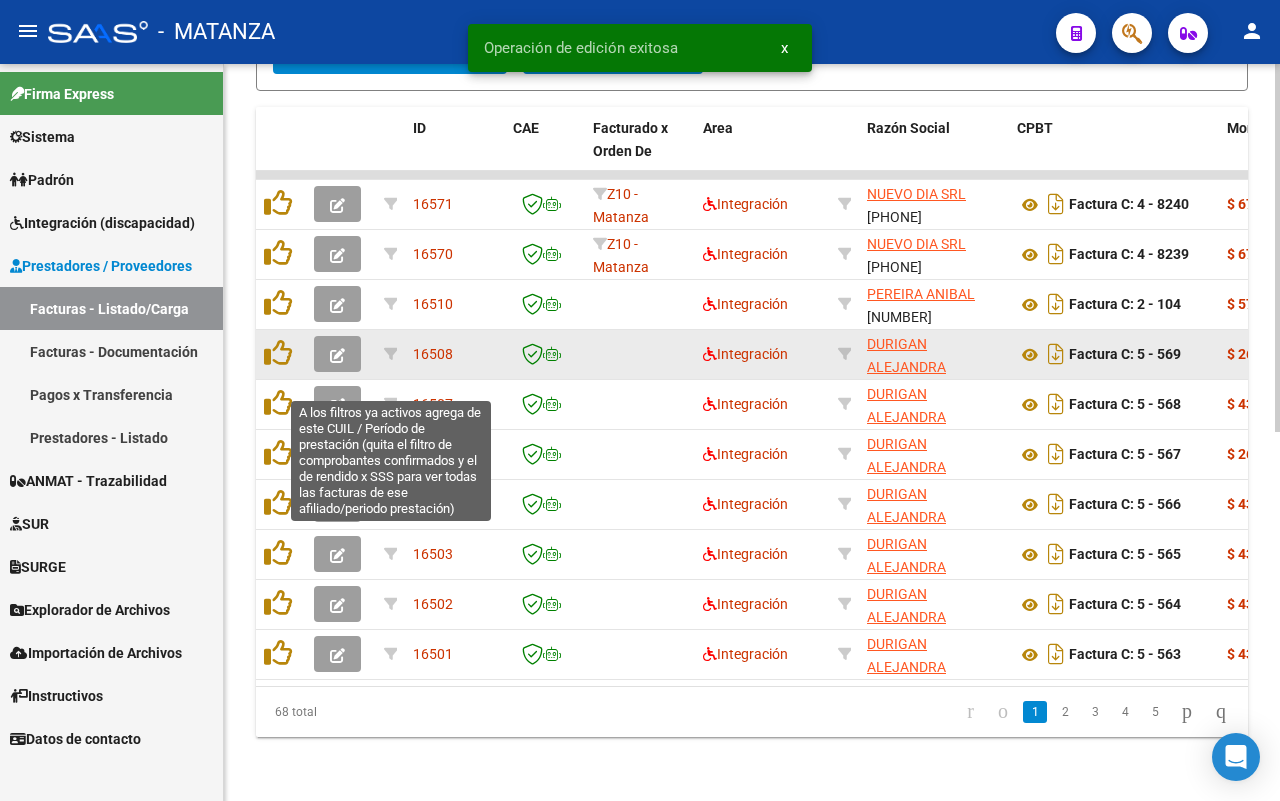 click 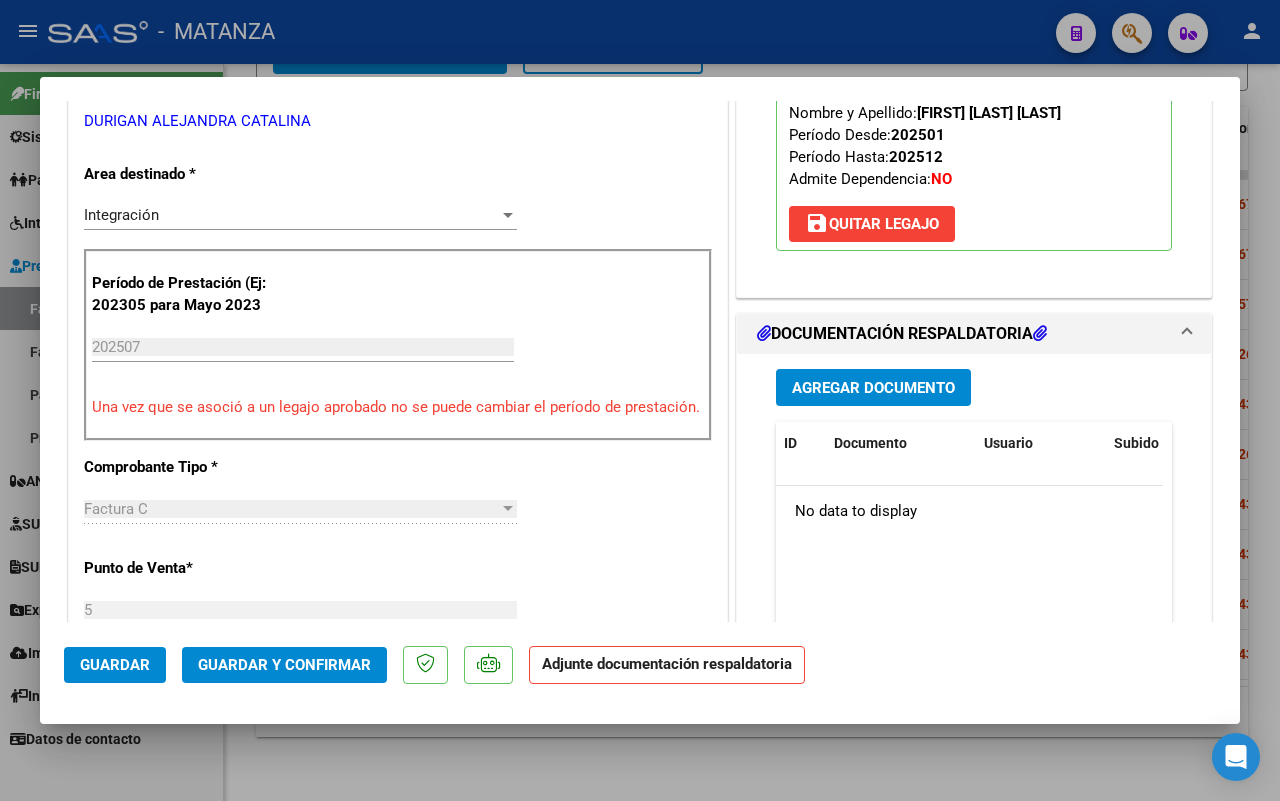 scroll, scrollTop: 500, scrollLeft: 0, axis: vertical 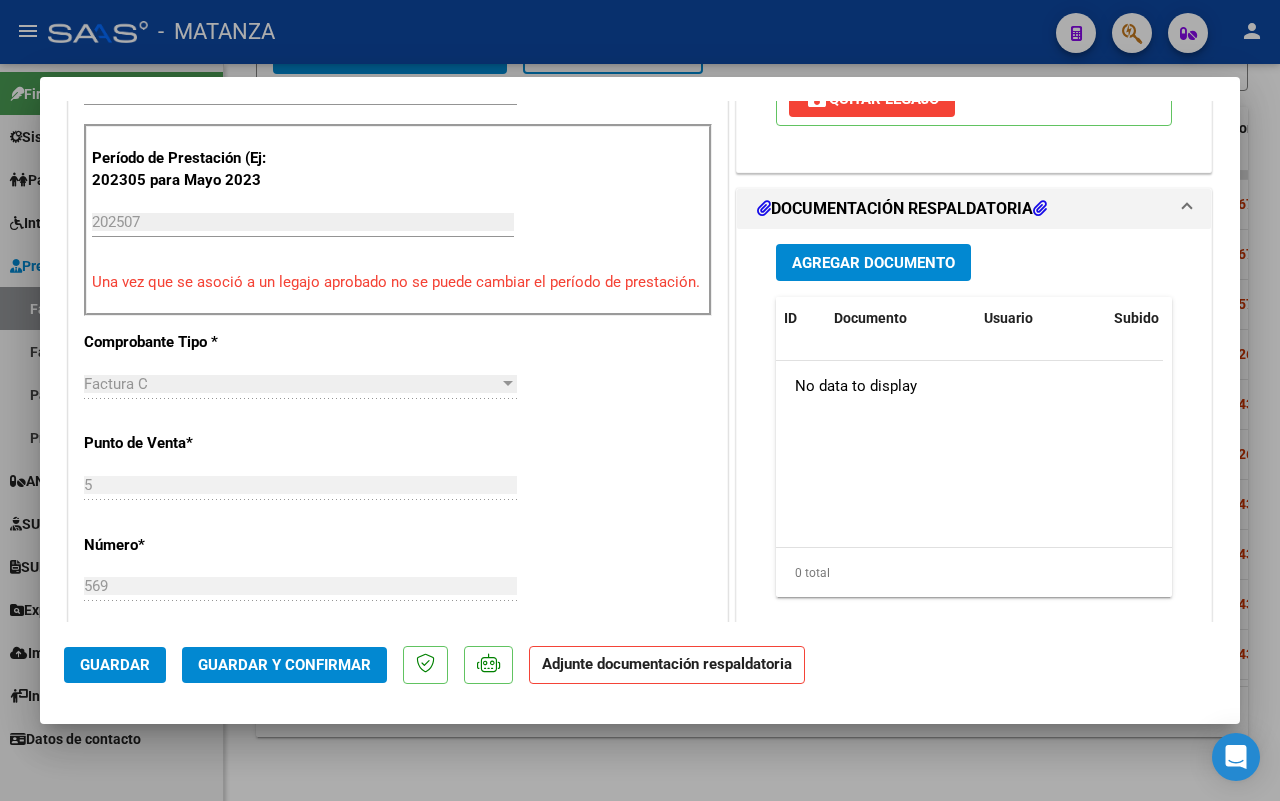 click at bounding box center [640, 400] 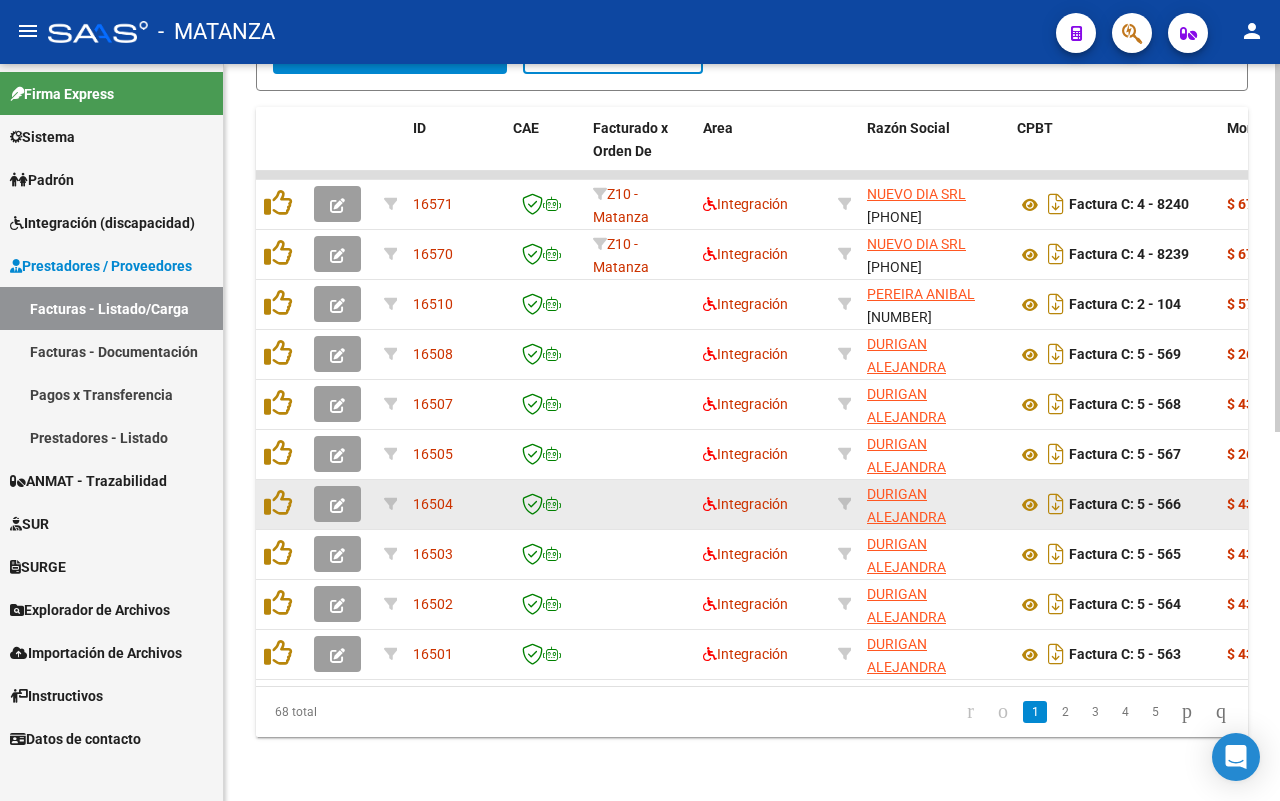 click 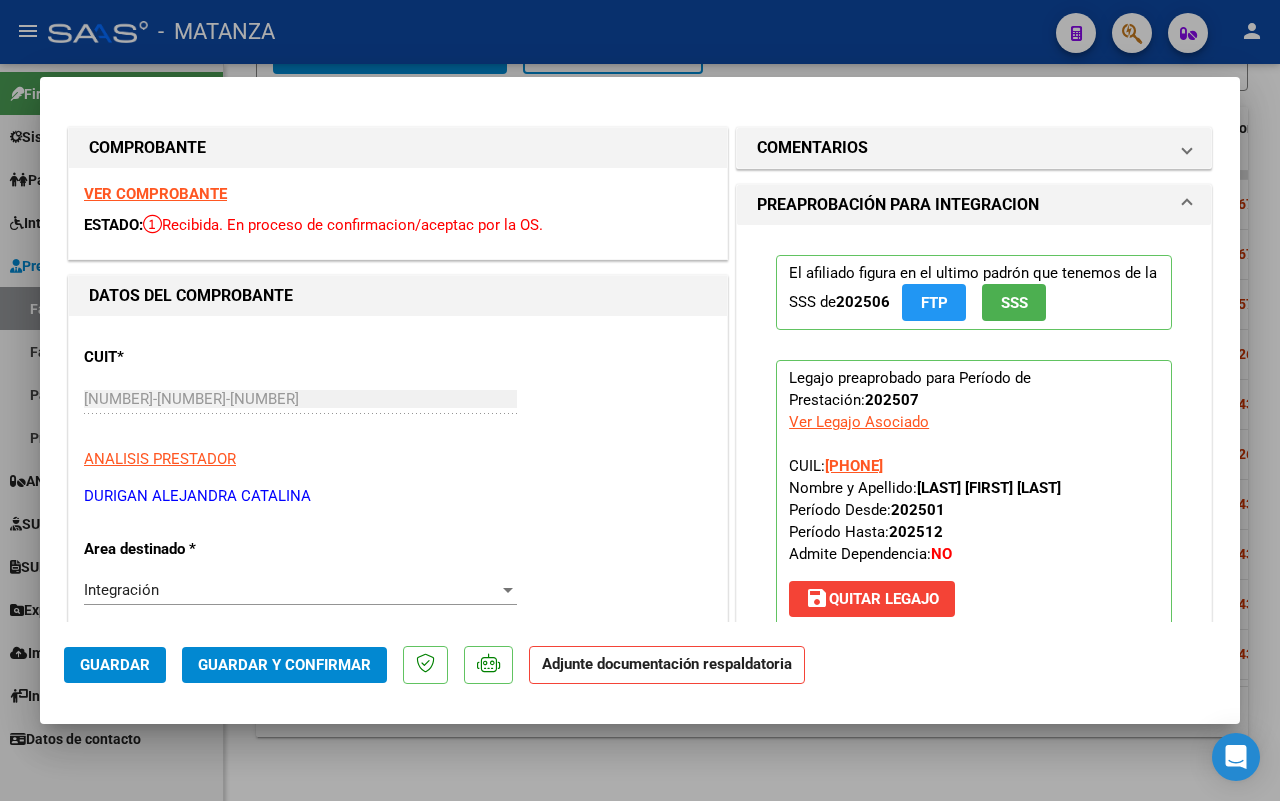 scroll, scrollTop: 537, scrollLeft: 0, axis: vertical 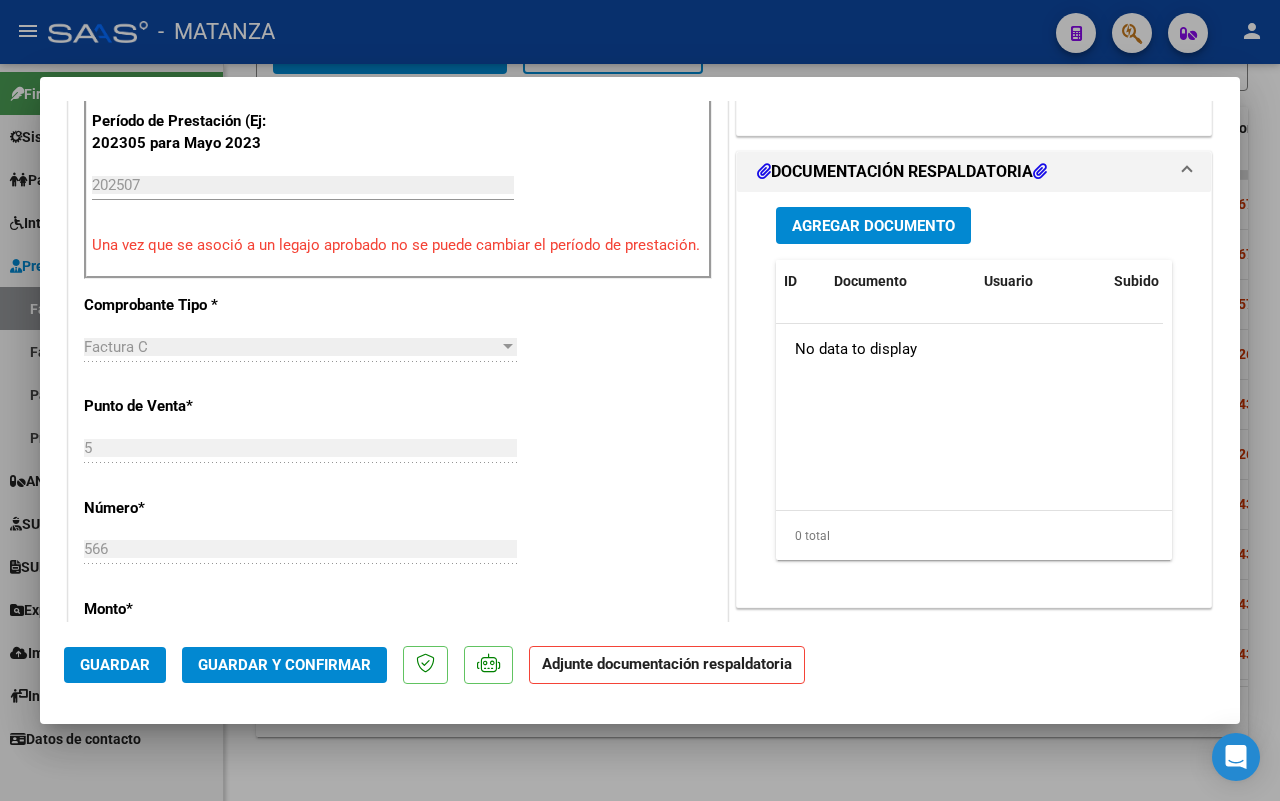 click at bounding box center [640, 400] 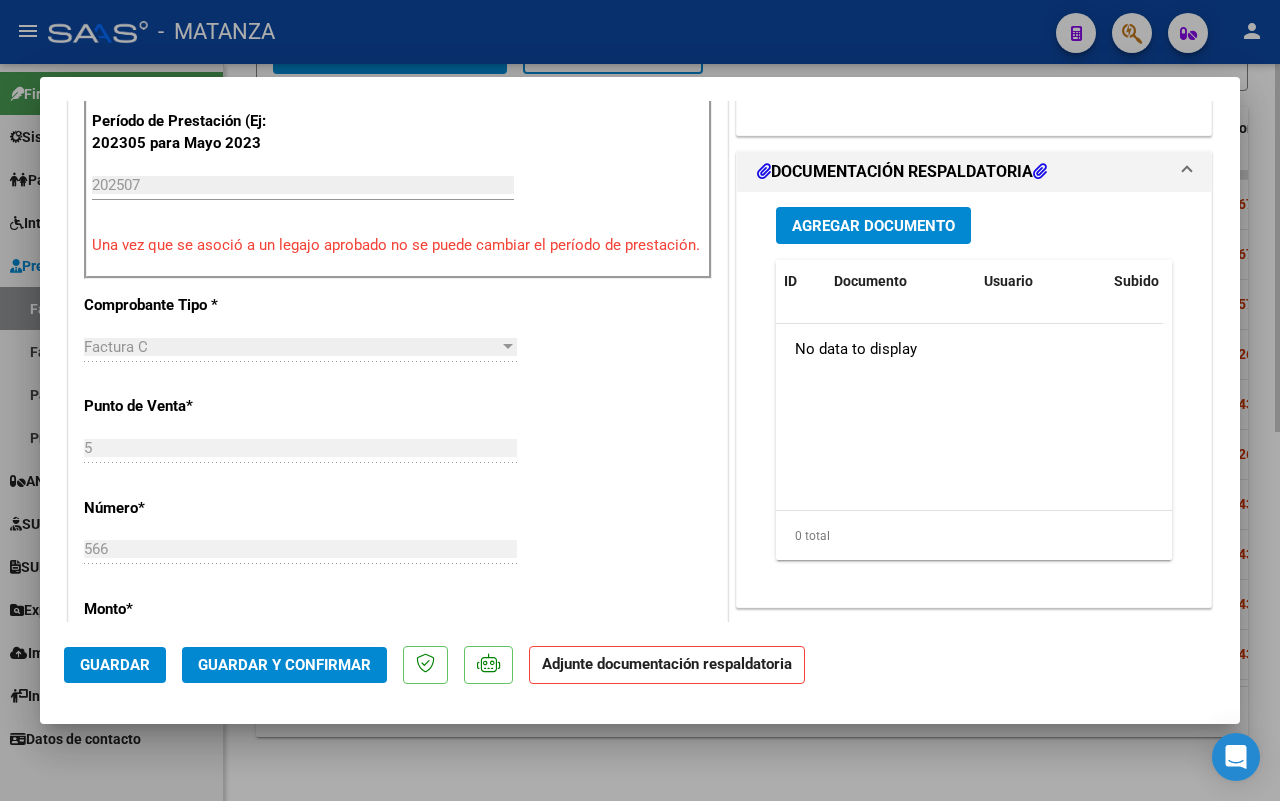 type 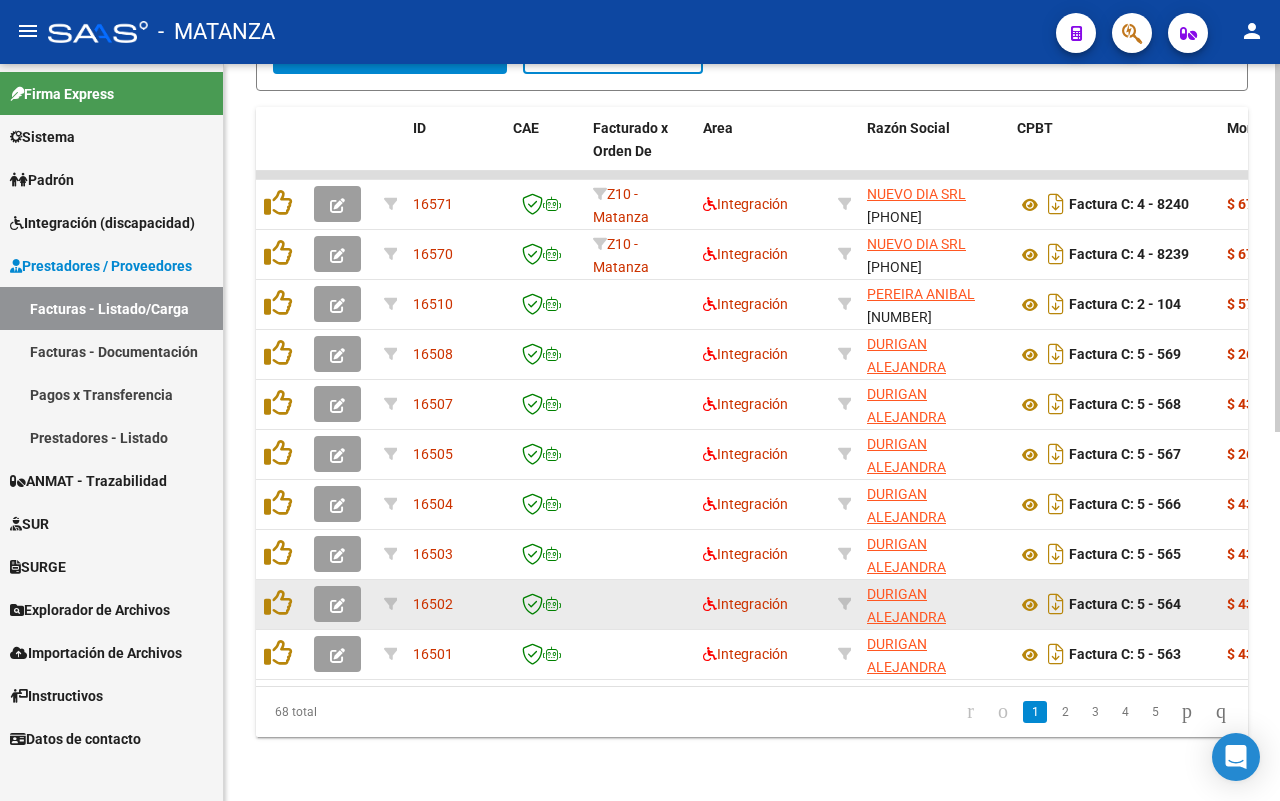 click 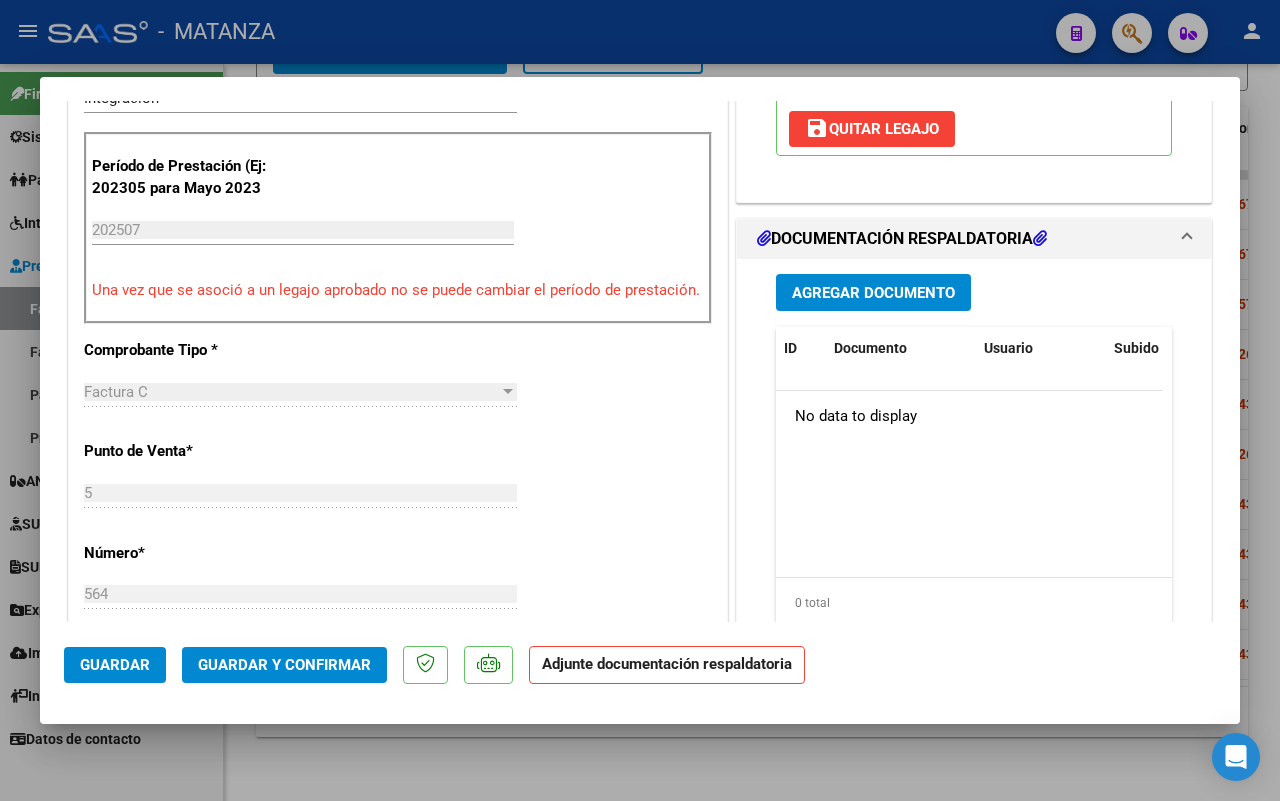 scroll, scrollTop: 375, scrollLeft: 0, axis: vertical 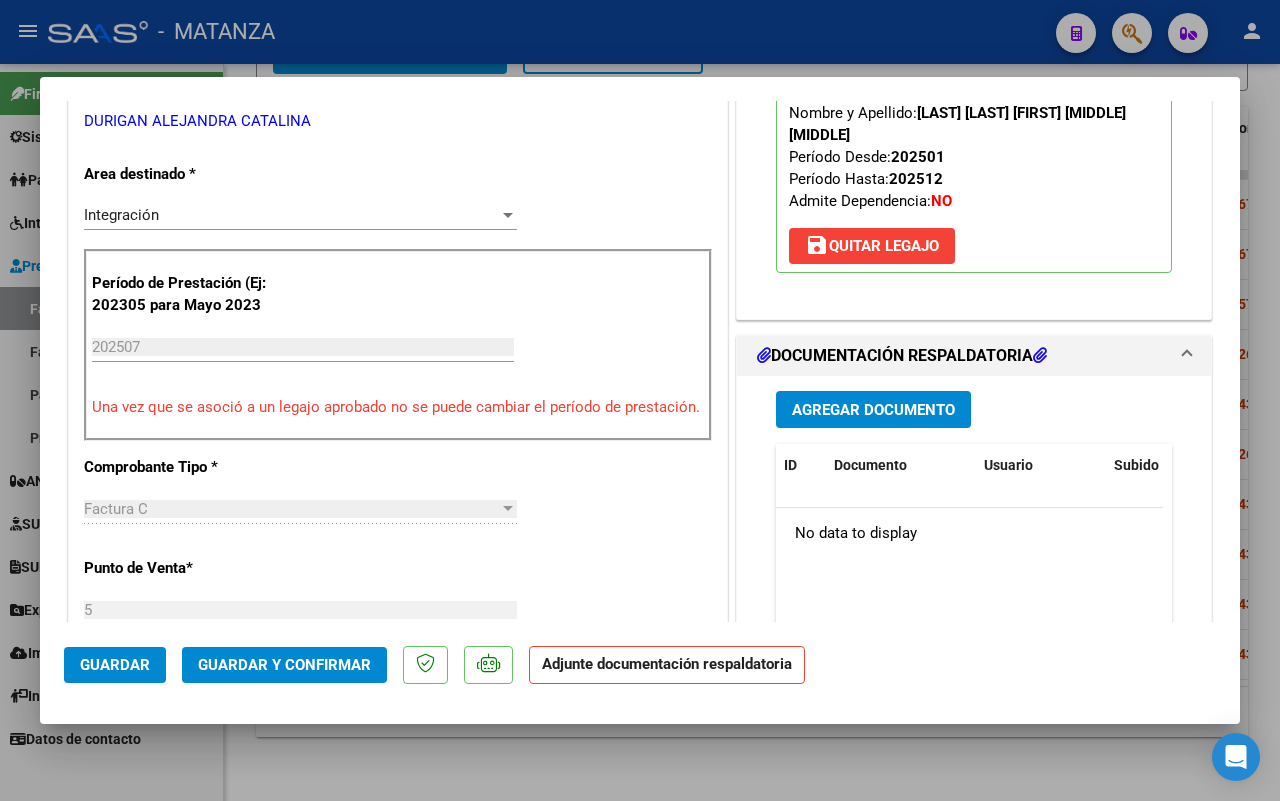 click at bounding box center [640, 400] 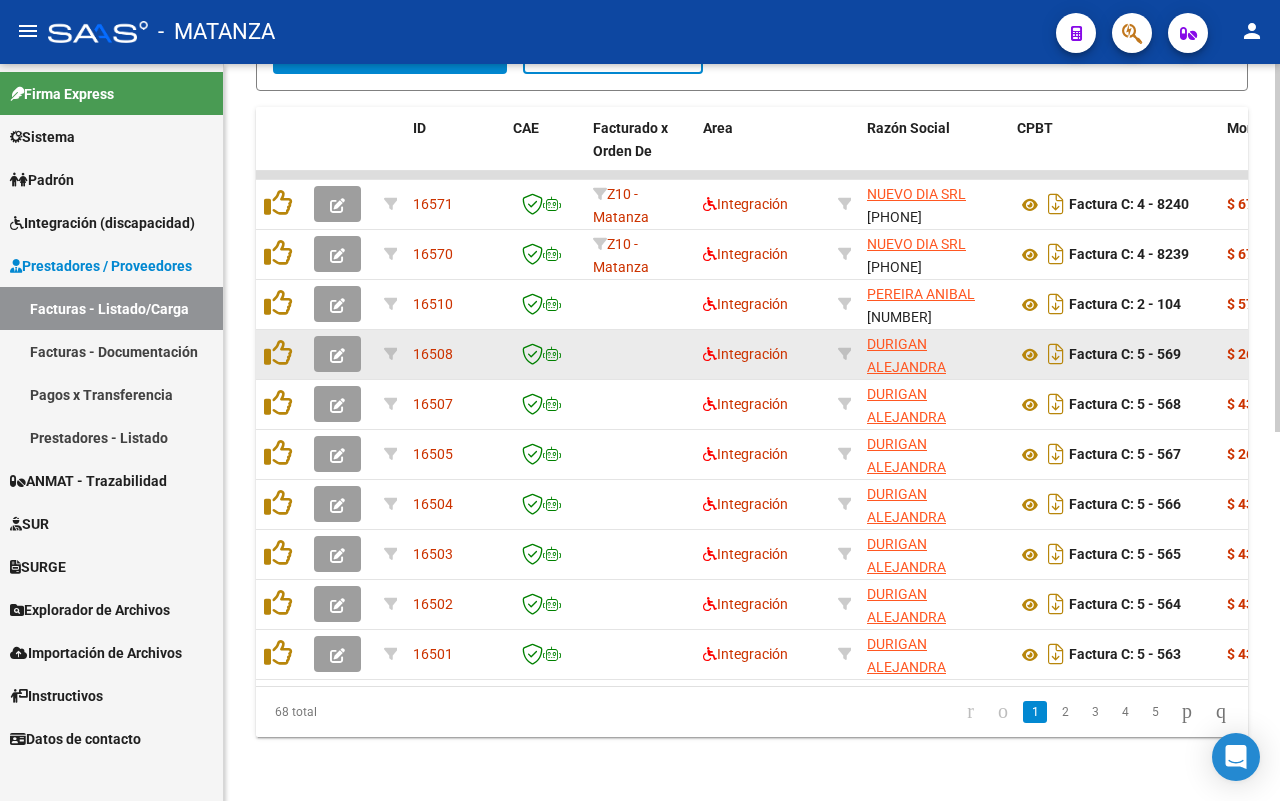 scroll, scrollTop: 738, scrollLeft: 0, axis: vertical 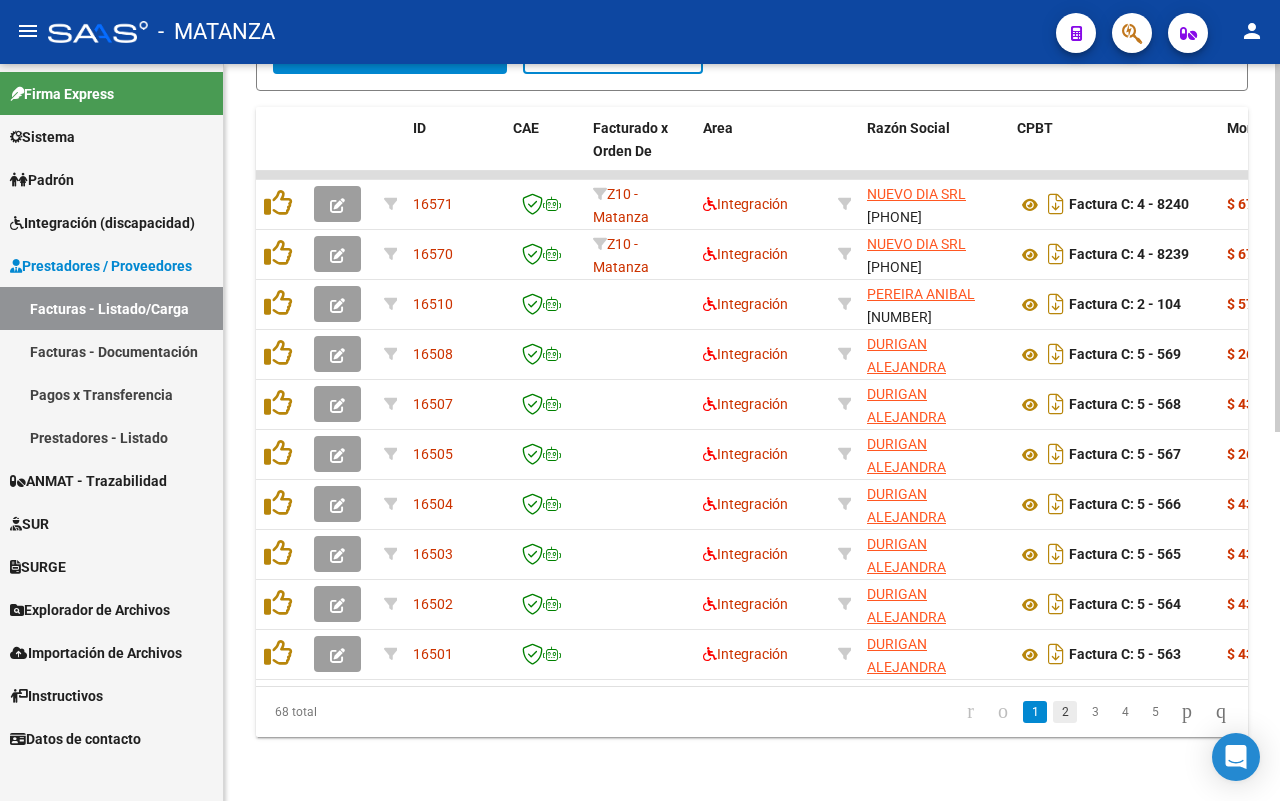 click on "2" 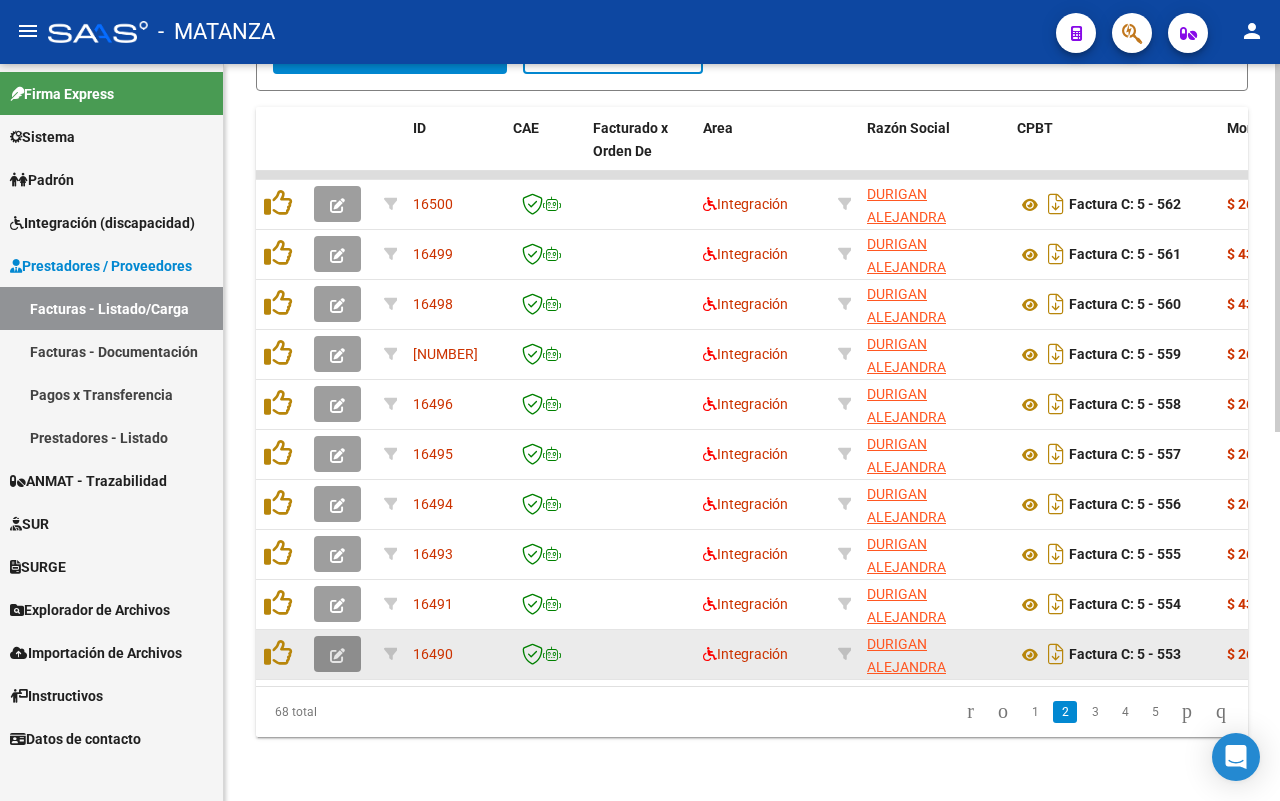 click 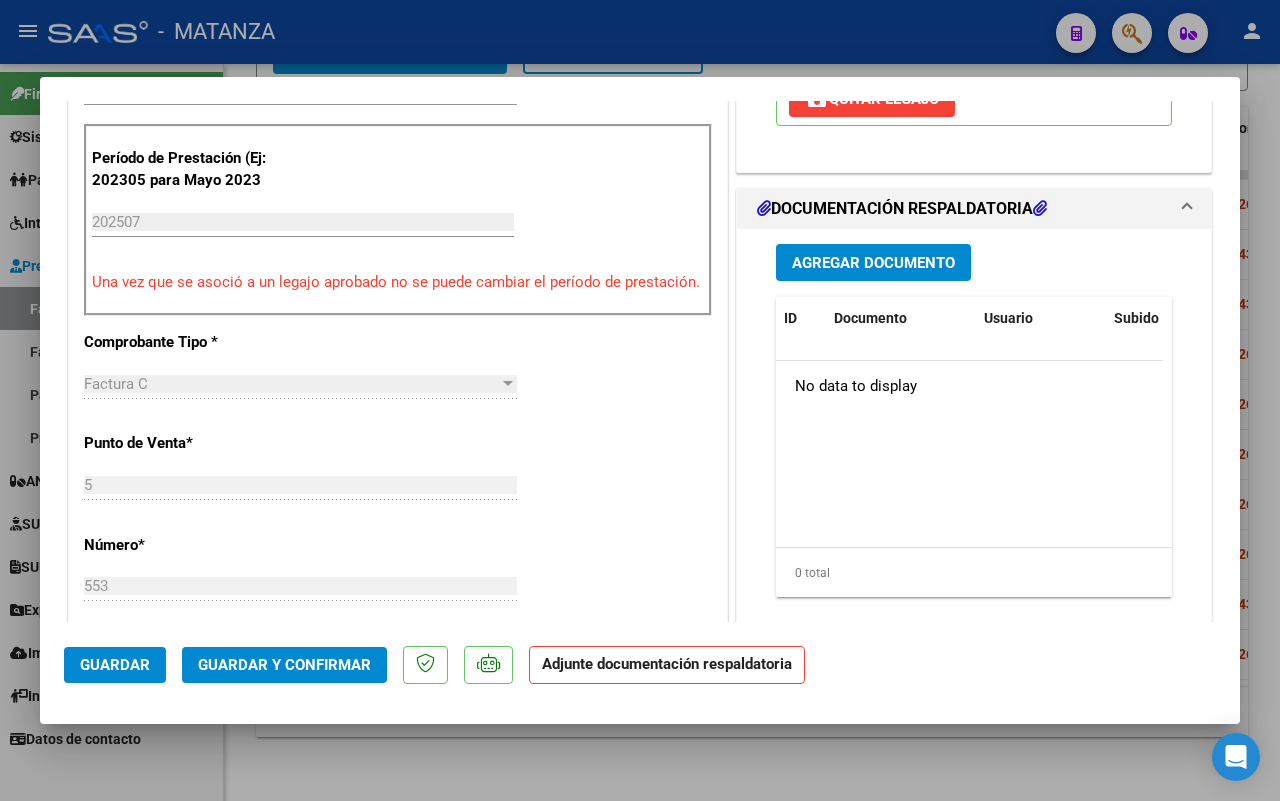 scroll, scrollTop: 625, scrollLeft: 0, axis: vertical 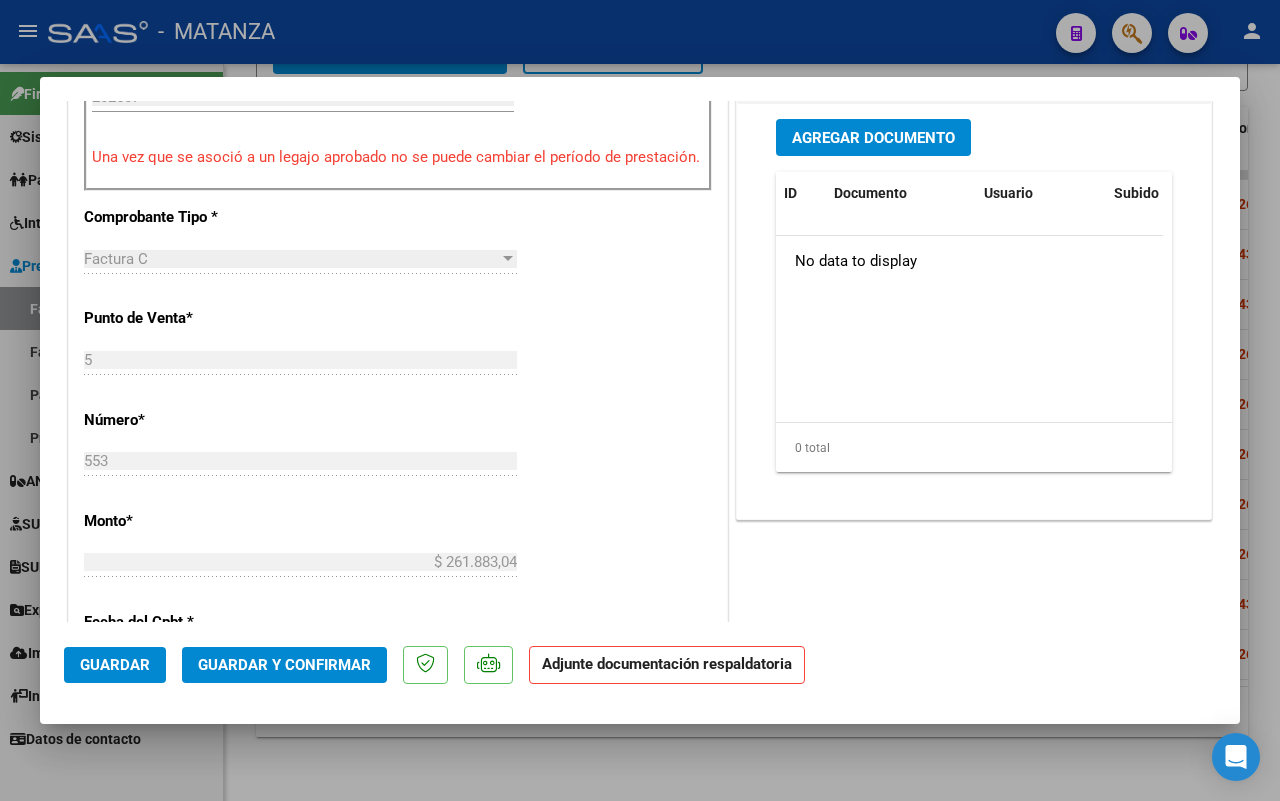 click at bounding box center [640, 400] 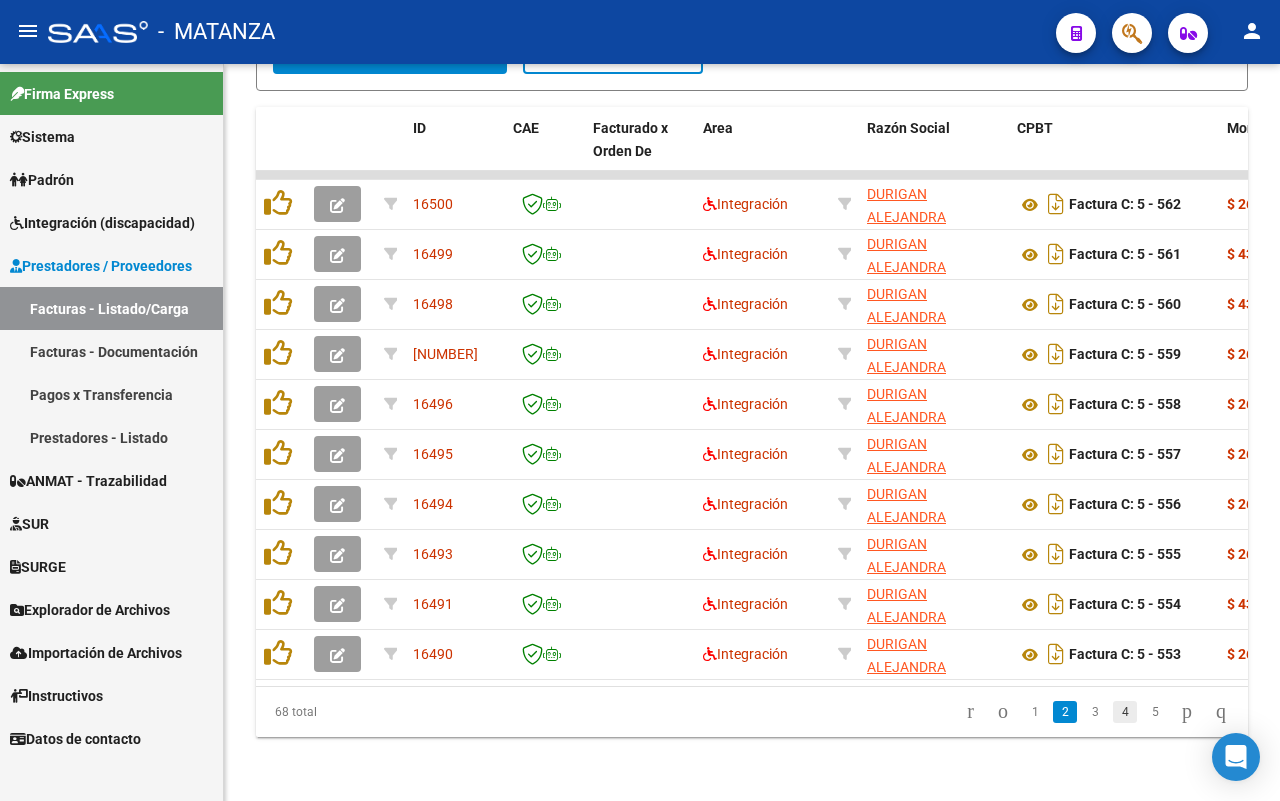 click on "4" 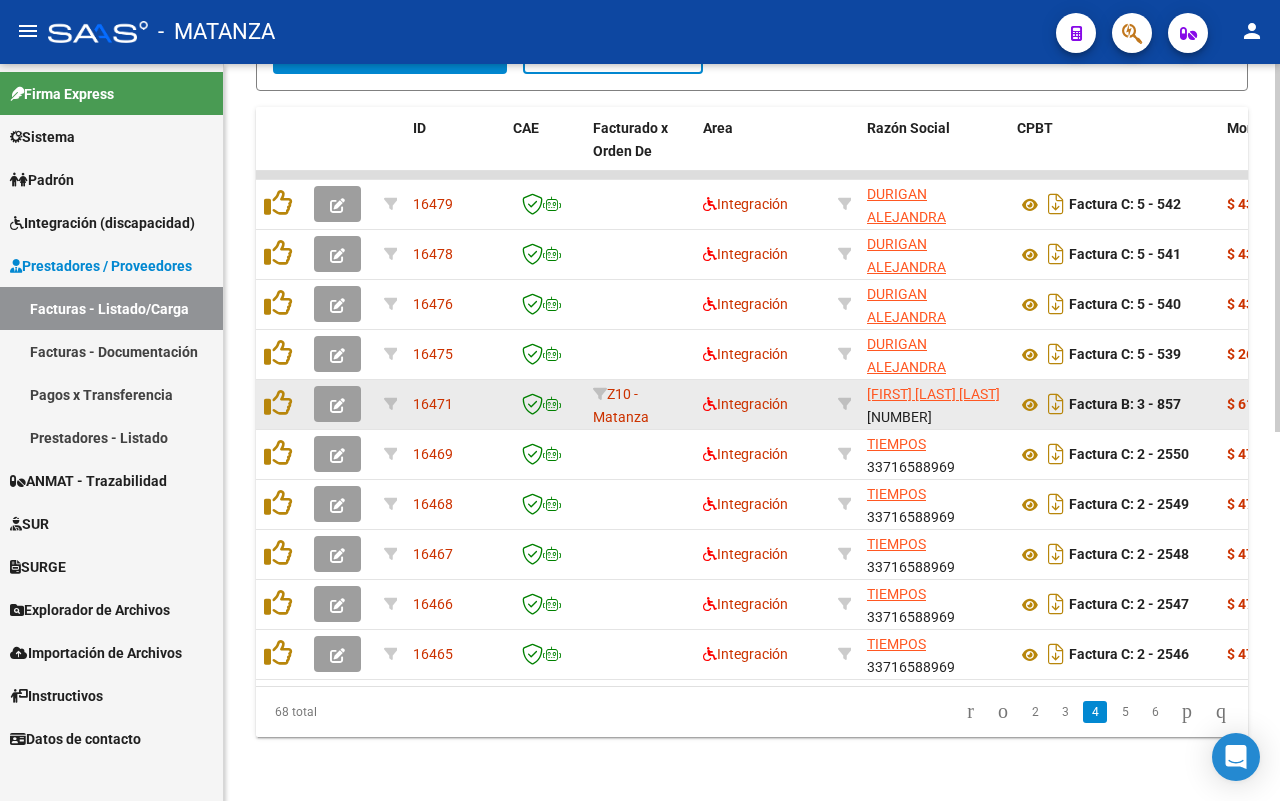 click 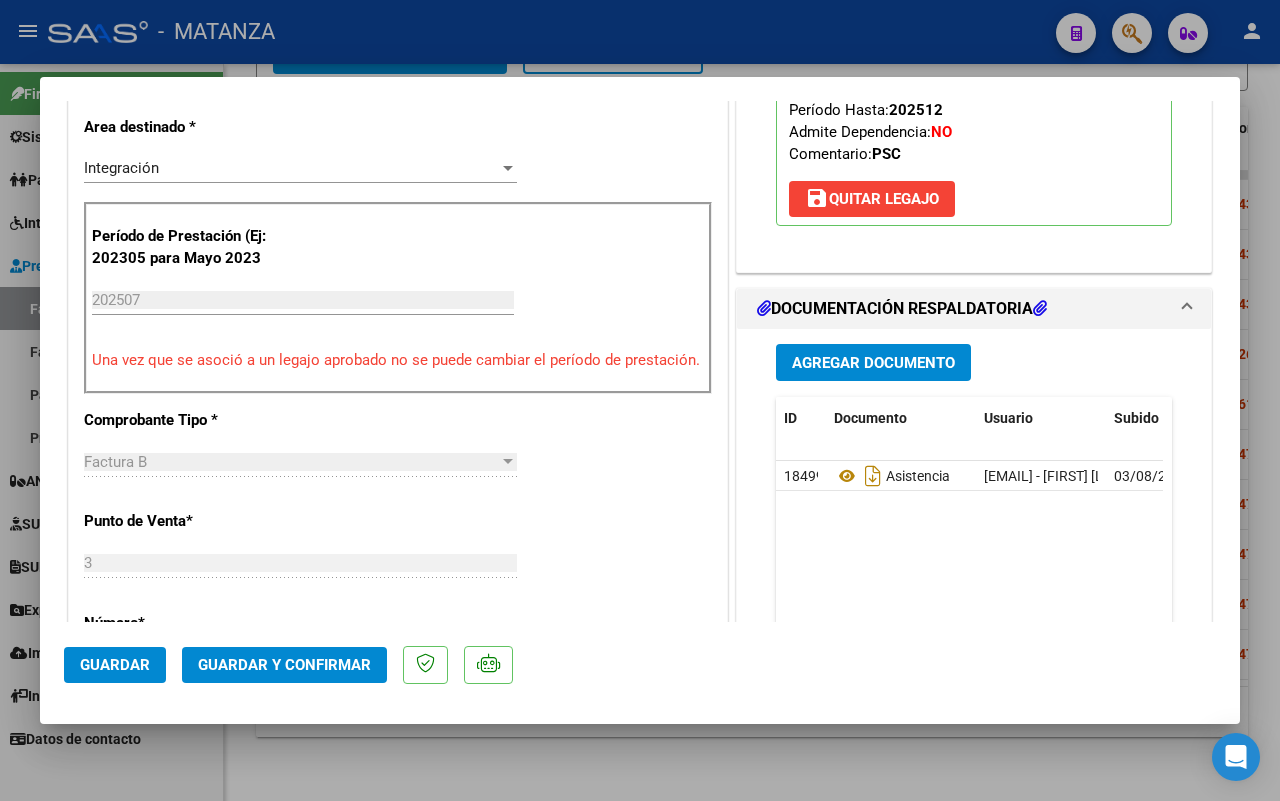 scroll, scrollTop: 662, scrollLeft: 0, axis: vertical 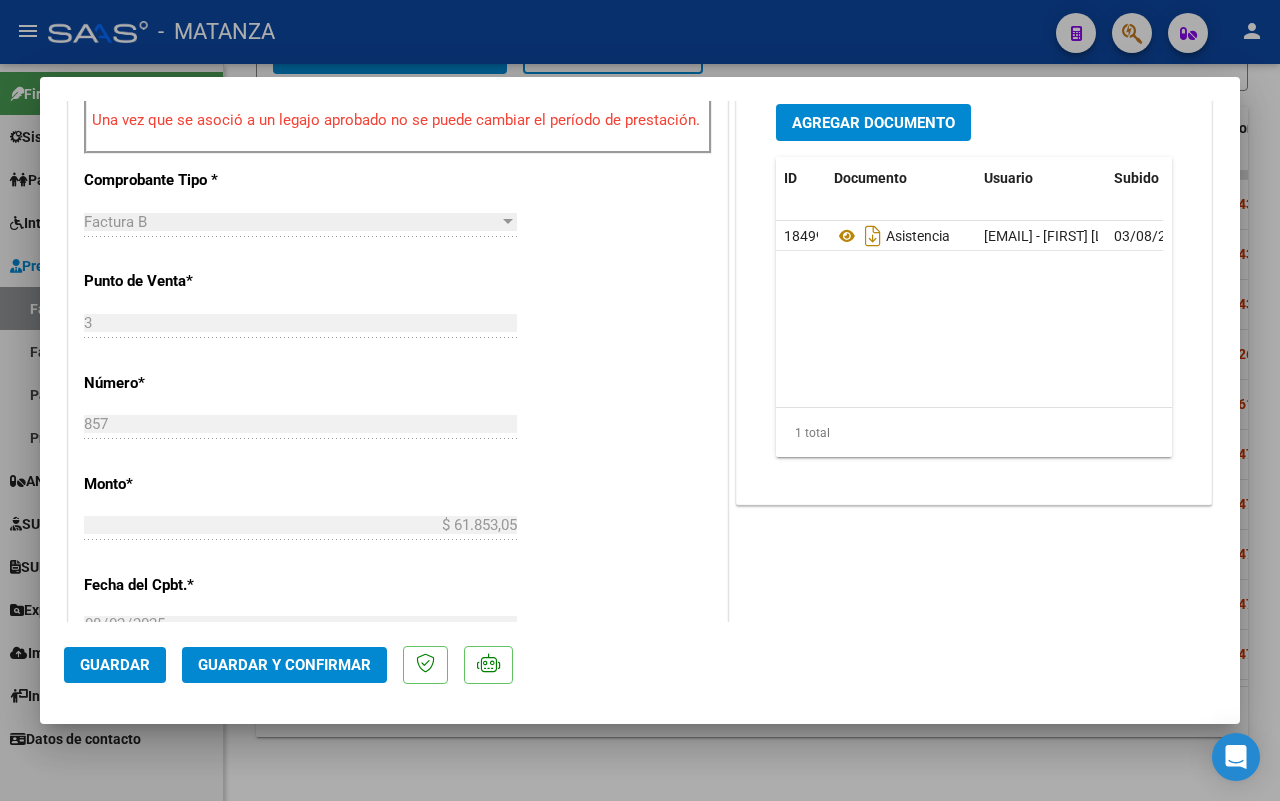 click on "Guardar y Confirmar" 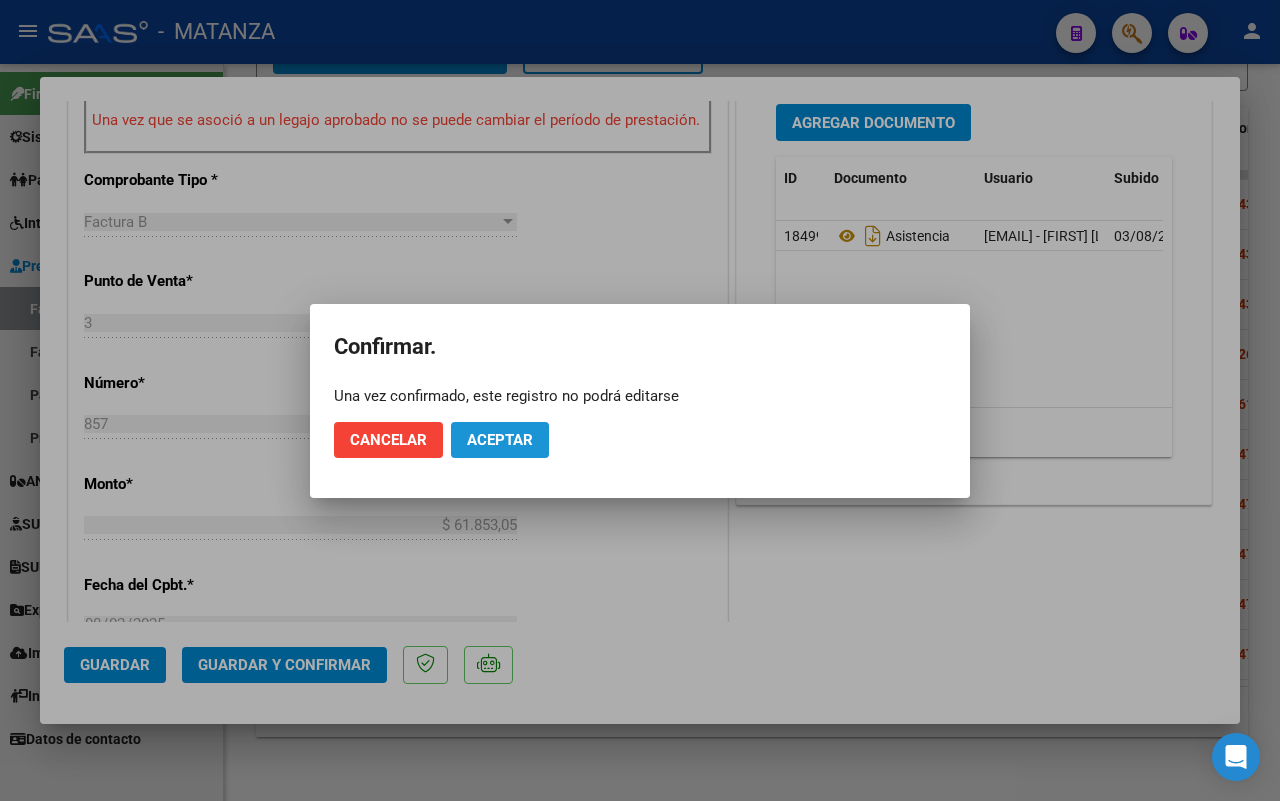 click on "Aceptar" 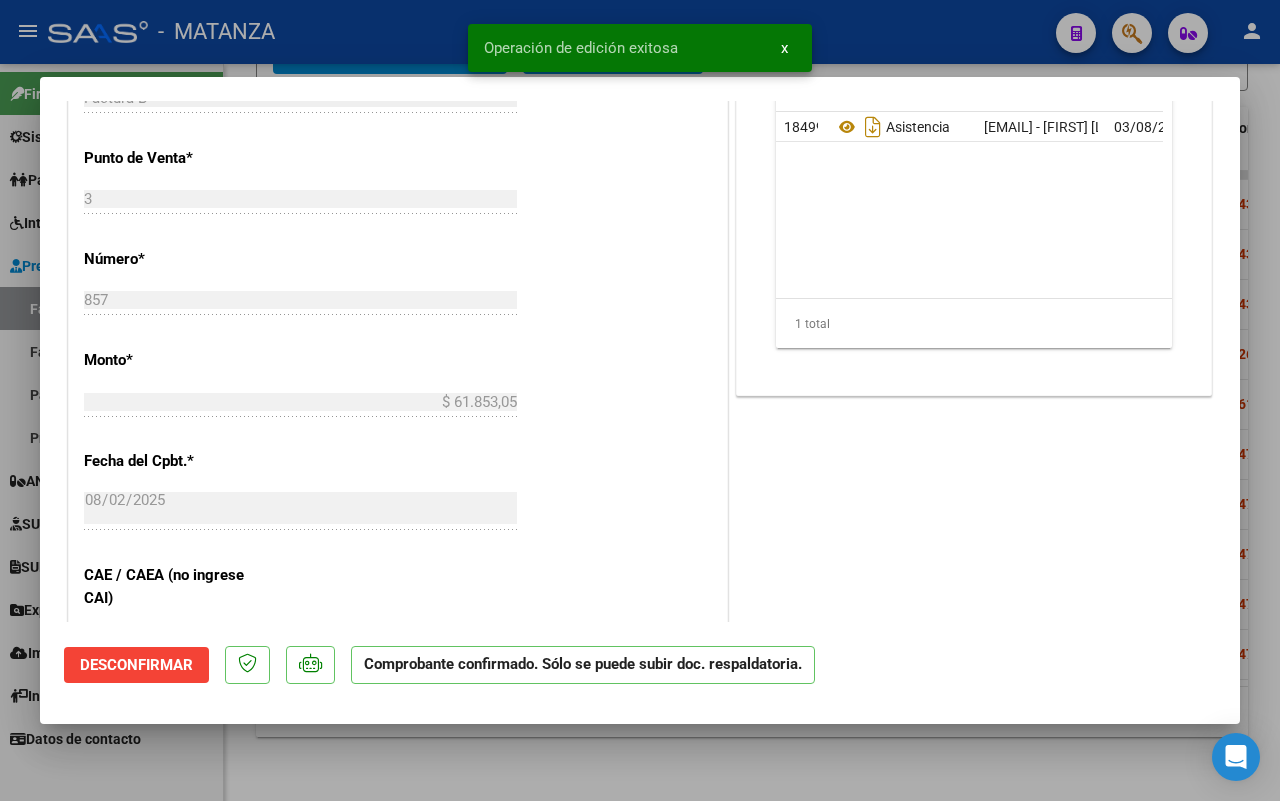 scroll, scrollTop: 685, scrollLeft: 0, axis: vertical 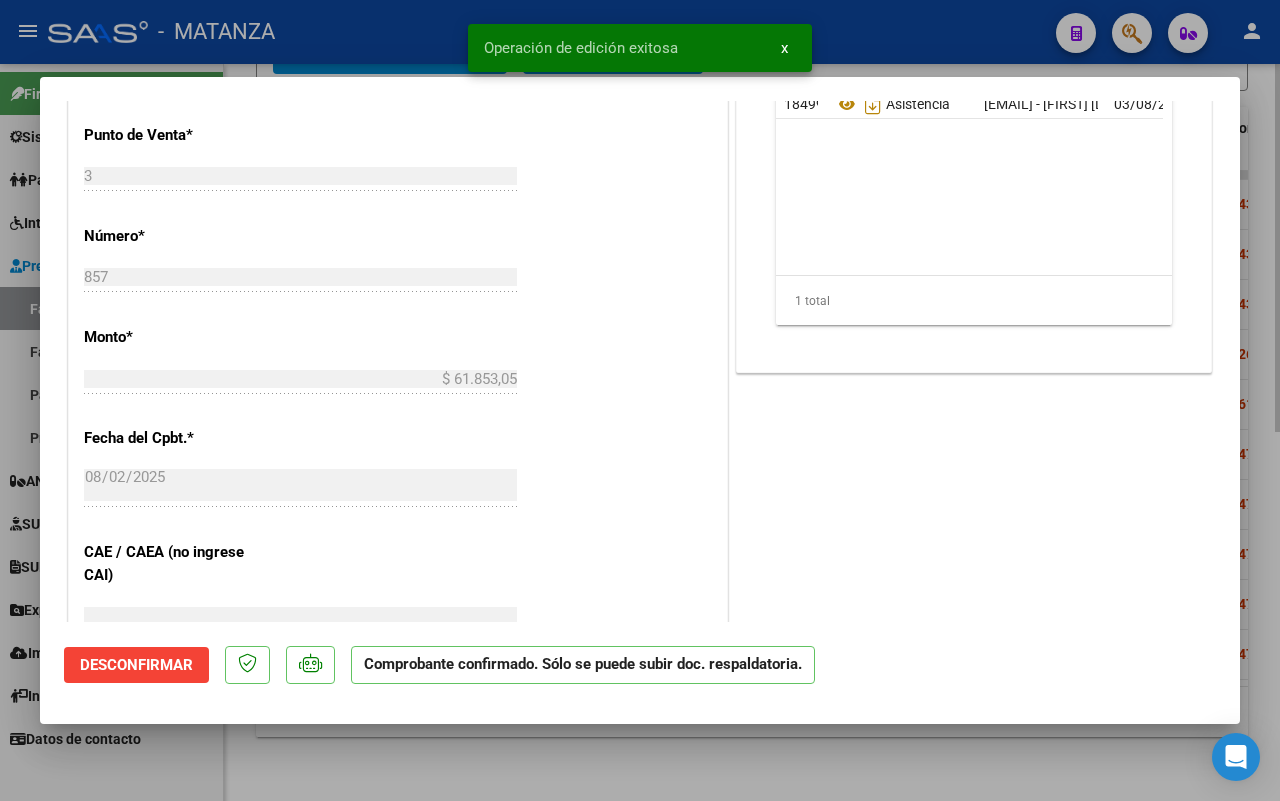 click at bounding box center [640, 400] 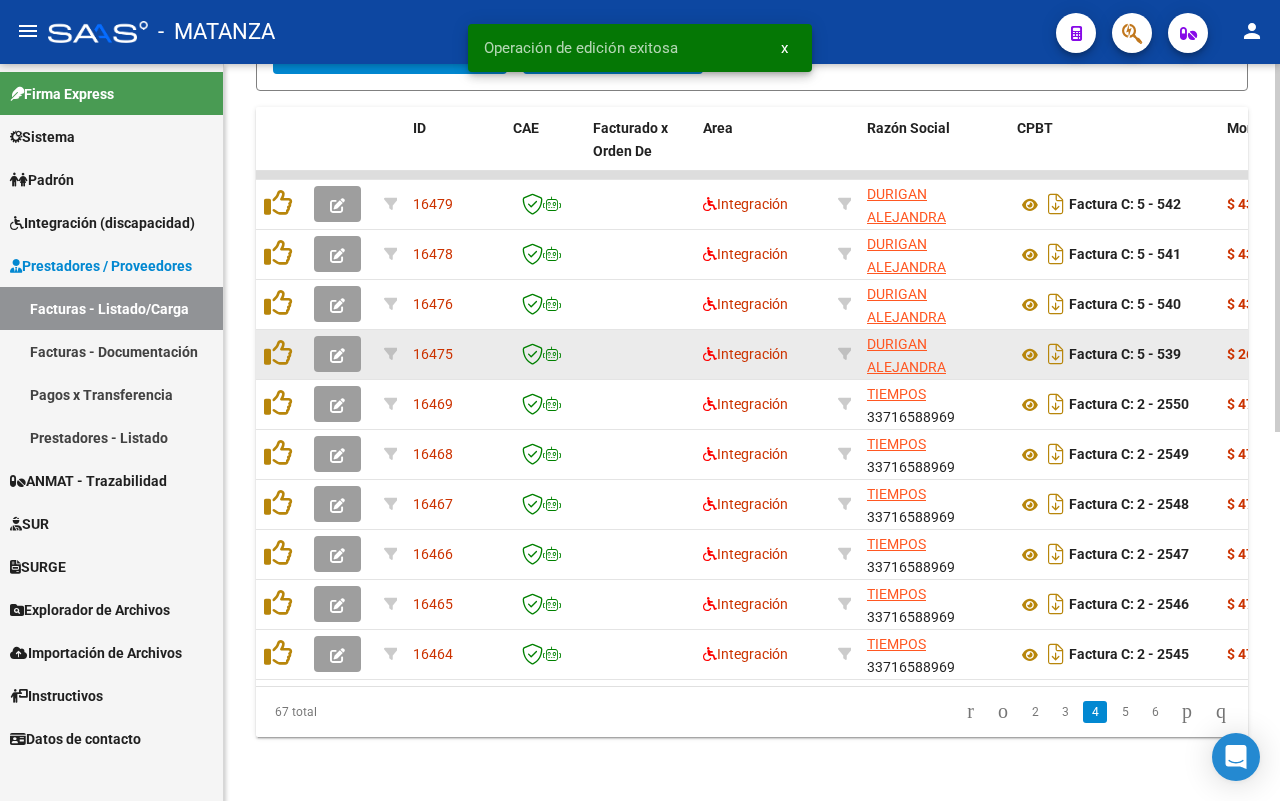 click 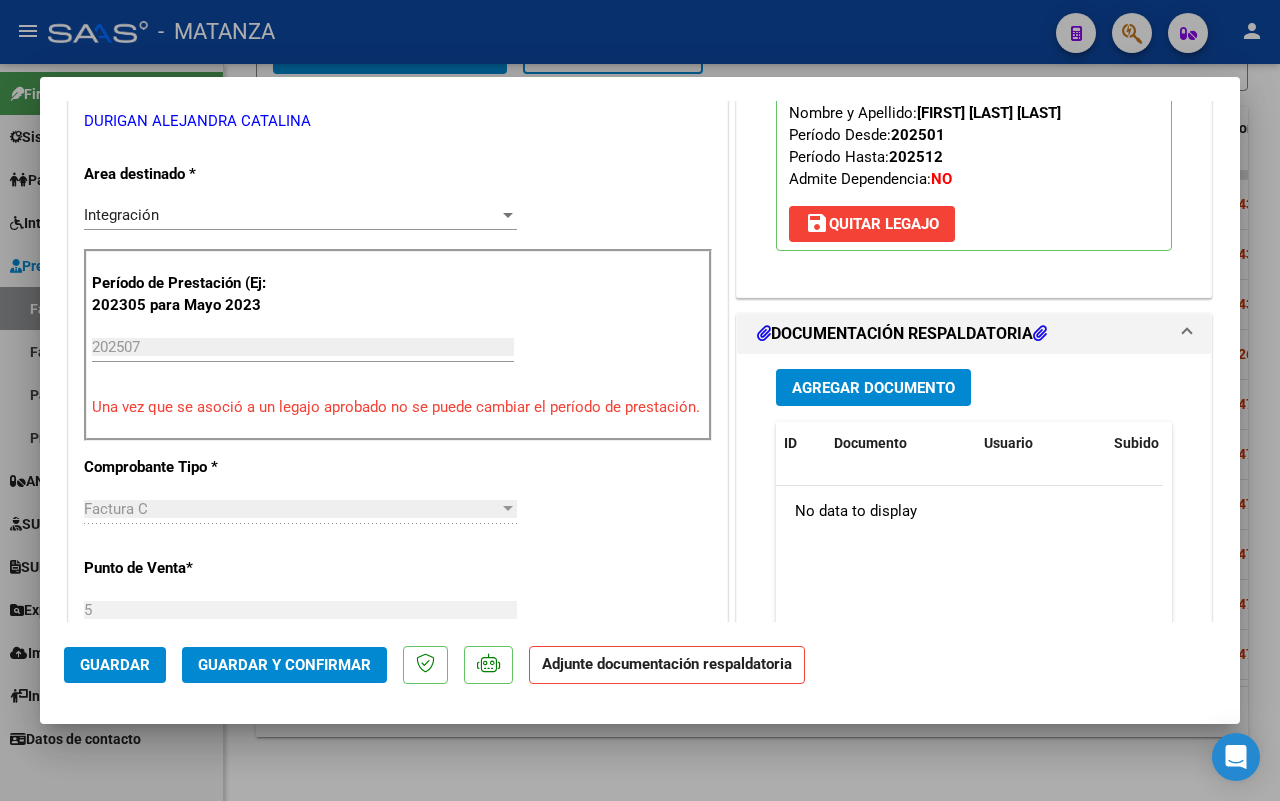 scroll, scrollTop: 625, scrollLeft: 0, axis: vertical 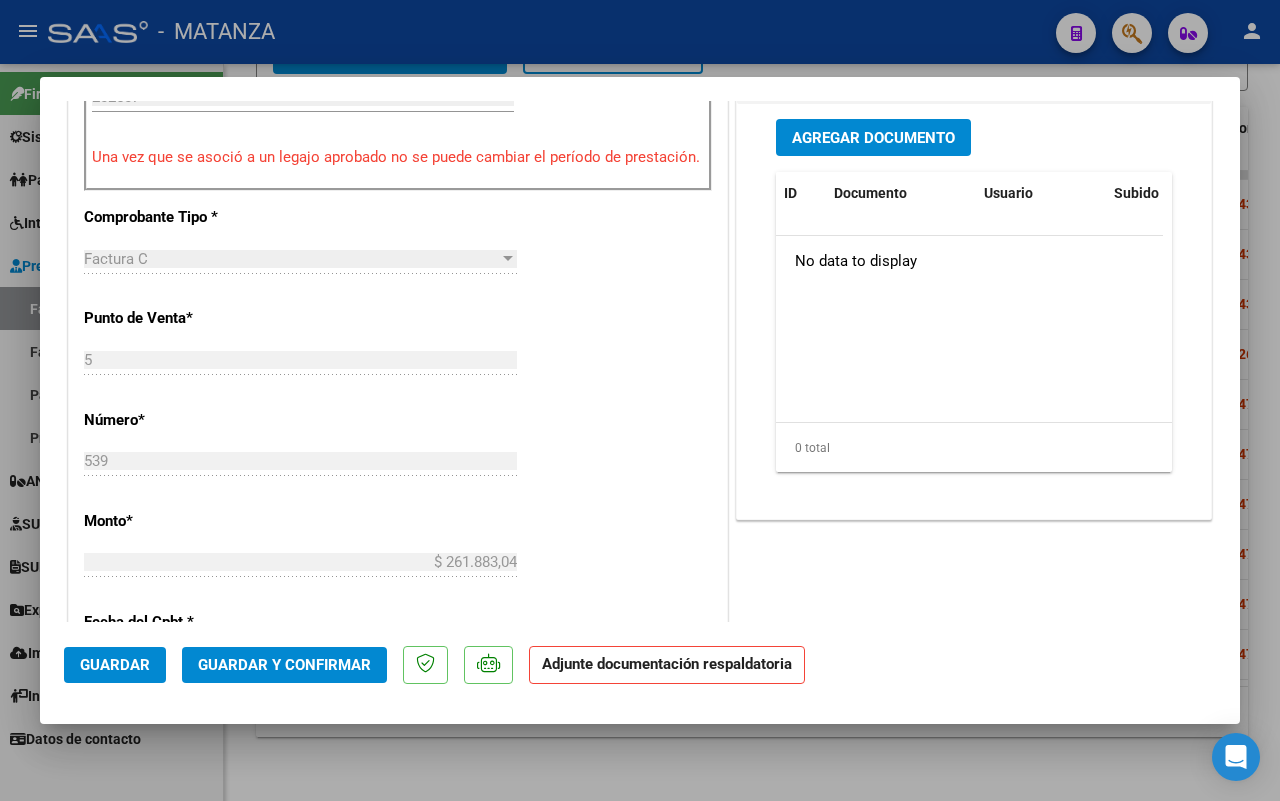 click at bounding box center [640, 400] 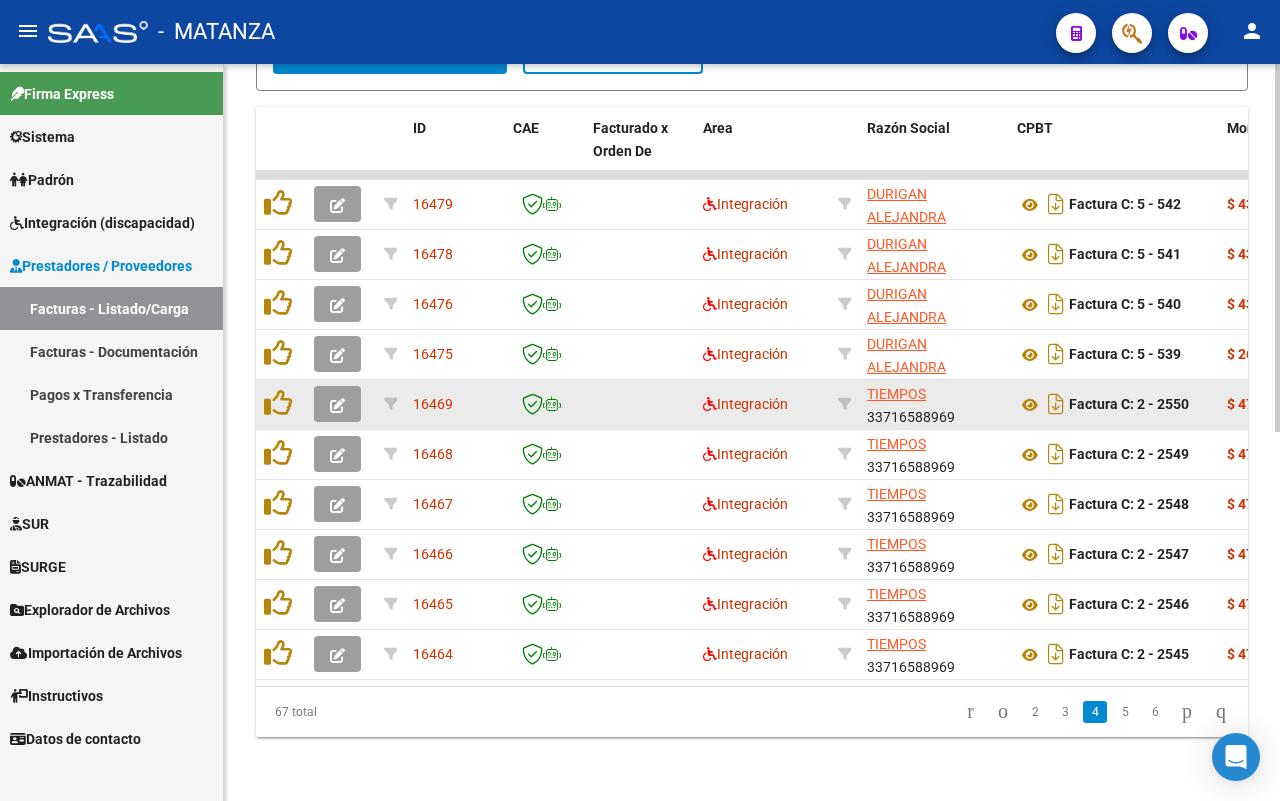 click 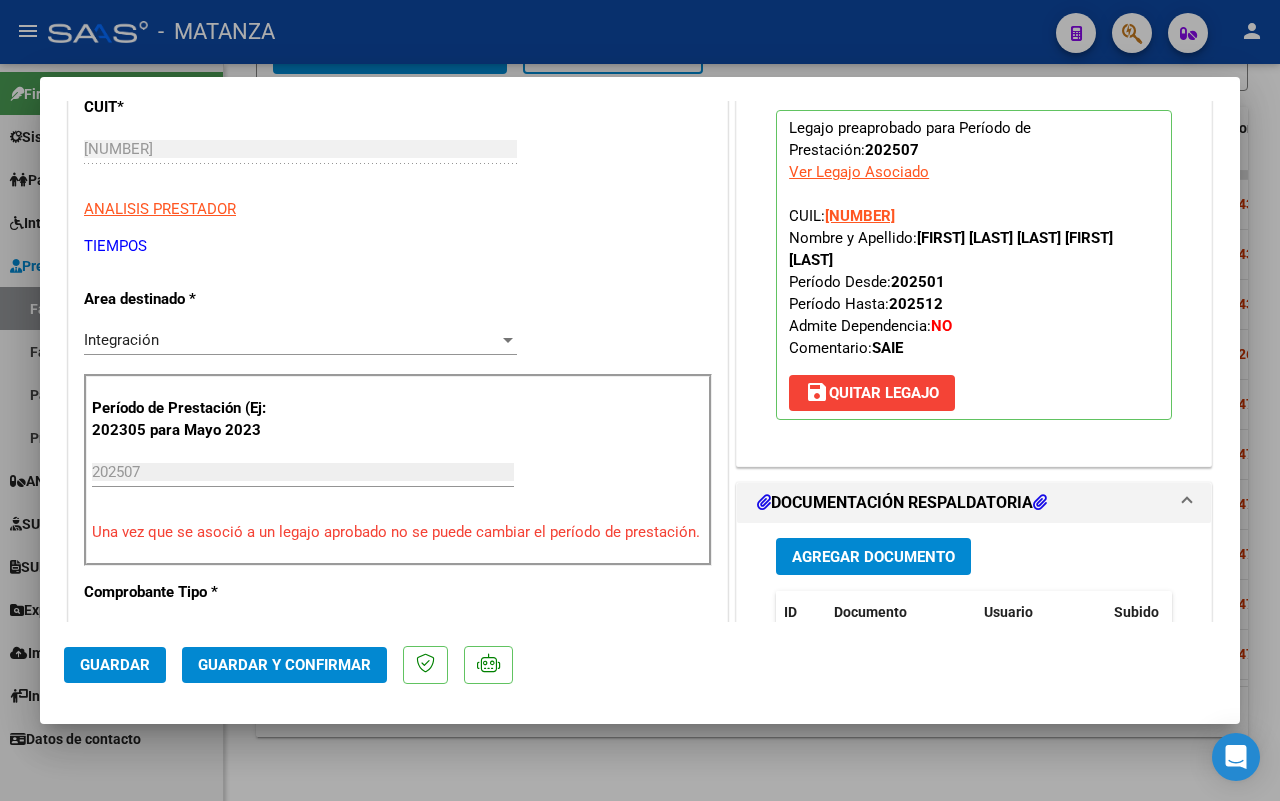 scroll, scrollTop: 625, scrollLeft: 0, axis: vertical 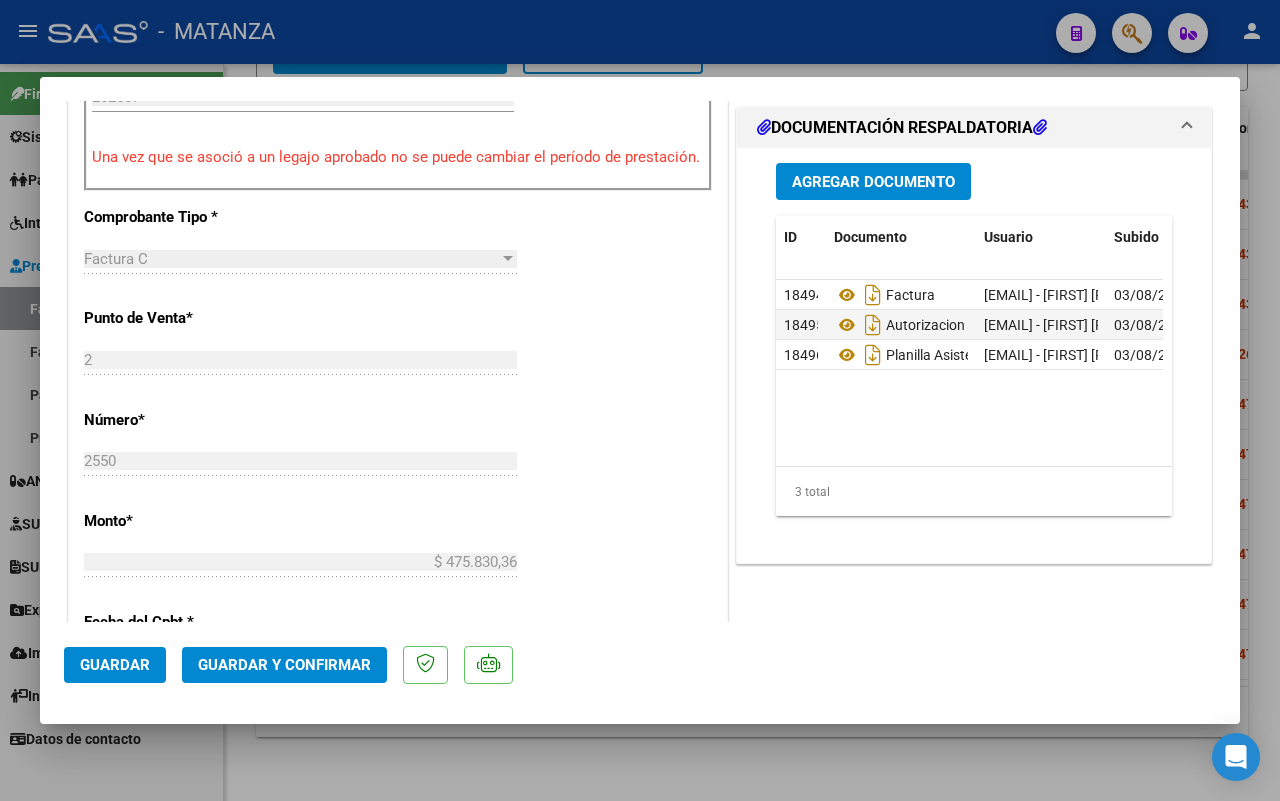 click on "Guardar y Confirmar" 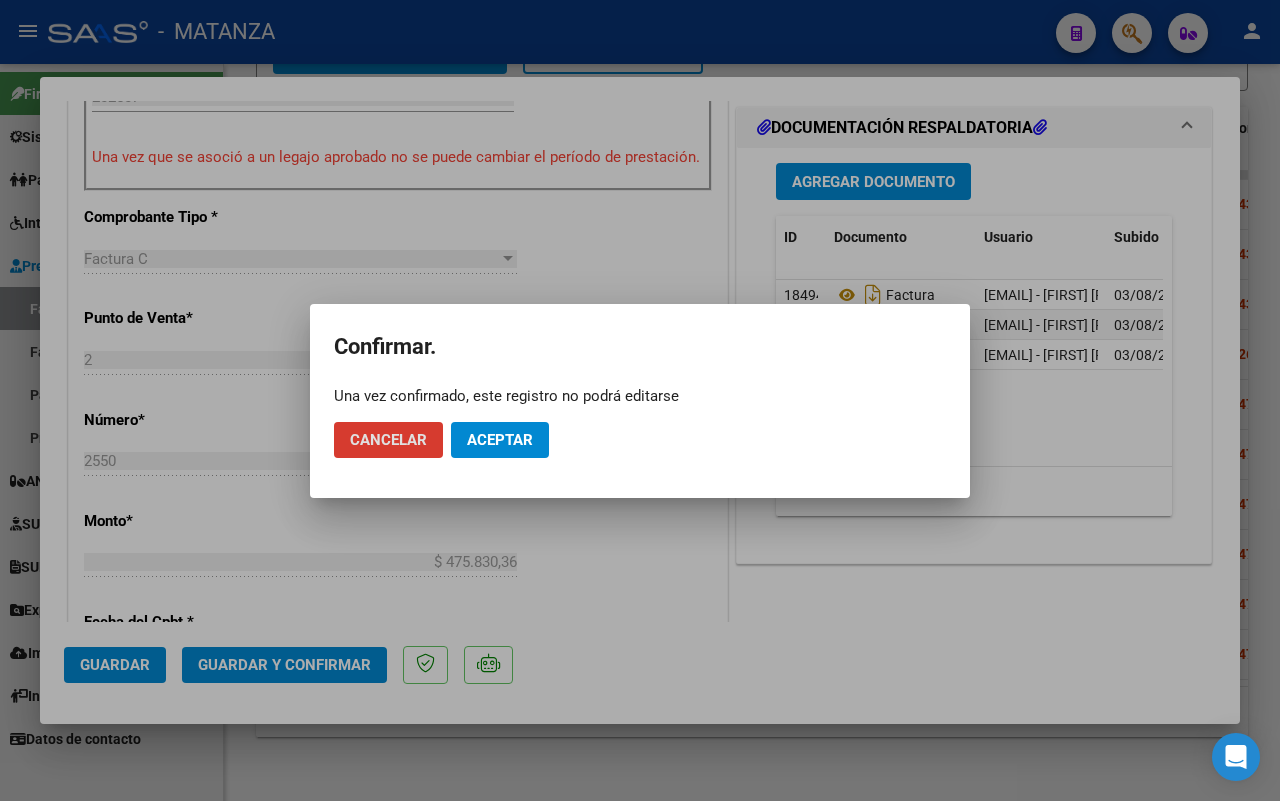 click on "Aceptar" 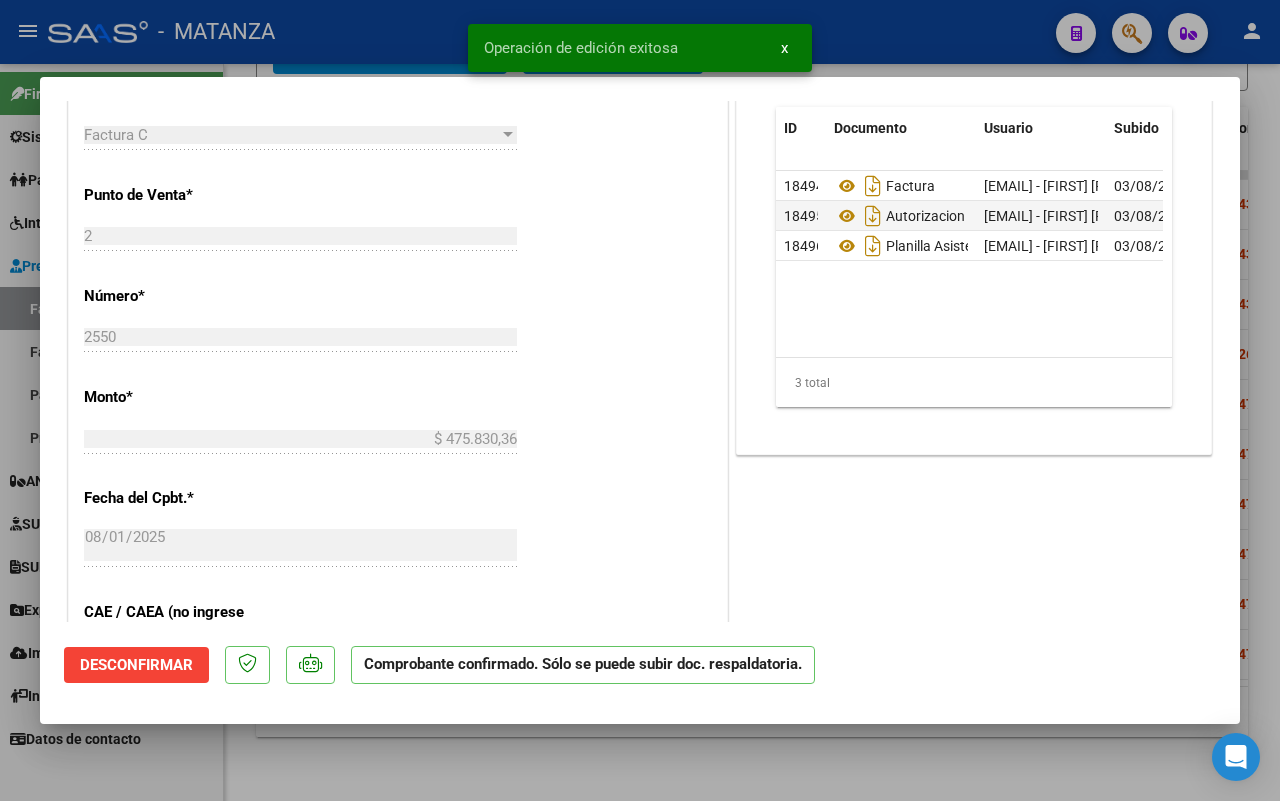 scroll, scrollTop: 647, scrollLeft: 0, axis: vertical 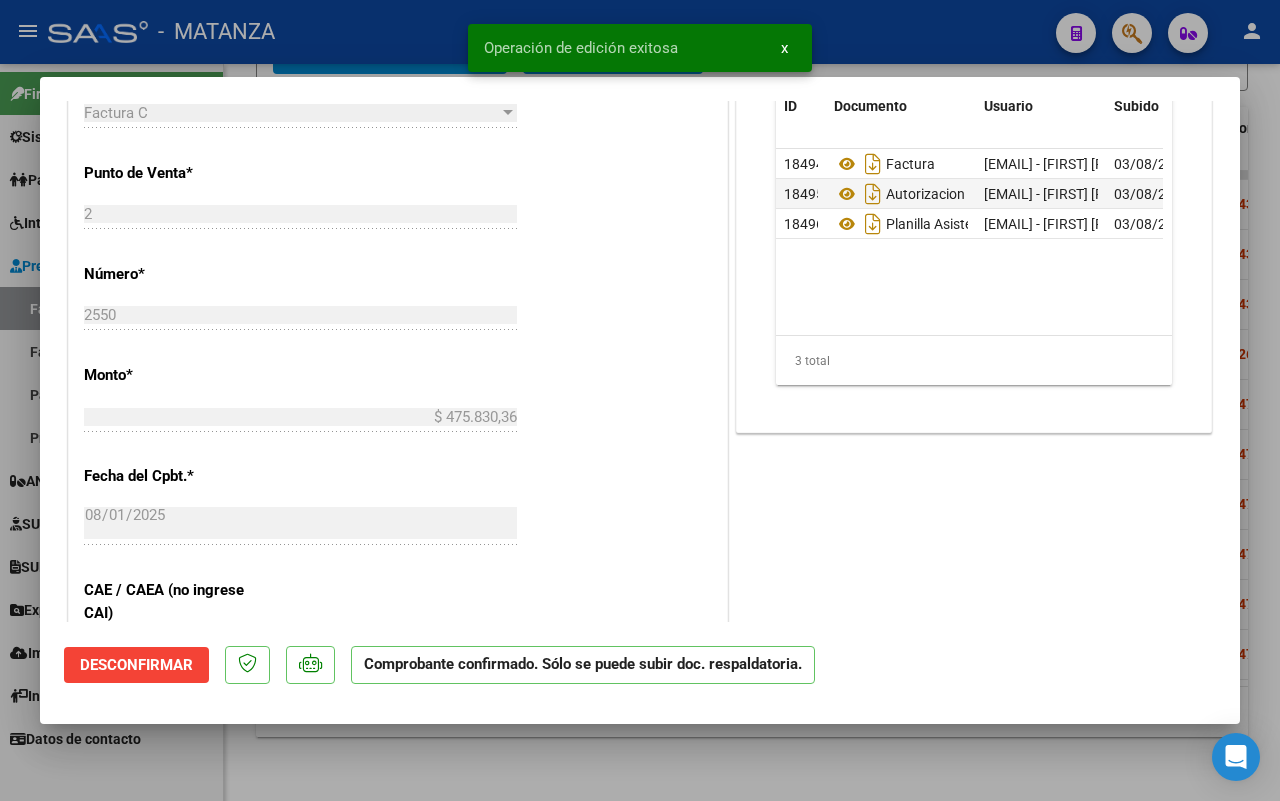 drag, startPoint x: 306, startPoint y: 773, endPoint x: 311, endPoint y: 740, distance: 33.37664 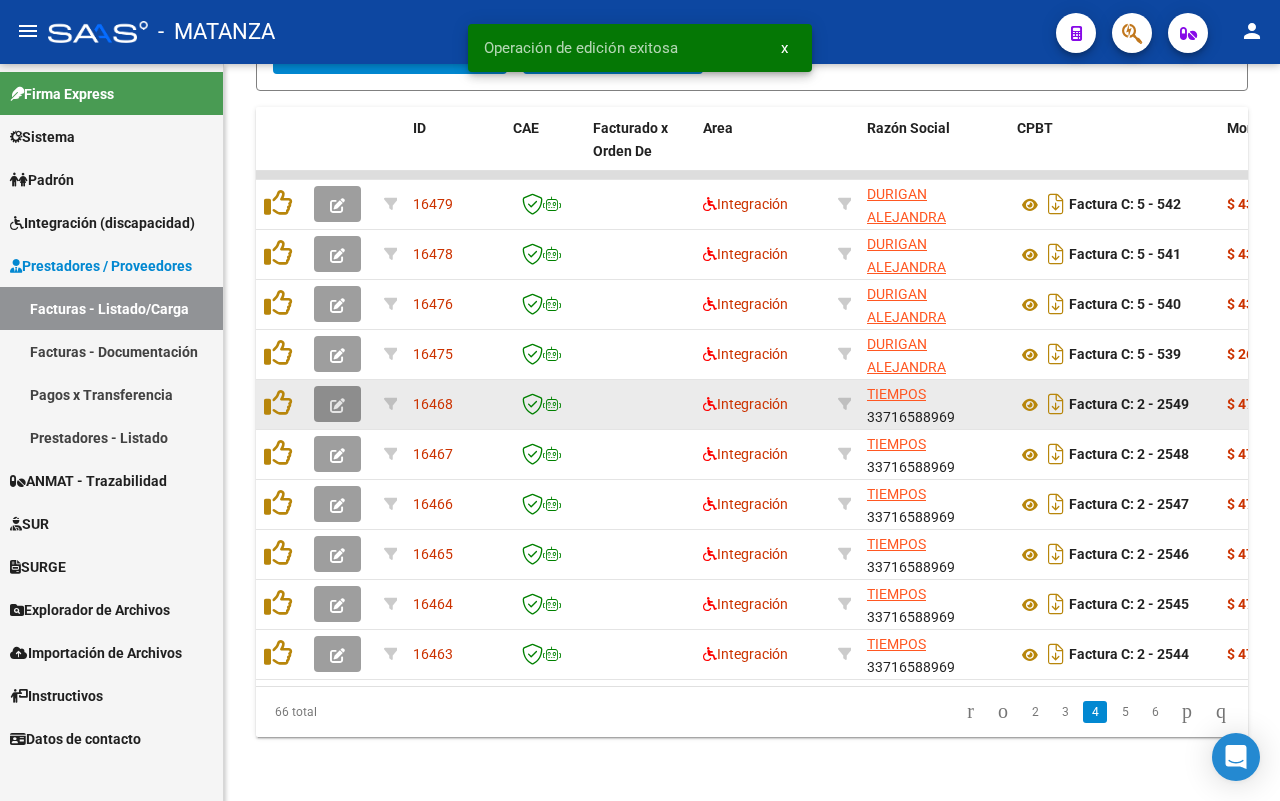 click 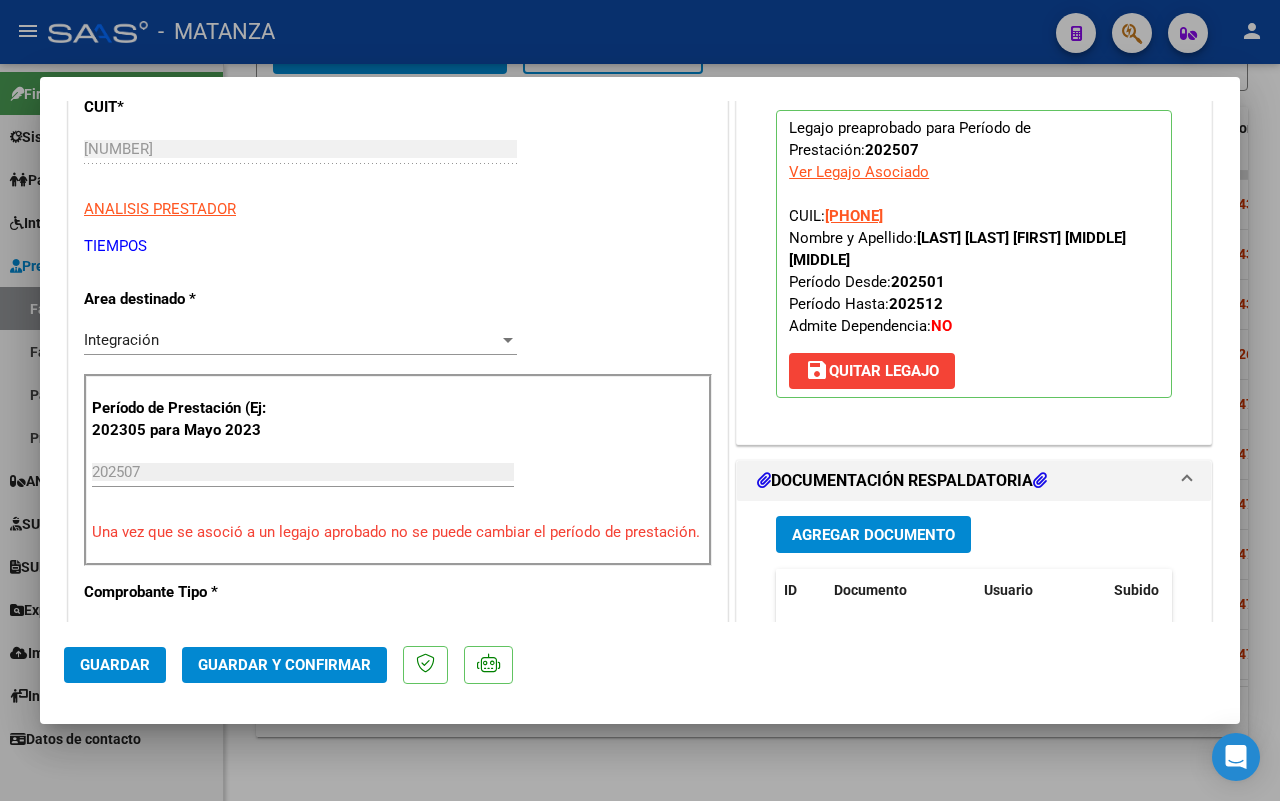 scroll, scrollTop: 750, scrollLeft: 0, axis: vertical 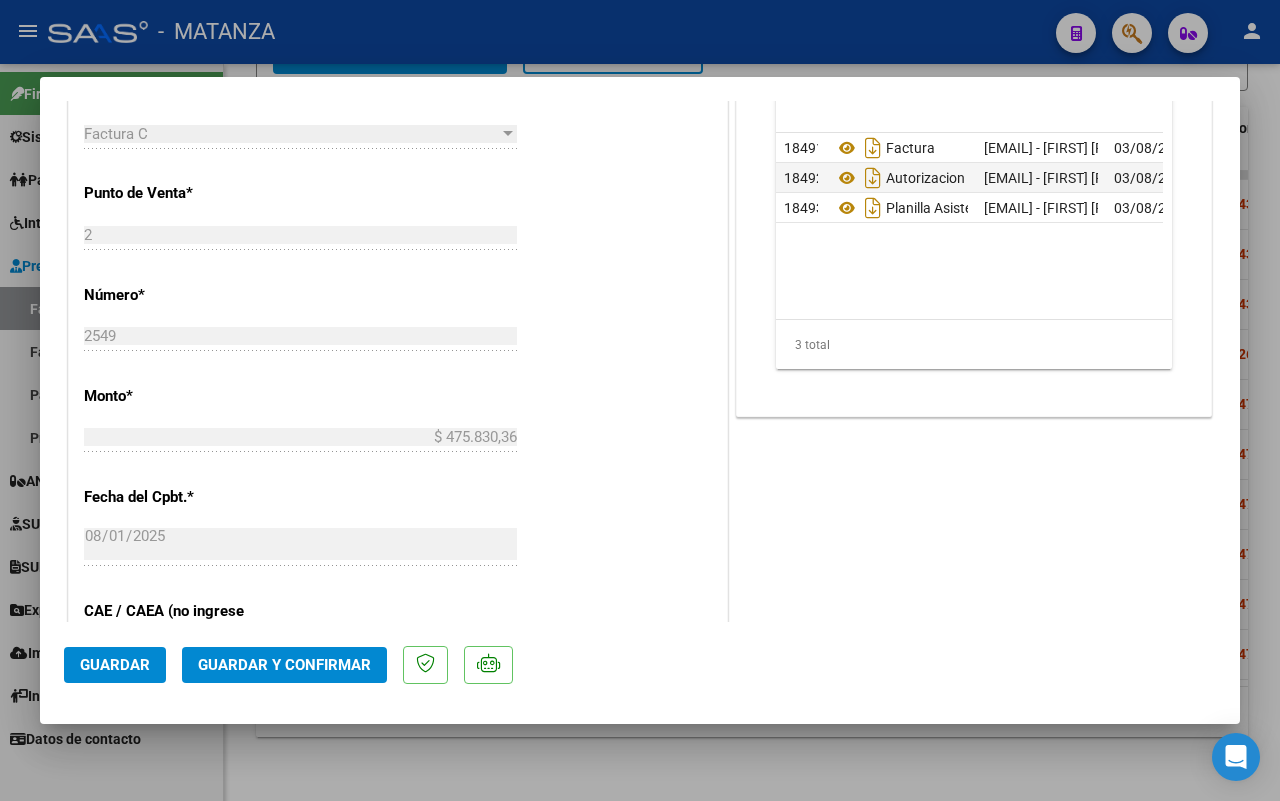 click on "Guardar y Confirmar" 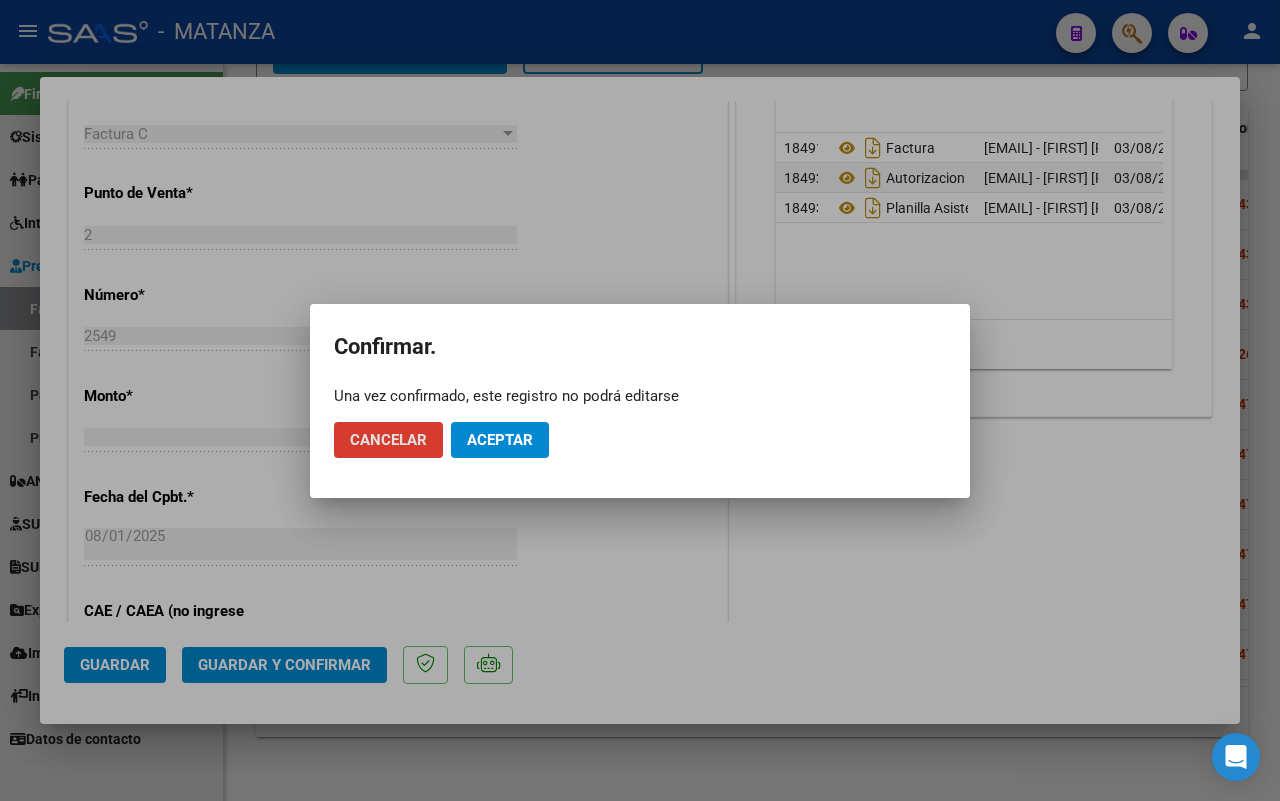 click on "Aceptar" 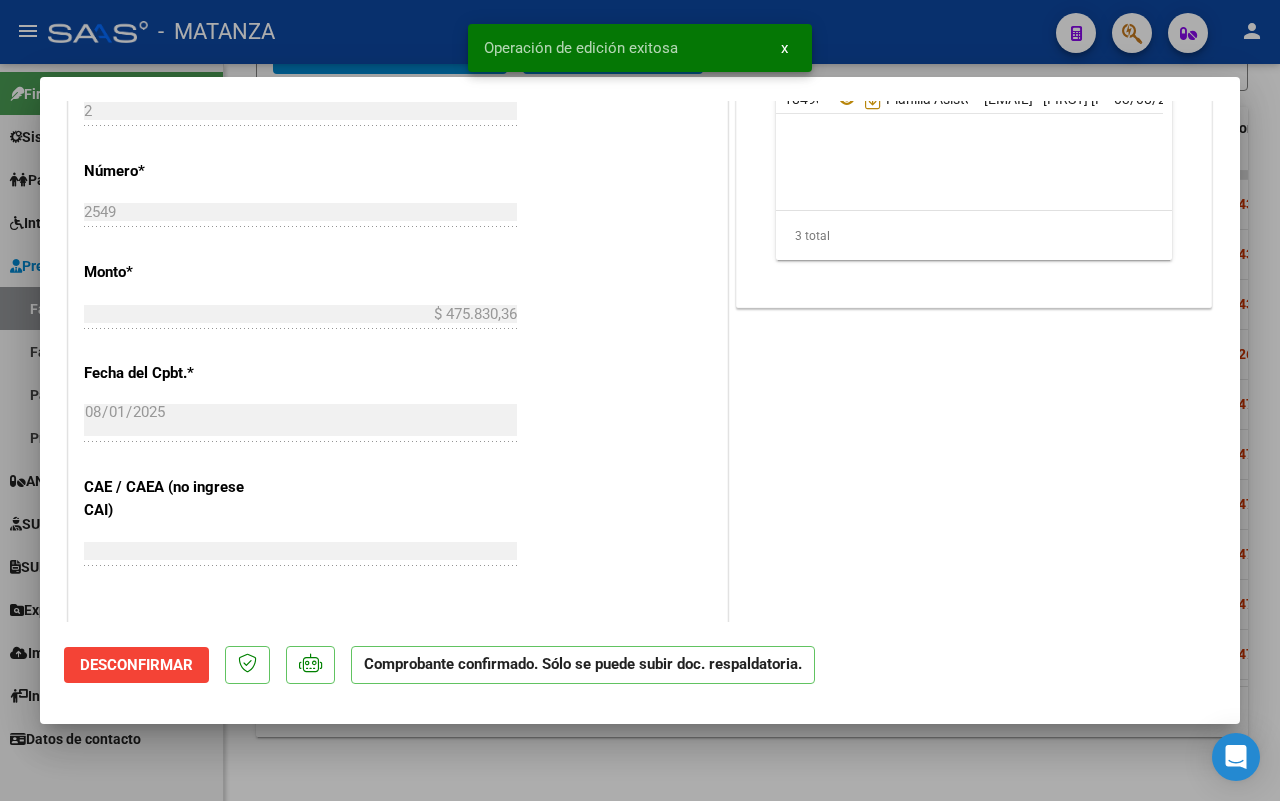 scroll, scrollTop: 772, scrollLeft: 0, axis: vertical 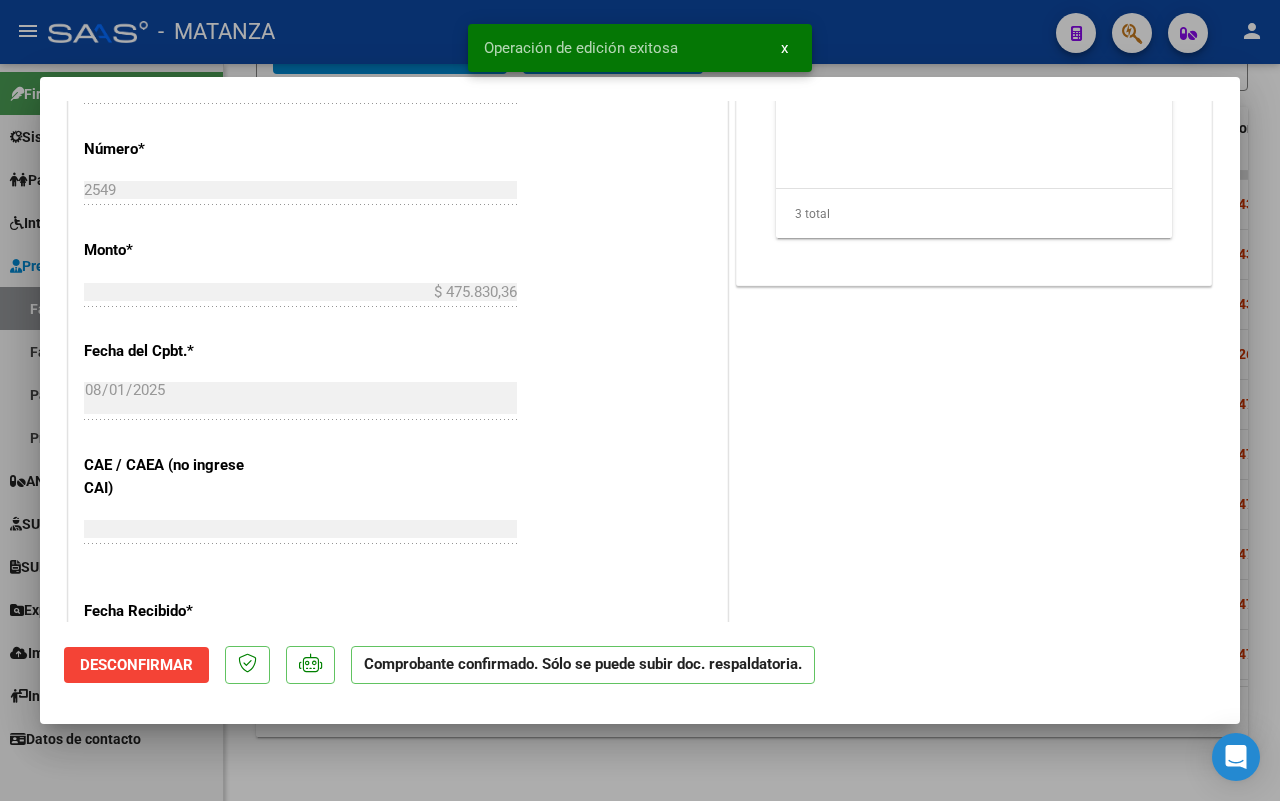 click at bounding box center (640, 400) 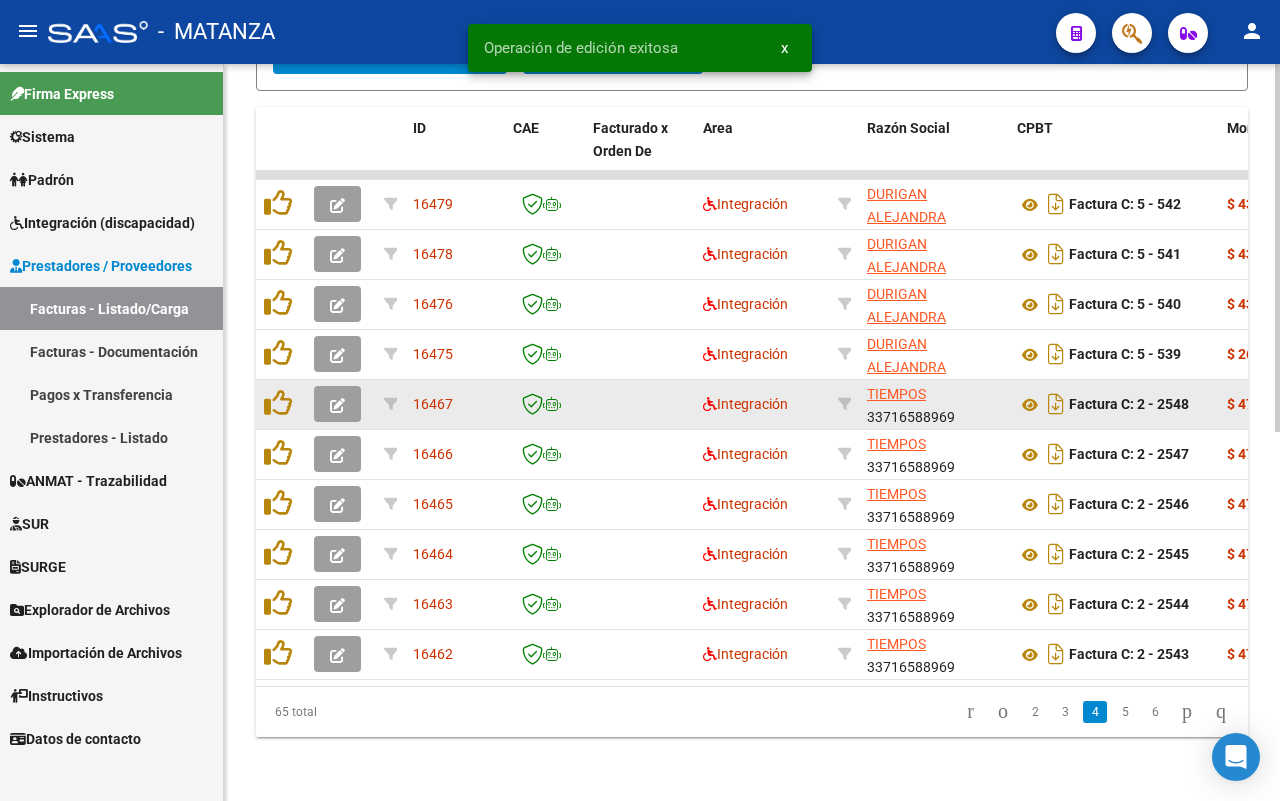 click 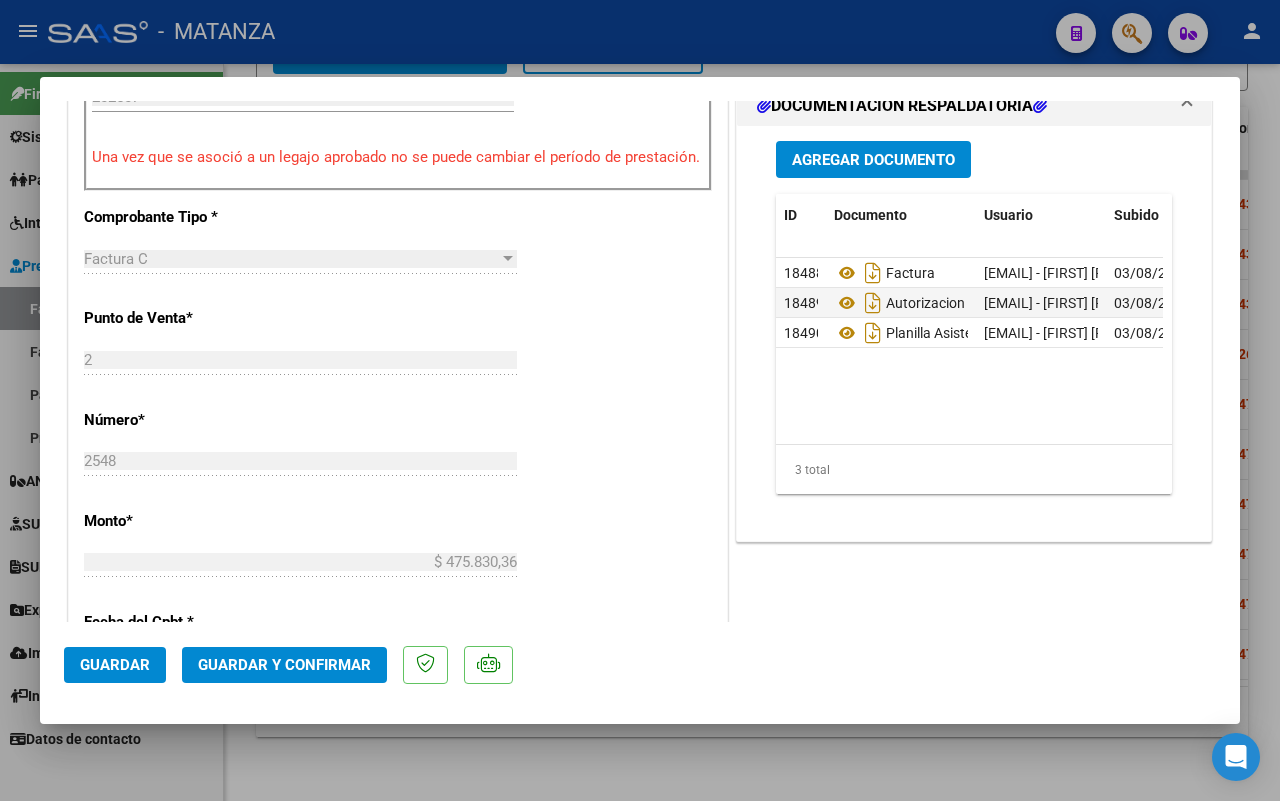 scroll, scrollTop: 500, scrollLeft: 0, axis: vertical 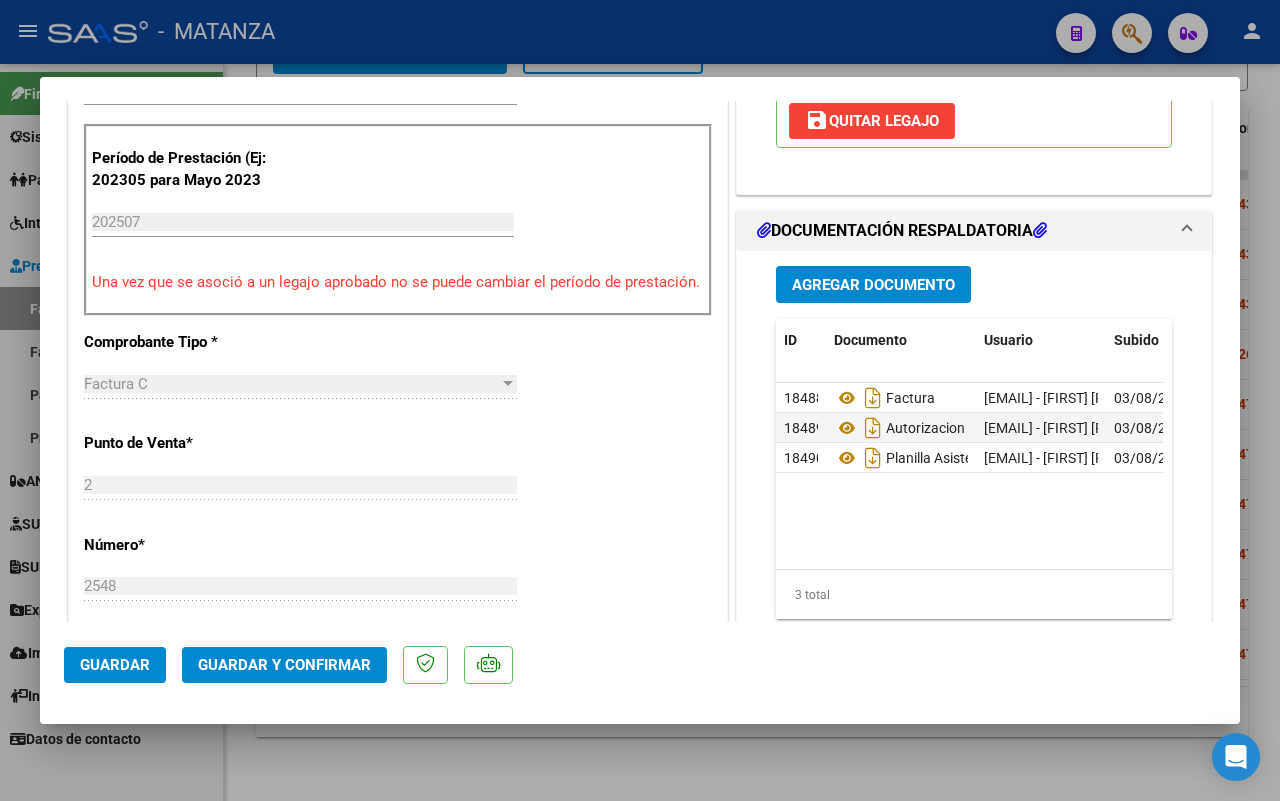click on "Guardar y Confirmar" 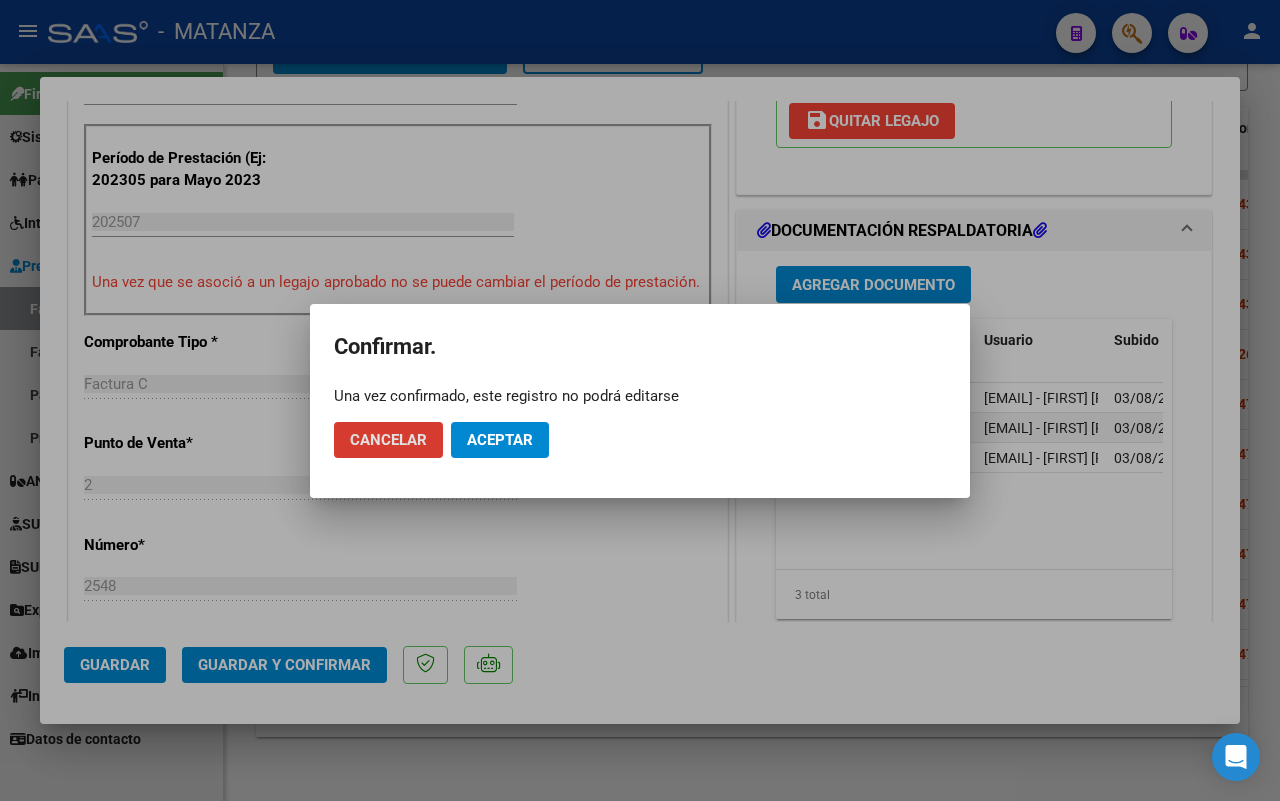 click on "Aceptar" 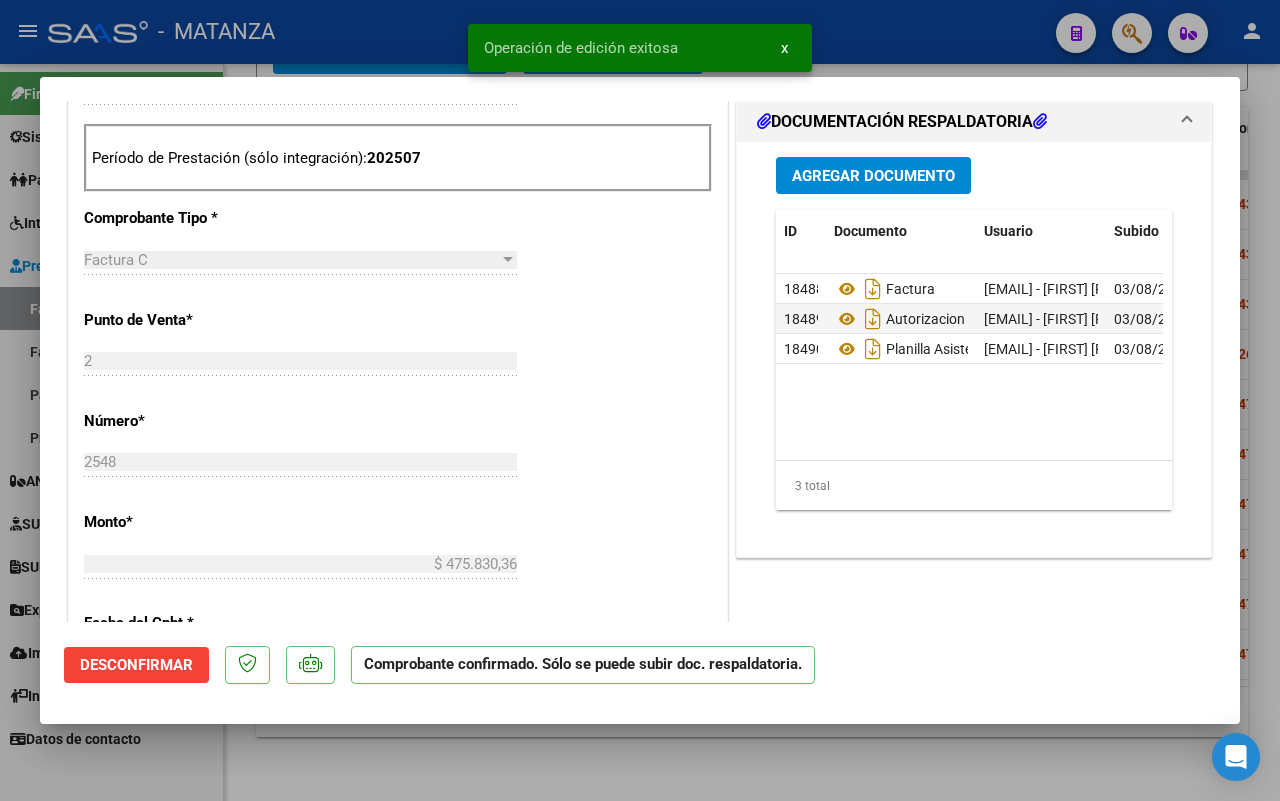 scroll, scrollTop: 522, scrollLeft: 0, axis: vertical 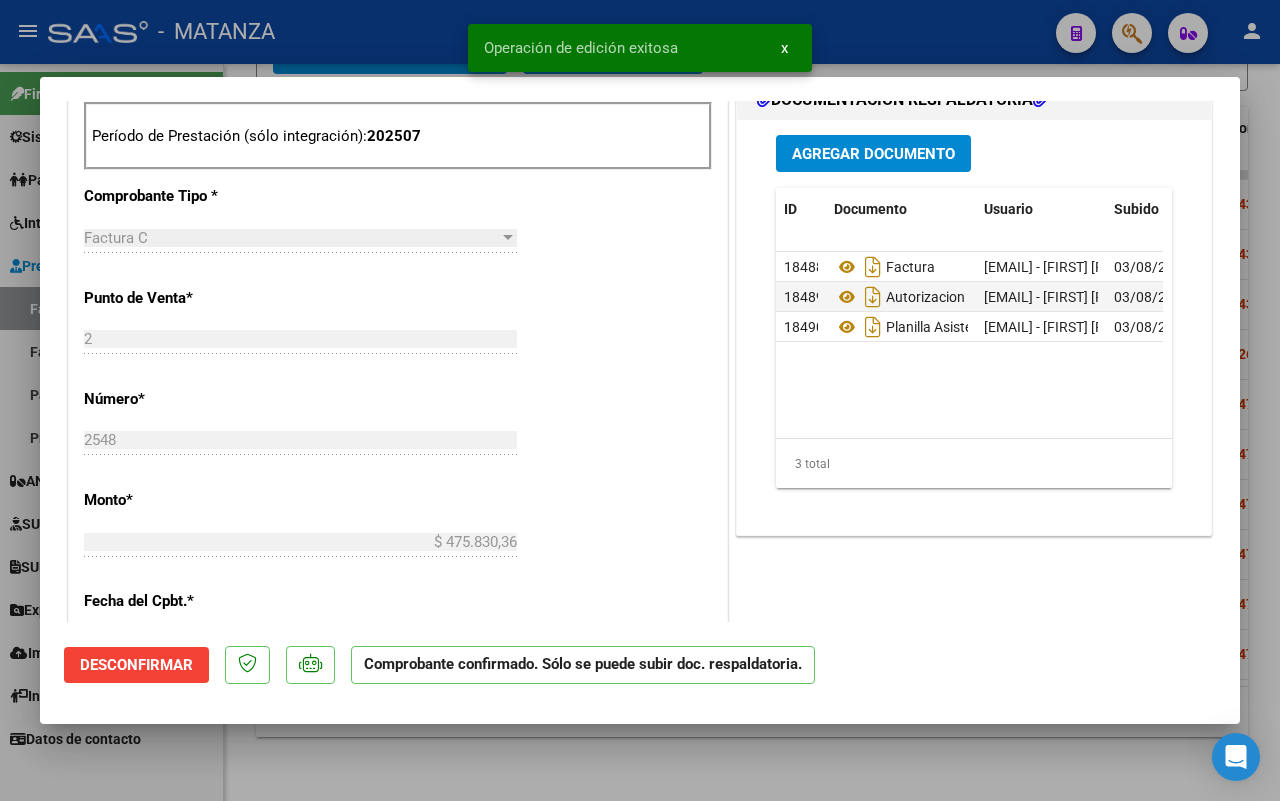 drag, startPoint x: 253, startPoint y: 757, endPoint x: 298, endPoint y: 721, distance: 57.628117 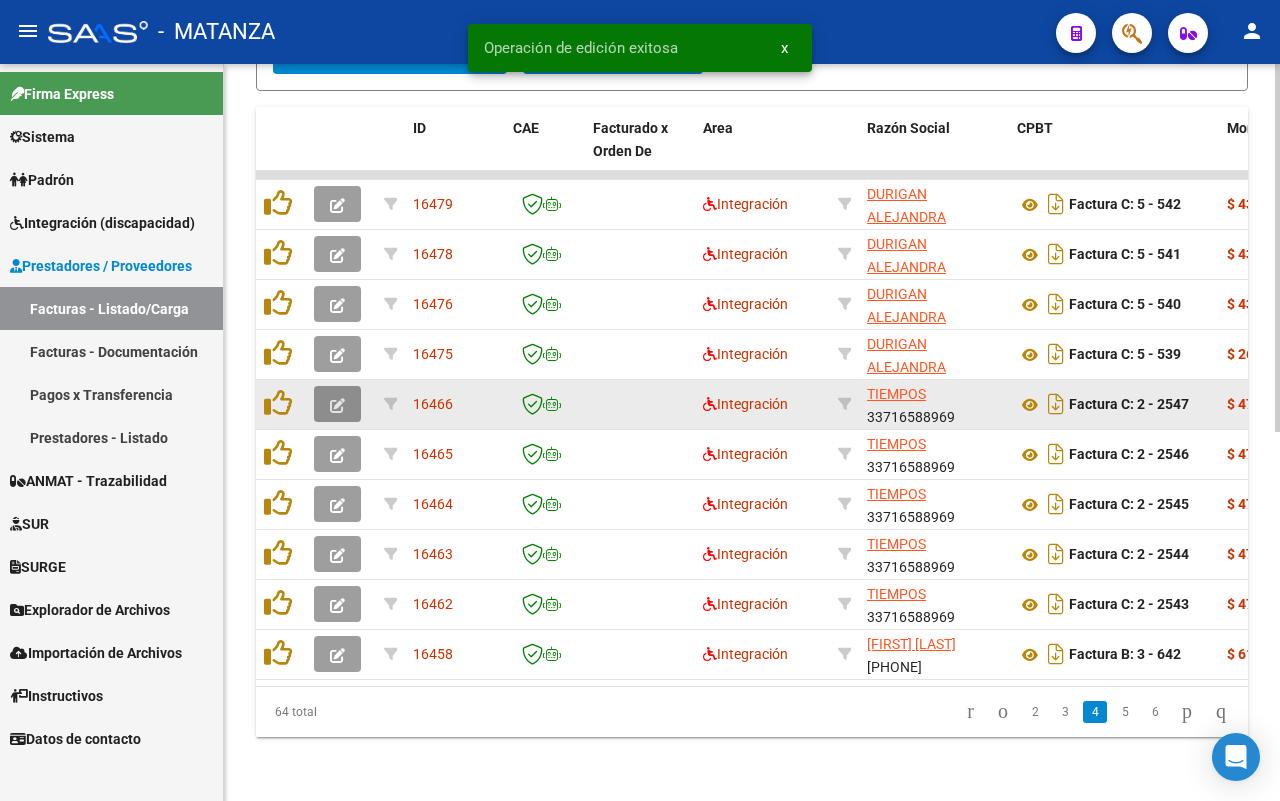 click 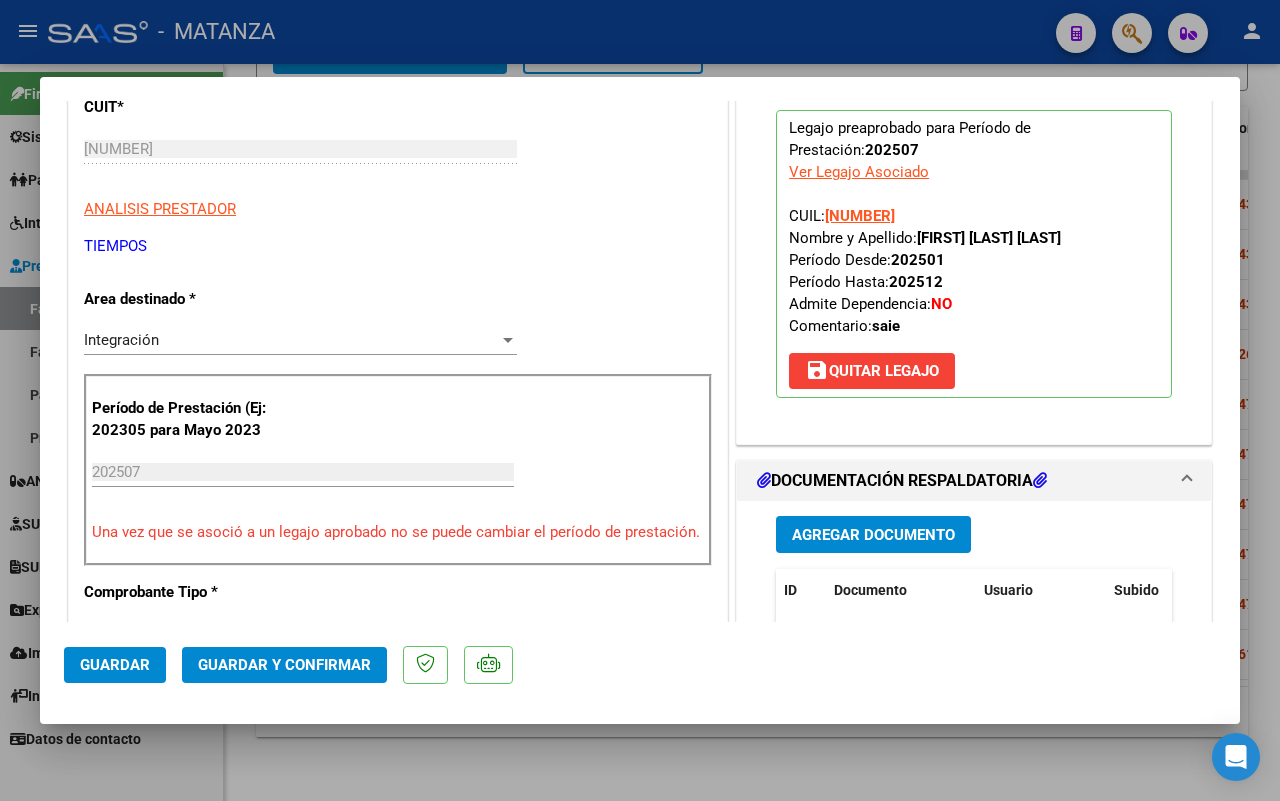 scroll, scrollTop: 625, scrollLeft: 0, axis: vertical 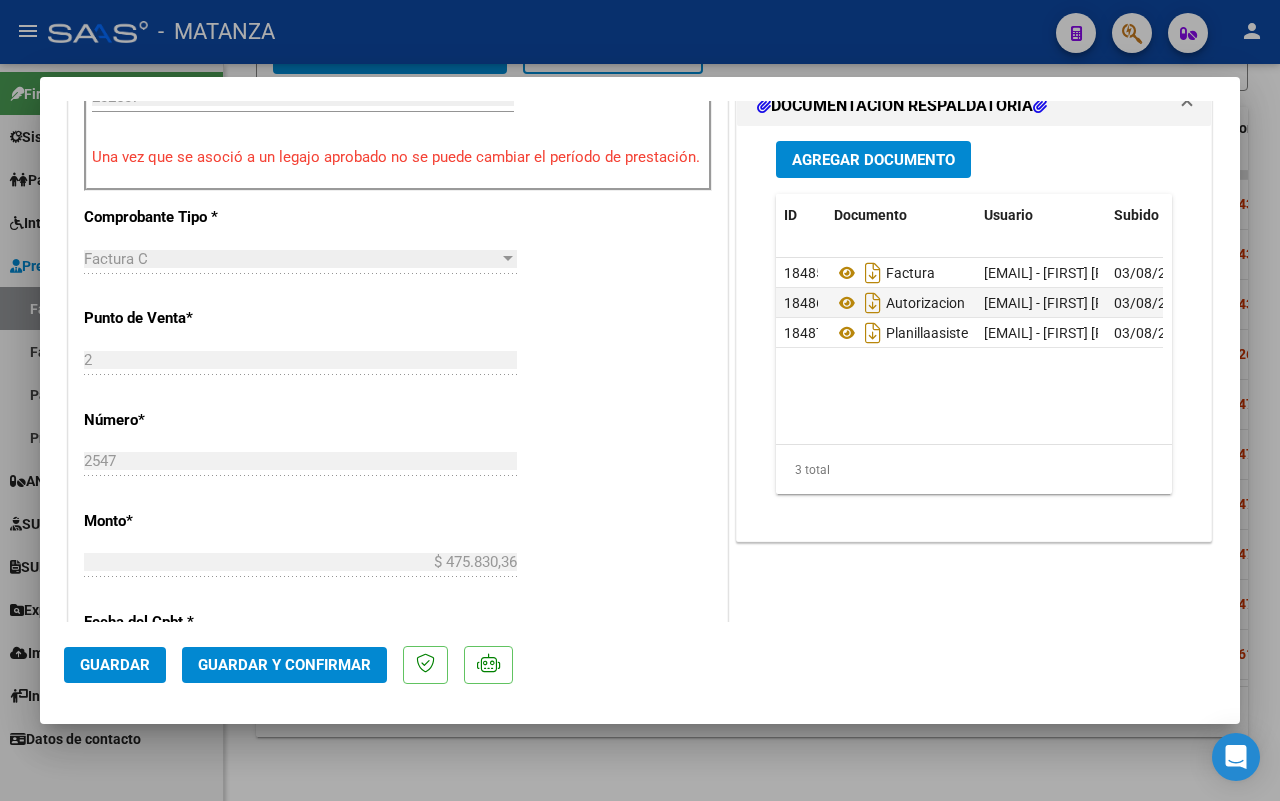 click on "Guardar y Confirmar" 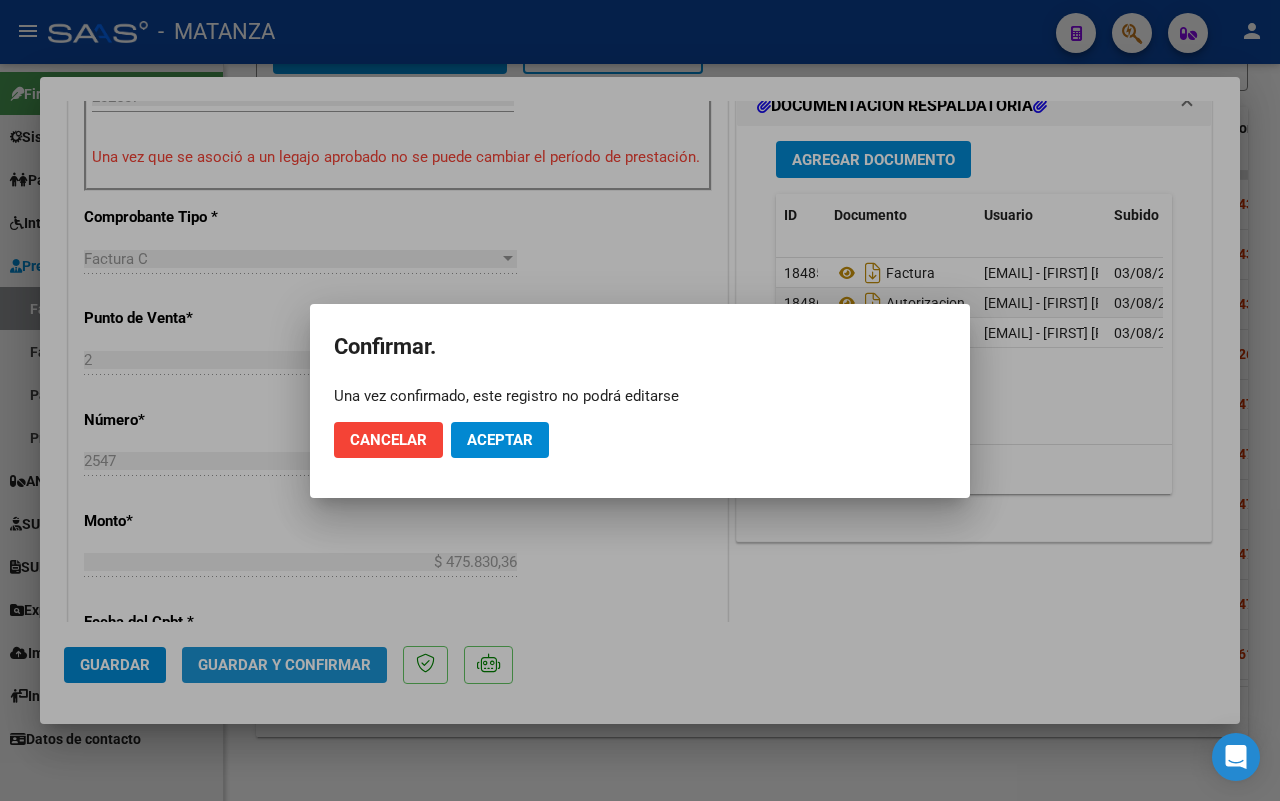 click on "Aceptar" 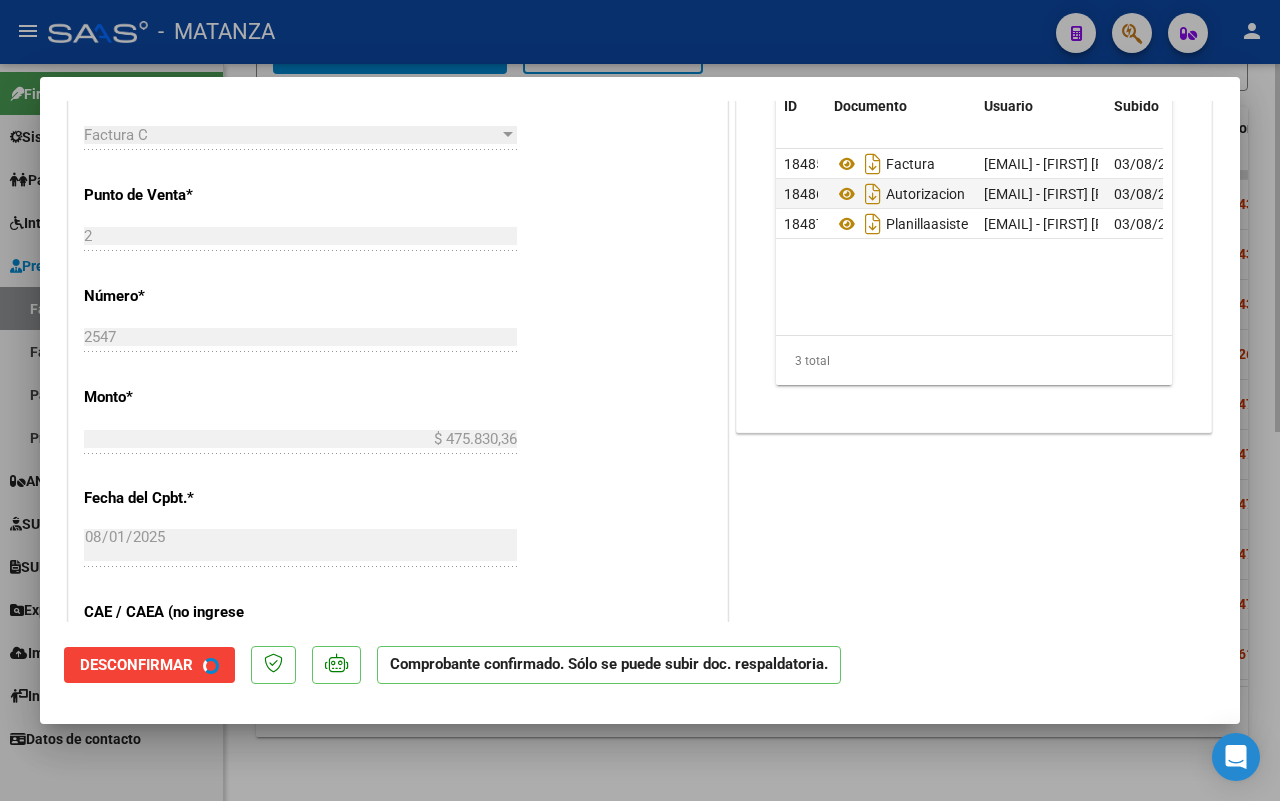 click at bounding box center [640, 400] 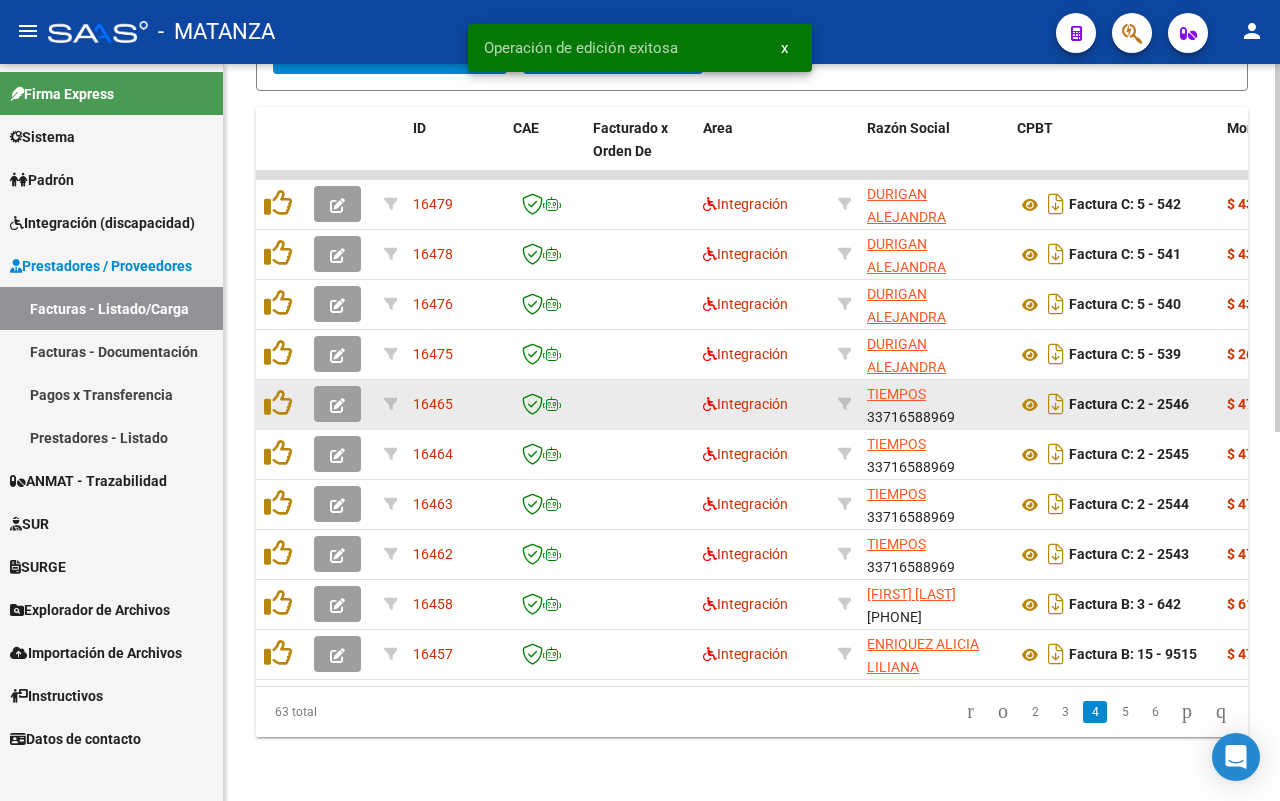 click 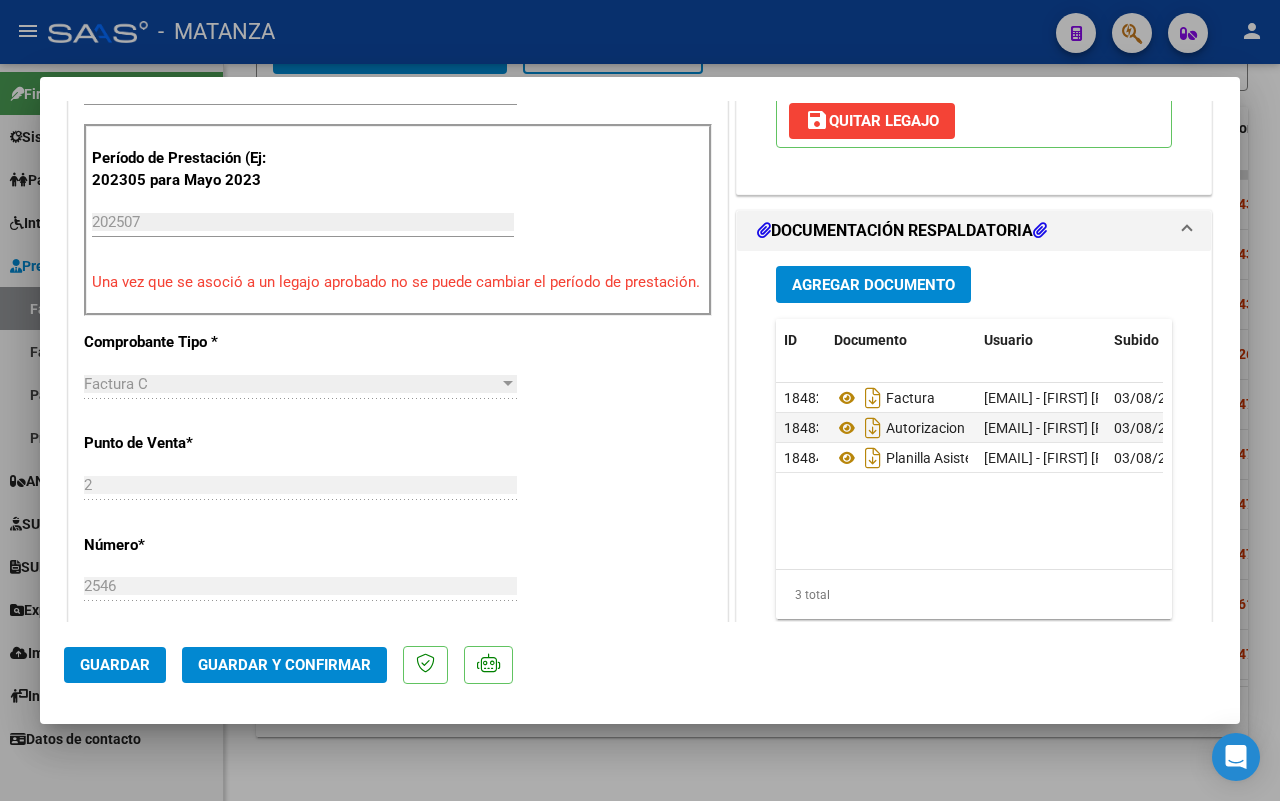 scroll, scrollTop: 625, scrollLeft: 0, axis: vertical 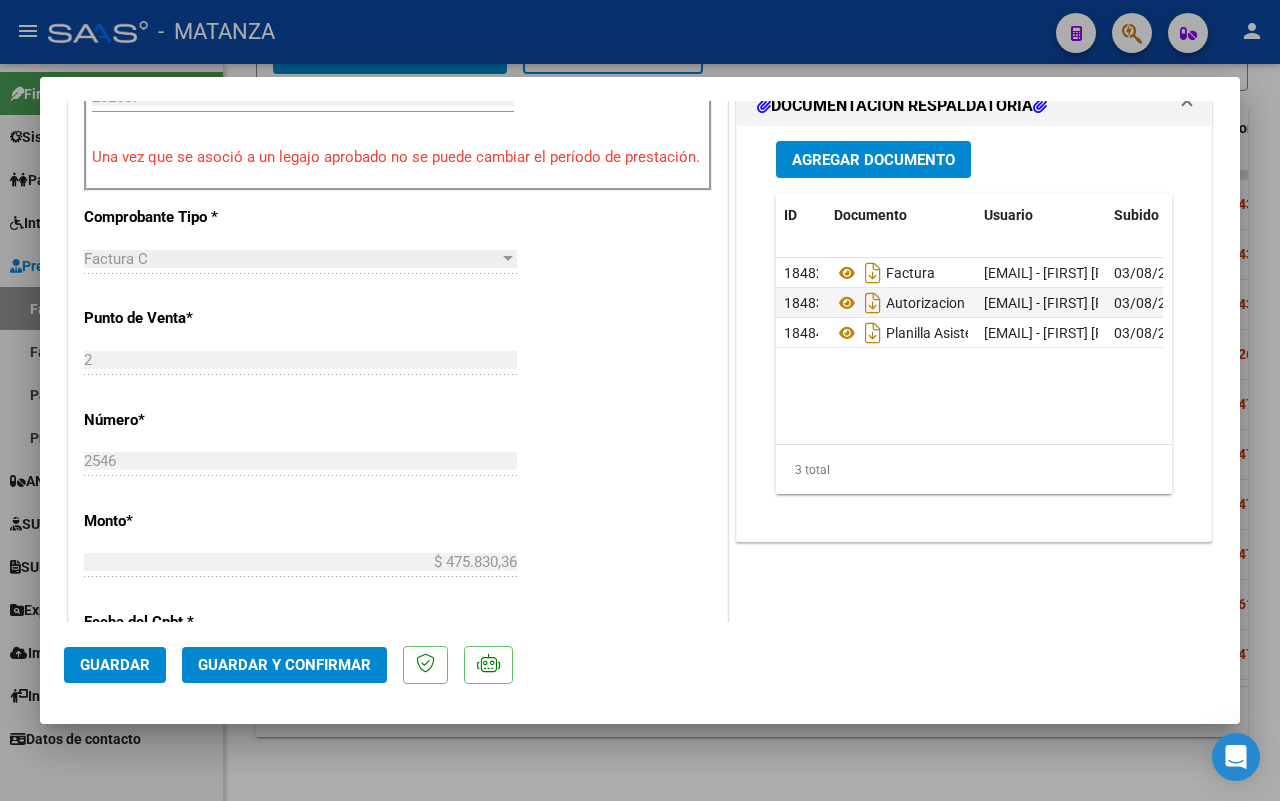 click on "Guardar y Confirmar" 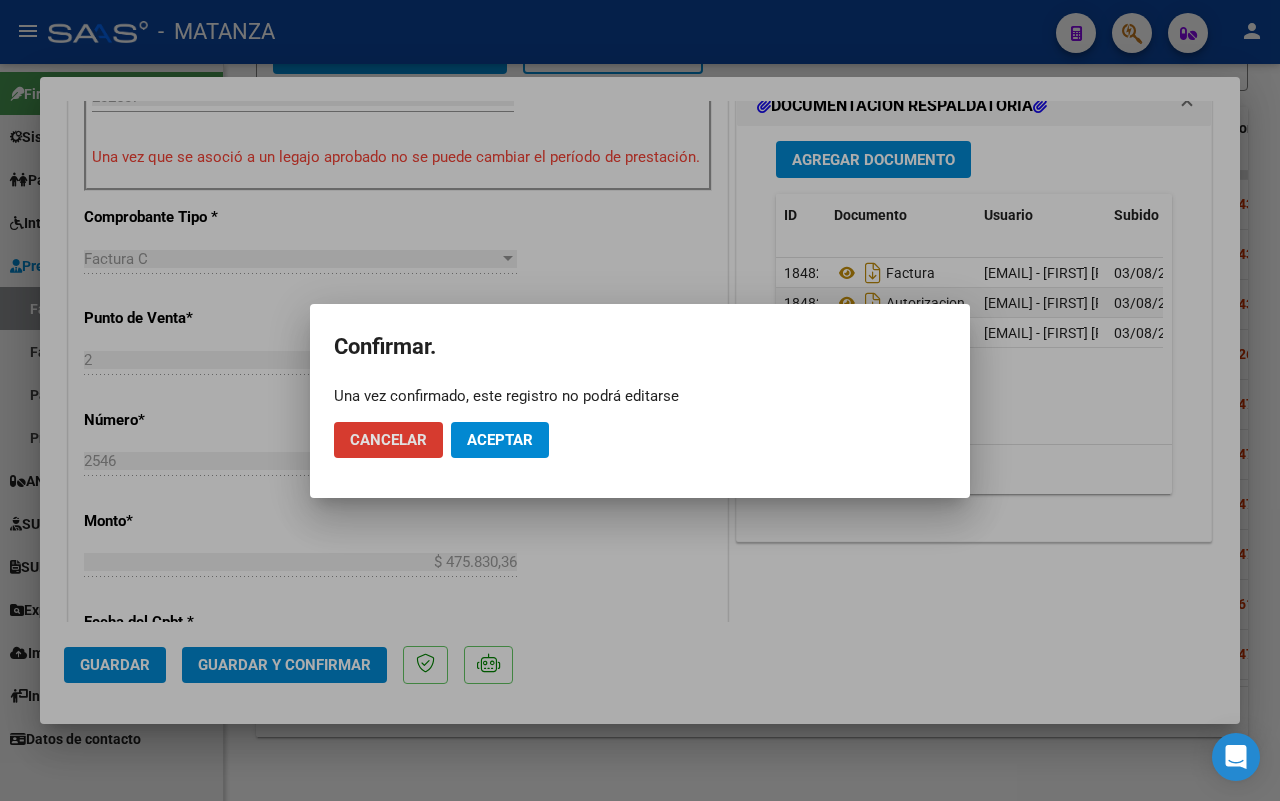 click on "Aceptar" 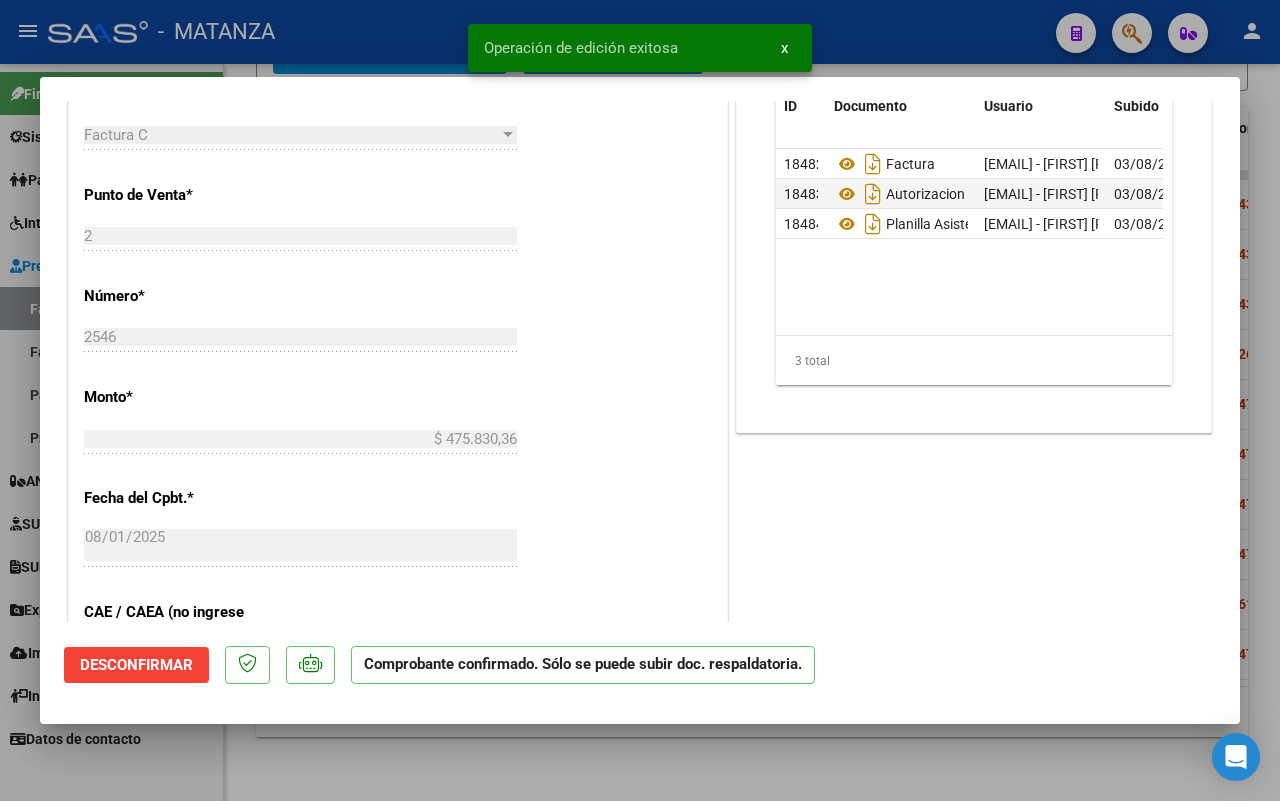 scroll, scrollTop: 647, scrollLeft: 0, axis: vertical 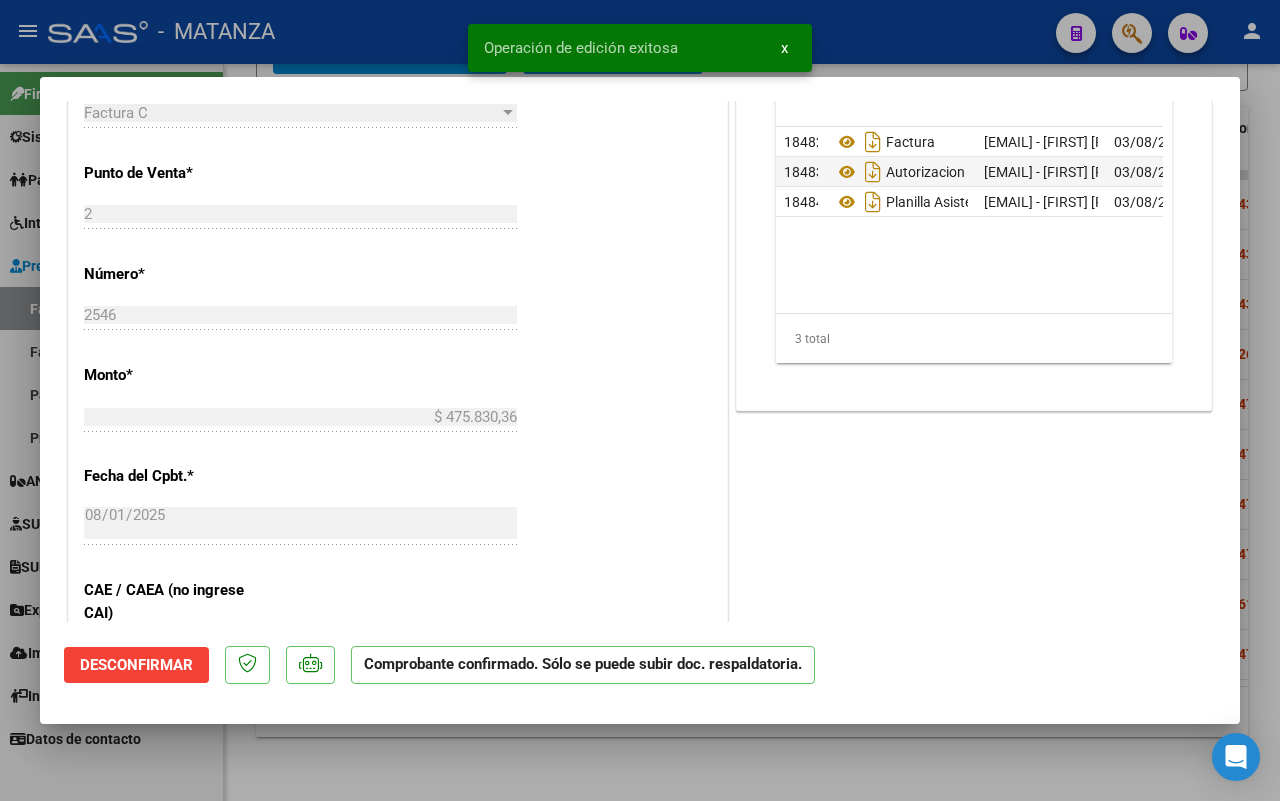 click at bounding box center (640, 400) 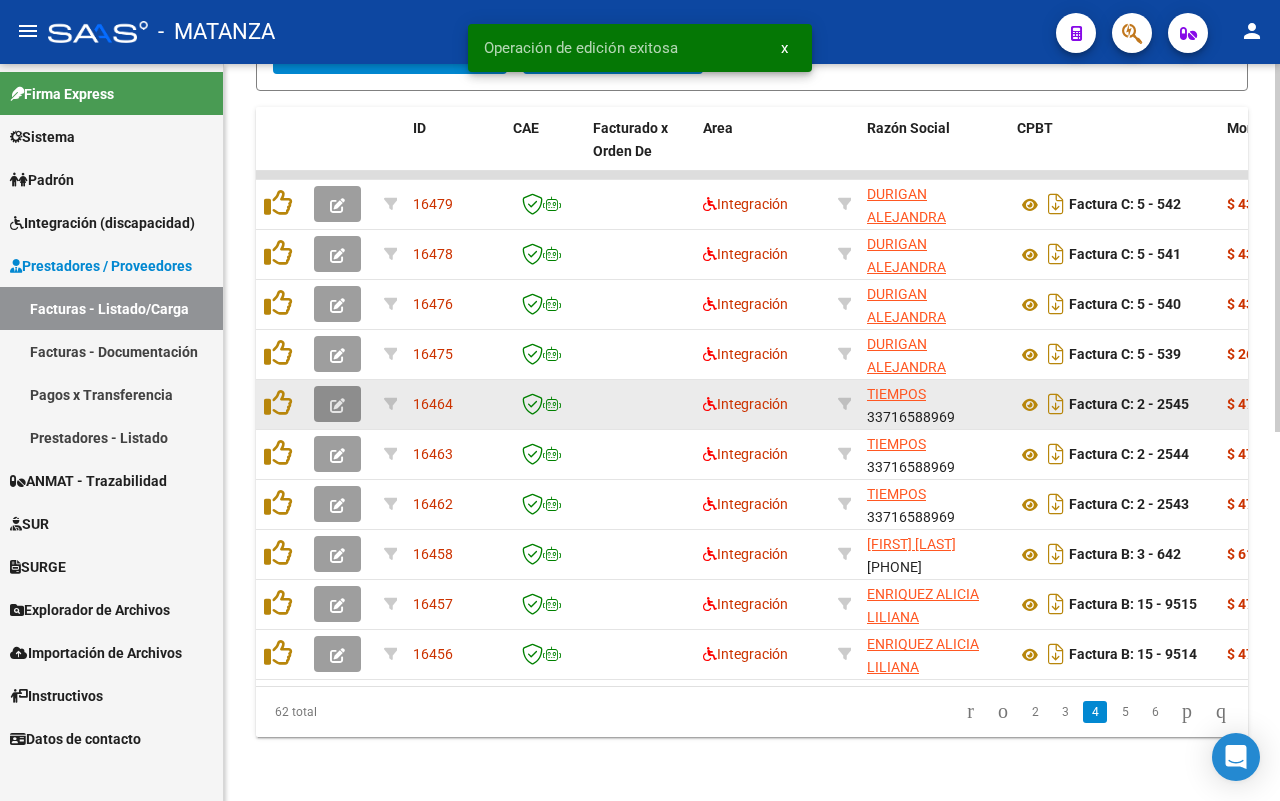 click 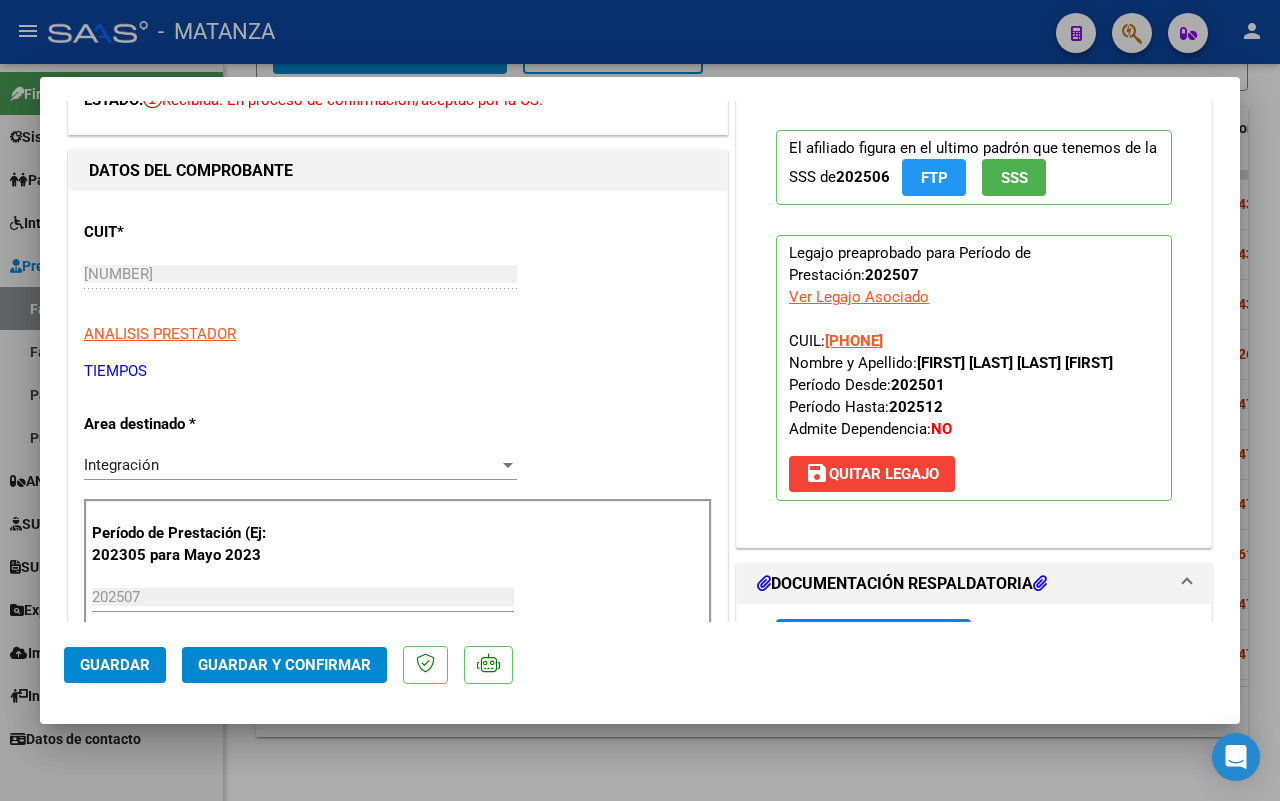 scroll, scrollTop: 500, scrollLeft: 0, axis: vertical 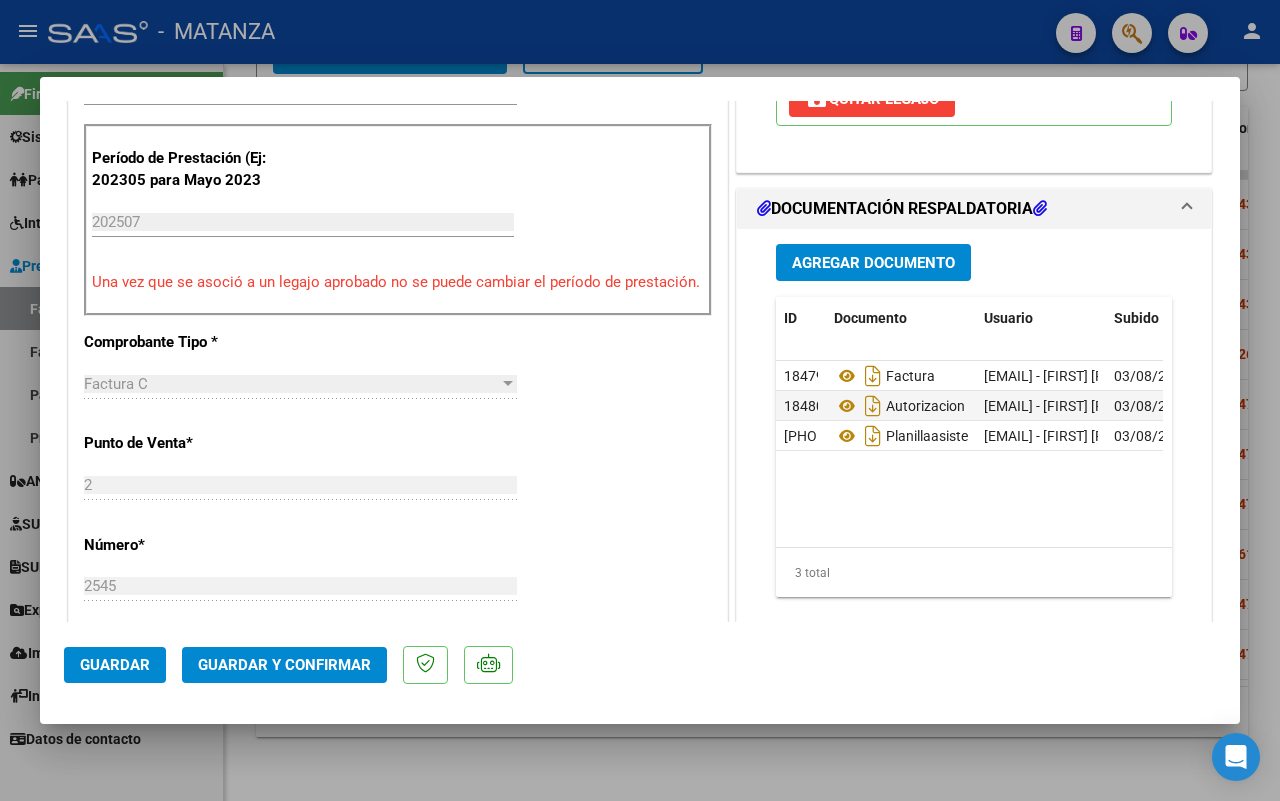 click on "Guardar y Confirmar" 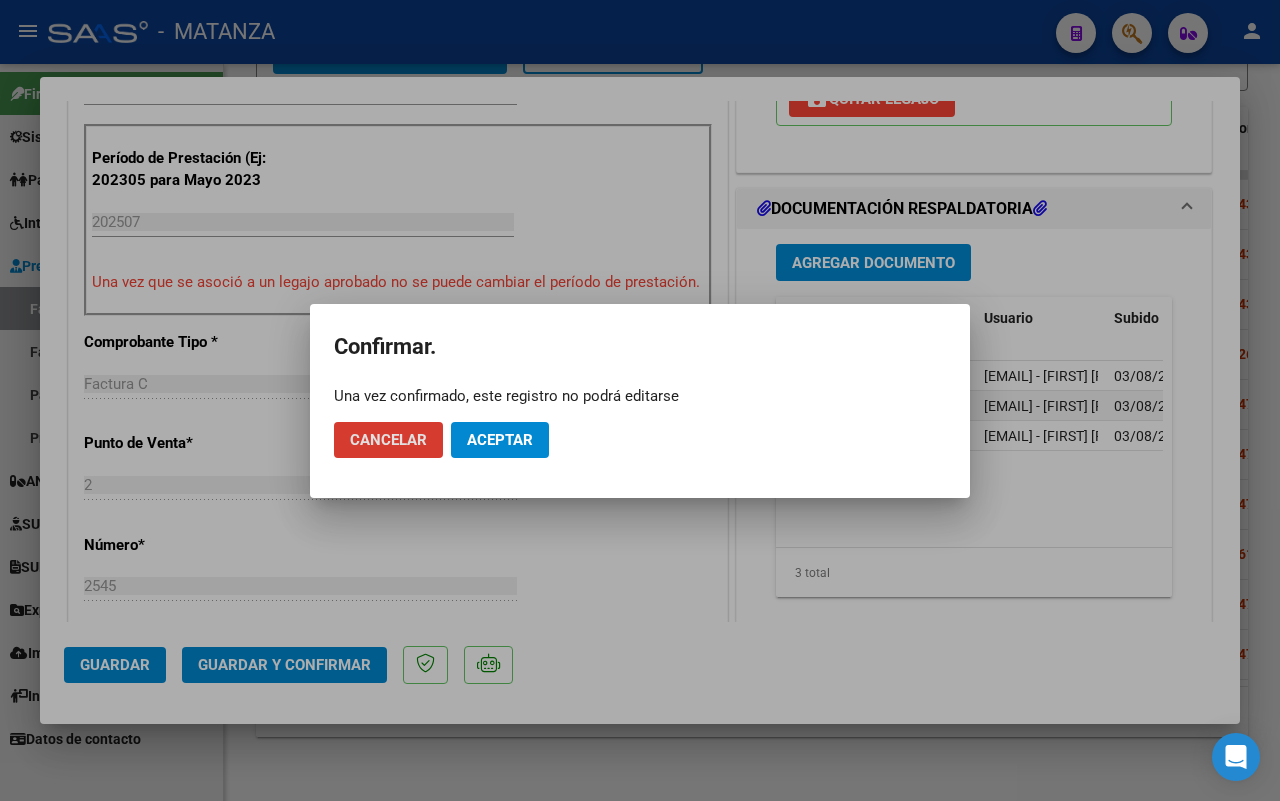 click on "Aceptar" 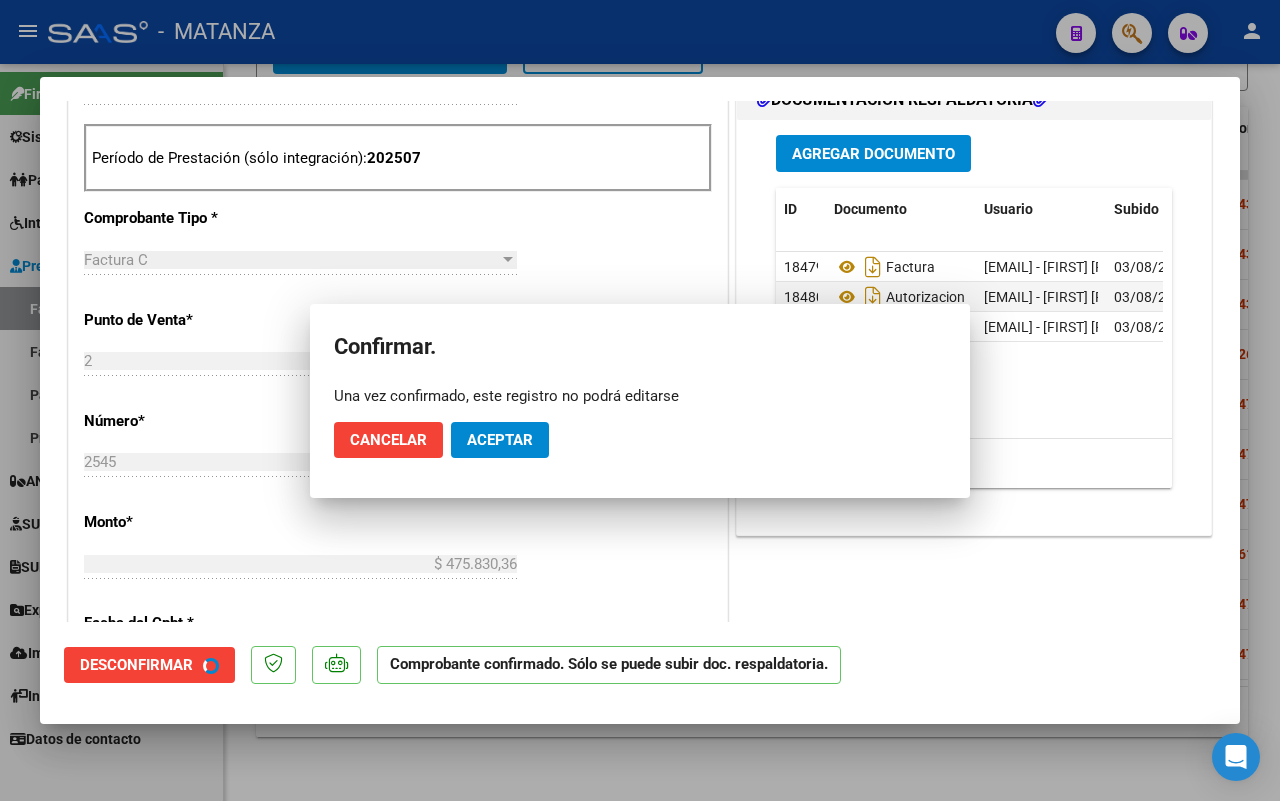 scroll, scrollTop: 522, scrollLeft: 0, axis: vertical 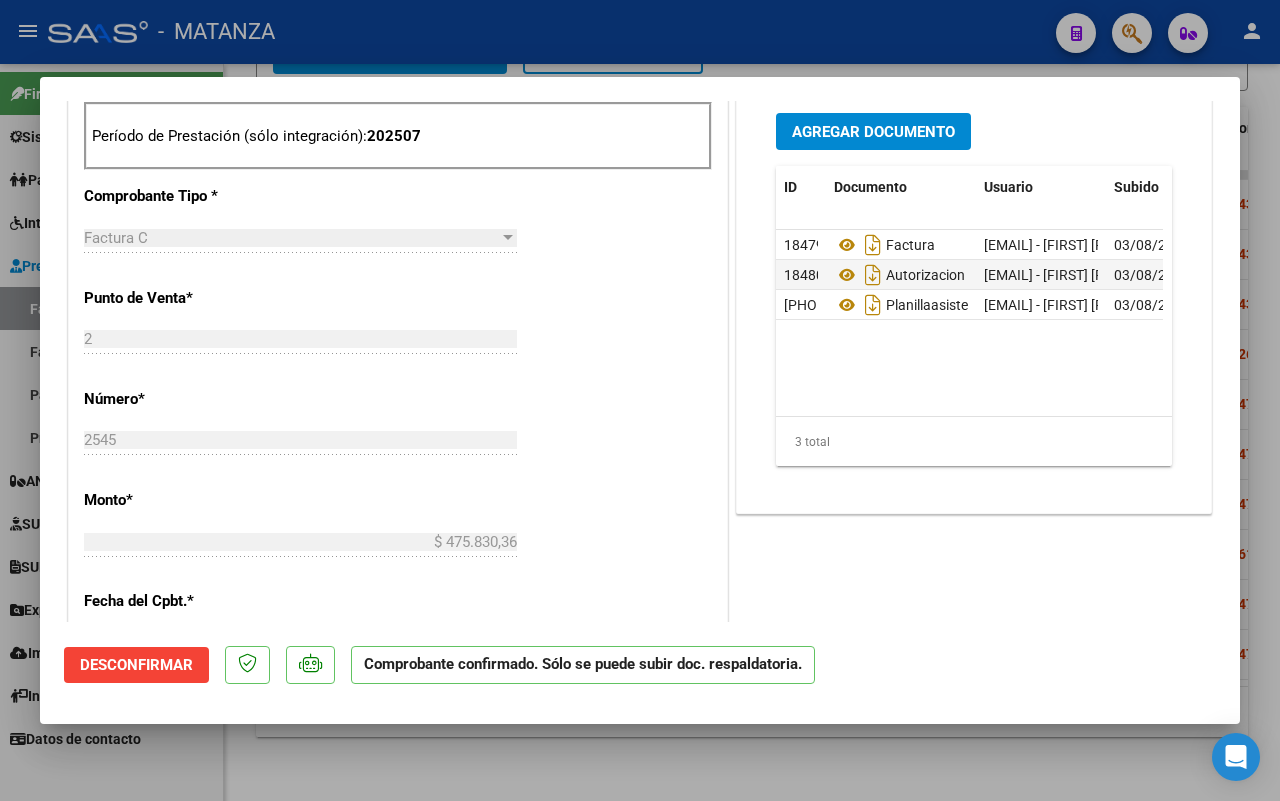 click at bounding box center (640, 400) 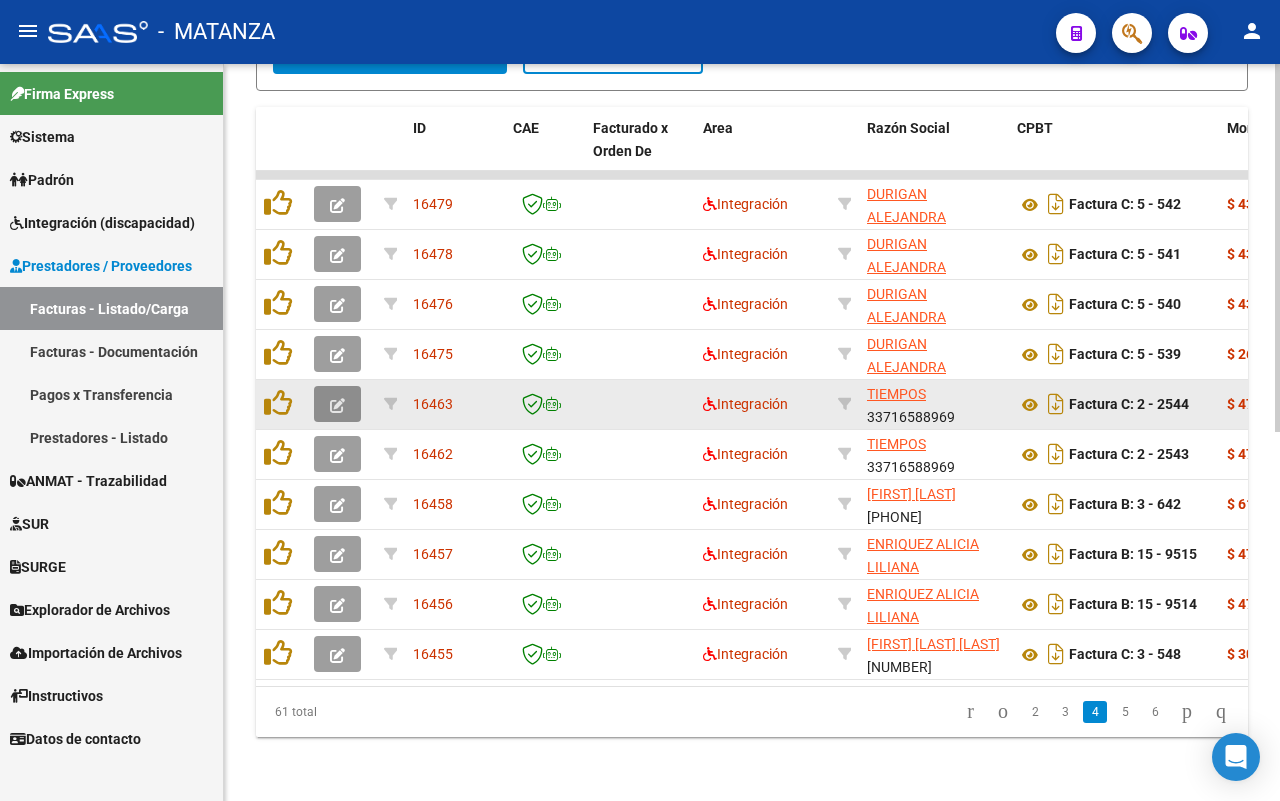 click 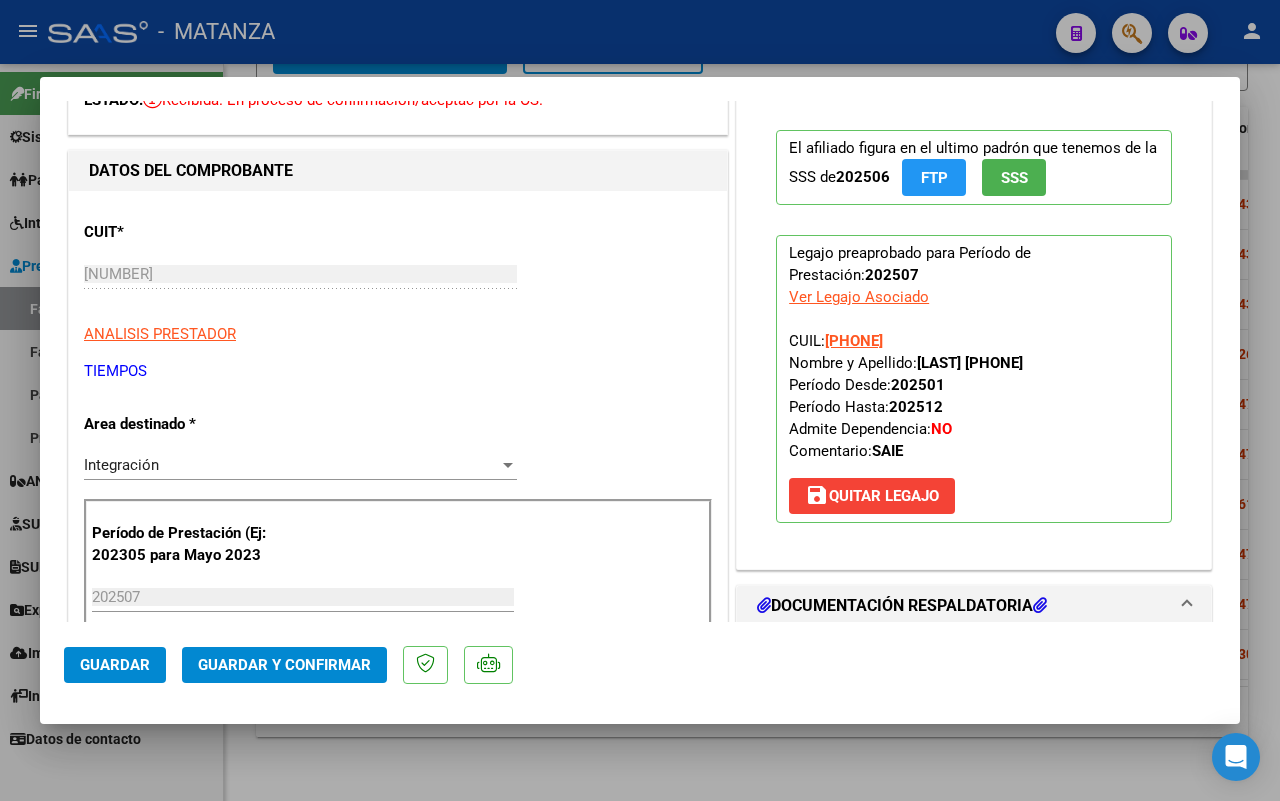 scroll, scrollTop: 375, scrollLeft: 0, axis: vertical 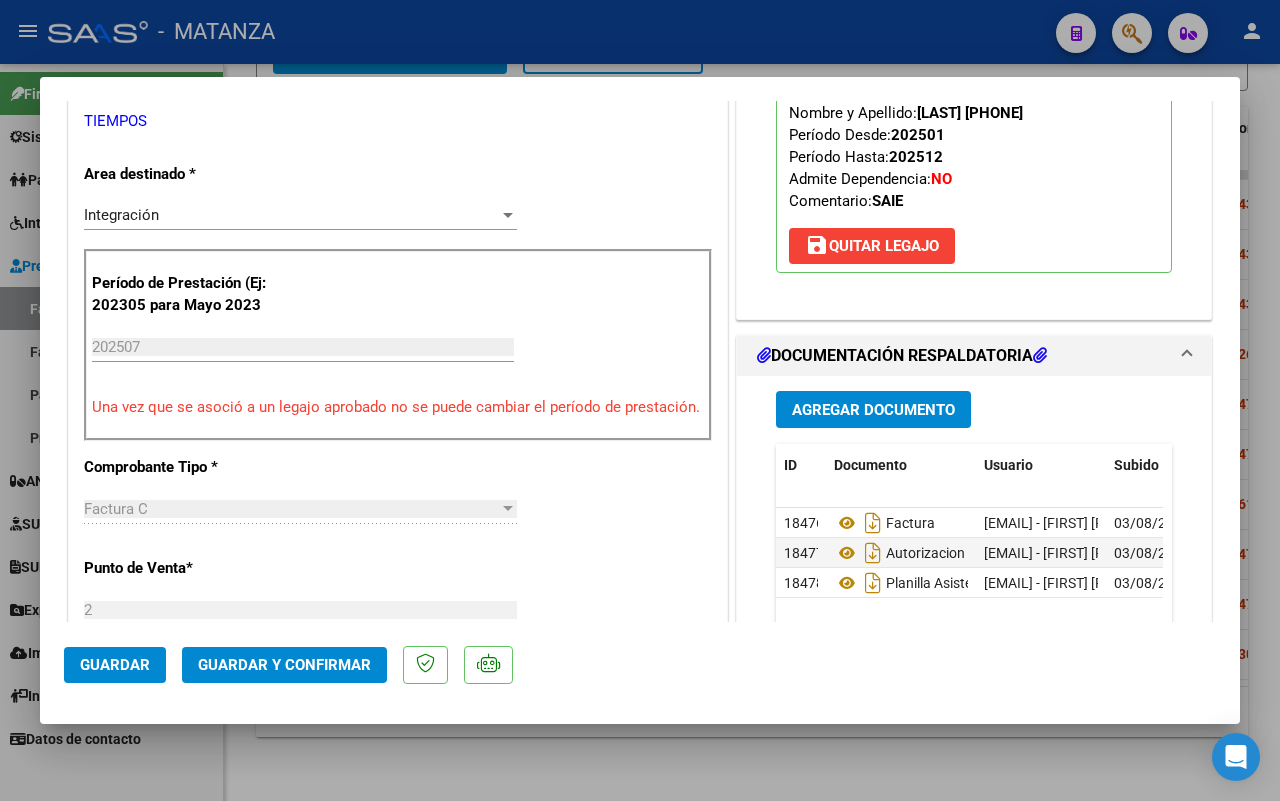 click on "Guardar y Confirmar" 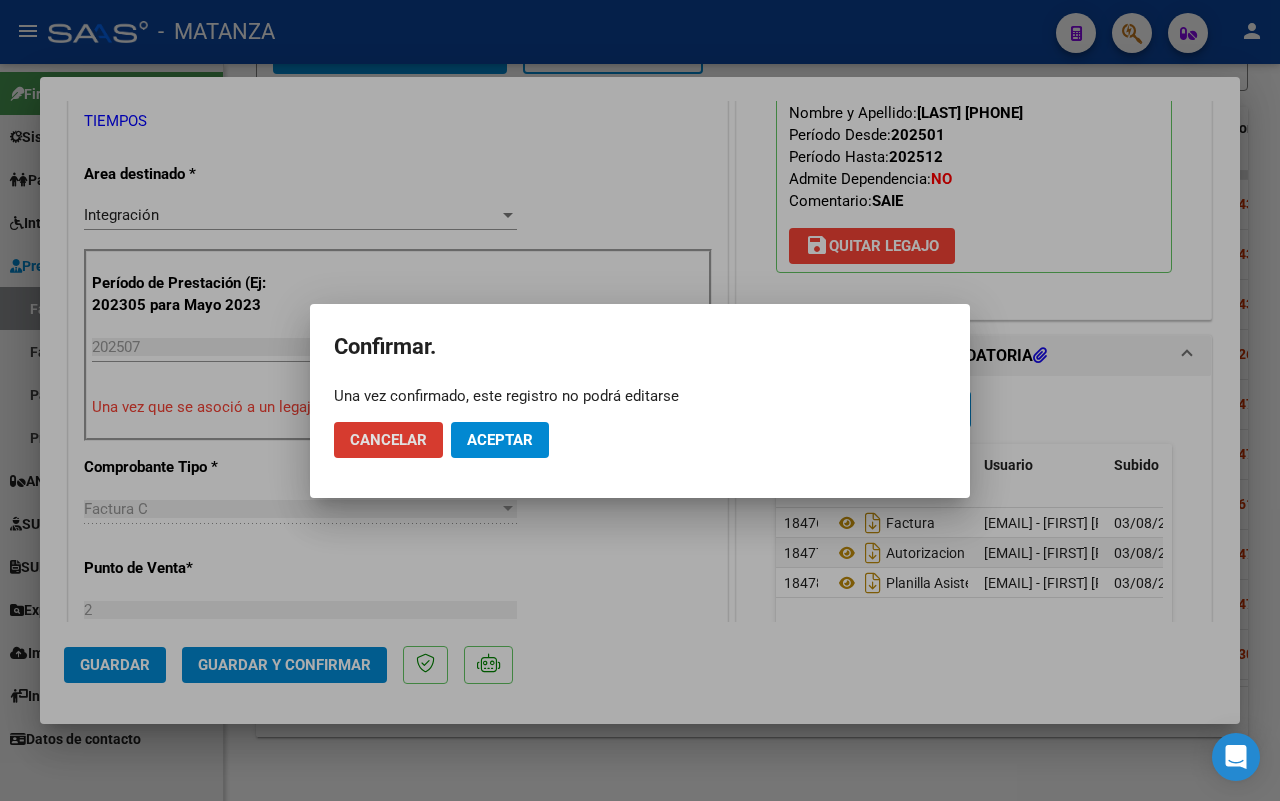click on "Aceptar" 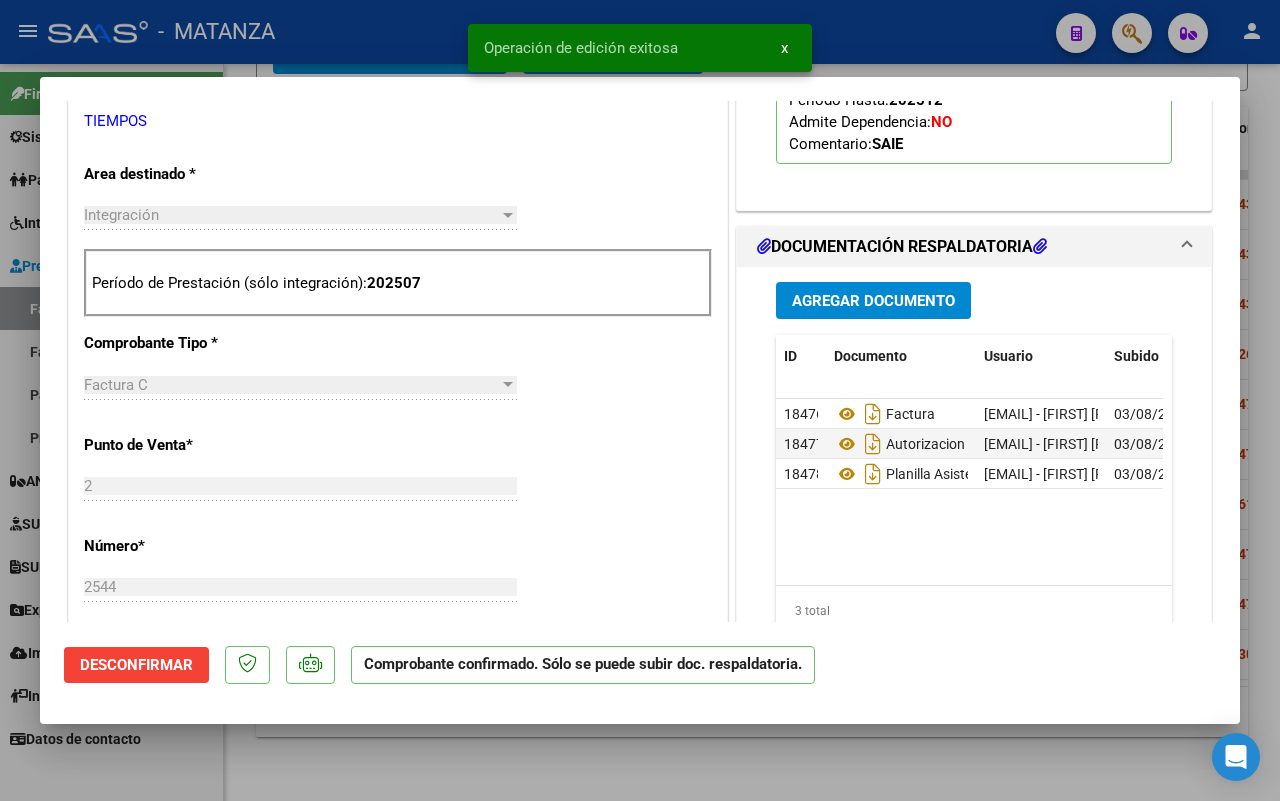 scroll, scrollTop: 397, scrollLeft: 0, axis: vertical 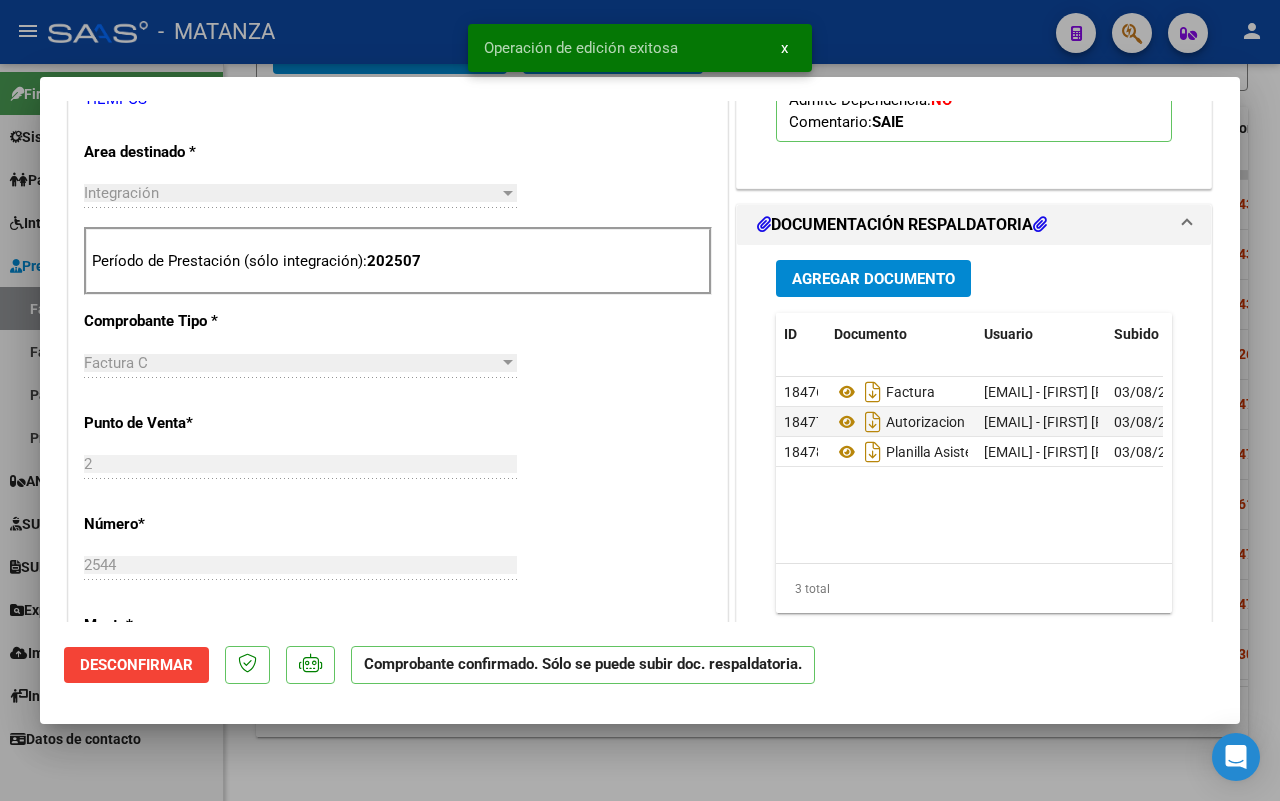 click at bounding box center [640, 400] 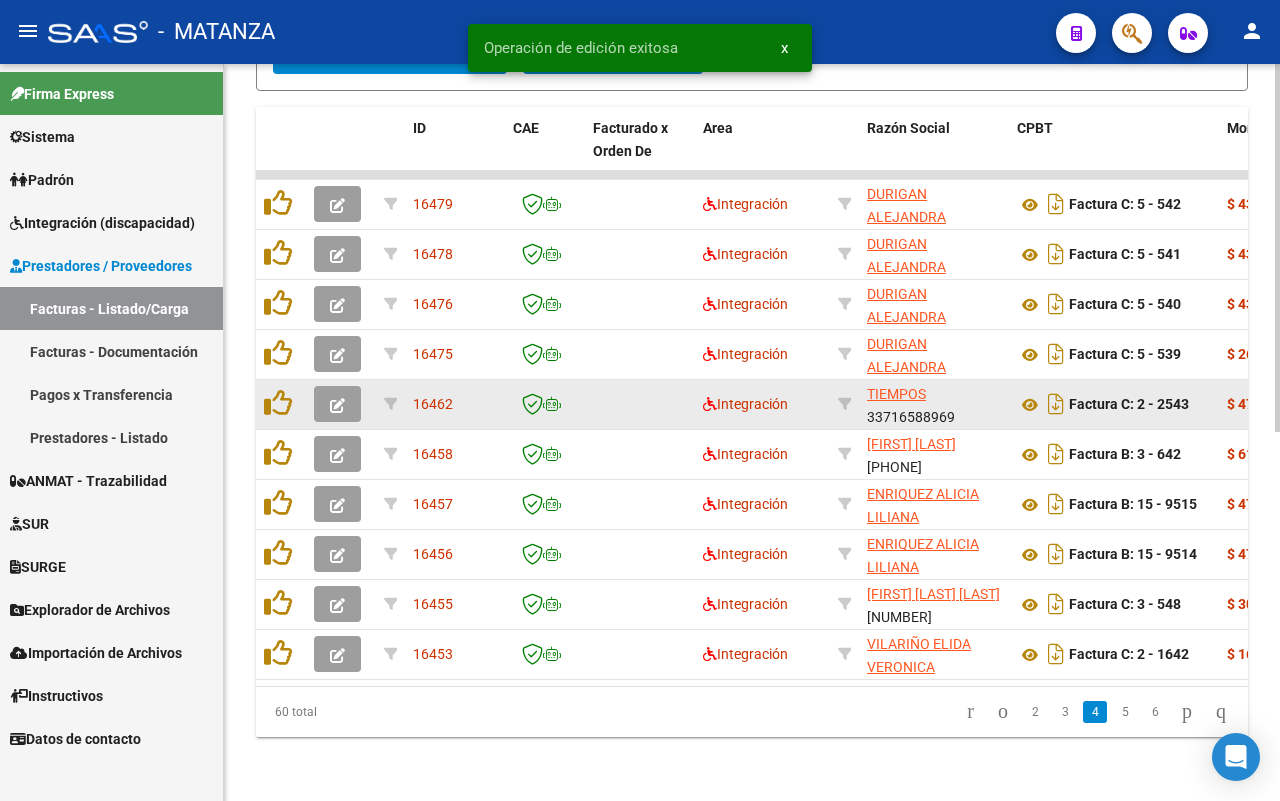 click 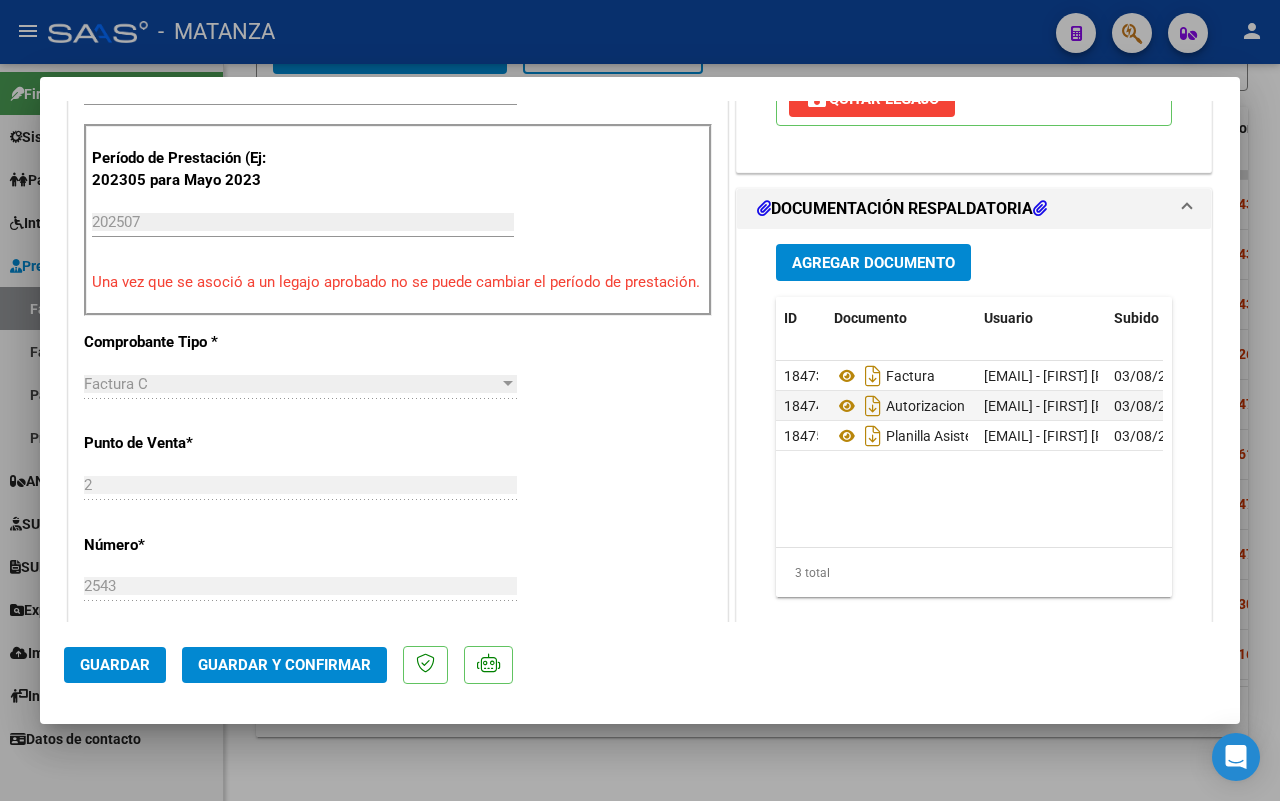 scroll, scrollTop: 625, scrollLeft: 0, axis: vertical 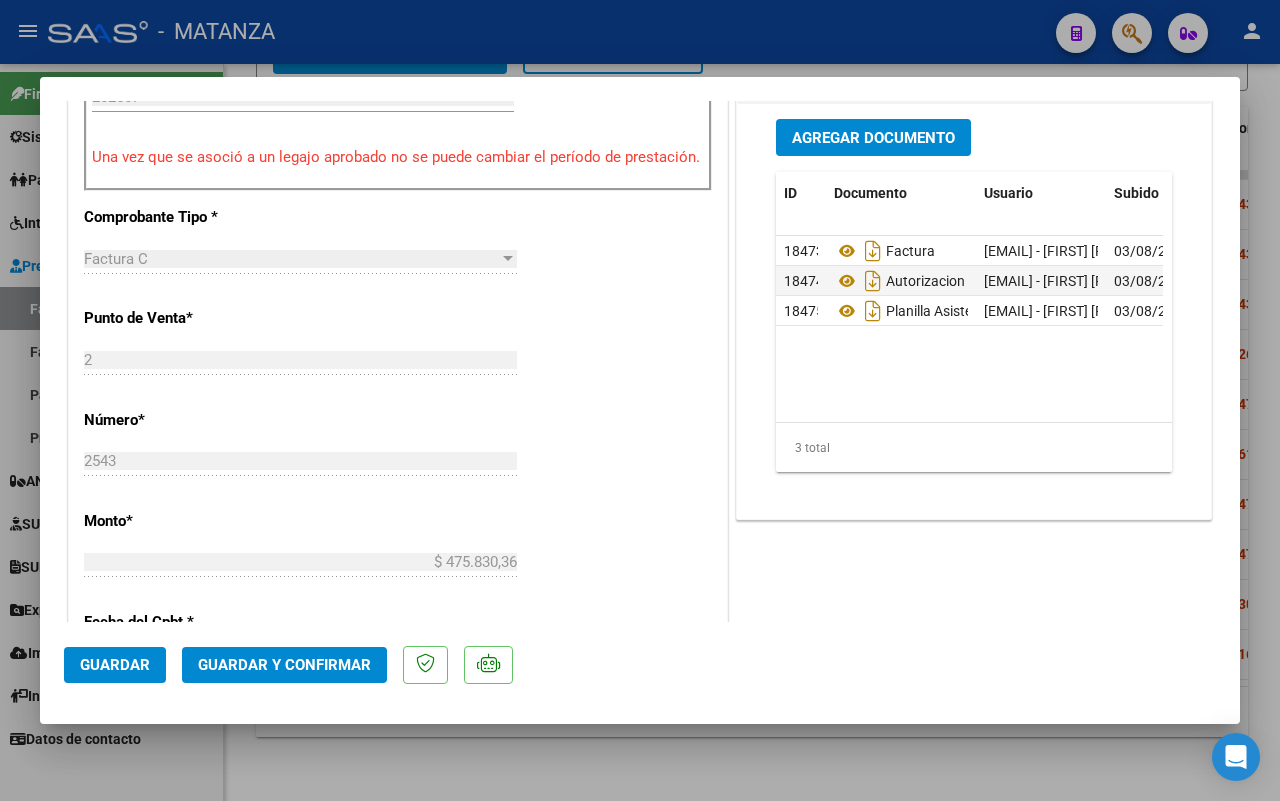 click on "Guardar y Confirmar" 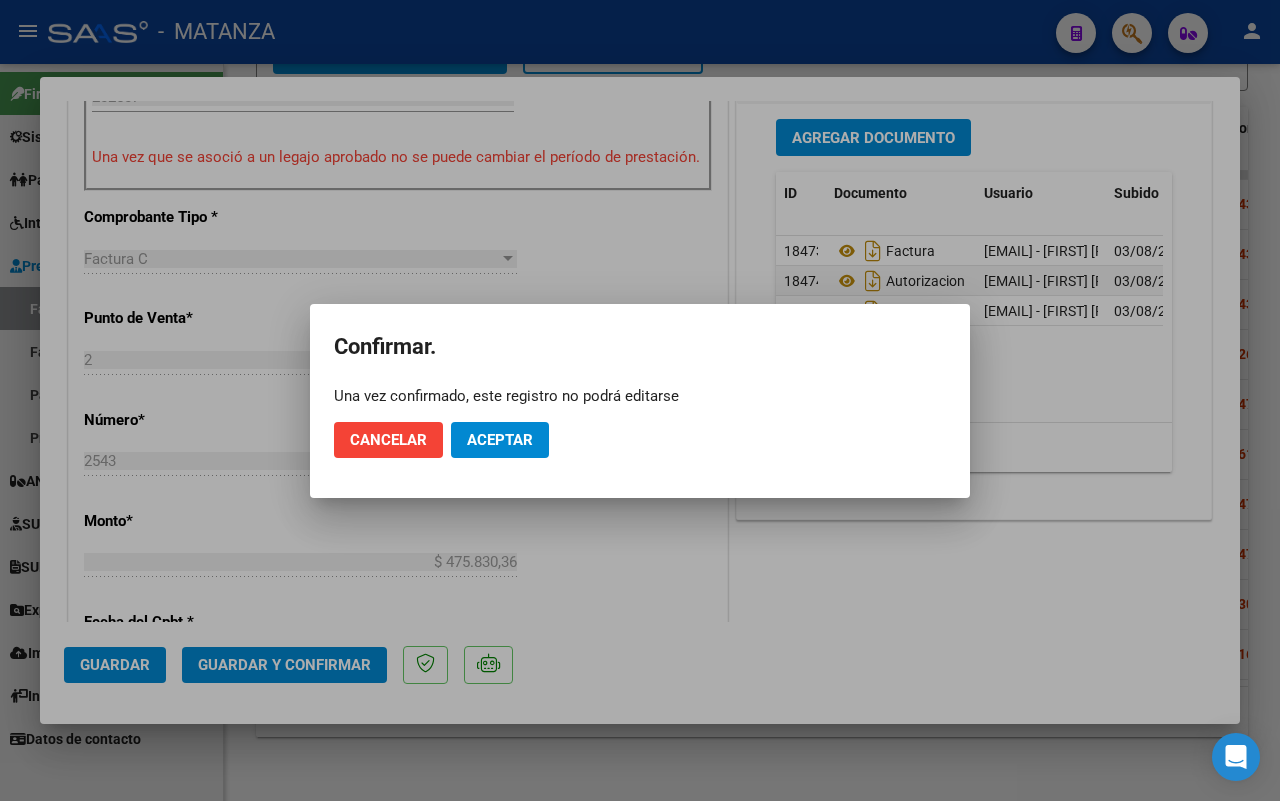 click on "Aceptar" 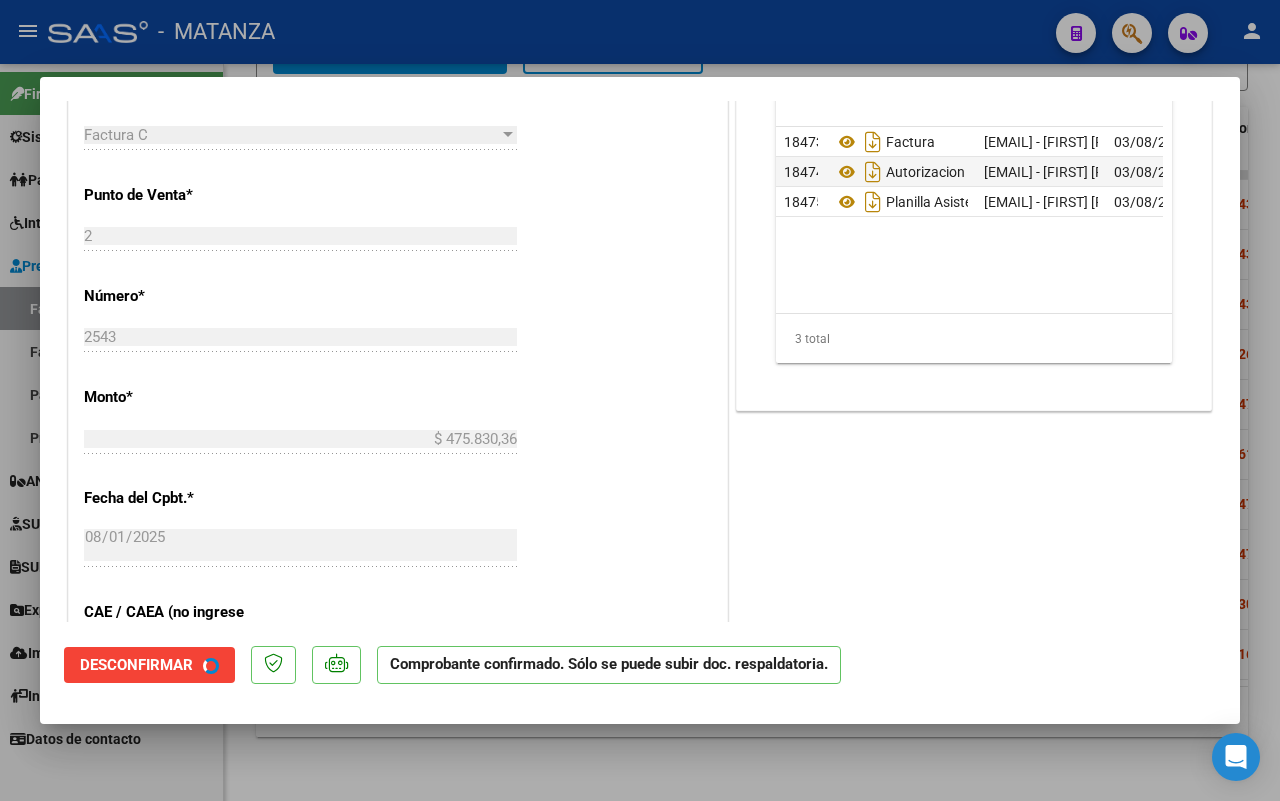 scroll, scrollTop: 647, scrollLeft: 0, axis: vertical 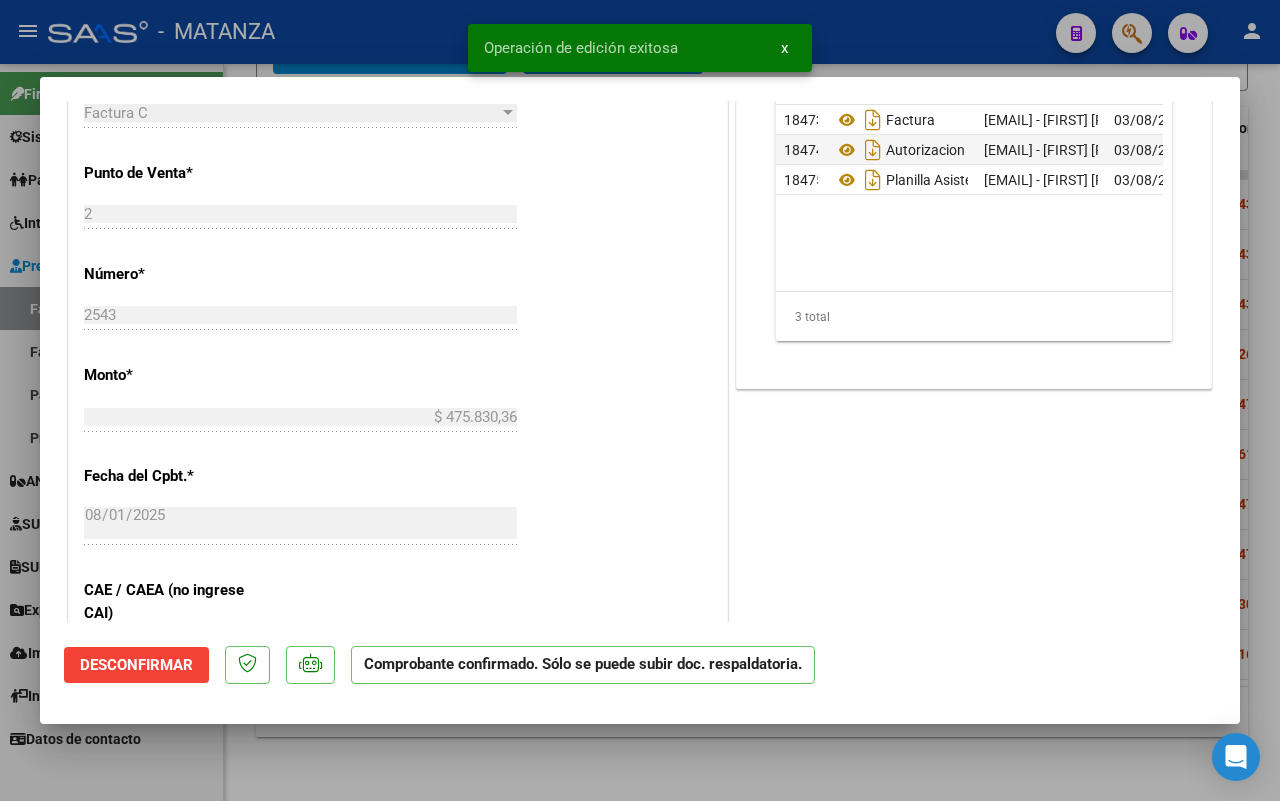click at bounding box center [640, 400] 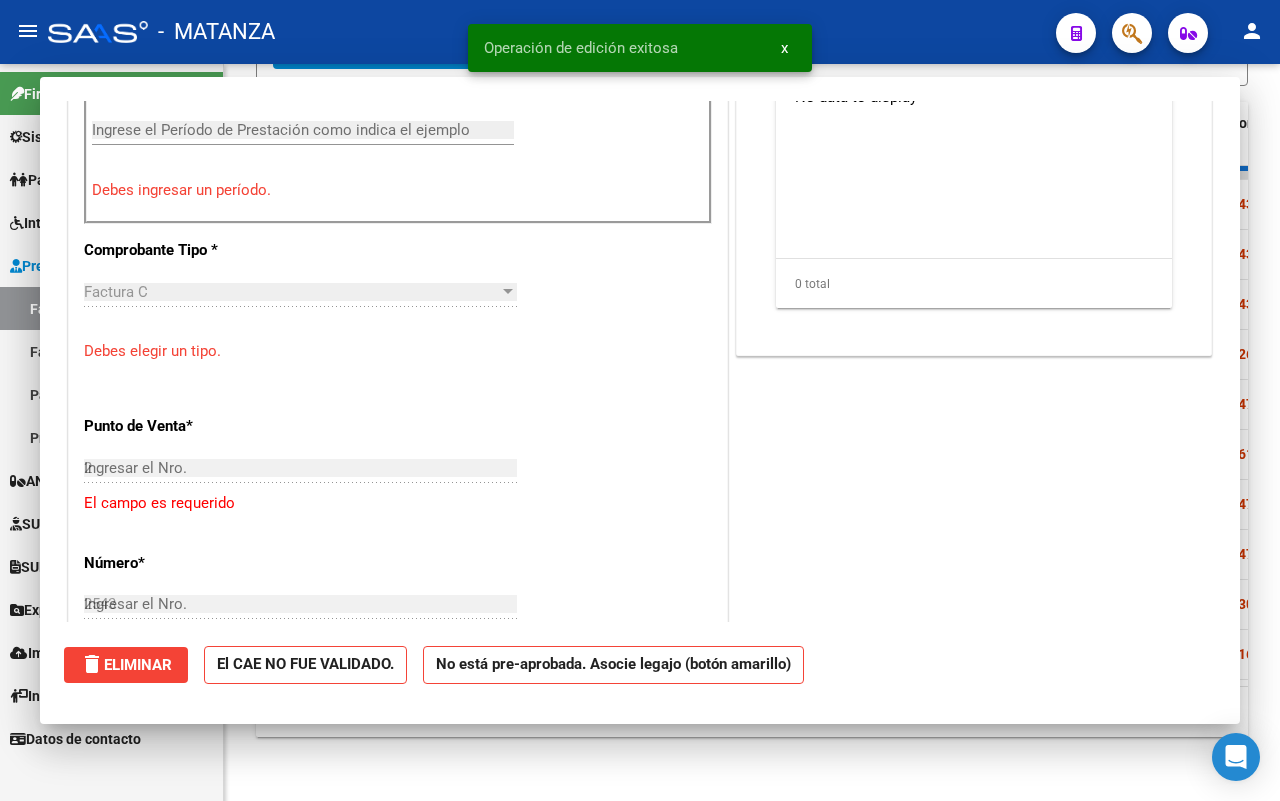 type 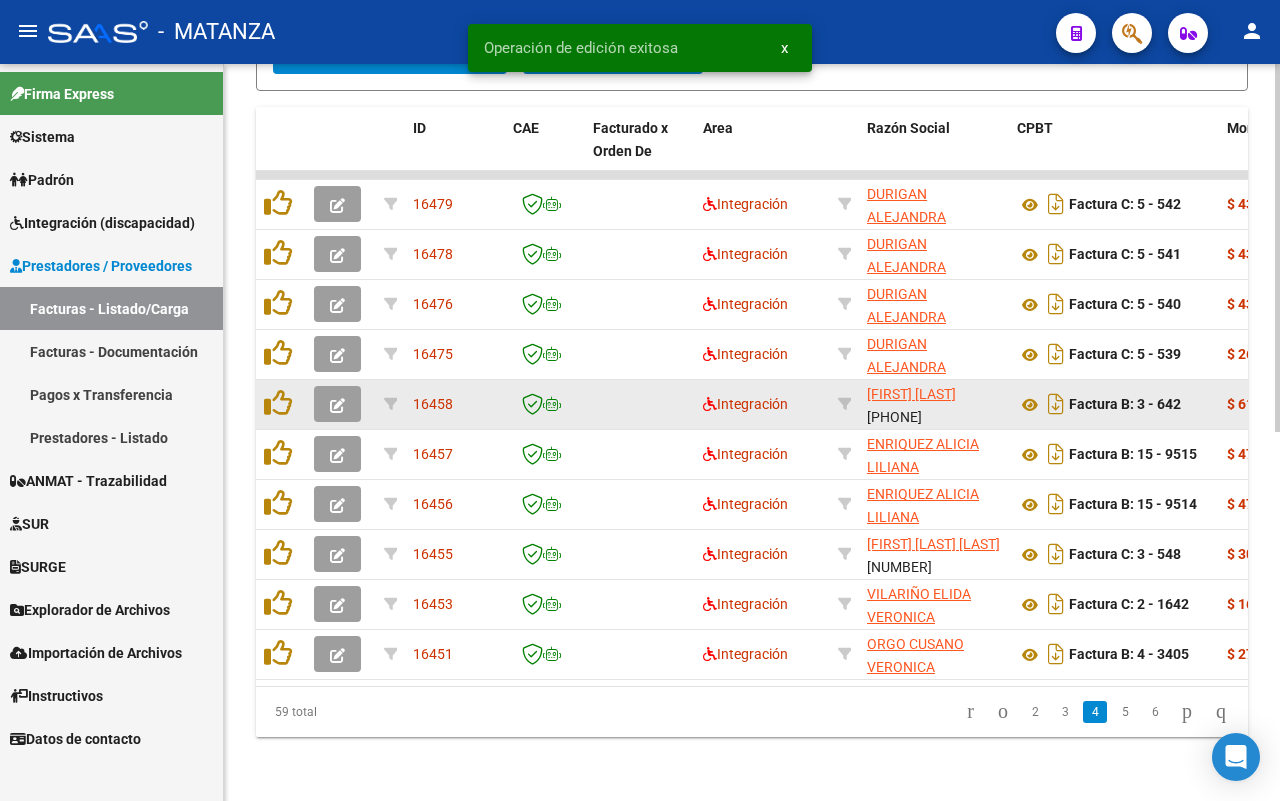 click 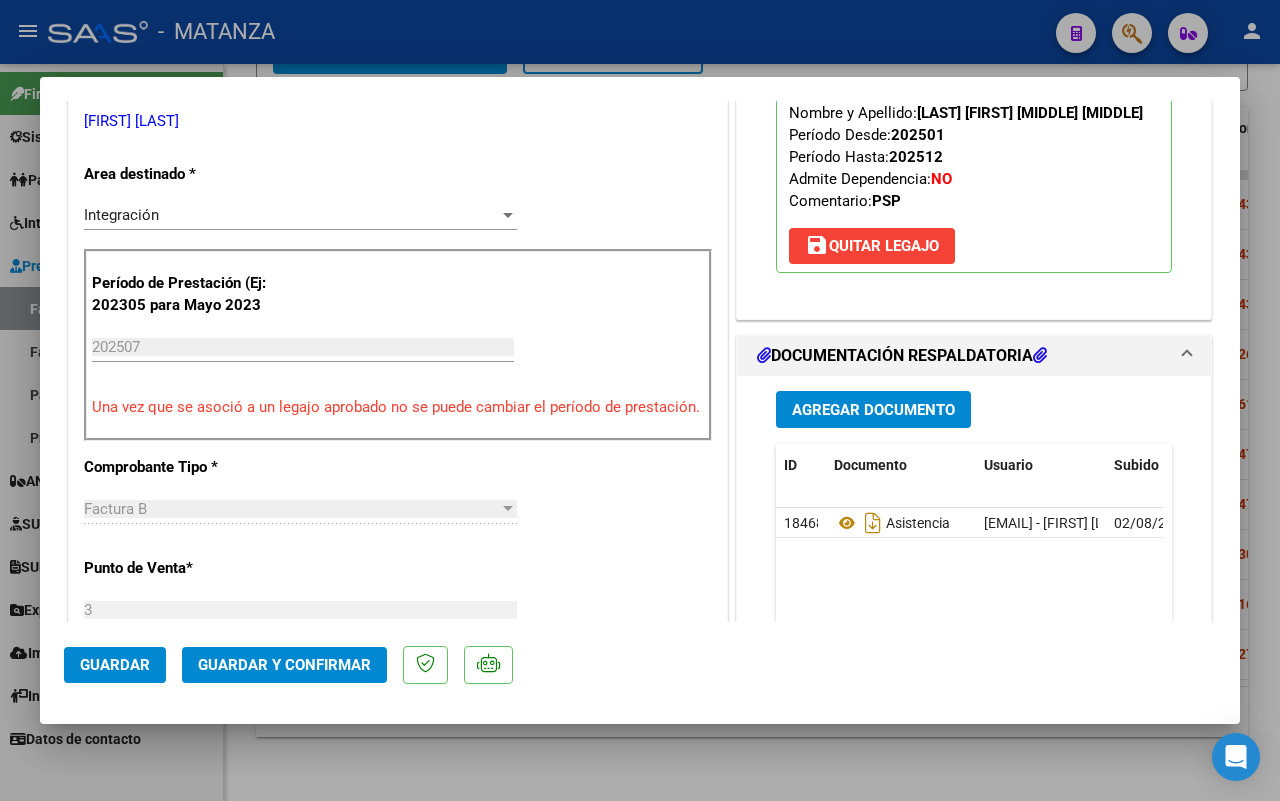 scroll, scrollTop: 412, scrollLeft: 0, axis: vertical 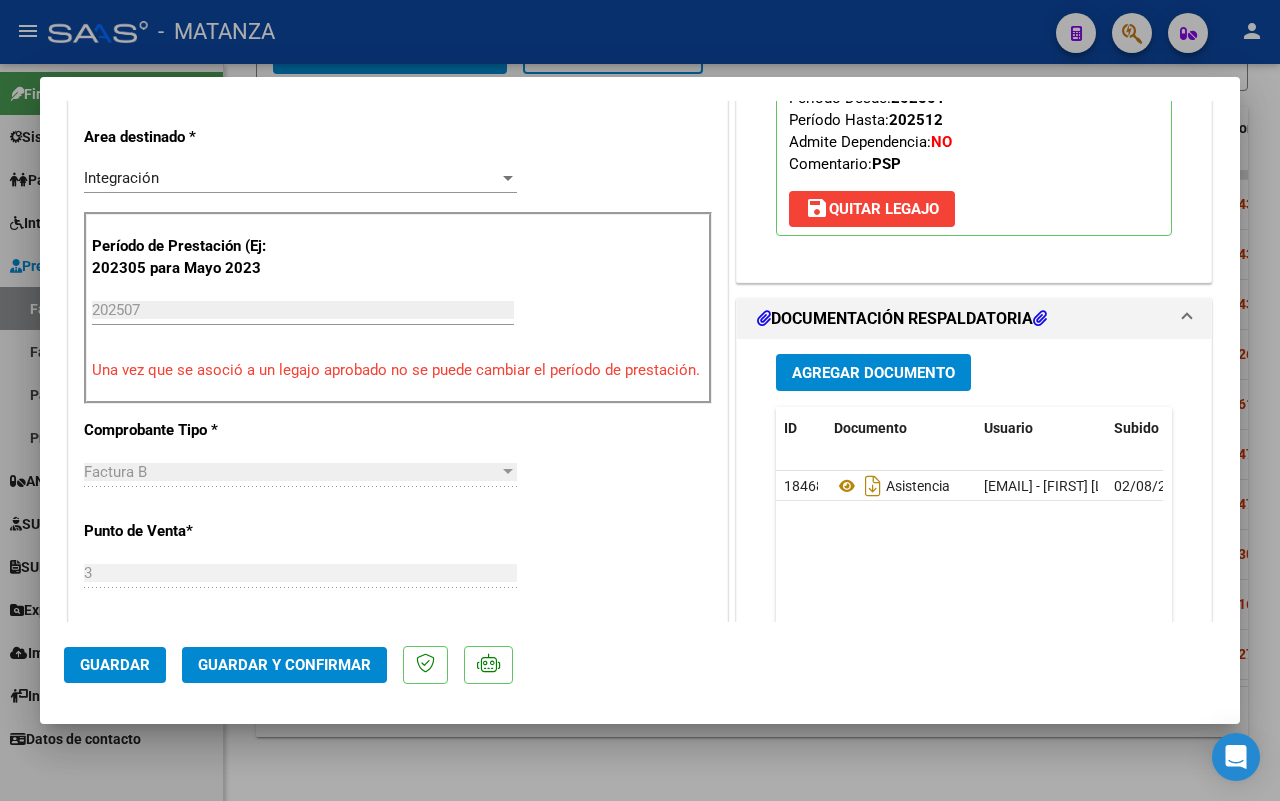click on "Guardar y Confirmar" 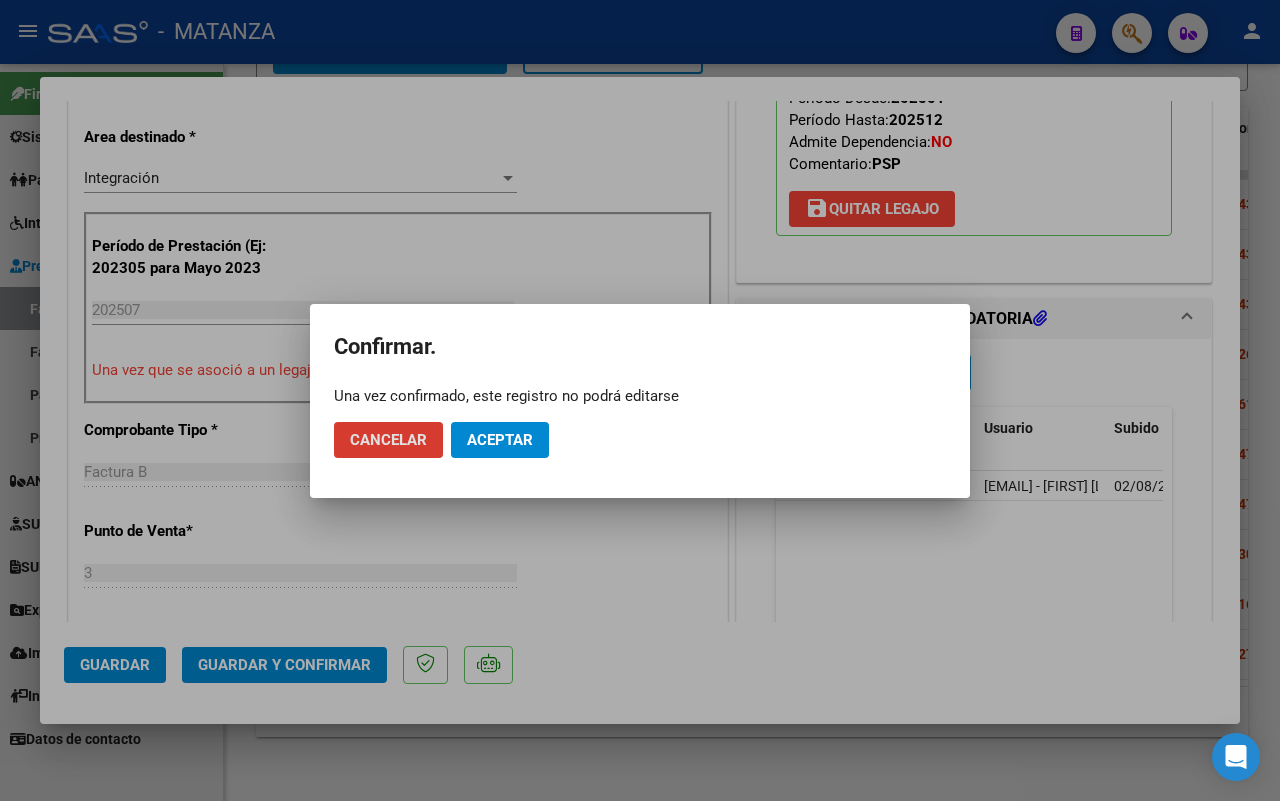 click on "Aceptar" 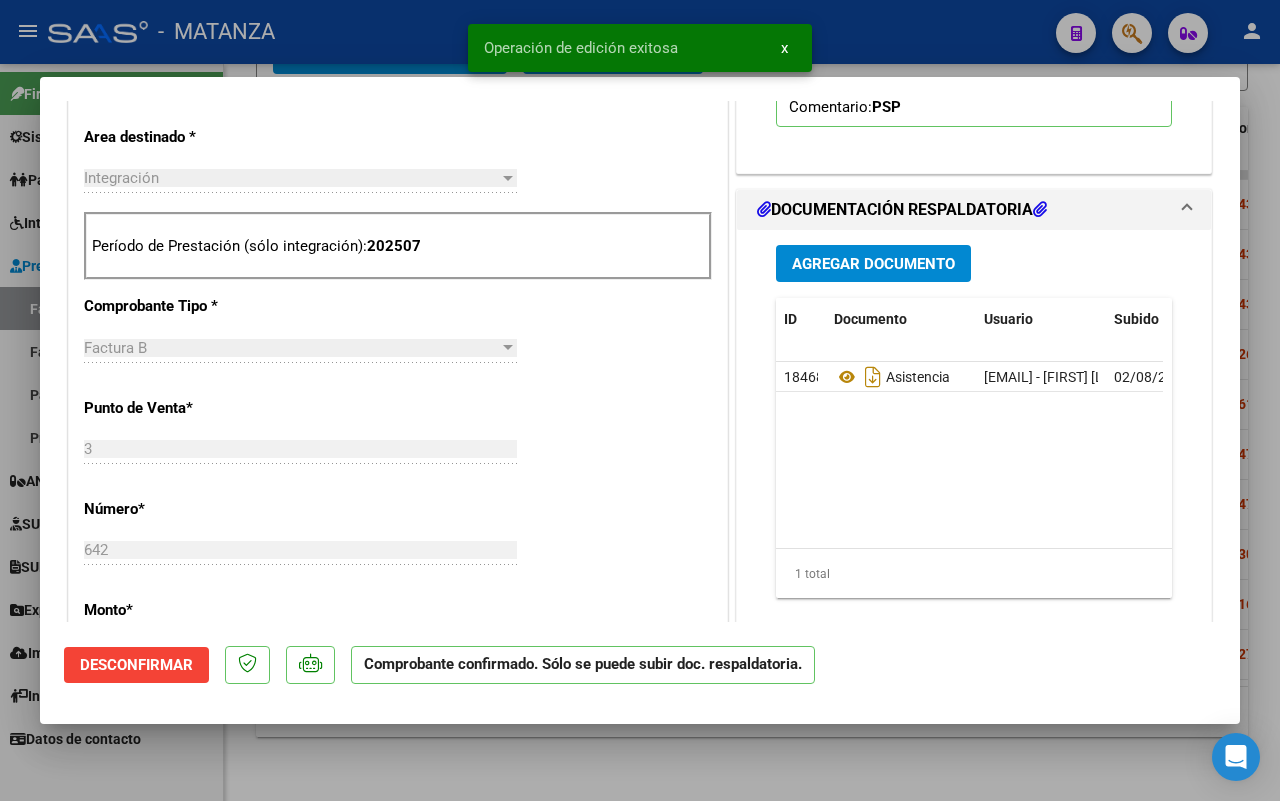 scroll, scrollTop: 435, scrollLeft: 0, axis: vertical 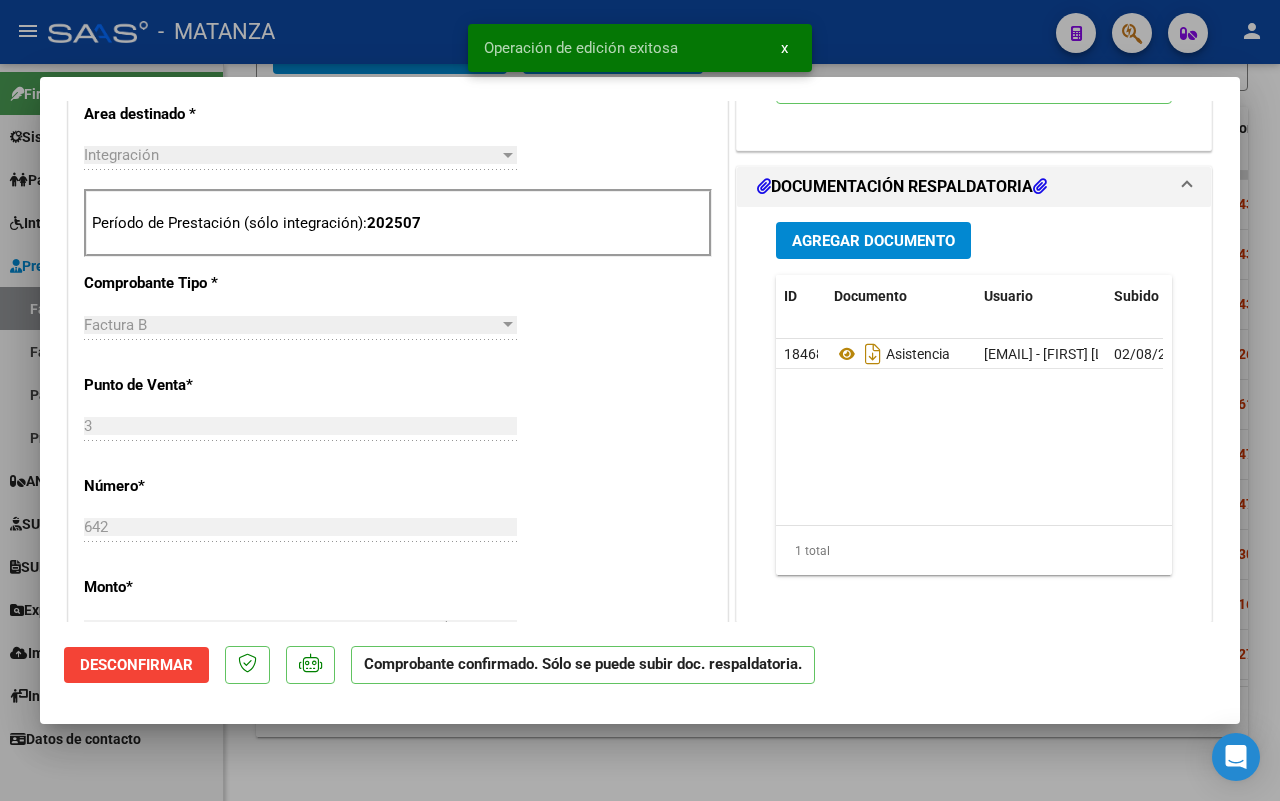 click at bounding box center (640, 400) 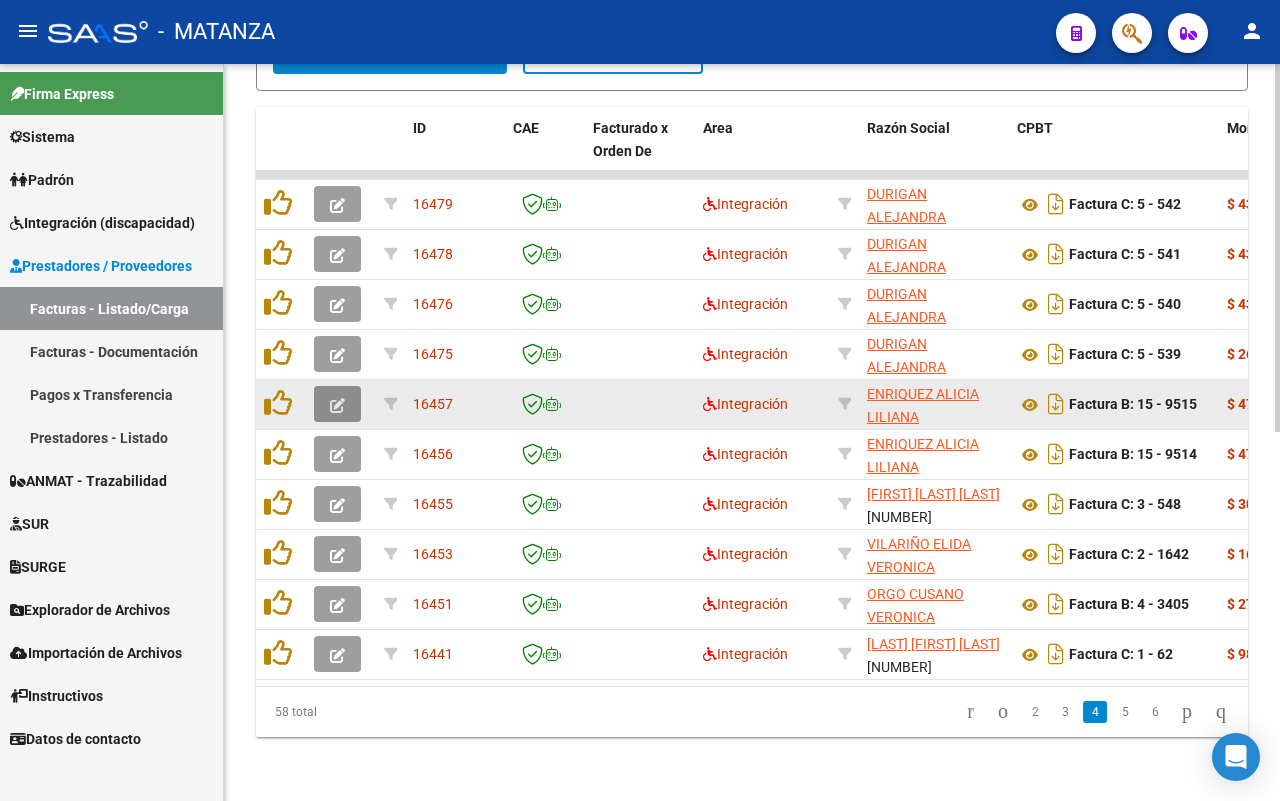 click 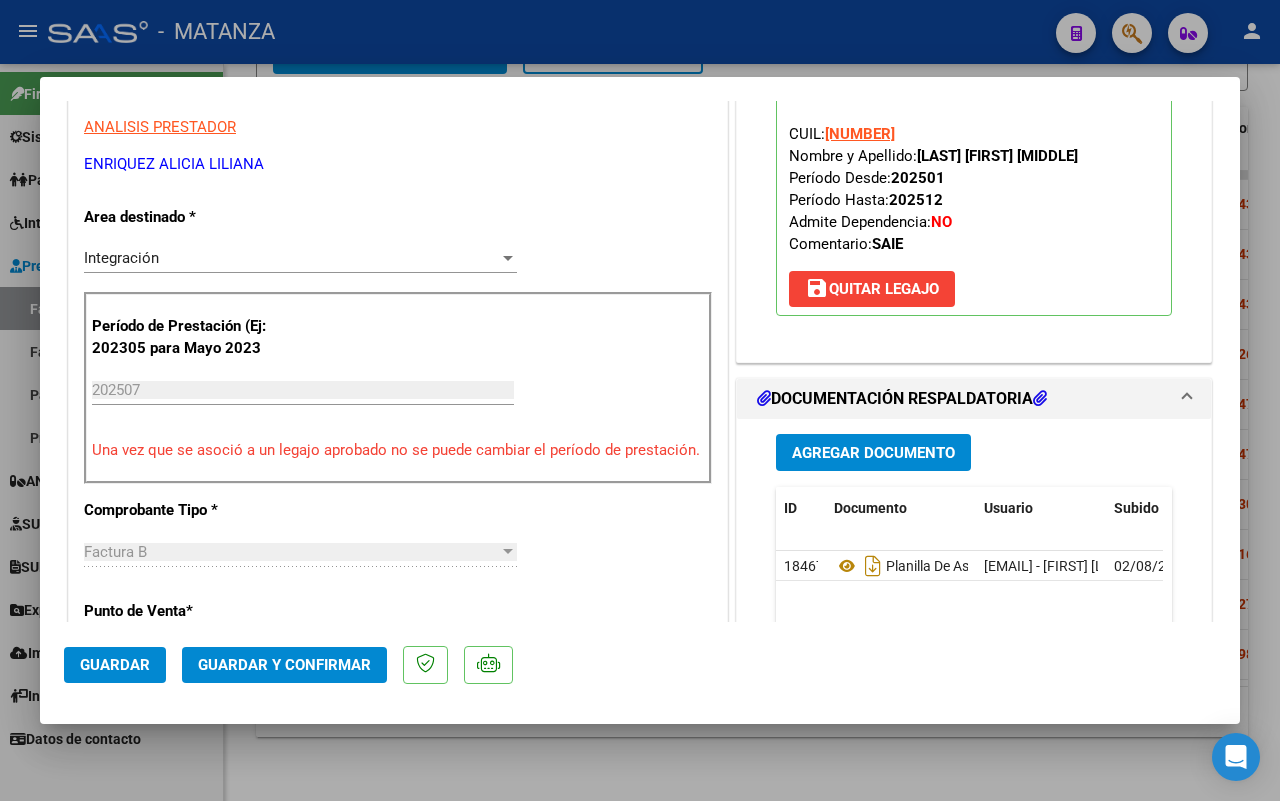 scroll, scrollTop: 375, scrollLeft: 0, axis: vertical 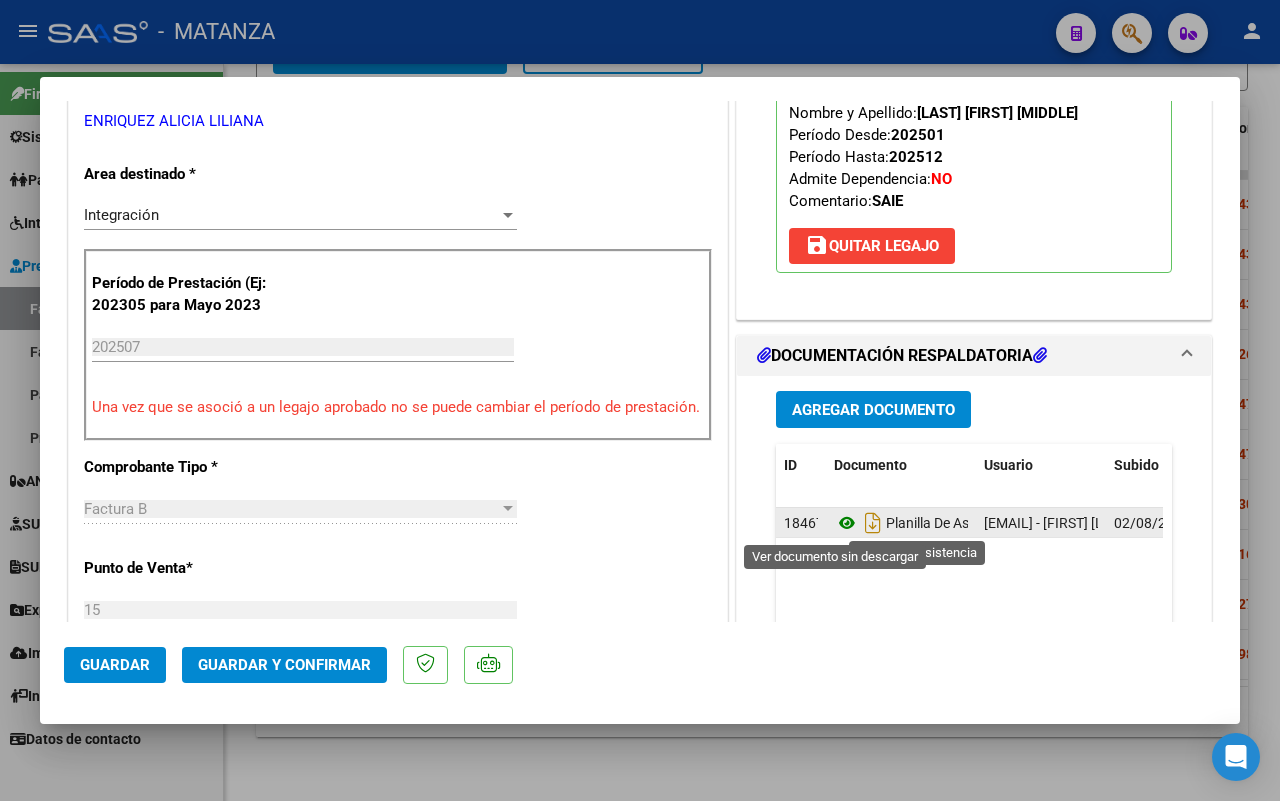 click 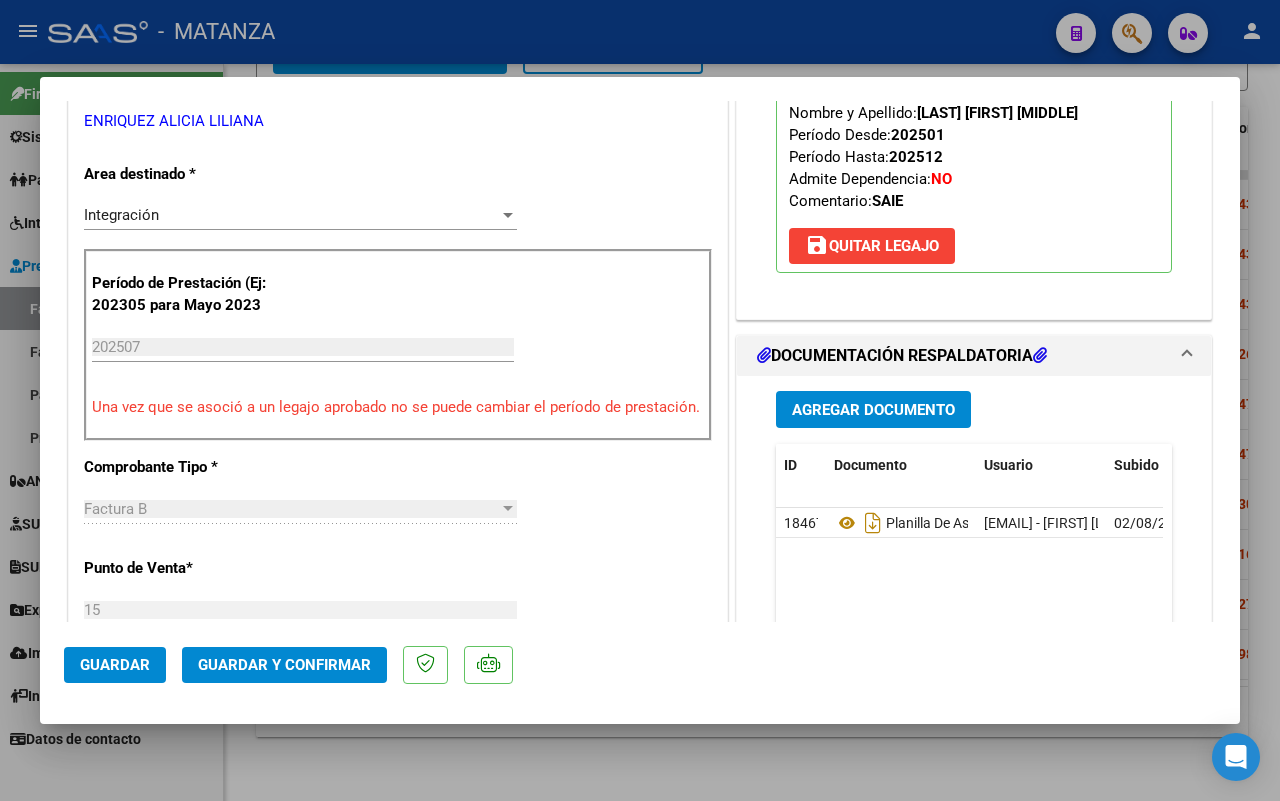 scroll, scrollTop: 625, scrollLeft: 0, axis: vertical 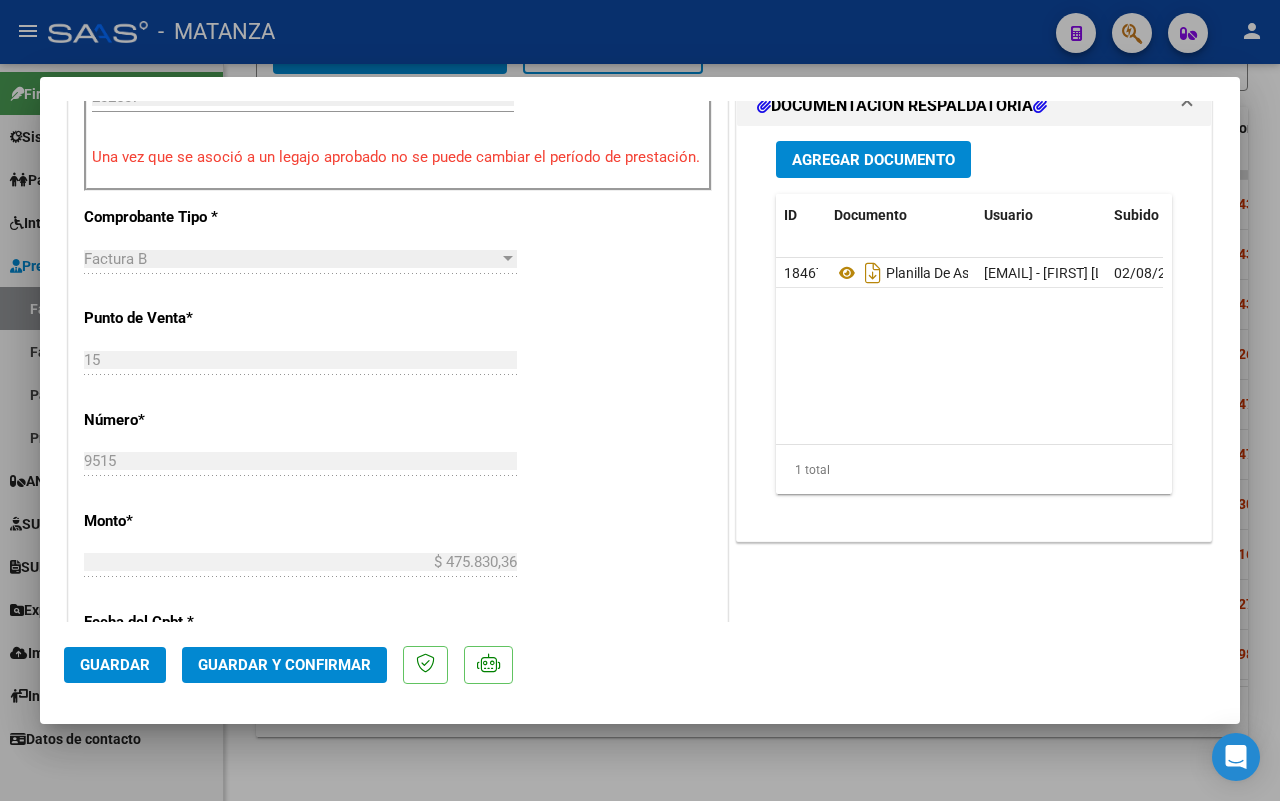click on "Guardar y Confirmar" 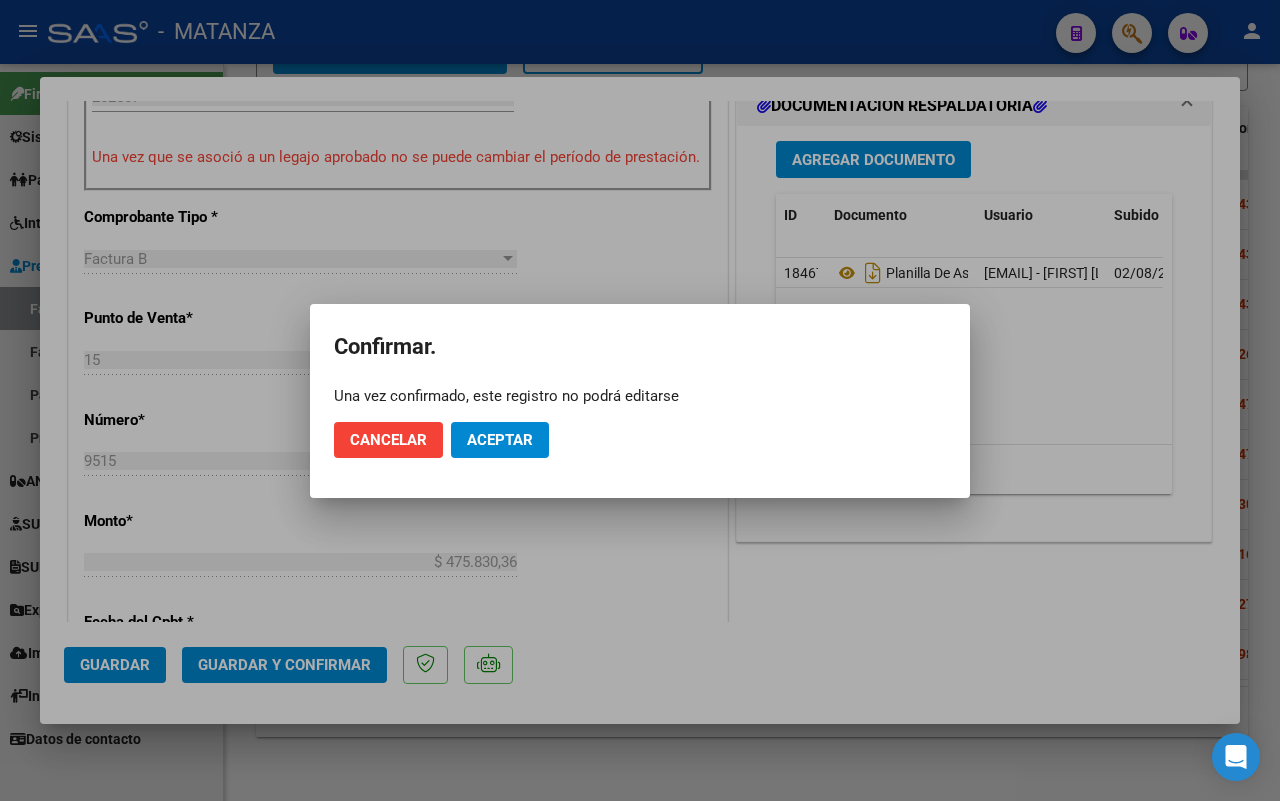 click on "Aceptar" 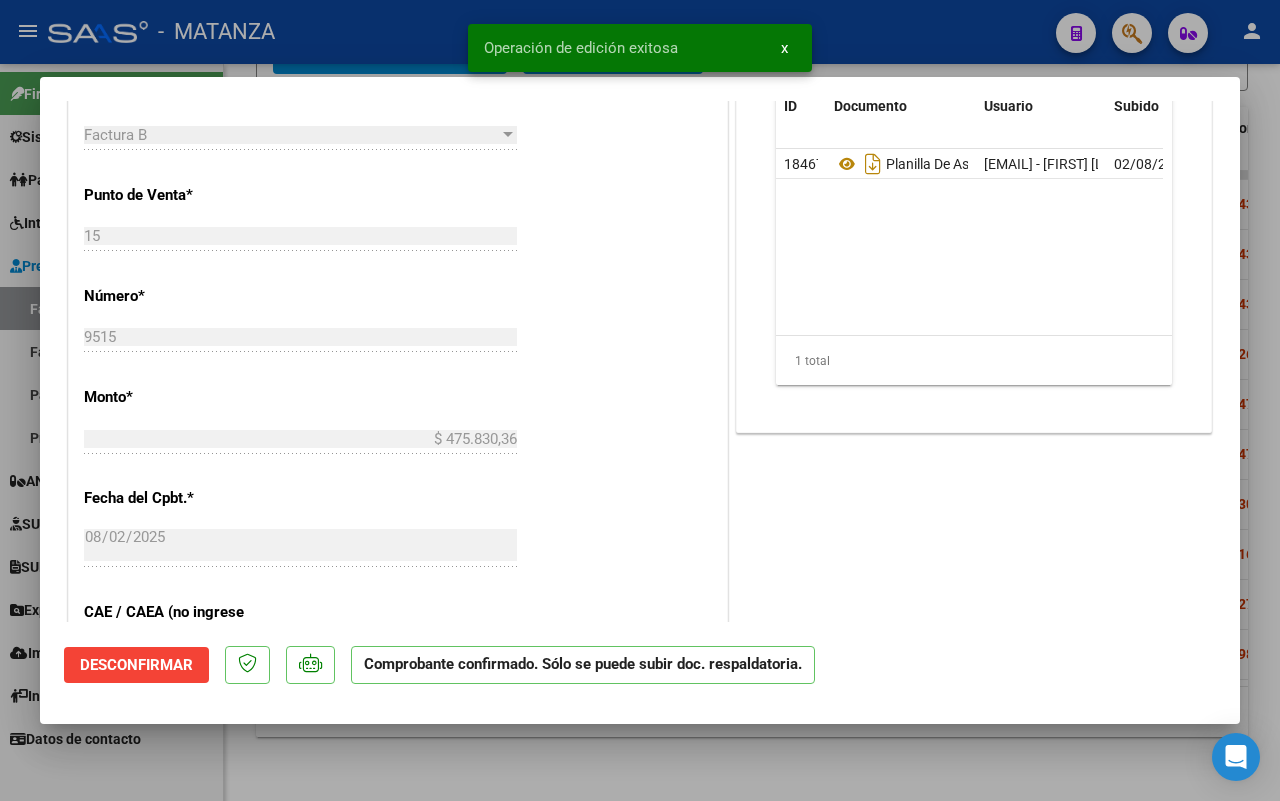 scroll, scrollTop: 647, scrollLeft: 0, axis: vertical 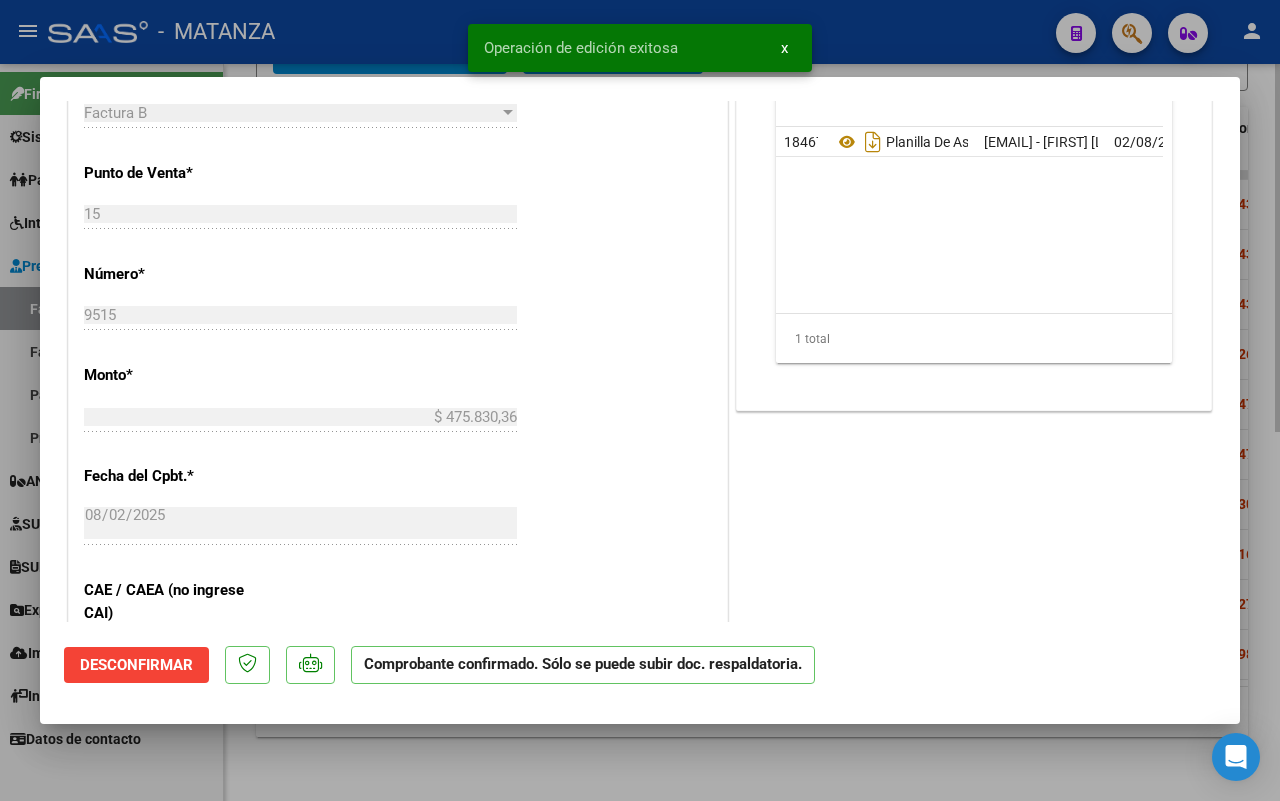 click at bounding box center [640, 400] 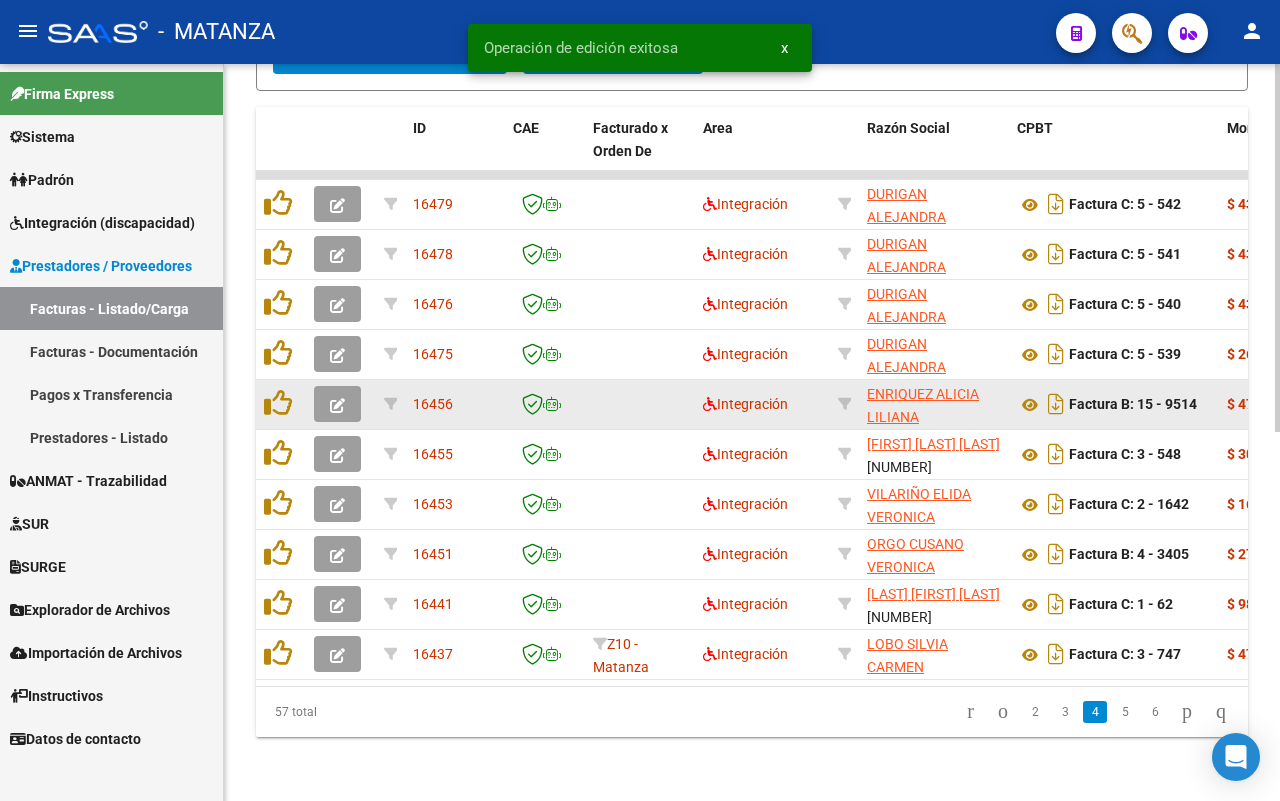 click 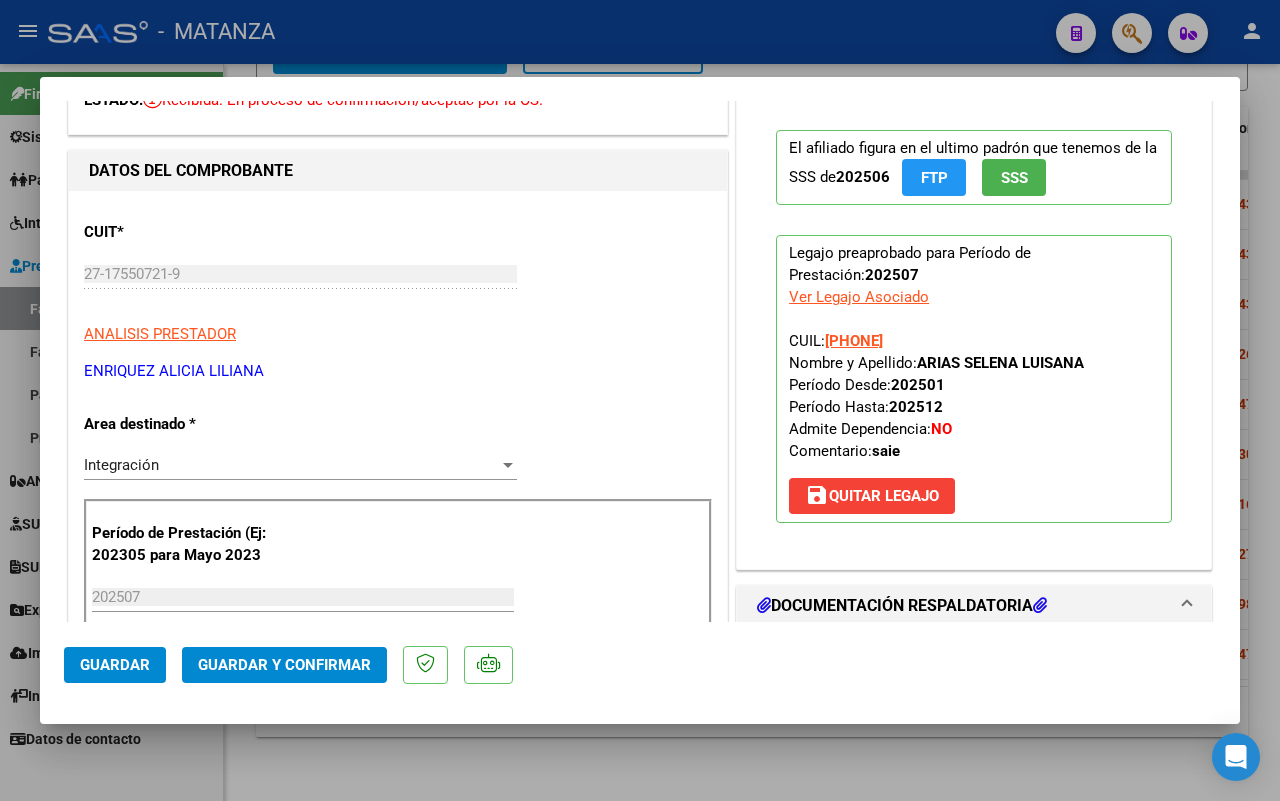 scroll, scrollTop: 375, scrollLeft: 0, axis: vertical 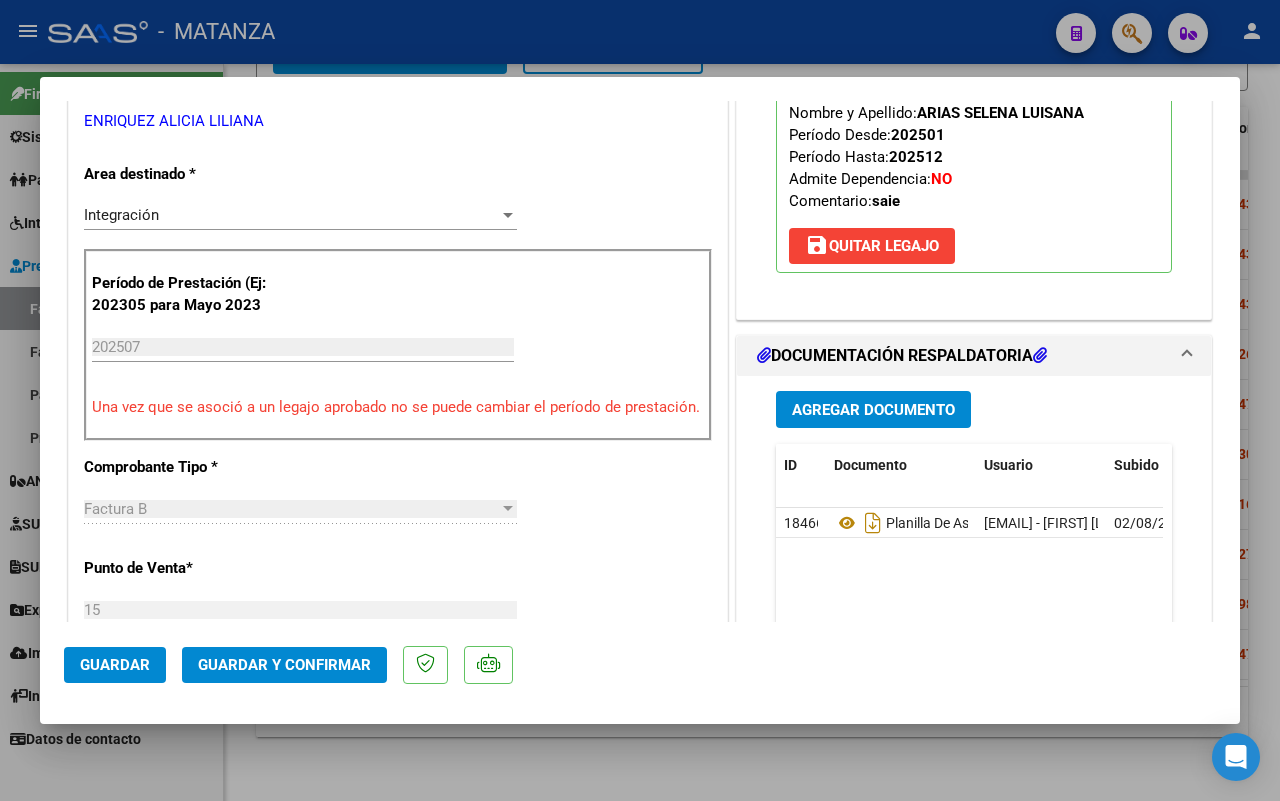 click on "Guardar y Confirmar" 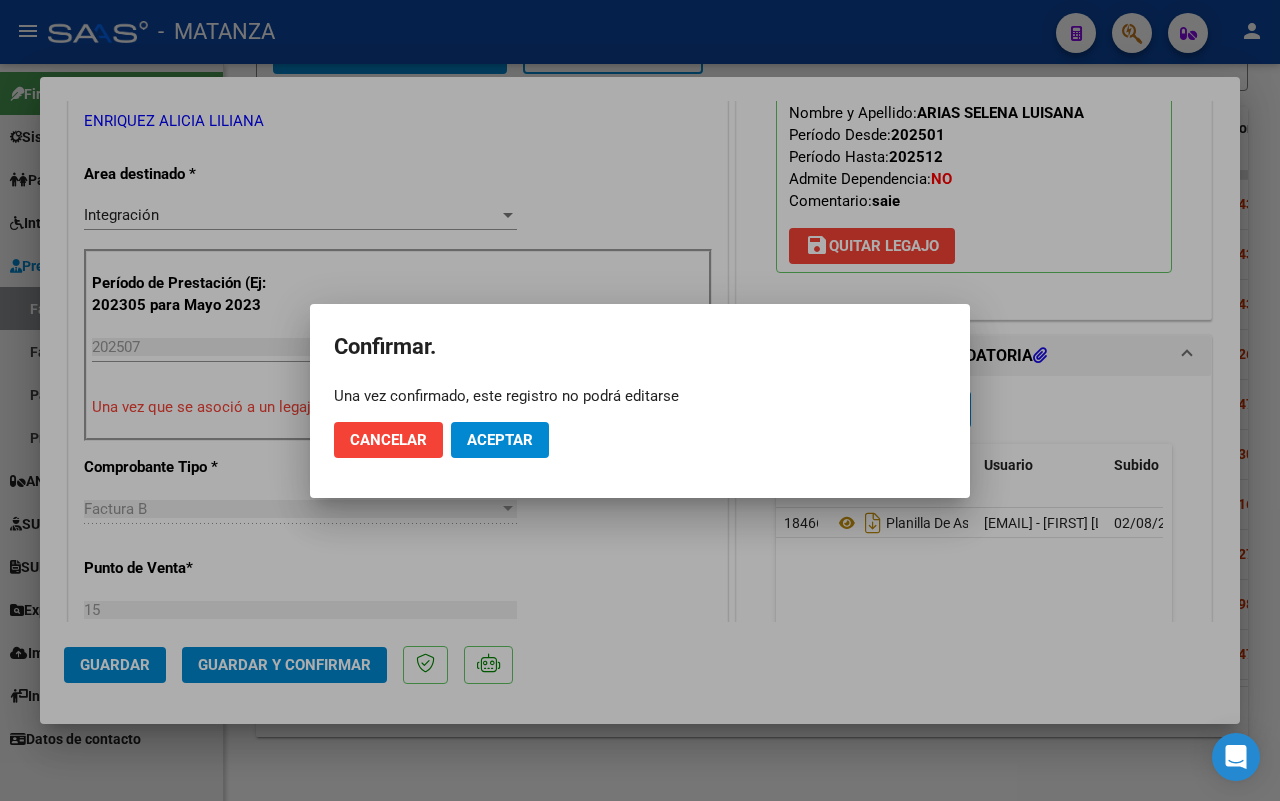 click on "Aceptar" 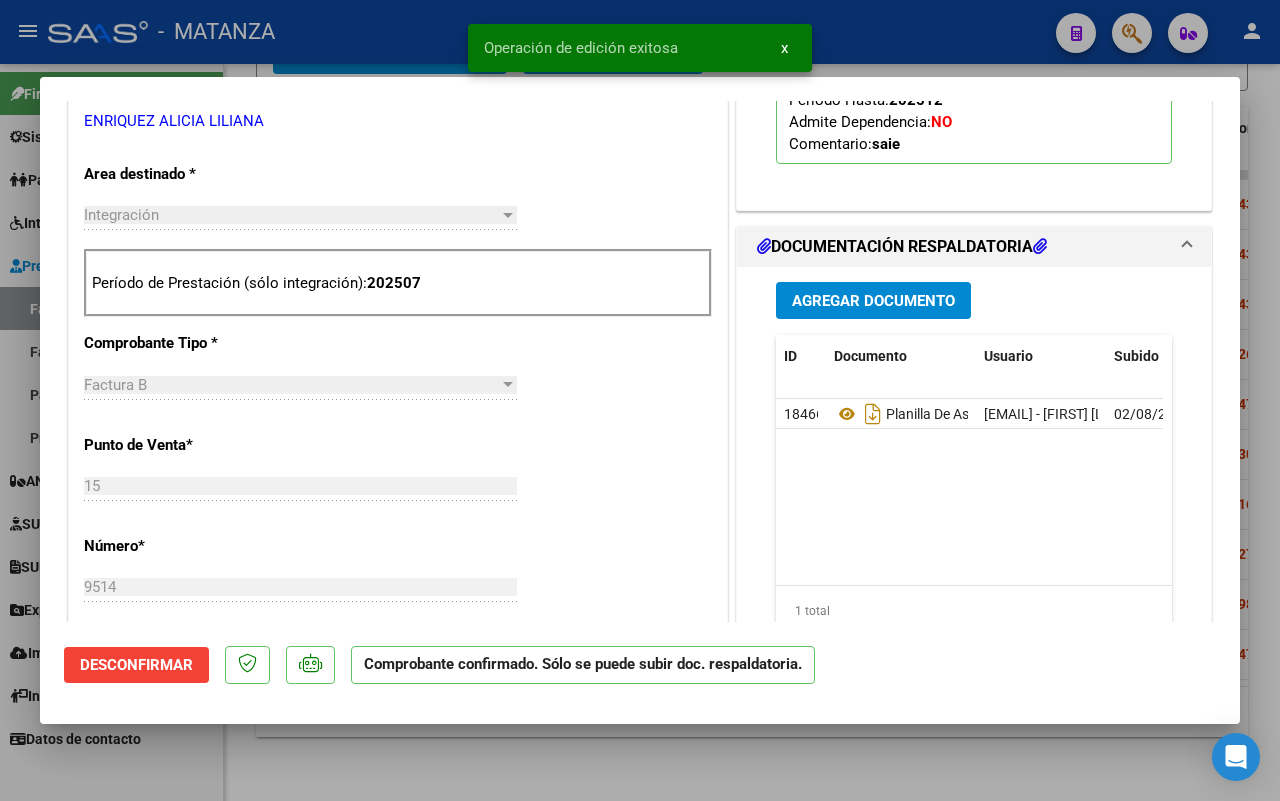 scroll, scrollTop: 397, scrollLeft: 0, axis: vertical 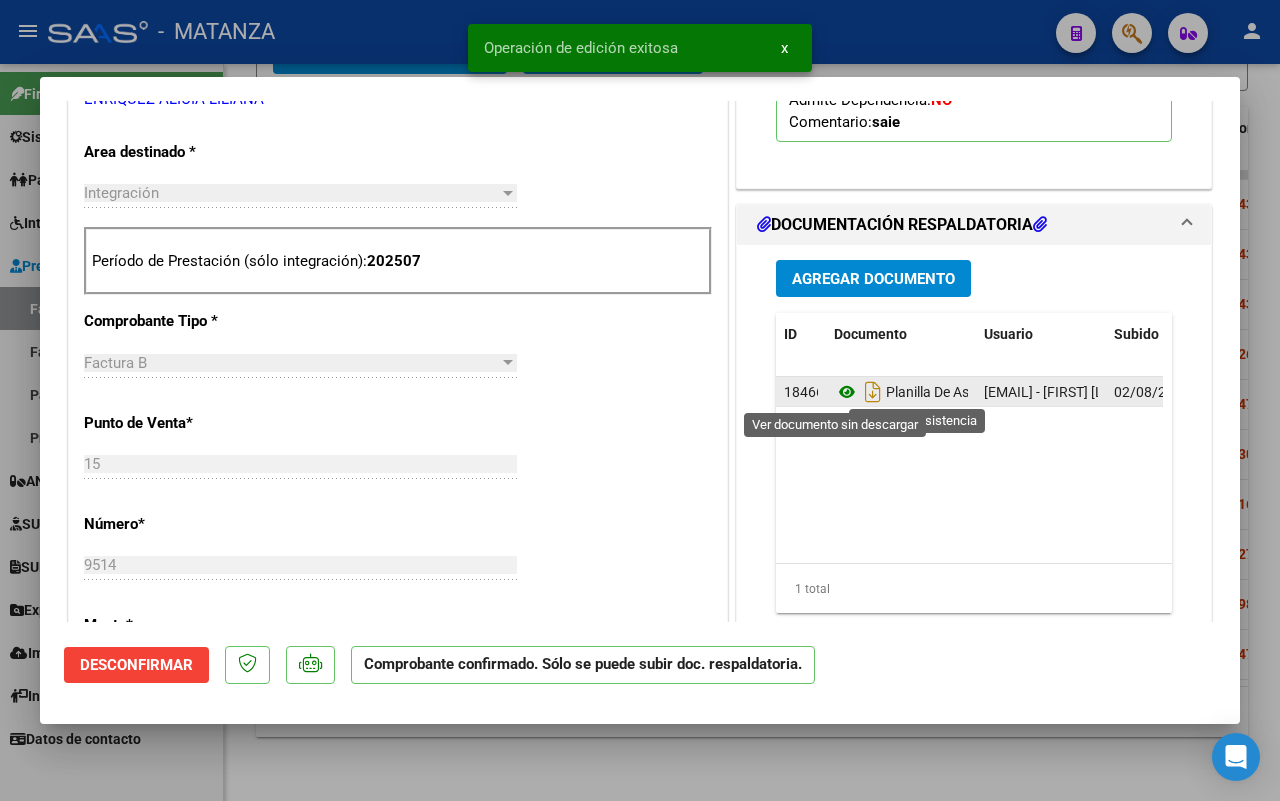 click 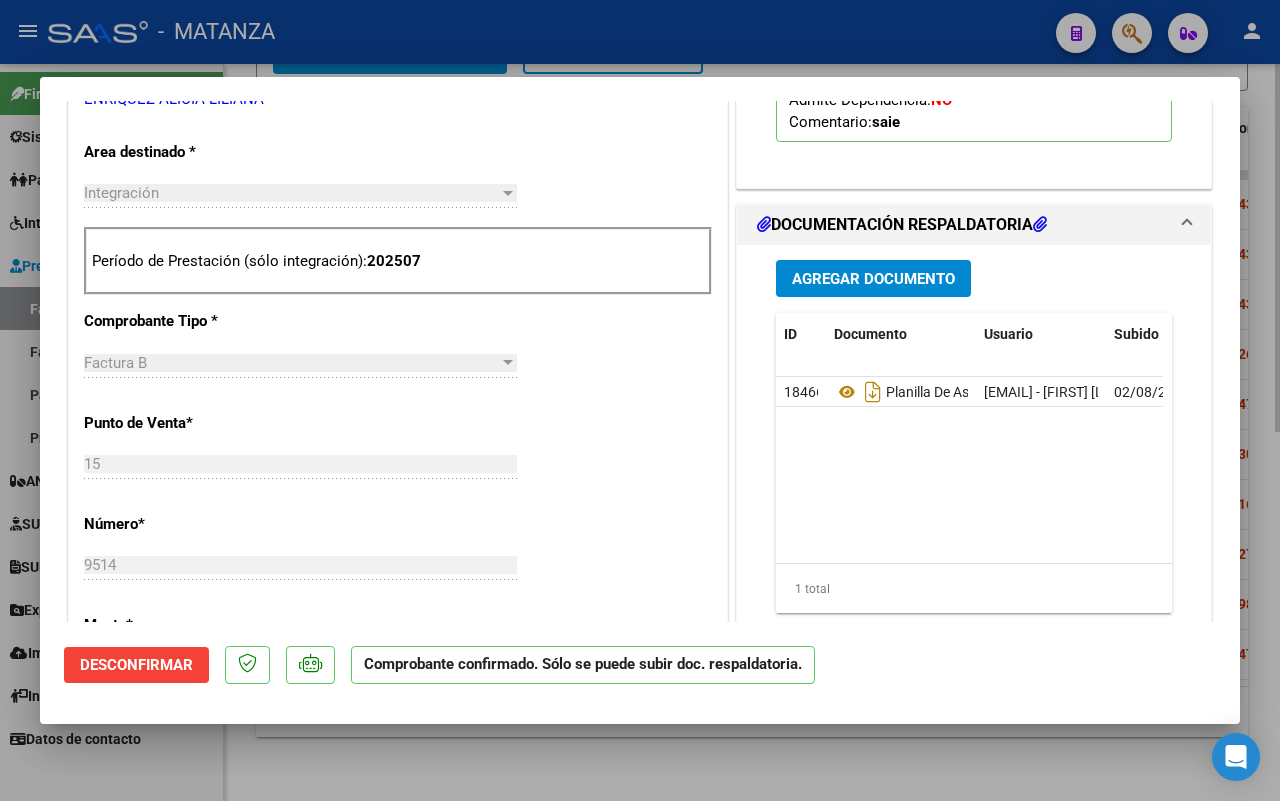 click at bounding box center [640, 400] 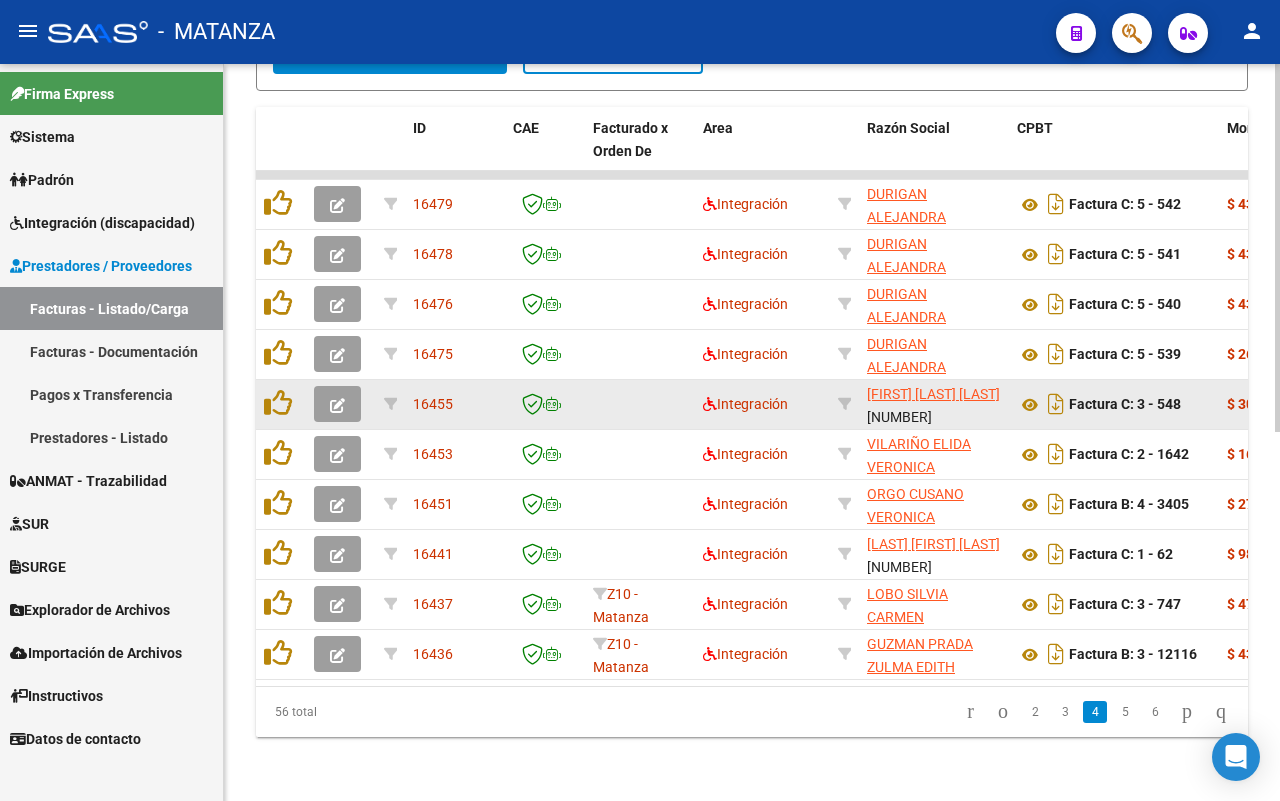 click 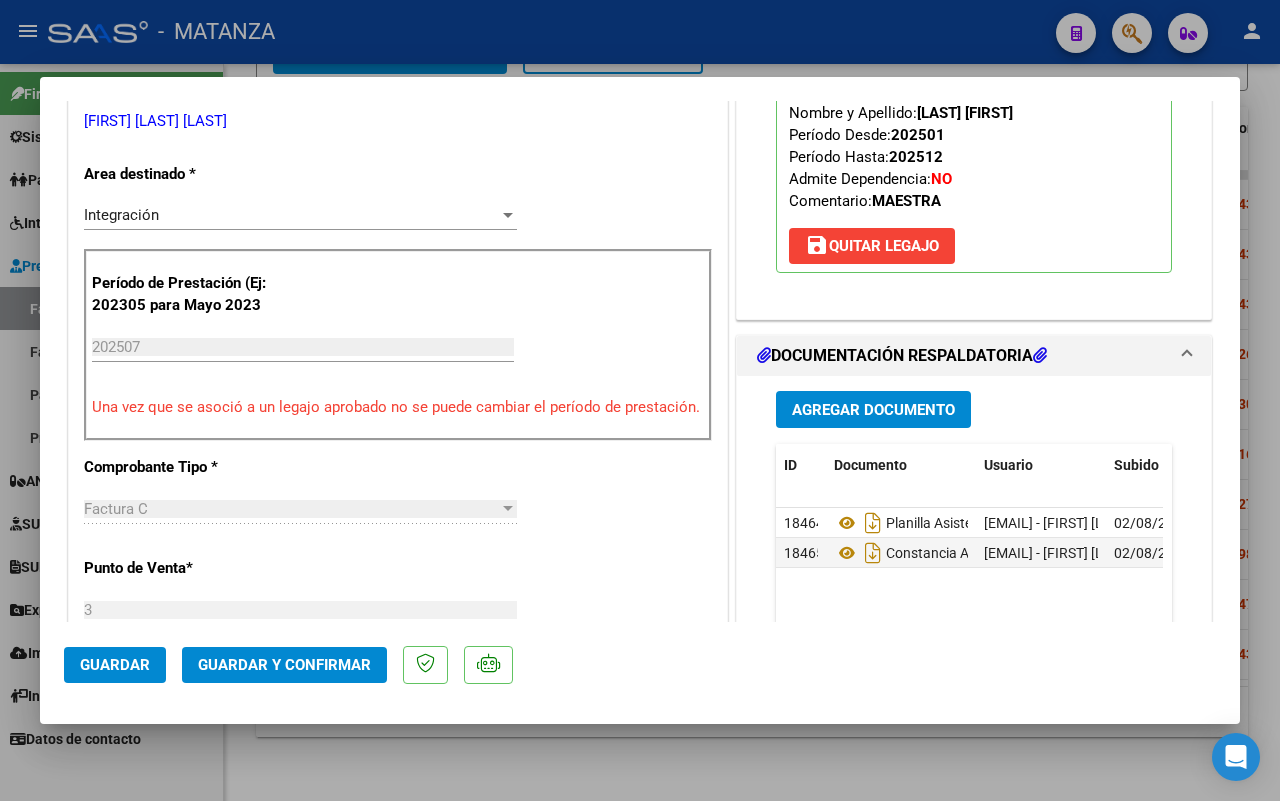 scroll, scrollTop: 625, scrollLeft: 0, axis: vertical 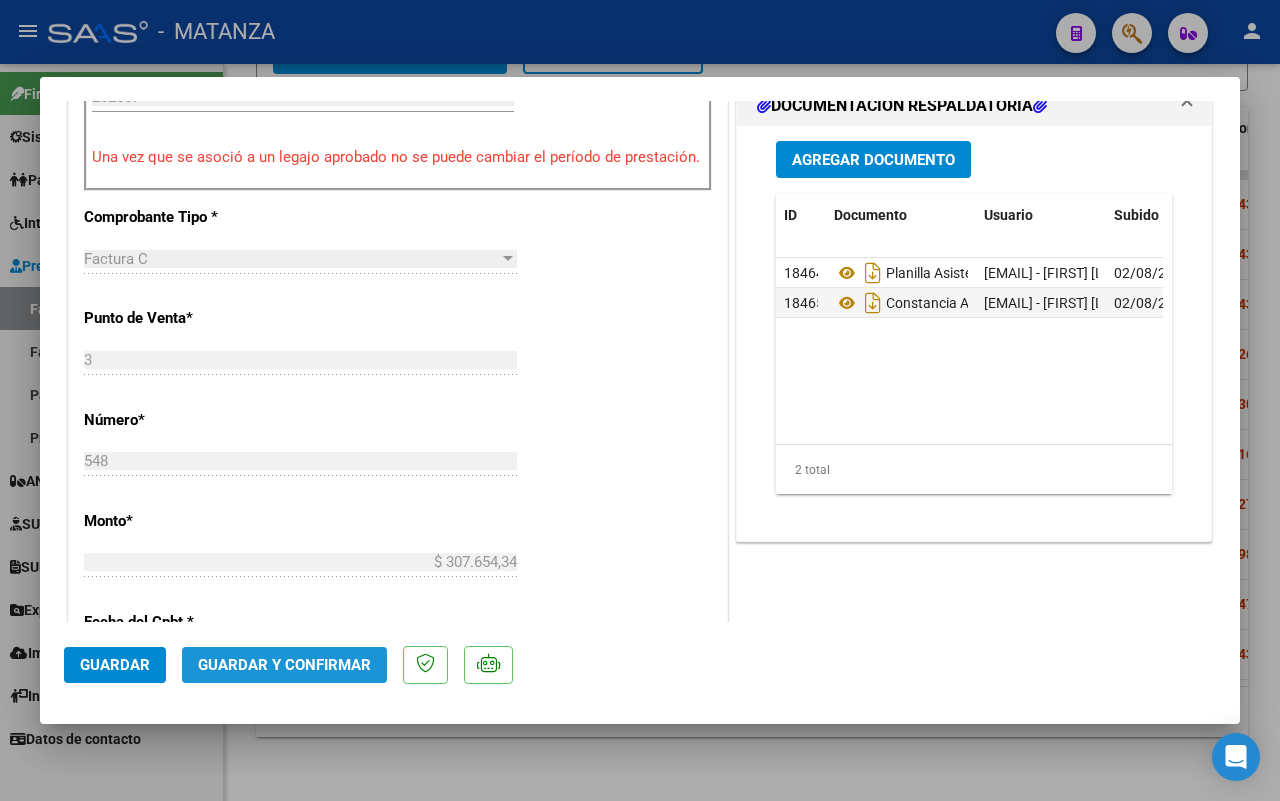 click on "Guardar y Confirmar" 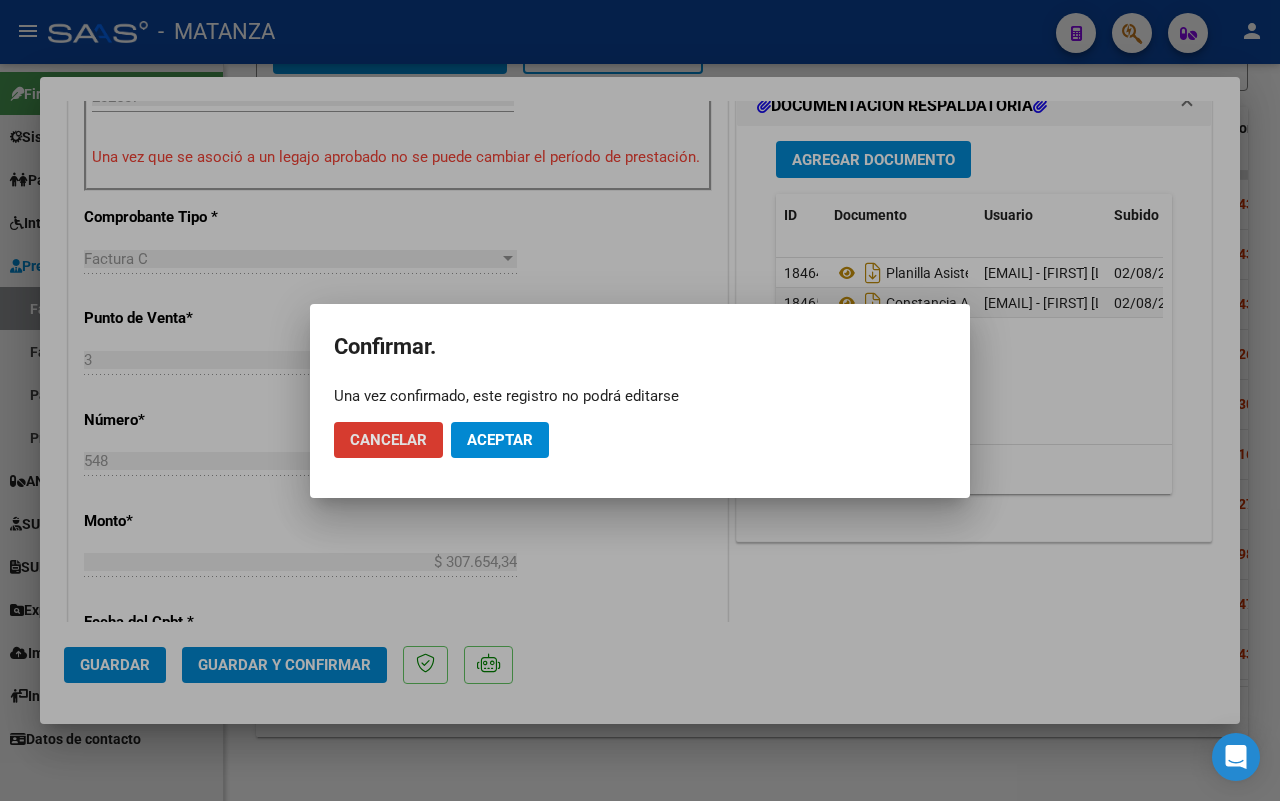 click on "Aceptar" 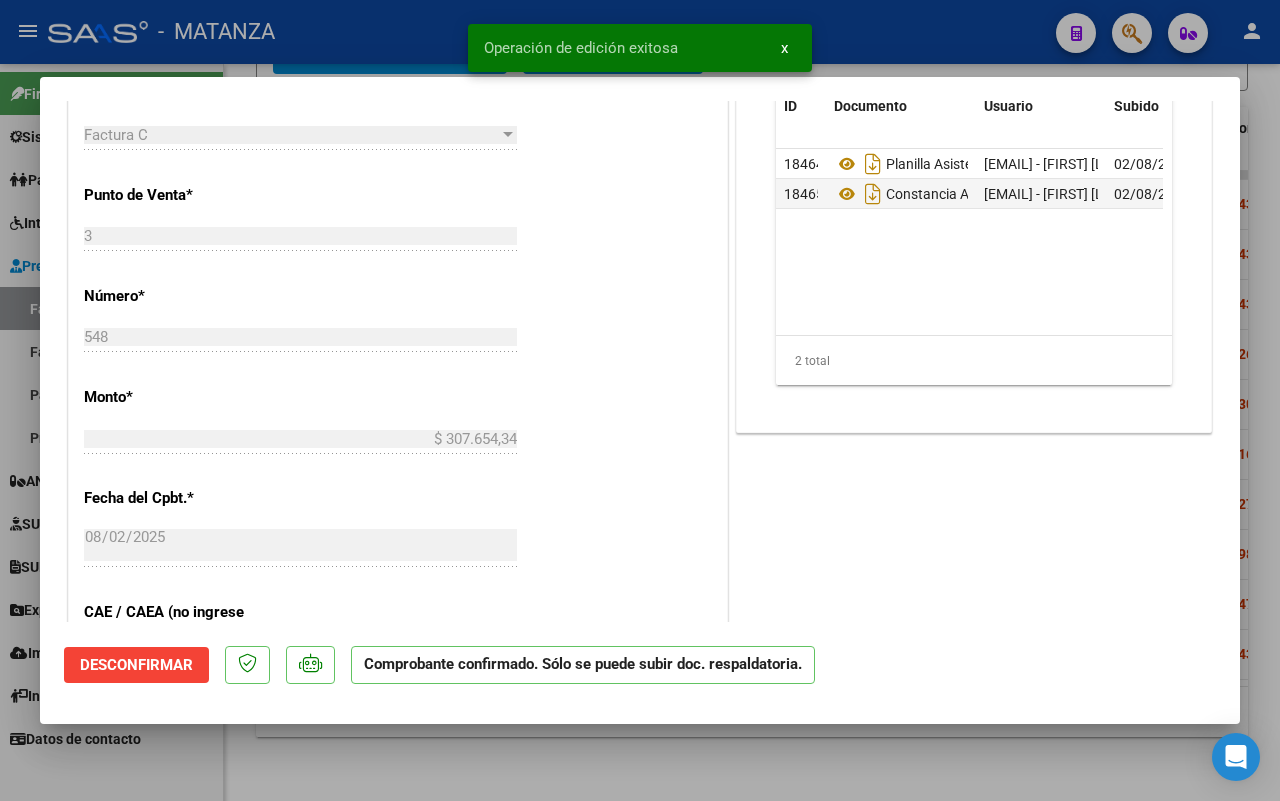 scroll, scrollTop: 647, scrollLeft: 0, axis: vertical 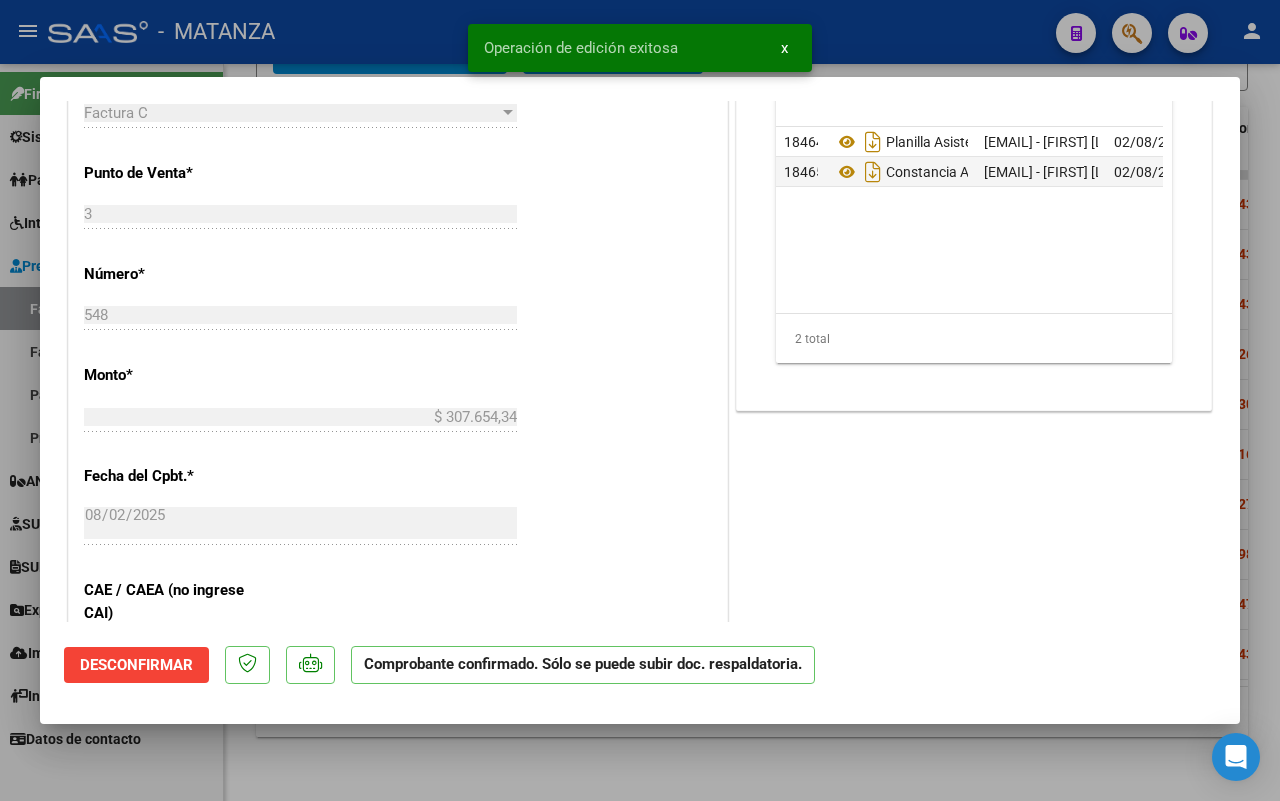 click at bounding box center [640, 400] 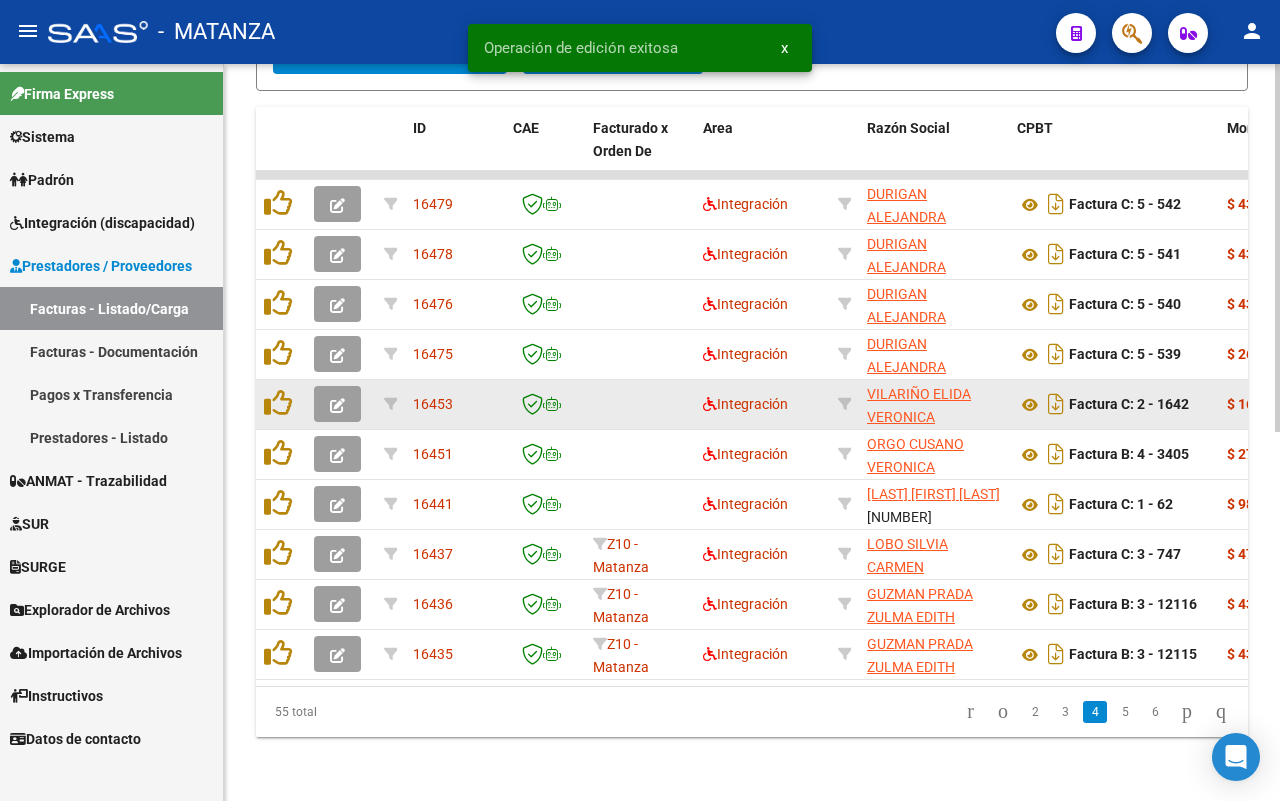 click 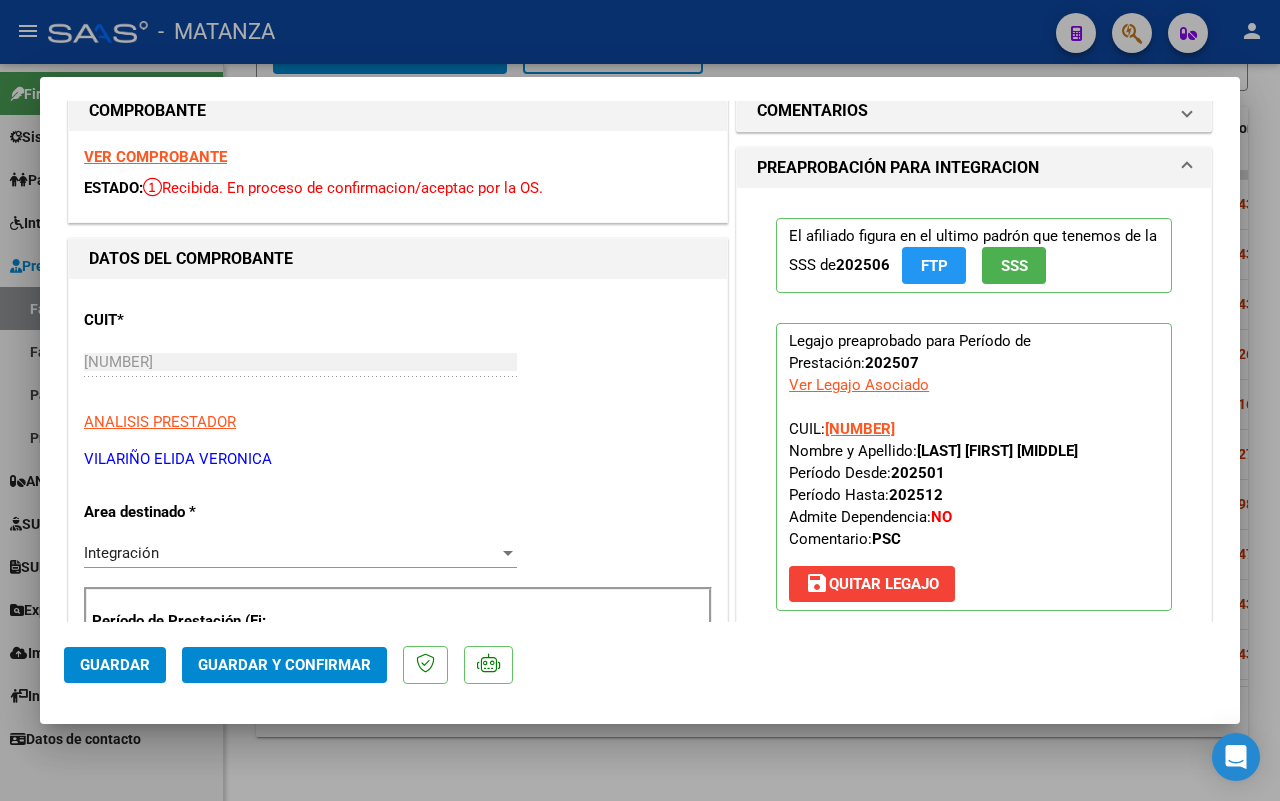 scroll, scrollTop: 0, scrollLeft: 0, axis: both 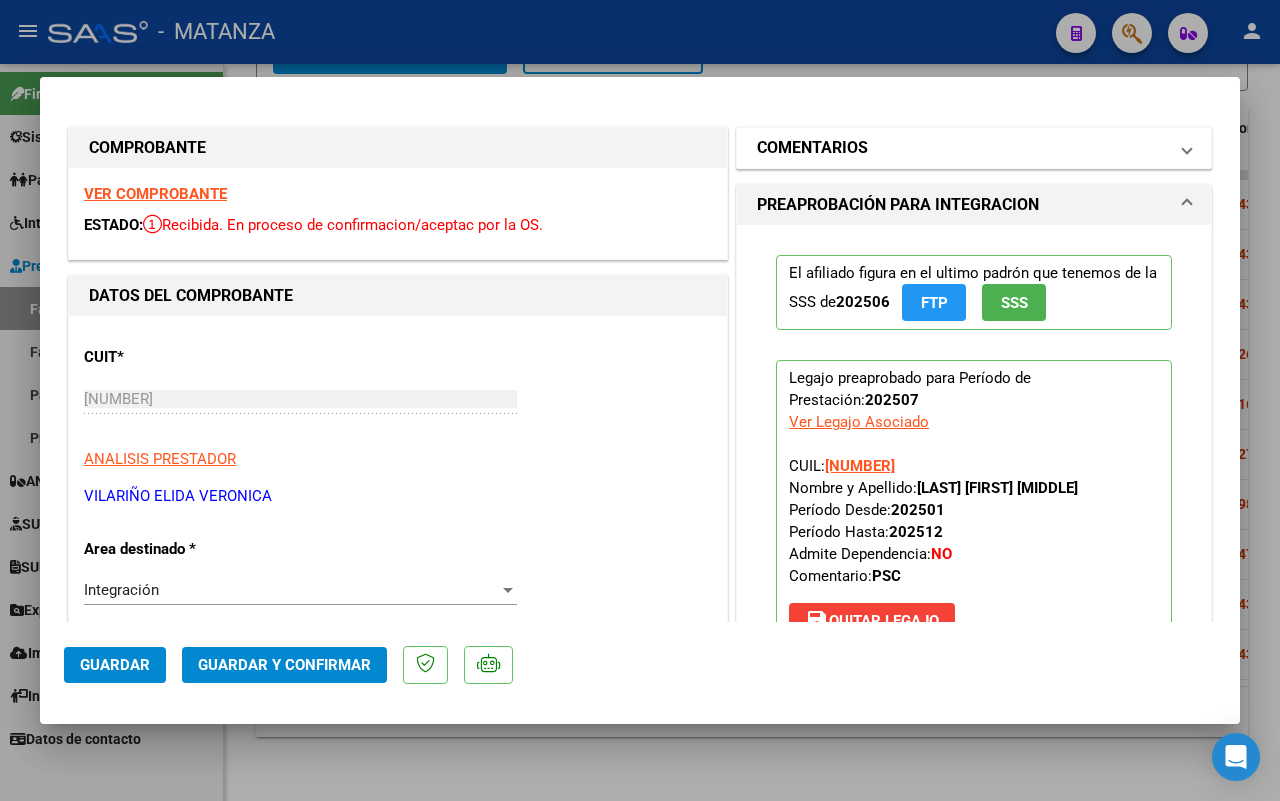 click on "COMENTARIOS" at bounding box center [962, 148] 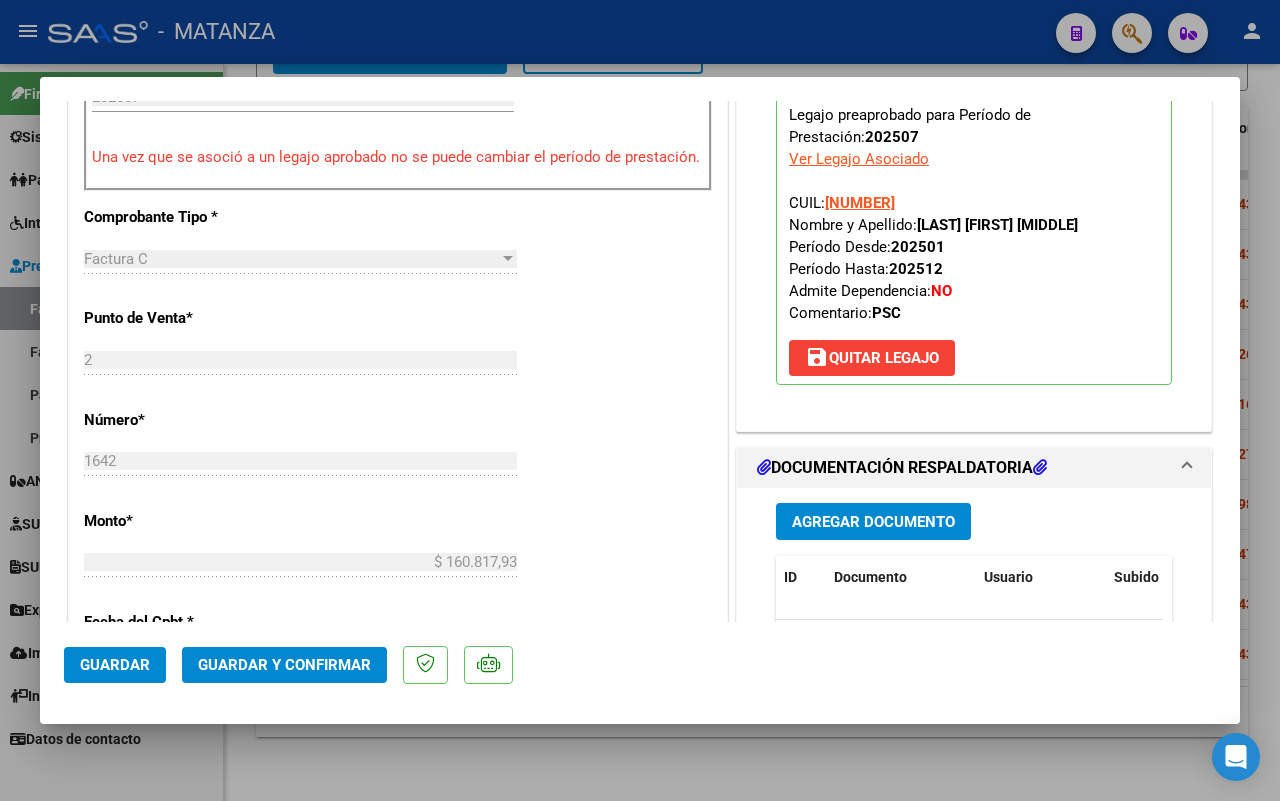 scroll, scrollTop: 750, scrollLeft: 0, axis: vertical 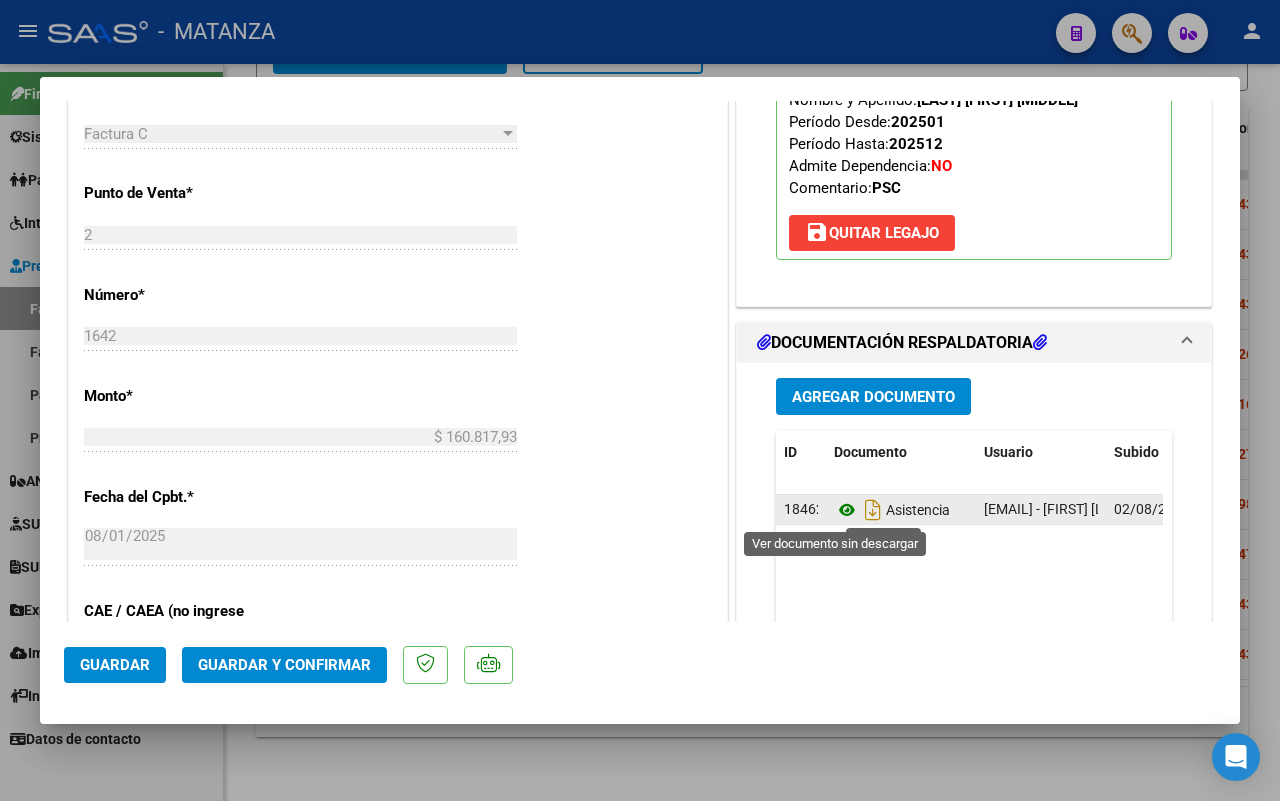 click 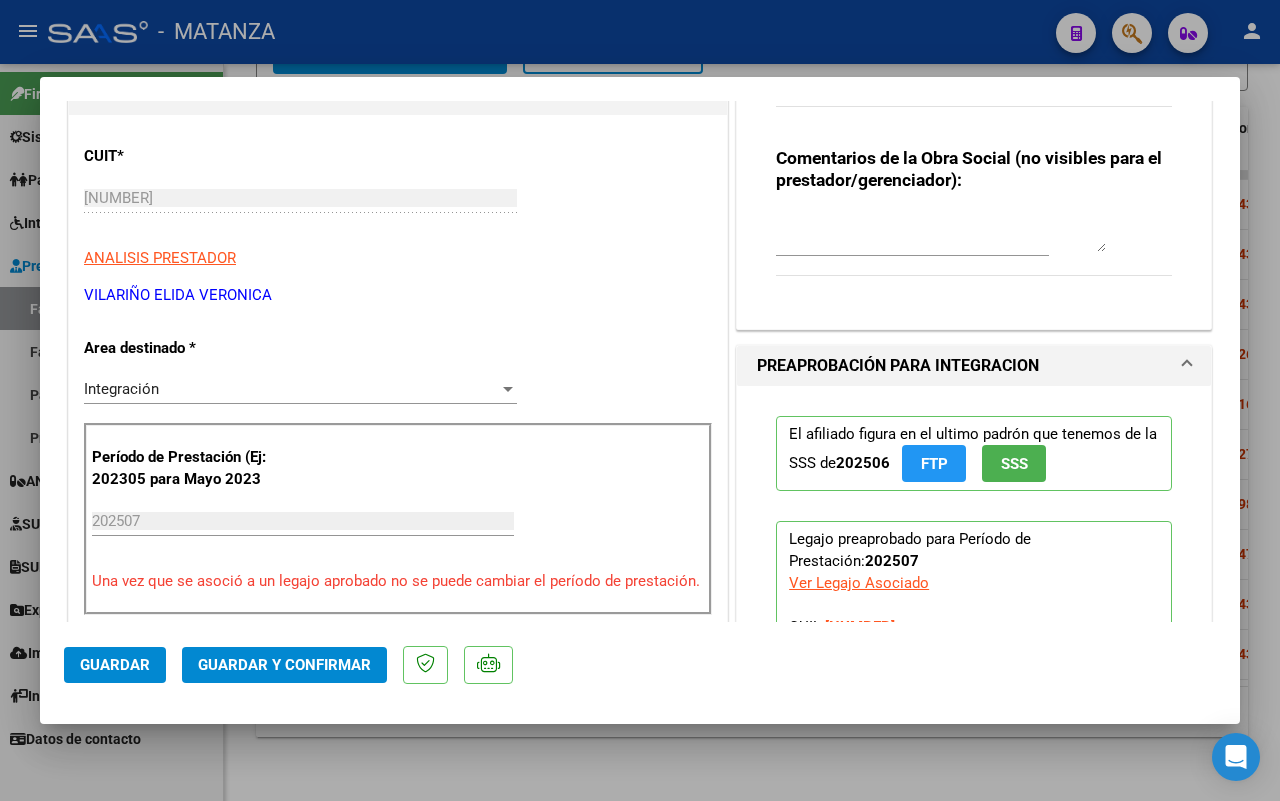 scroll, scrollTop: 0, scrollLeft: 0, axis: both 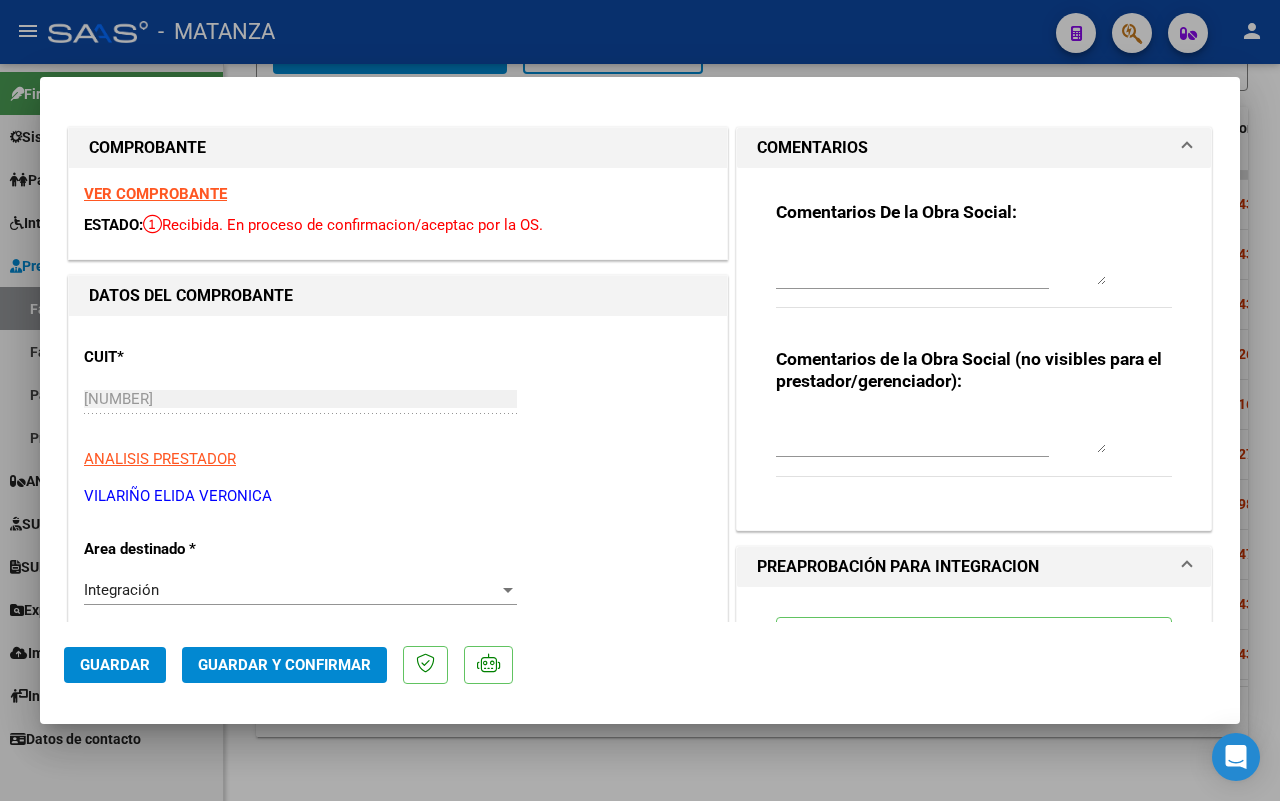 click at bounding box center [640, 400] 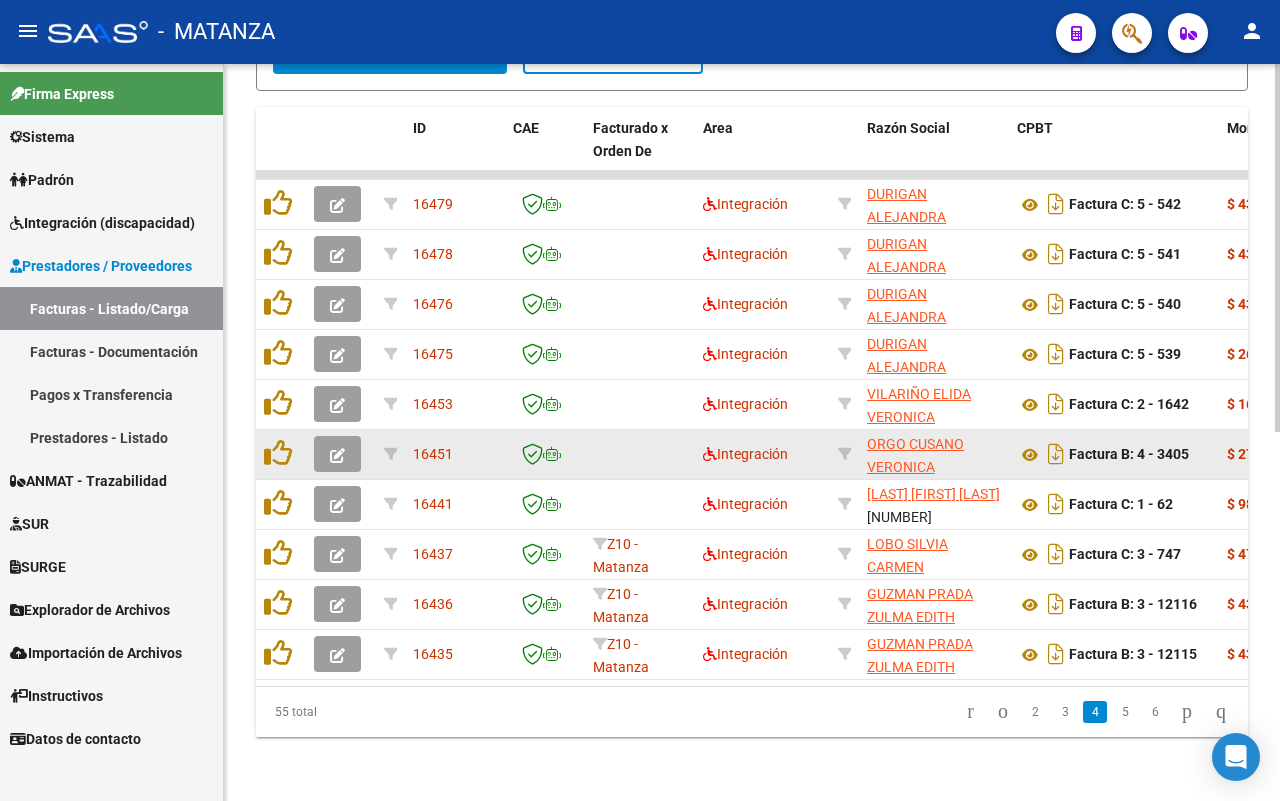 click 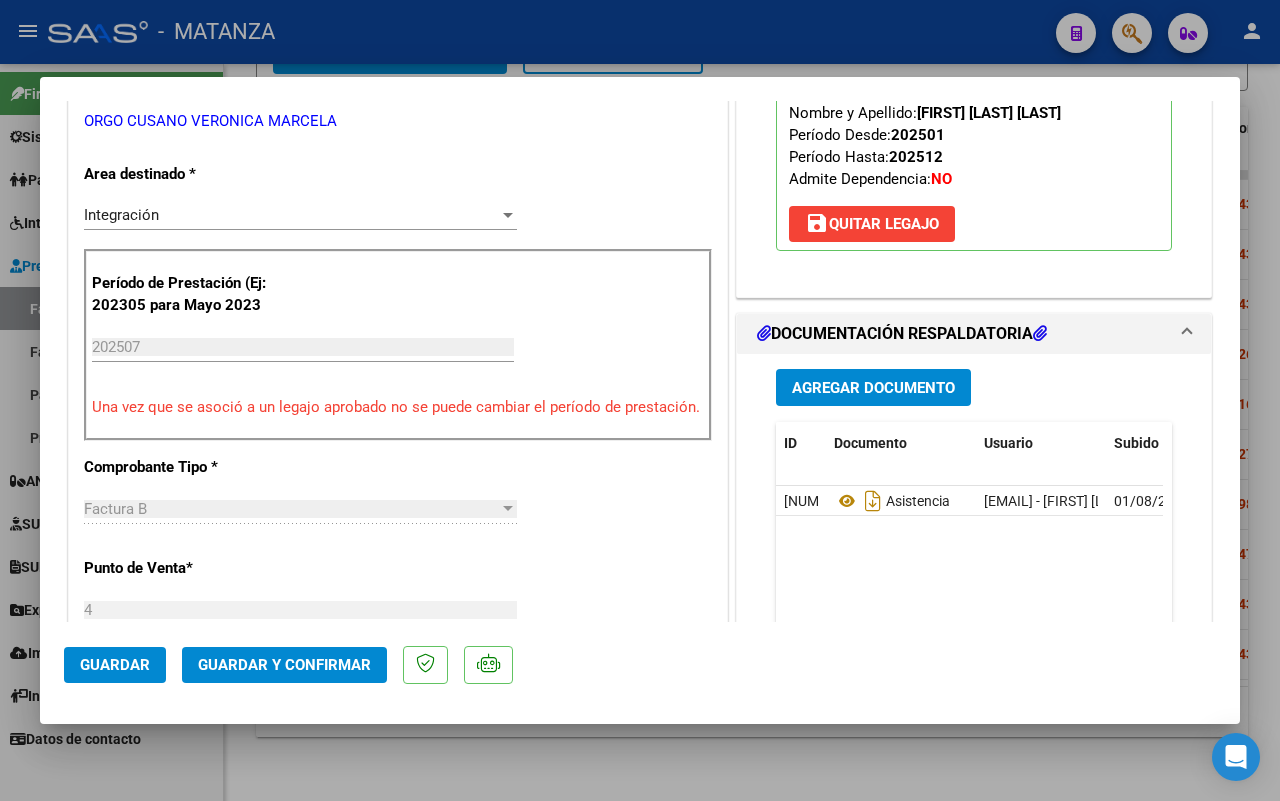 scroll, scrollTop: 500, scrollLeft: 0, axis: vertical 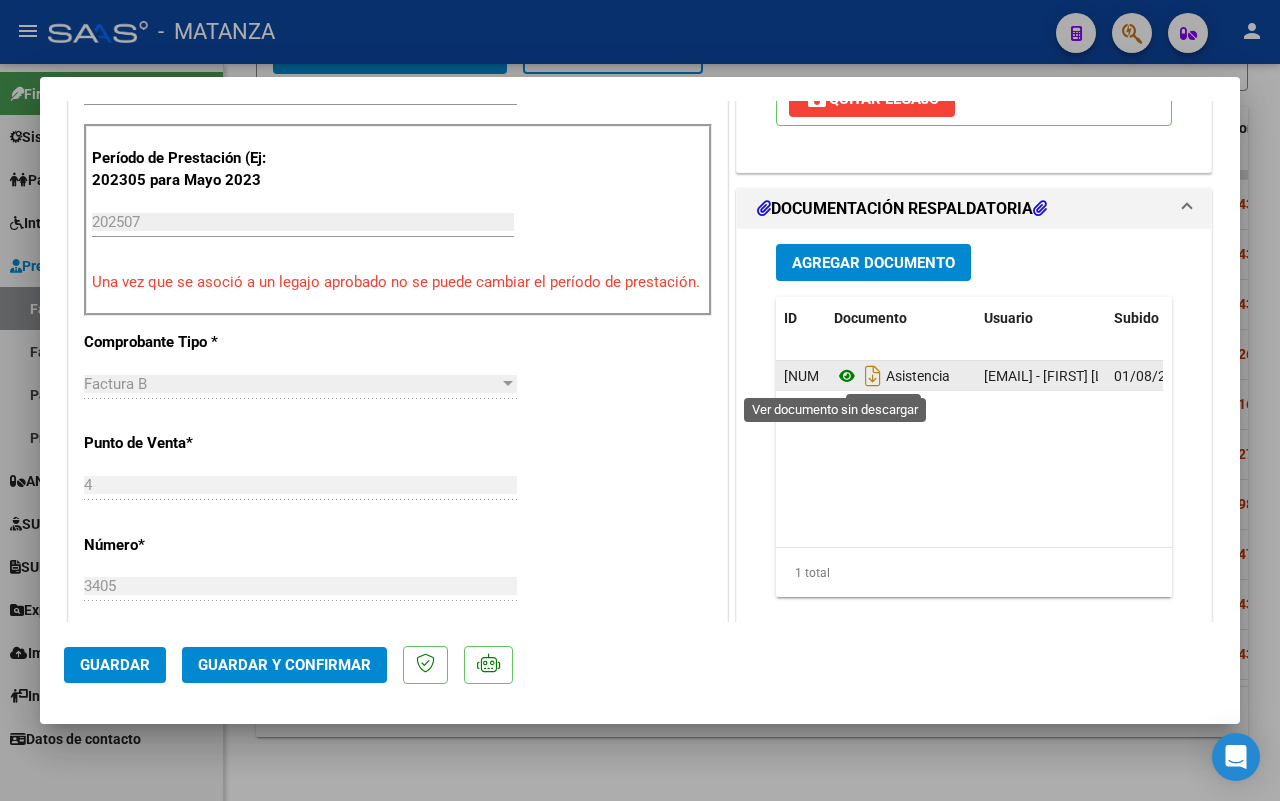 click 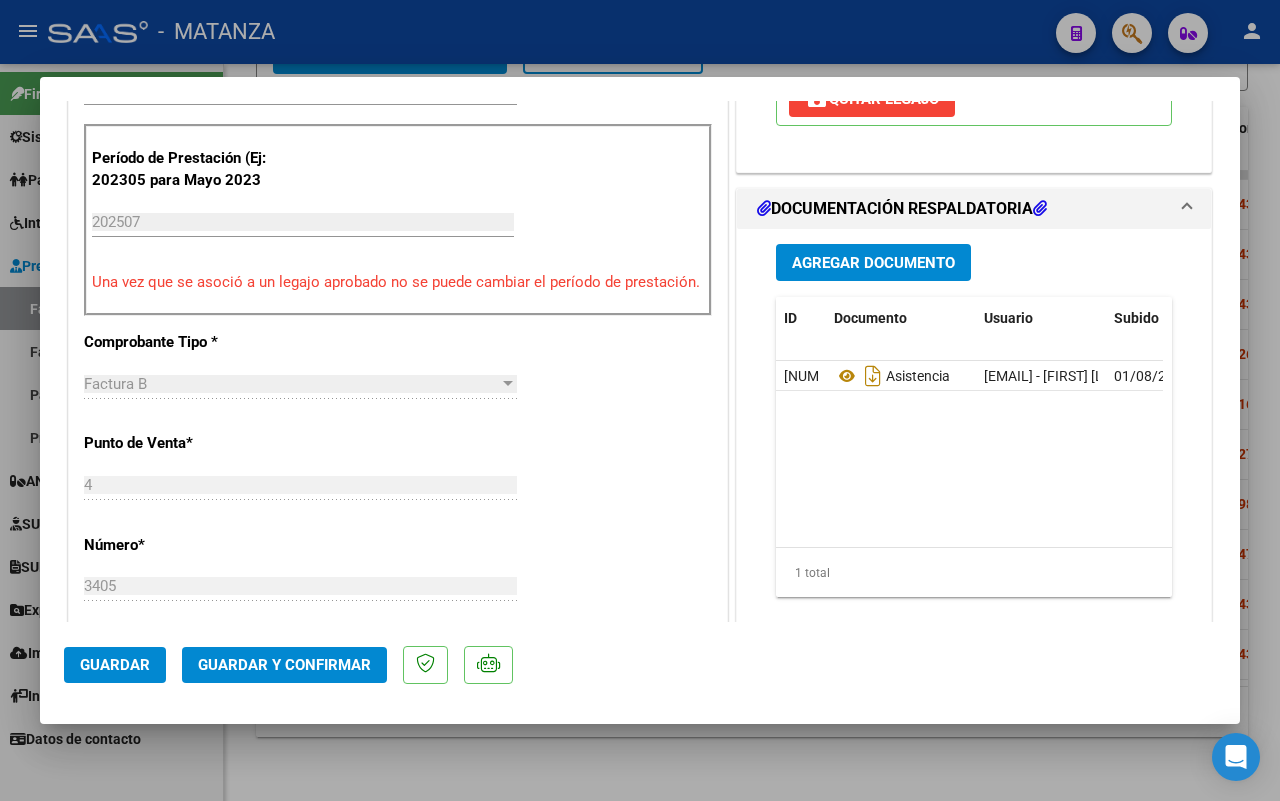 drag, startPoint x: 360, startPoint y: 767, endPoint x: 642, endPoint y: 523, distance: 372.9075 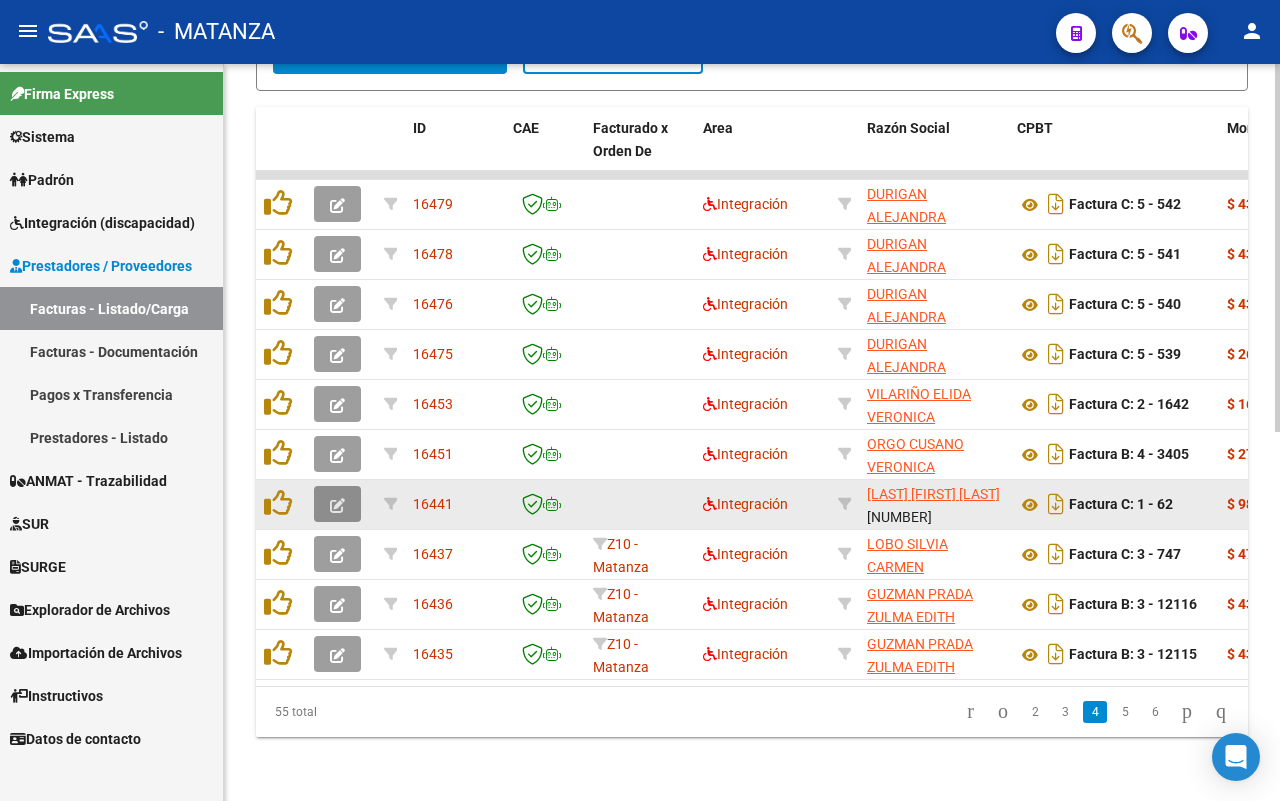 click 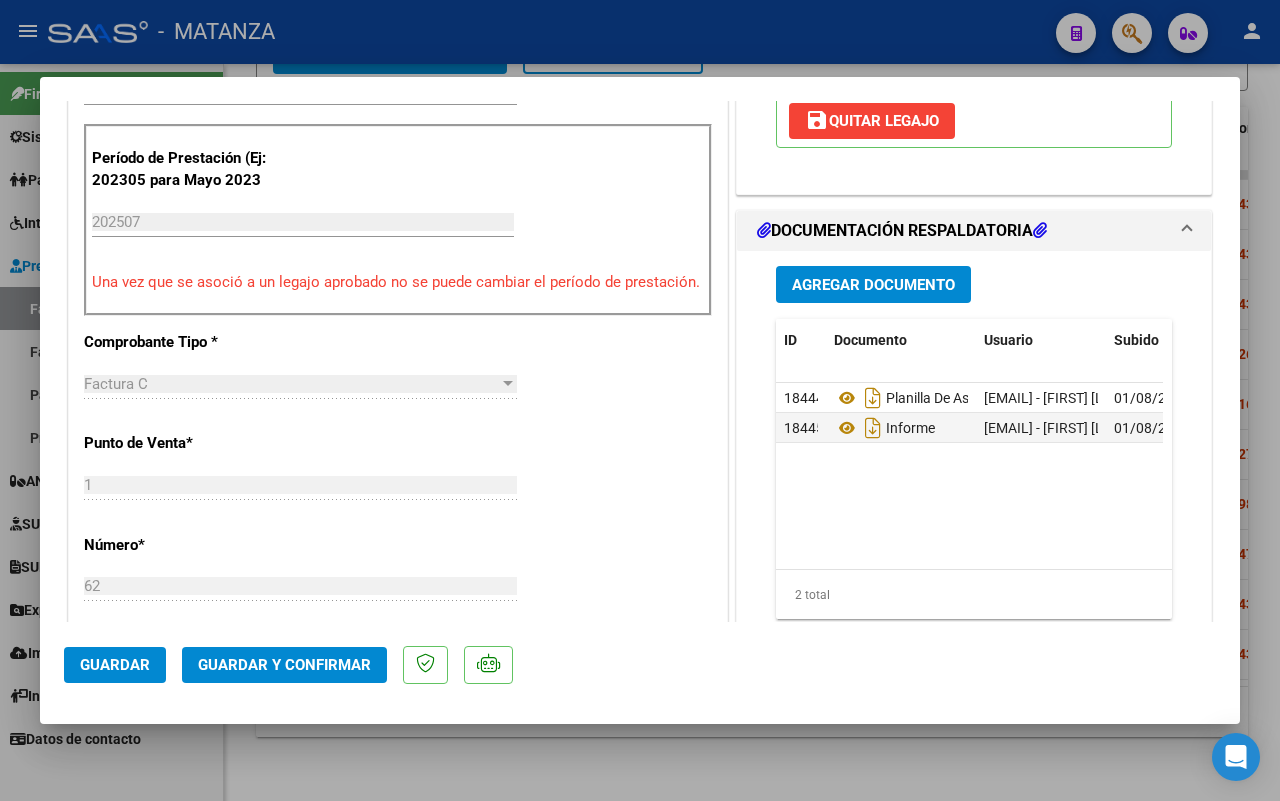 scroll, scrollTop: 625, scrollLeft: 0, axis: vertical 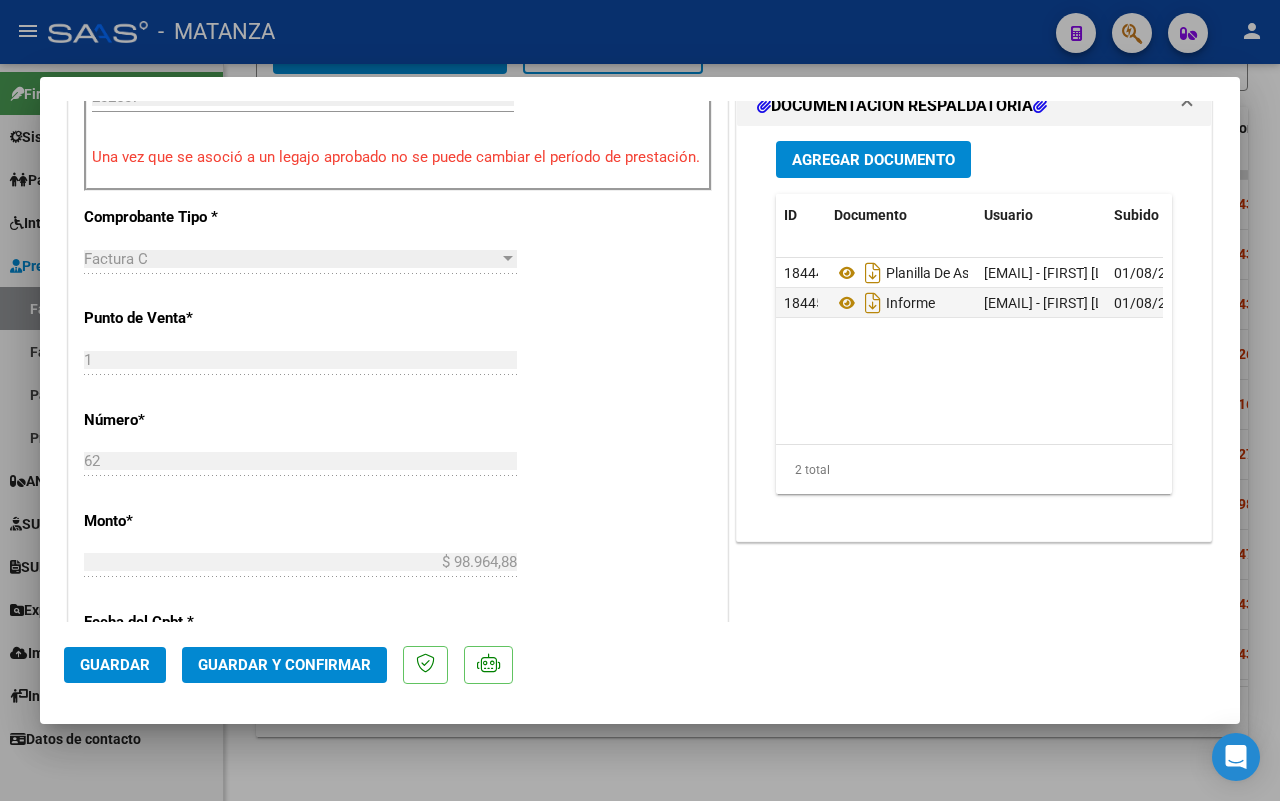 click on "Guardar y Confirmar" 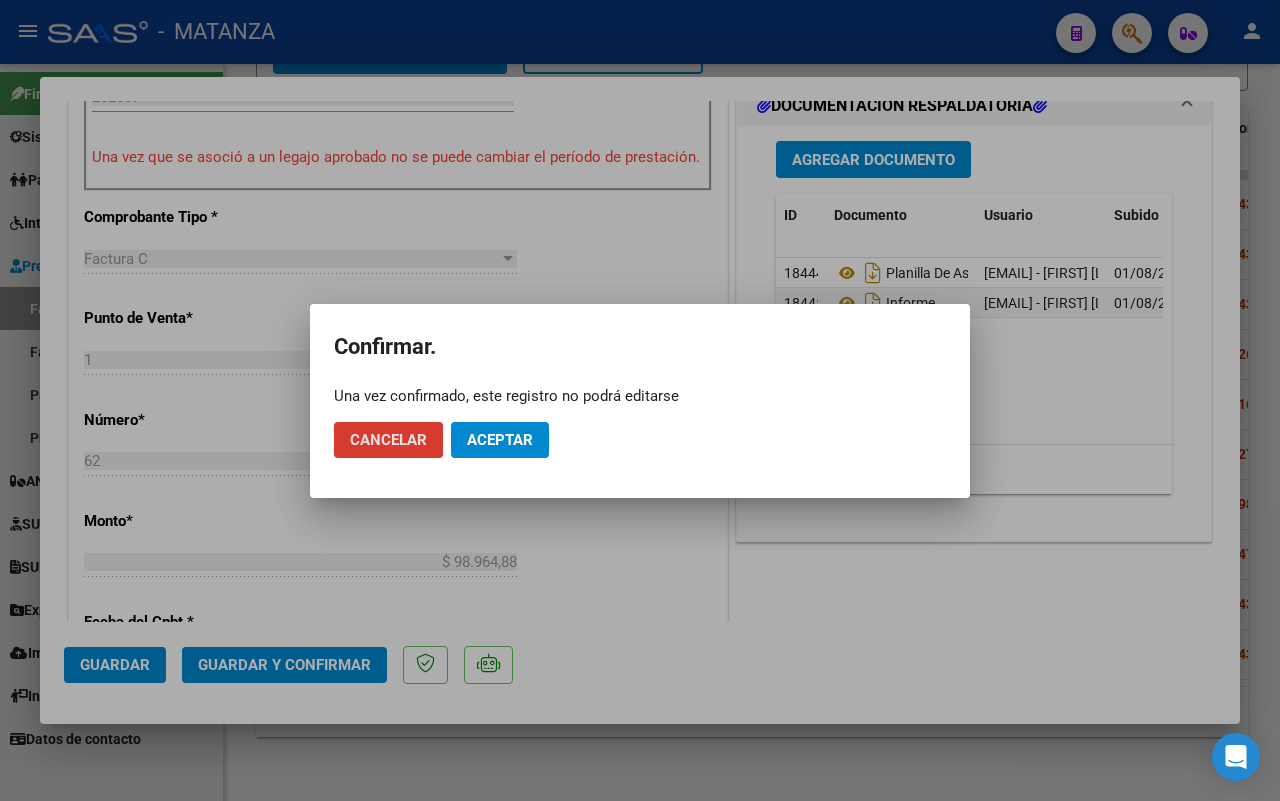 click on "Aceptar" 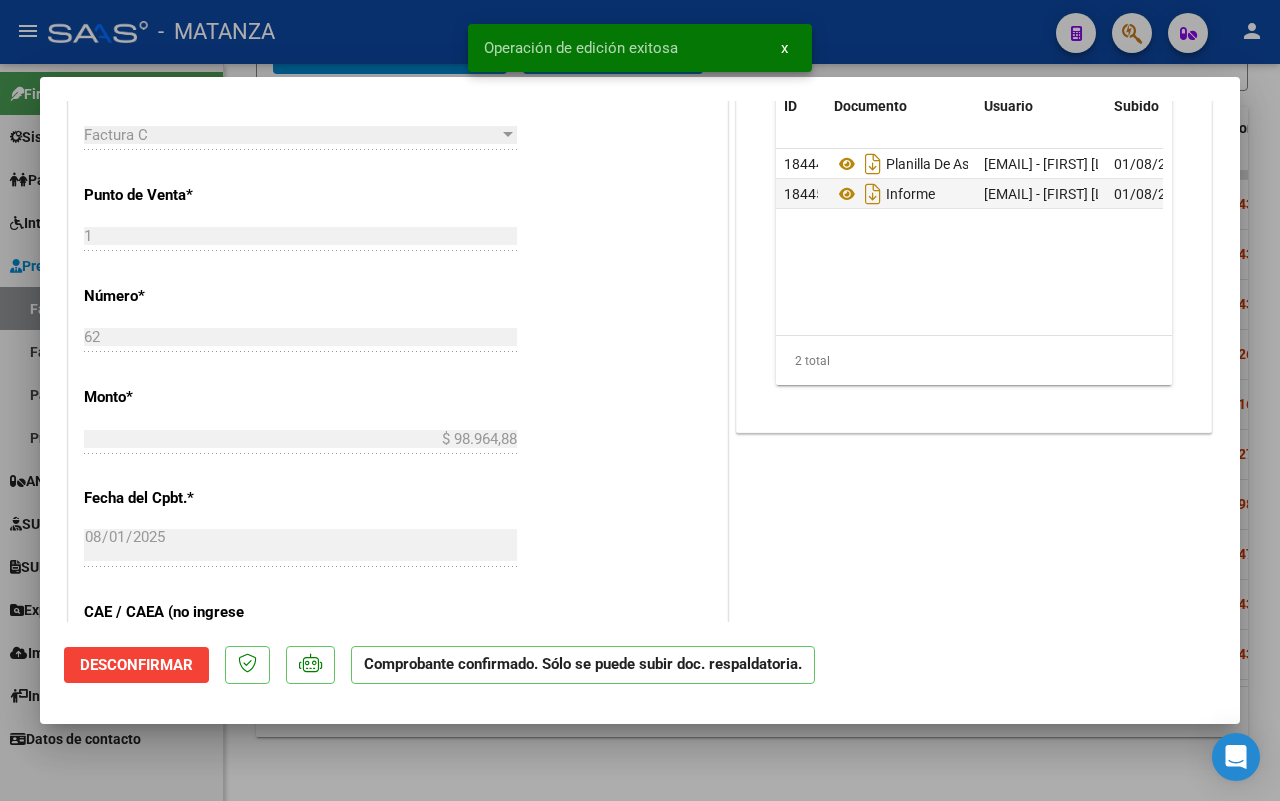 scroll, scrollTop: 647, scrollLeft: 0, axis: vertical 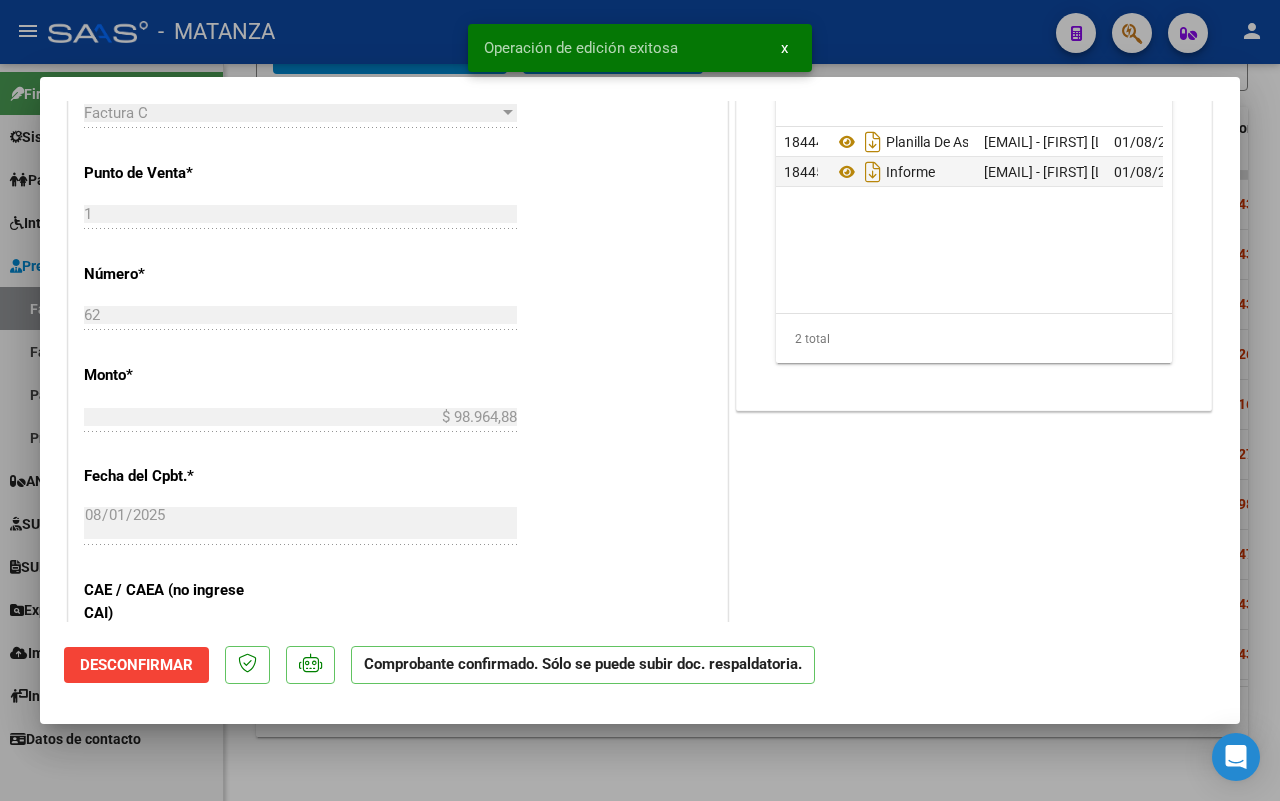 drag, startPoint x: 385, startPoint y: 770, endPoint x: 346, endPoint y: 713, distance: 69.065186 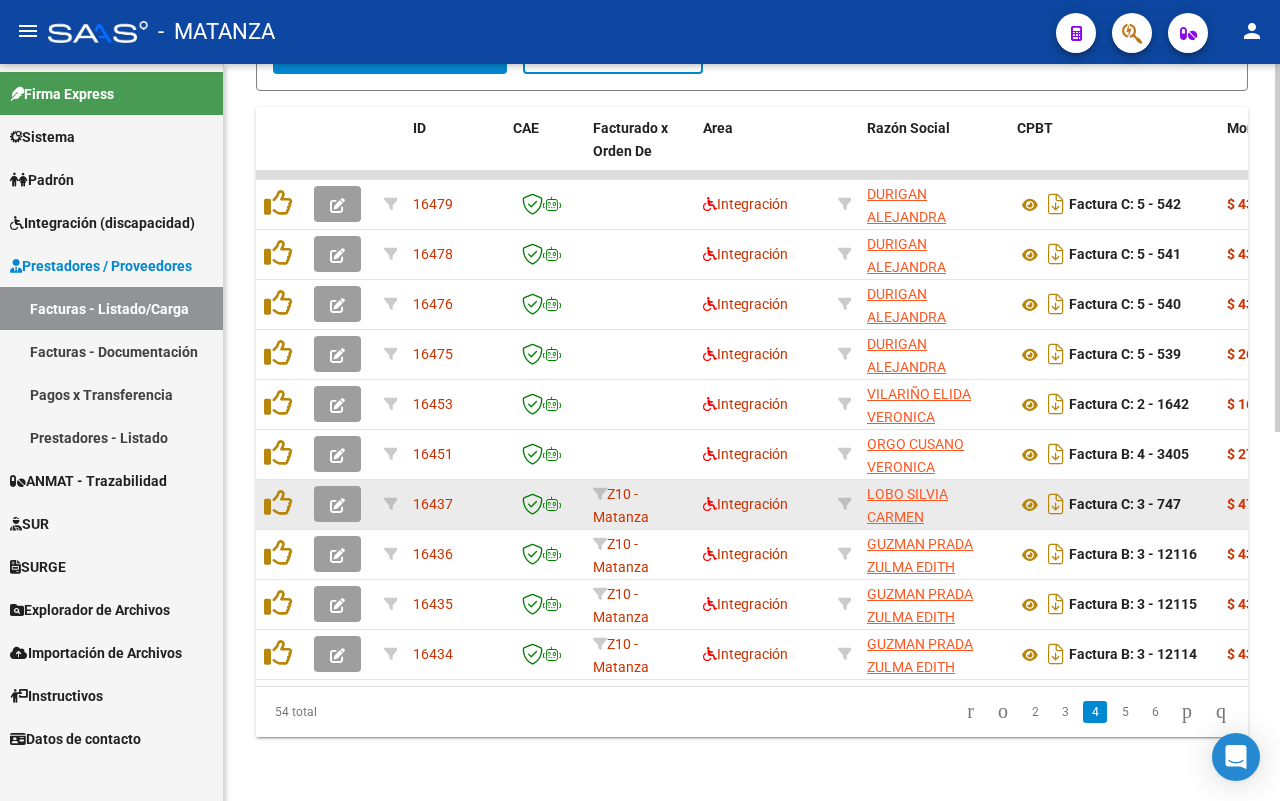 click 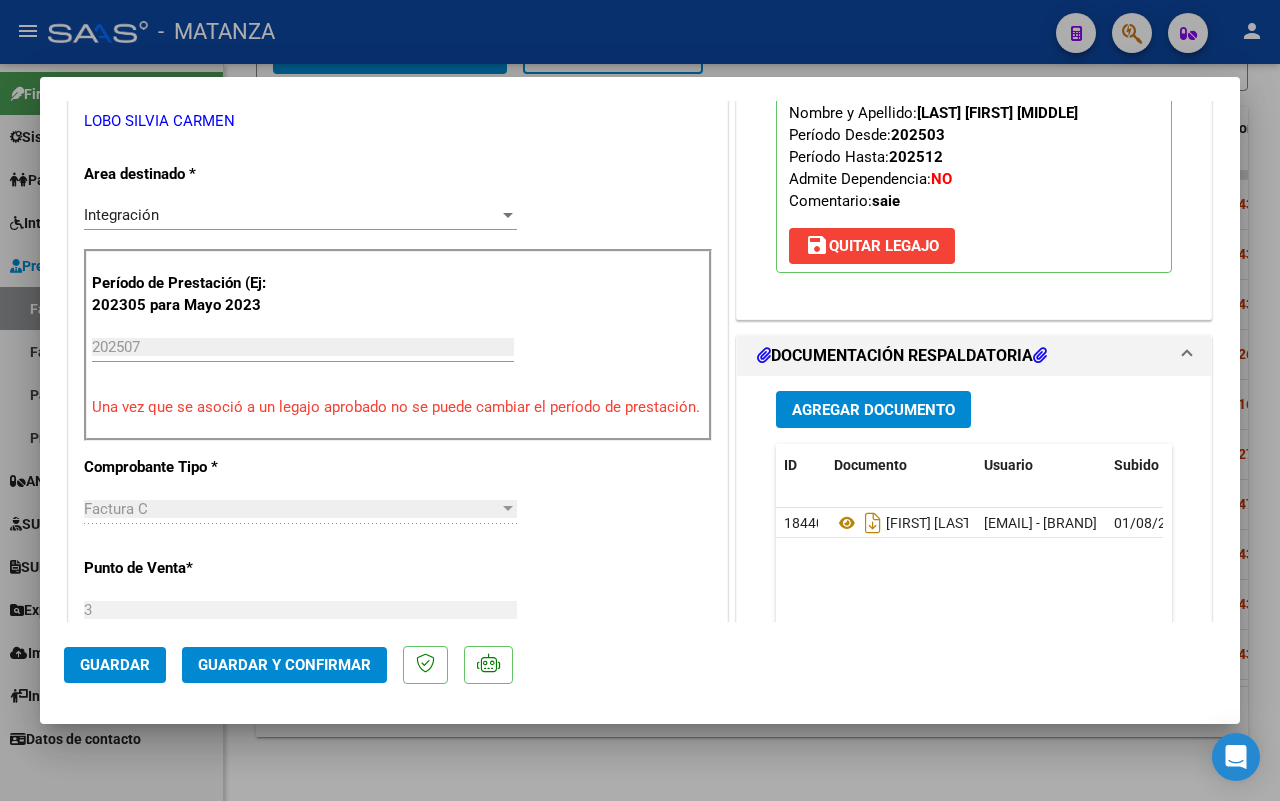 scroll, scrollTop: 500, scrollLeft: 0, axis: vertical 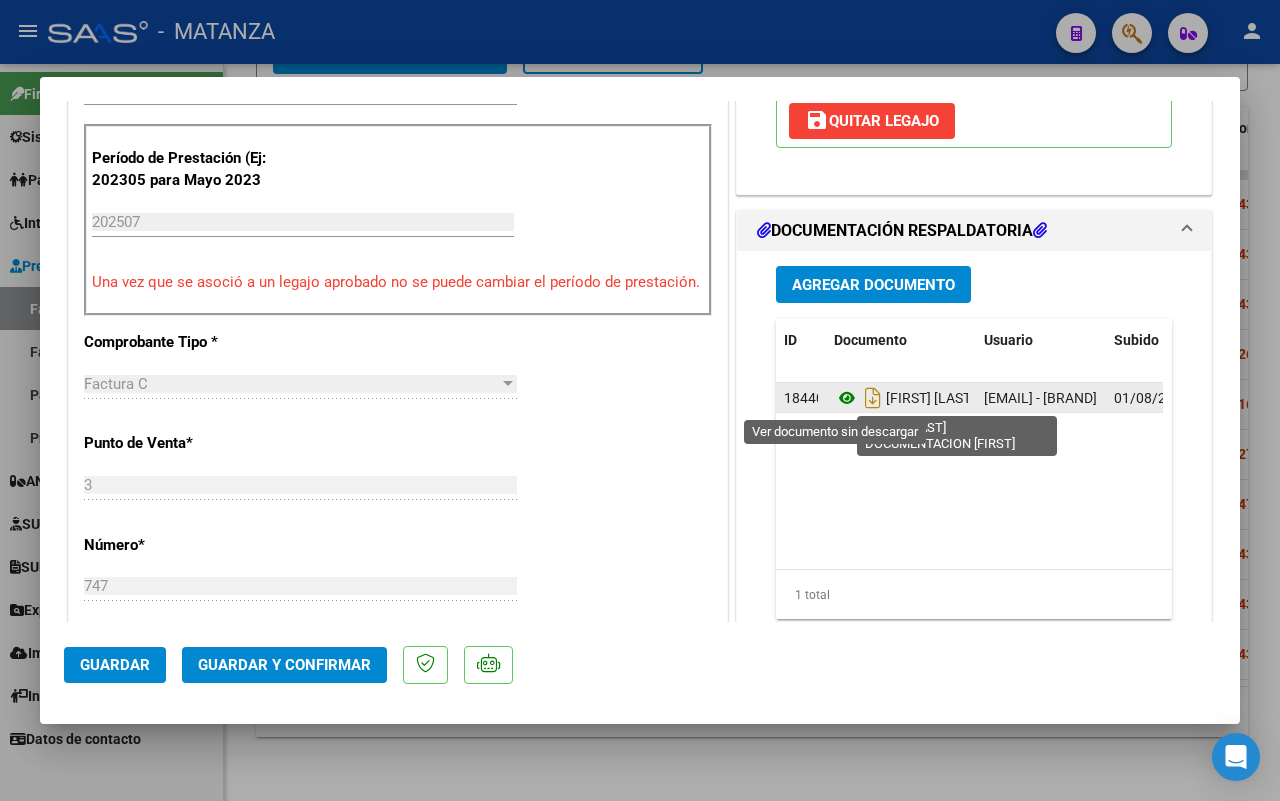 click 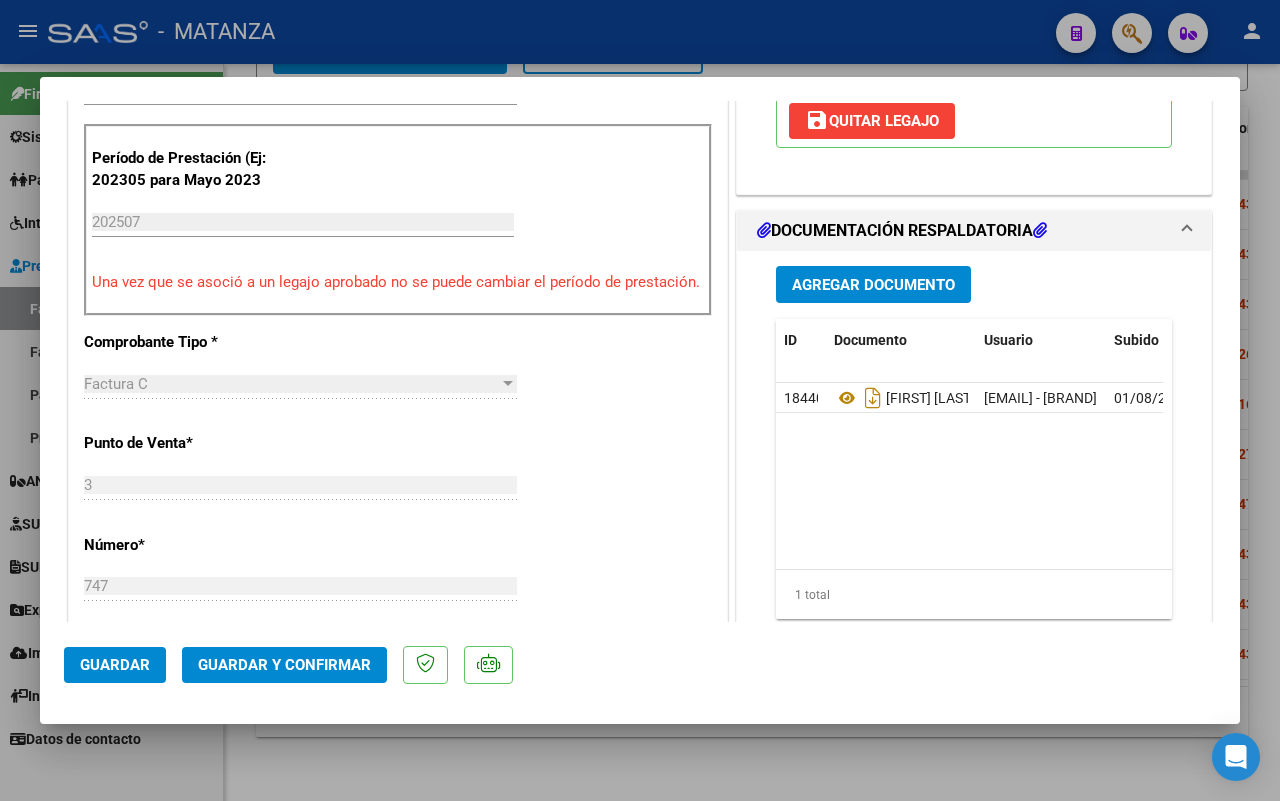 scroll, scrollTop: 750, scrollLeft: 0, axis: vertical 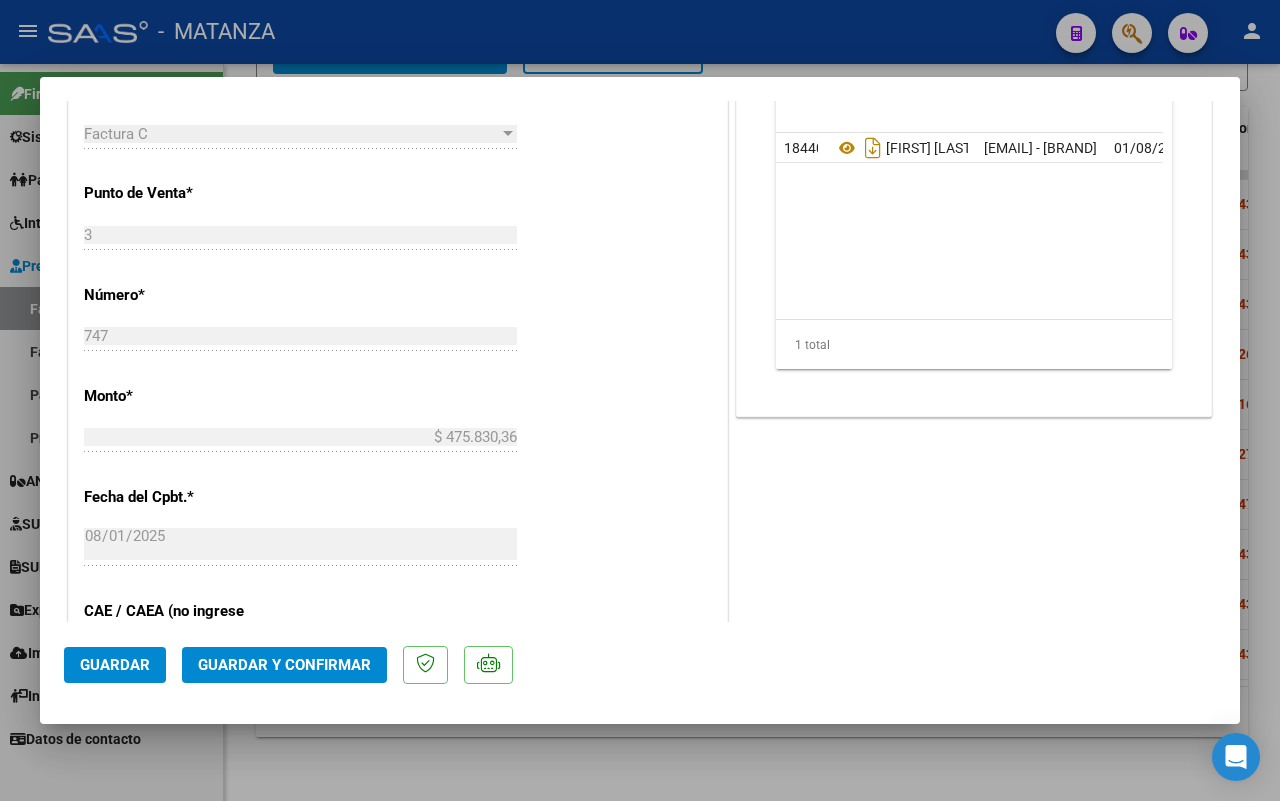 click on "Guardar y Confirmar" 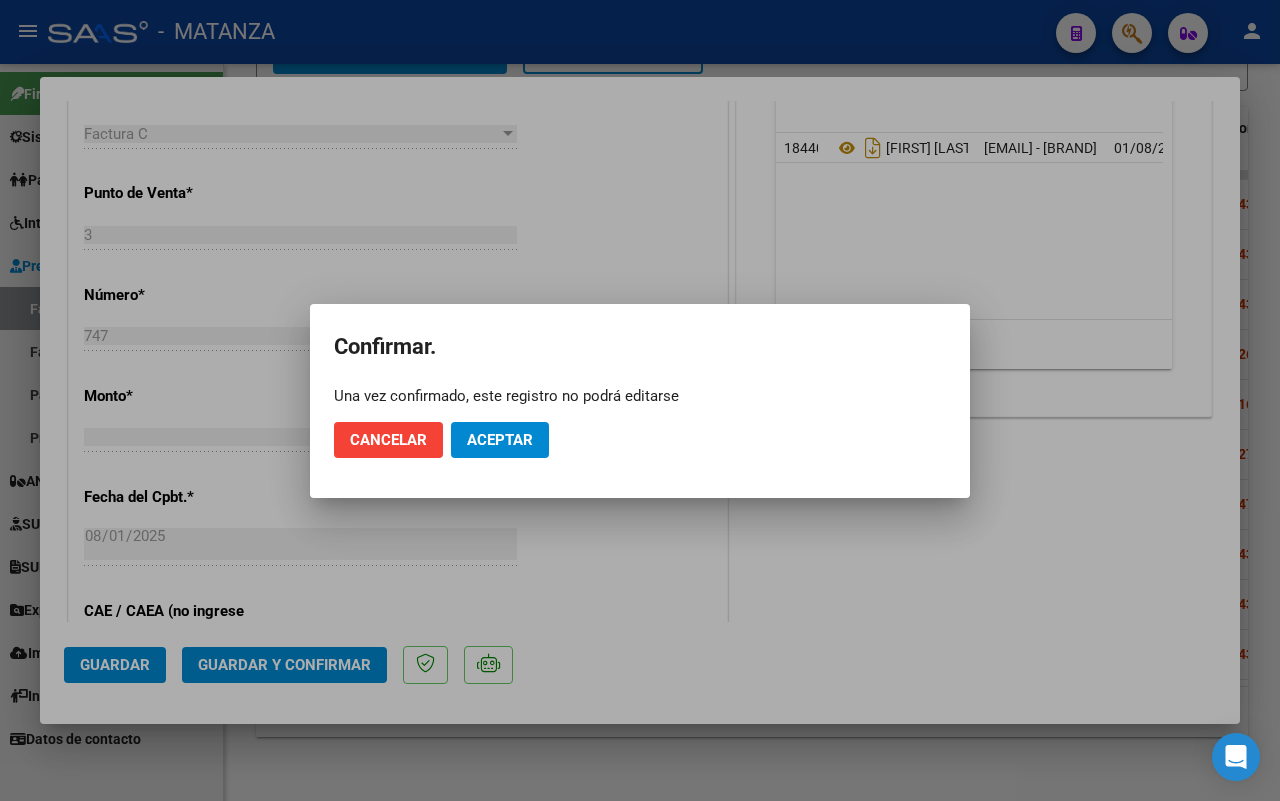 click on "Aceptar" 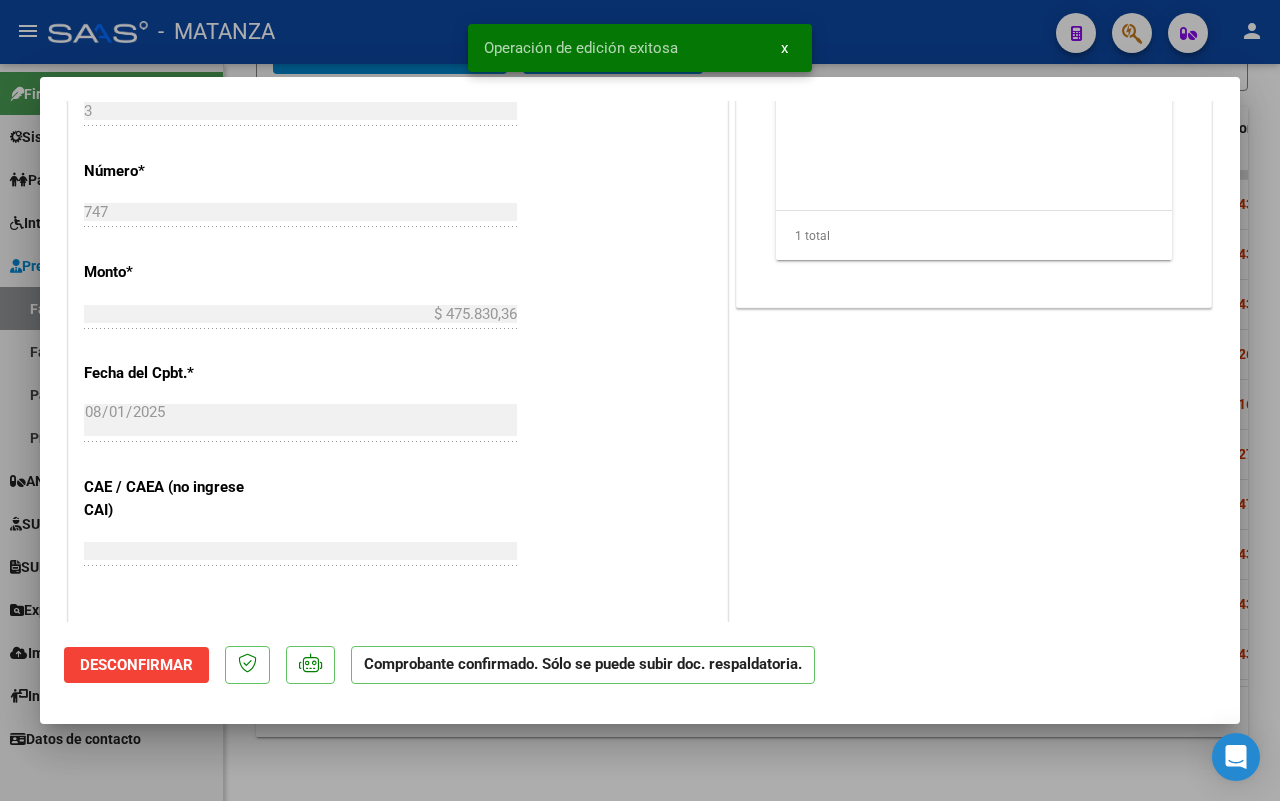 scroll, scrollTop: 772, scrollLeft: 0, axis: vertical 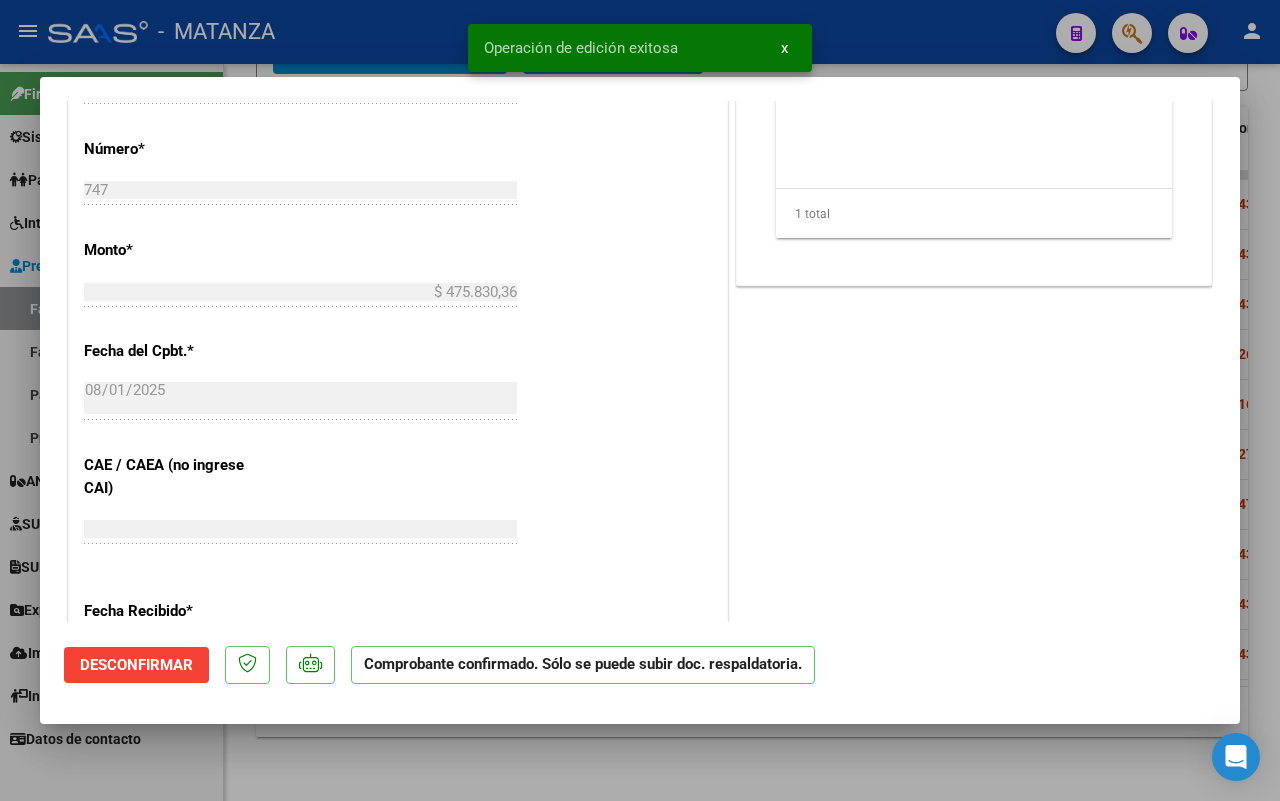 click at bounding box center (640, 400) 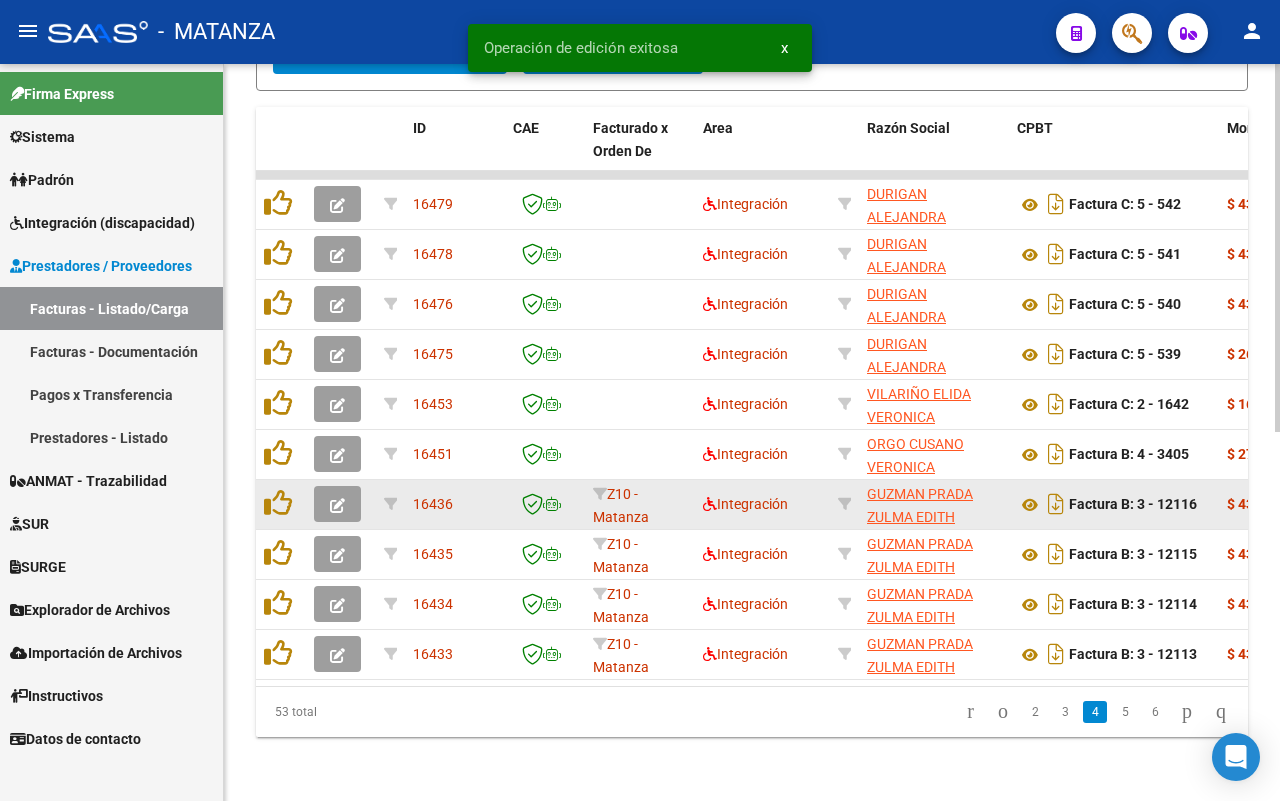 click 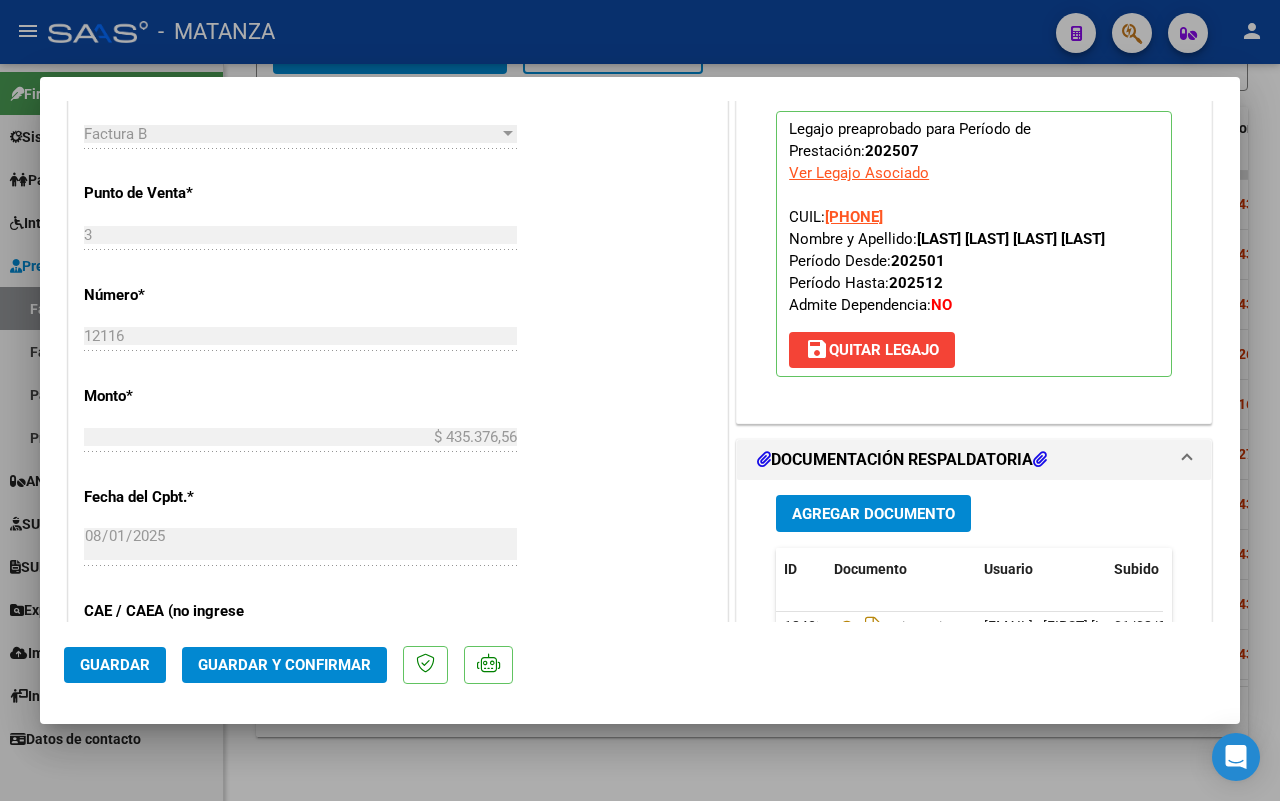 scroll, scrollTop: 875, scrollLeft: 0, axis: vertical 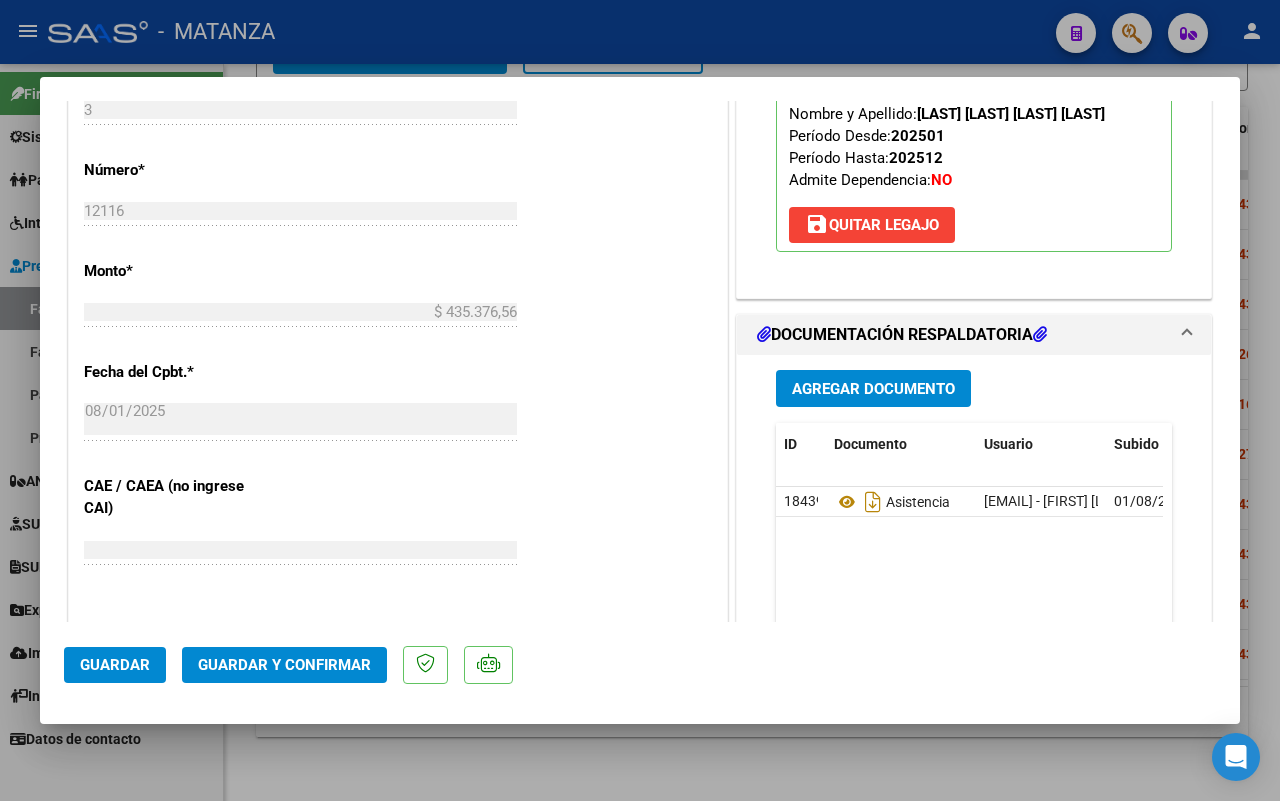 click on "Guardar y Confirmar" 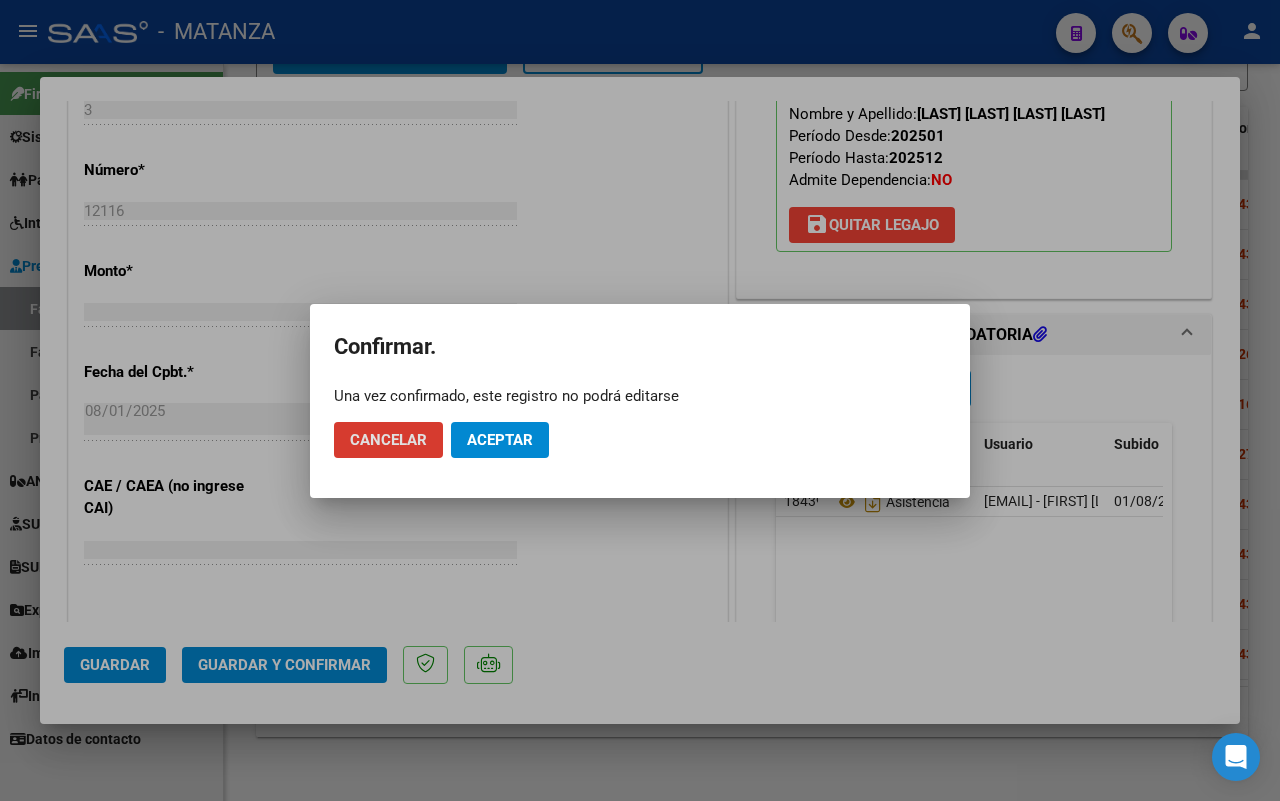 click on "Aceptar" 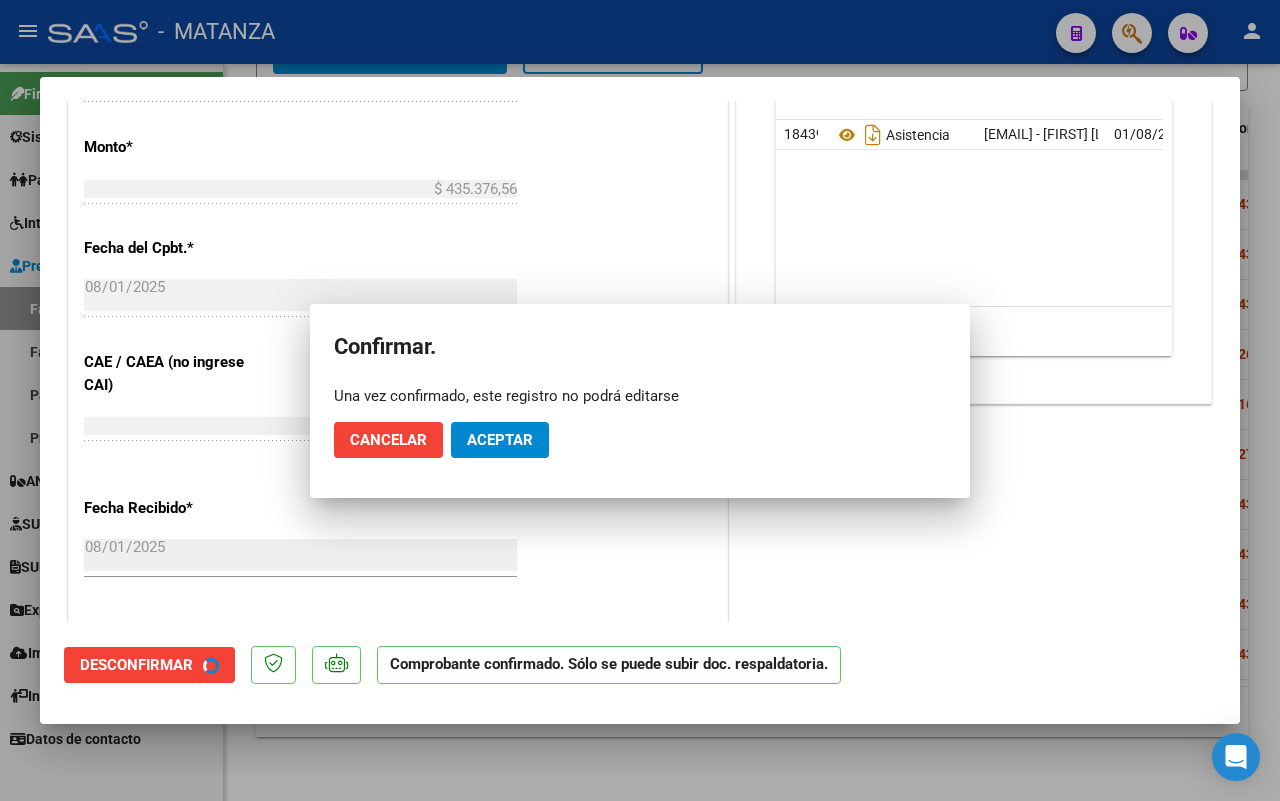scroll, scrollTop: 897, scrollLeft: 0, axis: vertical 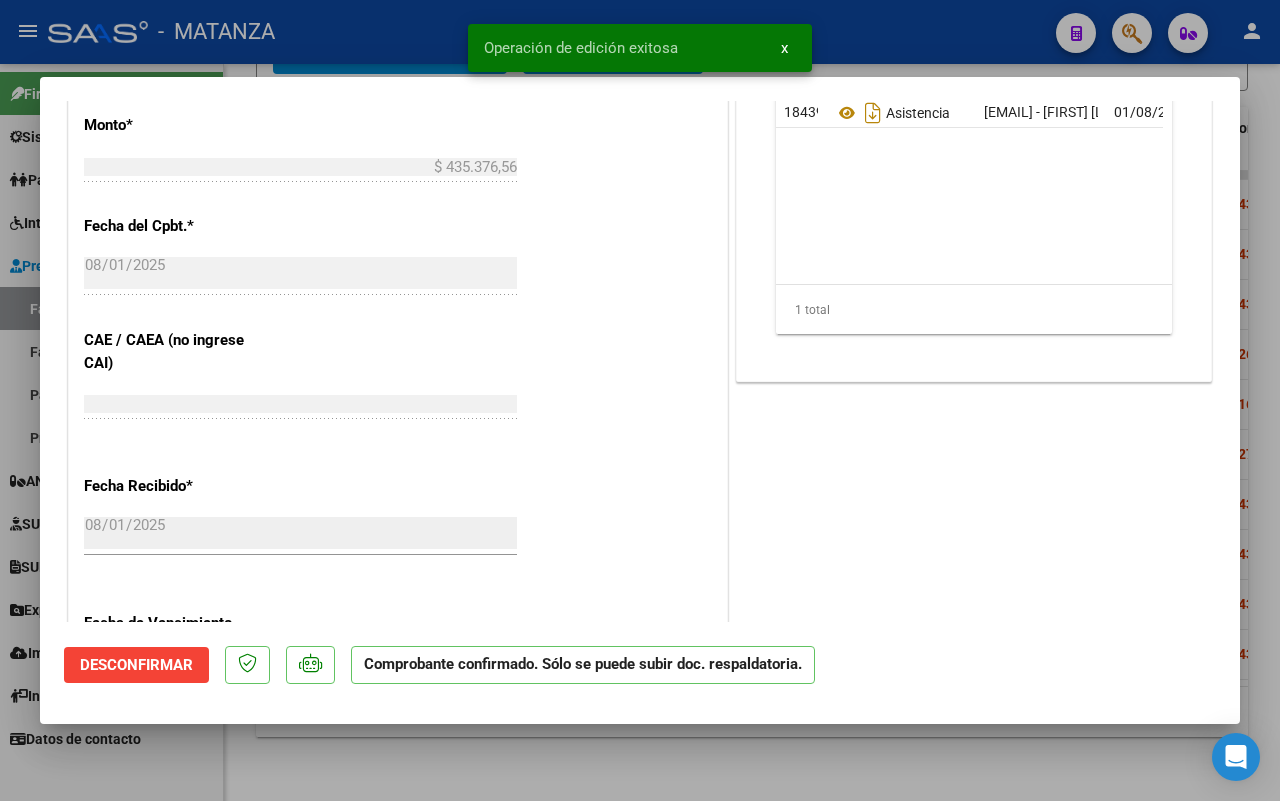drag, startPoint x: 281, startPoint y: 772, endPoint x: 367, endPoint y: 701, distance: 111.5213 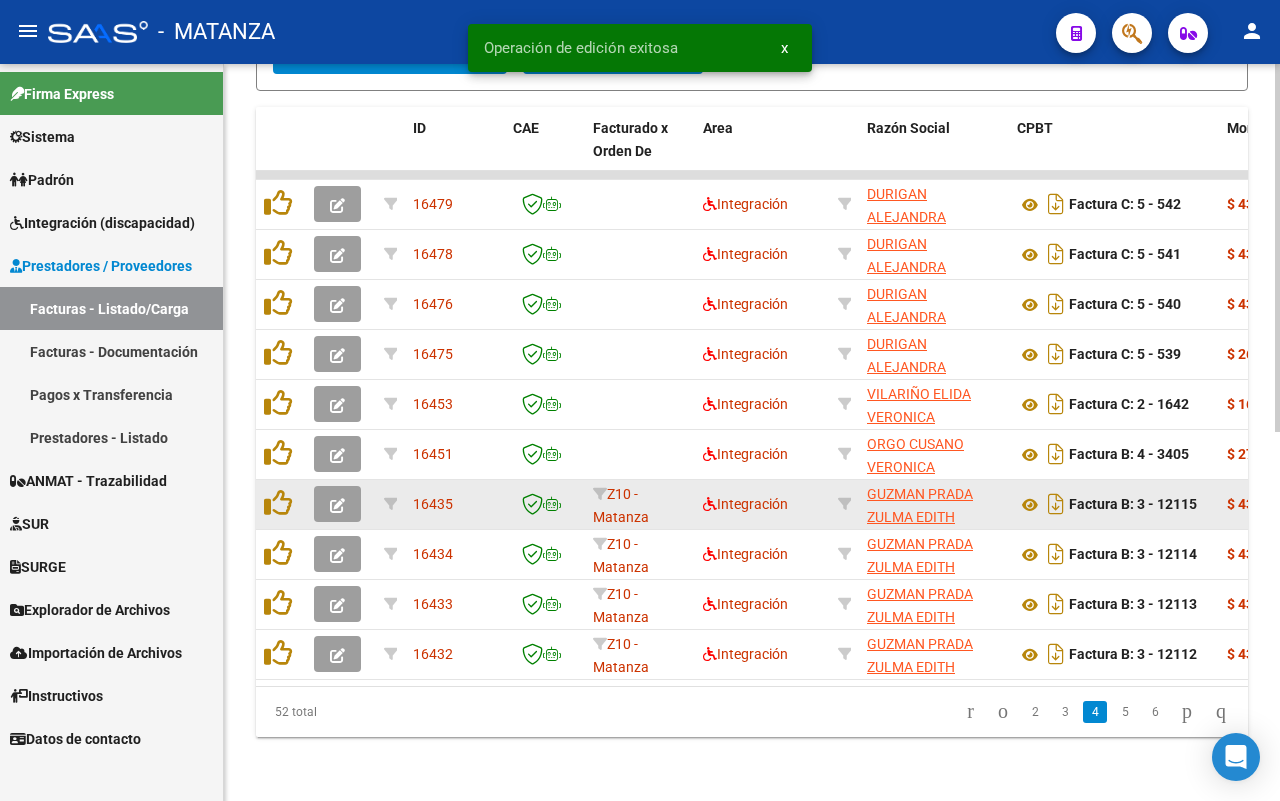 click 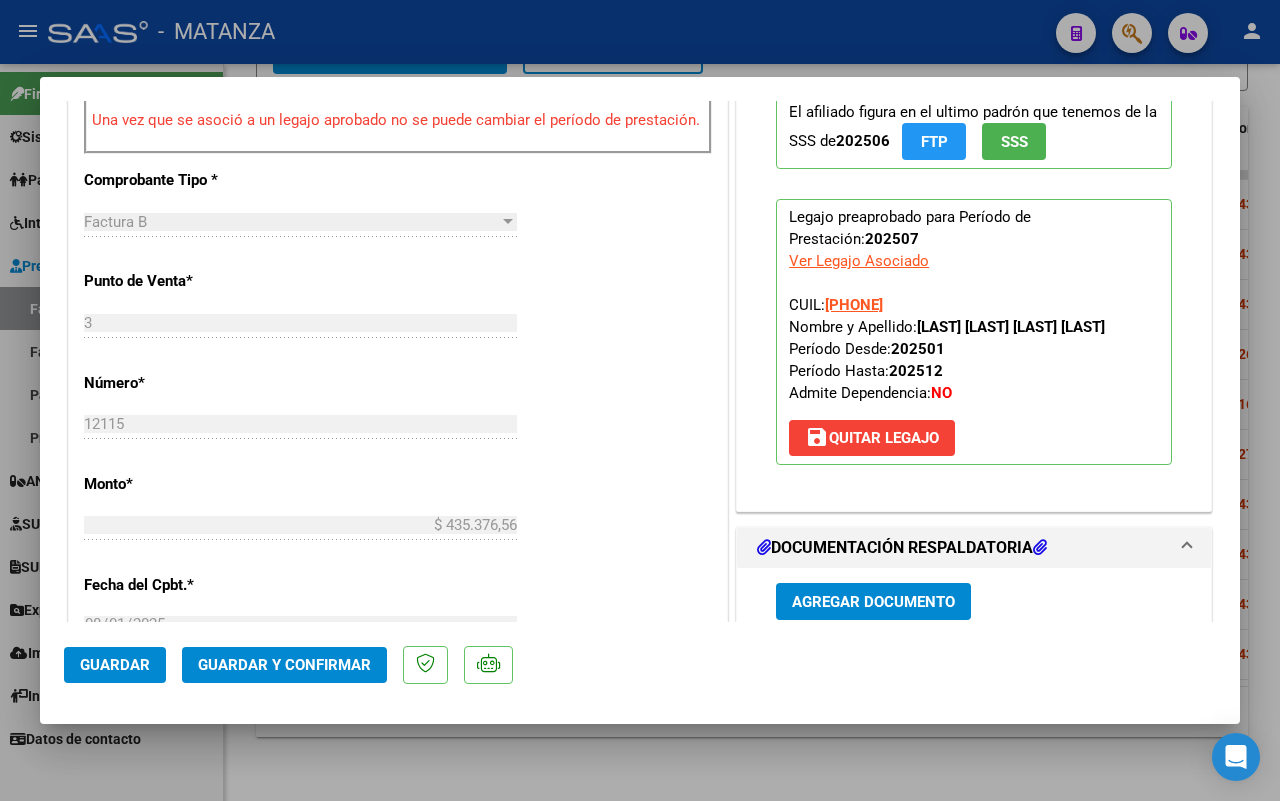 scroll, scrollTop: 787, scrollLeft: 0, axis: vertical 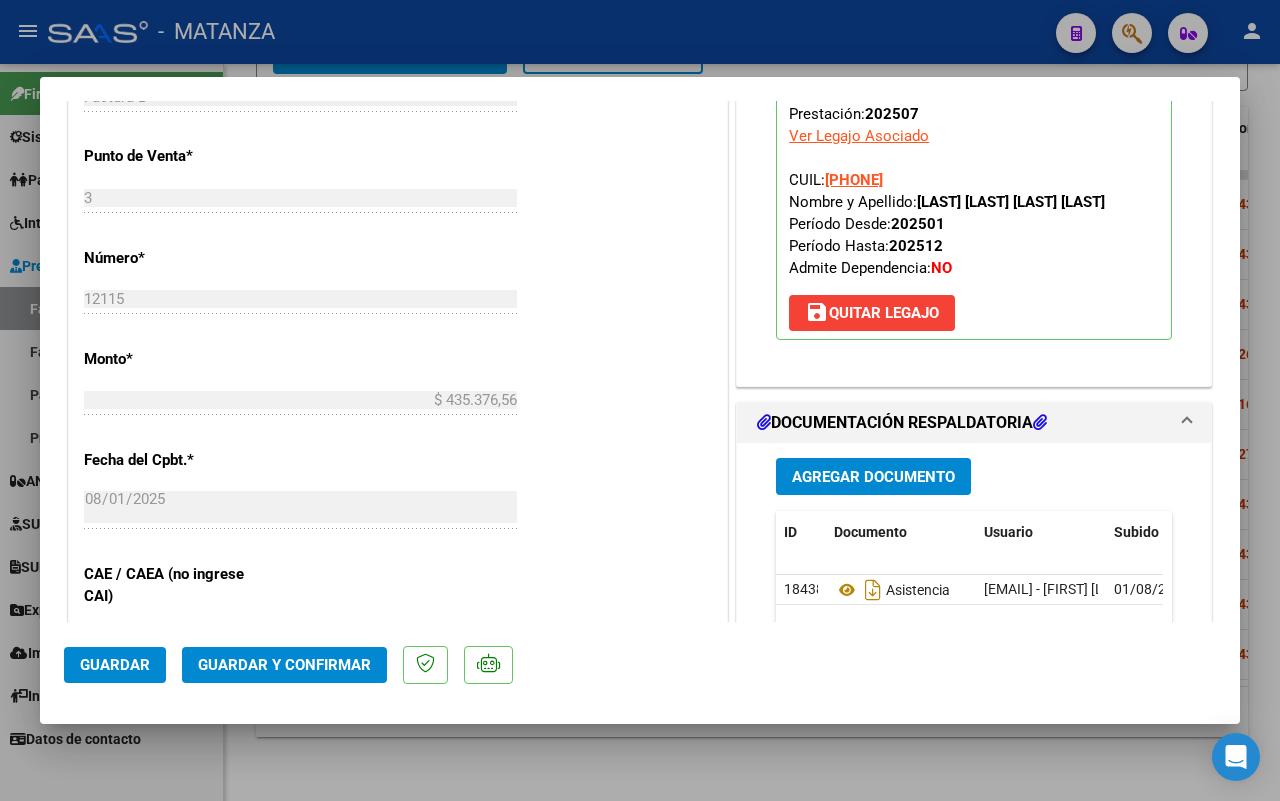 click on "Guardar y Confirmar" 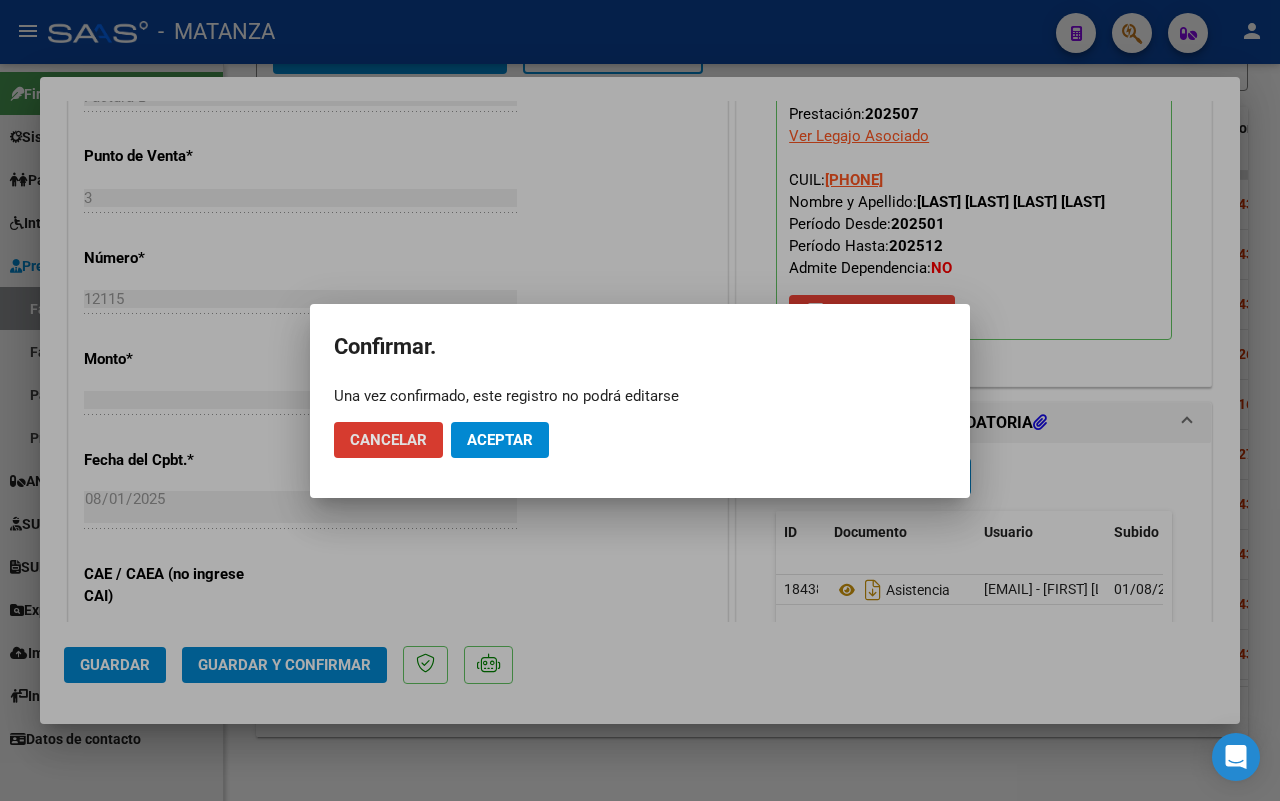 click on "Aceptar" 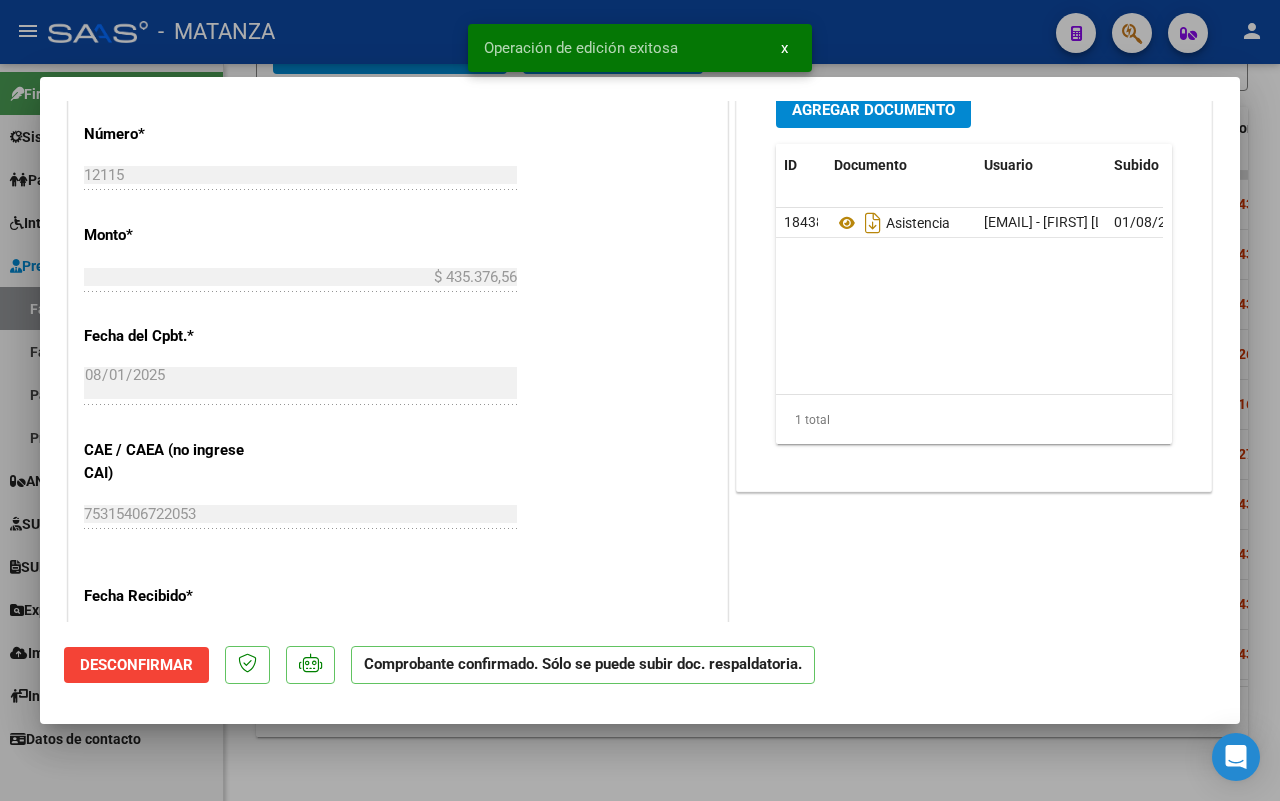 scroll, scrollTop: 810, scrollLeft: 0, axis: vertical 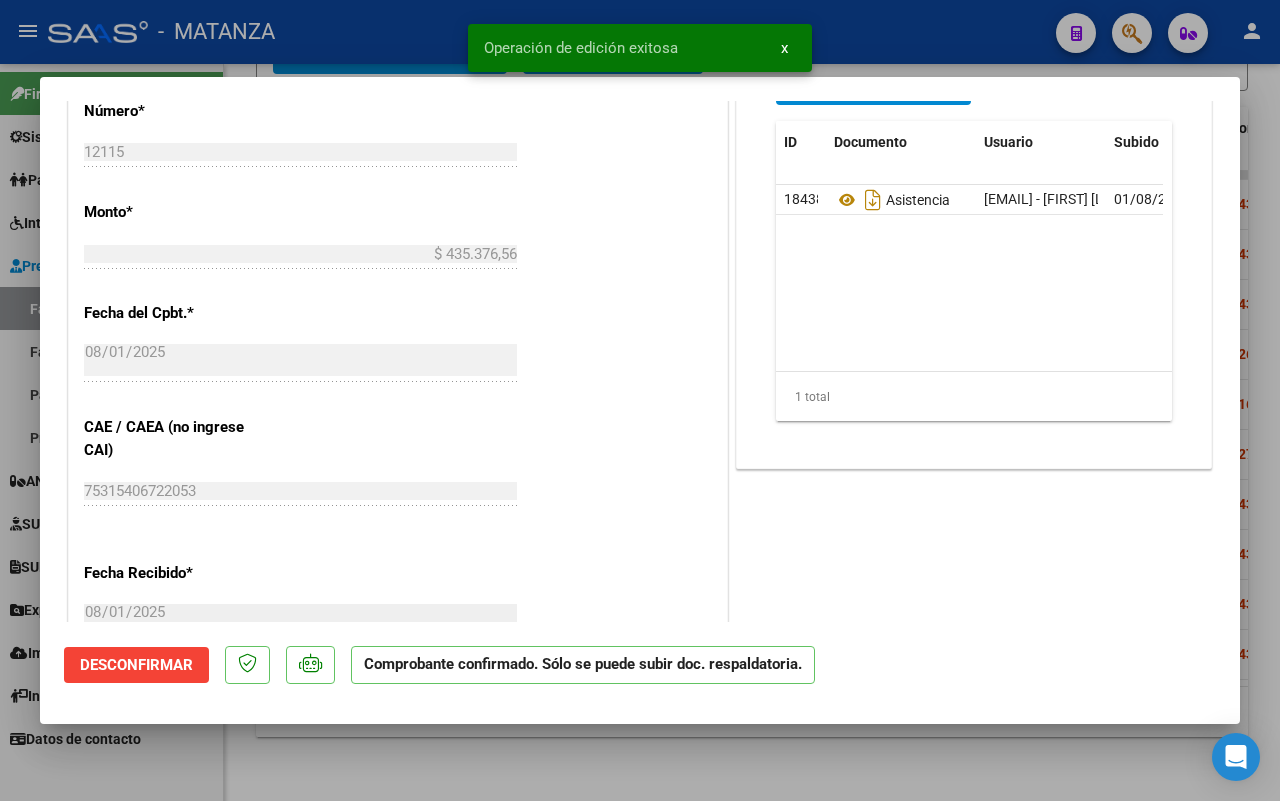 click at bounding box center [640, 400] 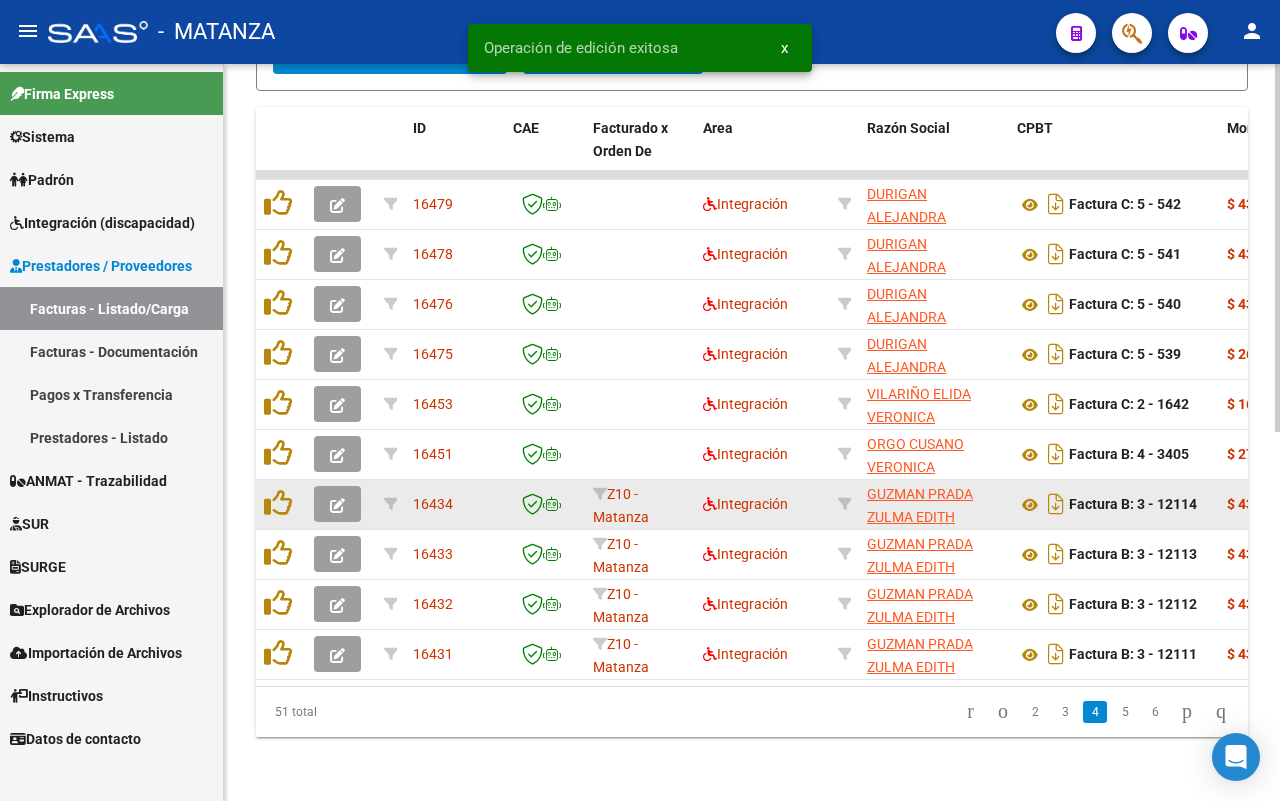 click 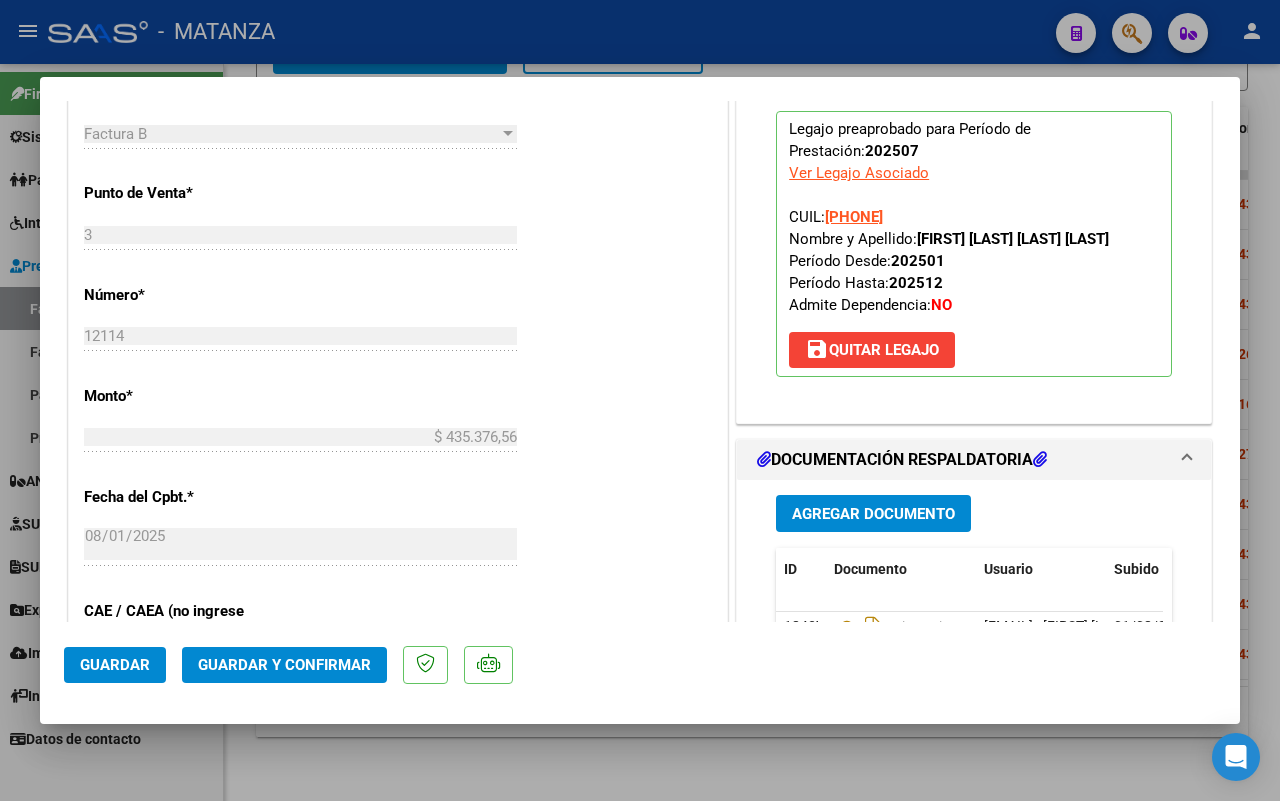 scroll, scrollTop: 875, scrollLeft: 0, axis: vertical 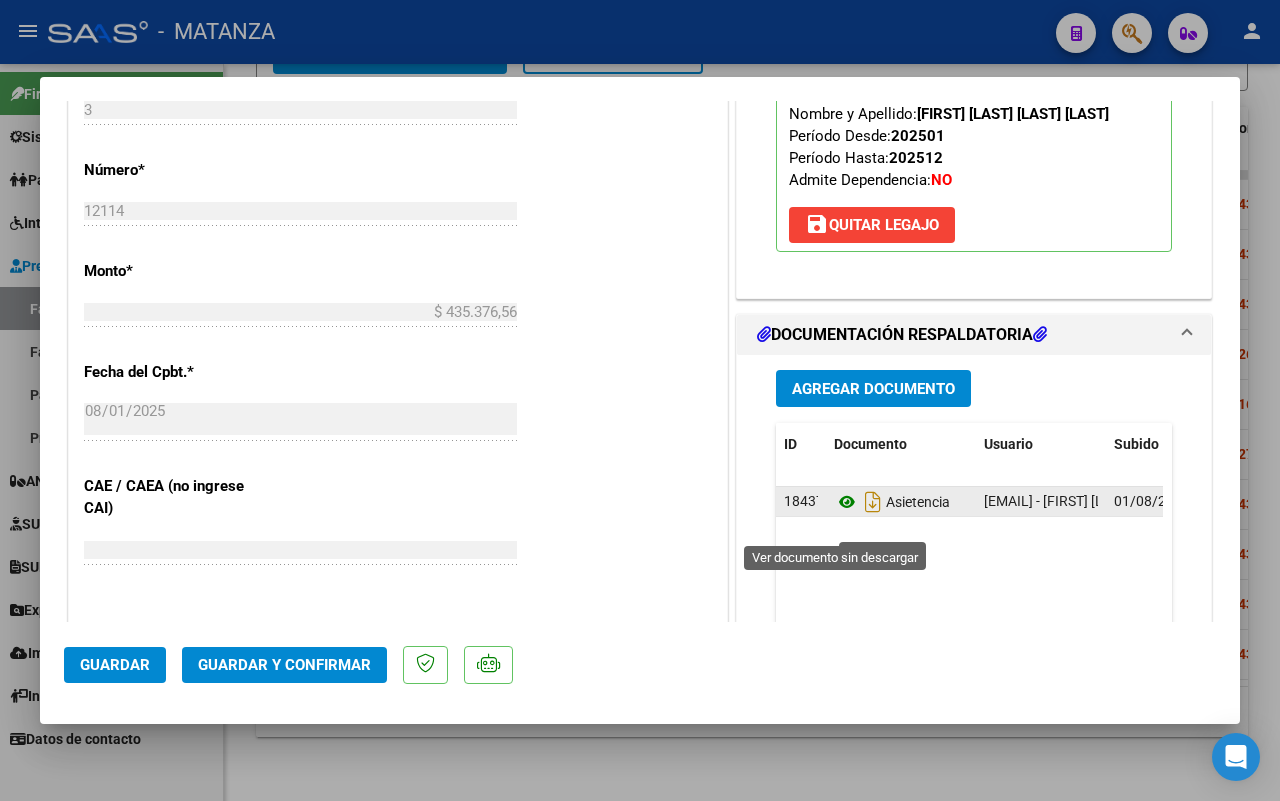 click 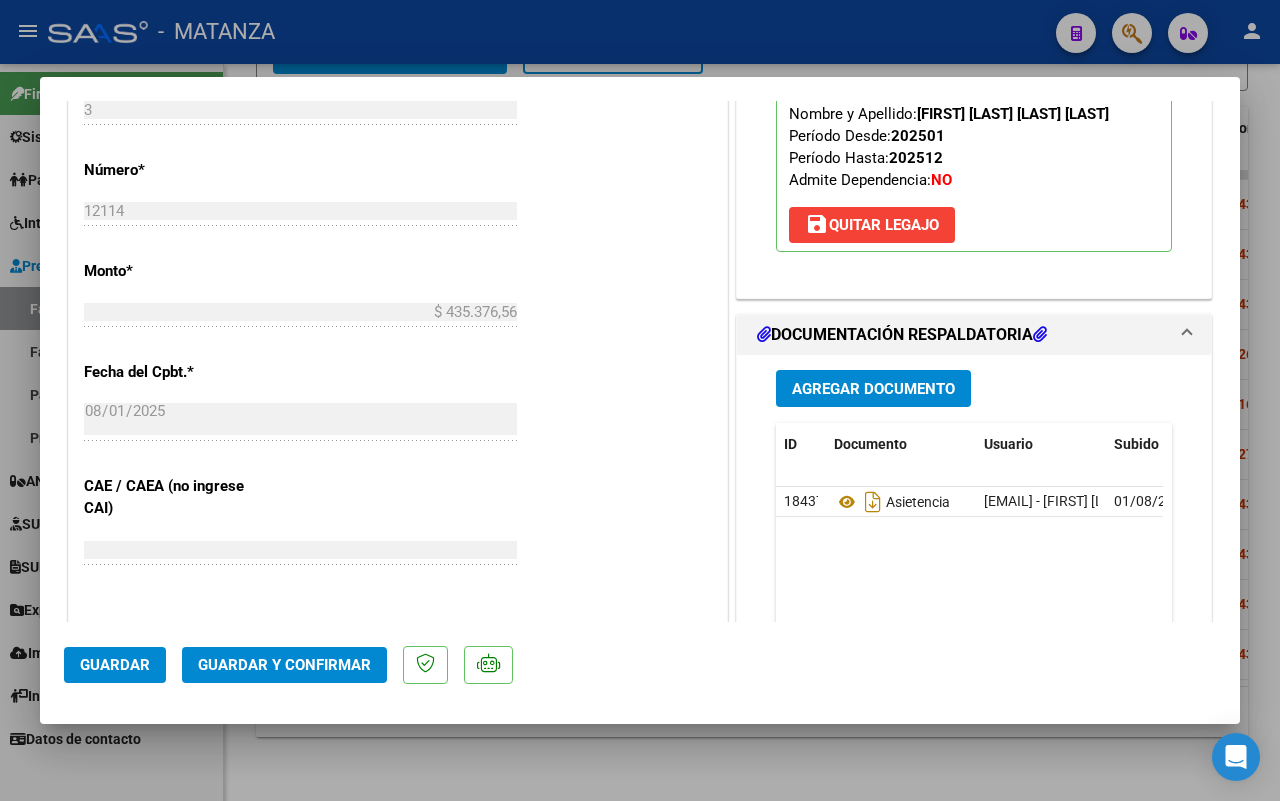 scroll, scrollTop: 1125, scrollLeft: 0, axis: vertical 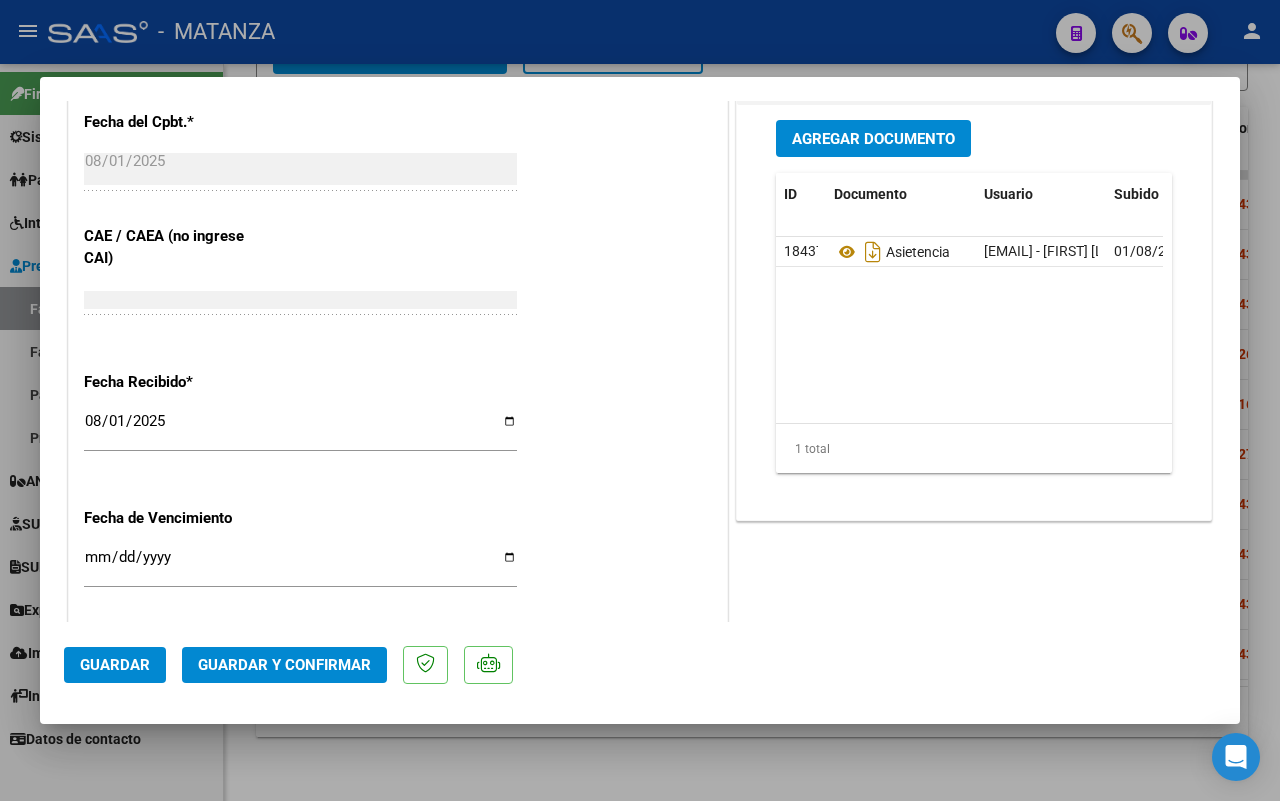click on "Guardar y Confirmar" 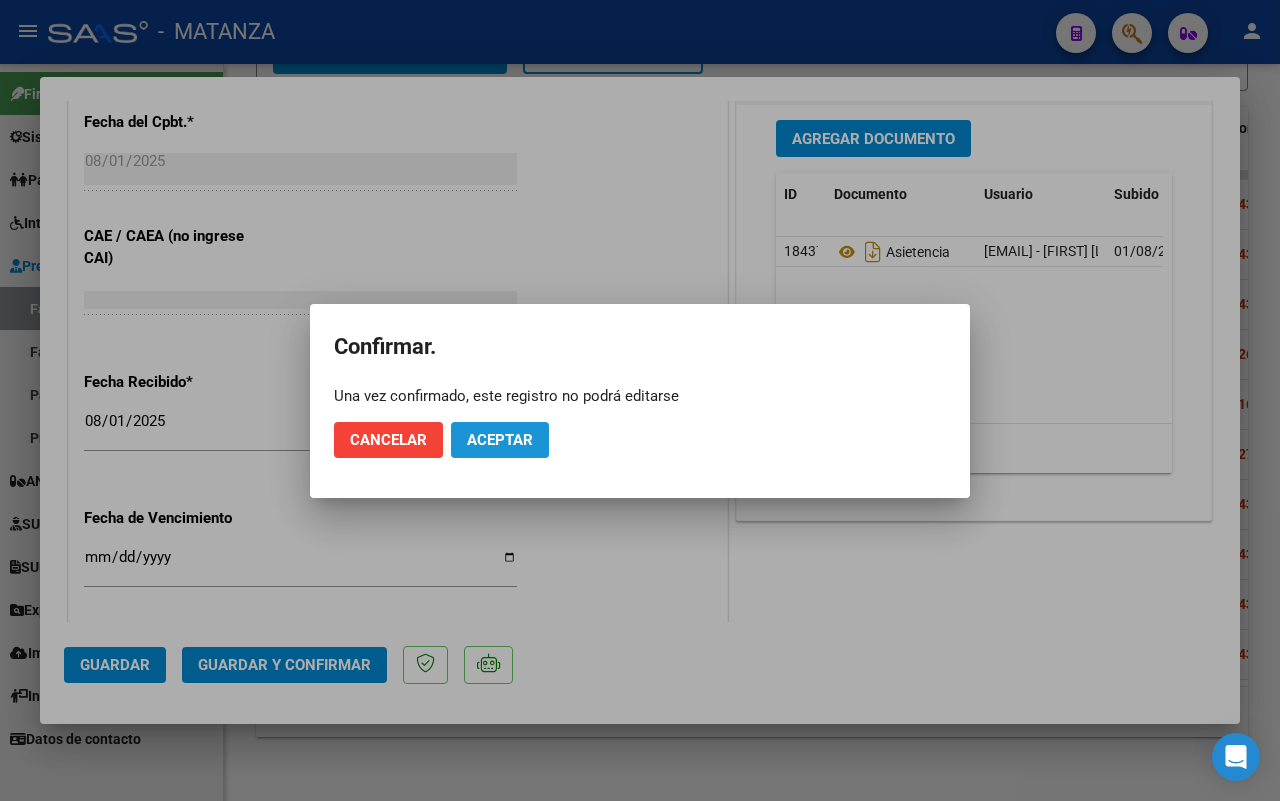 click on "Aceptar" 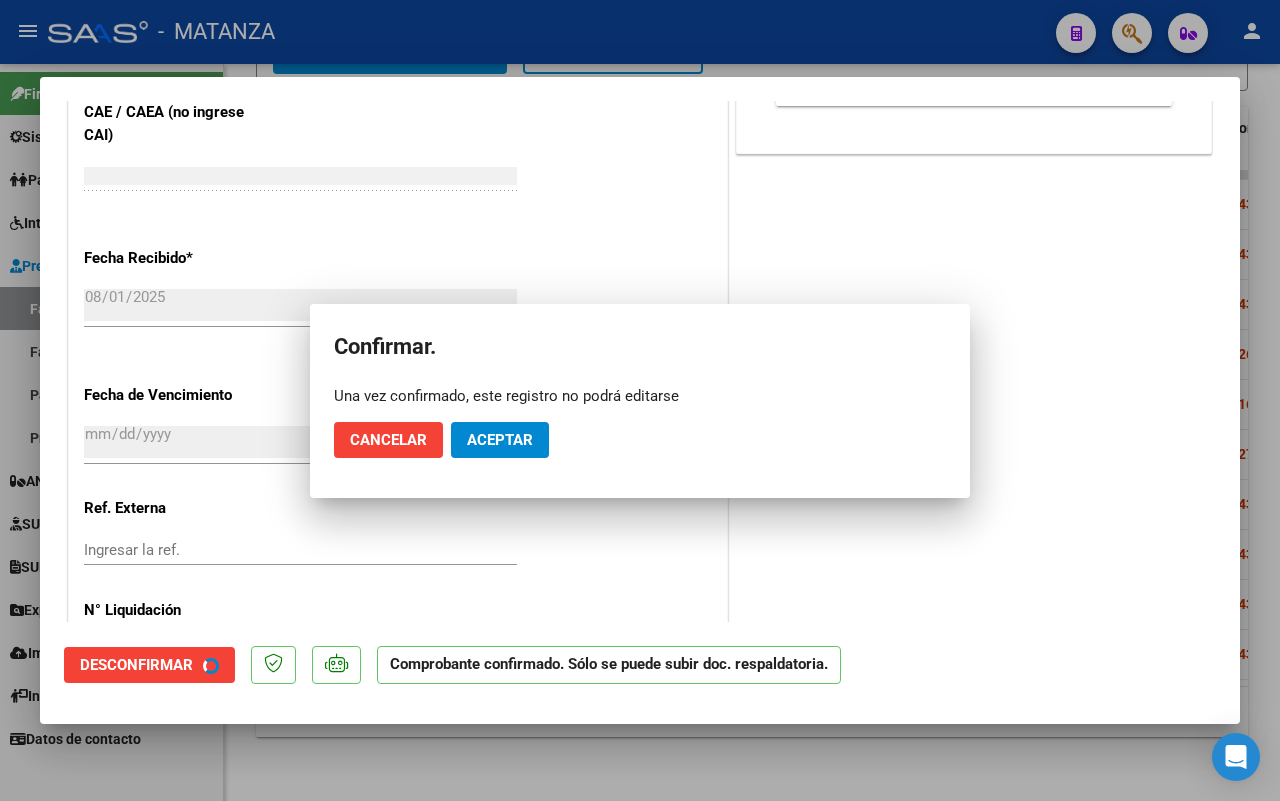 scroll, scrollTop: 1001, scrollLeft: 0, axis: vertical 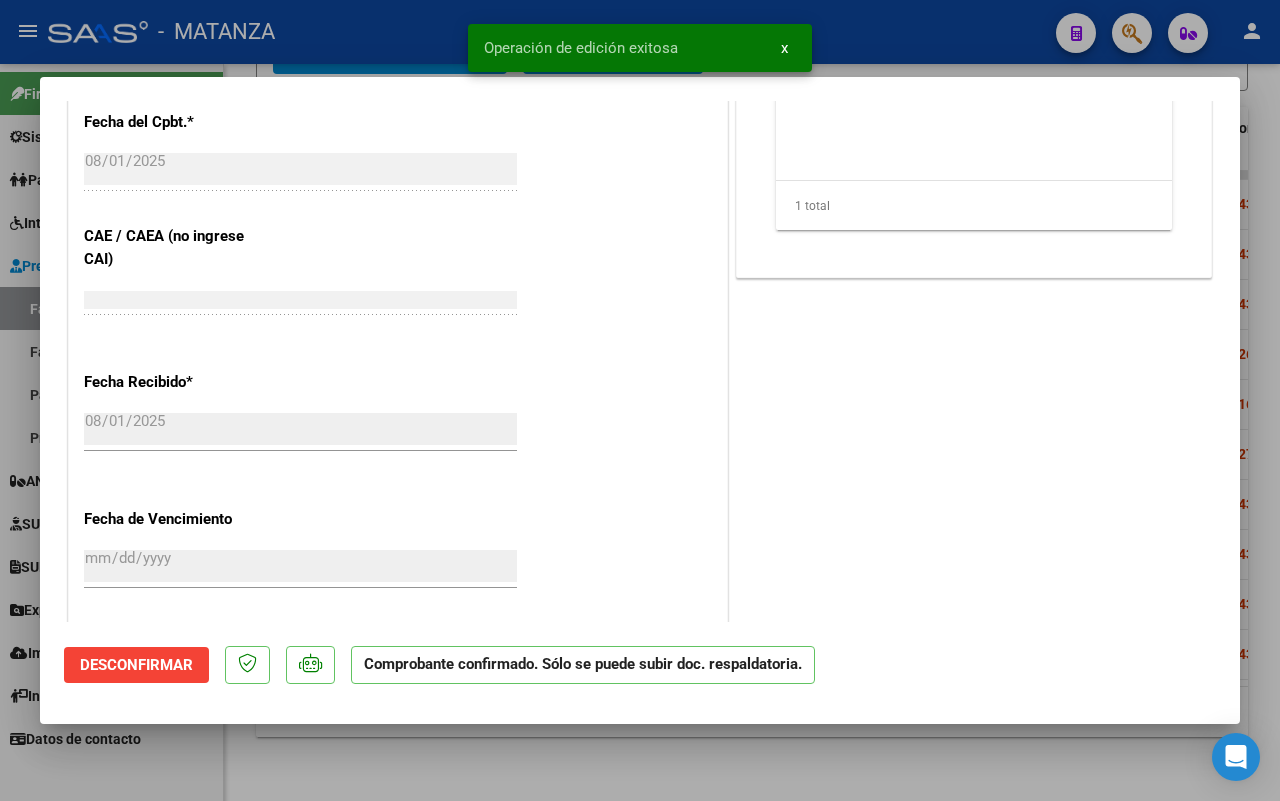 click at bounding box center [640, 400] 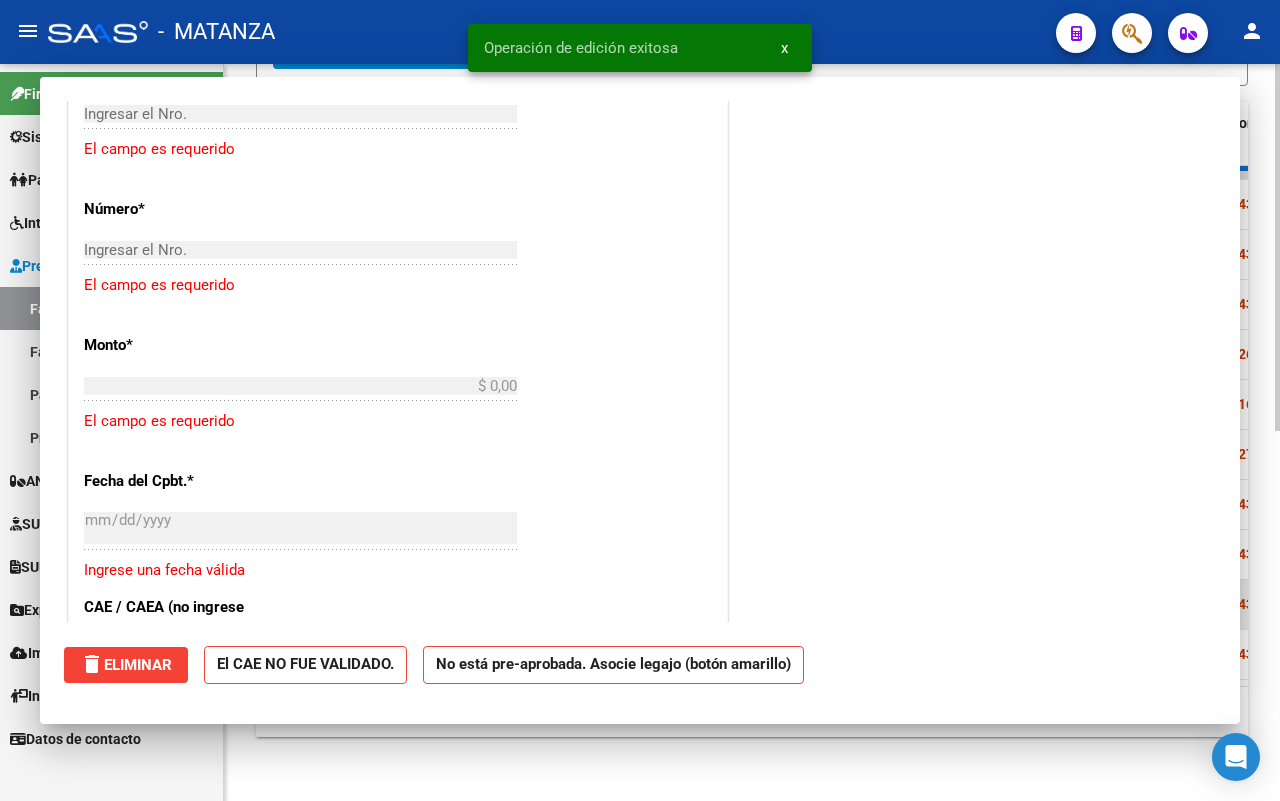 scroll, scrollTop: 0, scrollLeft: 0, axis: both 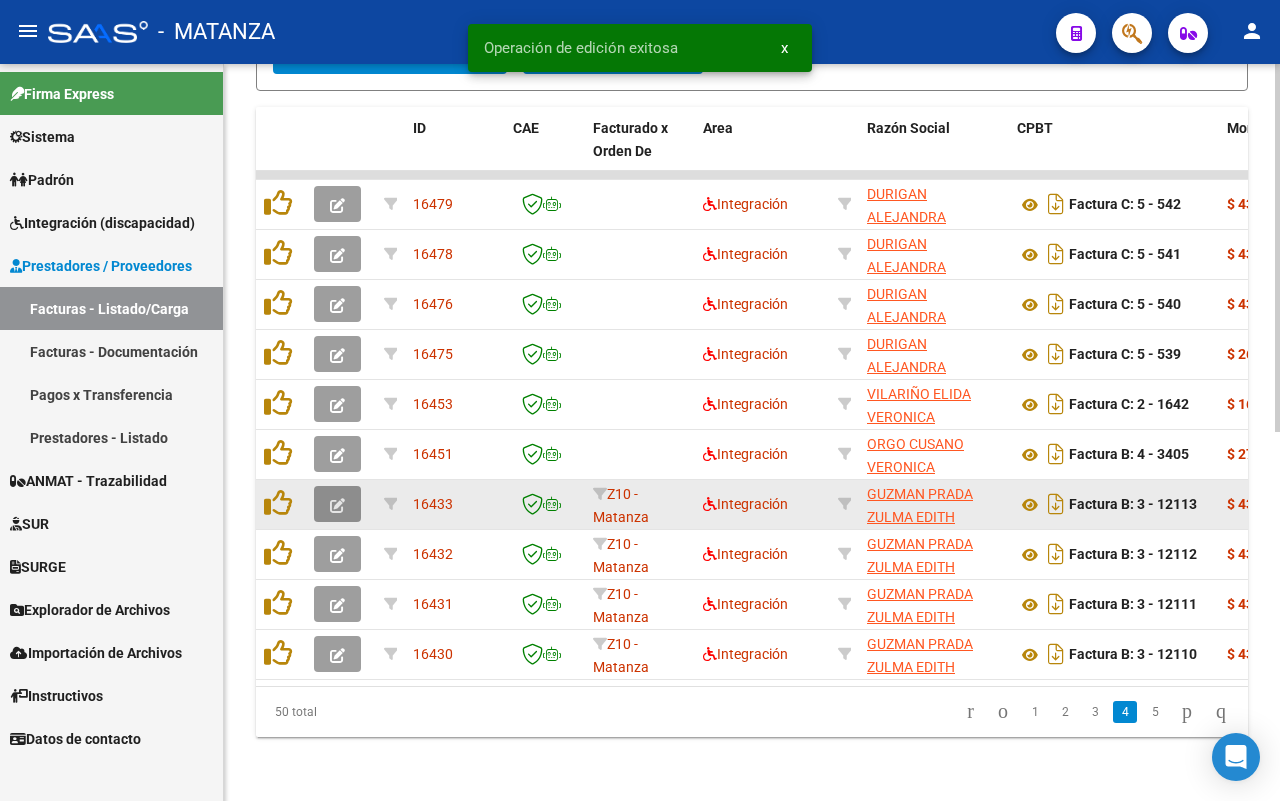 click 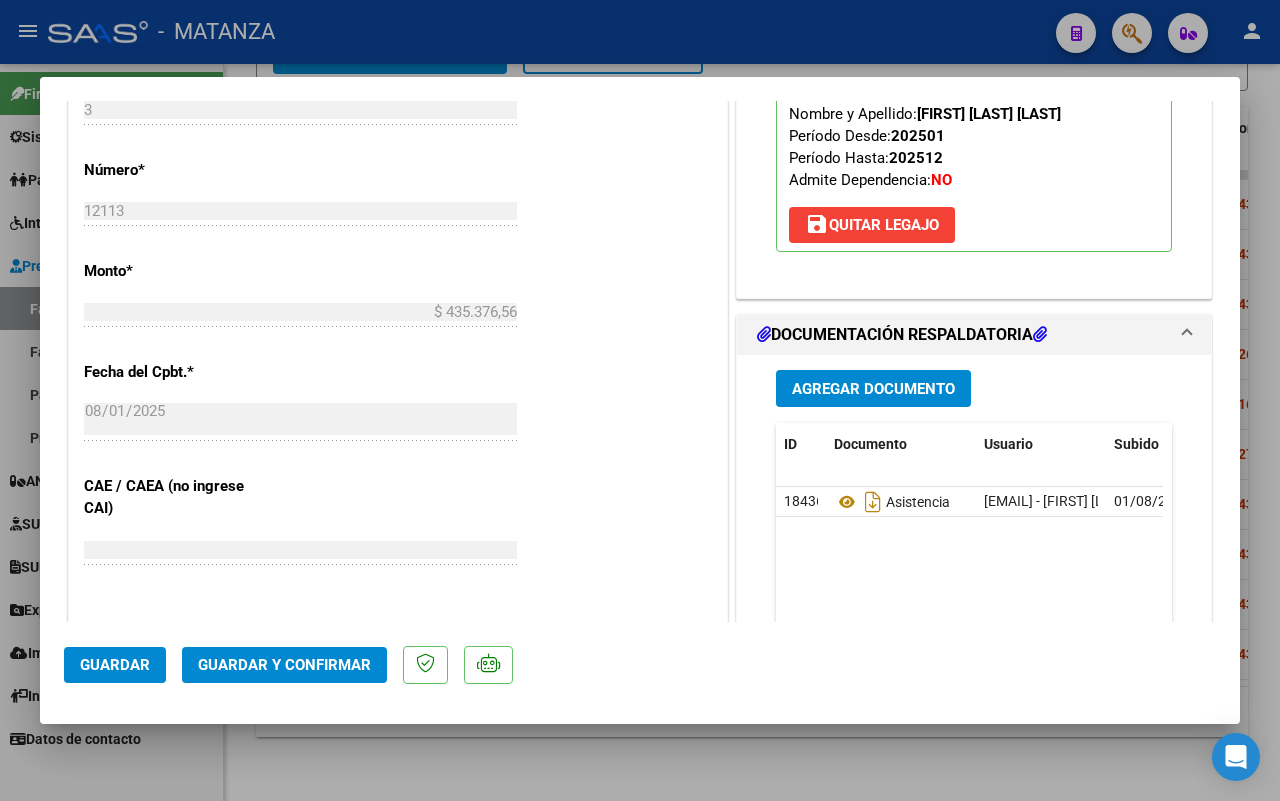 scroll, scrollTop: 1356, scrollLeft: 0, axis: vertical 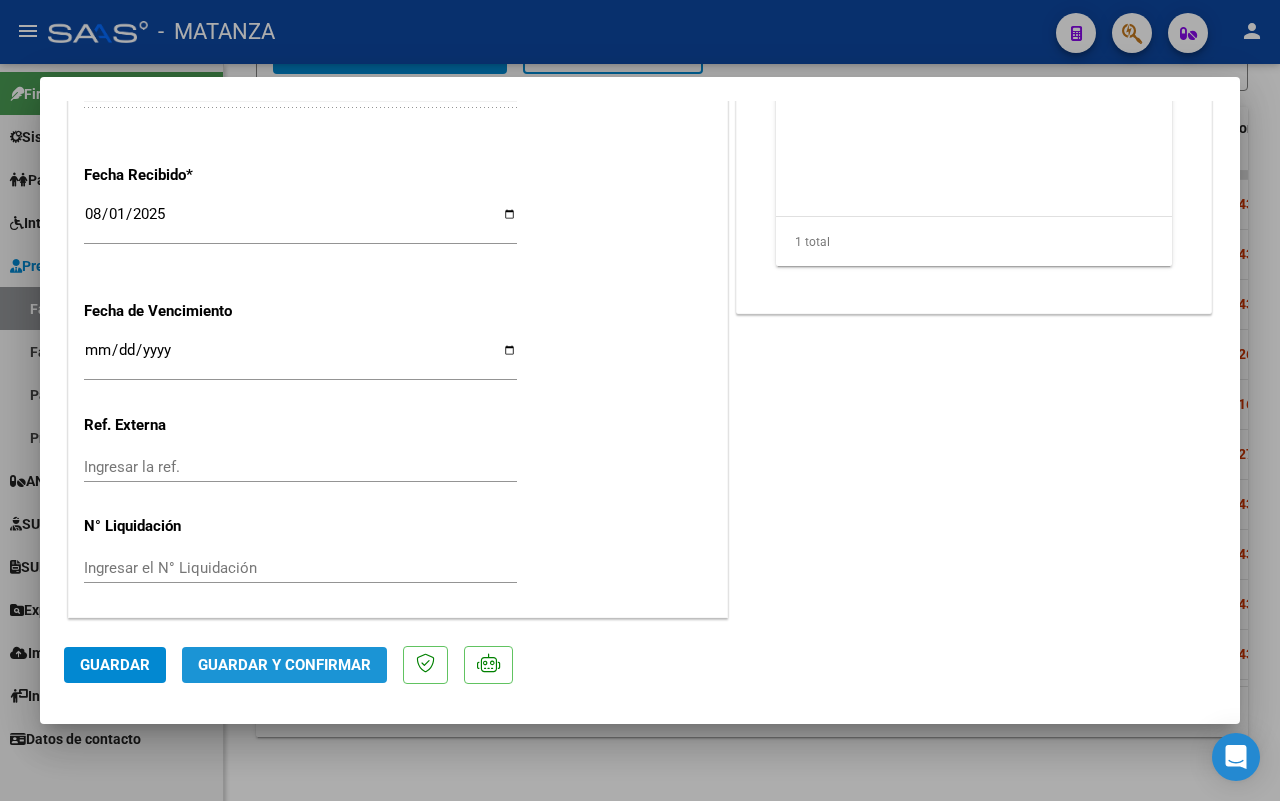 click on "Guardar y Confirmar" 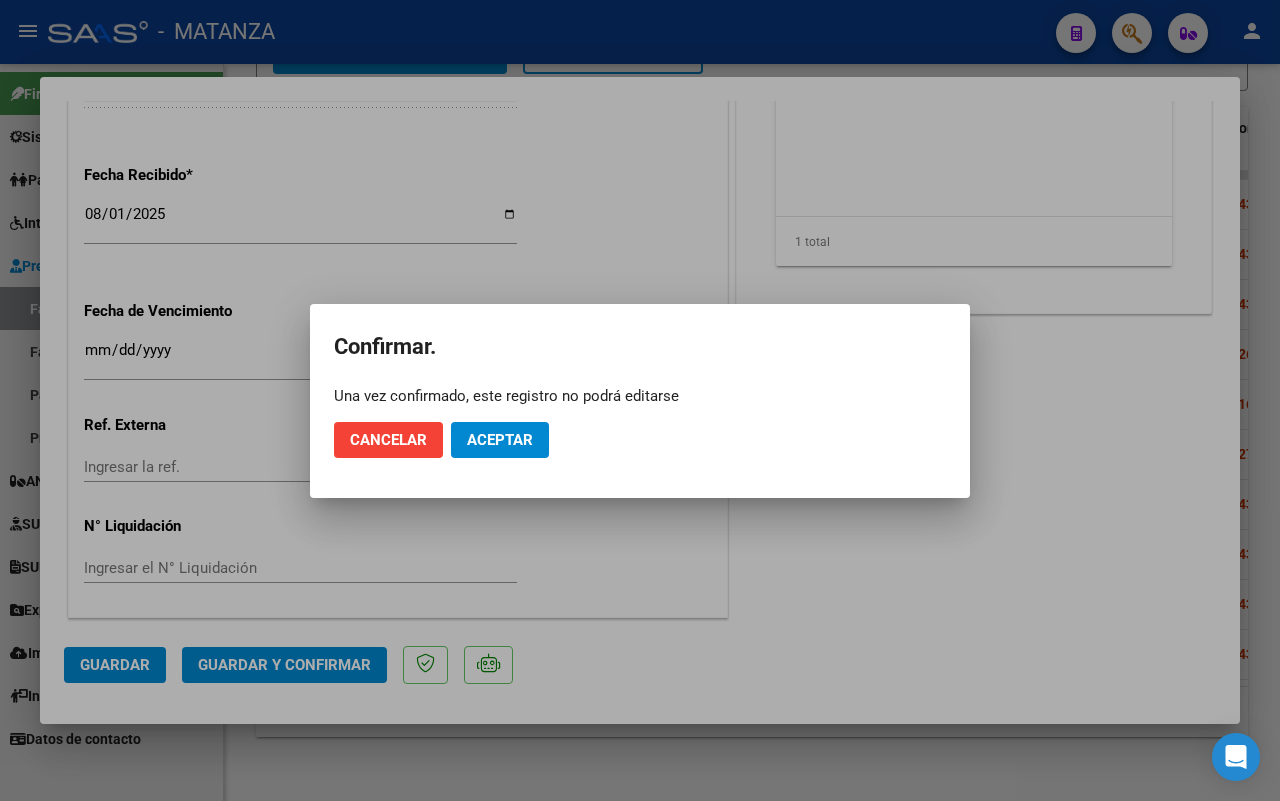 click on "Aceptar" 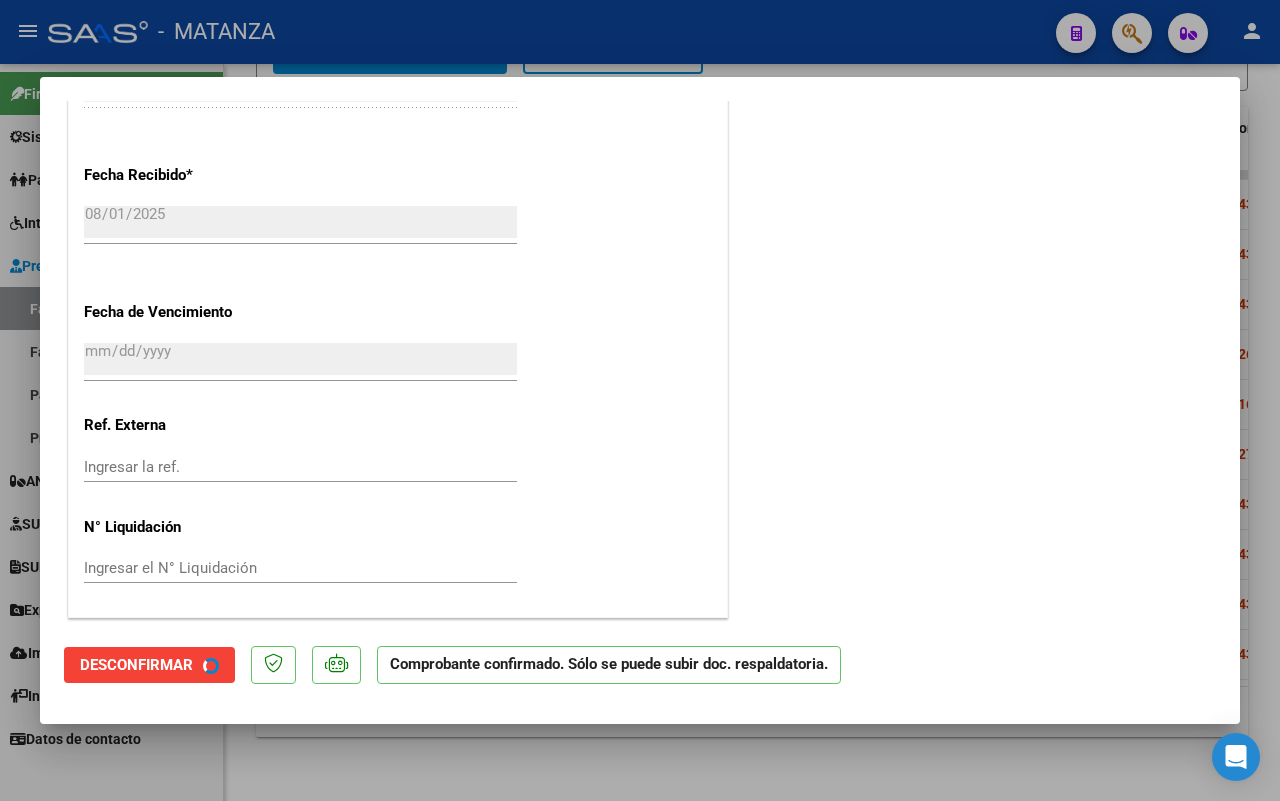 scroll, scrollTop: 1232, scrollLeft: 0, axis: vertical 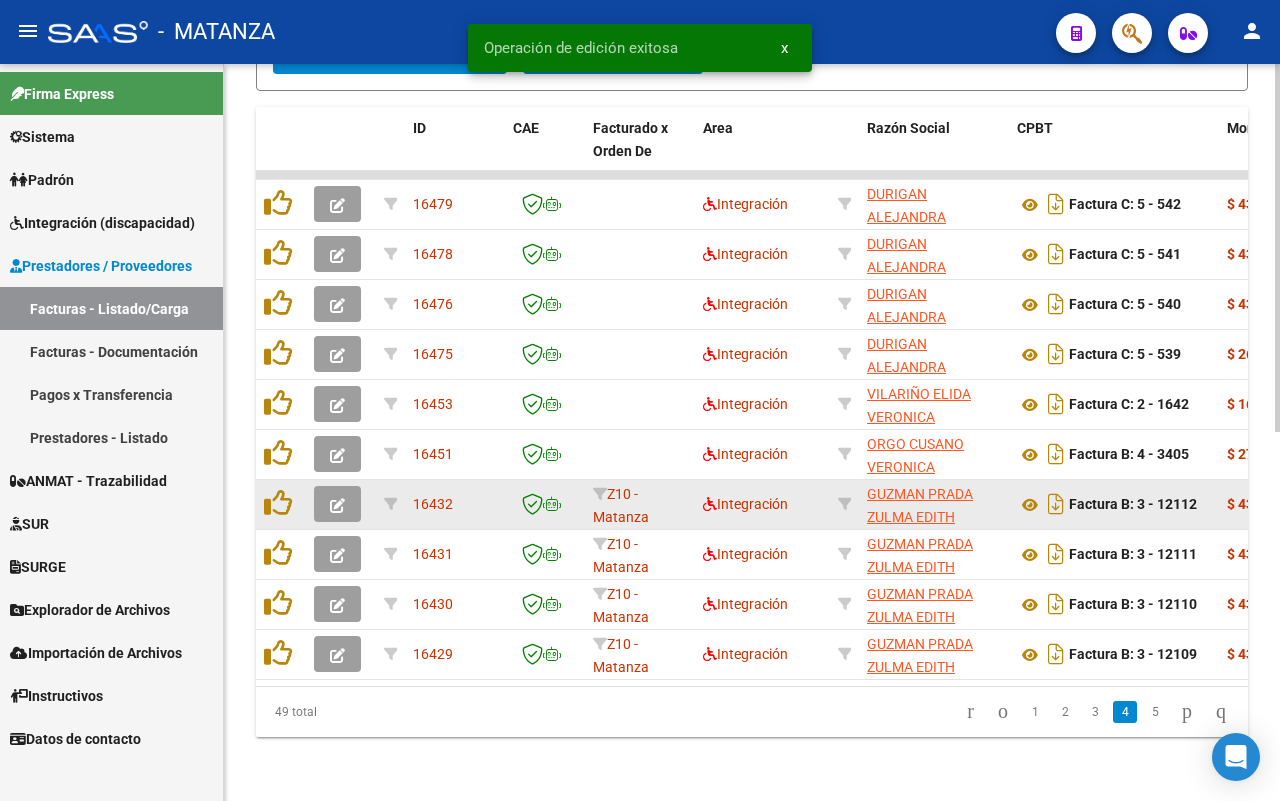 click 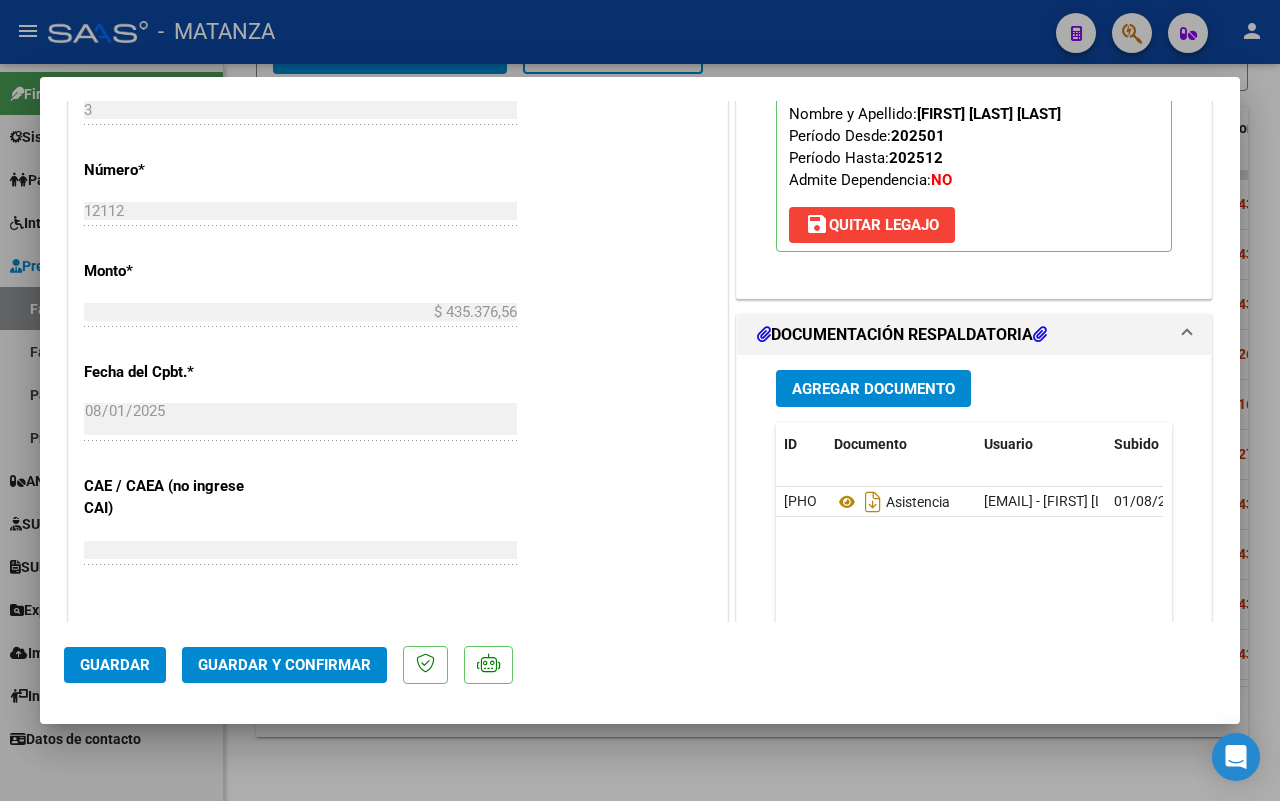 scroll, scrollTop: 1125, scrollLeft: 0, axis: vertical 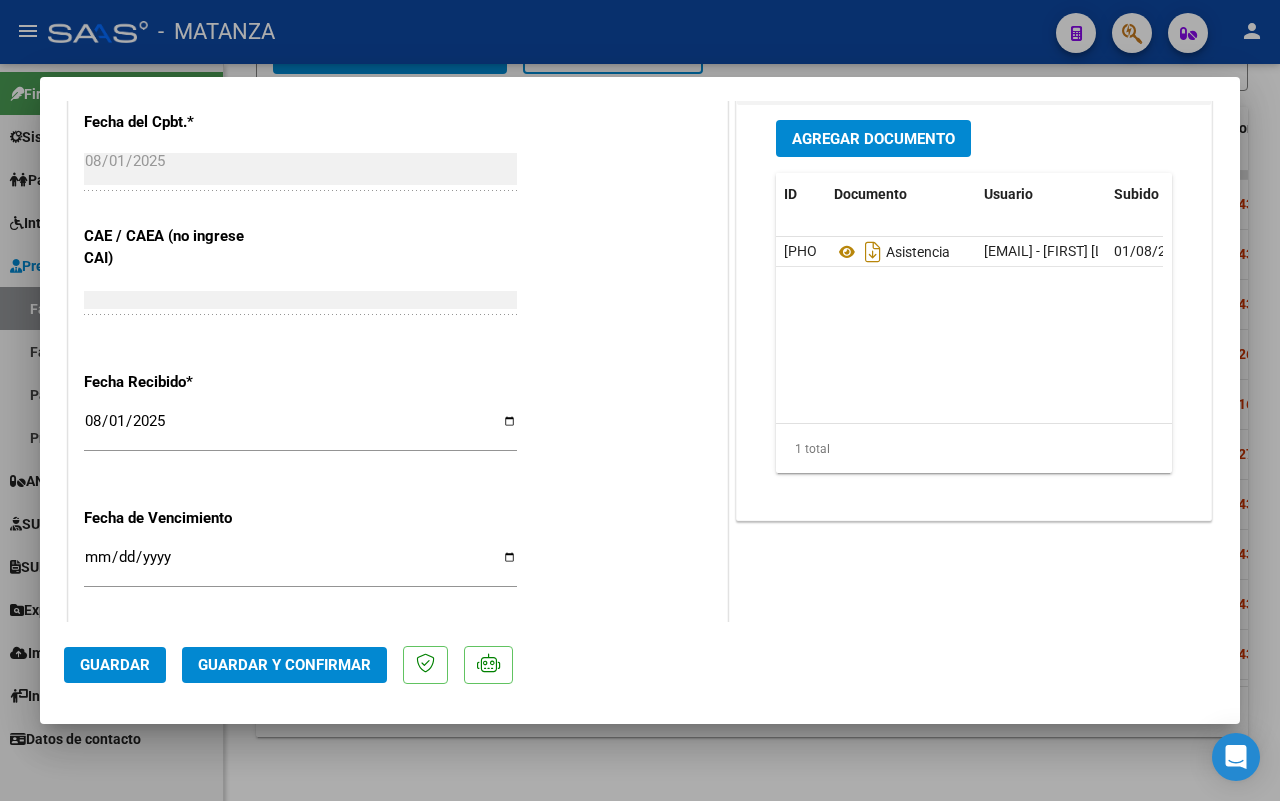 click on "Guardar y Confirmar" 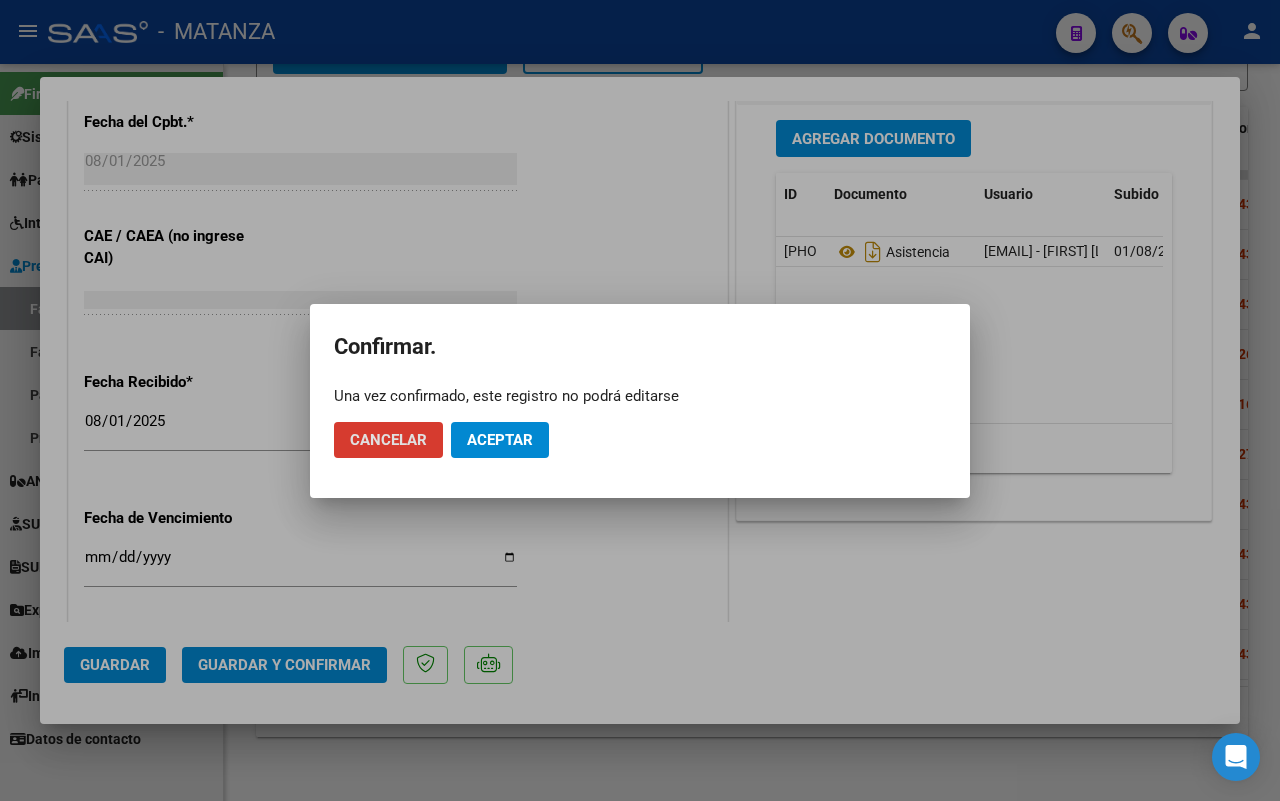 click on "Aceptar" 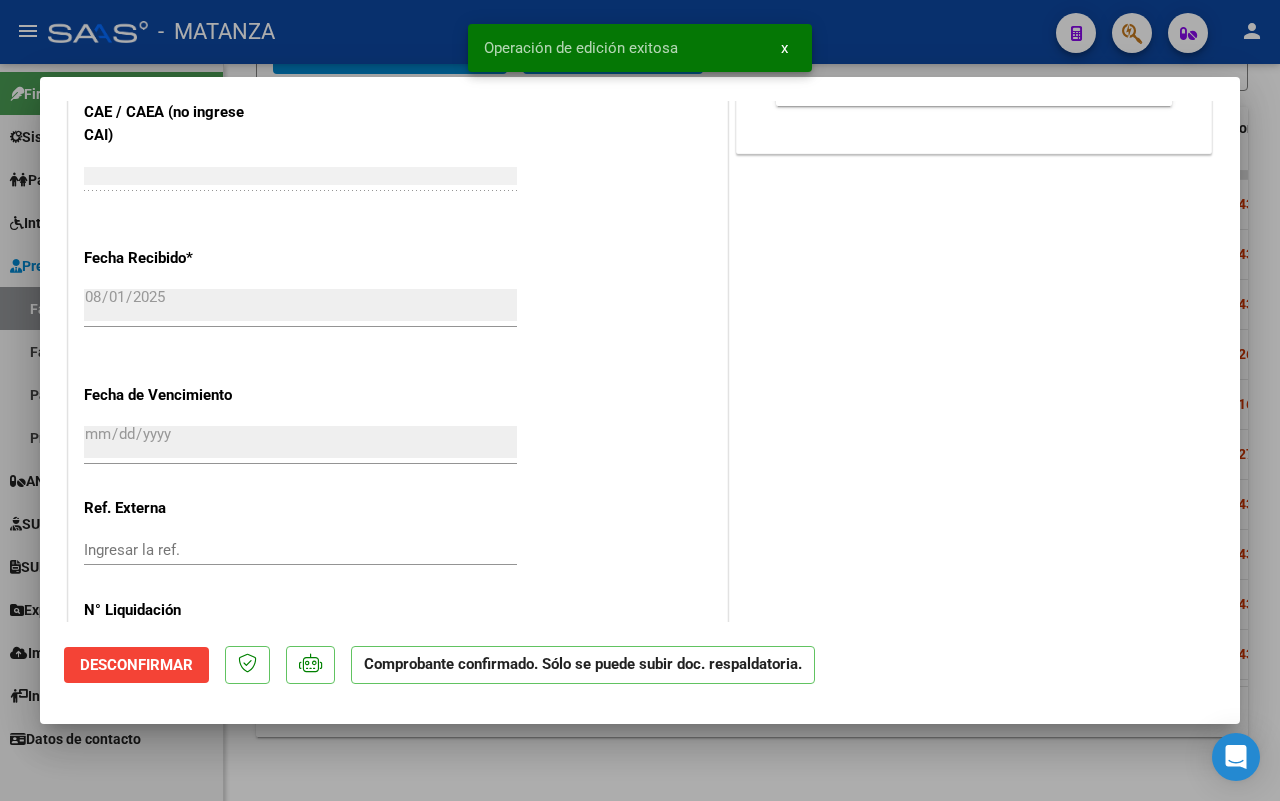 scroll, scrollTop: 1001, scrollLeft: 0, axis: vertical 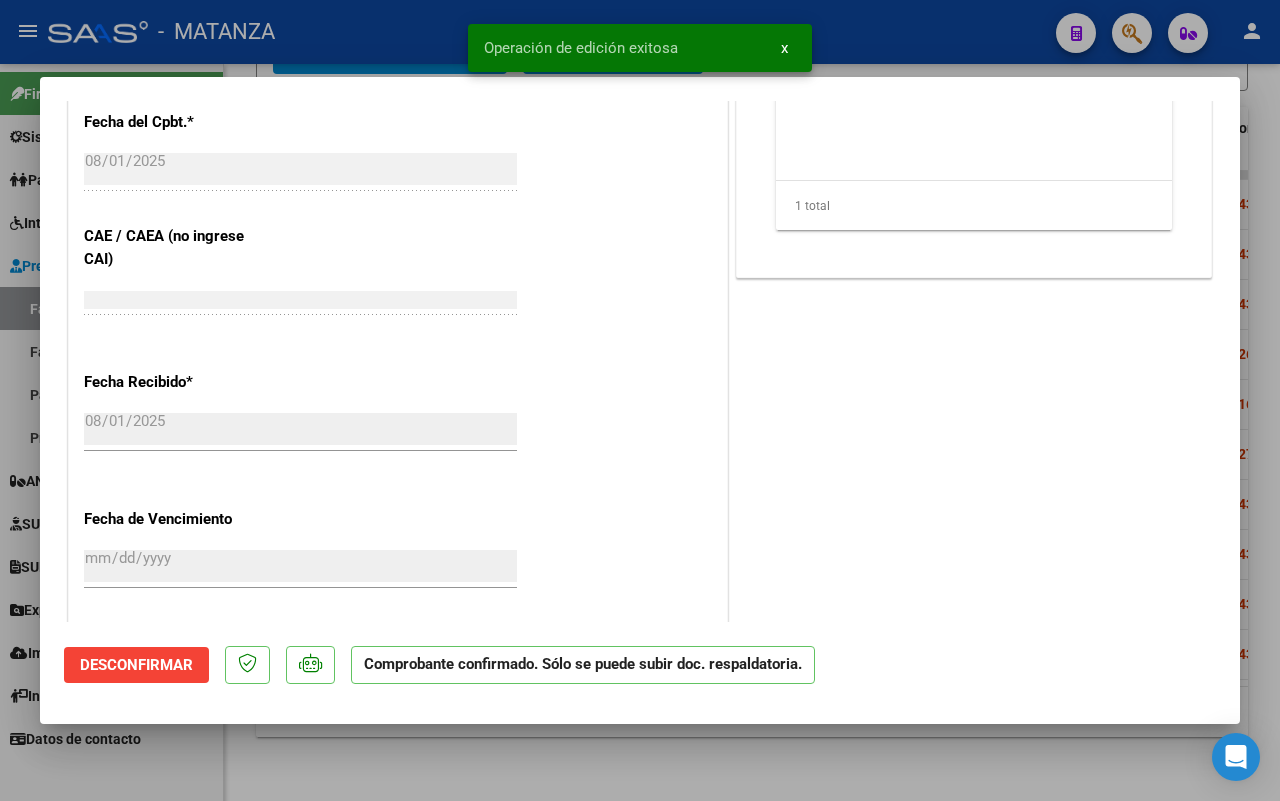 click at bounding box center (640, 400) 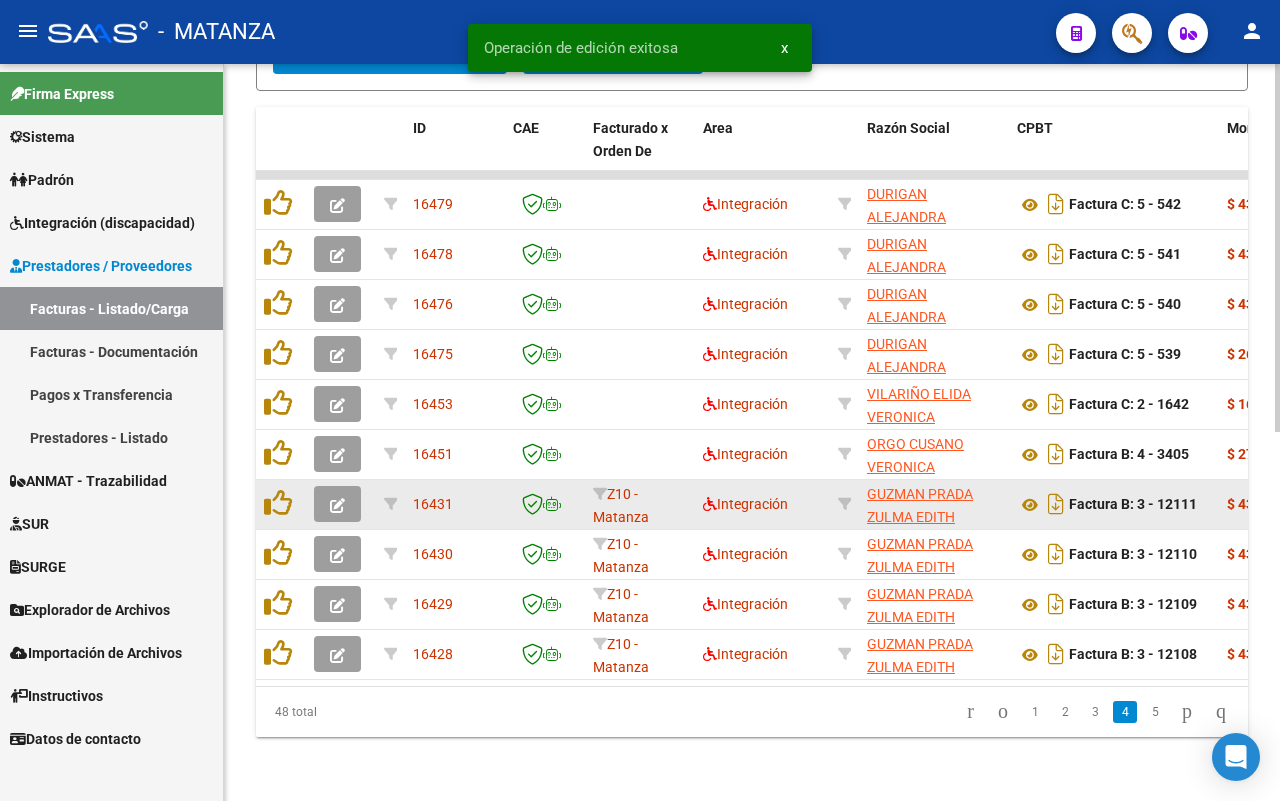 click 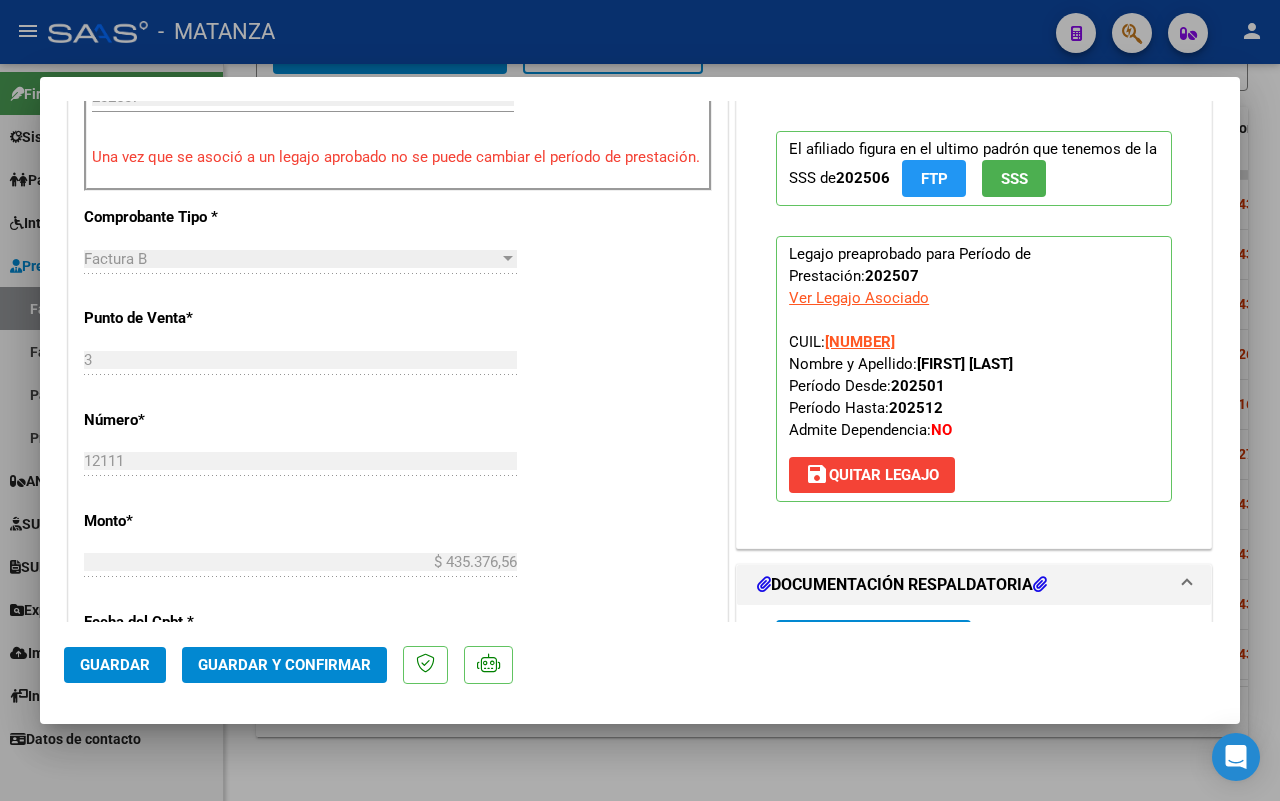 scroll, scrollTop: 875, scrollLeft: 0, axis: vertical 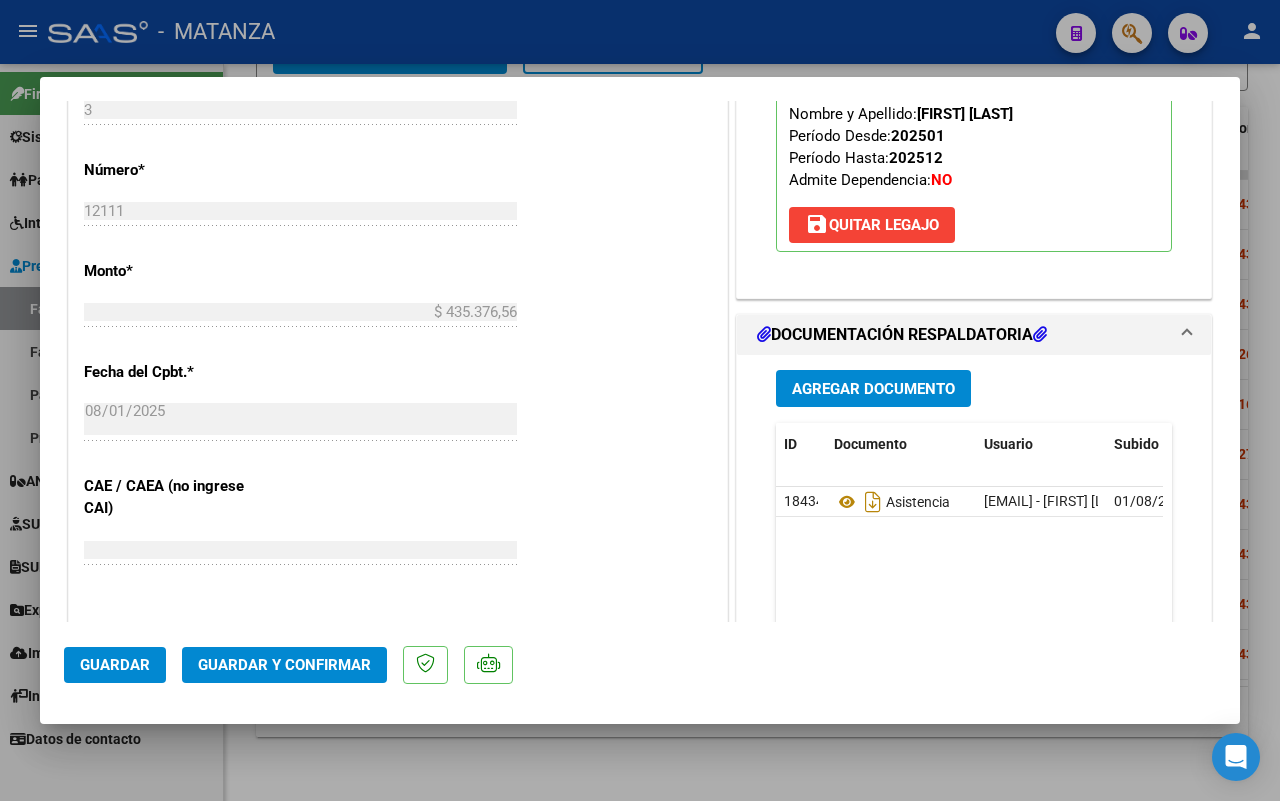 click on "Guardar y Confirmar" 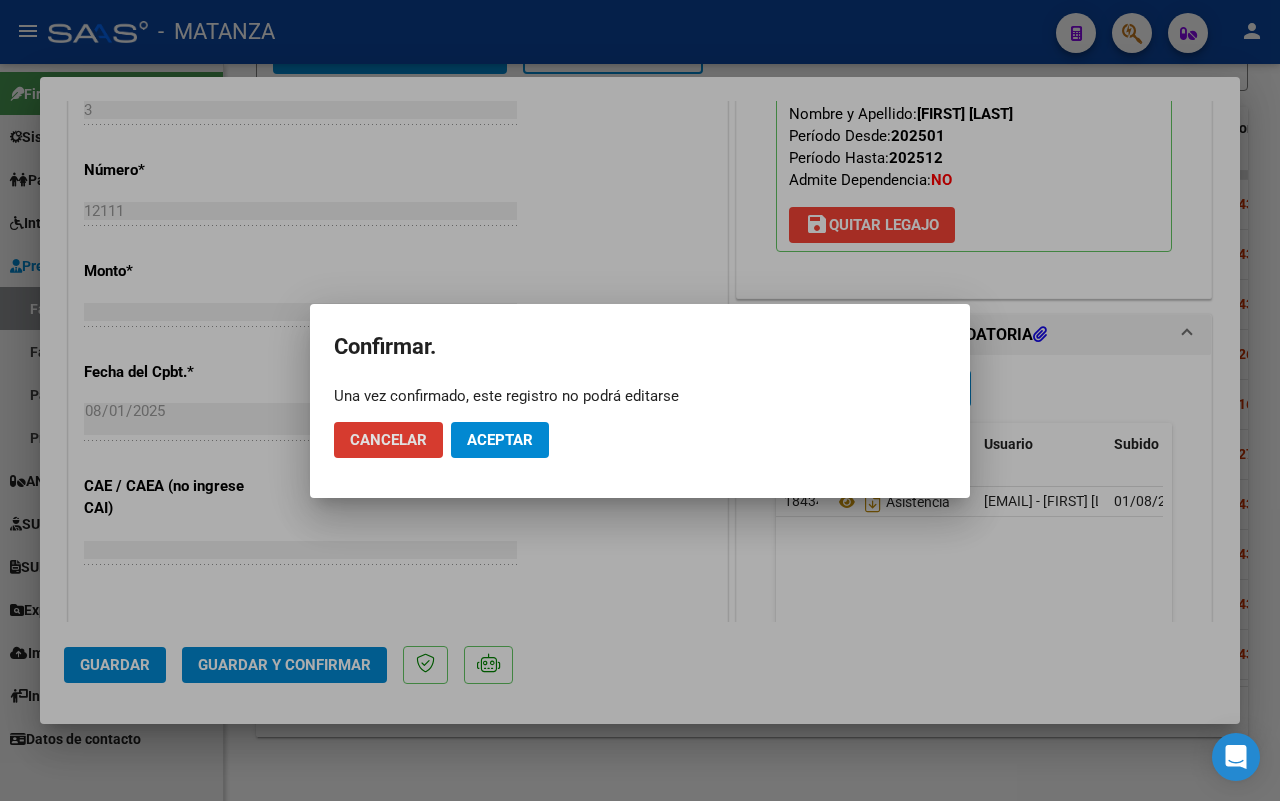 click on "Aceptar" 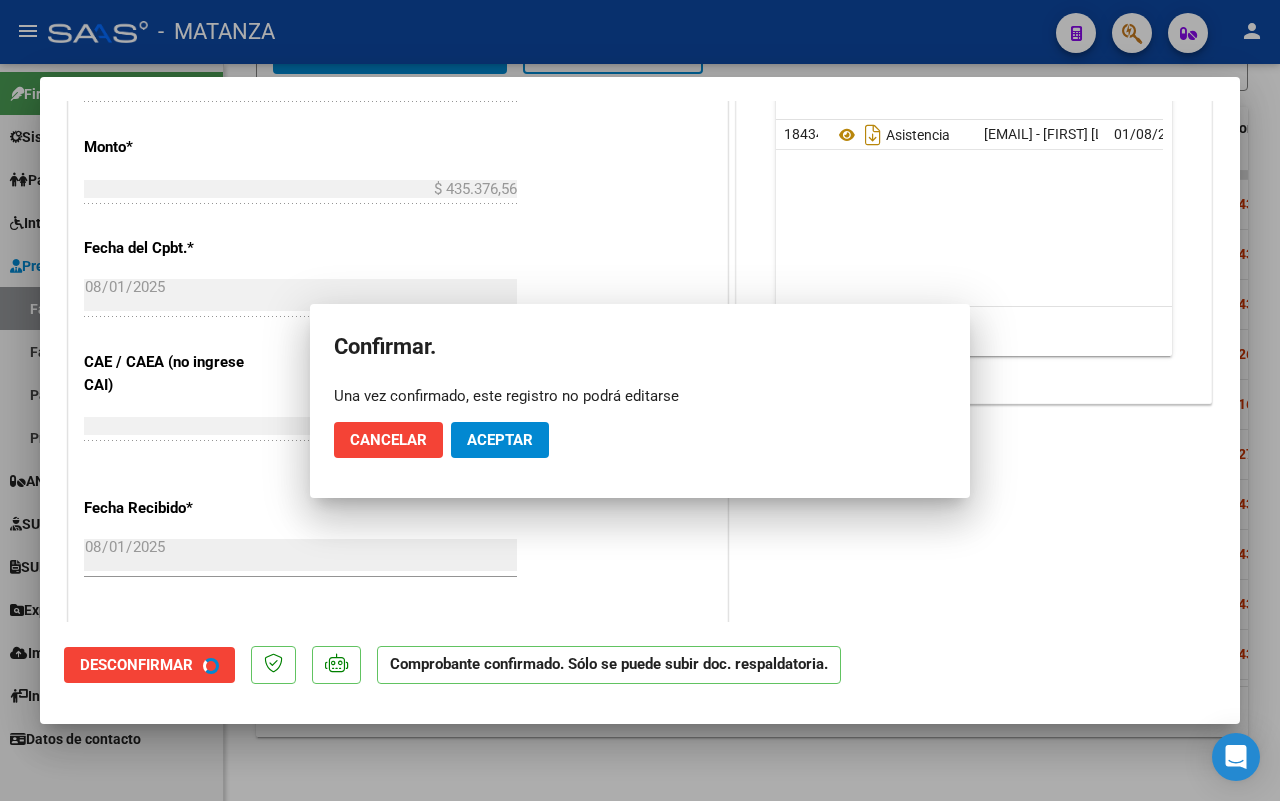 scroll, scrollTop: 897, scrollLeft: 0, axis: vertical 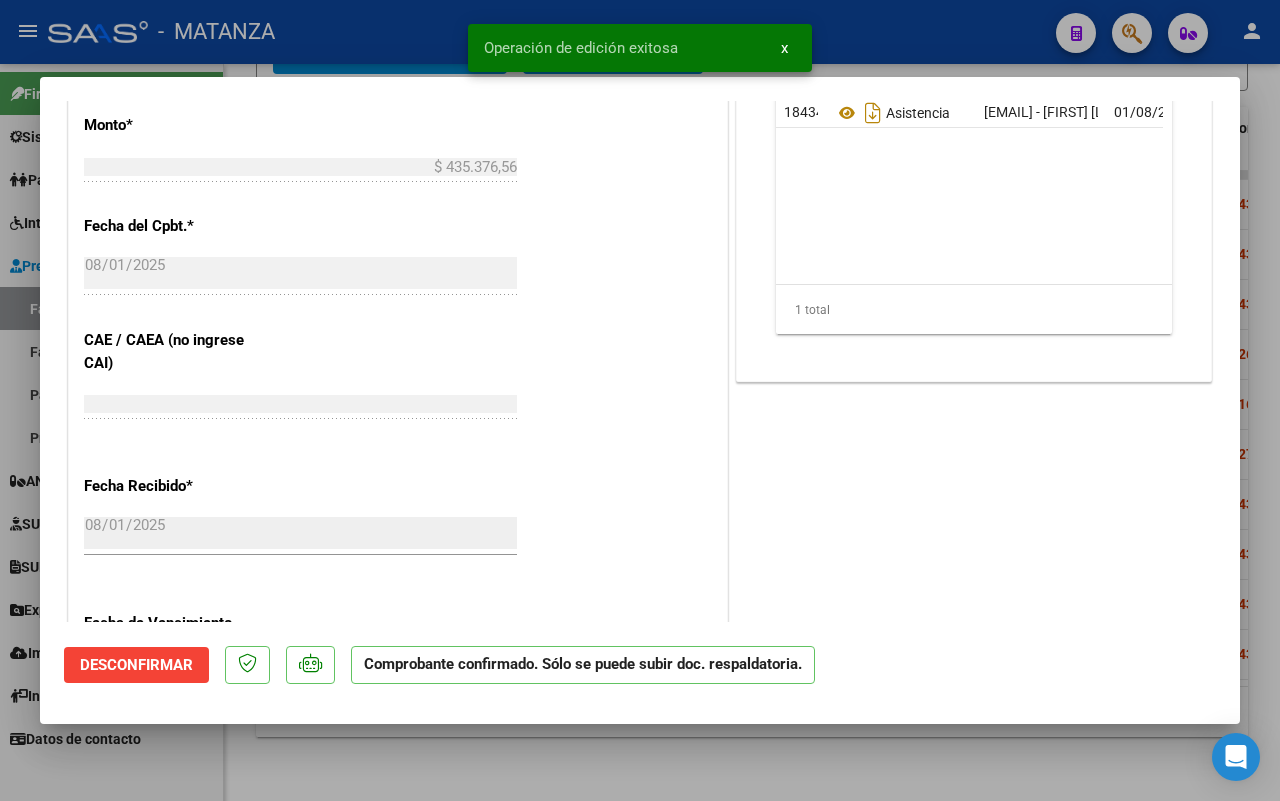 click at bounding box center [640, 400] 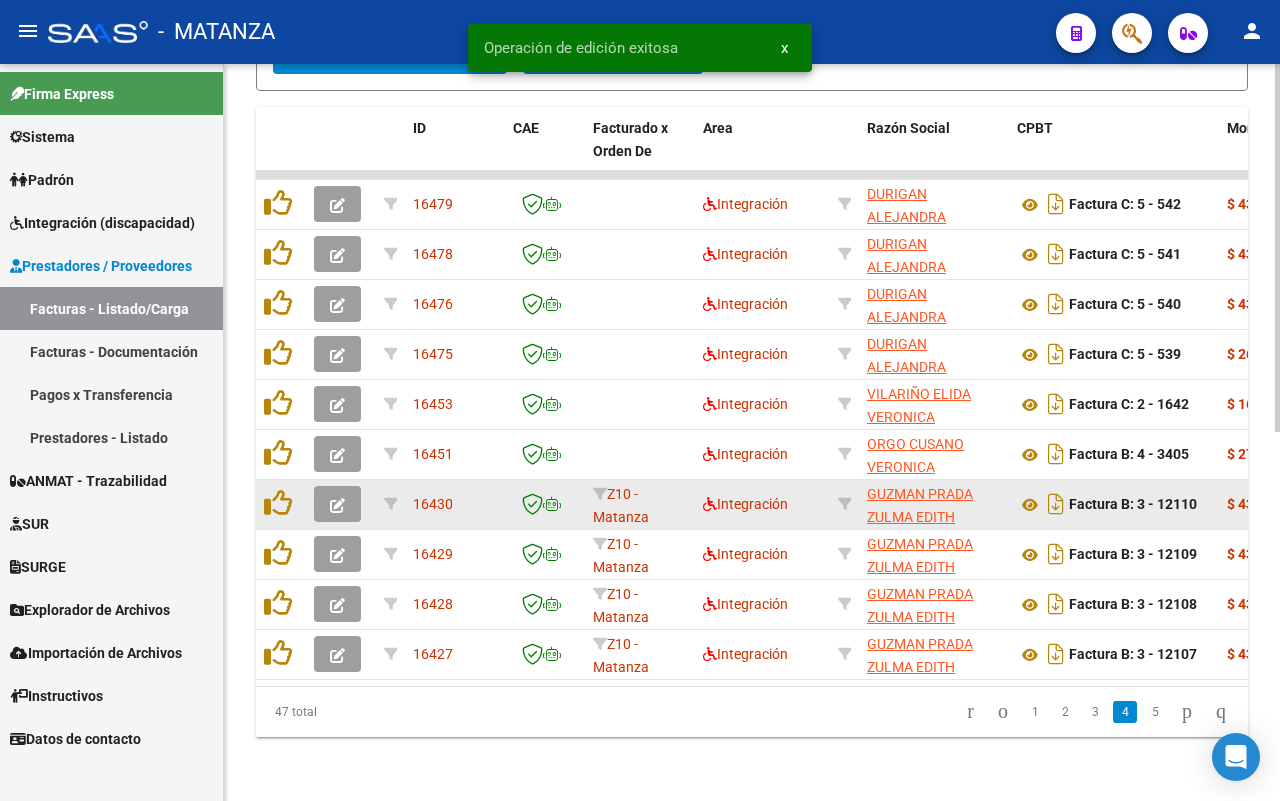 click 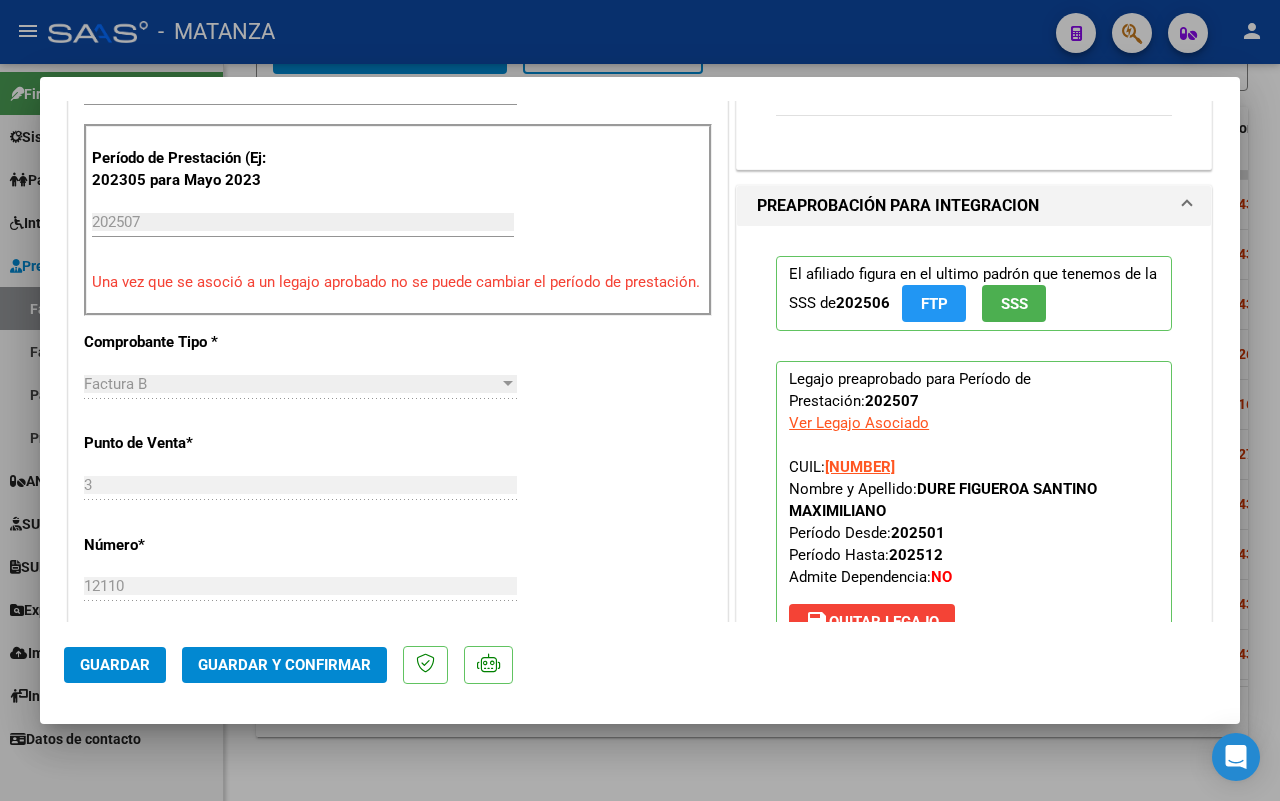 scroll, scrollTop: 625, scrollLeft: 0, axis: vertical 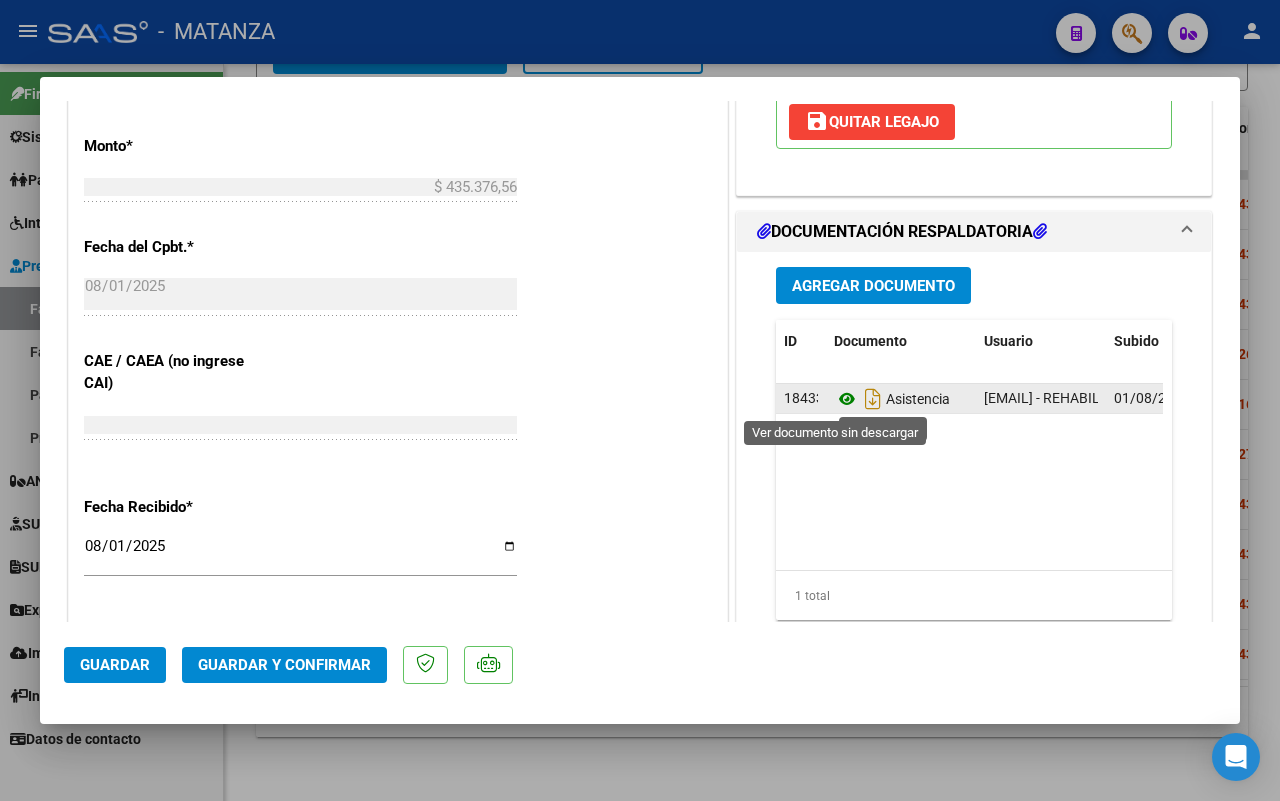click 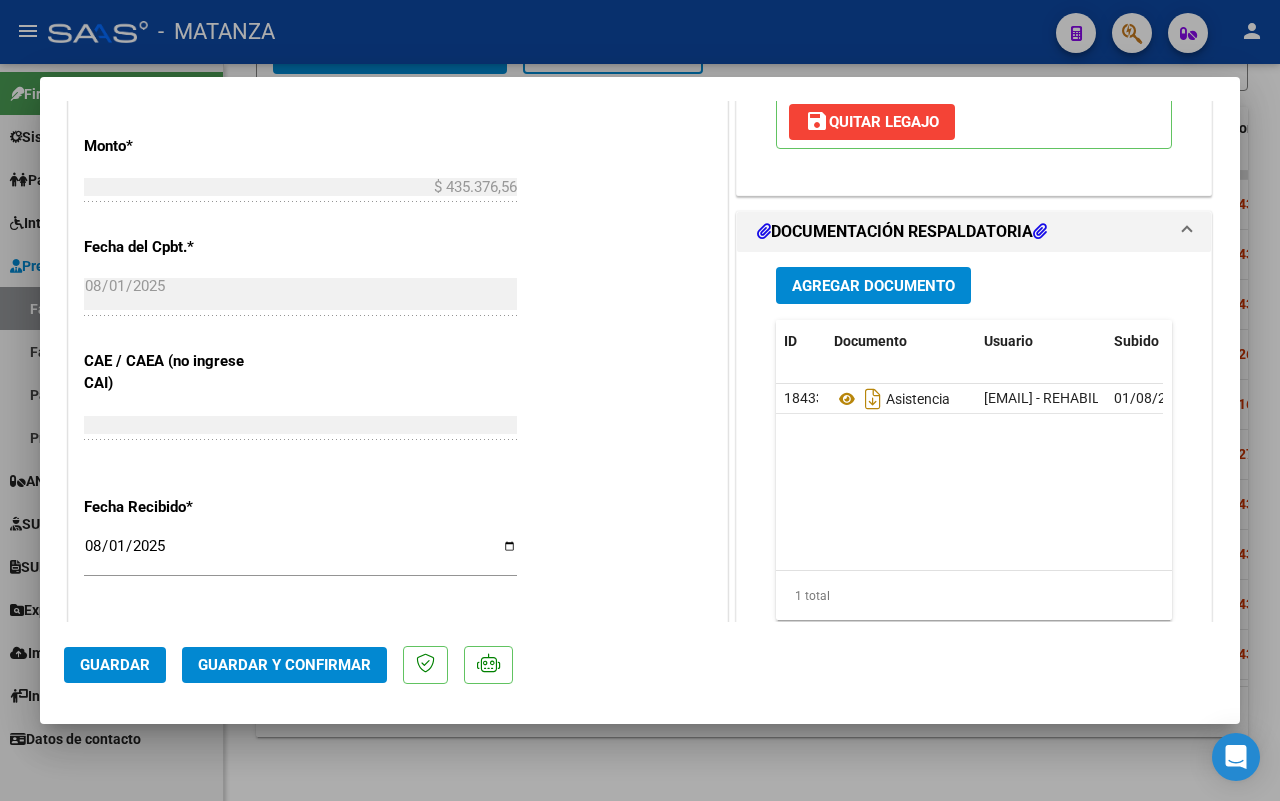 click on "Guardar y Confirmar" 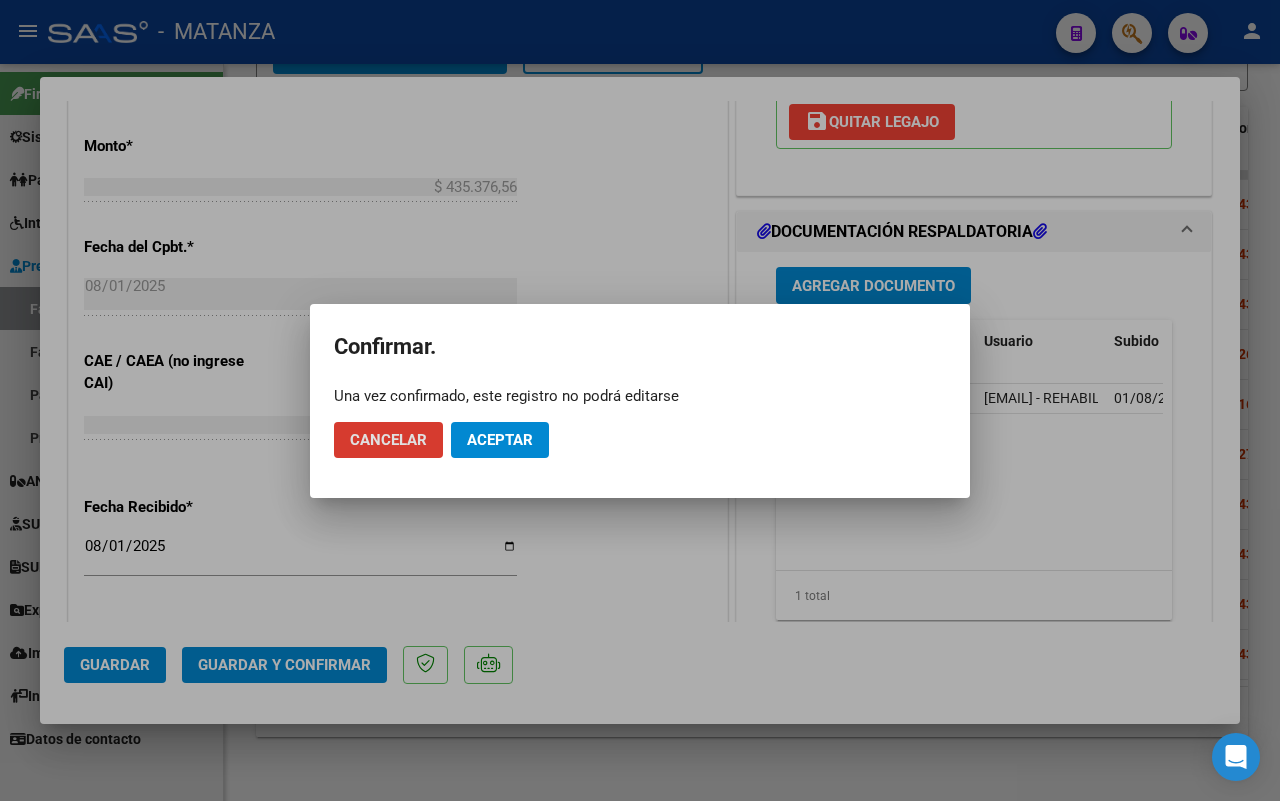click on "Aceptar" 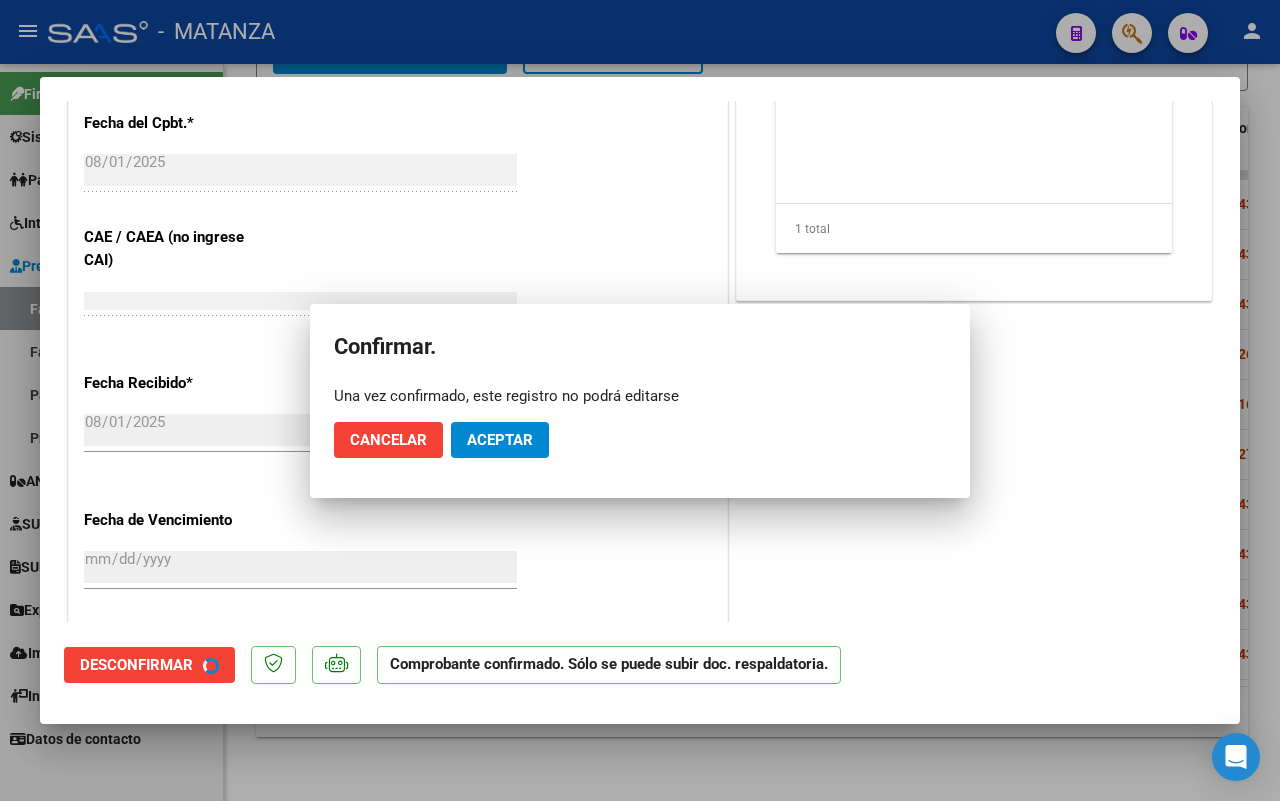 scroll, scrollTop: 876, scrollLeft: 0, axis: vertical 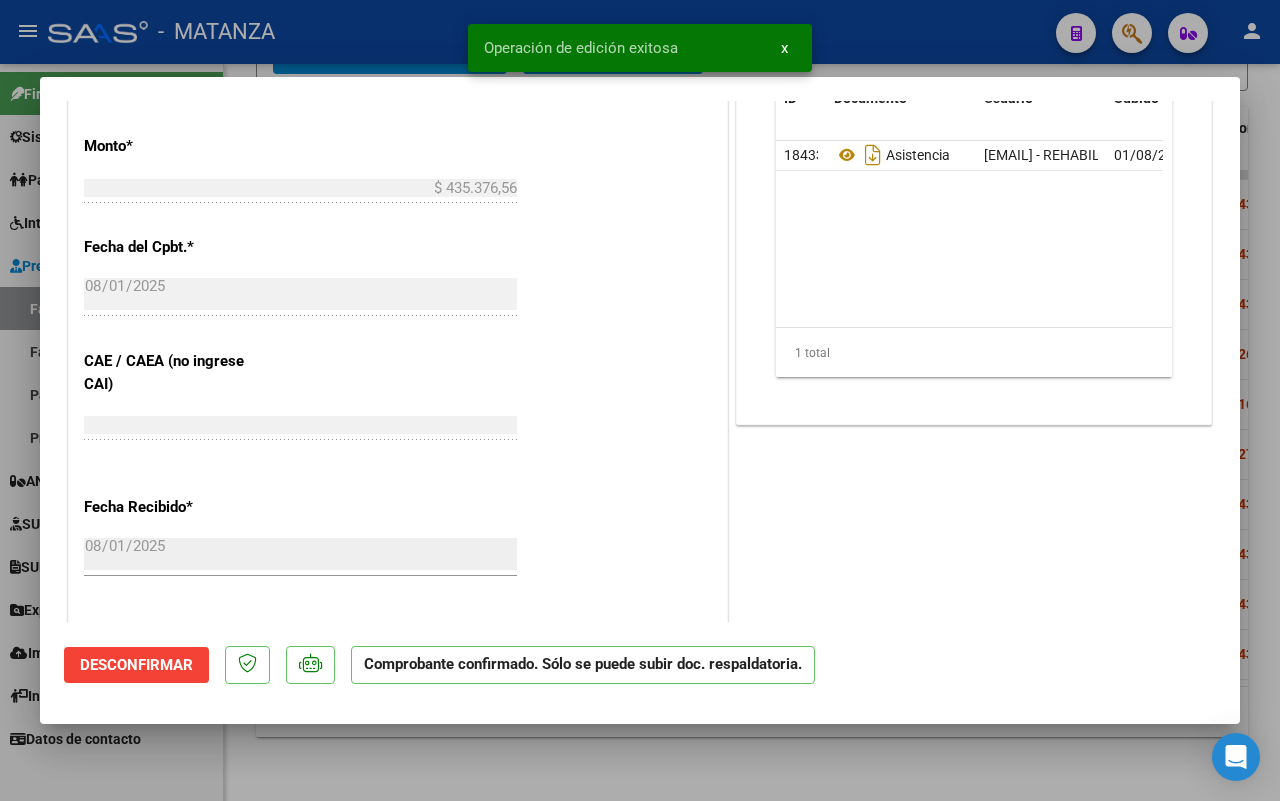 click at bounding box center [640, 400] 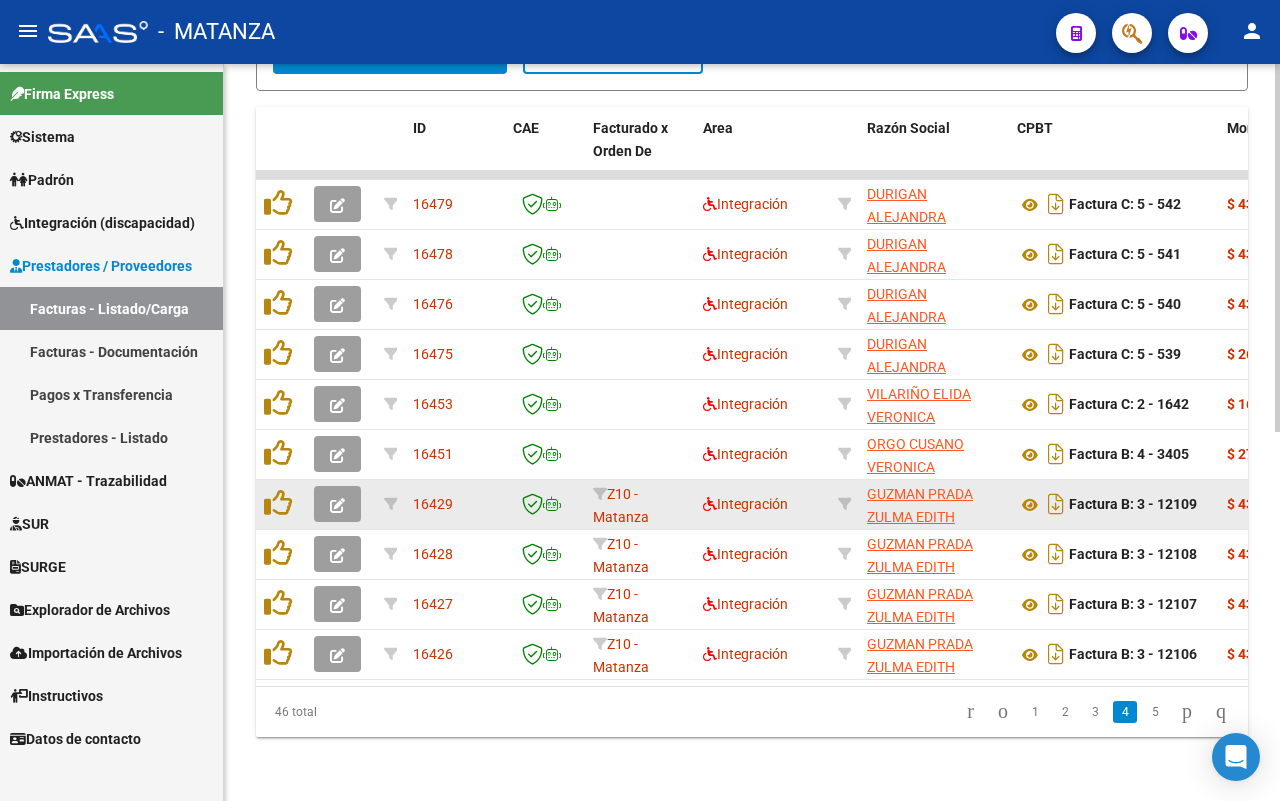 click 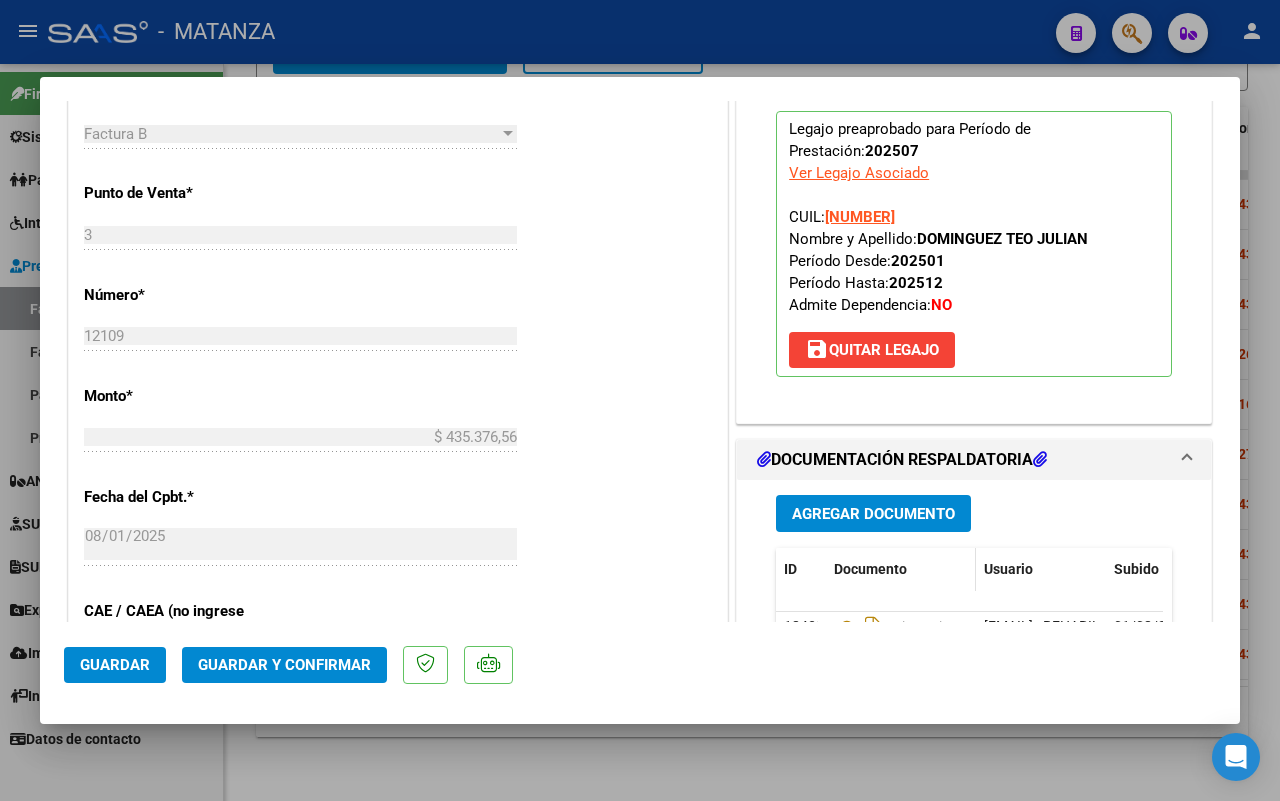 scroll, scrollTop: 1000, scrollLeft: 0, axis: vertical 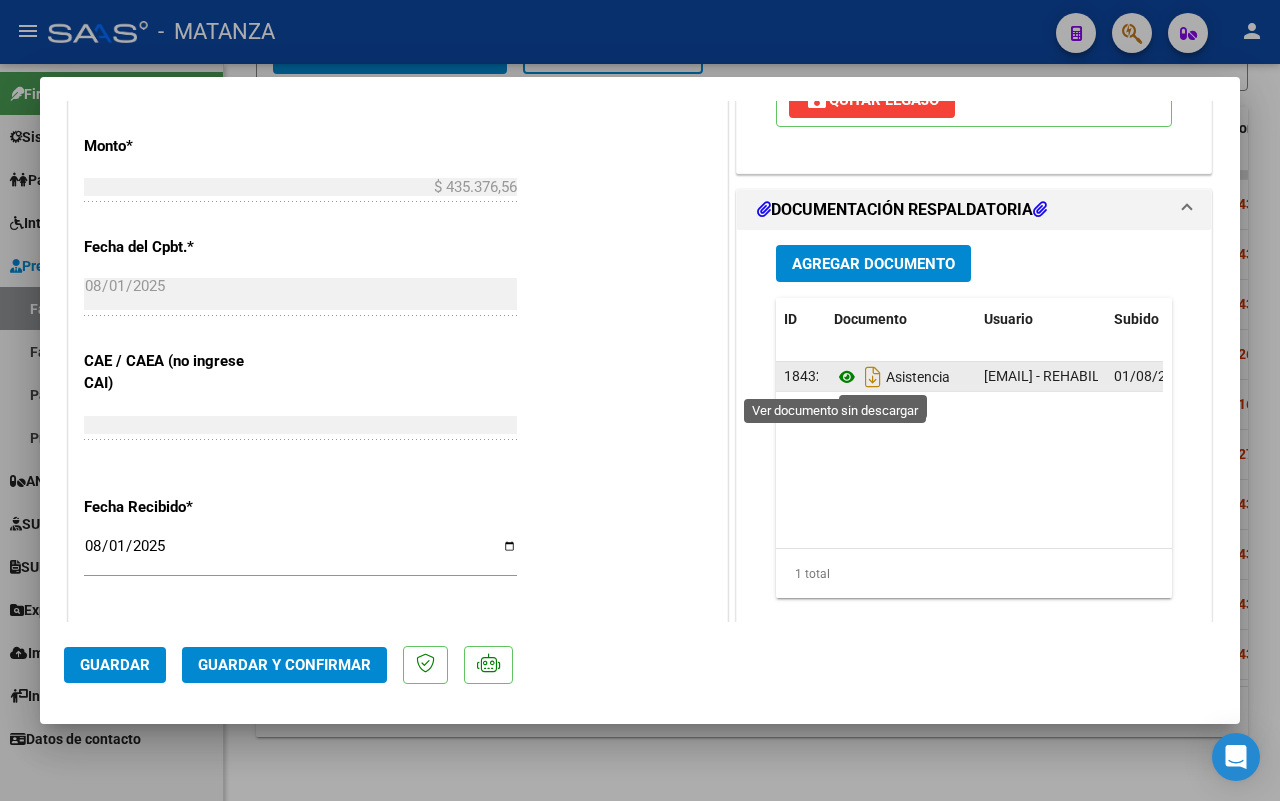 click 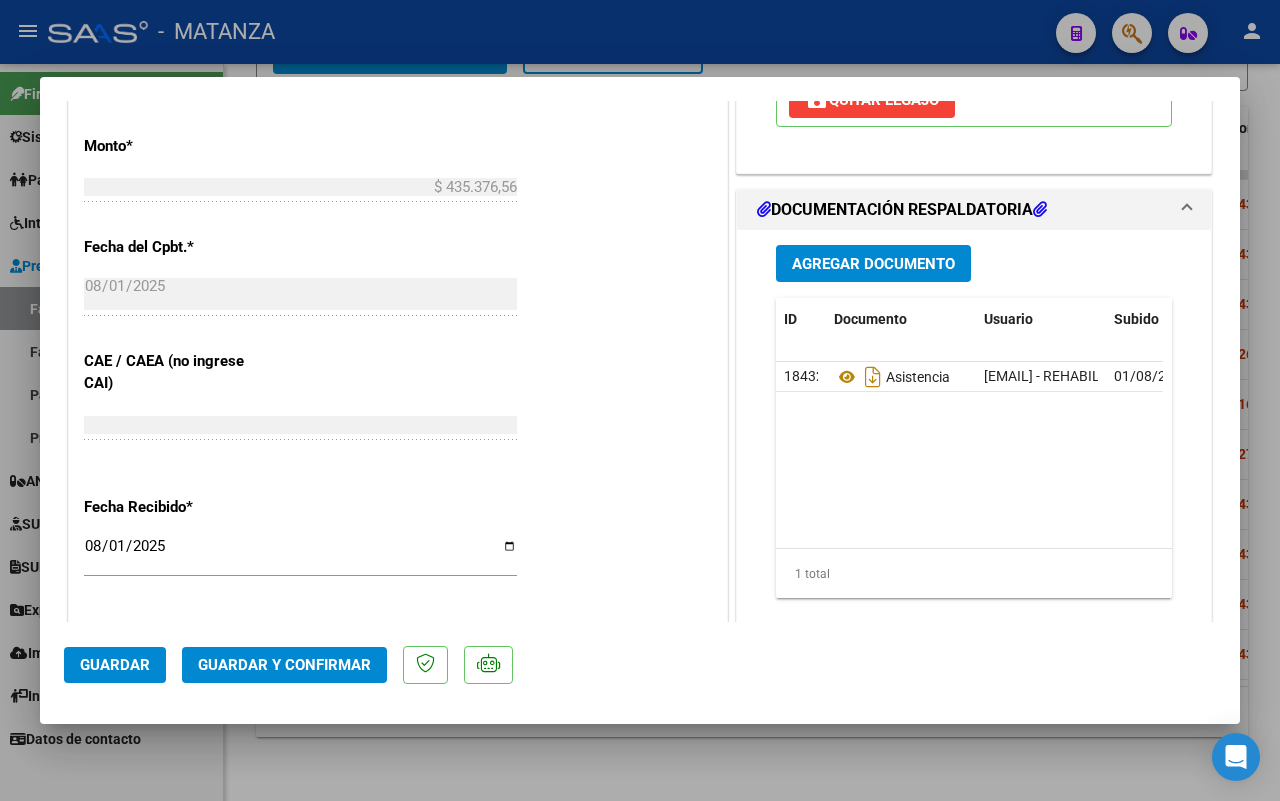 click on "Guardar y Confirmar" 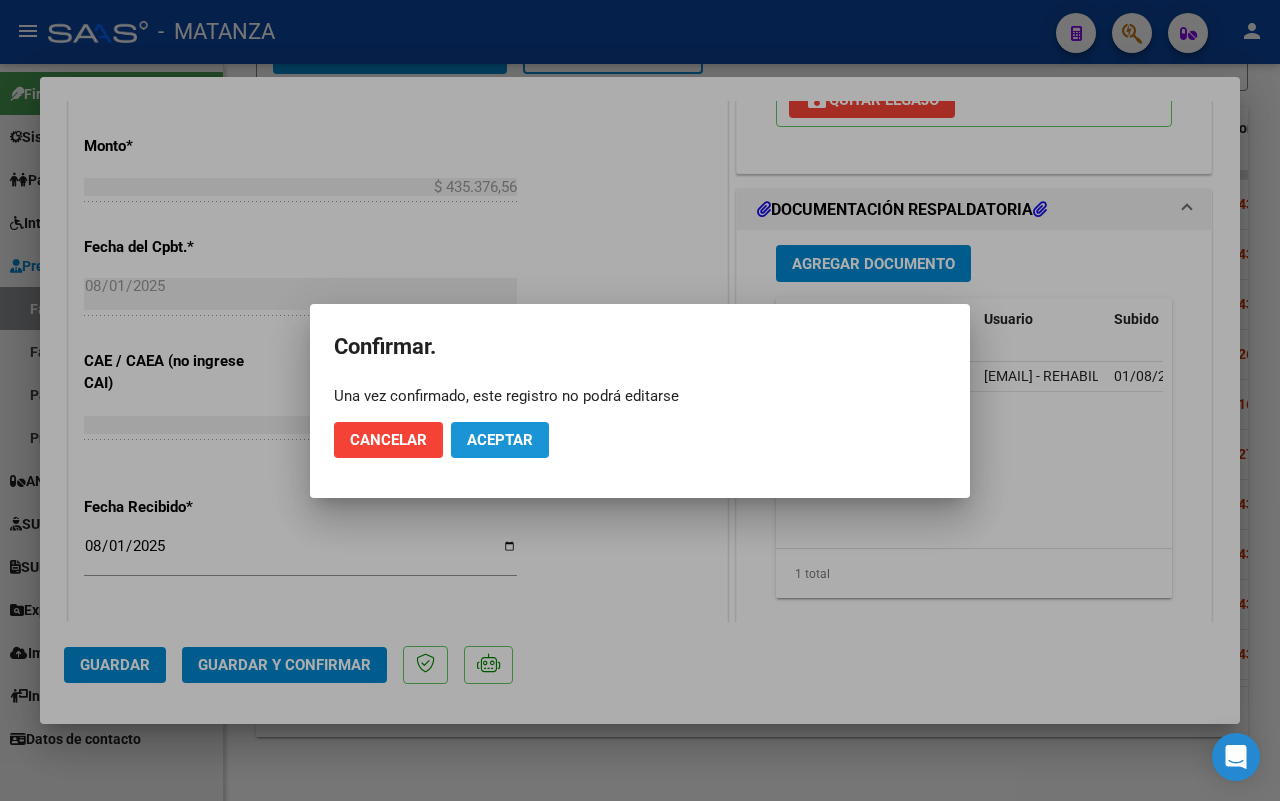 click on "Aceptar" 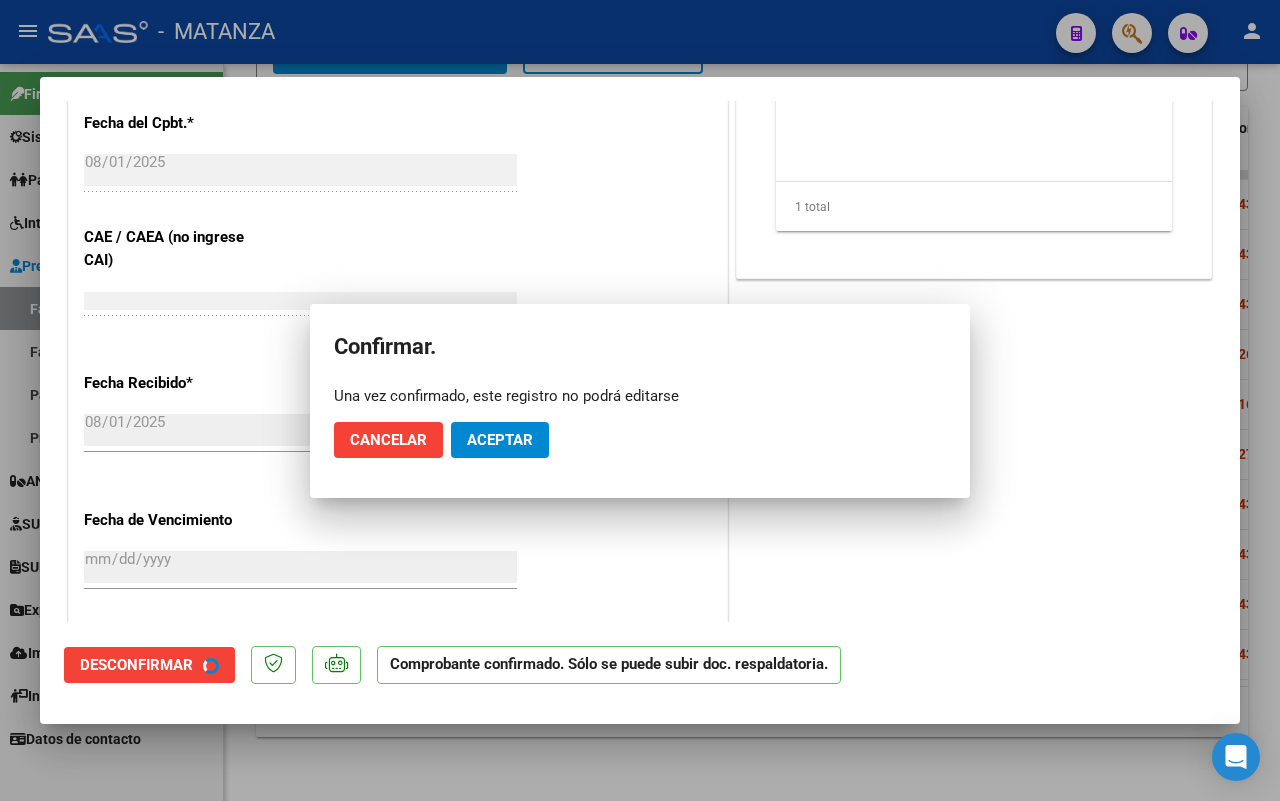 scroll, scrollTop: 876, scrollLeft: 0, axis: vertical 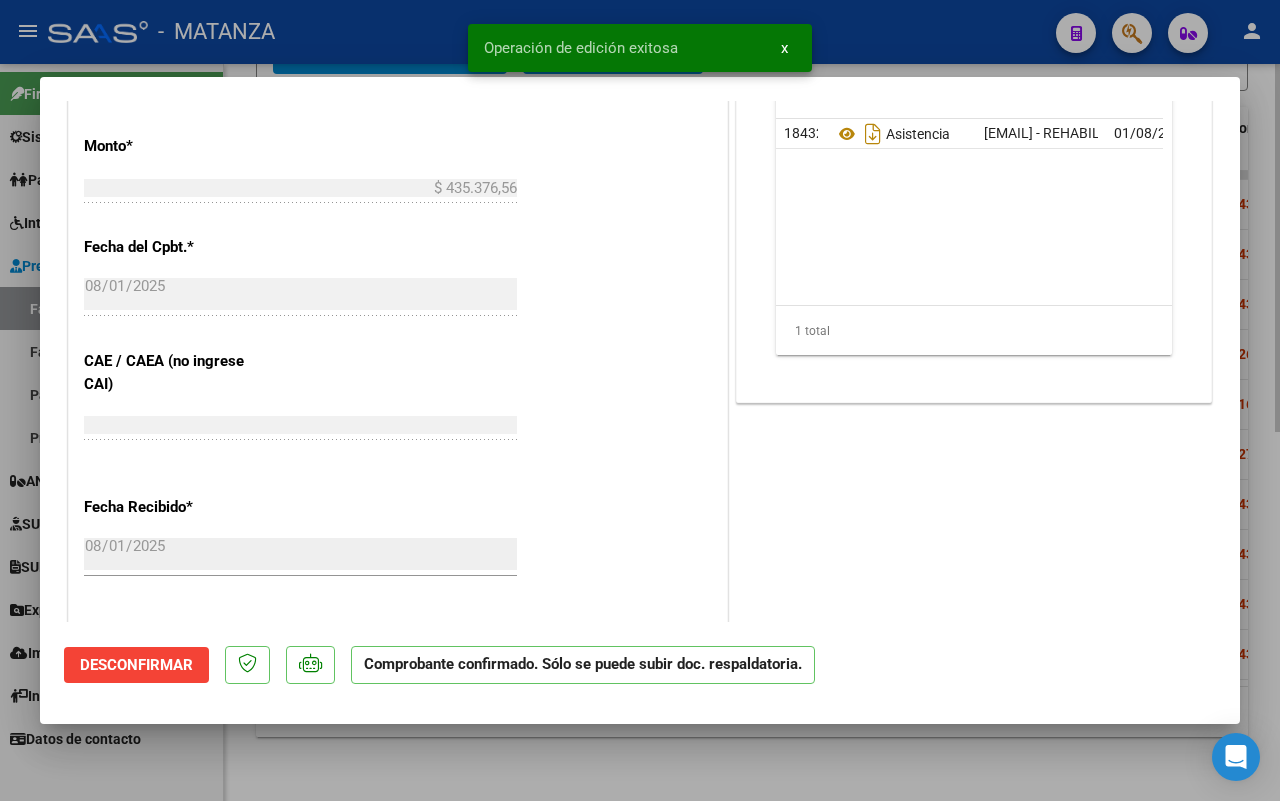 drag, startPoint x: 311, startPoint y: 777, endPoint x: 395, endPoint y: 766, distance: 84.71718 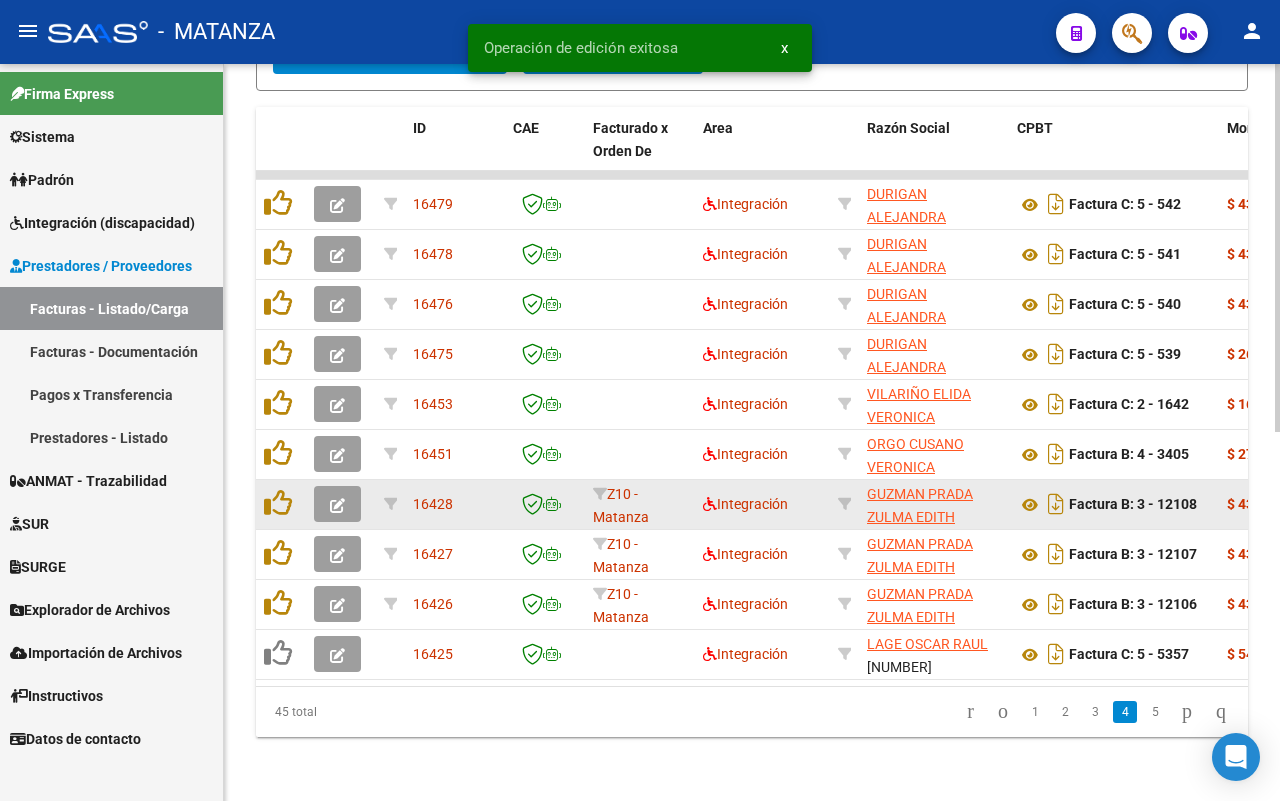 click 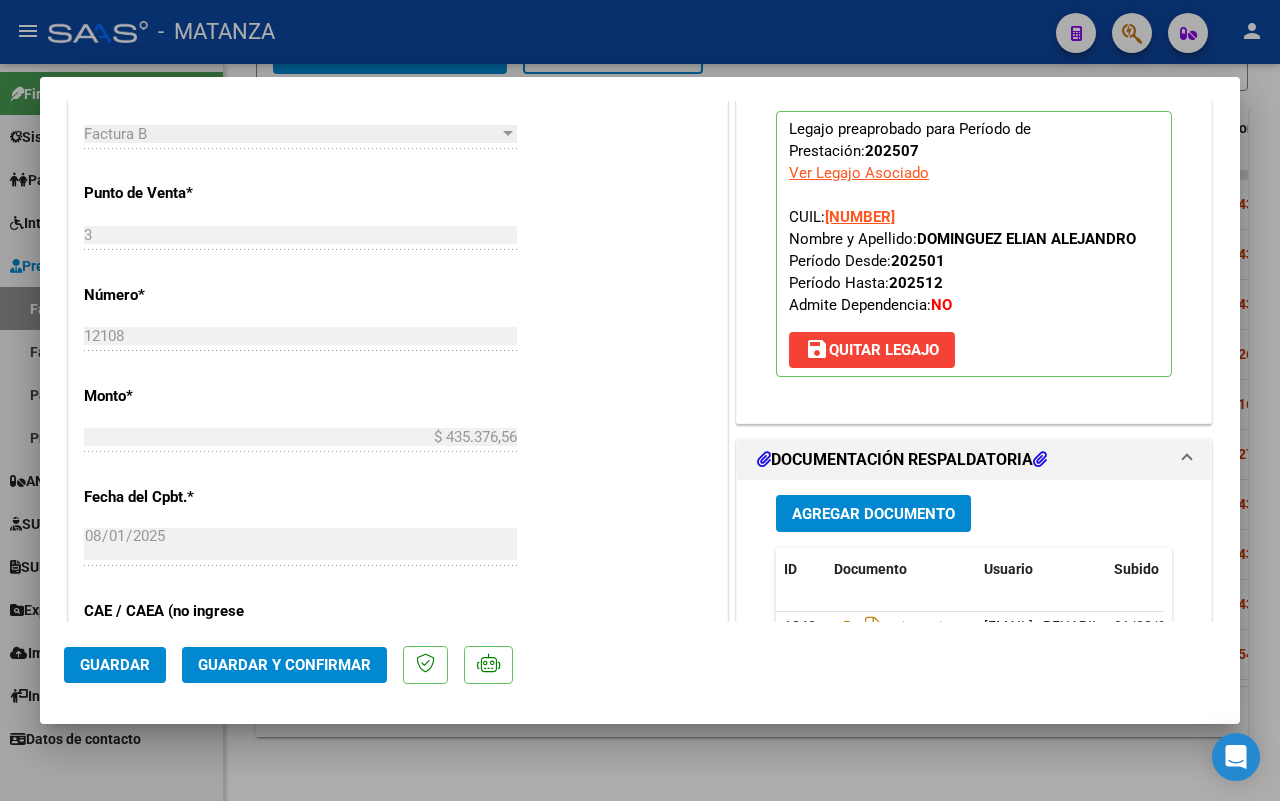scroll, scrollTop: 875, scrollLeft: 0, axis: vertical 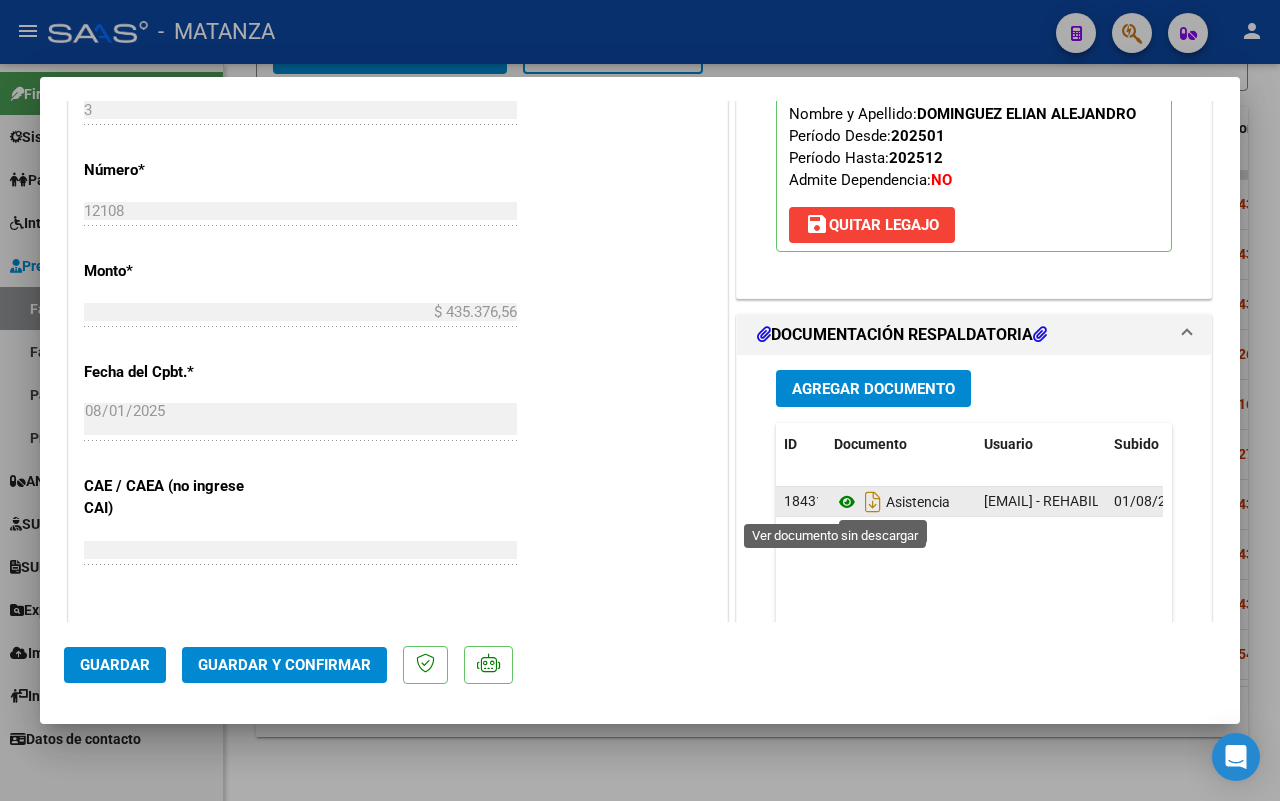 click 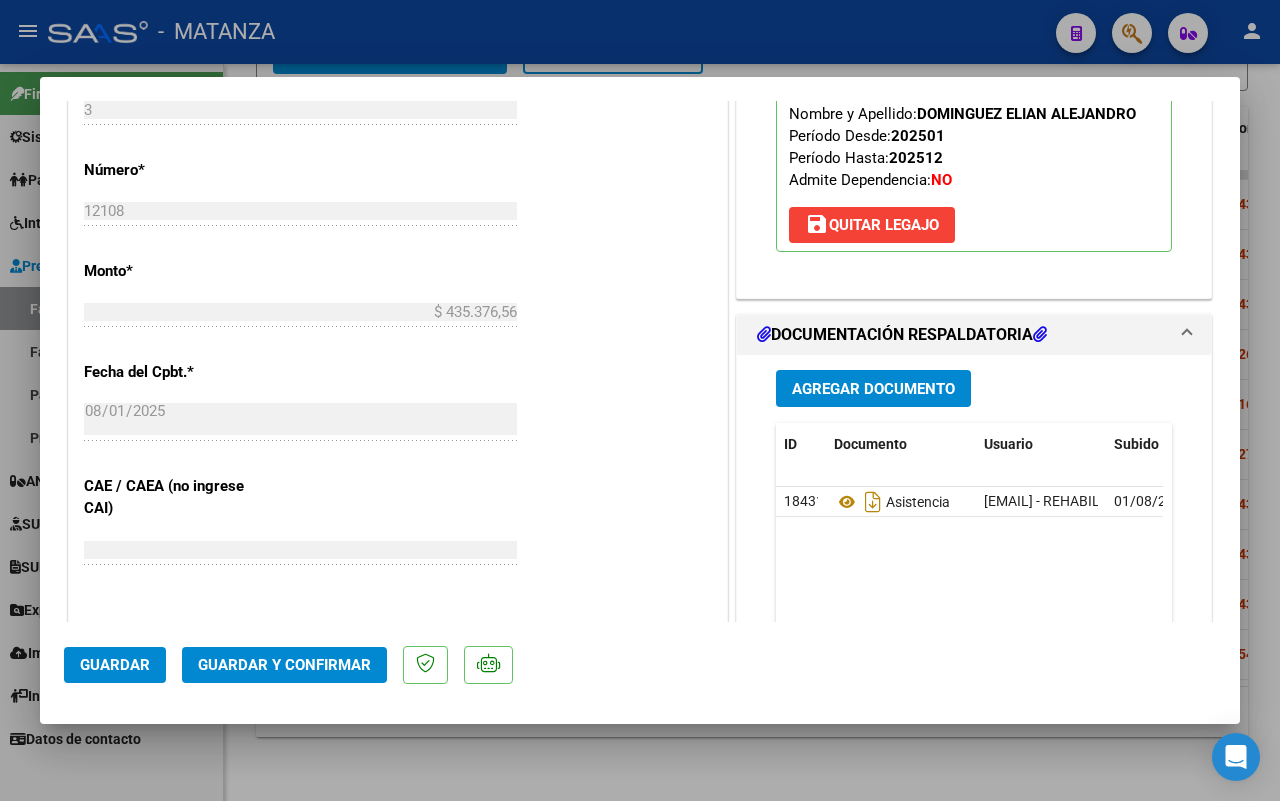 scroll, scrollTop: 1000, scrollLeft: 0, axis: vertical 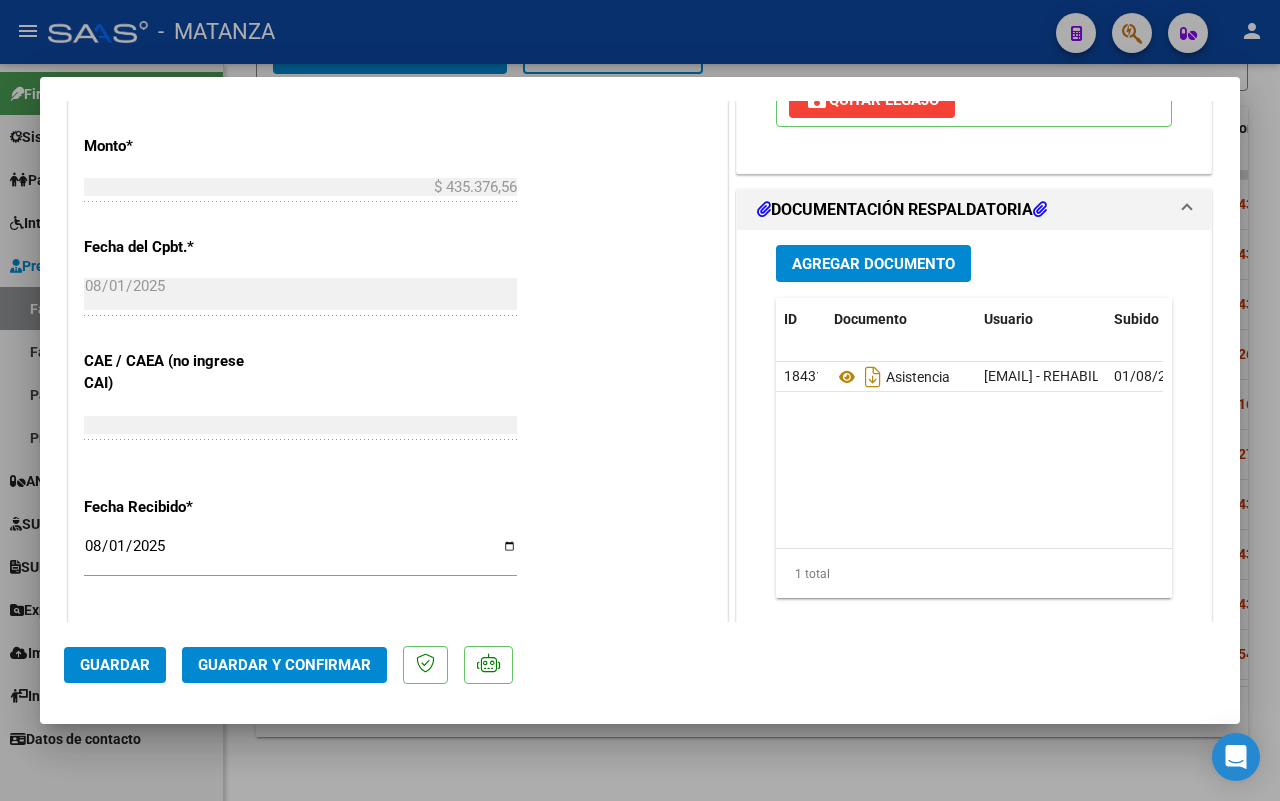 click on "Guardar y Confirmar" 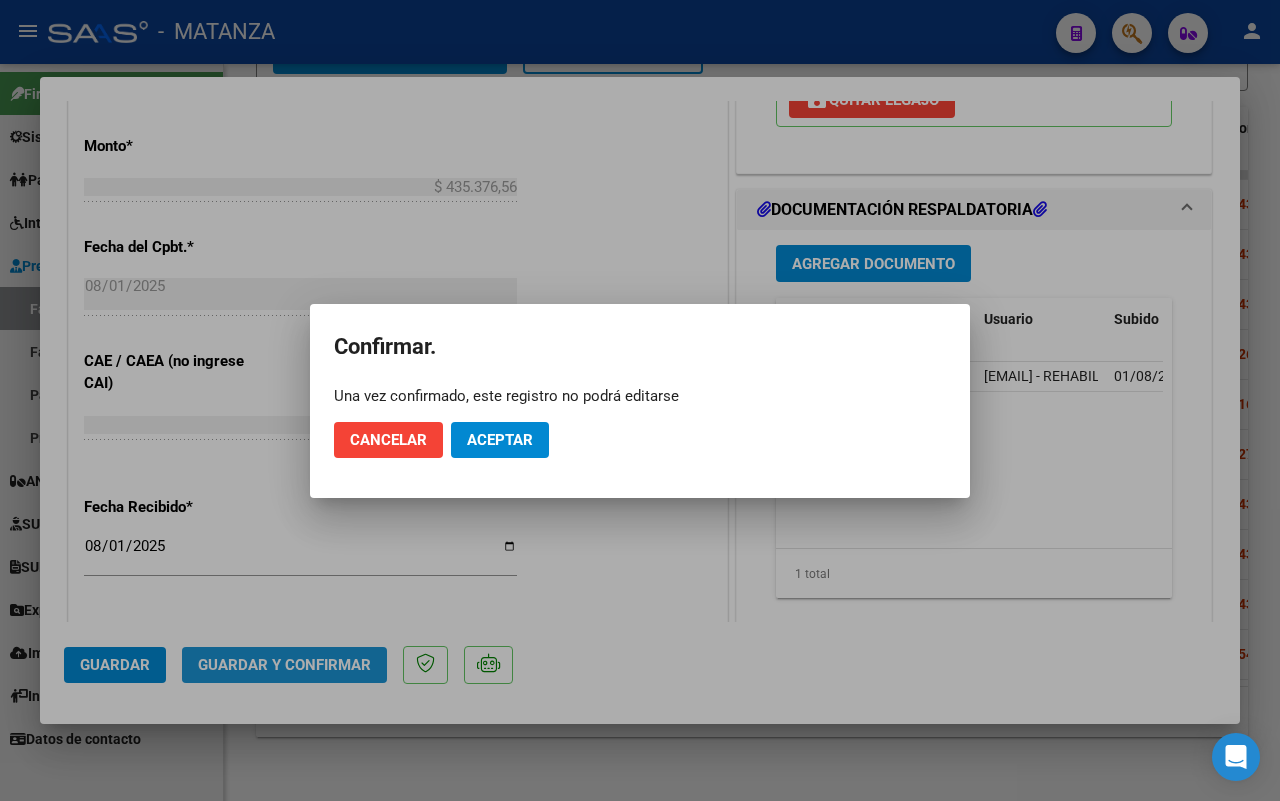 click on "Aceptar" 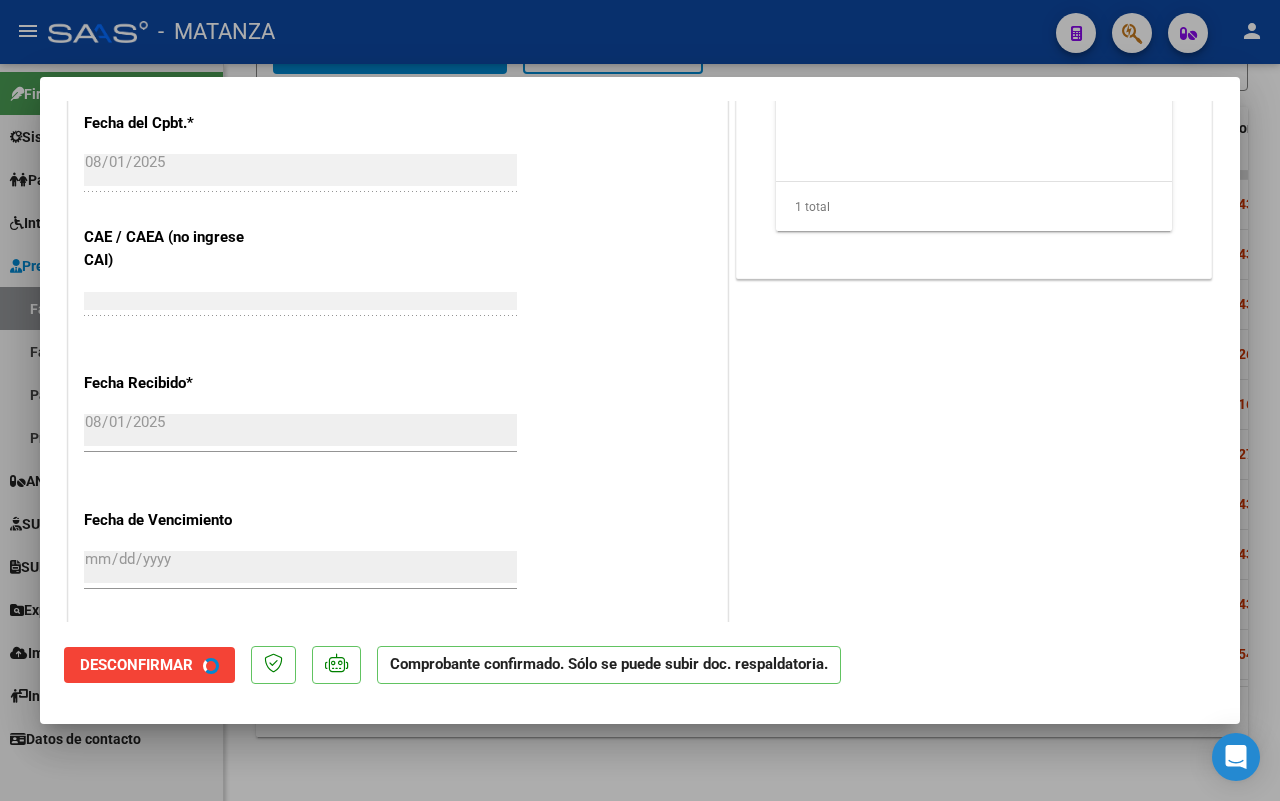 scroll, scrollTop: 876, scrollLeft: 0, axis: vertical 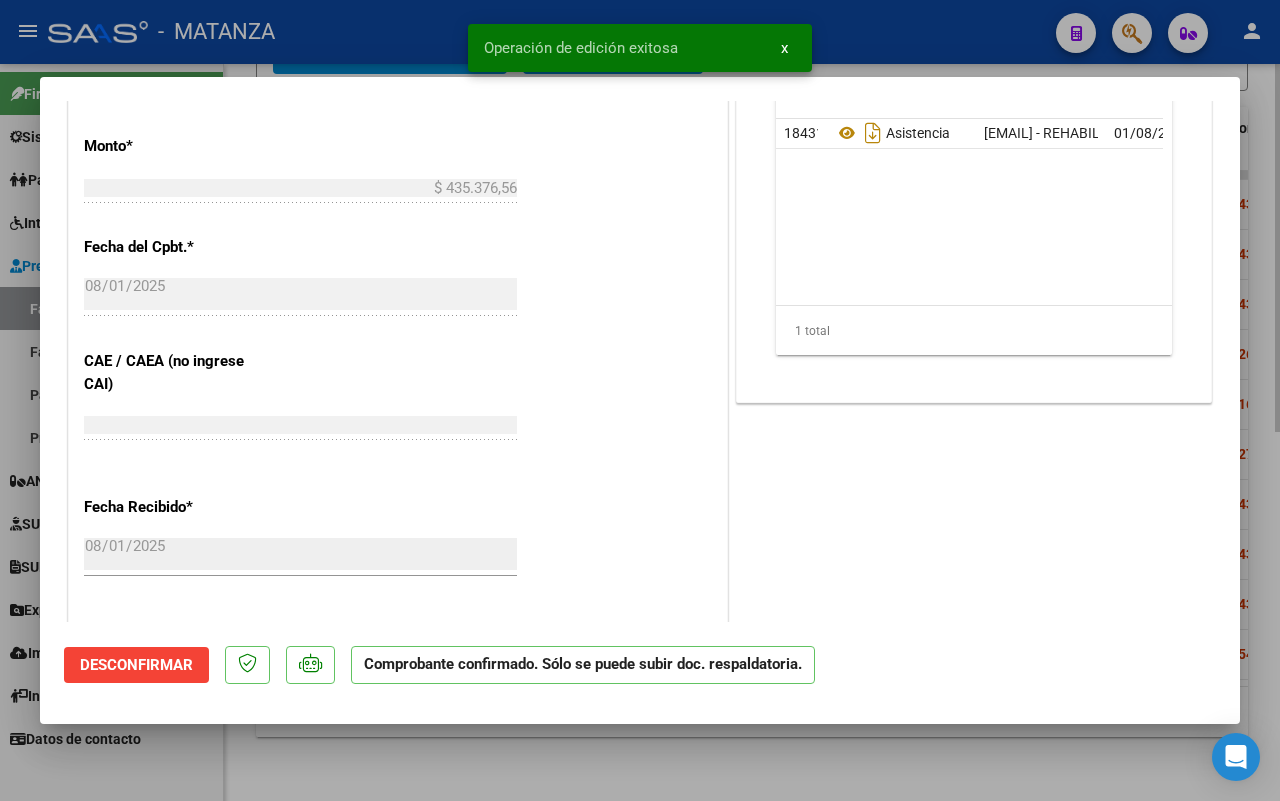 drag, startPoint x: 316, startPoint y: 785, endPoint x: 362, endPoint y: 770, distance: 48.38388 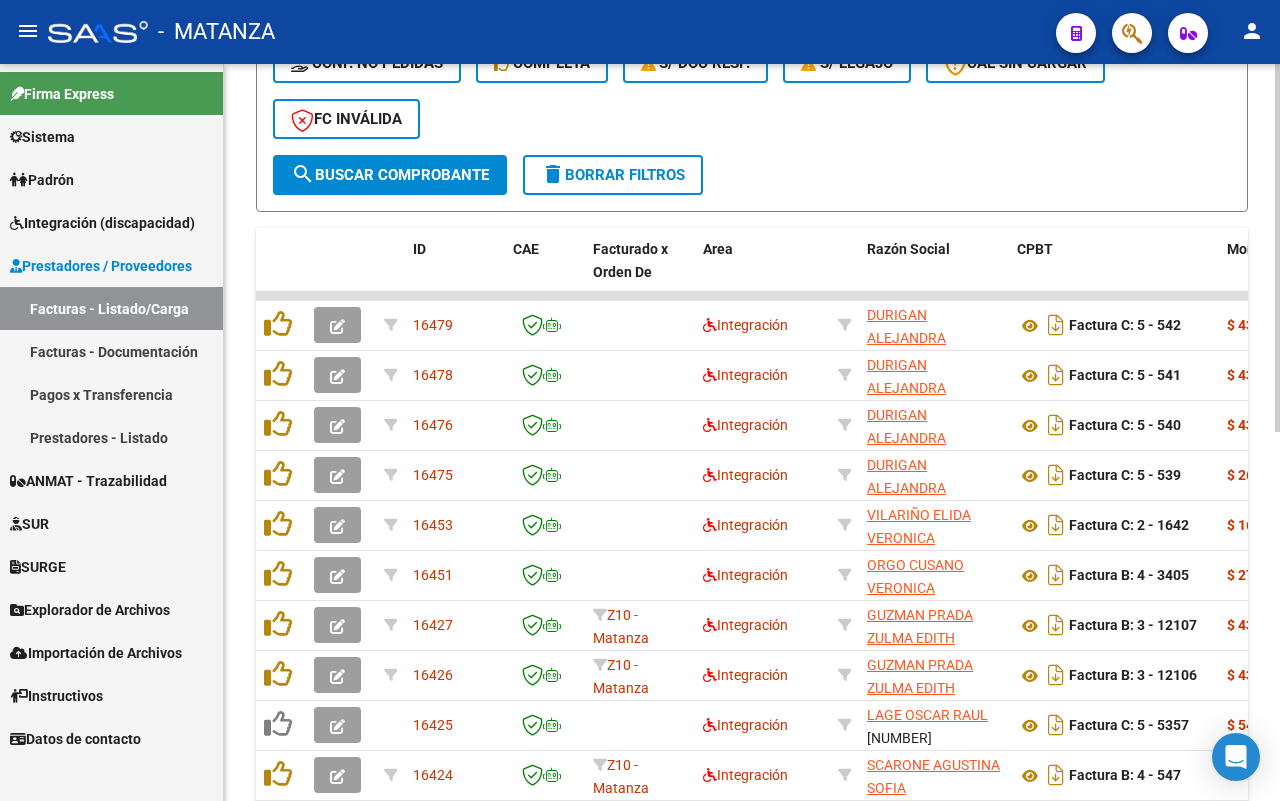 scroll, scrollTop: 738, scrollLeft: 0, axis: vertical 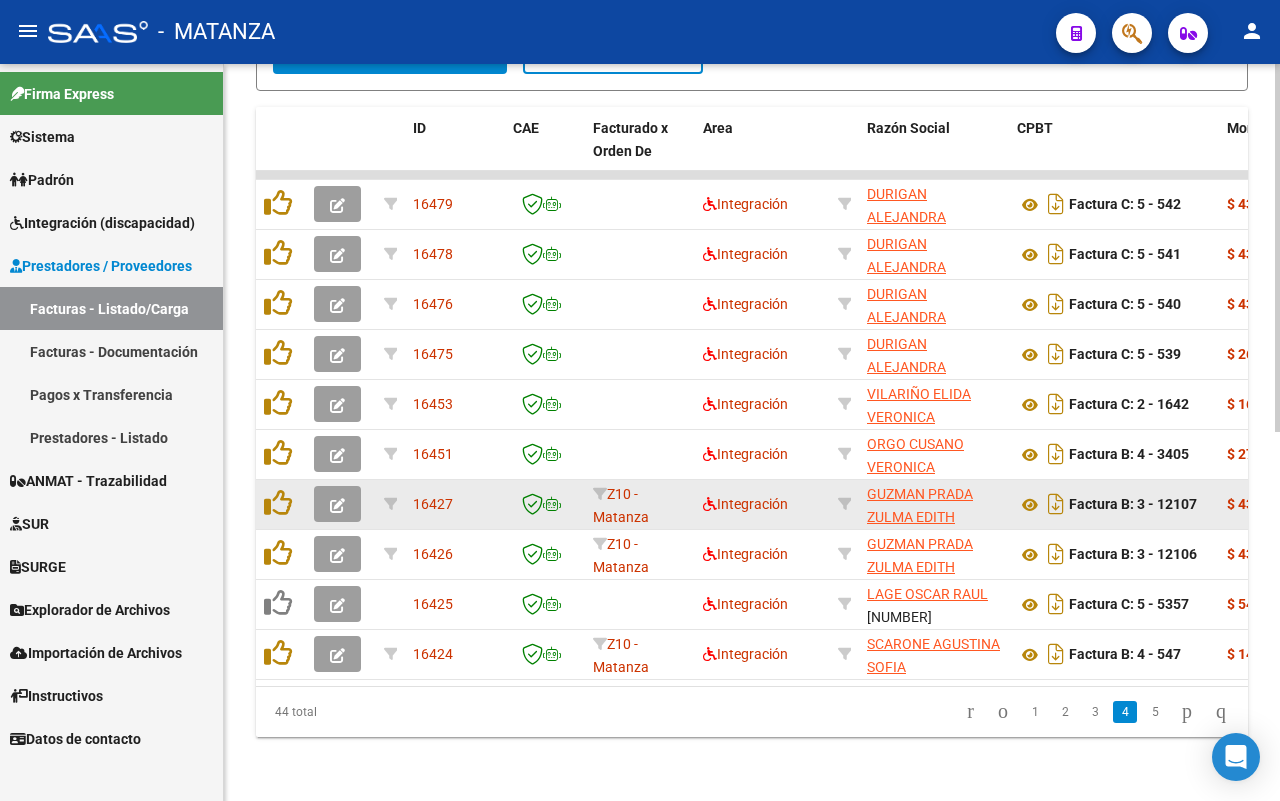 click 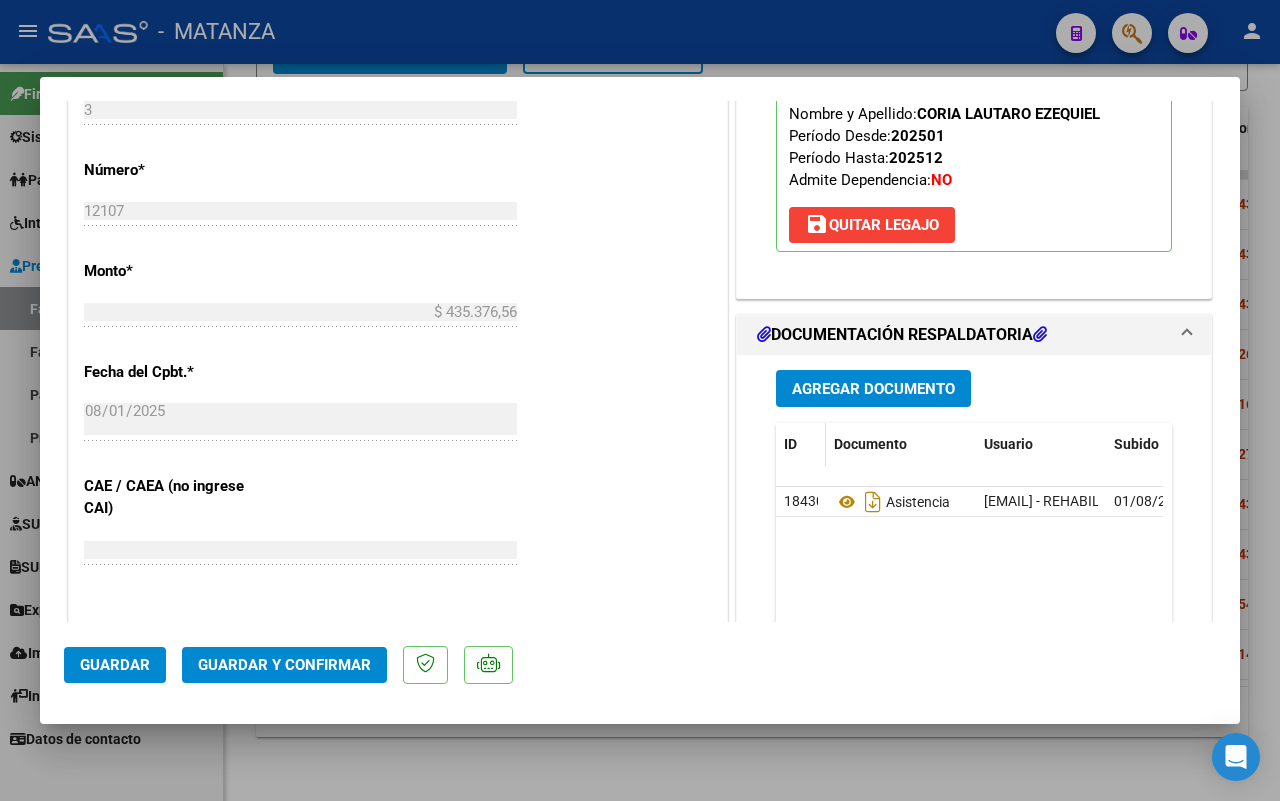 scroll, scrollTop: 1000, scrollLeft: 0, axis: vertical 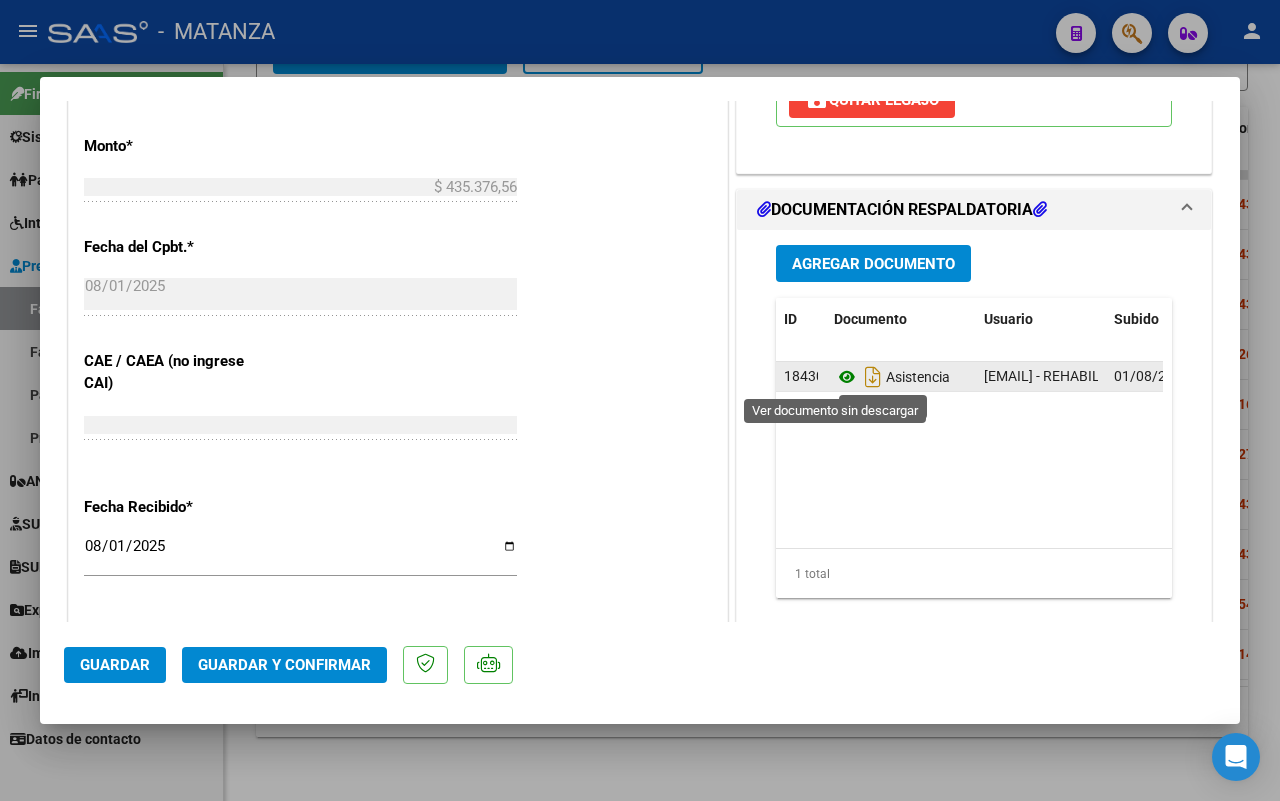 click 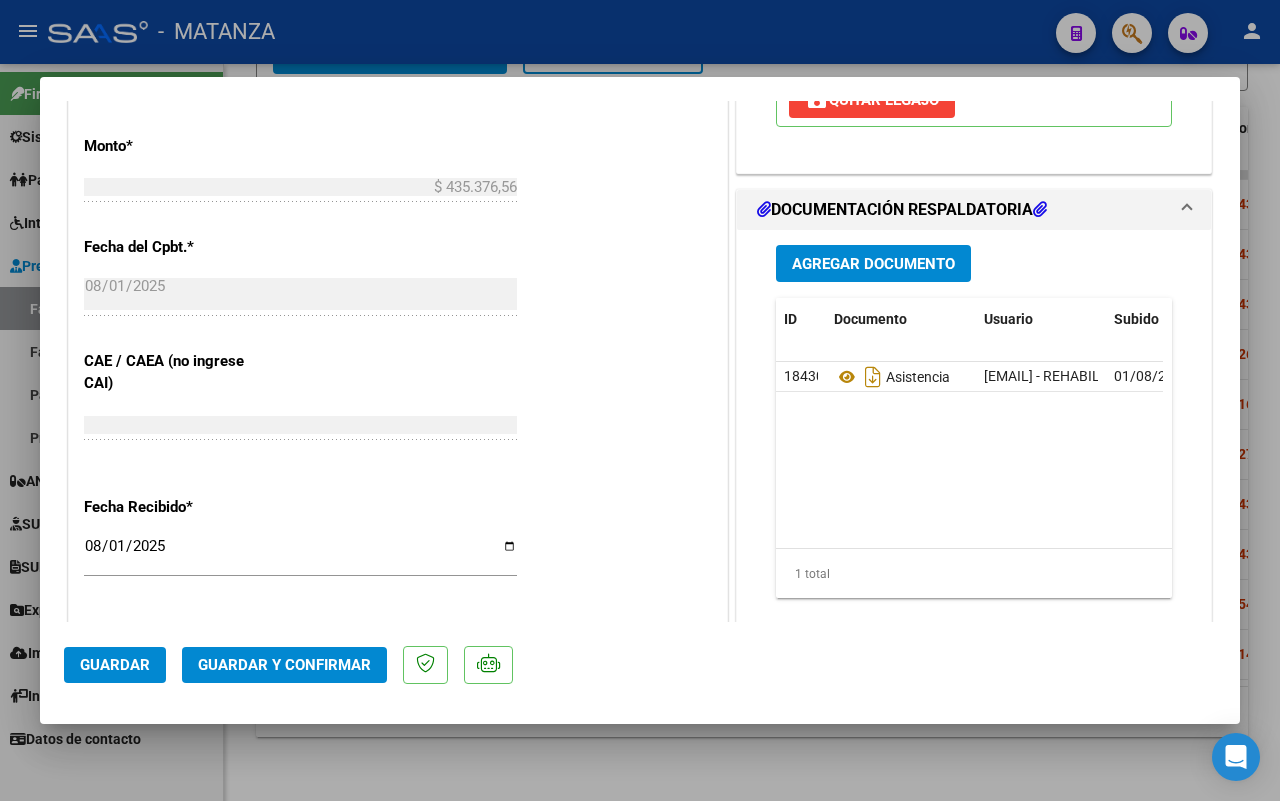 scroll, scrollTop: 1125, scrollLeft: 0, axis: vertical 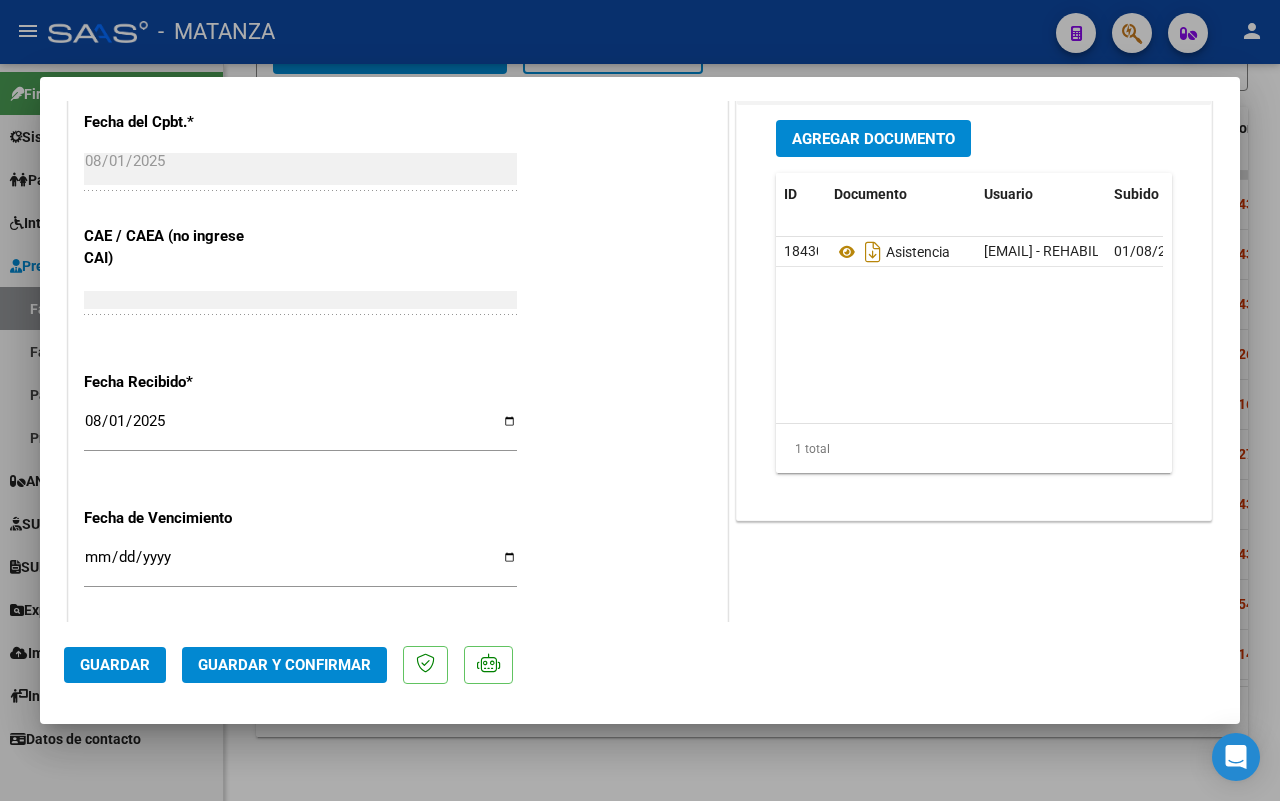 click on "Guardar y Confirmar" 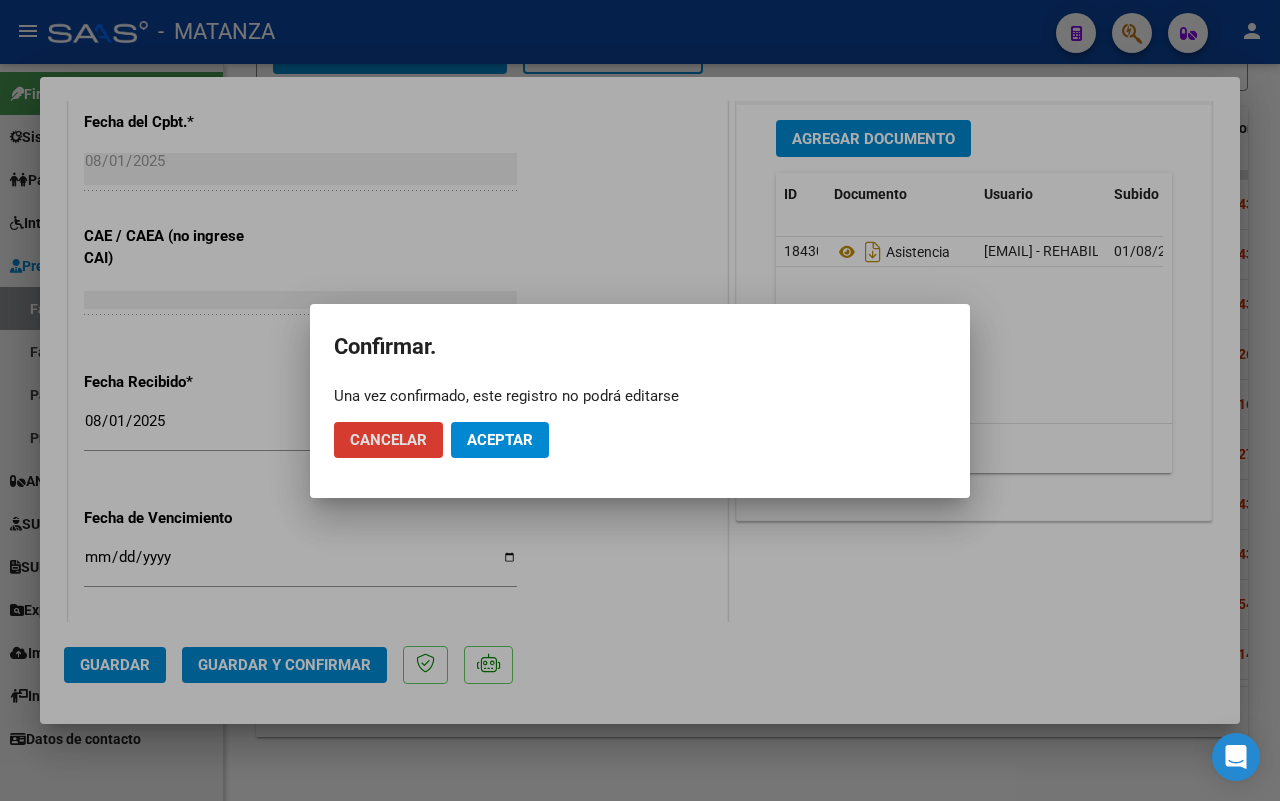 click on "Aceptar" 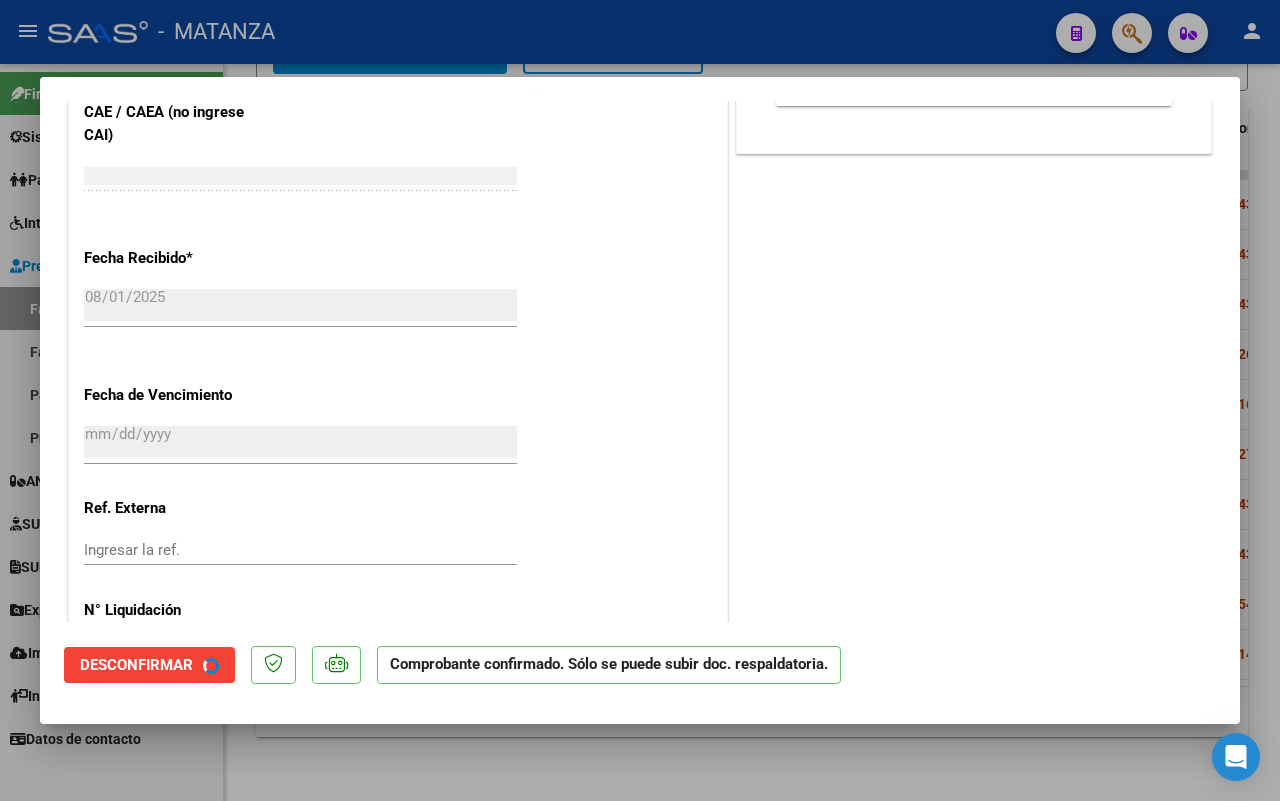scroll, scrollTop: 1001, scrollLeft: 0, axis: vertical 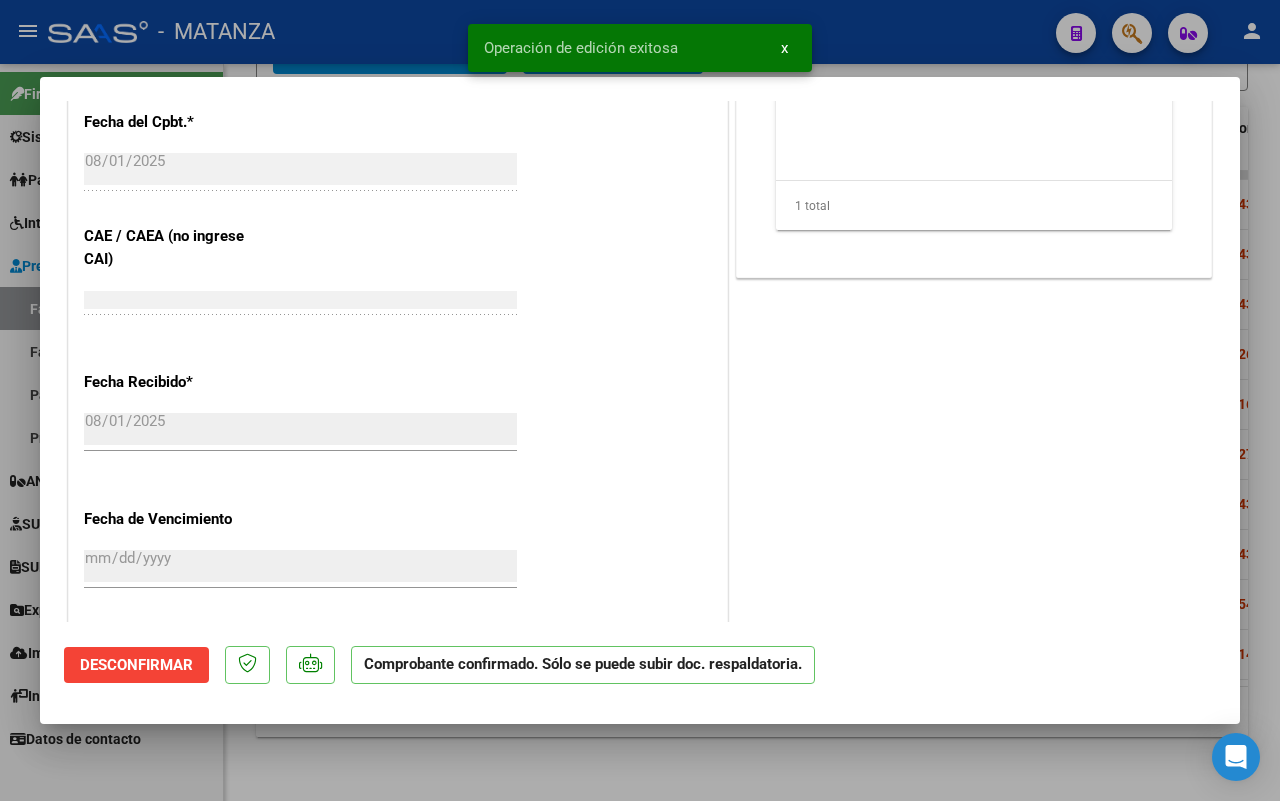 drag, startPoint x: 328, startPoint y: 762, endPoint x: 576, endPoint y: 558, distance: 321.12302 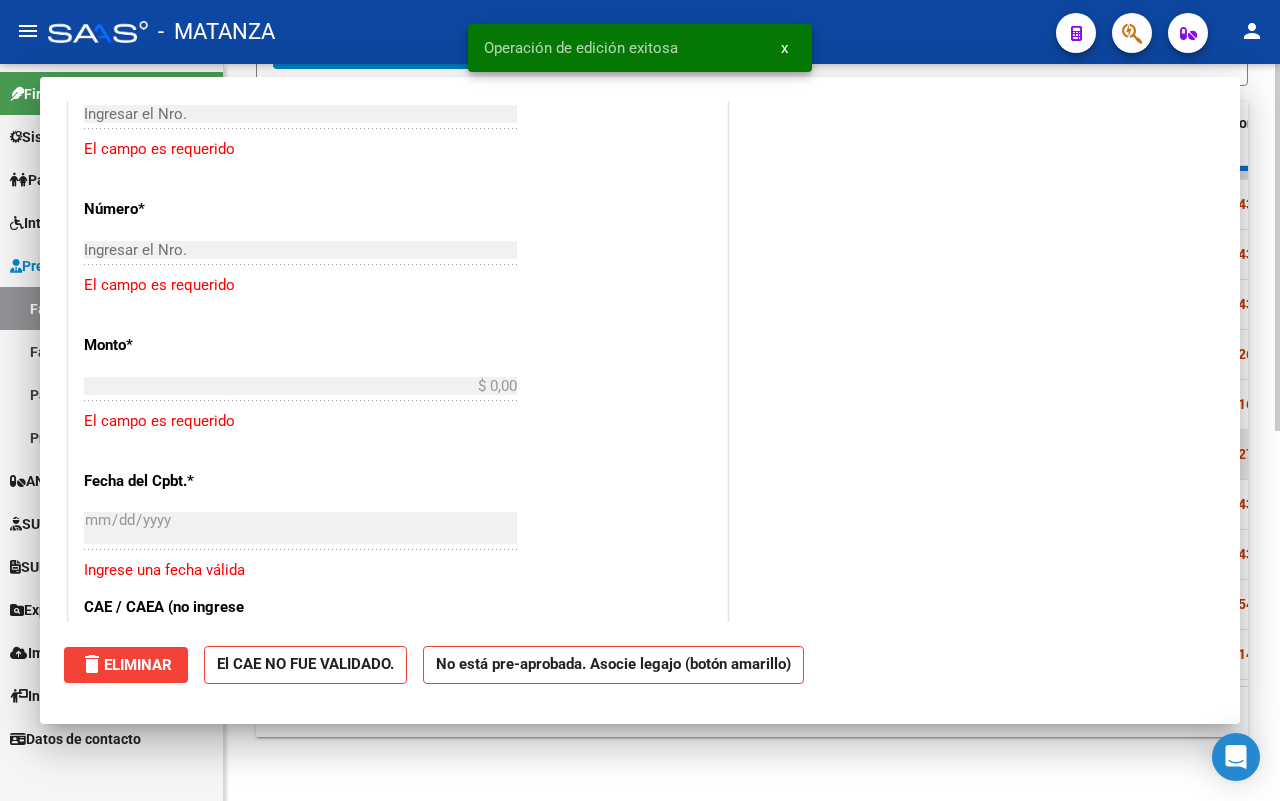 scroll, scrollTop: 0, scrollLeft: 0, axis: both 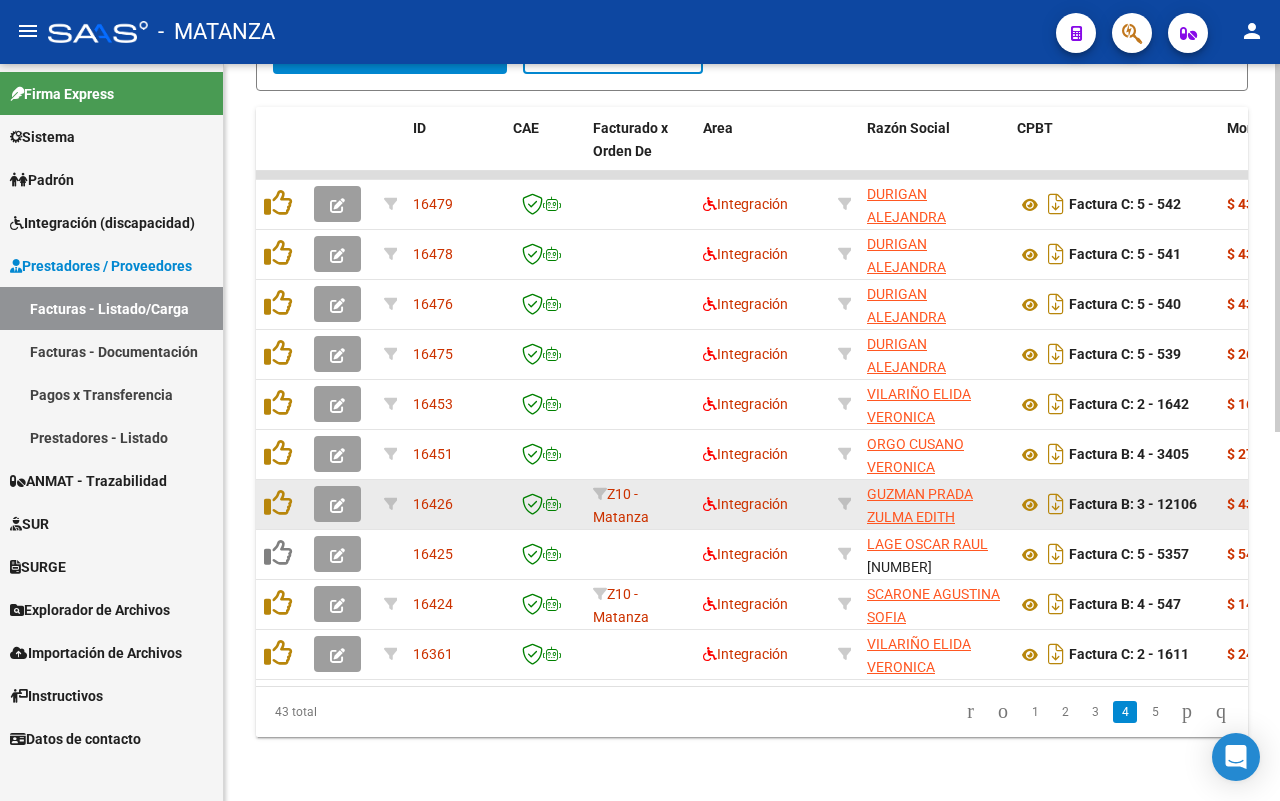 click 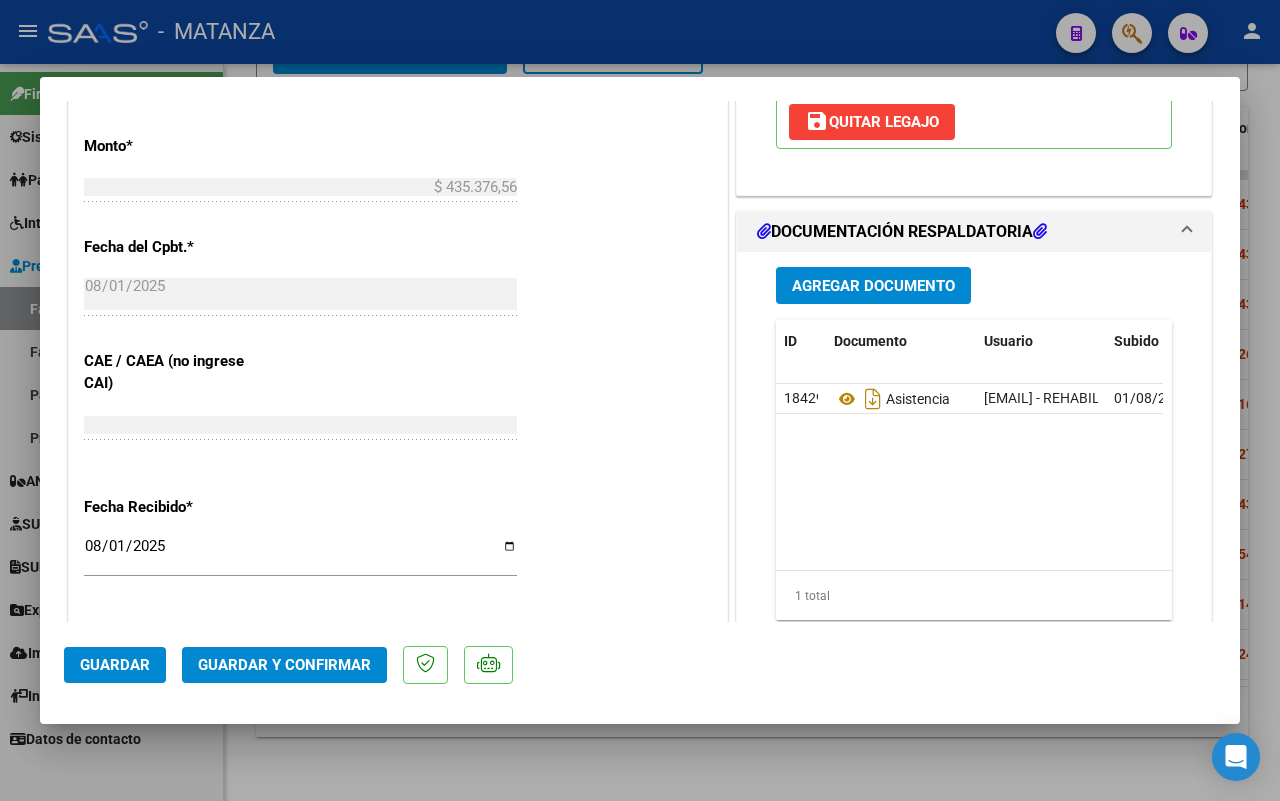 scroll, scrollTop: 1250, scrollLeft: 0, axis: vertical 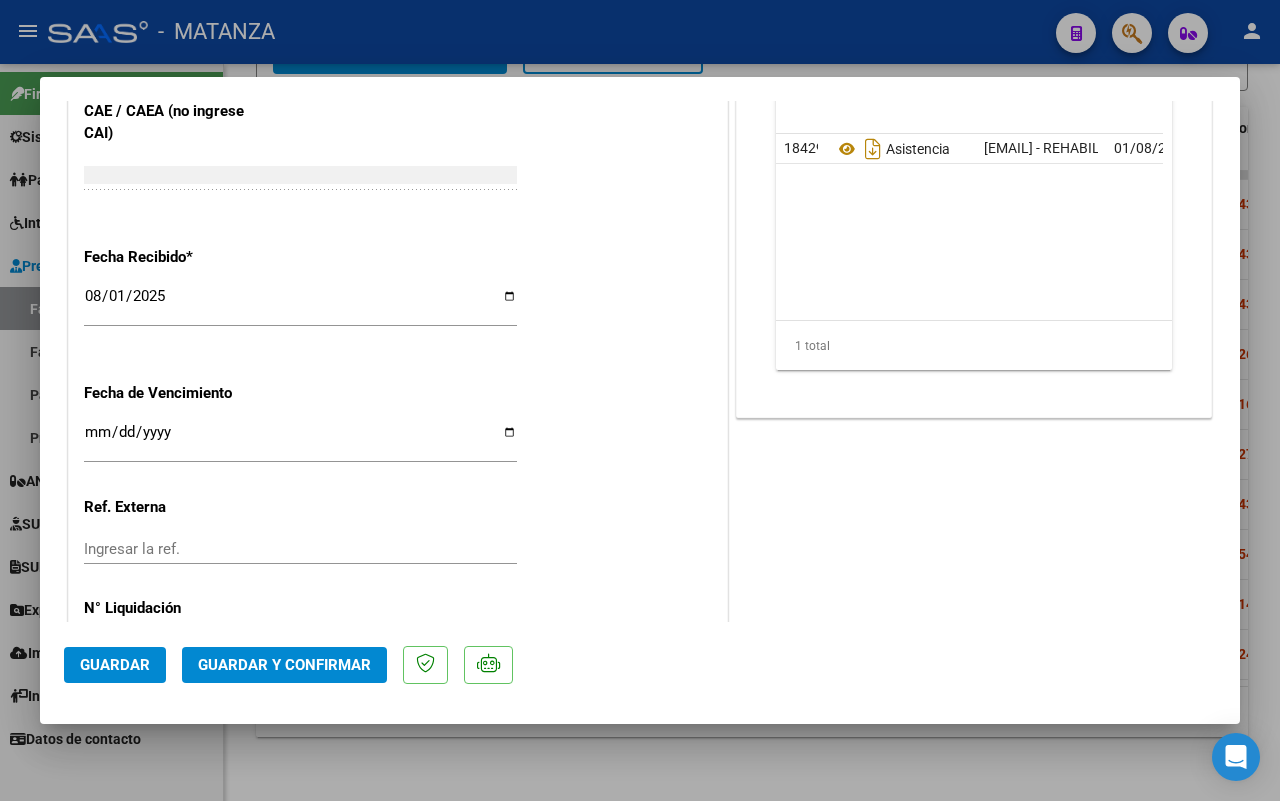 click on "Guardar y Confirmar" 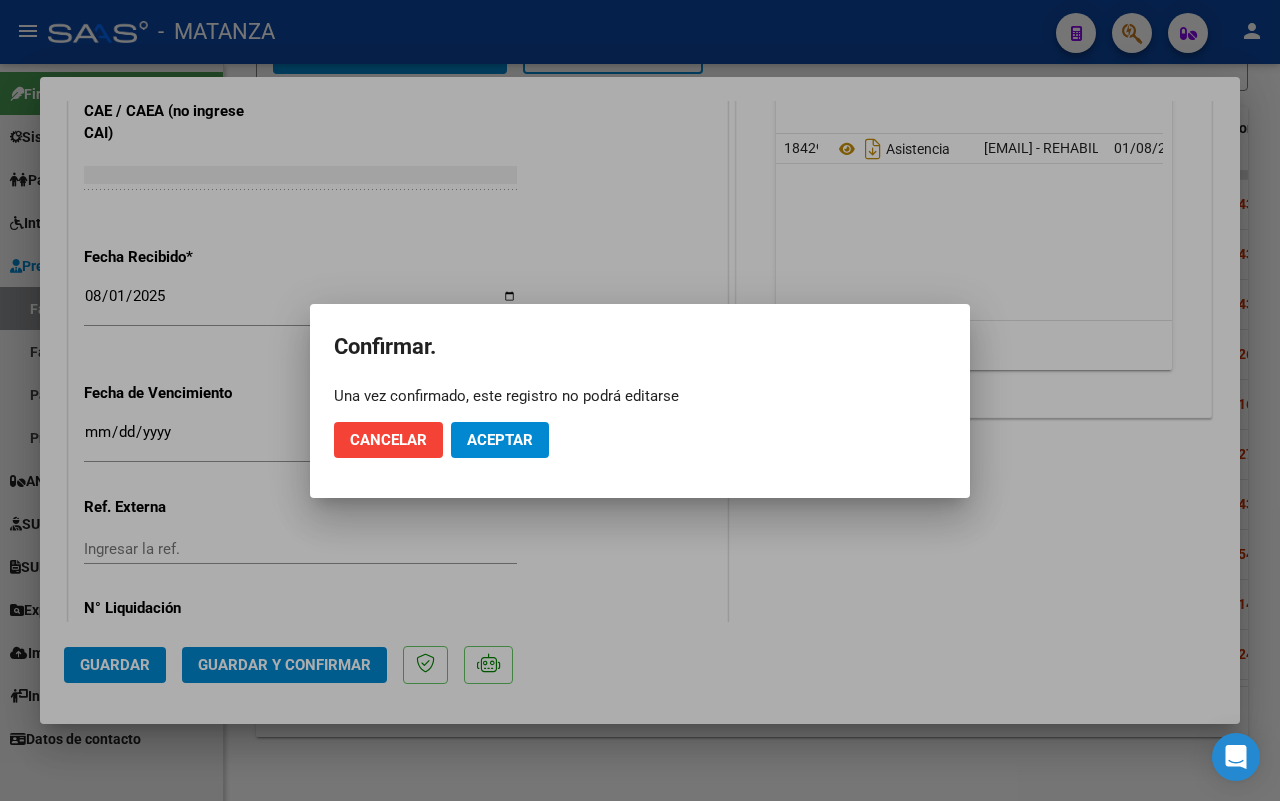 click on "Aceptar" 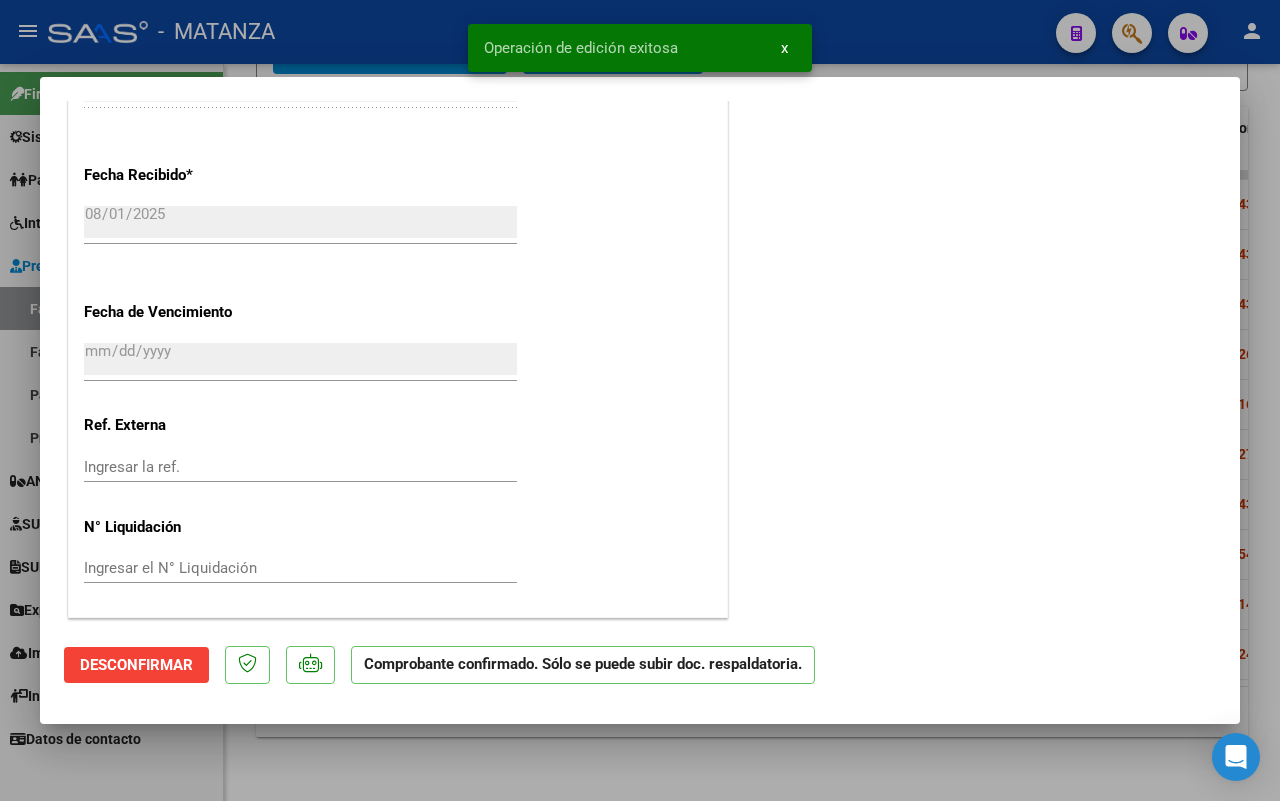 scroll, scrollTop: 1126, scrollLeft: 0, axis: vertical 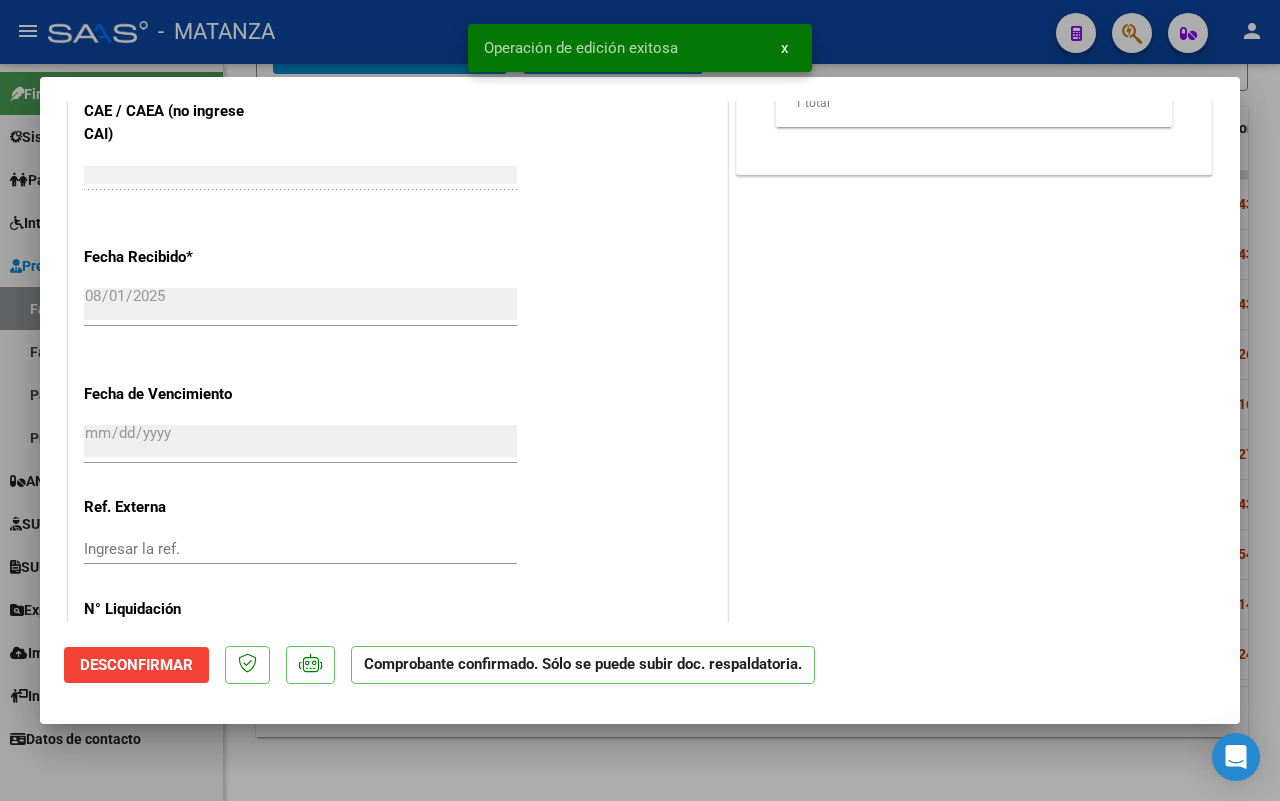 click at bounding box center [640, 400] 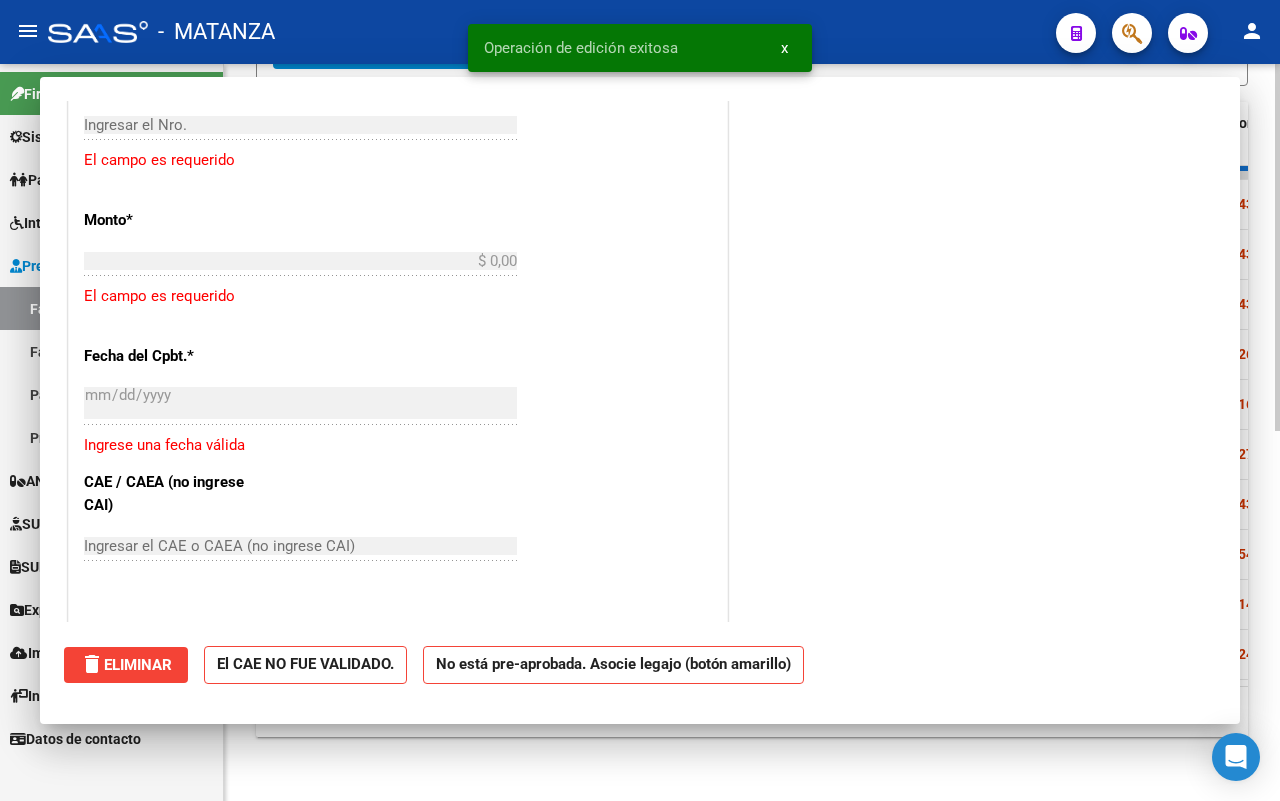 scroll, scrollTop: 0, scrollLeft: 0, axis: both 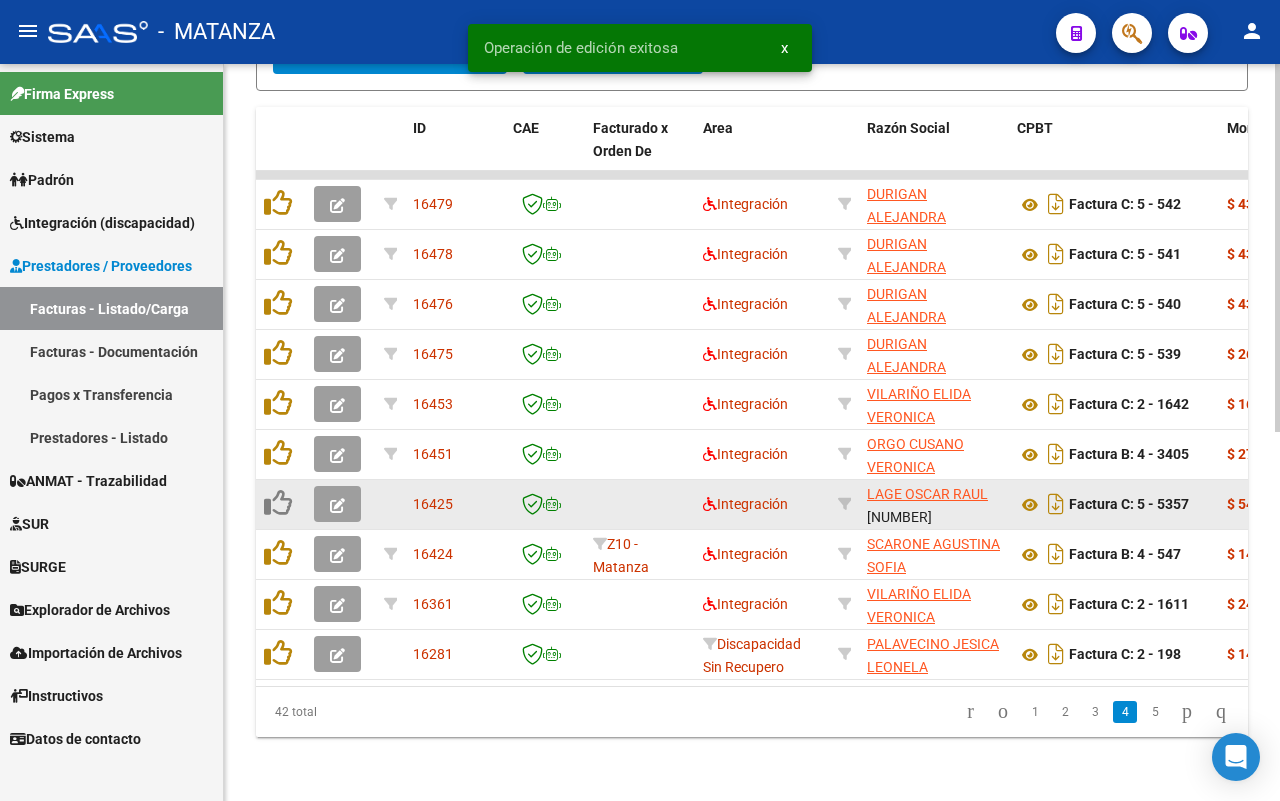 click 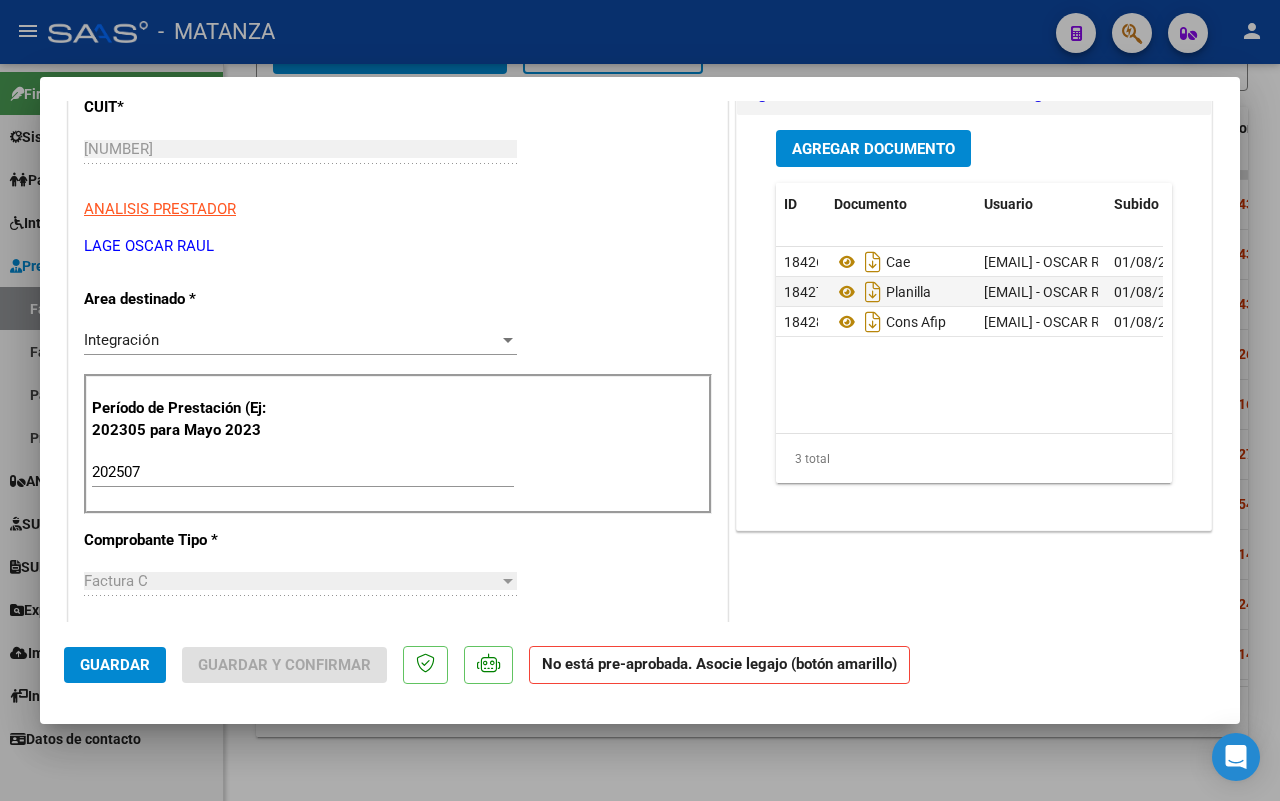 scroll, scrollTop: 0, scrollLeft: 0, axis: both 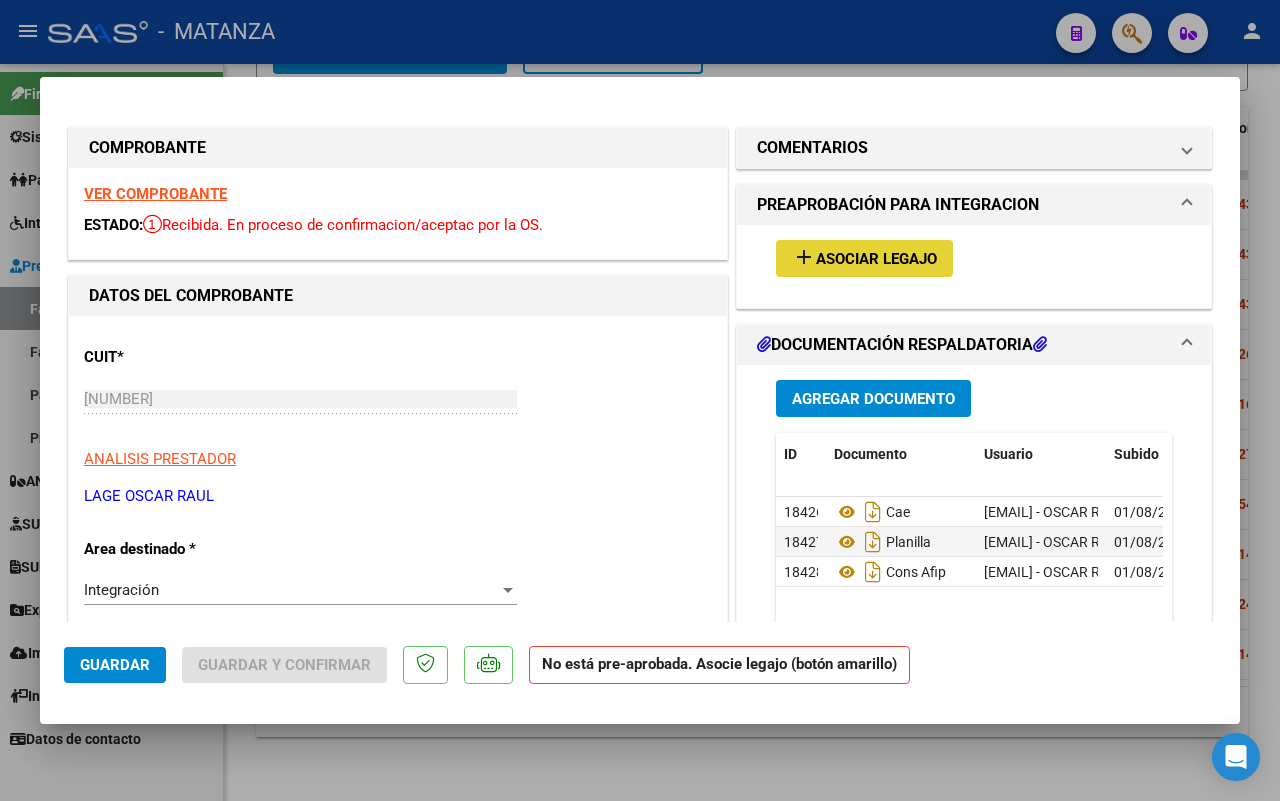 click on "Asociar Legajo" at bounding box center (876, 259) 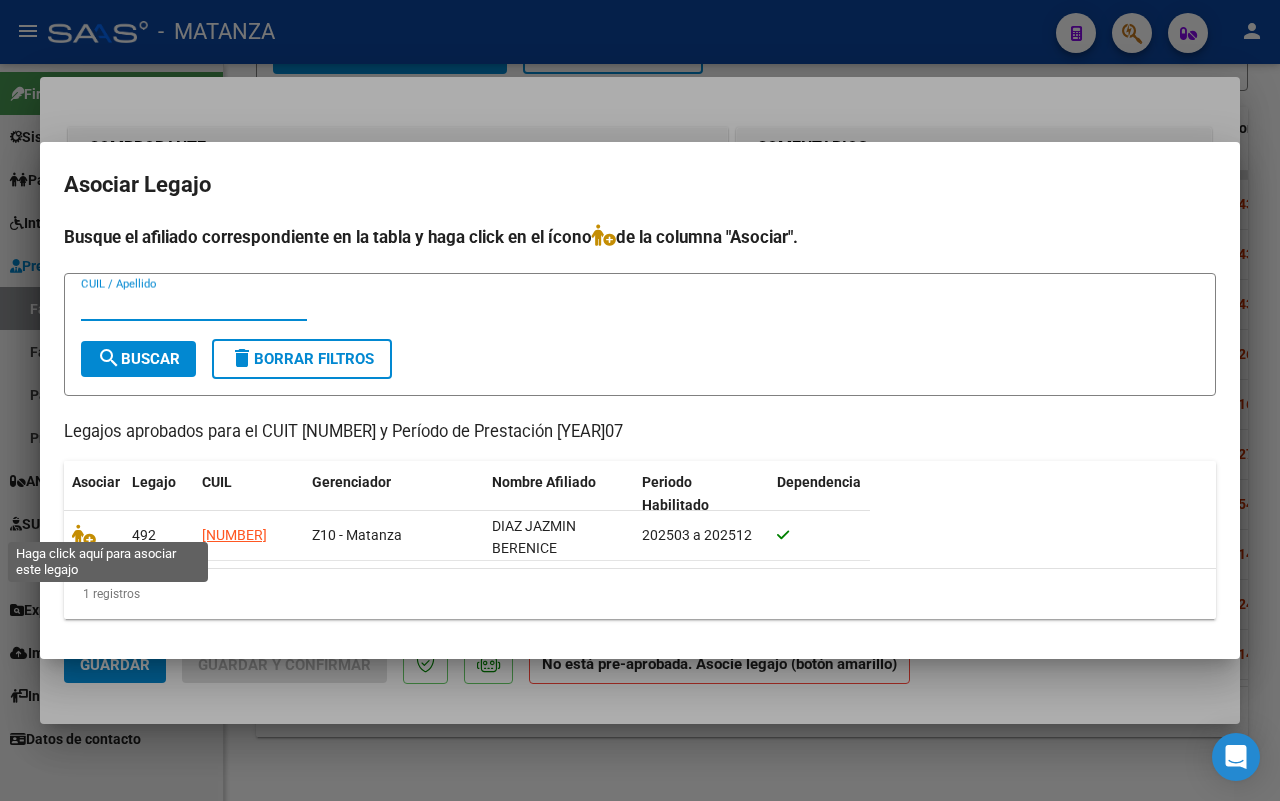 click 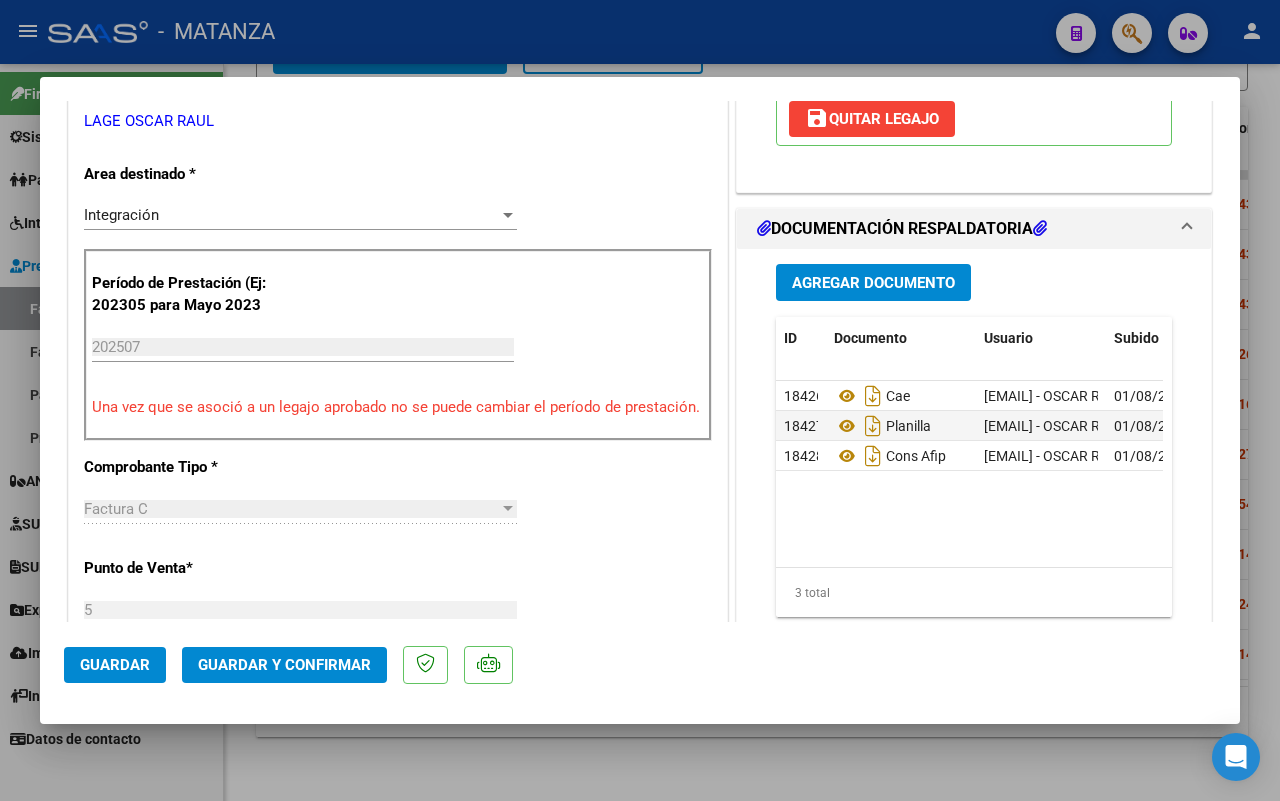 scroll, scrollTop: 500, scrollLeft: 0, axis: vertical 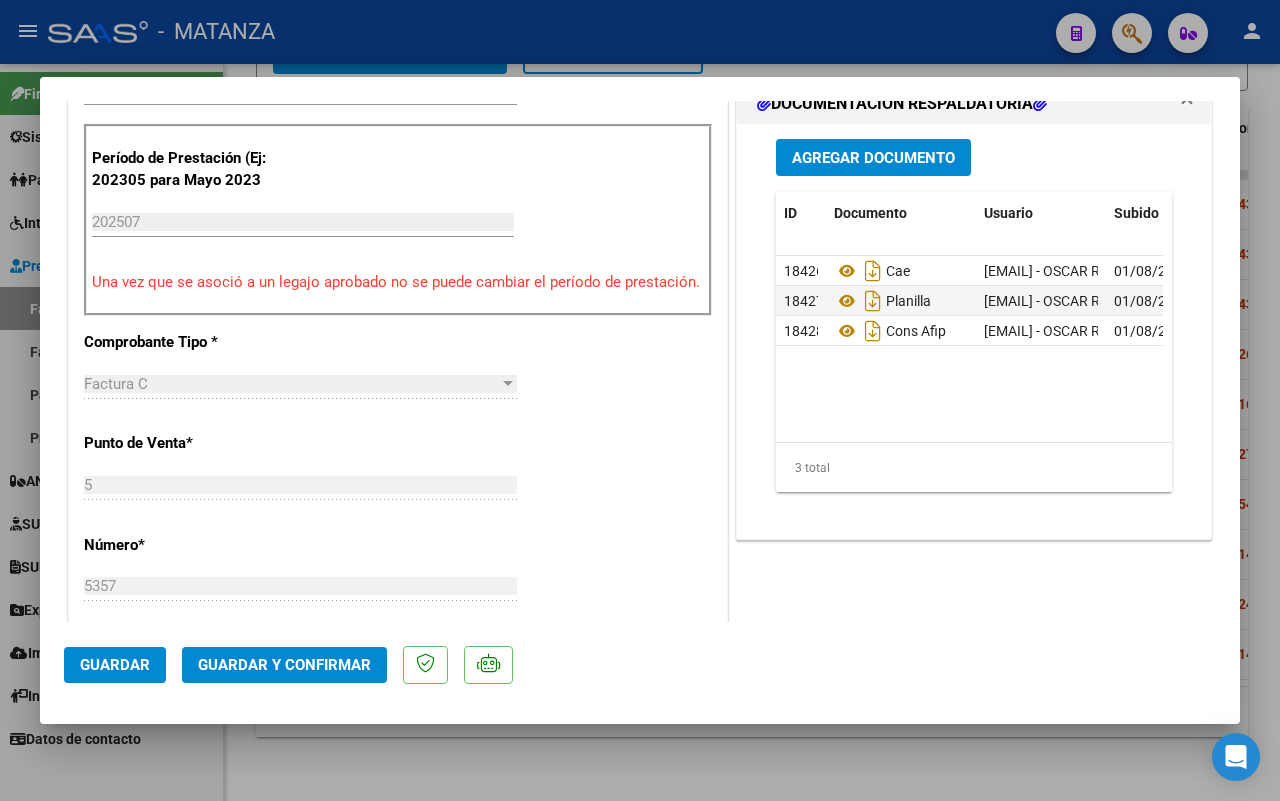 click on "Guardar y Confirmar" 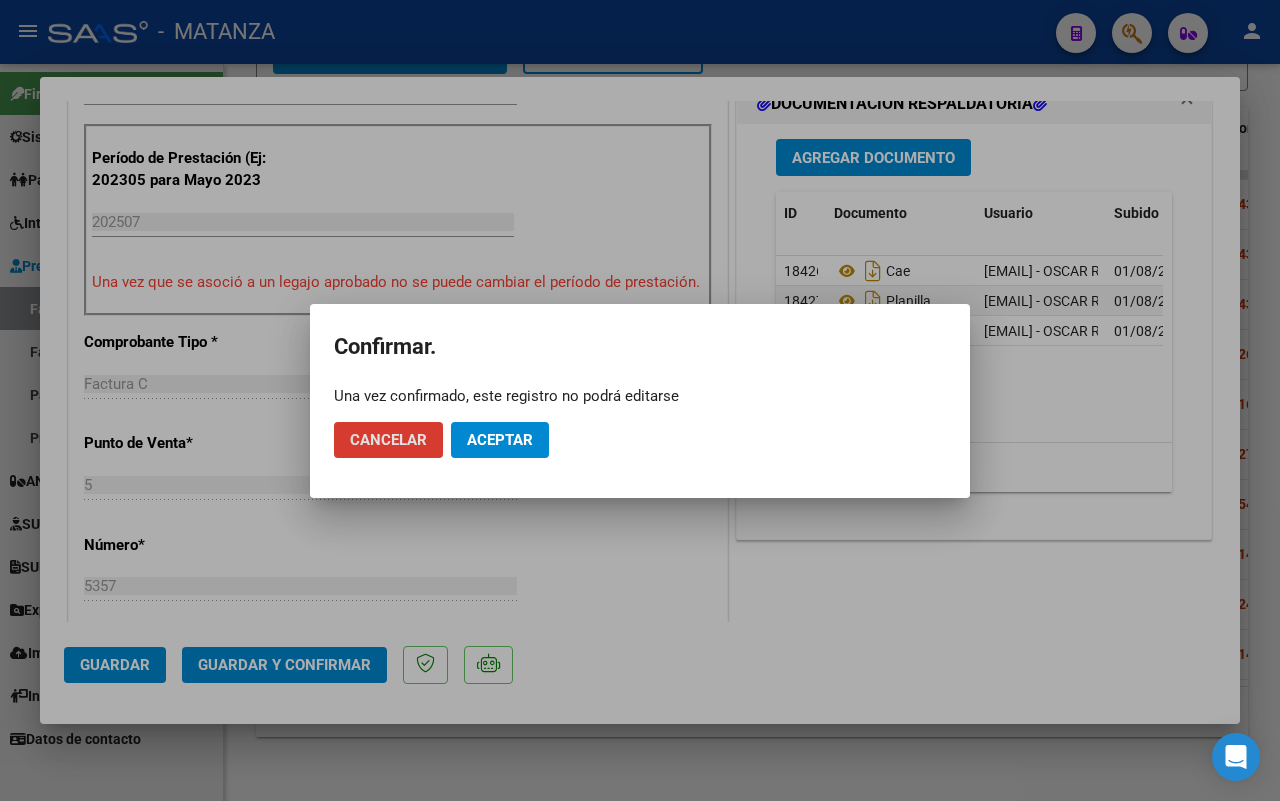 click on "Aceptar" 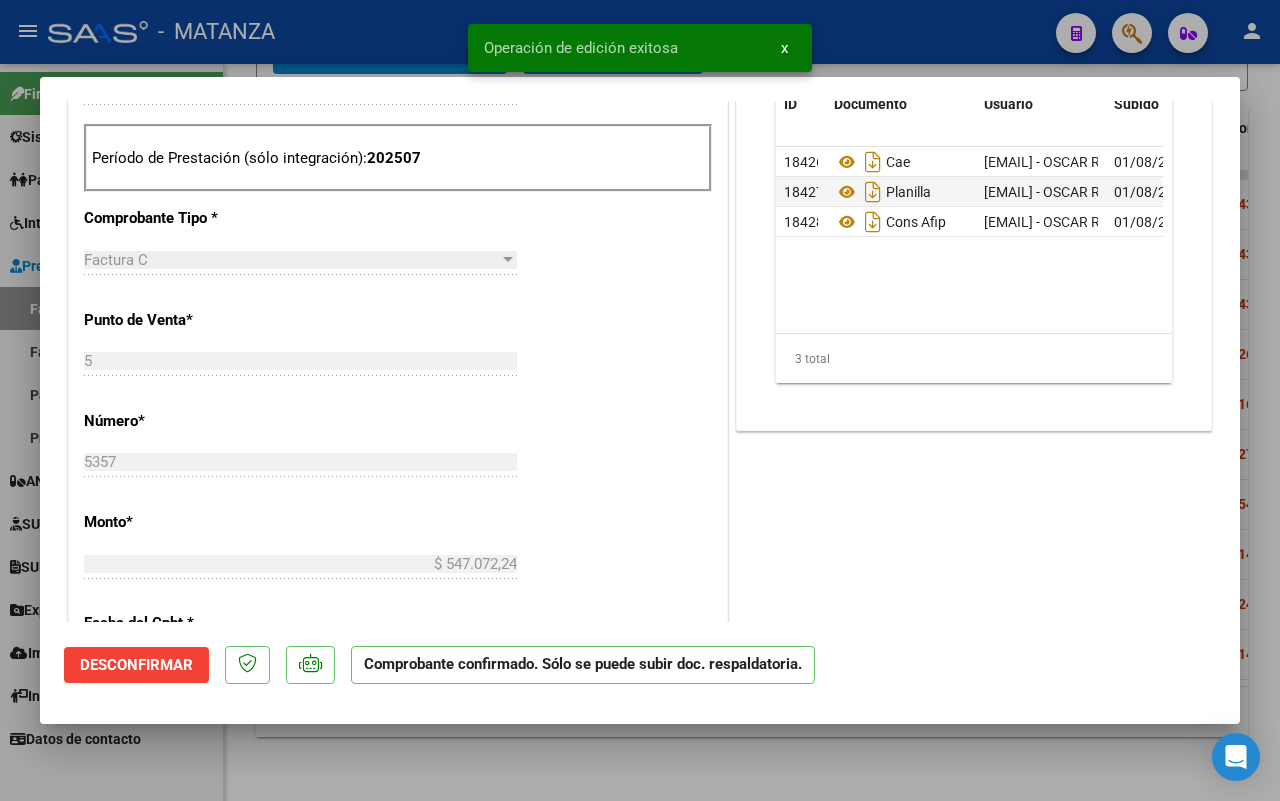 scroll, scrollTop: 522, scrollLeft: 0, axis: vertical 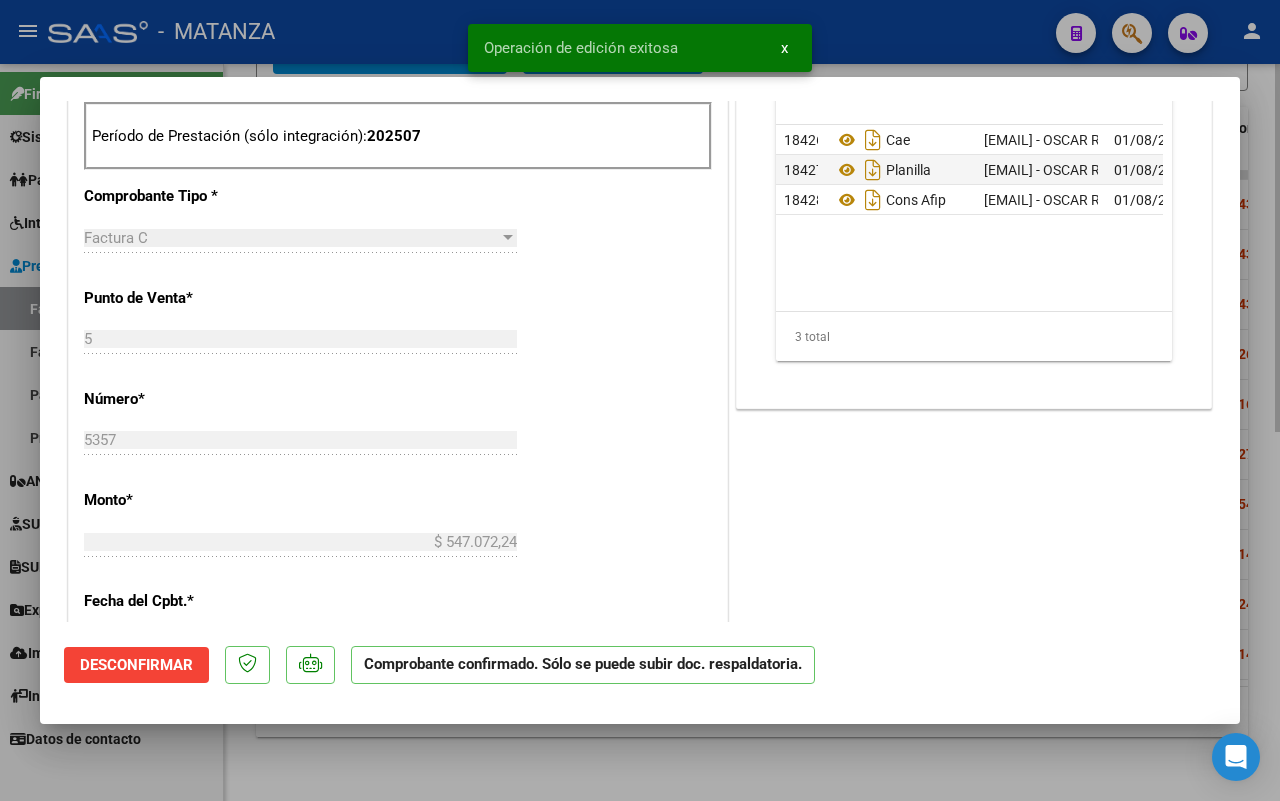 click at bounding box center [640, 400] 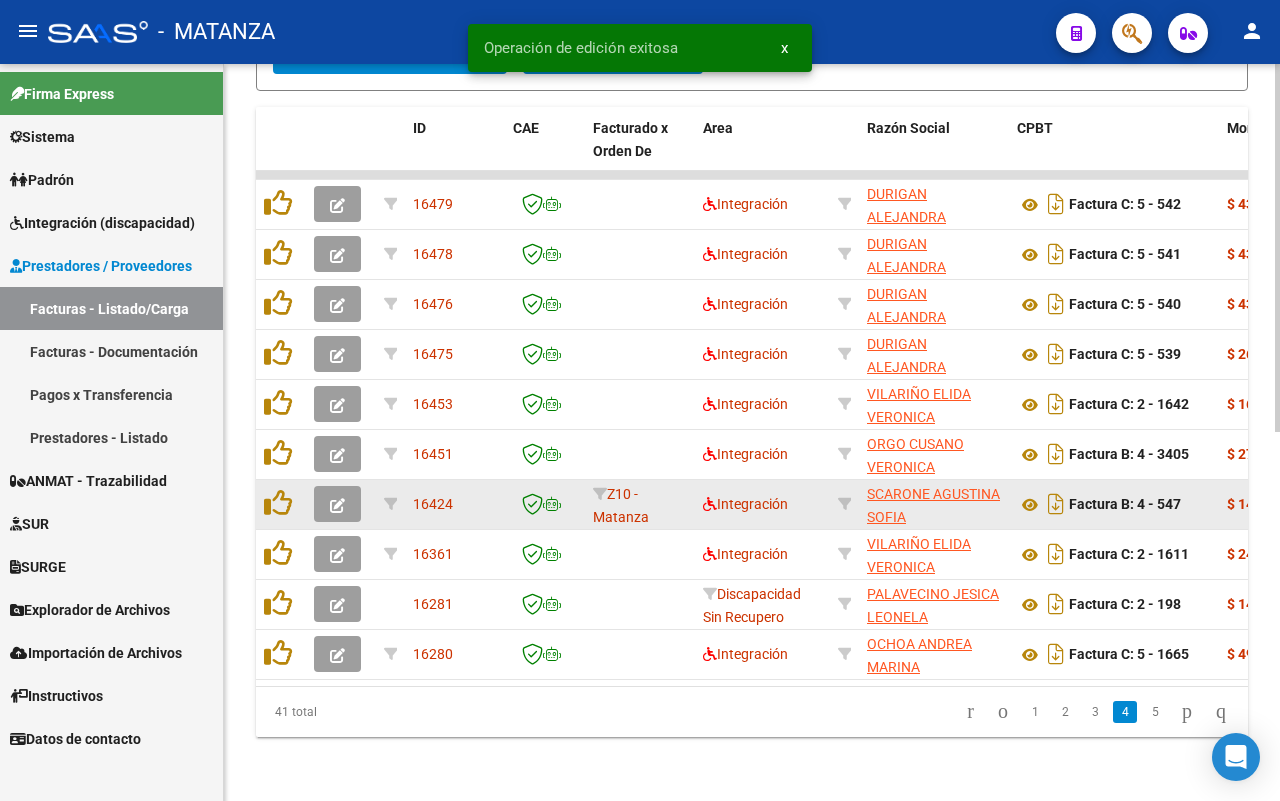 click 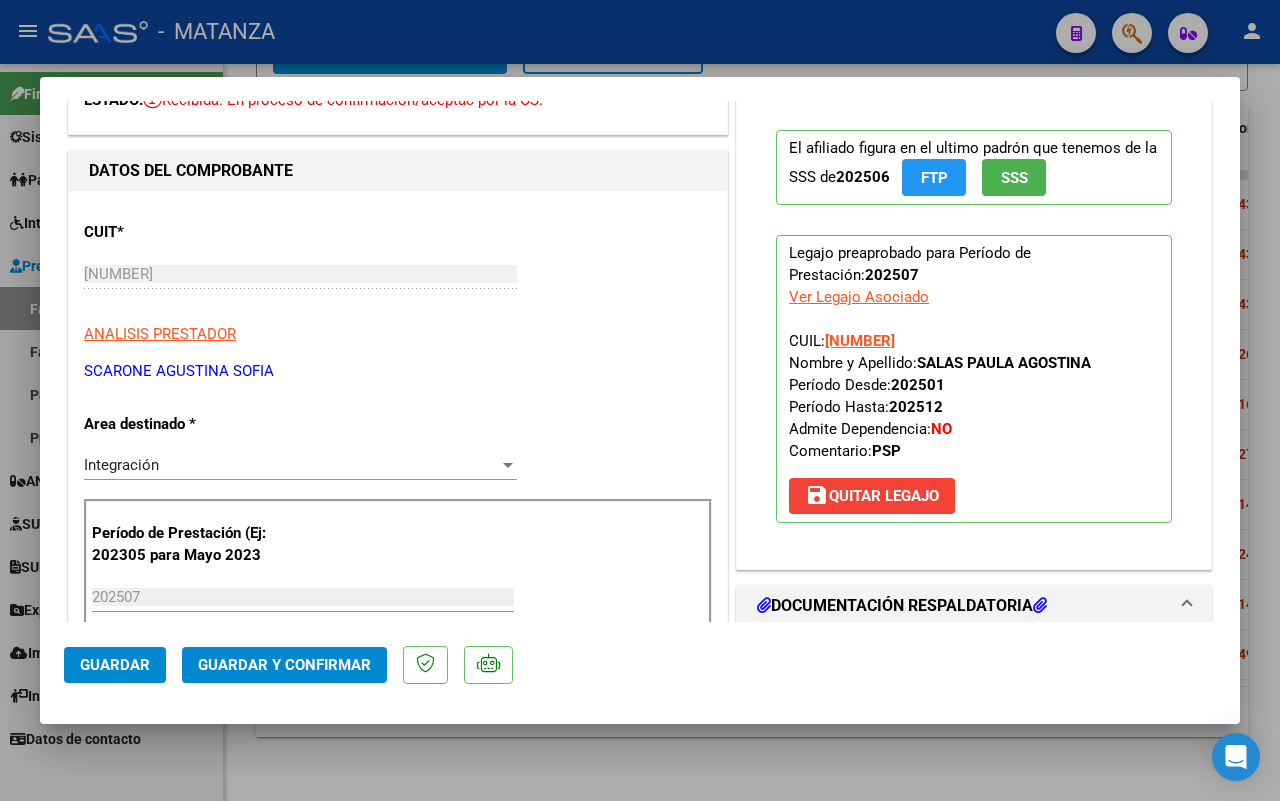scroll, scrollTop: 0, scrollLeft: 0, axis: both 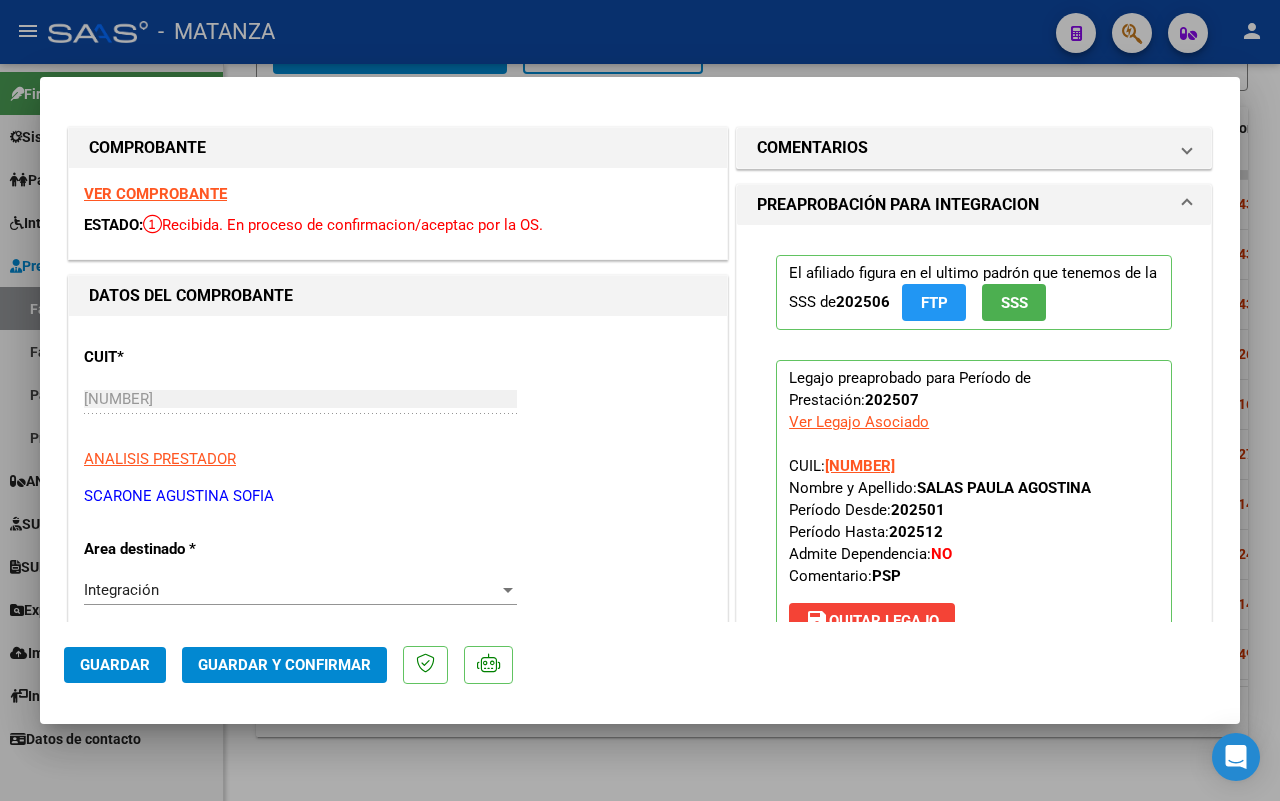 click on "VER COMPROBANTE" at bounding box center (155, 194) 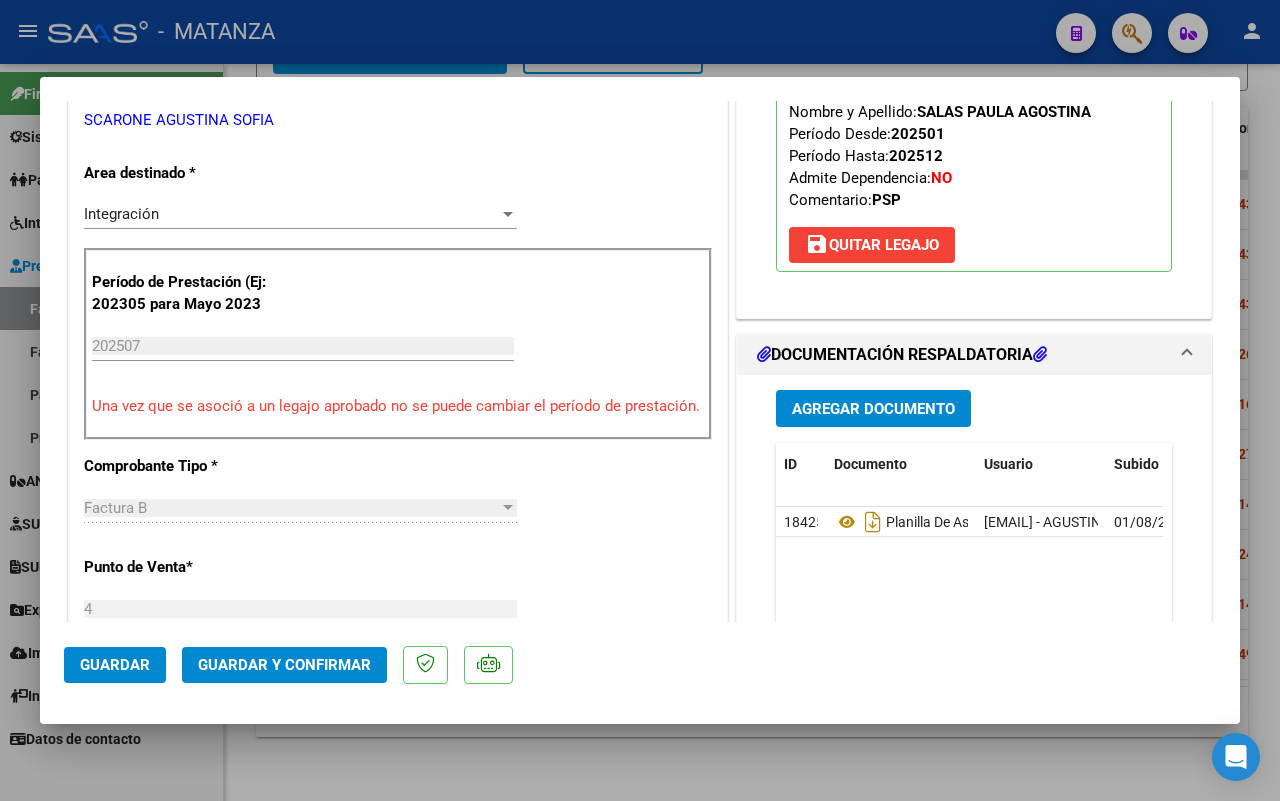 scroll, scrollTop: 625, scrollLeft: 0, axis: vertical 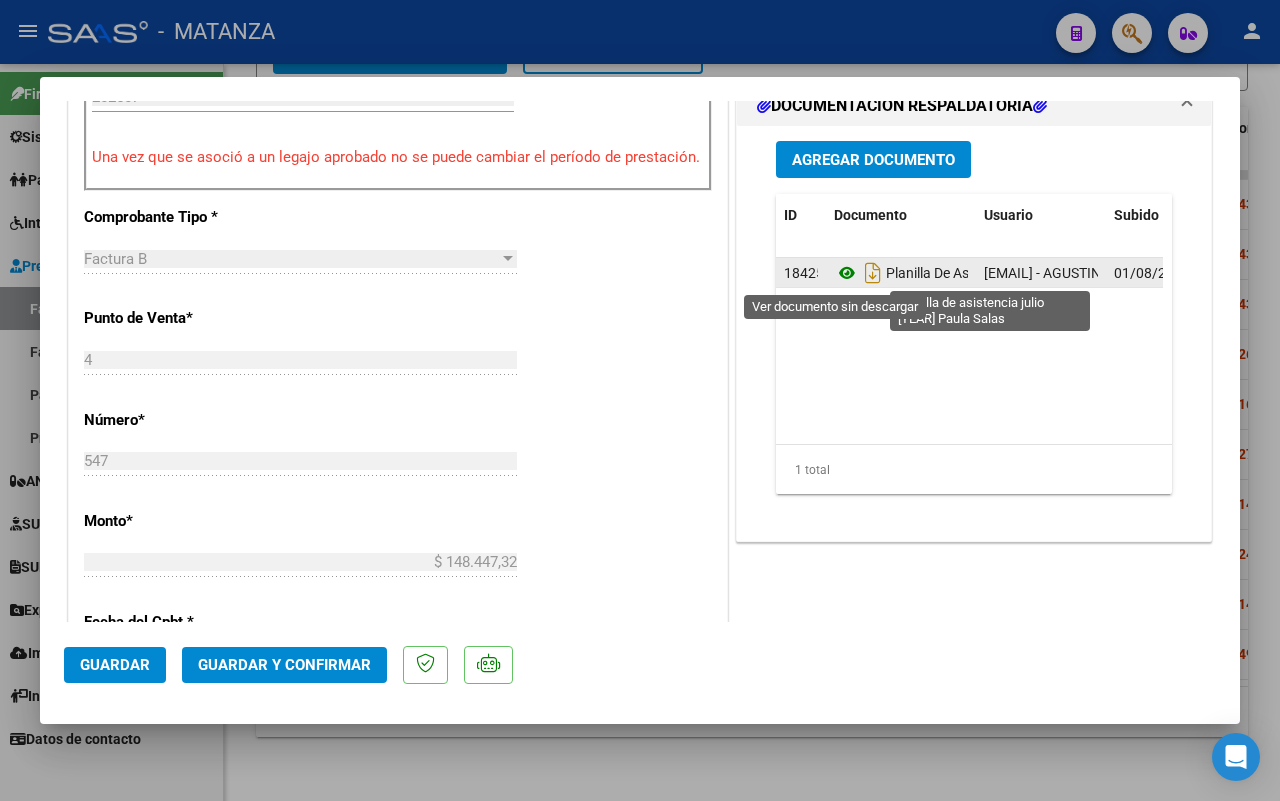 click 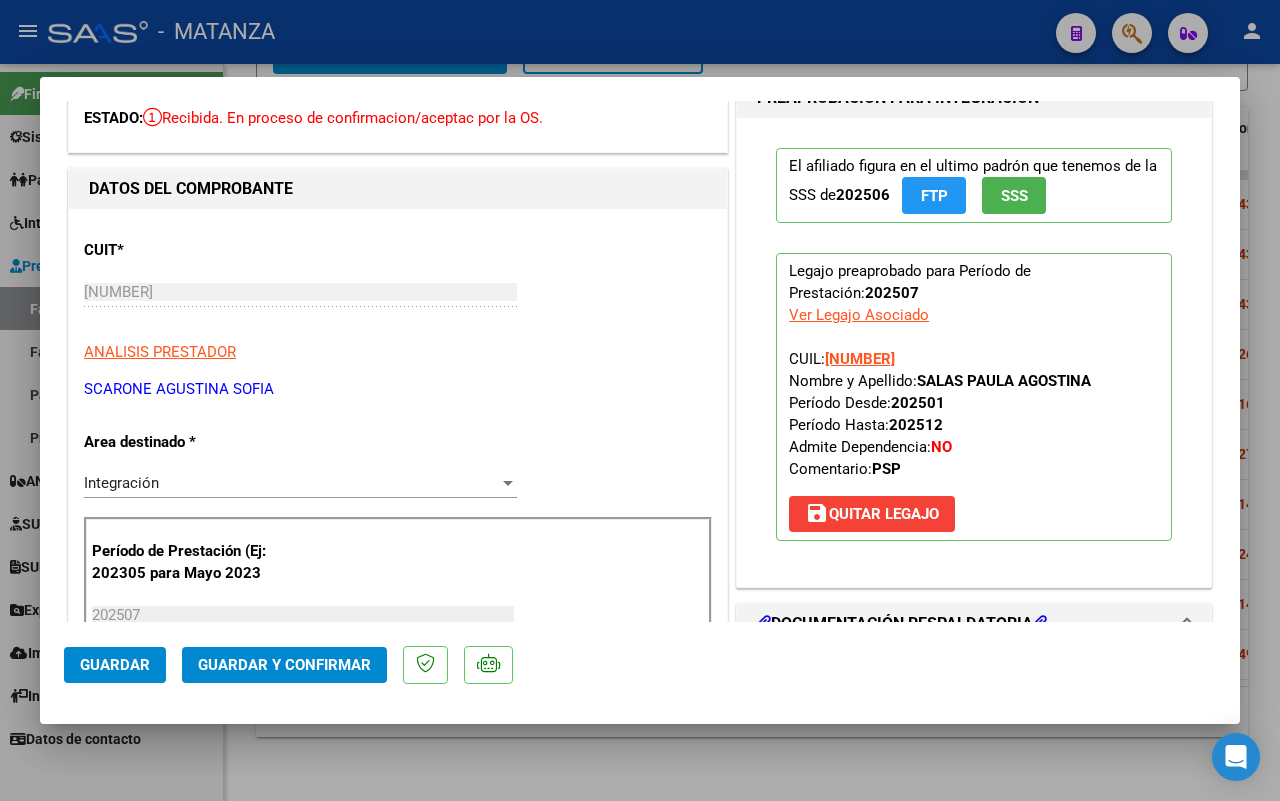 scroll, scrollTop: 0, scrollLeft: 0, axis: both 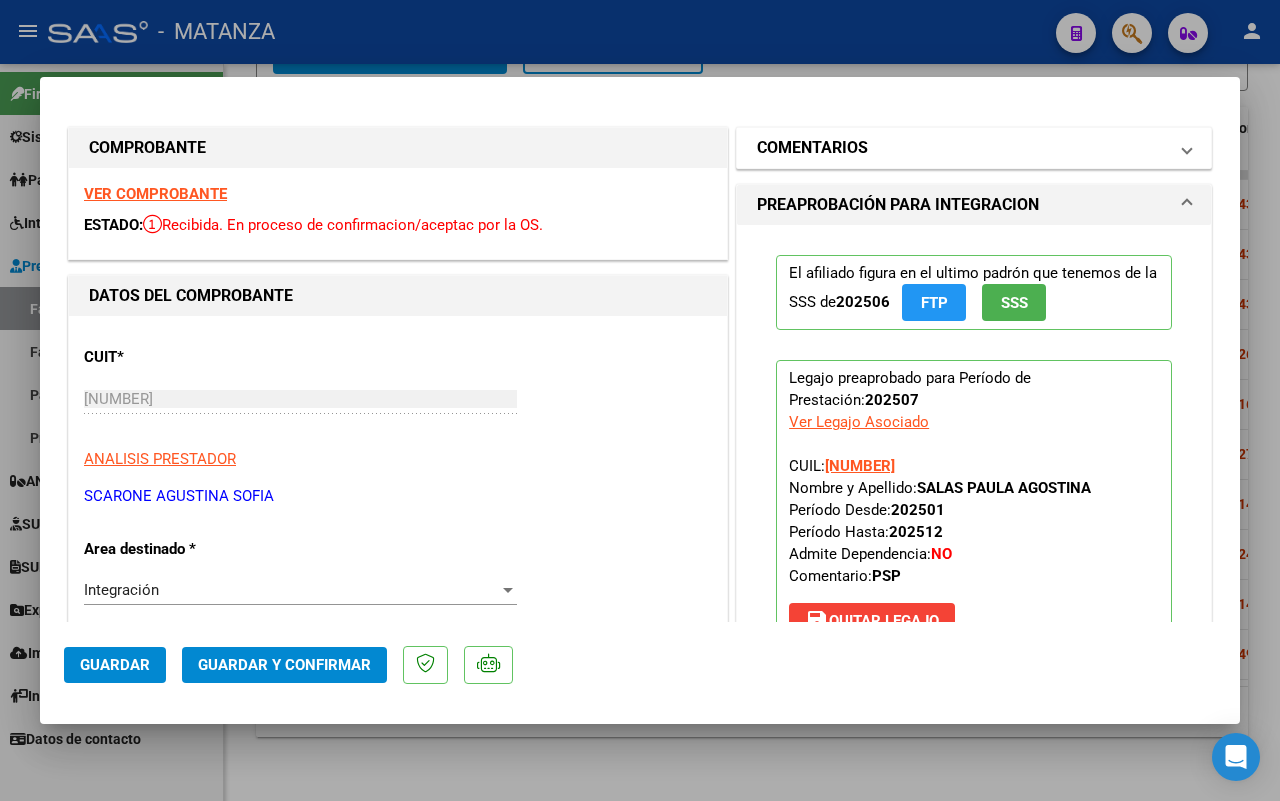 click on "COMENTARIOS" at bounding box center (962, 148) 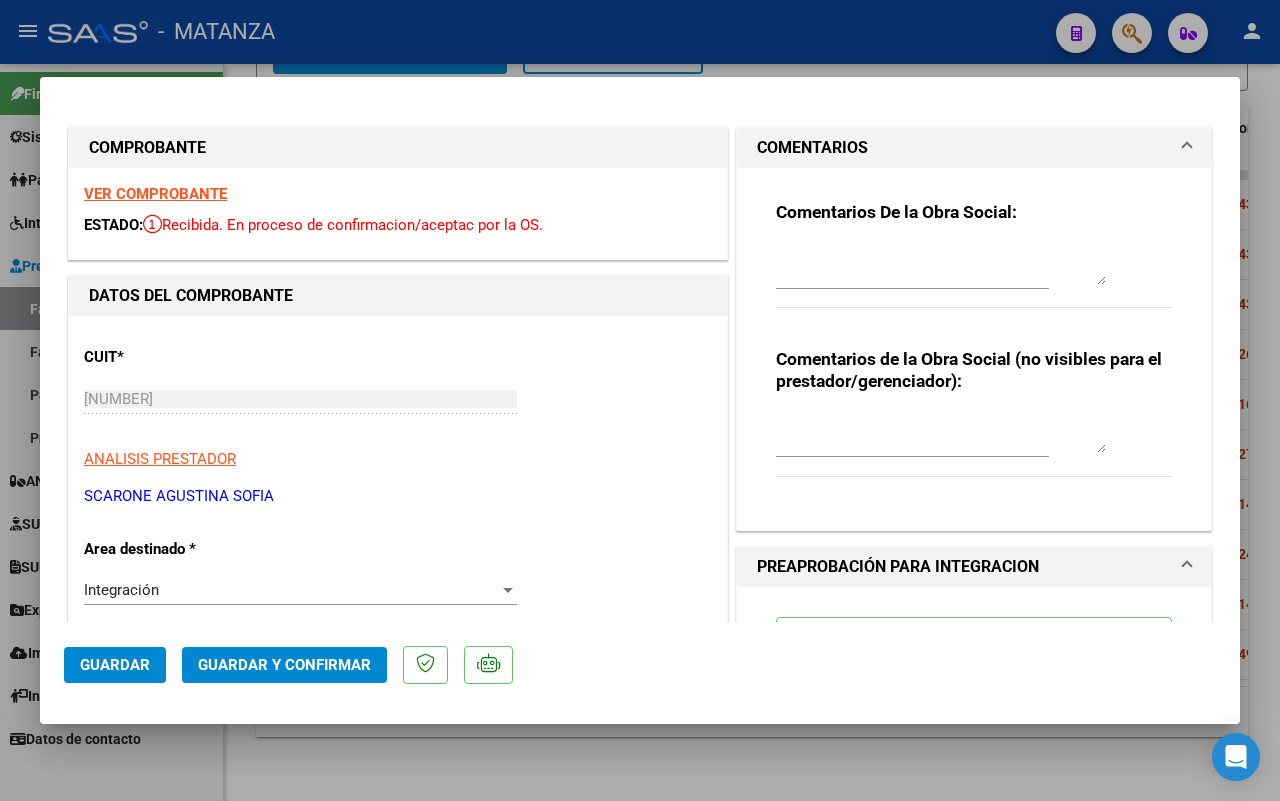 click at bounding box center (941, 265) 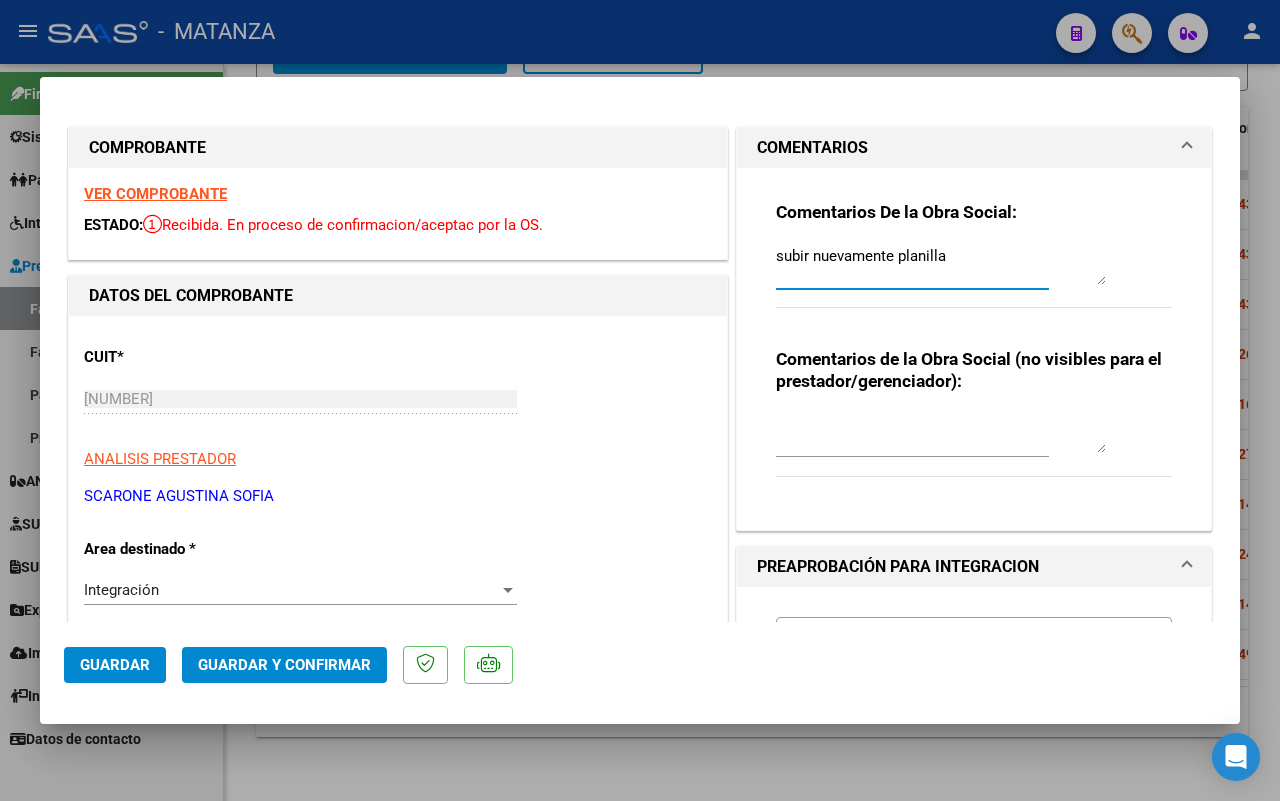 type on "subir nuevamente planilla" 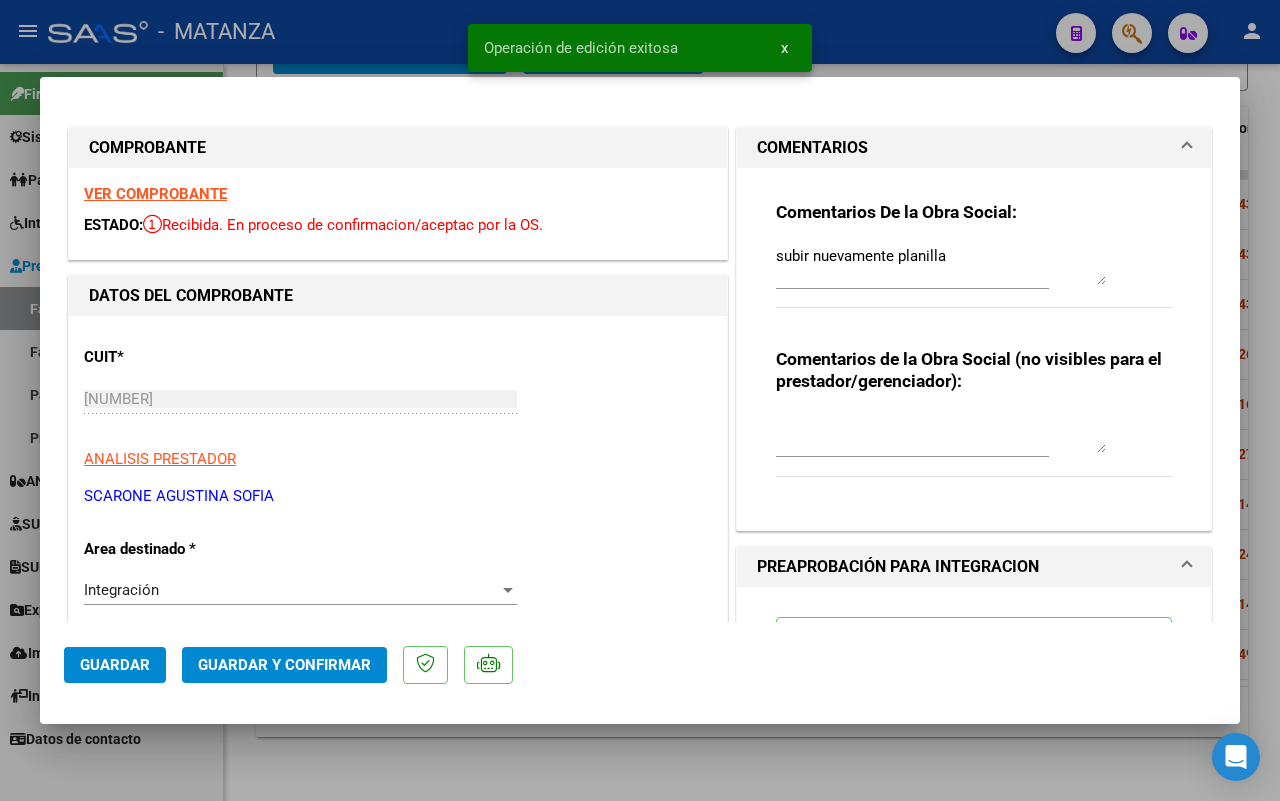 drag, startPoint x: 446, startPoint y: 753, endPoint x: 780, endPoint y: 608, distance: 364.11673 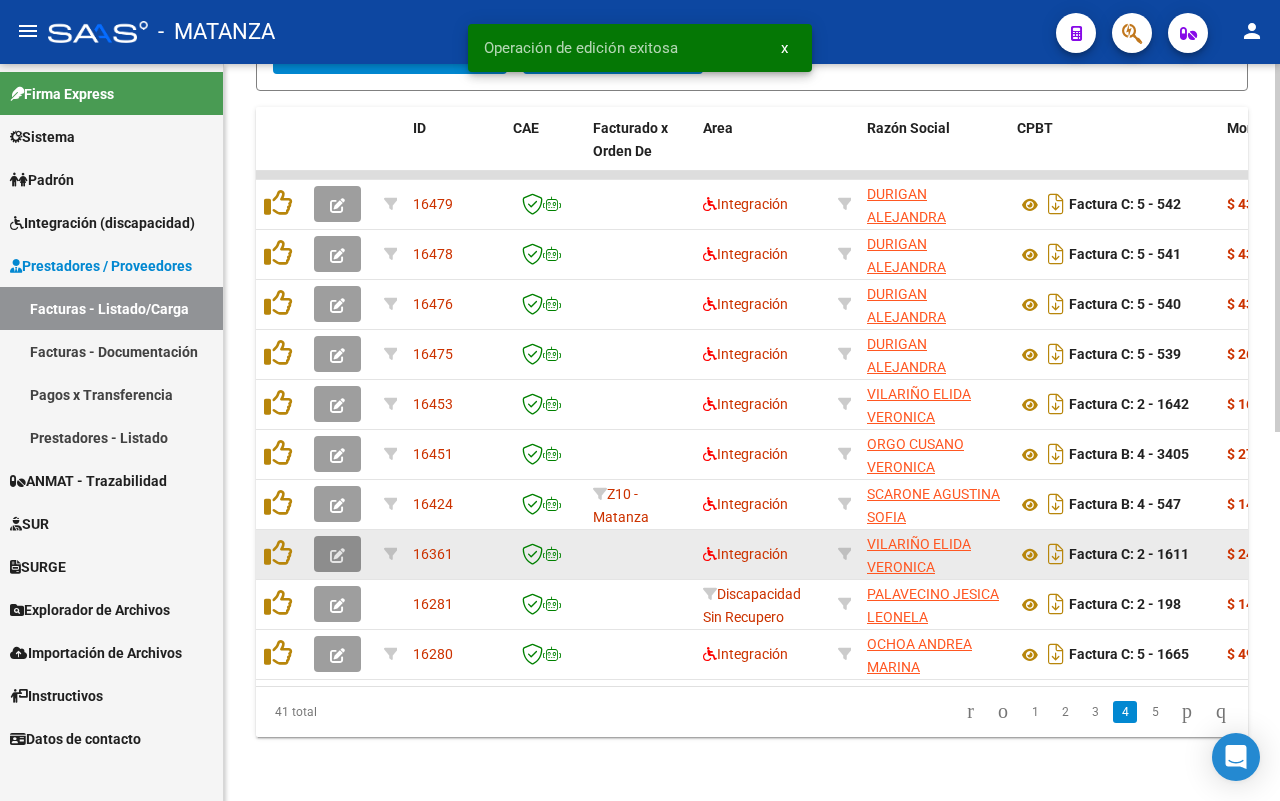 click 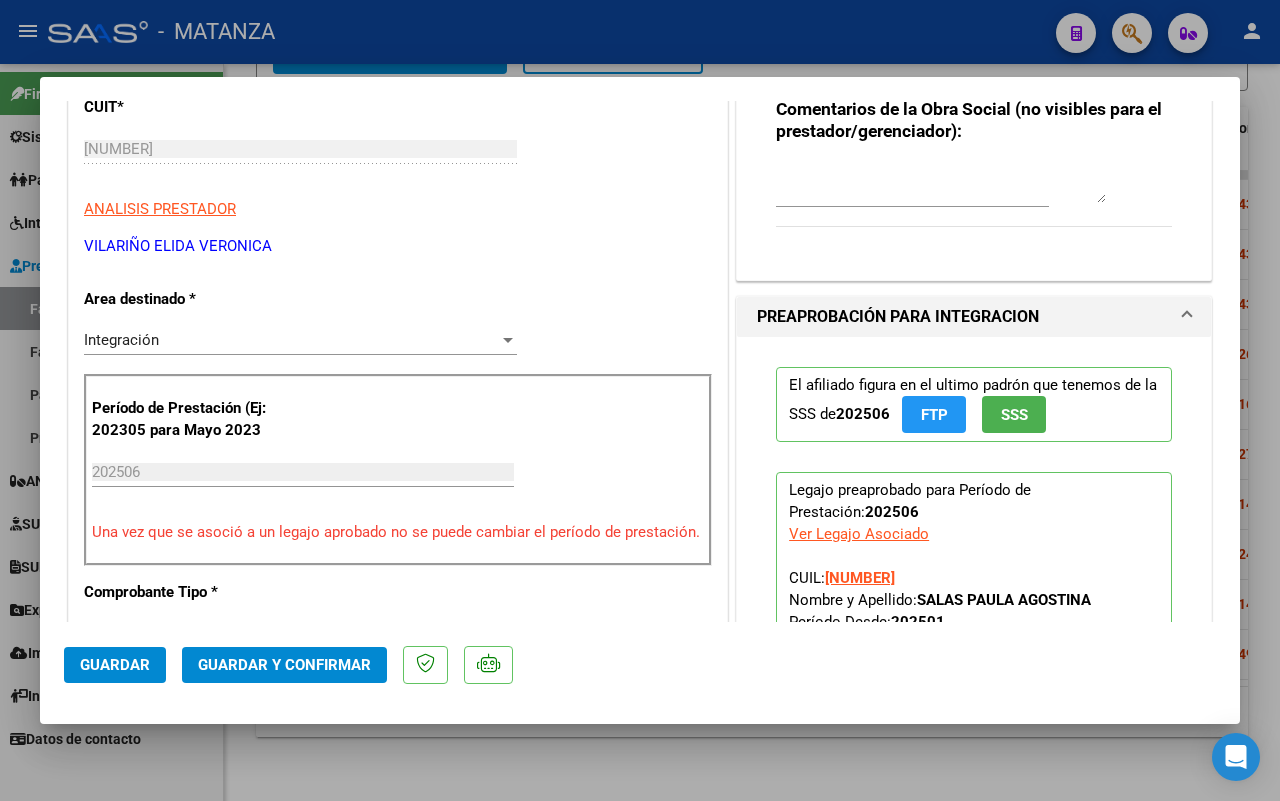 scroll, scrollTop: 500, scrollLeft: 0, axis: vertical 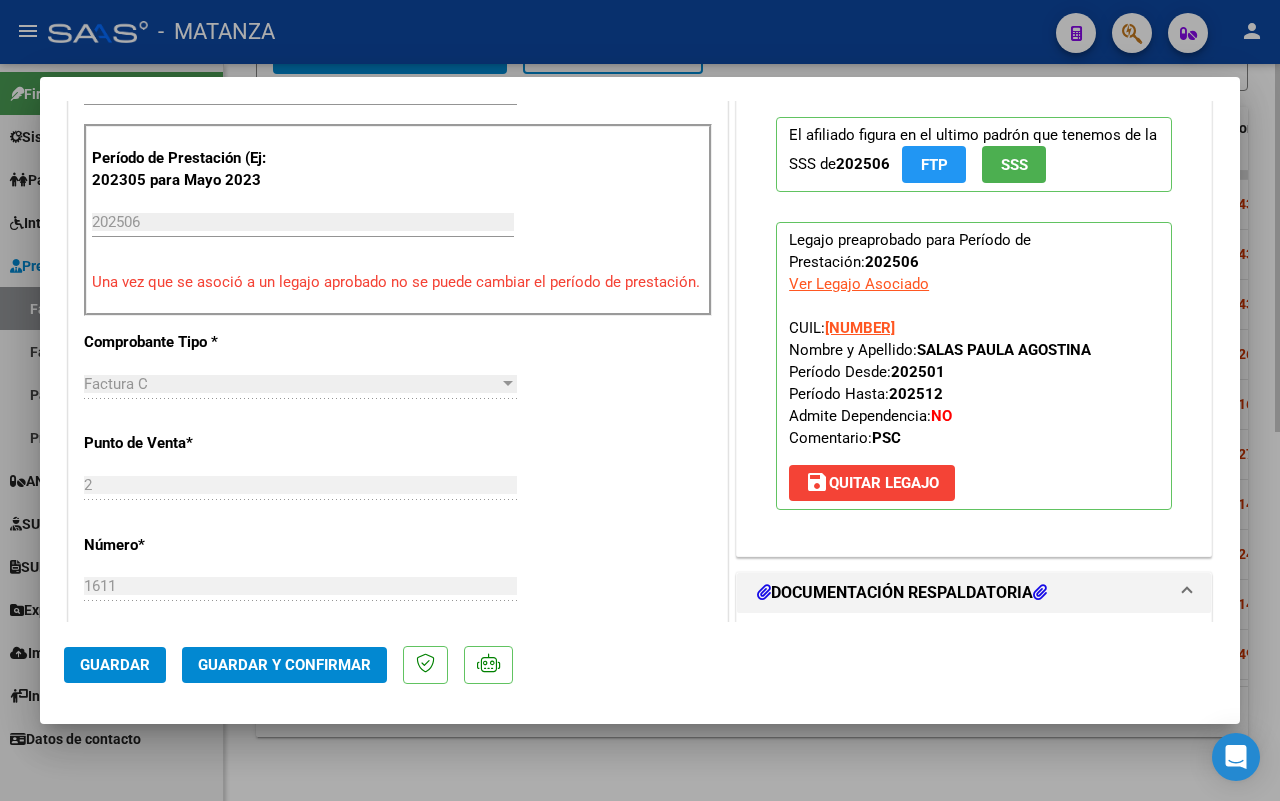 click at bounding box center [640, 400] 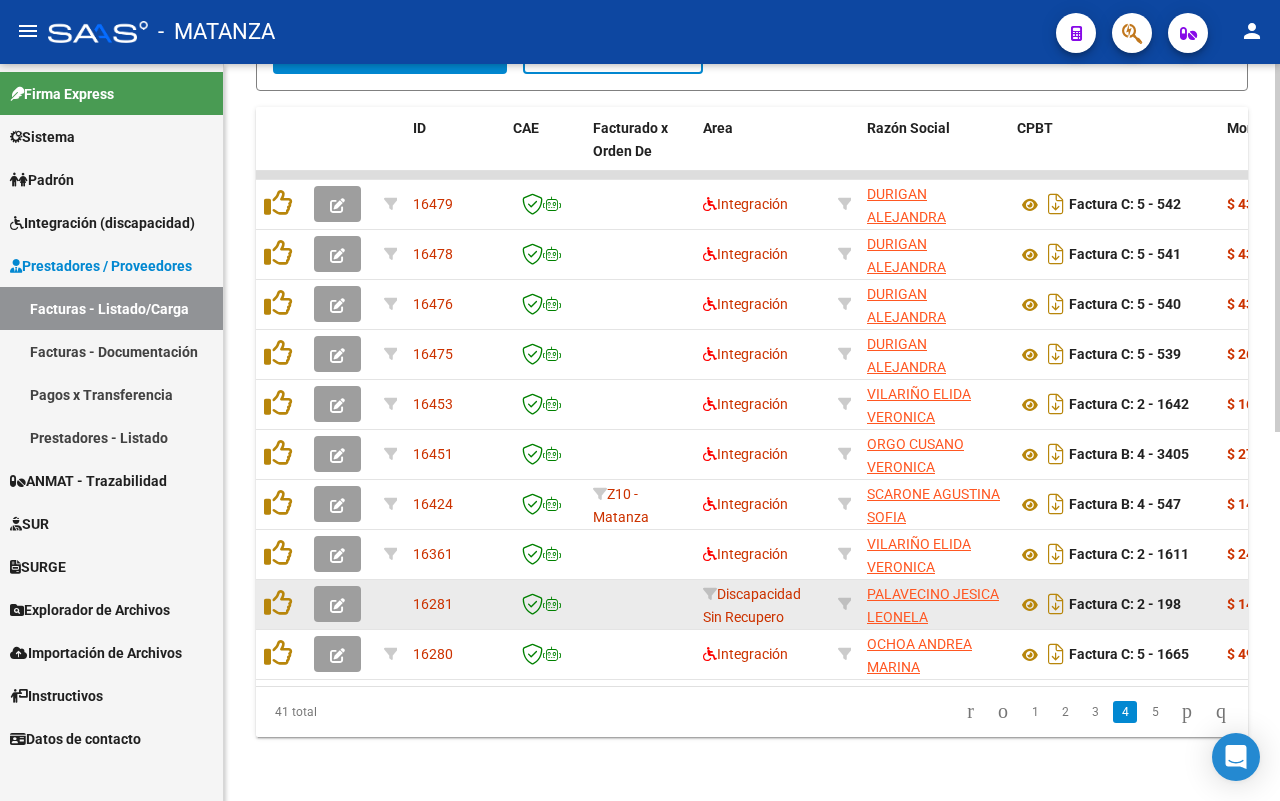 click 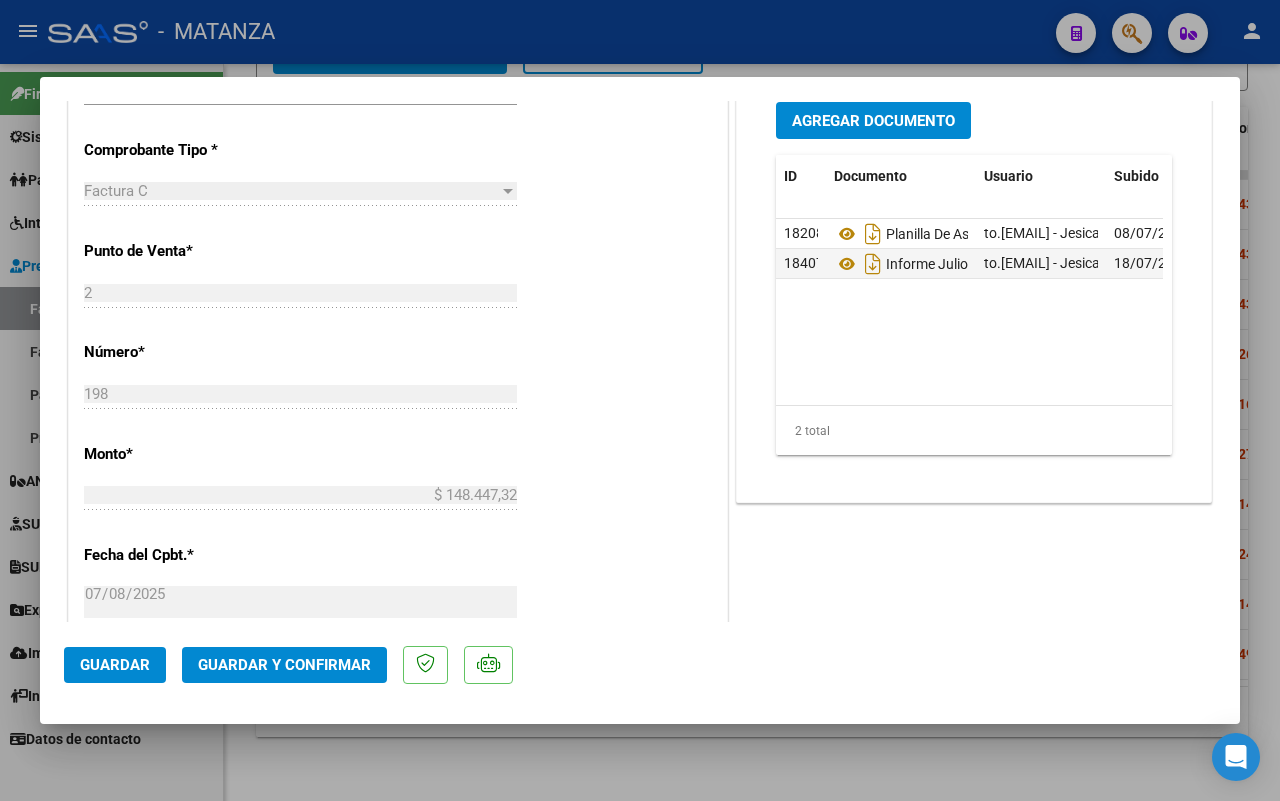 scroll, scrollTop: 625, scrollLeft: 0, axis: vertical 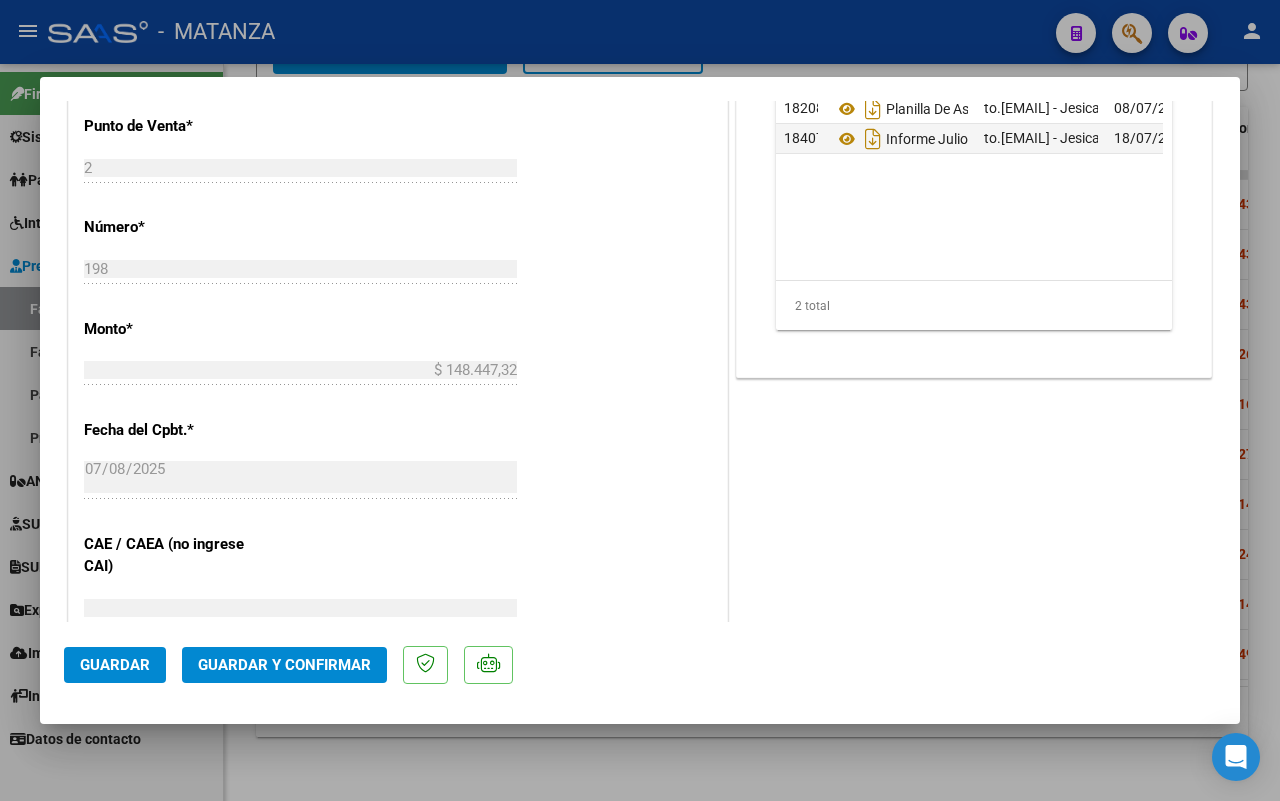 click at bounding box center [640, 400] 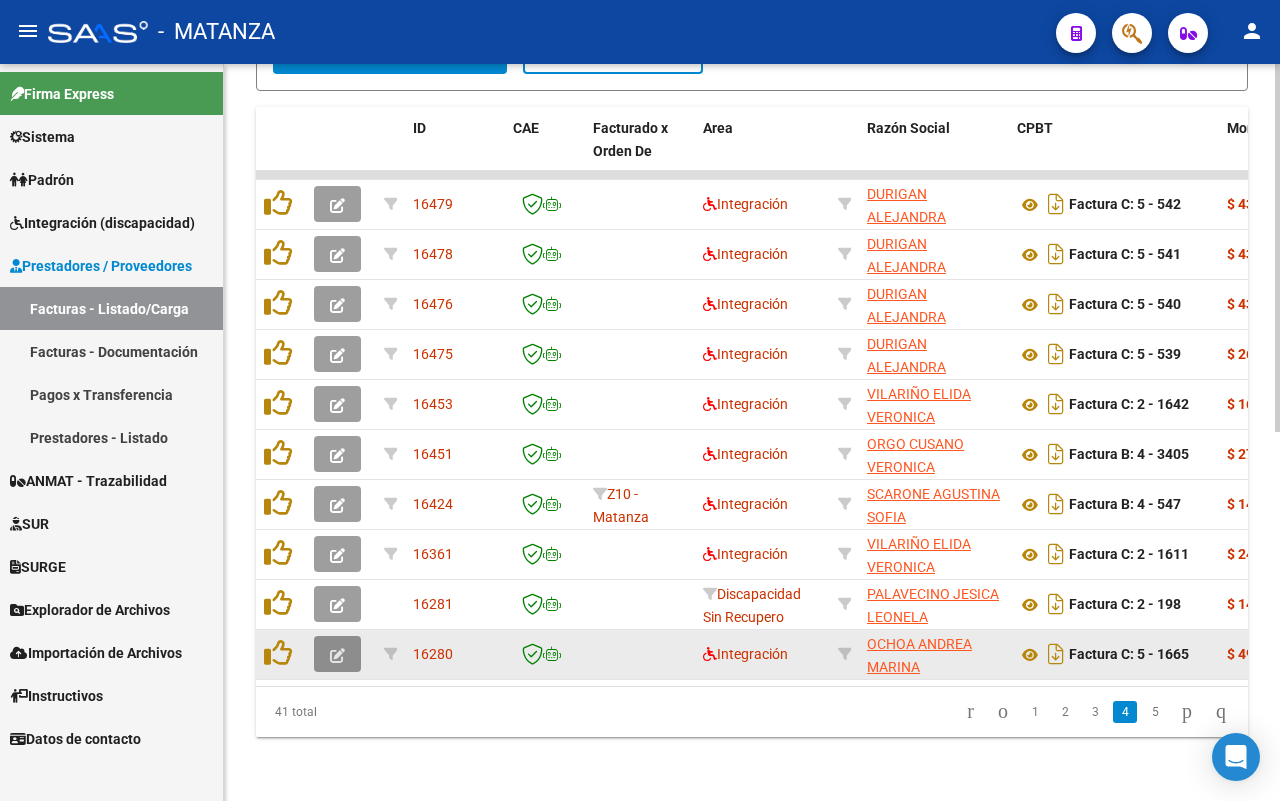 click 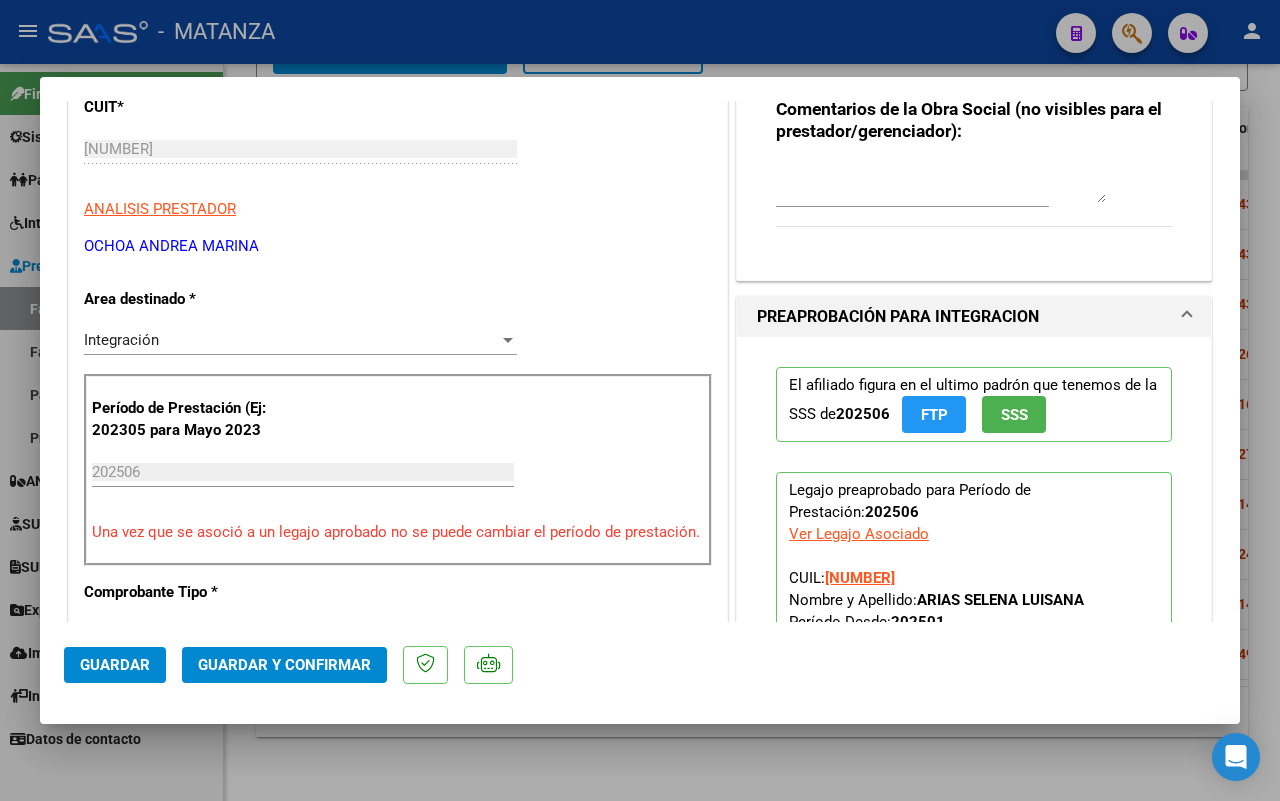 scroll, scrollTop: 0, scrollLeft: 0, axis: both 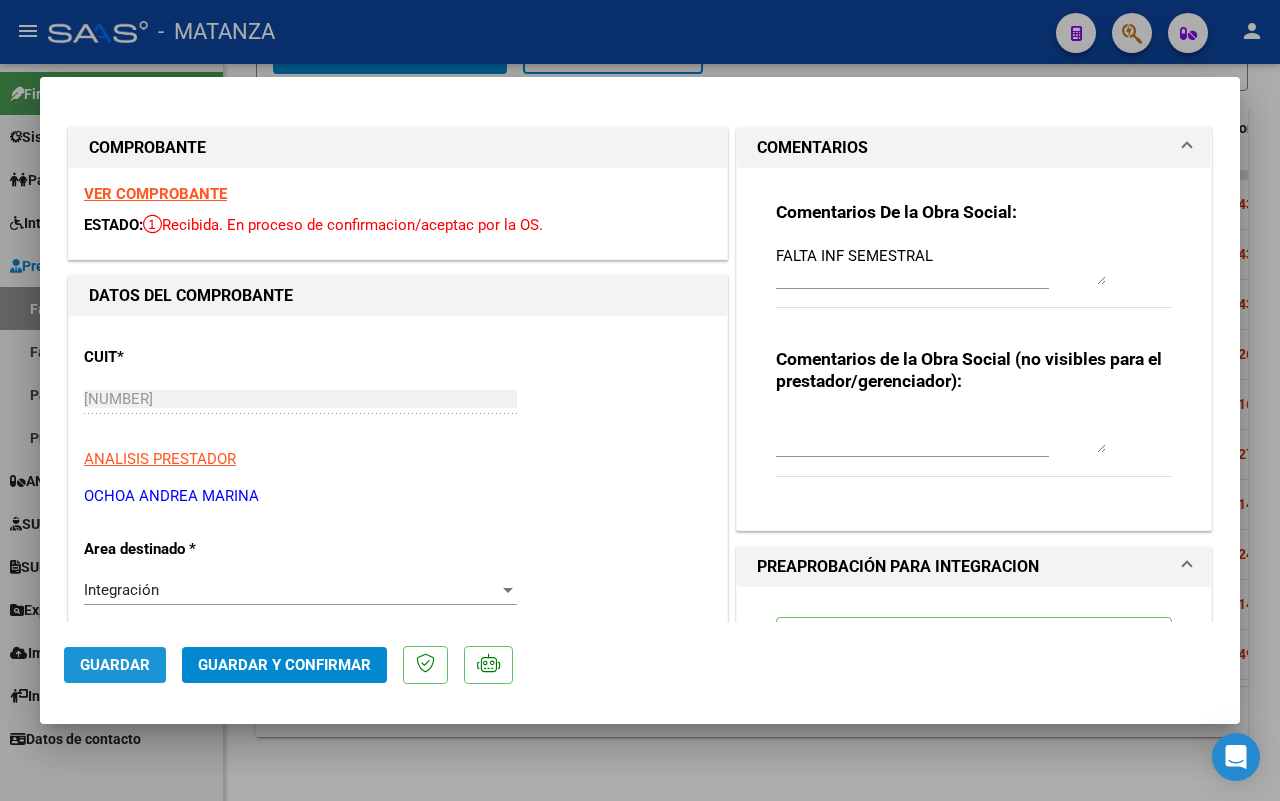 drag, startPoint x: 136, startPoint y: 672, endPoint x: 338, endPoint y: 752, distance: 217.26482 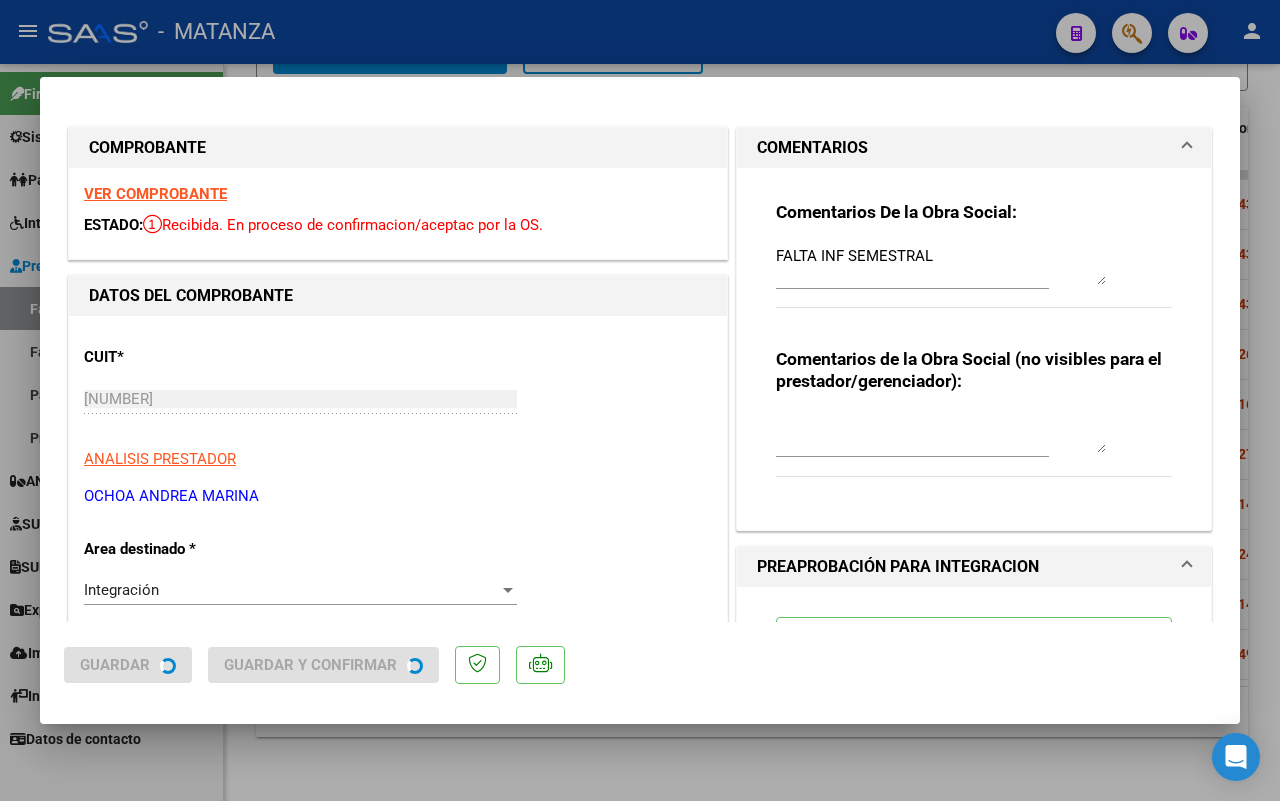 drag, startPoint x: 356, startPoint y: 746, endPoint x: 1007, endPoint y: 566, distance: 675.4265 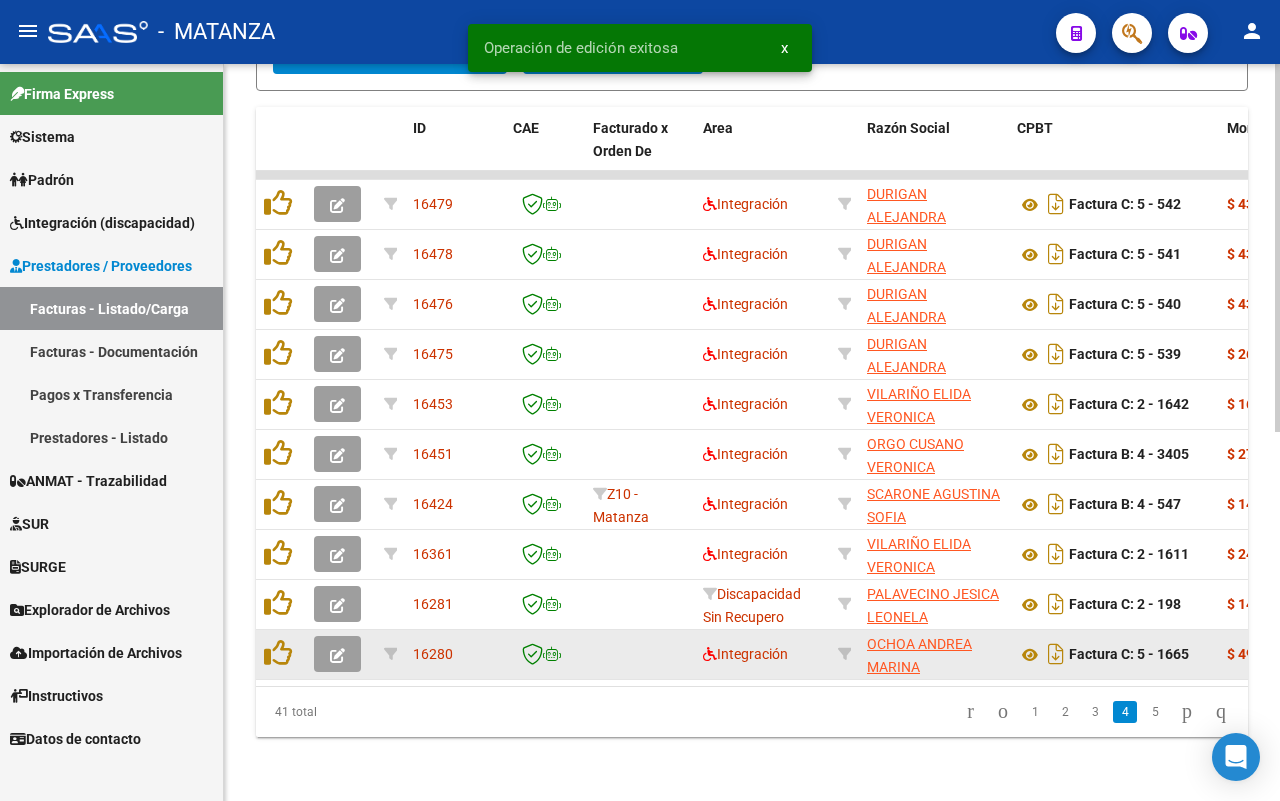 drag, startPoint x: 1145, startPoint y: 721, endPoint x: 867, endPoint y: 633, distance: 291.5956 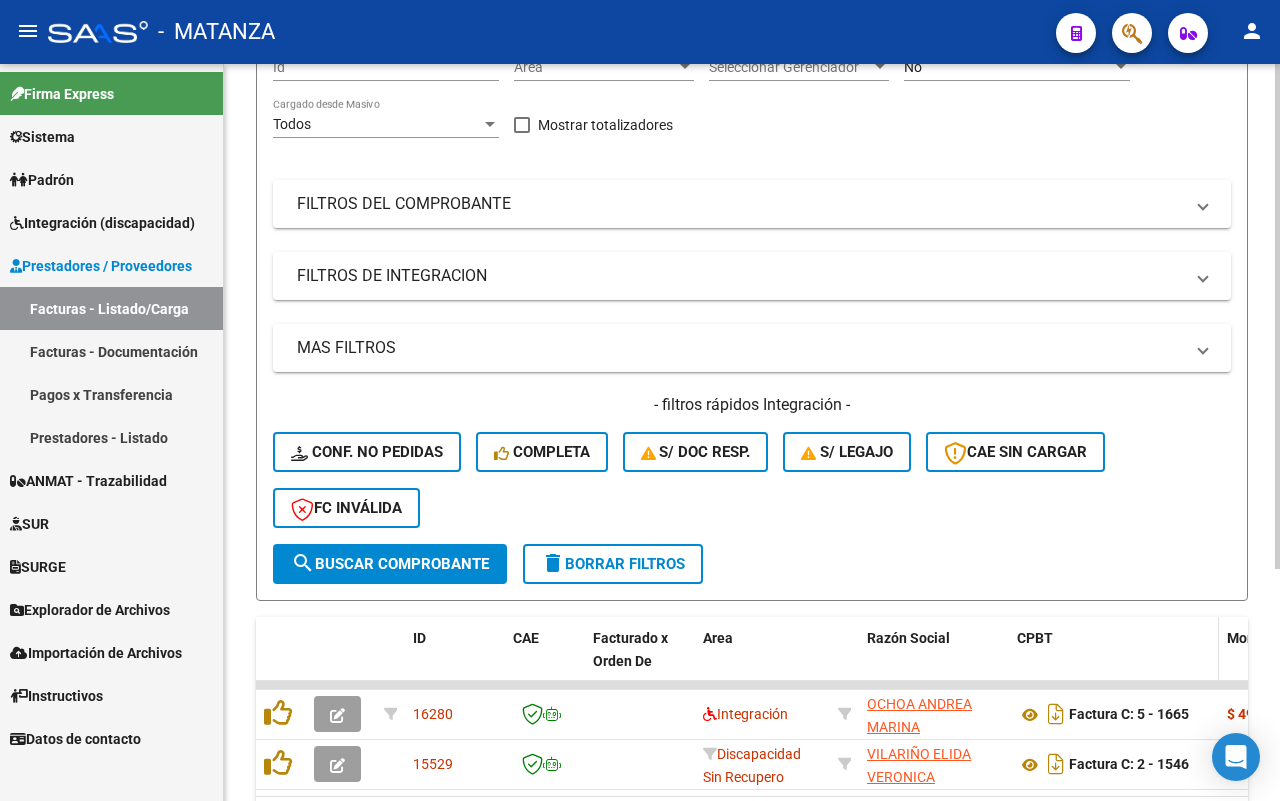 scroll, scrollTop: 338, scrollLeft: 0, axis: vertical 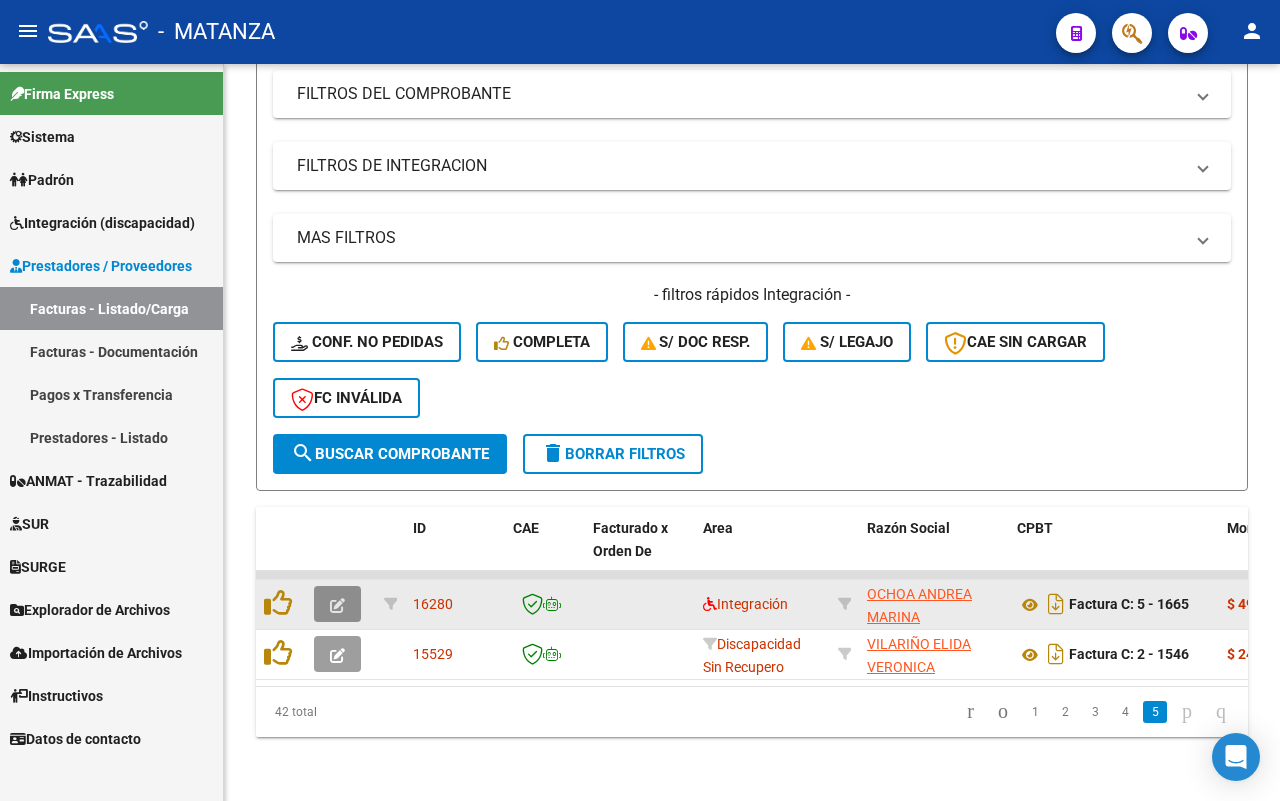 click 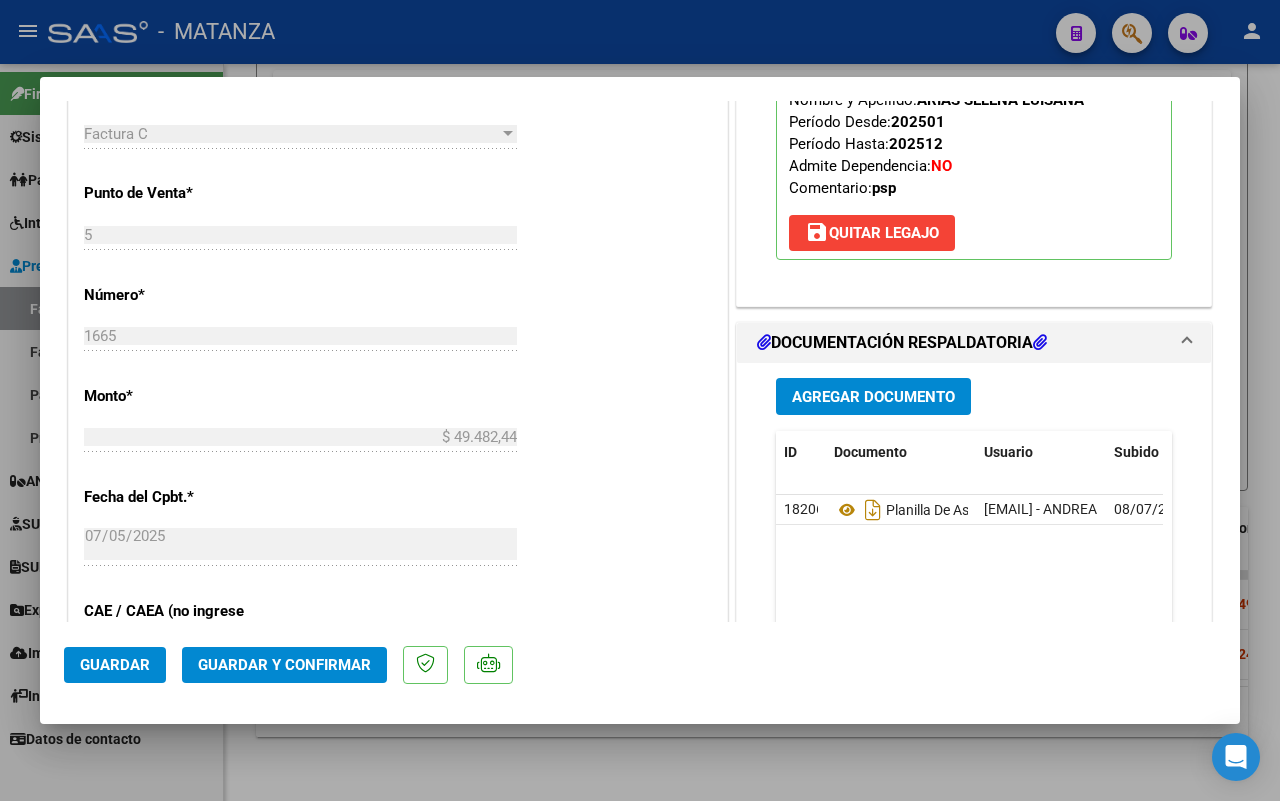 scroll, scrollTop: 1000, scrollLeft: 0, axis: vertical 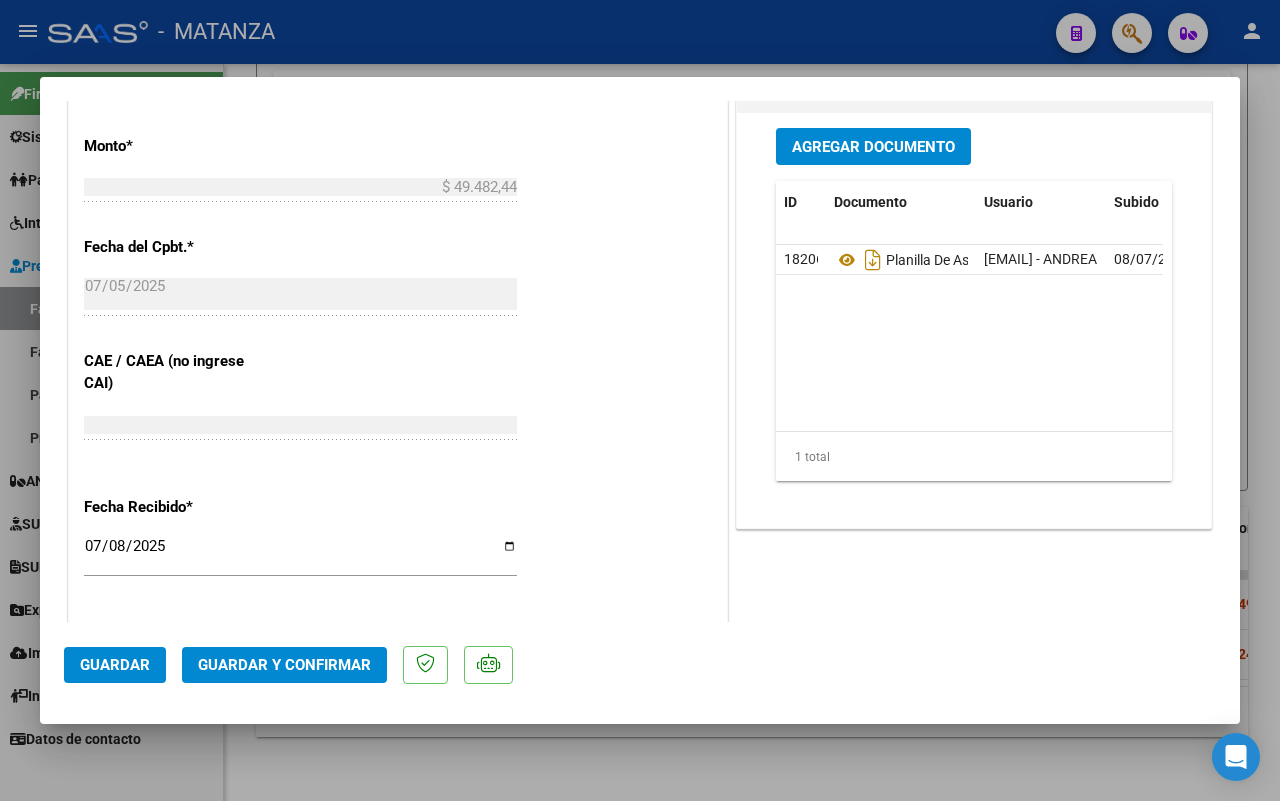 click at bounding box center (640, 400) 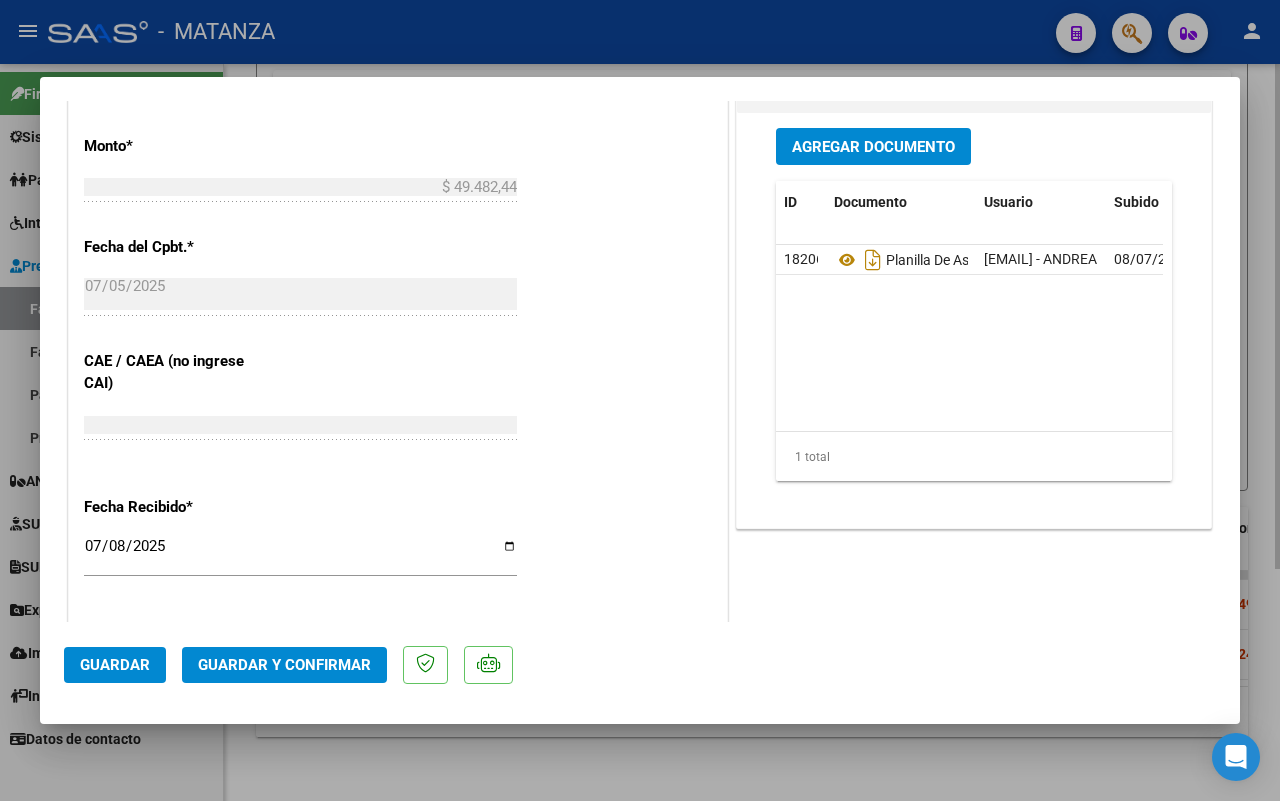 type 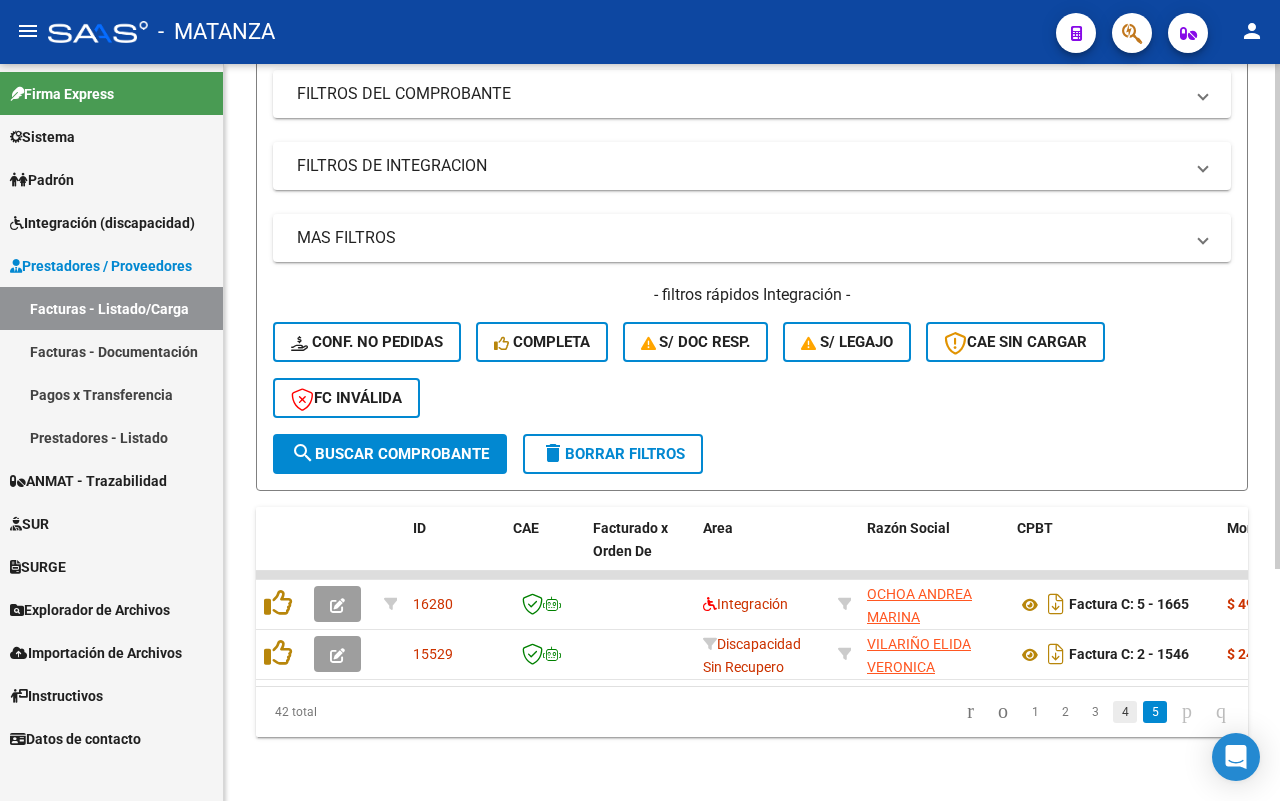 click on "4" 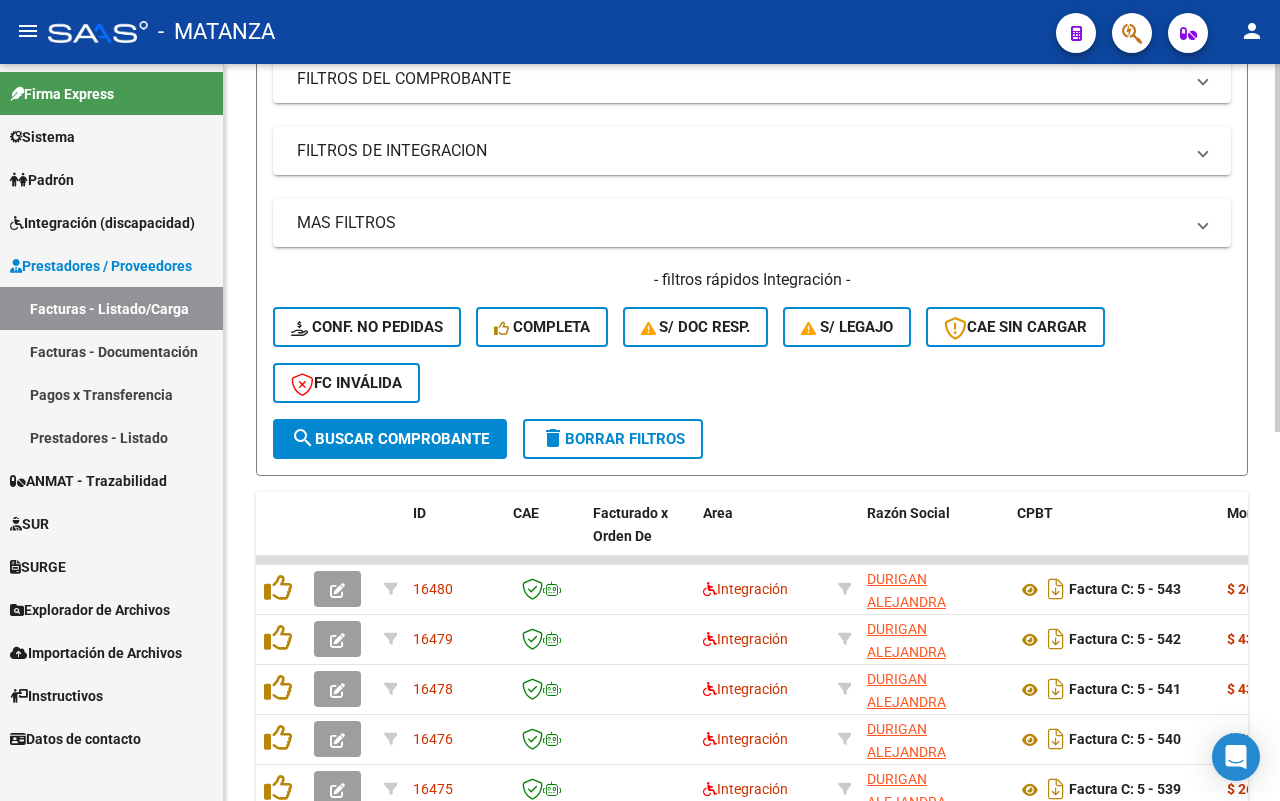 scroll, scrollTop: 738, scrollLeft: 0, axis: vertical 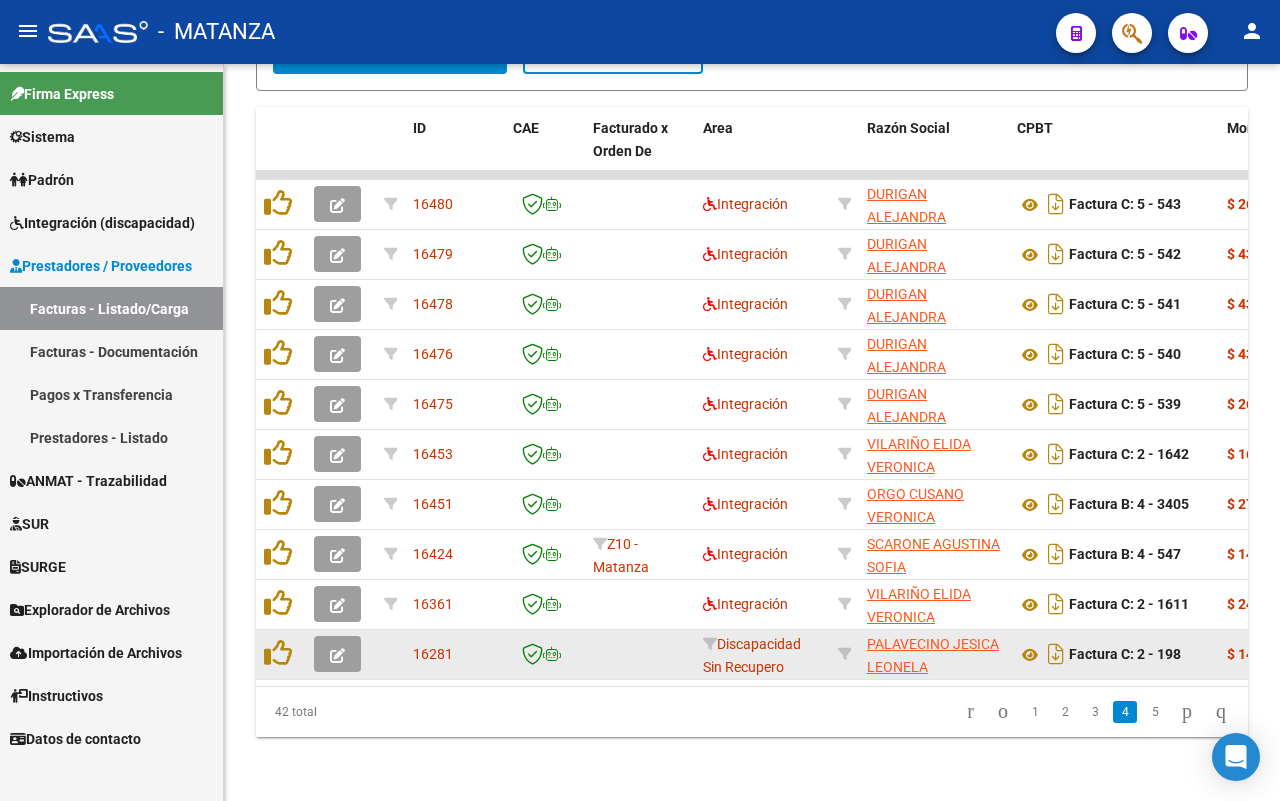 drag, startPoint x: 1136, startPoint y: 713, endPoint x: 840, endPoint y: 628, distance: 307.96265 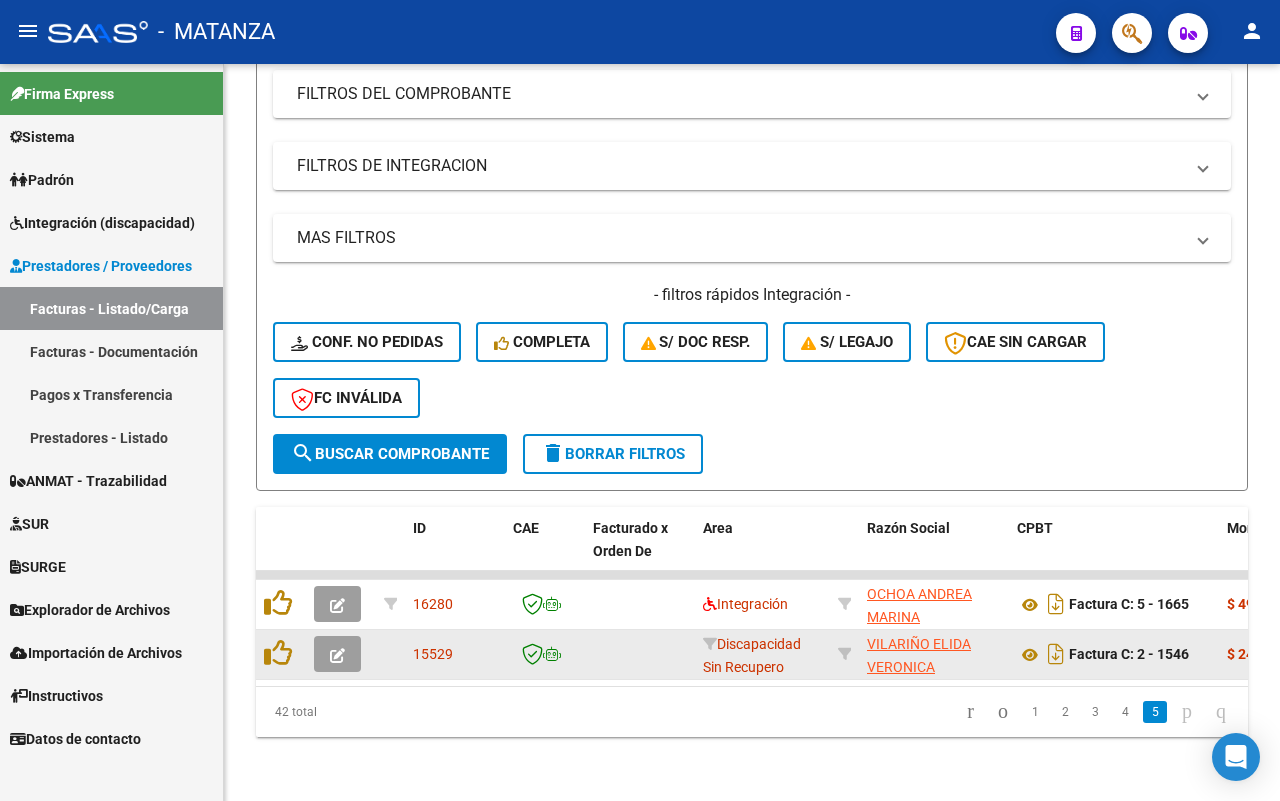 scroll, scrollTop: 338, scrollLeft: 0, axis: vertical 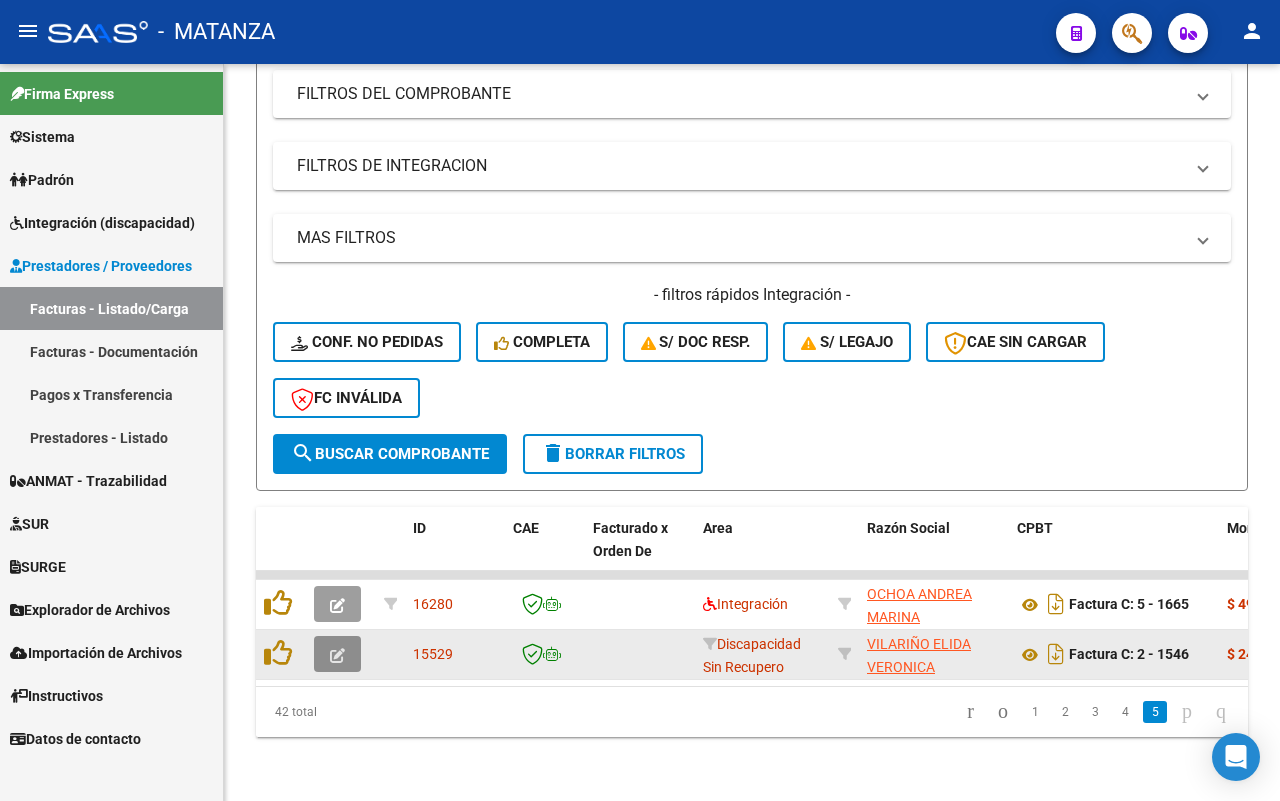 click 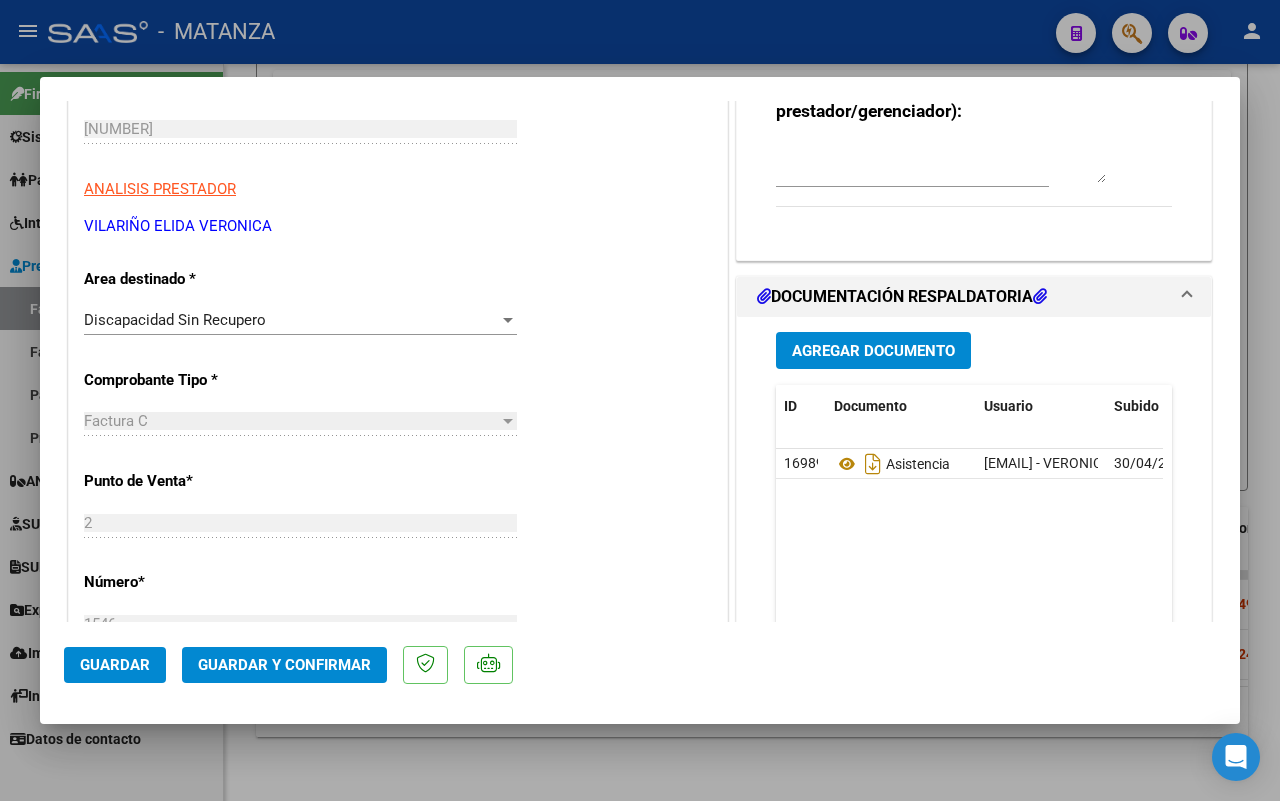 scroll, scrollTop: 375, scrollLeft: 0, axis: vertical 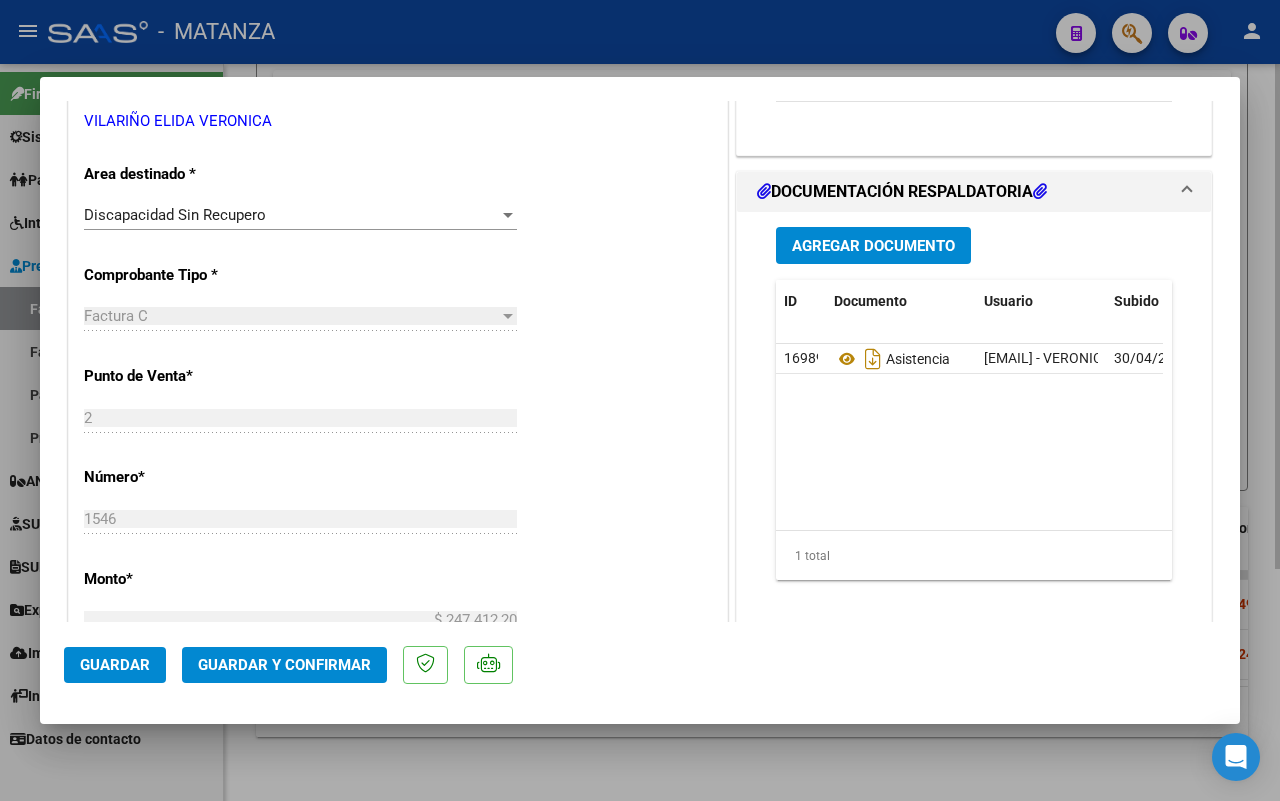 drag, startPoint x: 436, startPoint y: 758, endPoint x: 305, endPoint y: 795, distance: 136.12494 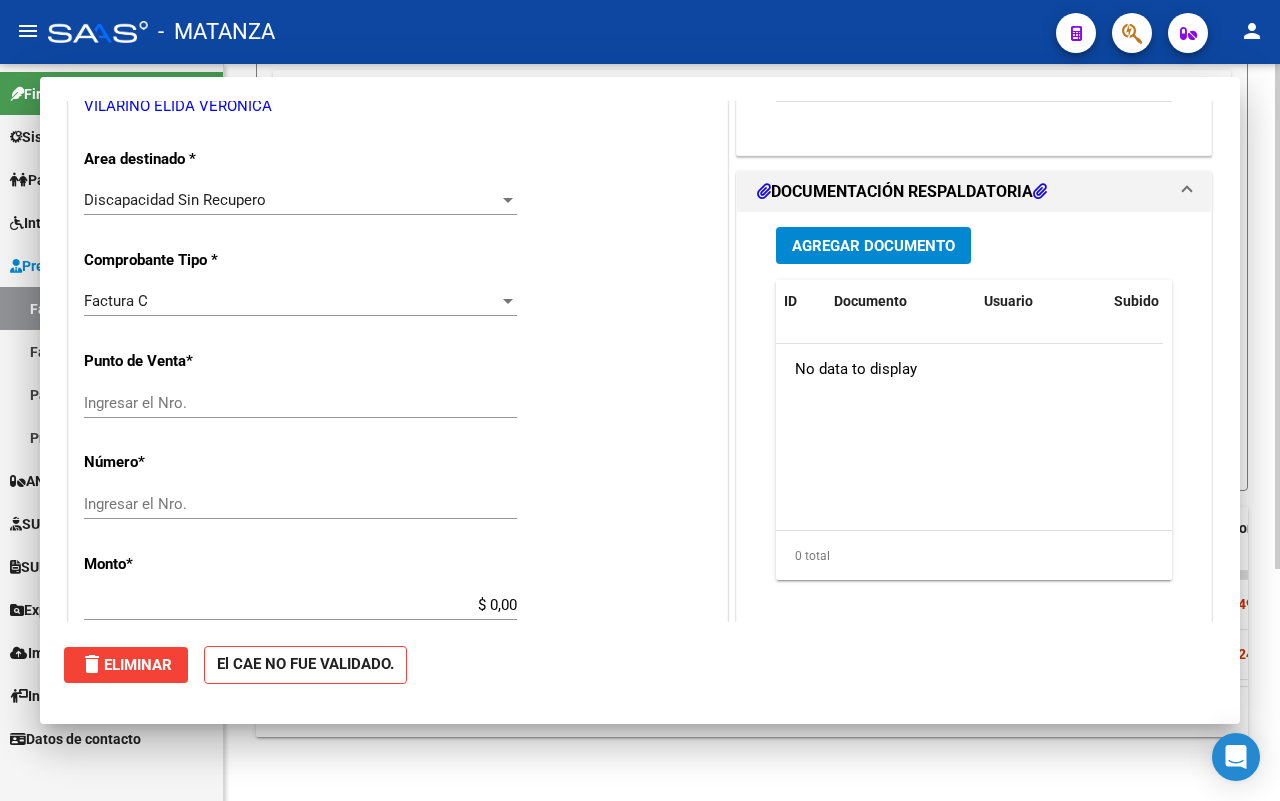scroll, scrollTop: 0, scrollLeft: 0, axis: both 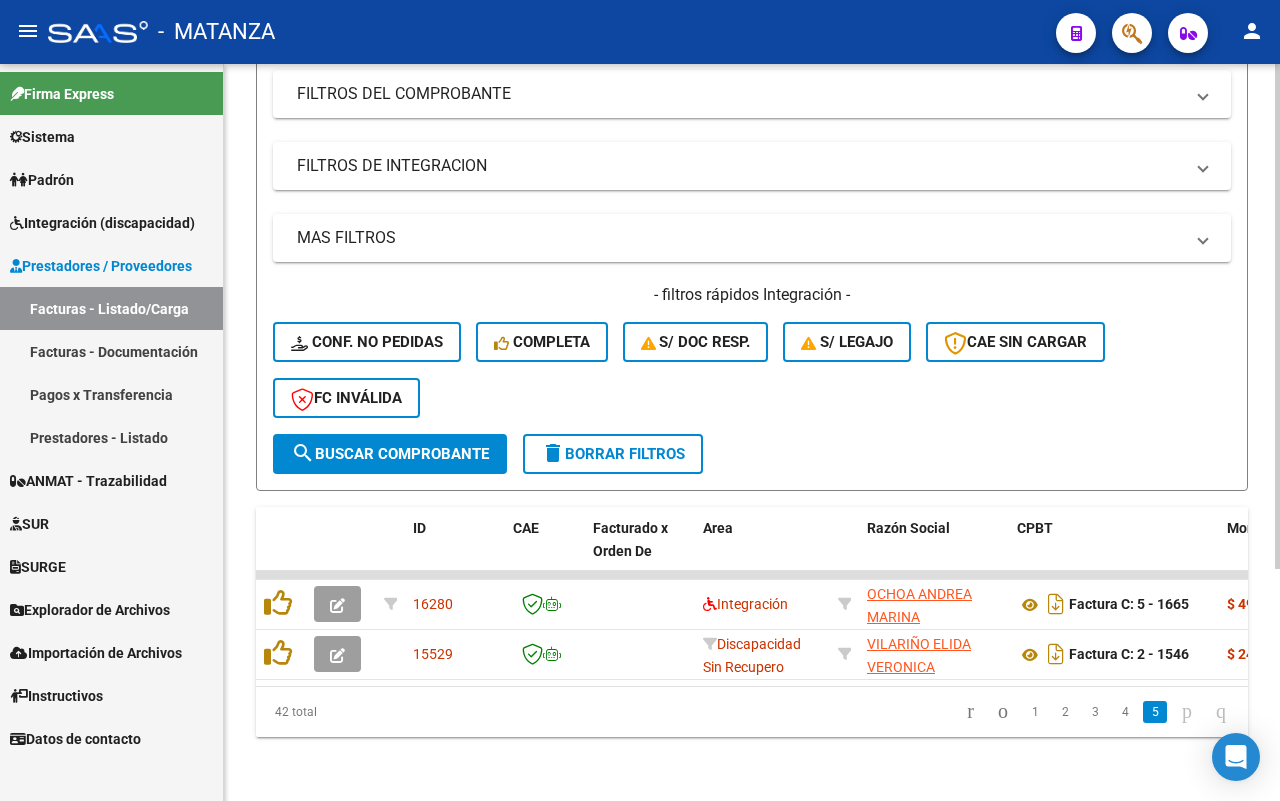 drag, startPoint x: 1021, startPoint y: 713, endPoint x: 576, endPoint y: 722, distance: 445.091 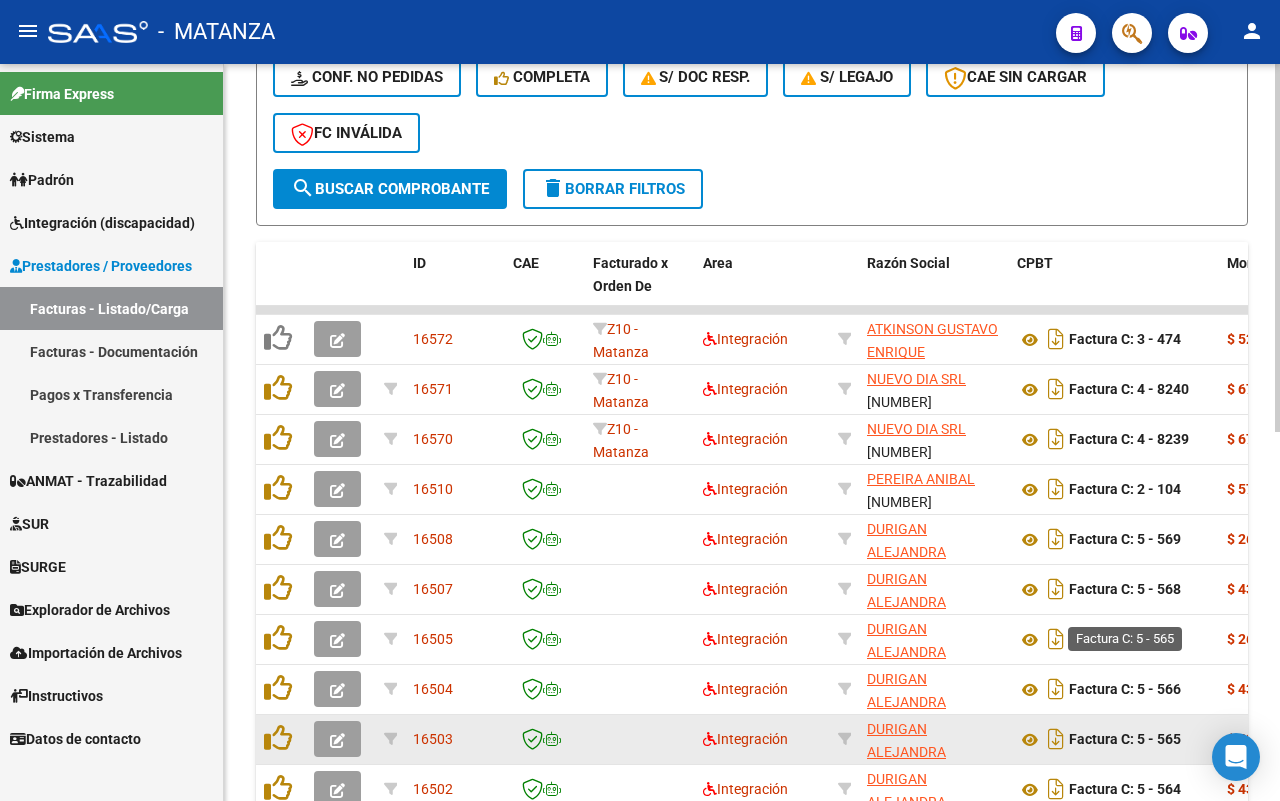 scroll, scrollTop: 713, scrollLeft: 0, axis: vertical 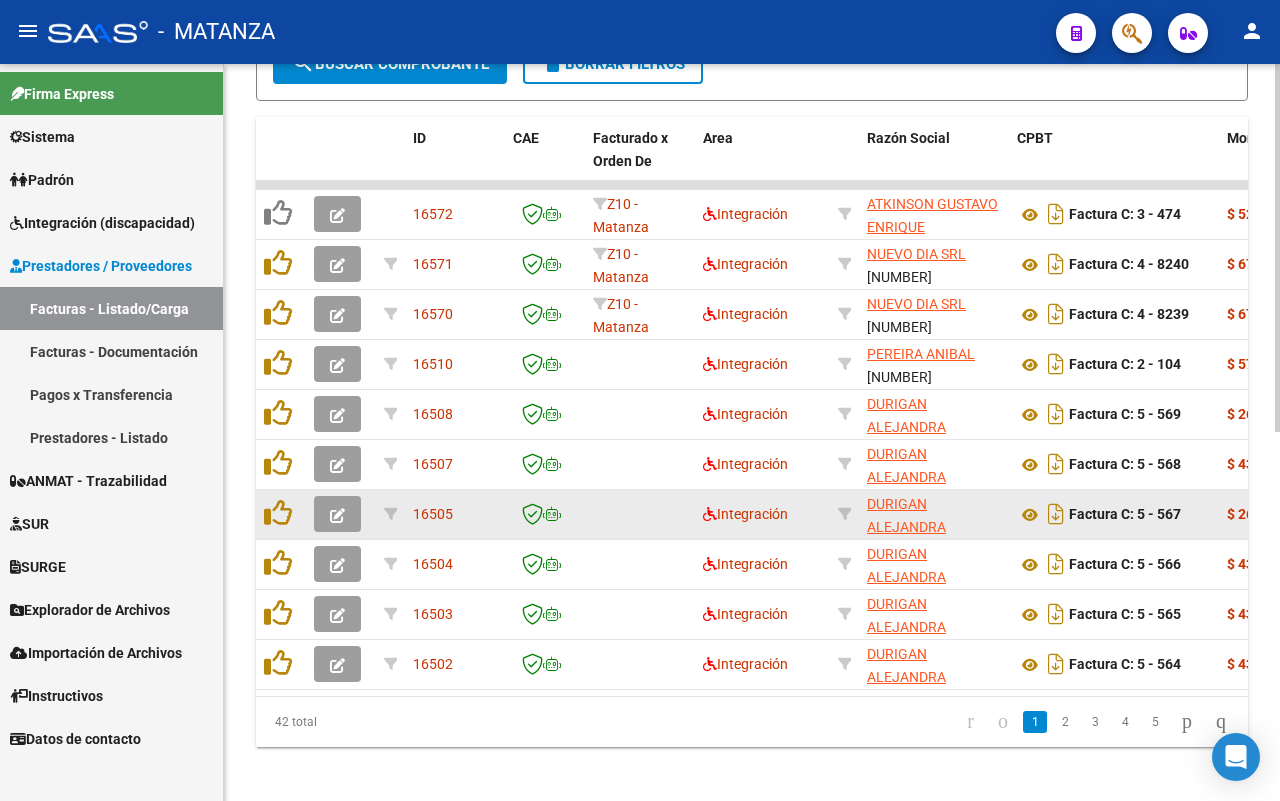 click 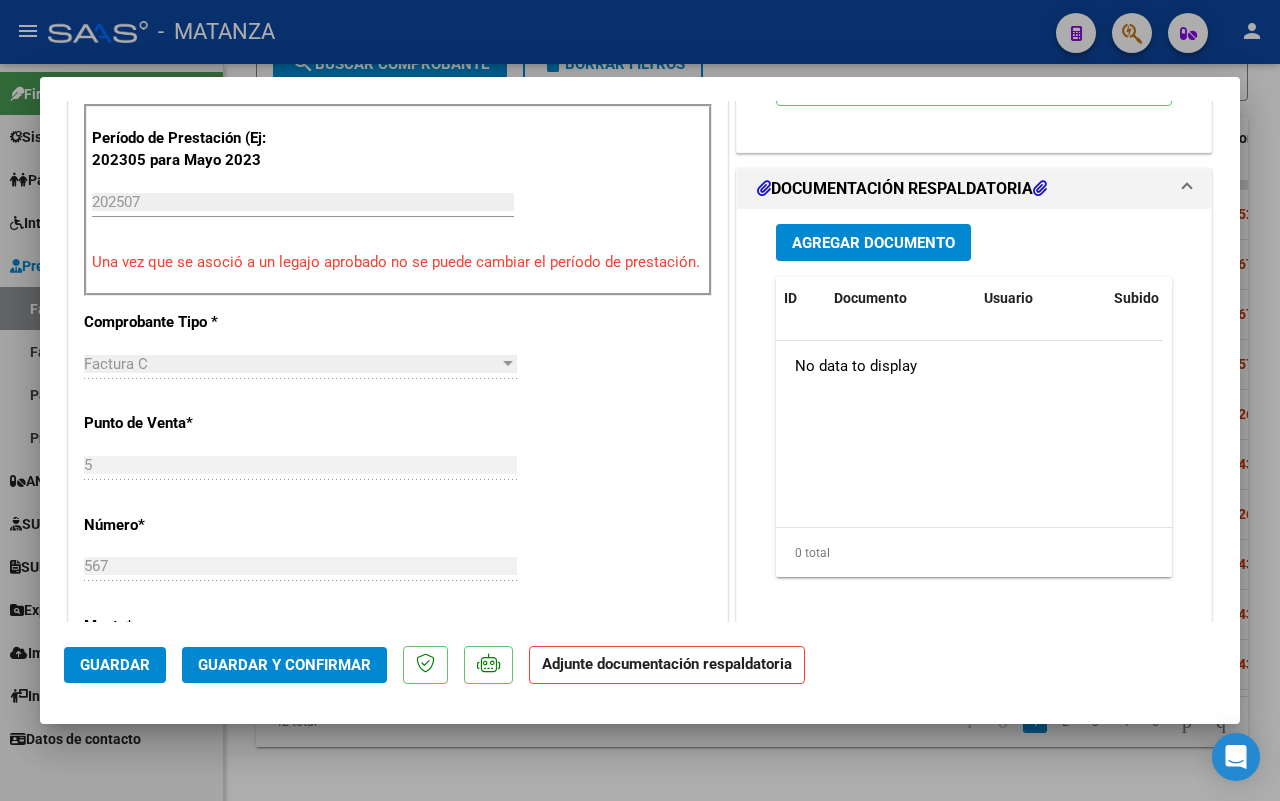 scroll, scrollTop: 750, scrollLeft: 0, axis: vertical 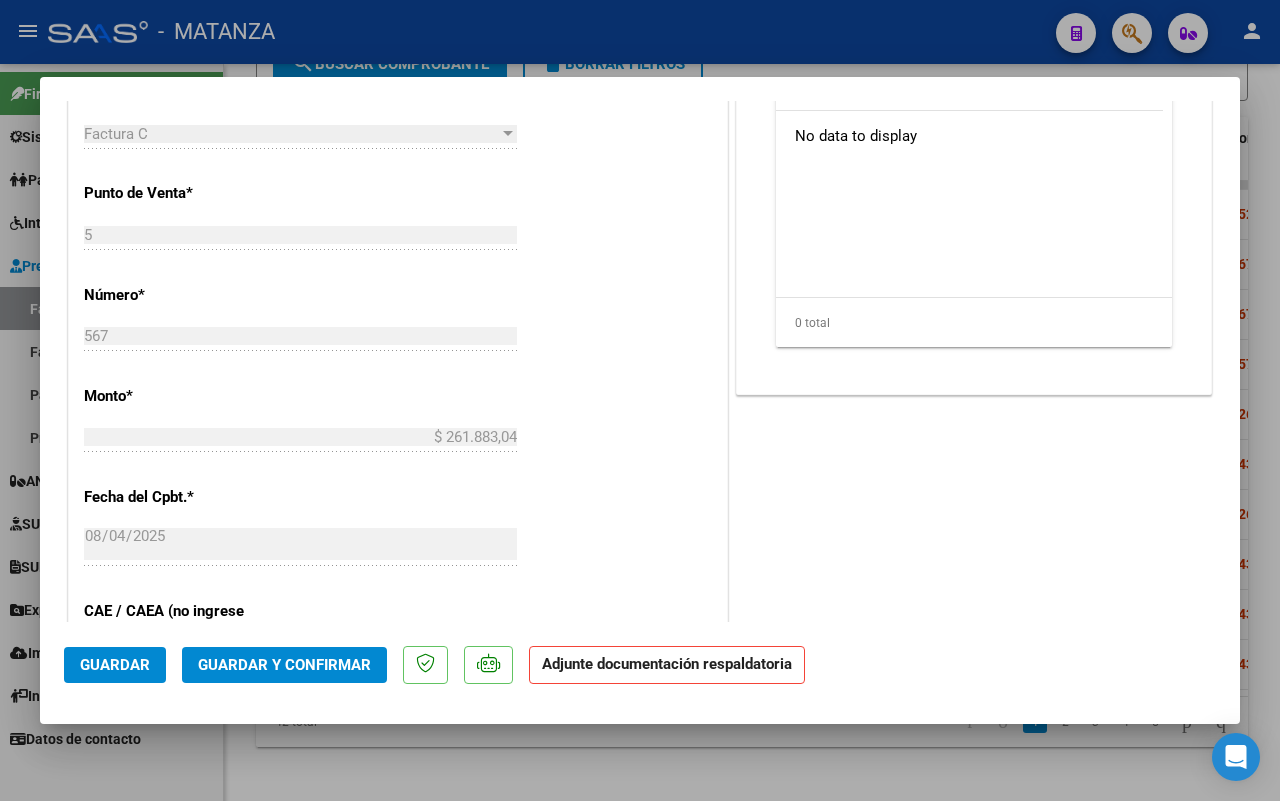click at bounding box center [640, 400] 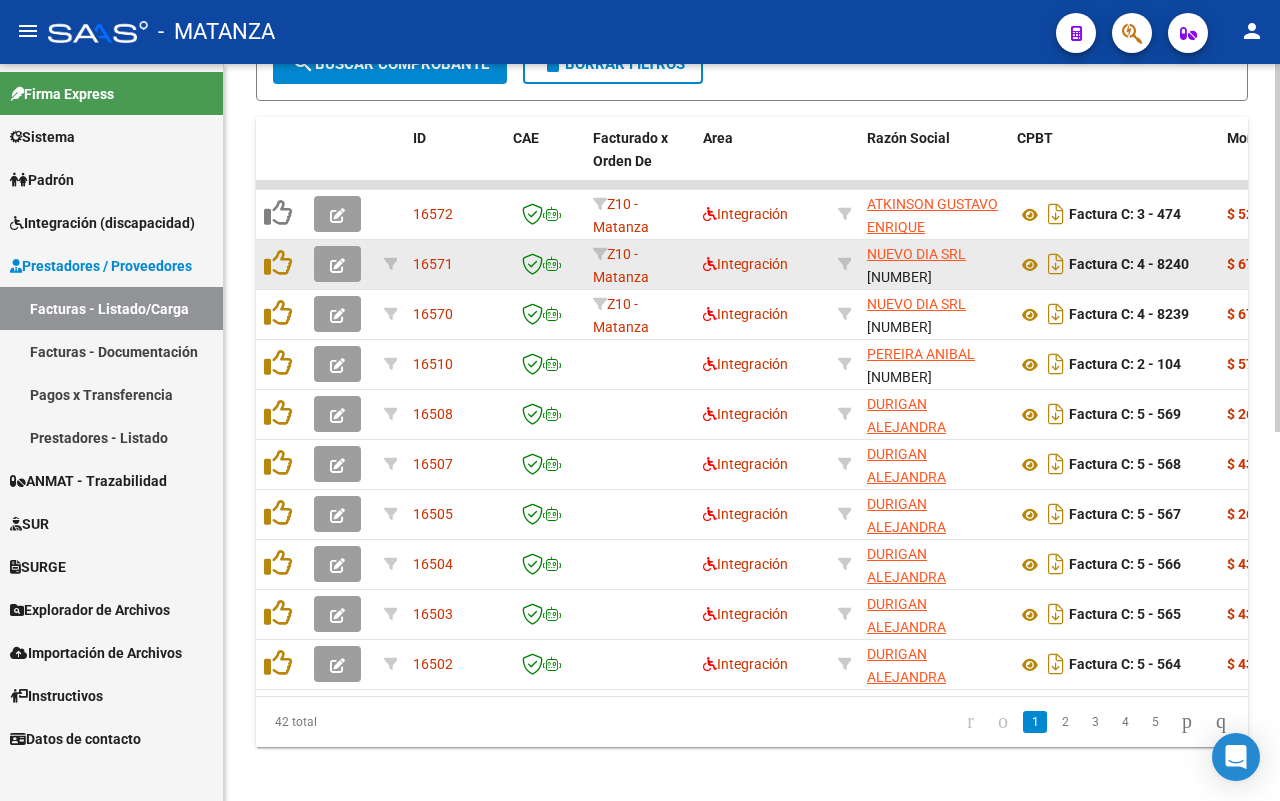 scroll, scrollTop: 463, scrollLeft: 0, axis: vertical 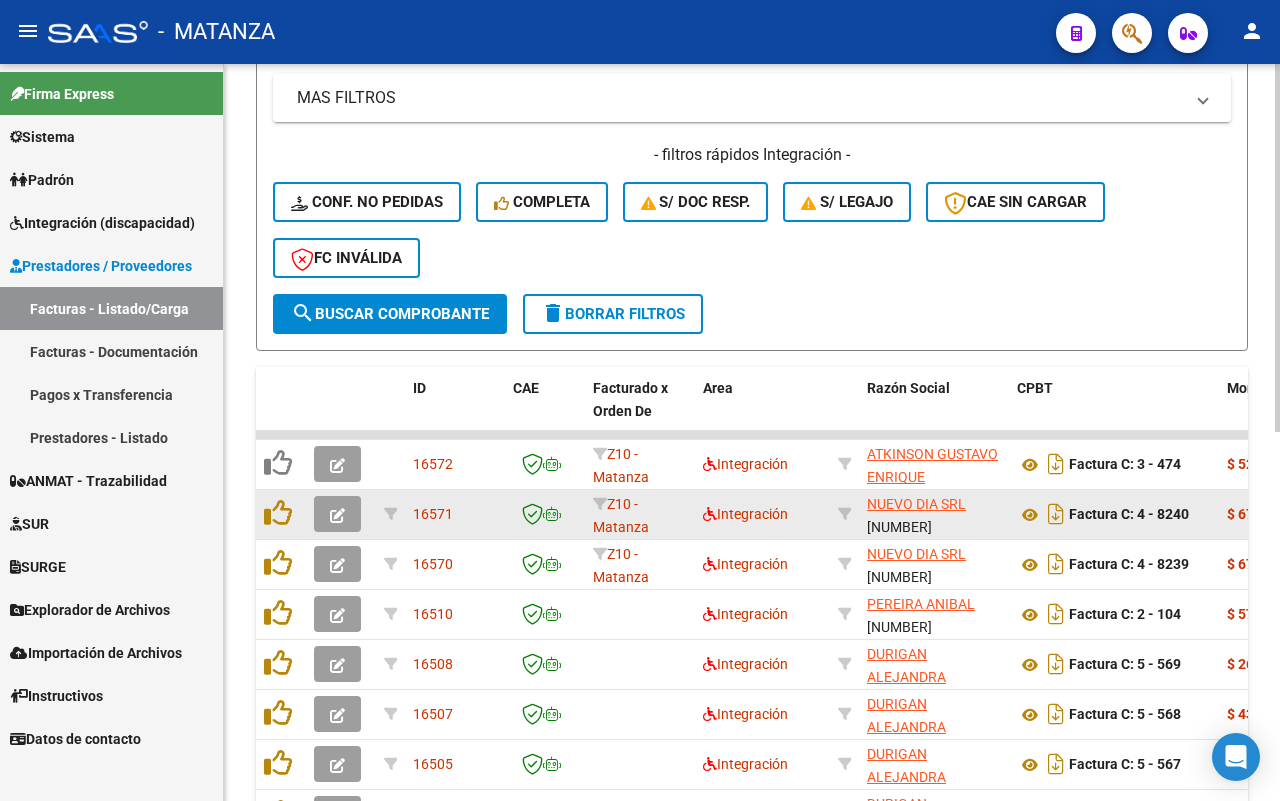 click 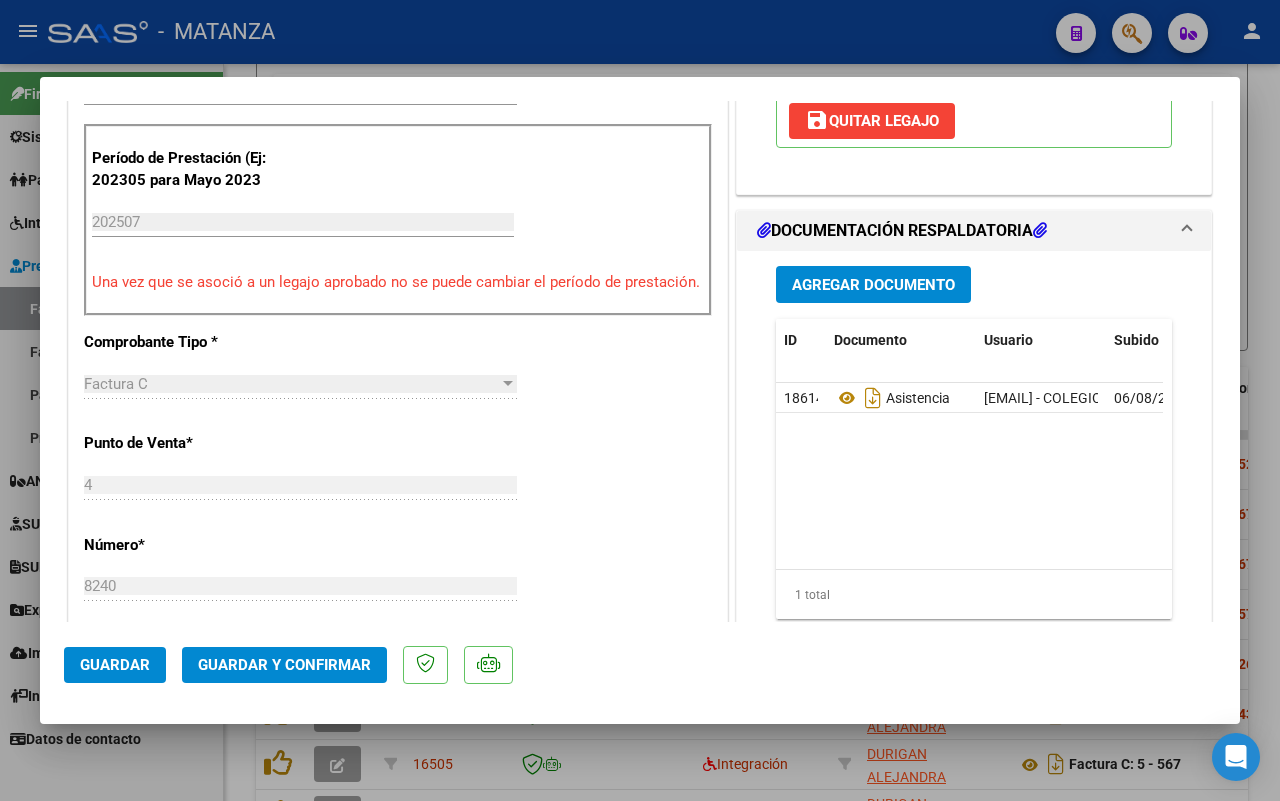 scroll, scrollTop: 625, scrollLeft: 0, axis: vertical 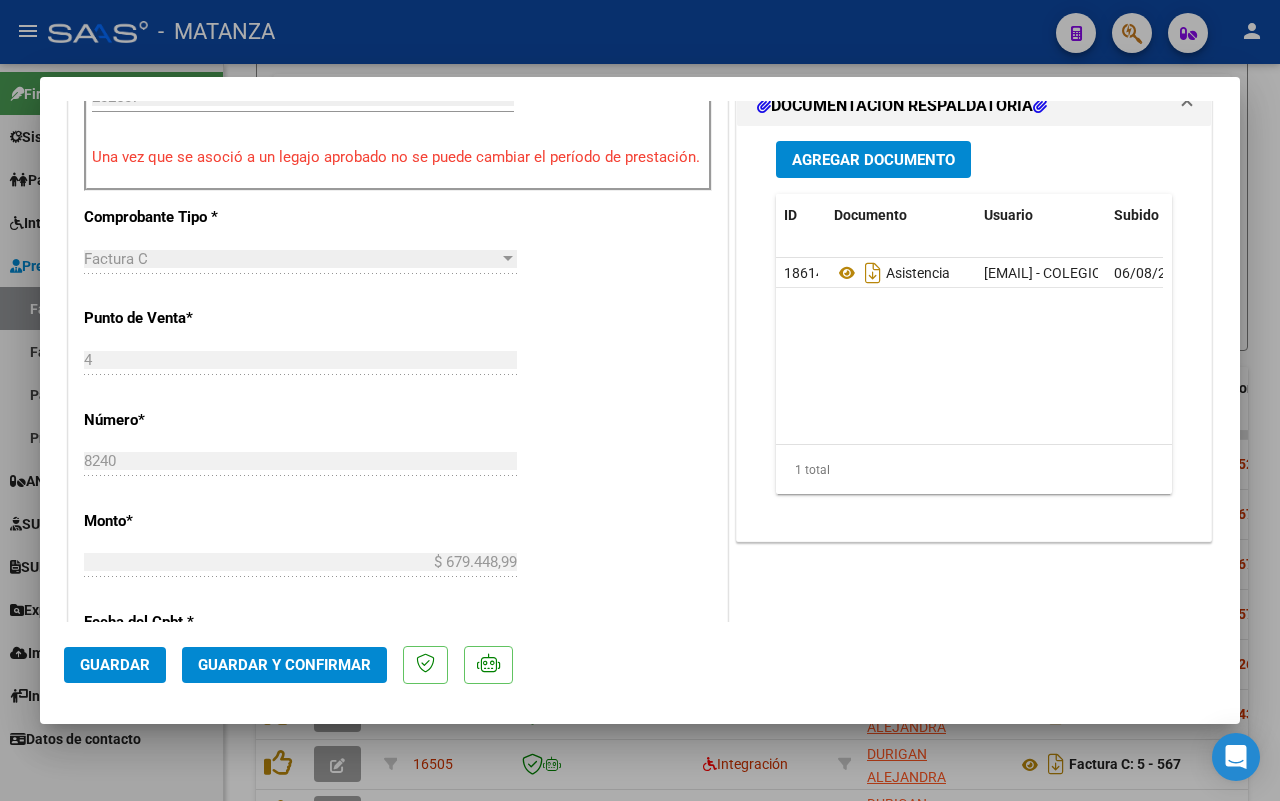 click on "Guardar y Confirmar" 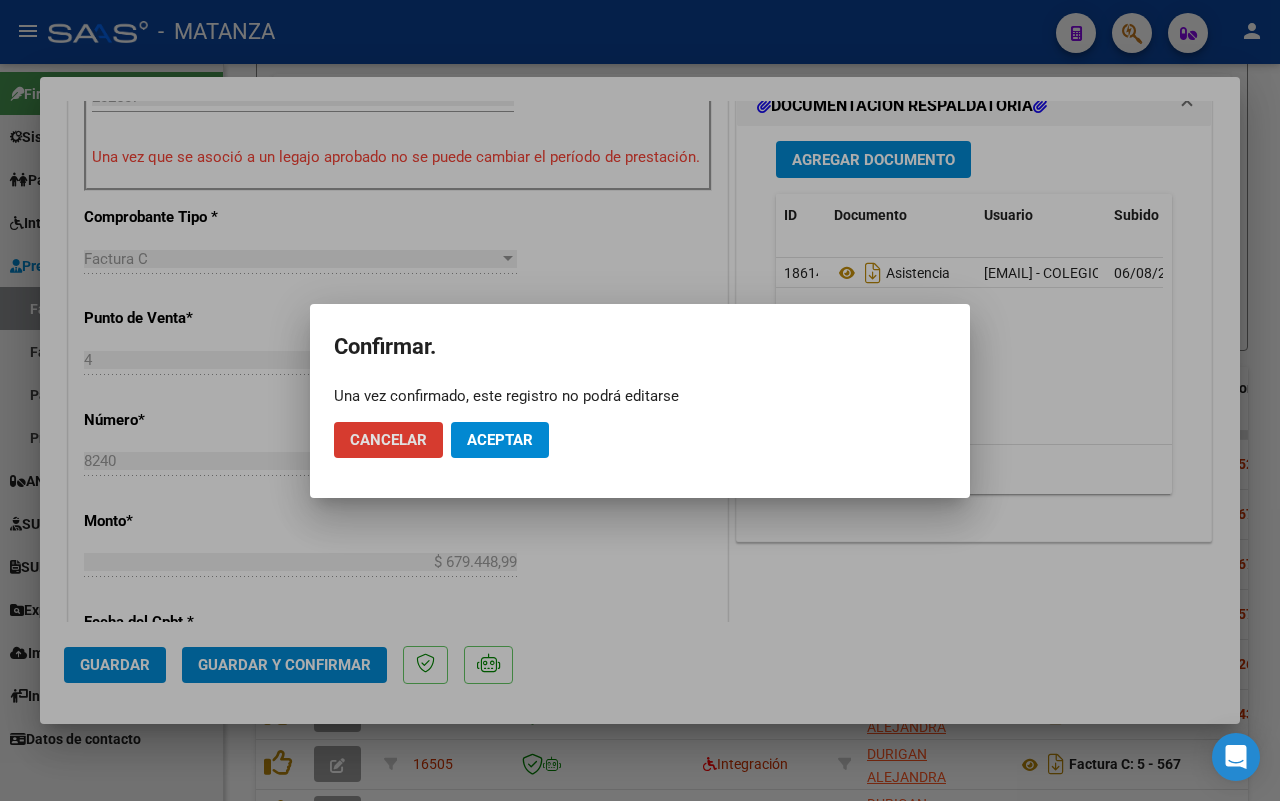 click on "Aceptar" 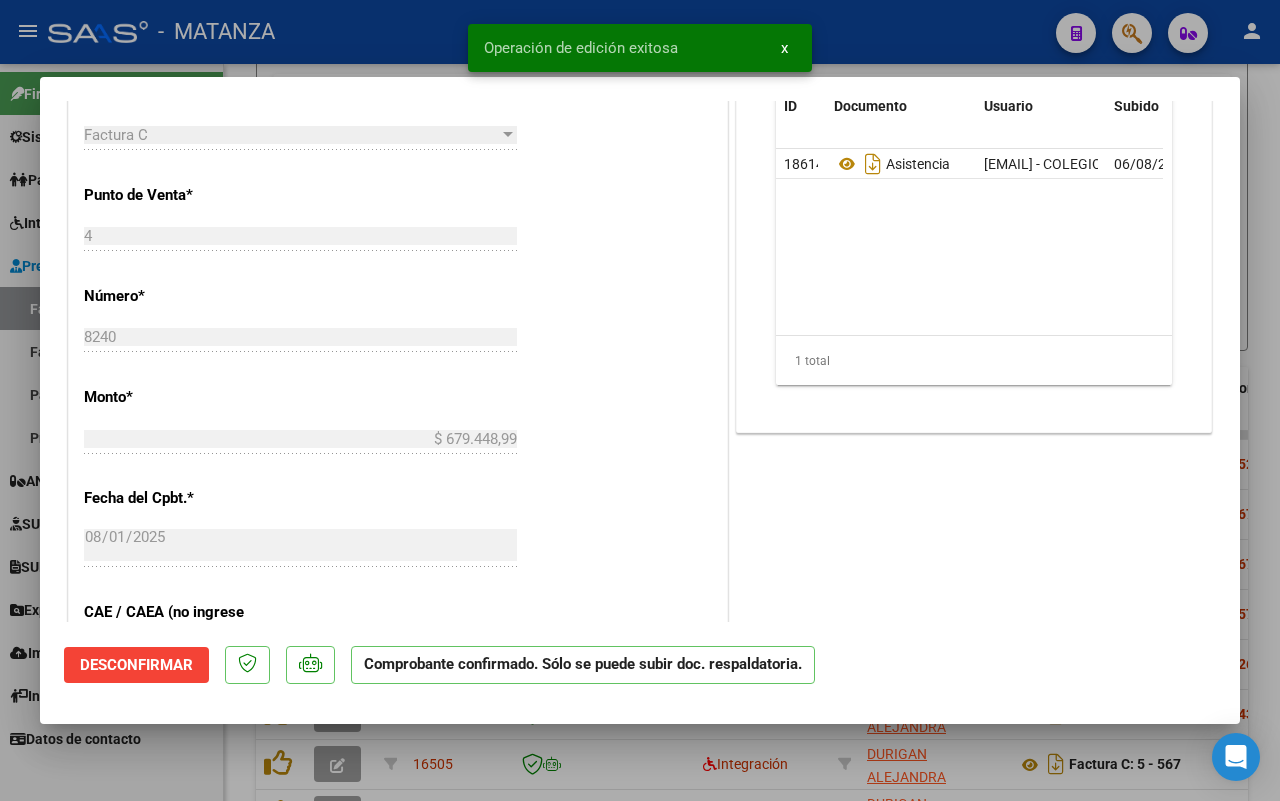 click at bounding box center (640, 400) 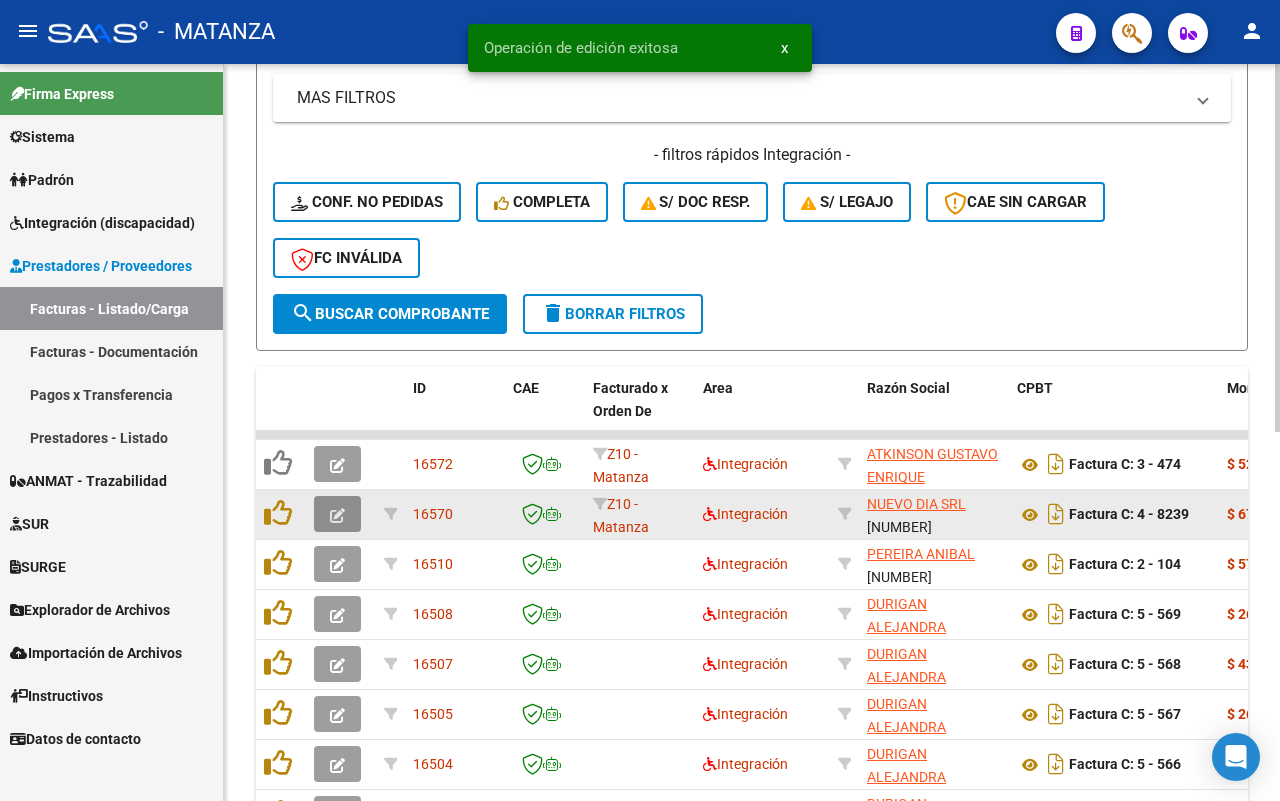 click 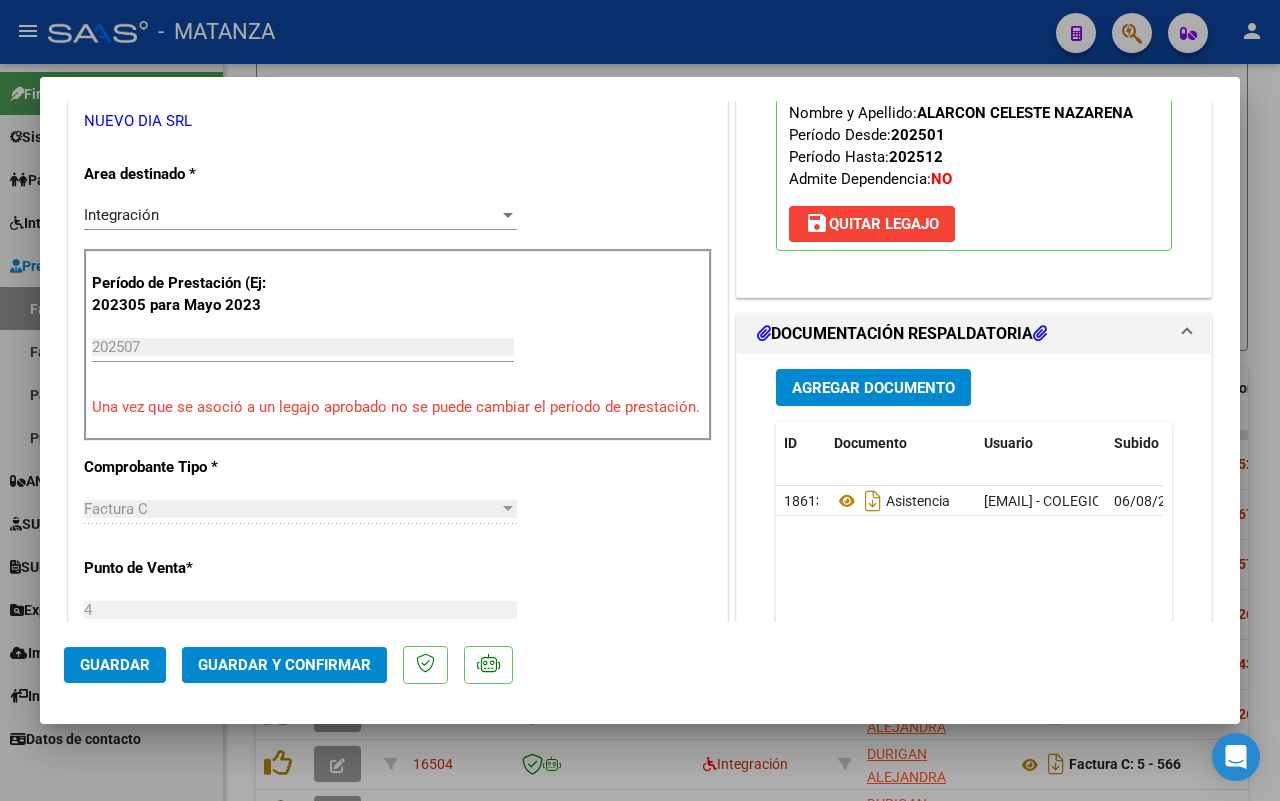 scroll, scrollTop: 125, scrollLeft: 0, axis: vertical 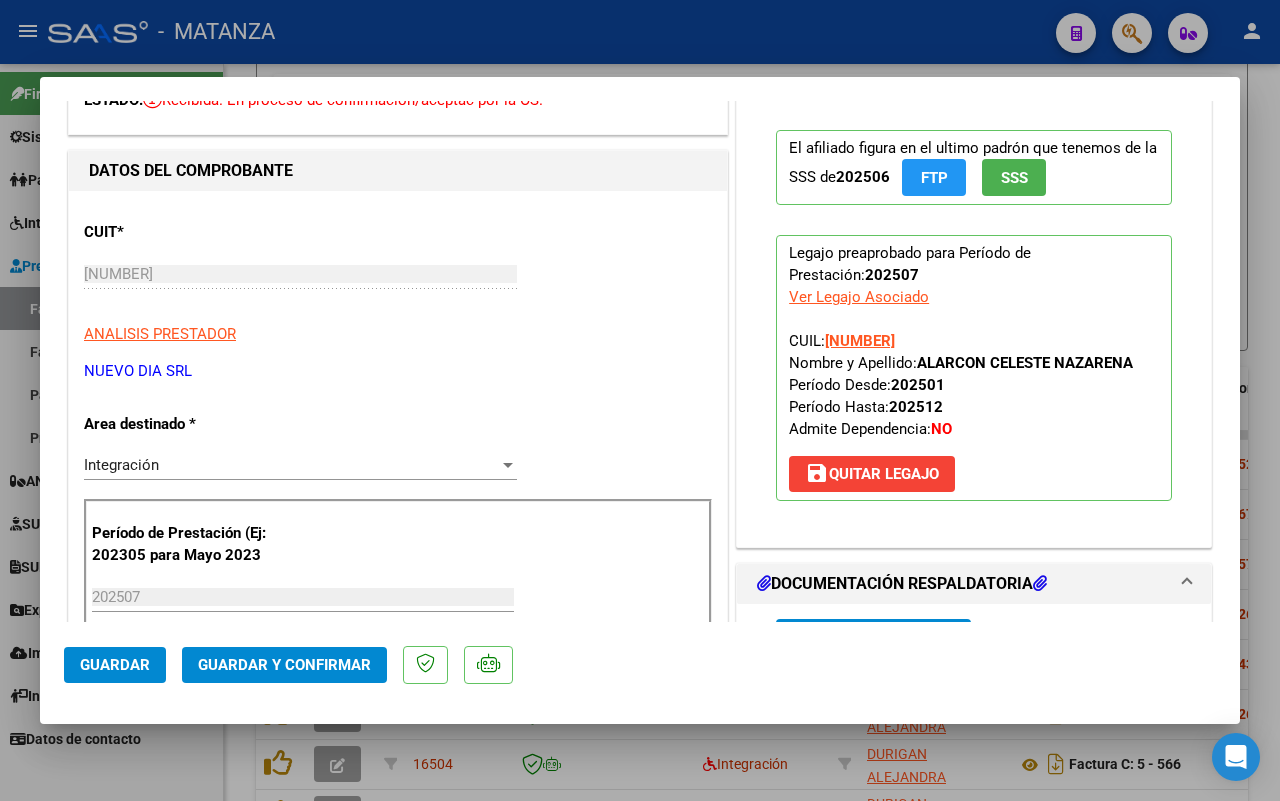 click on "Guardar y Confirmar" 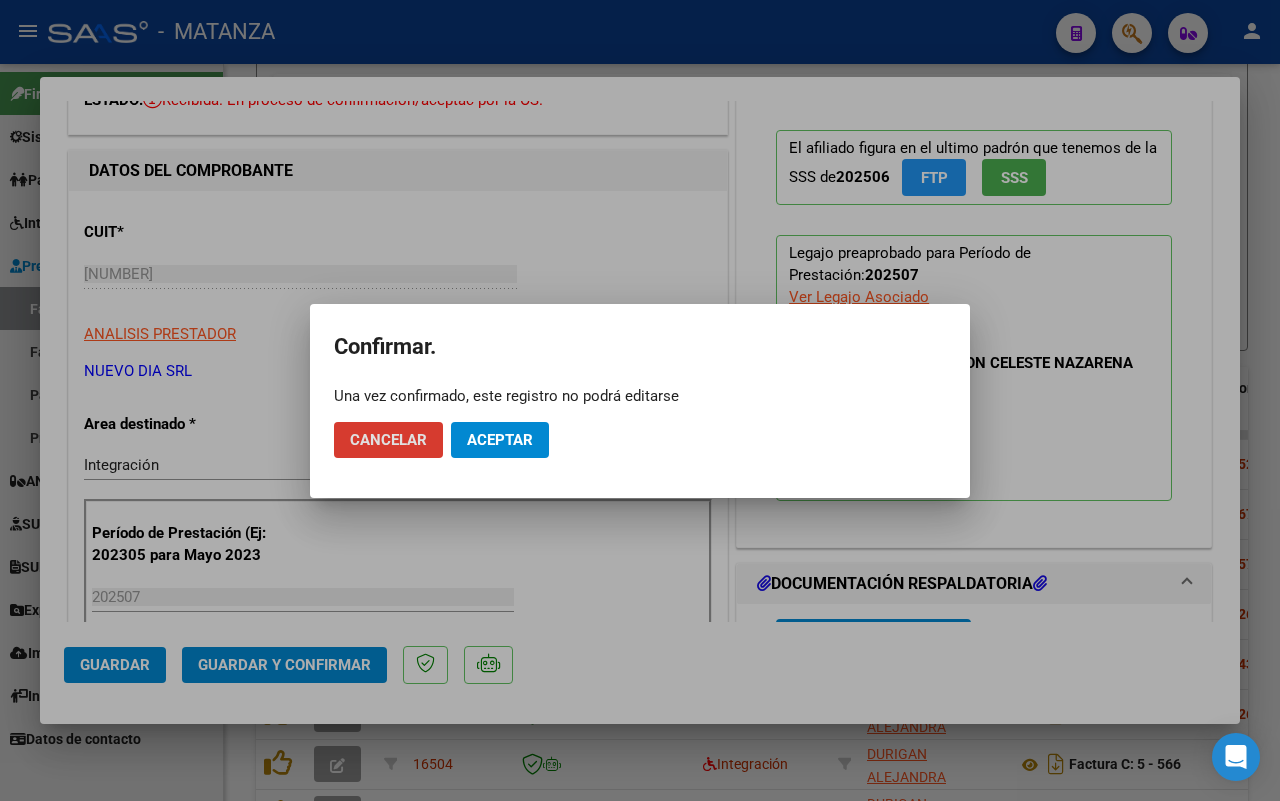 click on "Aceptar" 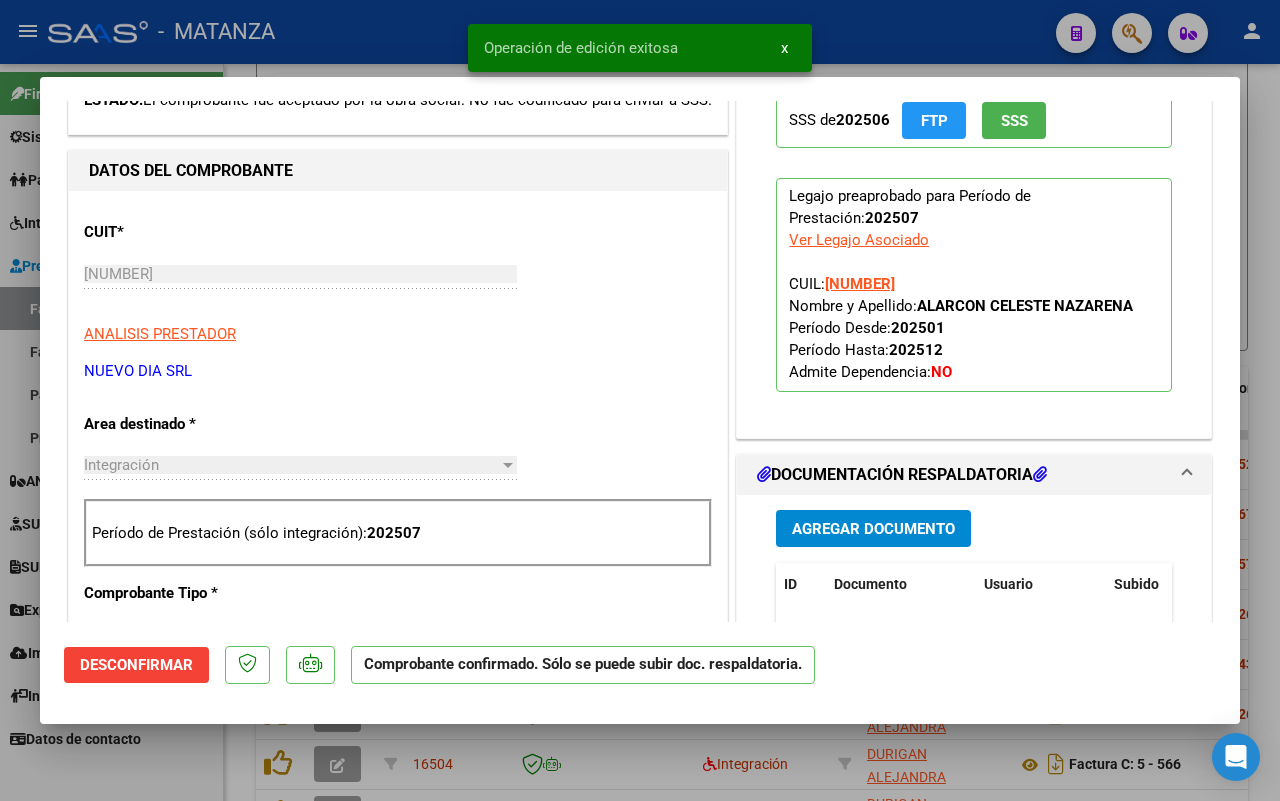 scroll, scrollTop: 0, scrollLeft: 0, axis: both 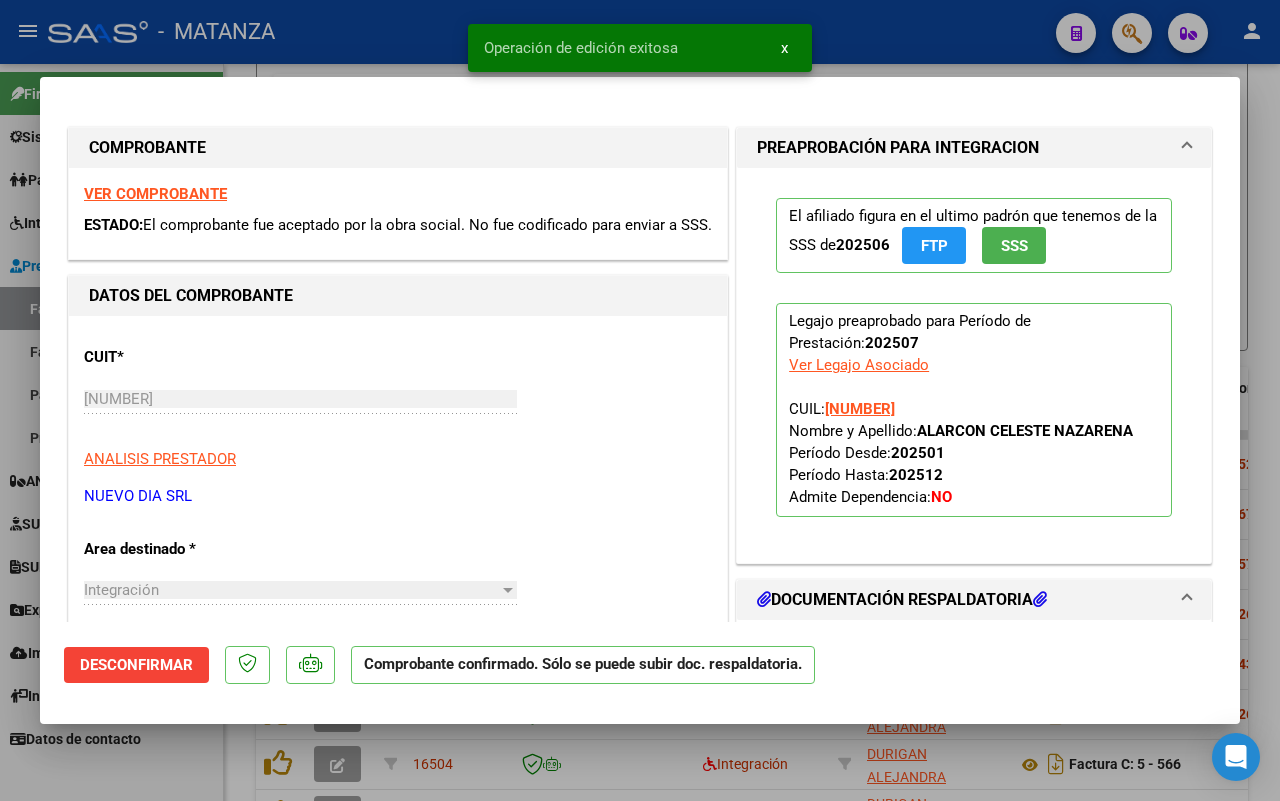 drag, startPoint x: 148, startPoint y: 768, endPoint x: 668, endPoint y: 631, distance: 537.7444 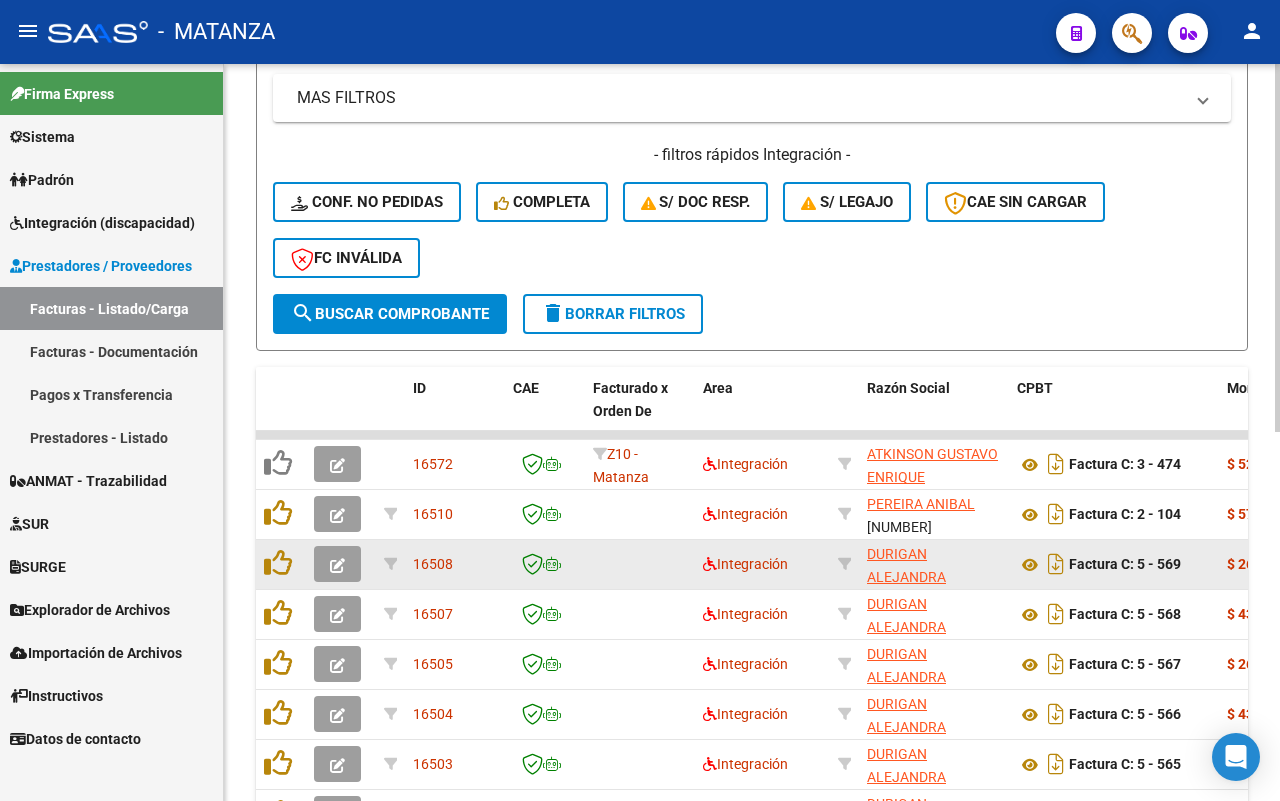 scroll, scrollTop: 588, scrollLeft: 0, axis: vertical 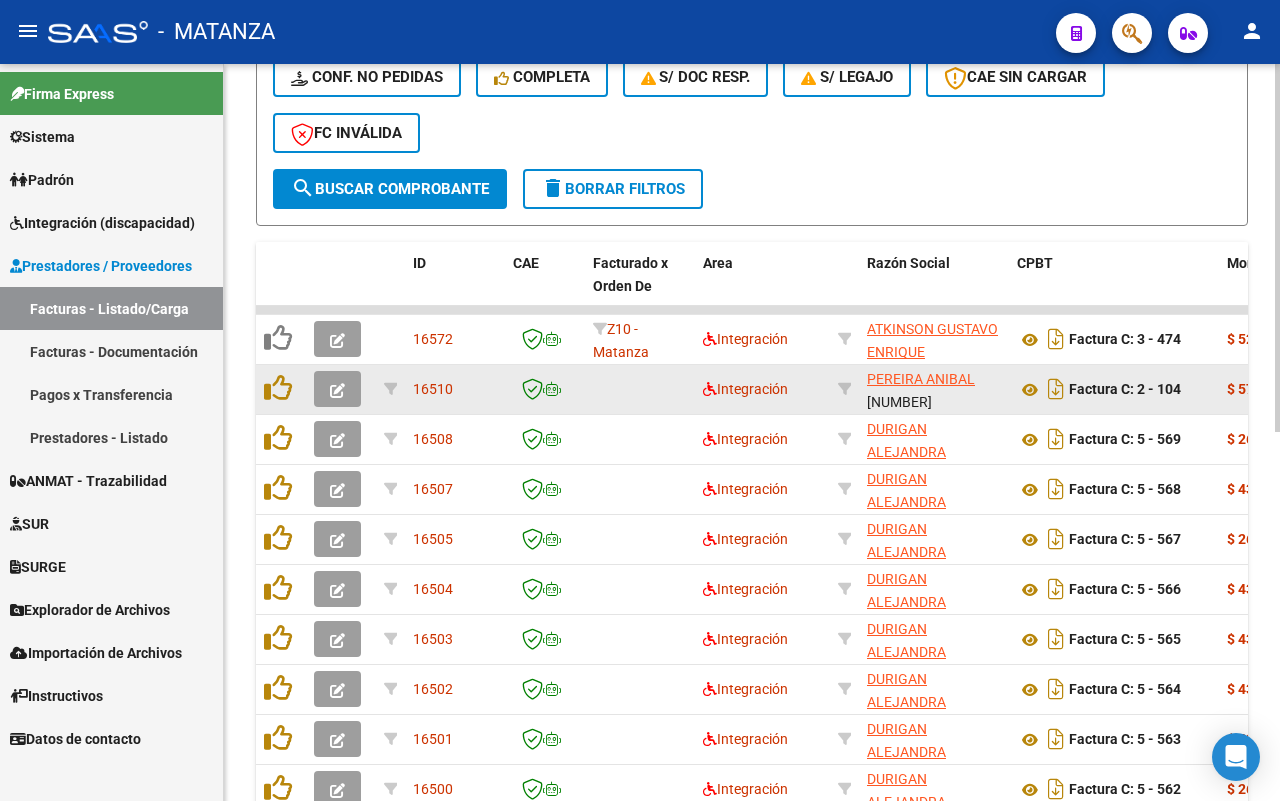 click 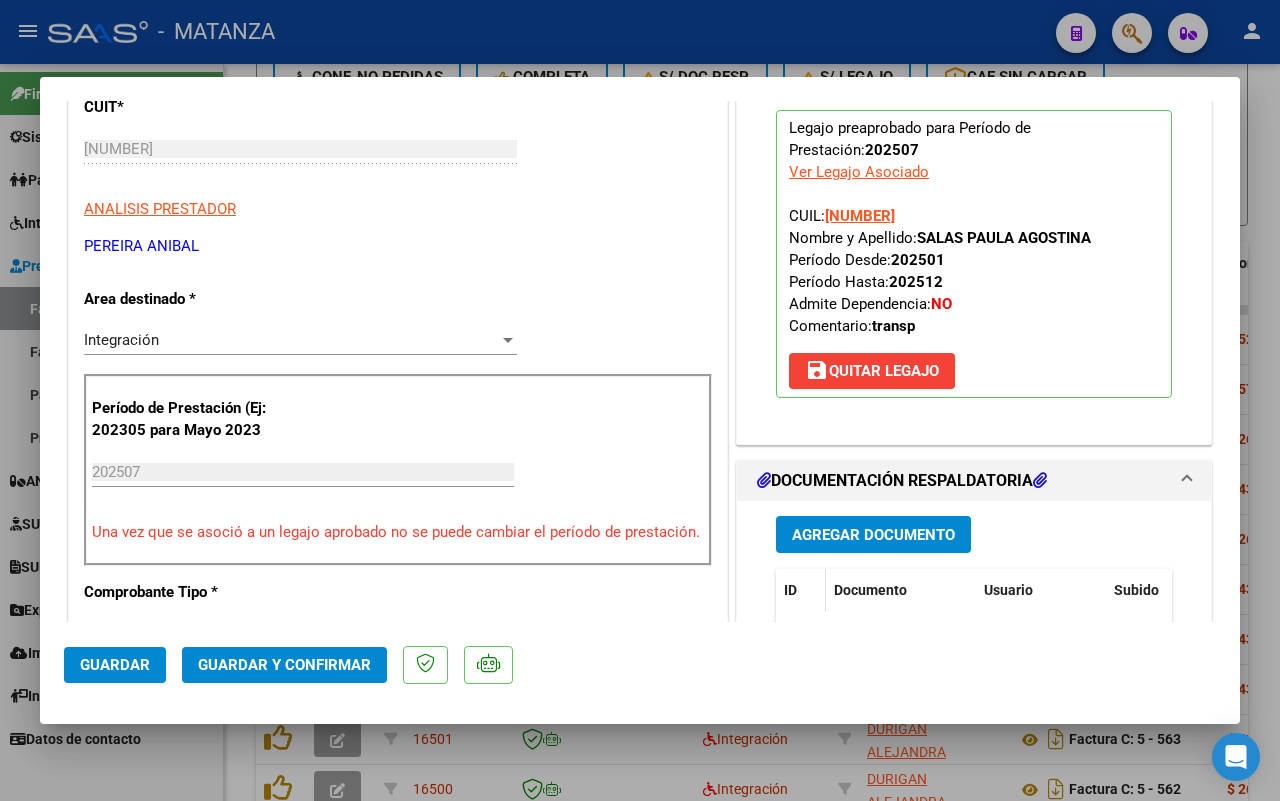 scroll, scrollTop: 375, scrollLeft: 0, axis: vertical 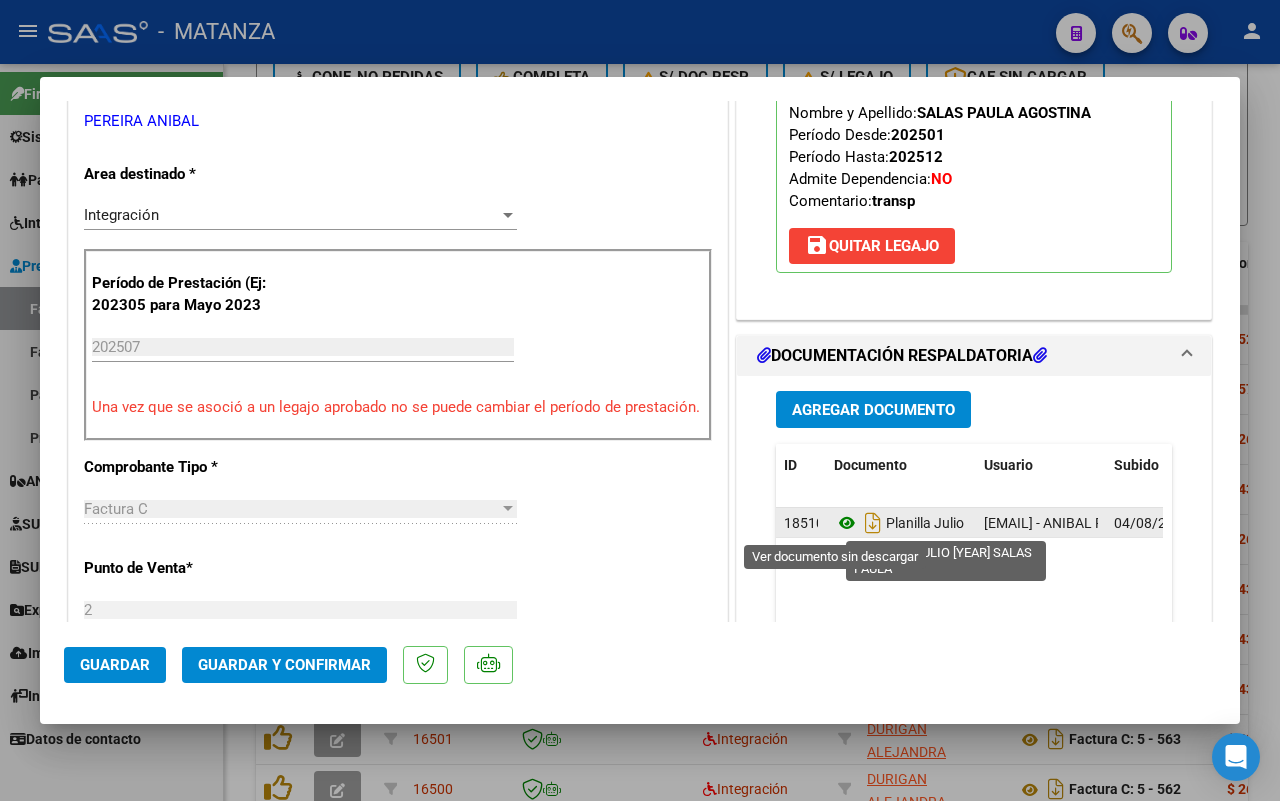 click 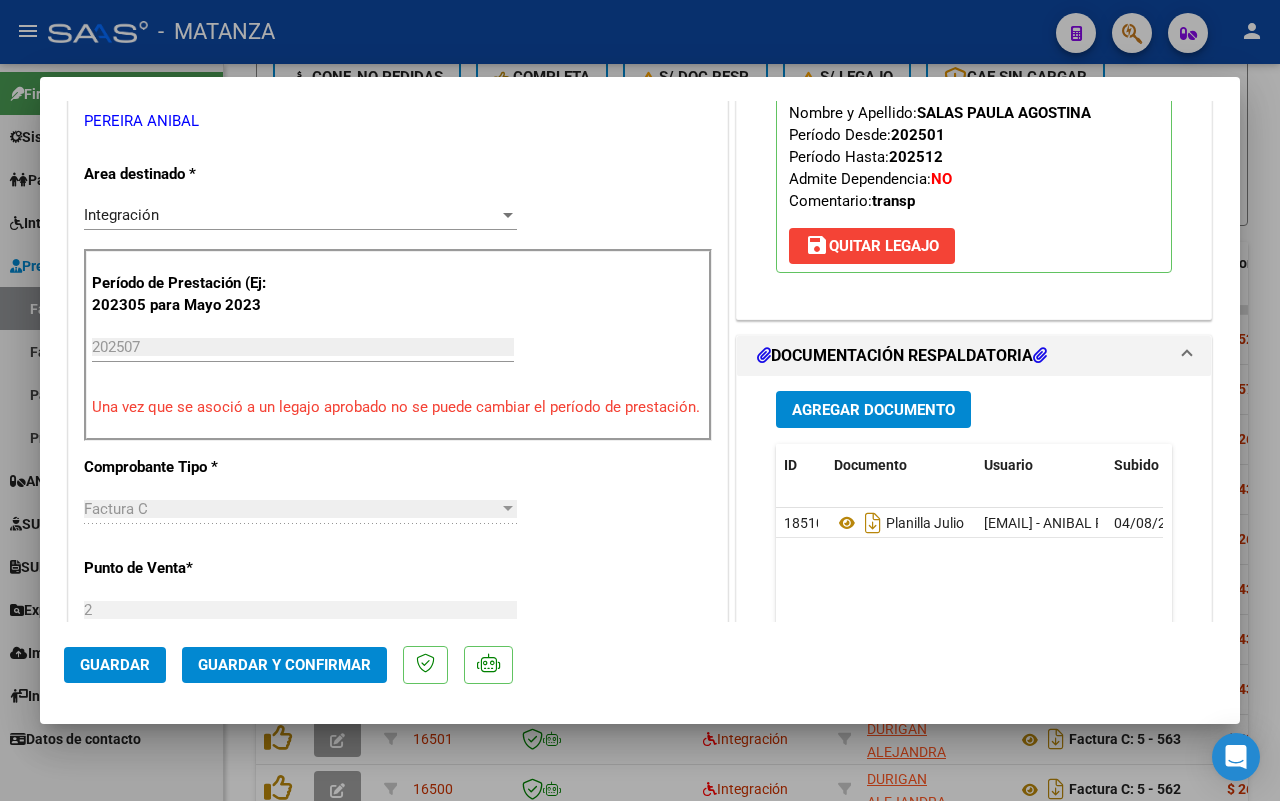 scroll, scrollTop: 250, scrollLeft: 0, axis: vertical 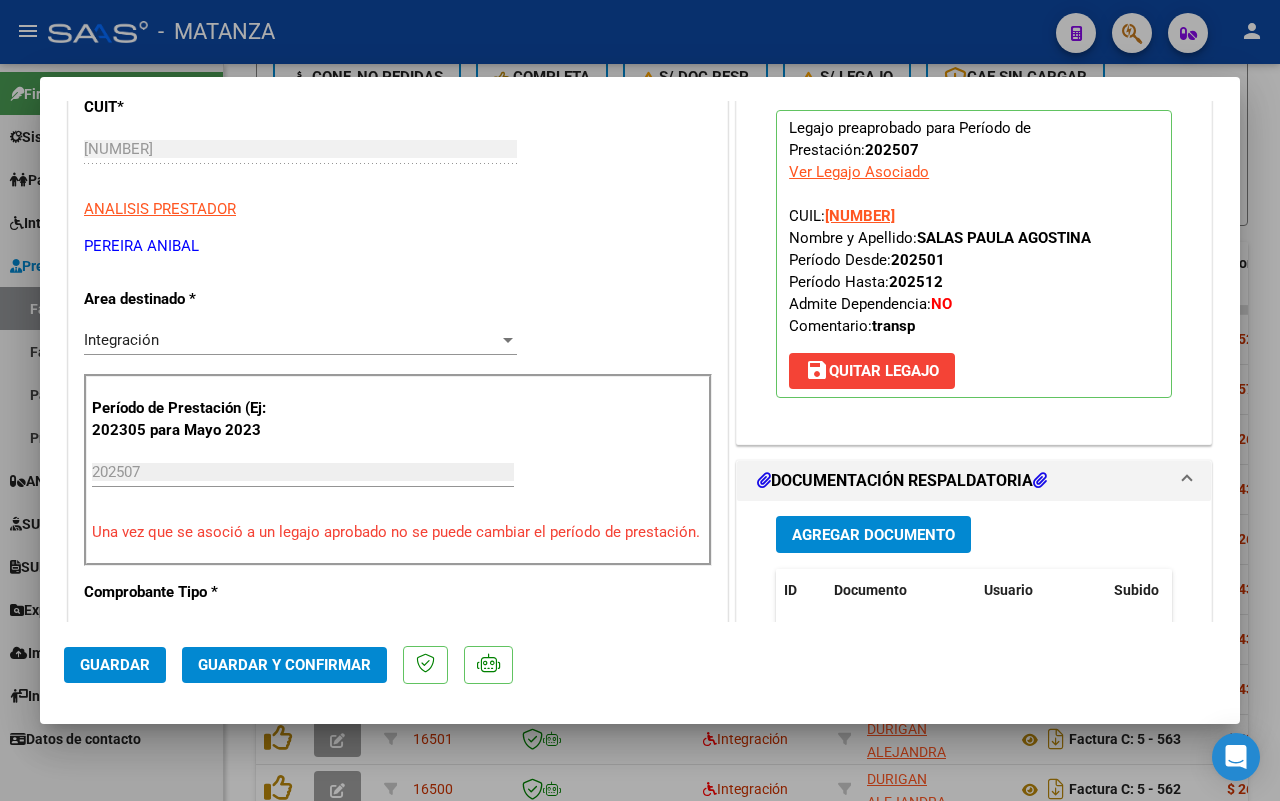 click at bounding box center (640, 400) 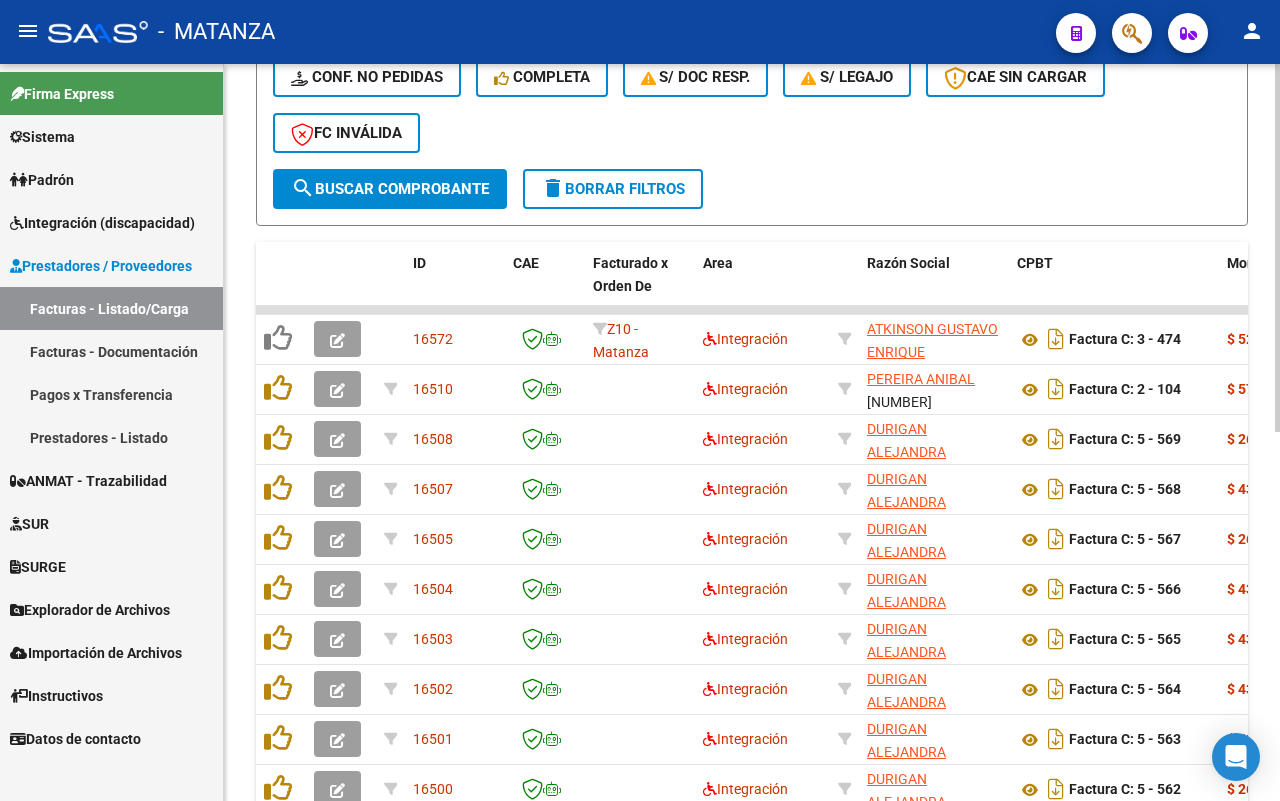 scroll, scrollTop: 338, scrollLeft: 0, axis: vertical 